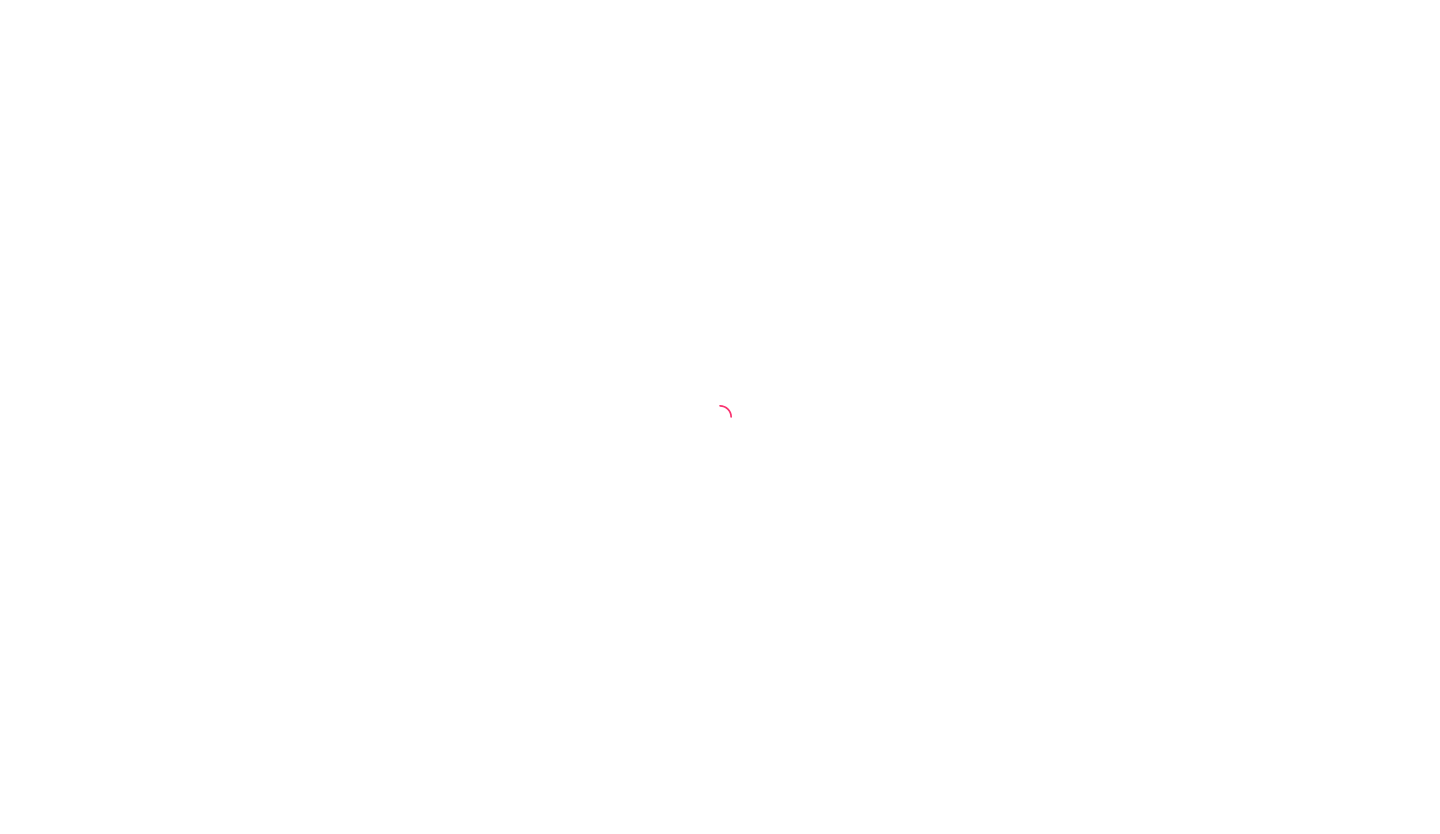 scroll, scrollTop: 0, scrollLeft: 0, axis: both 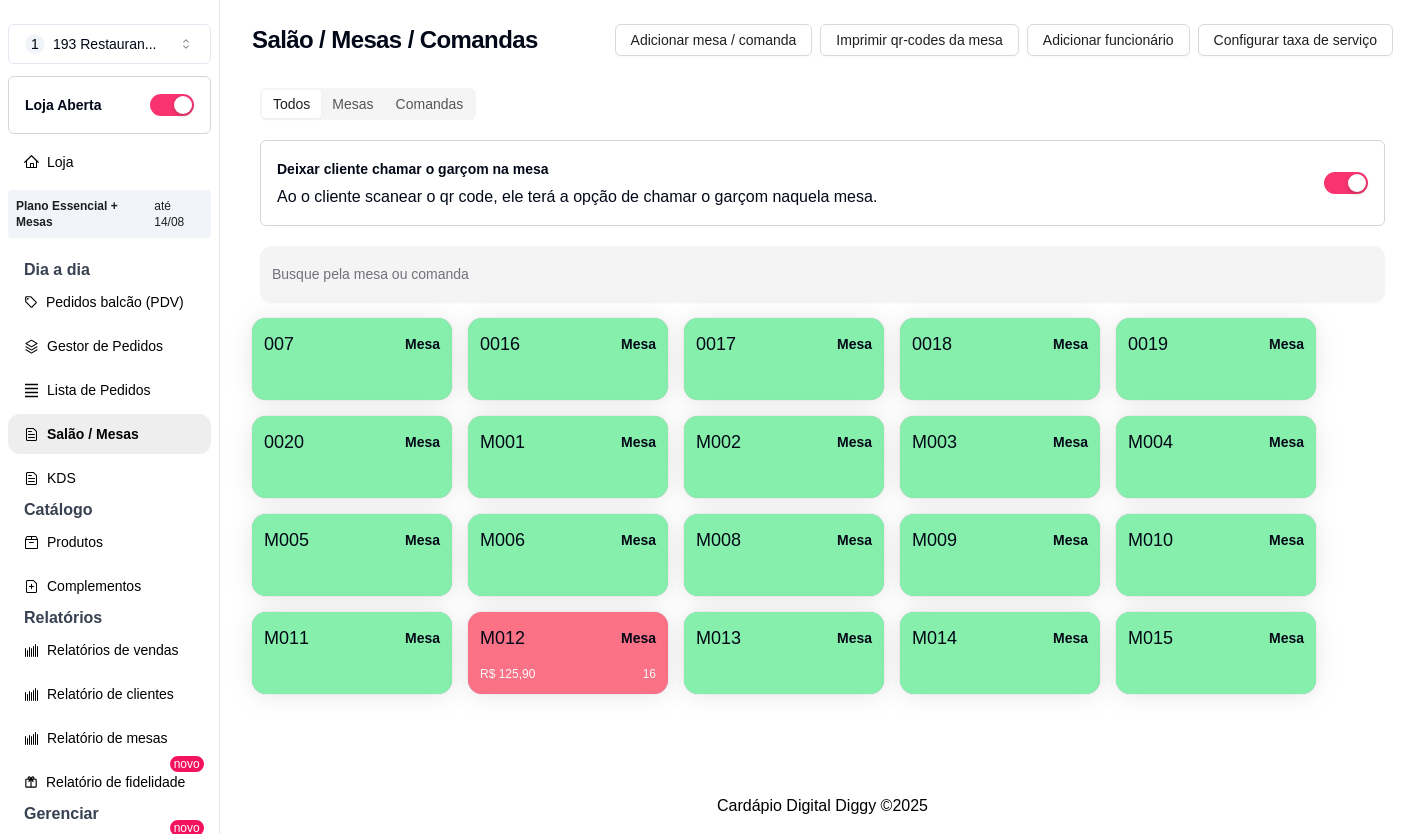 click on "M008 Mesa" at bounding box center (784, 540) 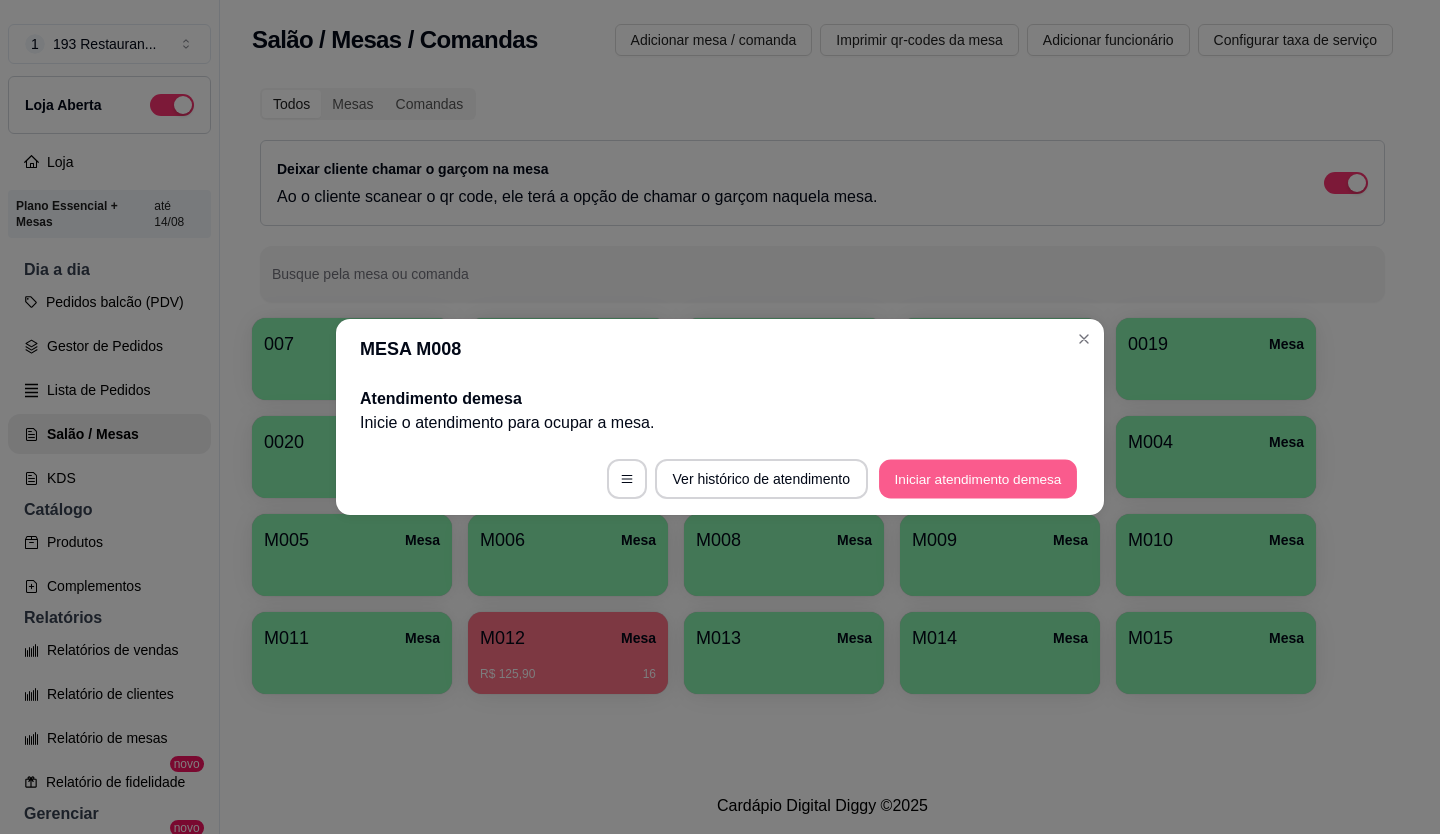 click on "Iniciar atendimento de  mesa" at bounding box center [978, 479] 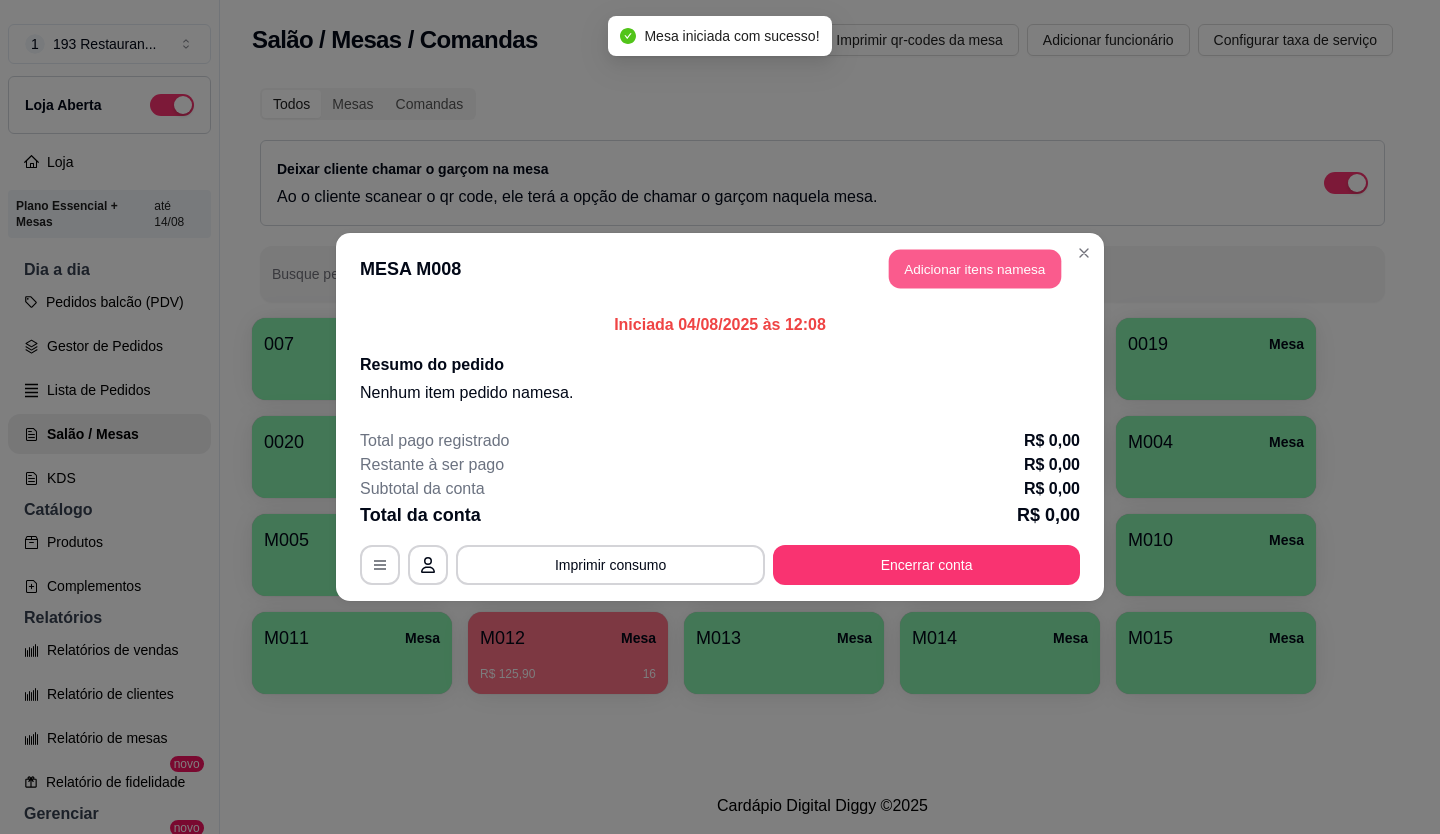 click on "Adicionar itens na  mesa" at bounding box center [975, 269] 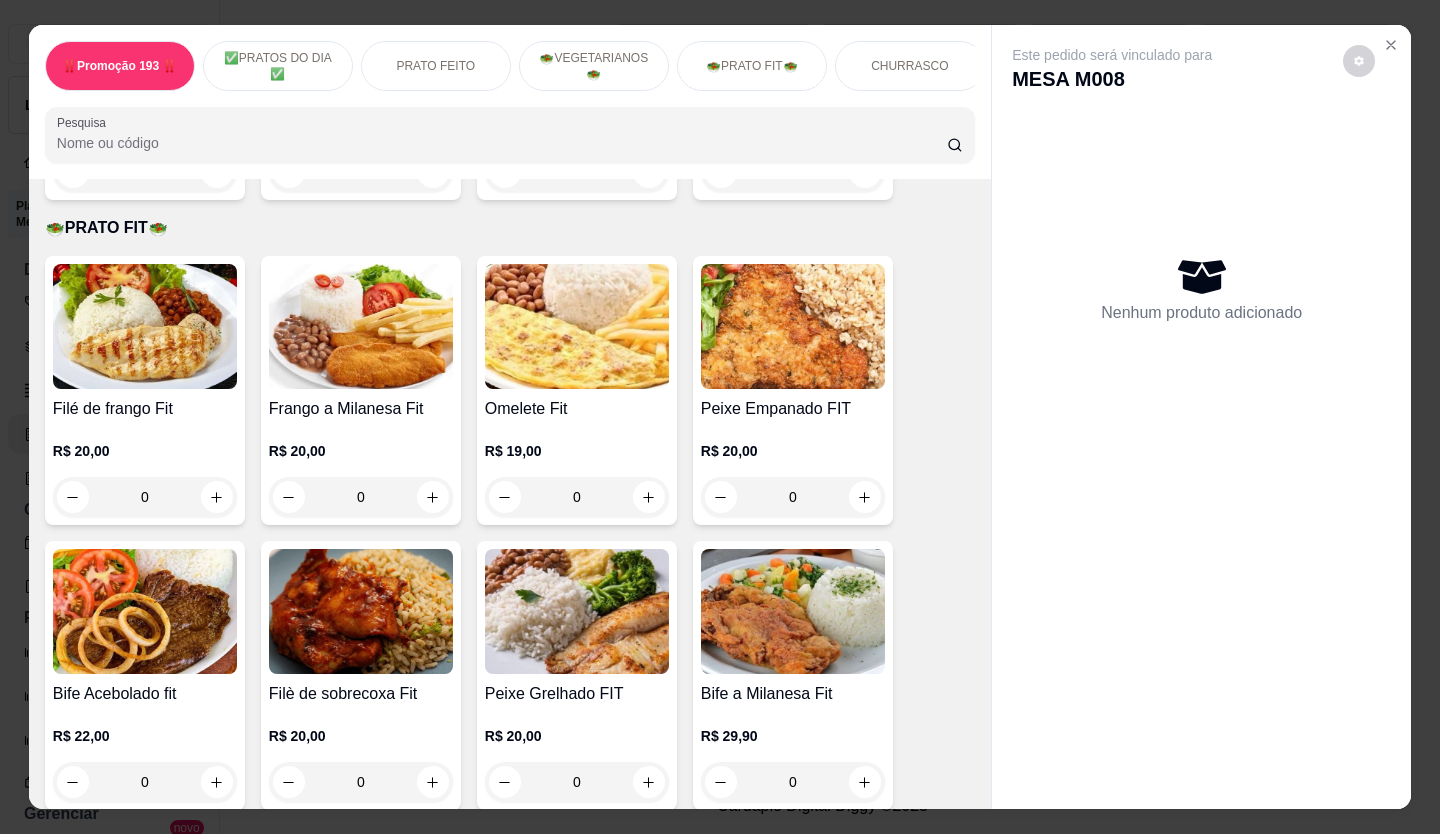 scroll, scrollTop: 2800, scrollLeft: 0, axis: vertical 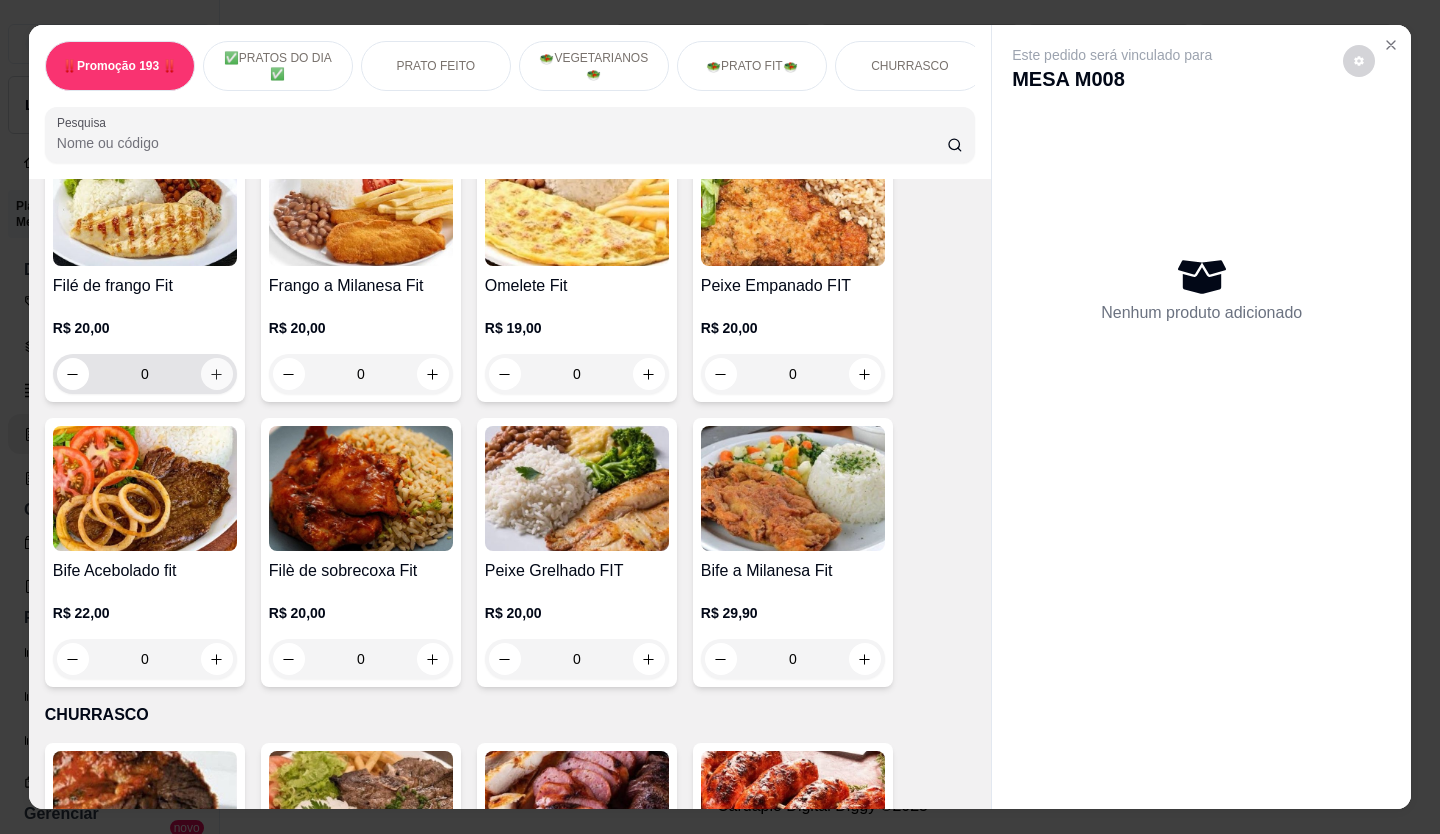 click 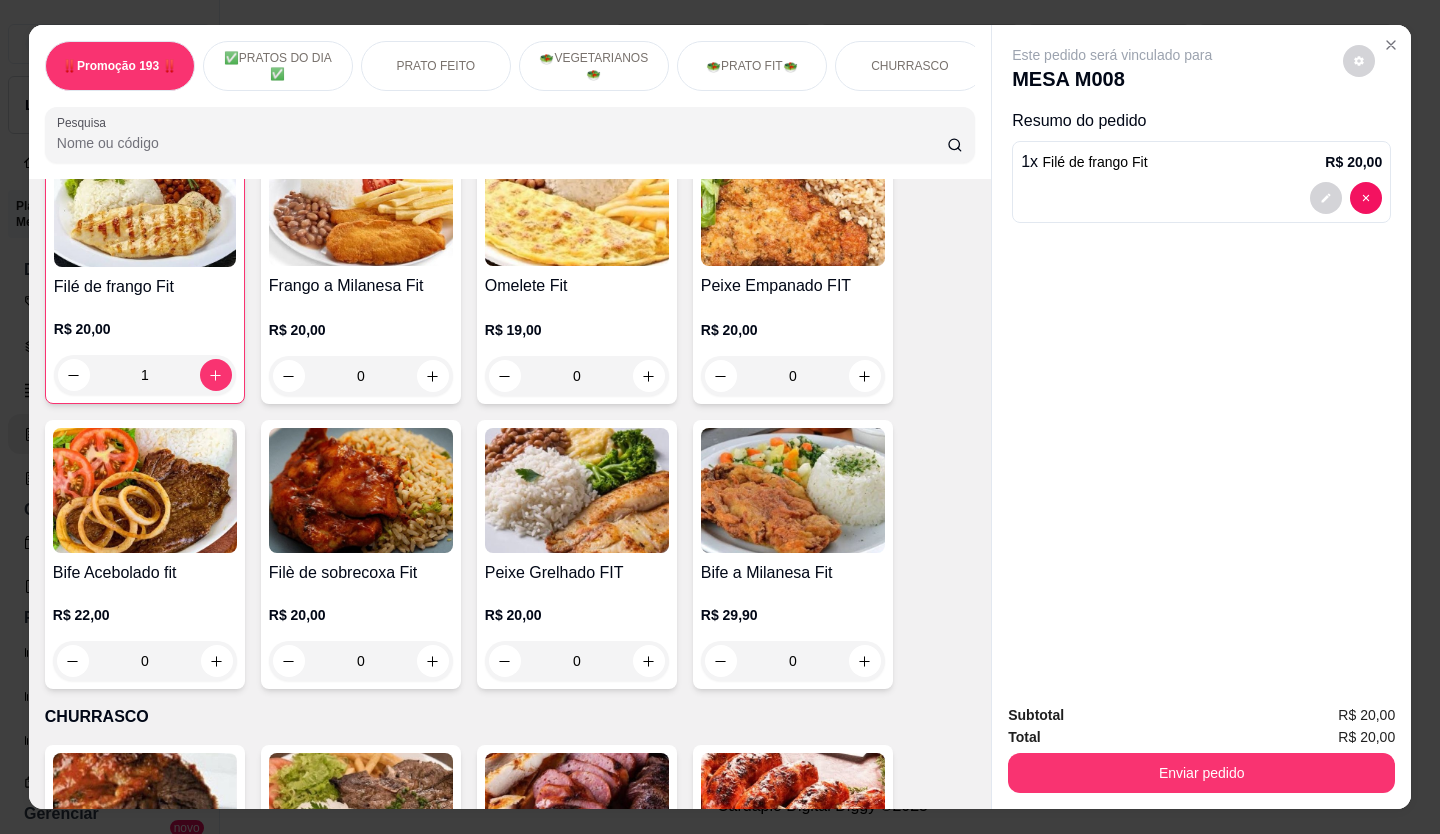 type on "1" 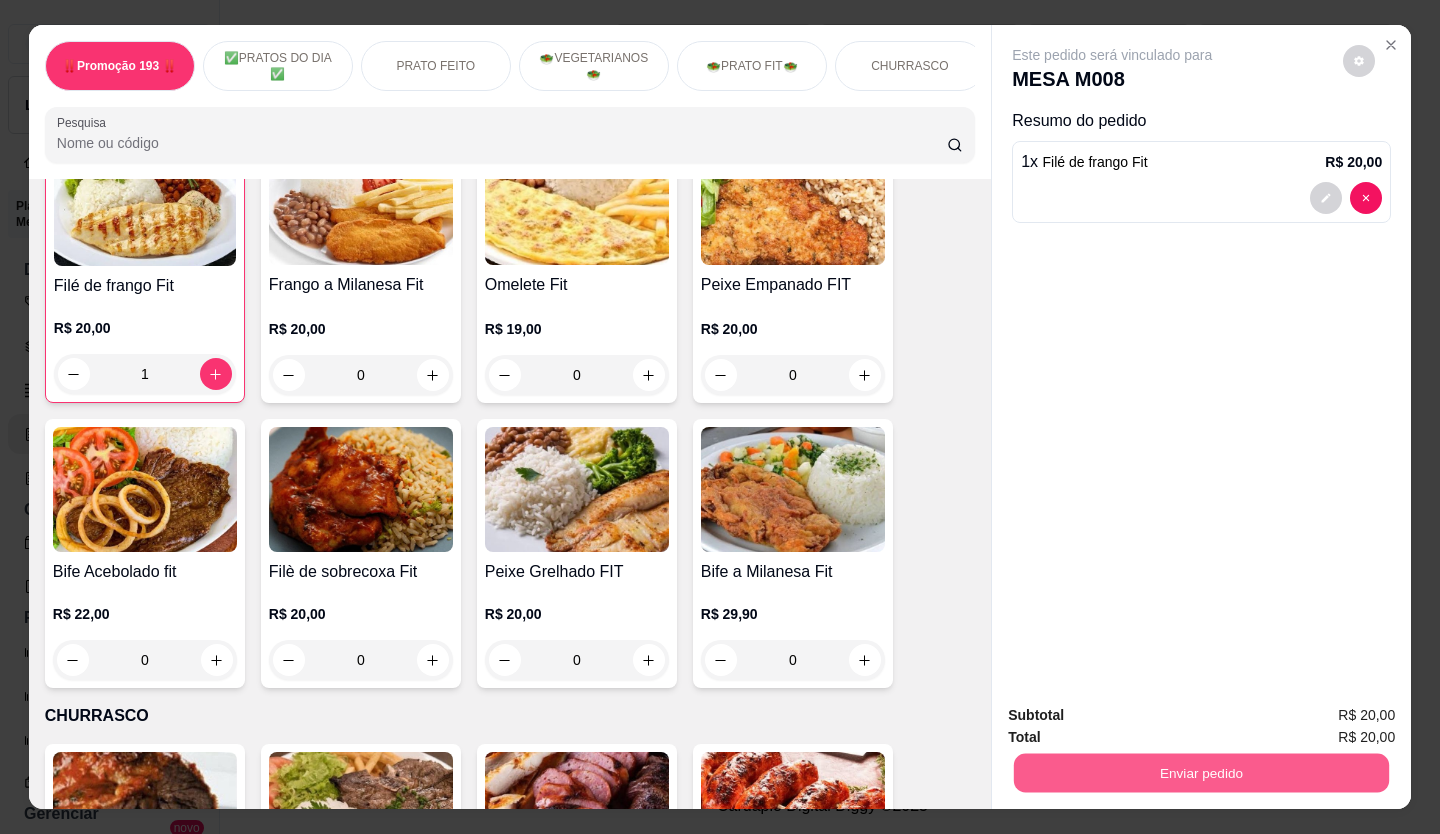 click on "Enviar pedido" at bounding box center [1201, 773] 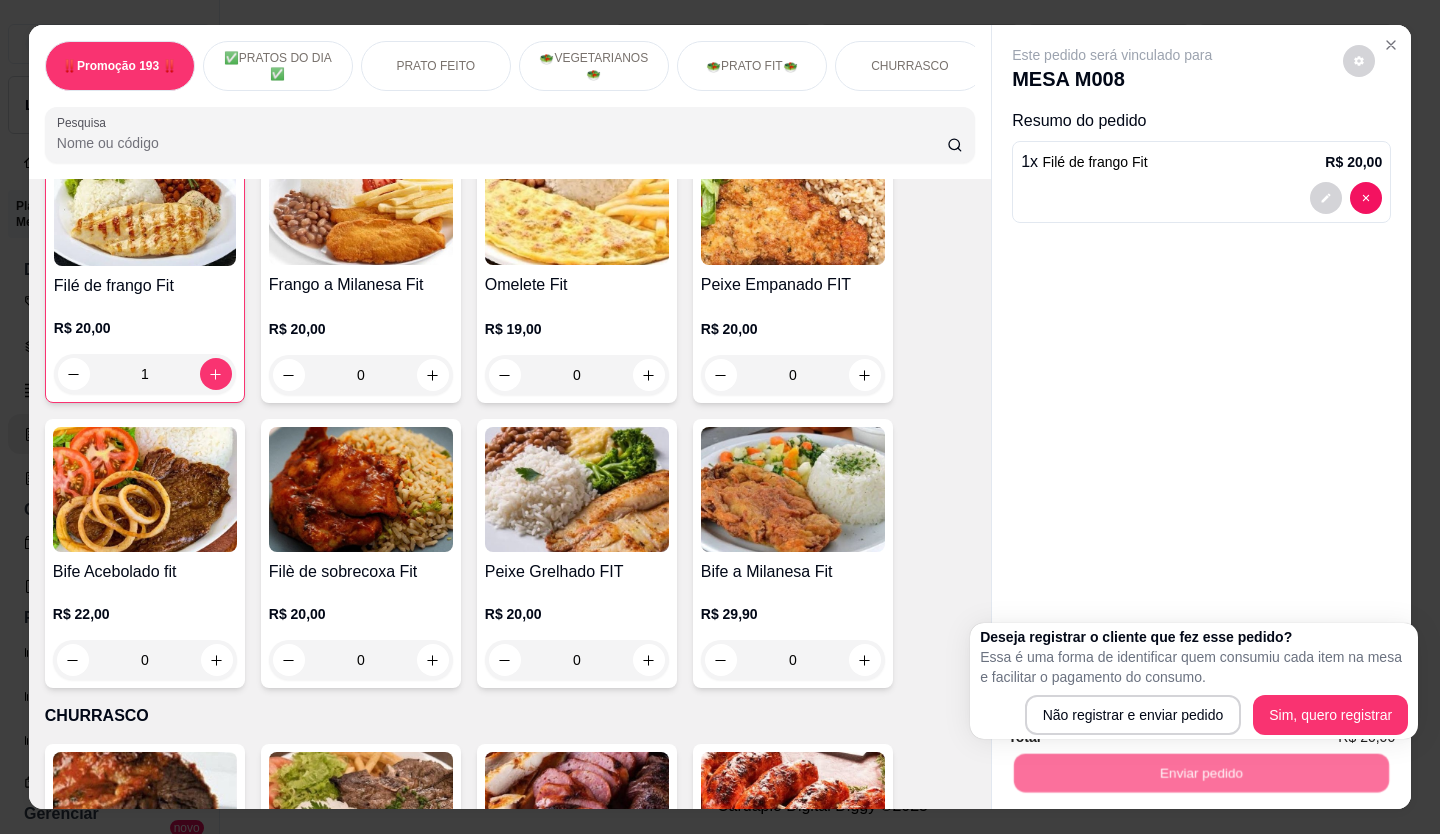click on "Deseja registrar o cliente que fez esse pedido? Essa é uma forma de identificar quem consumiu cada item na mesa e facilitar o pagamento do consumo. Não registrar e enviar pedido Sim, quero registrar" at bounding box center [1194, 681] 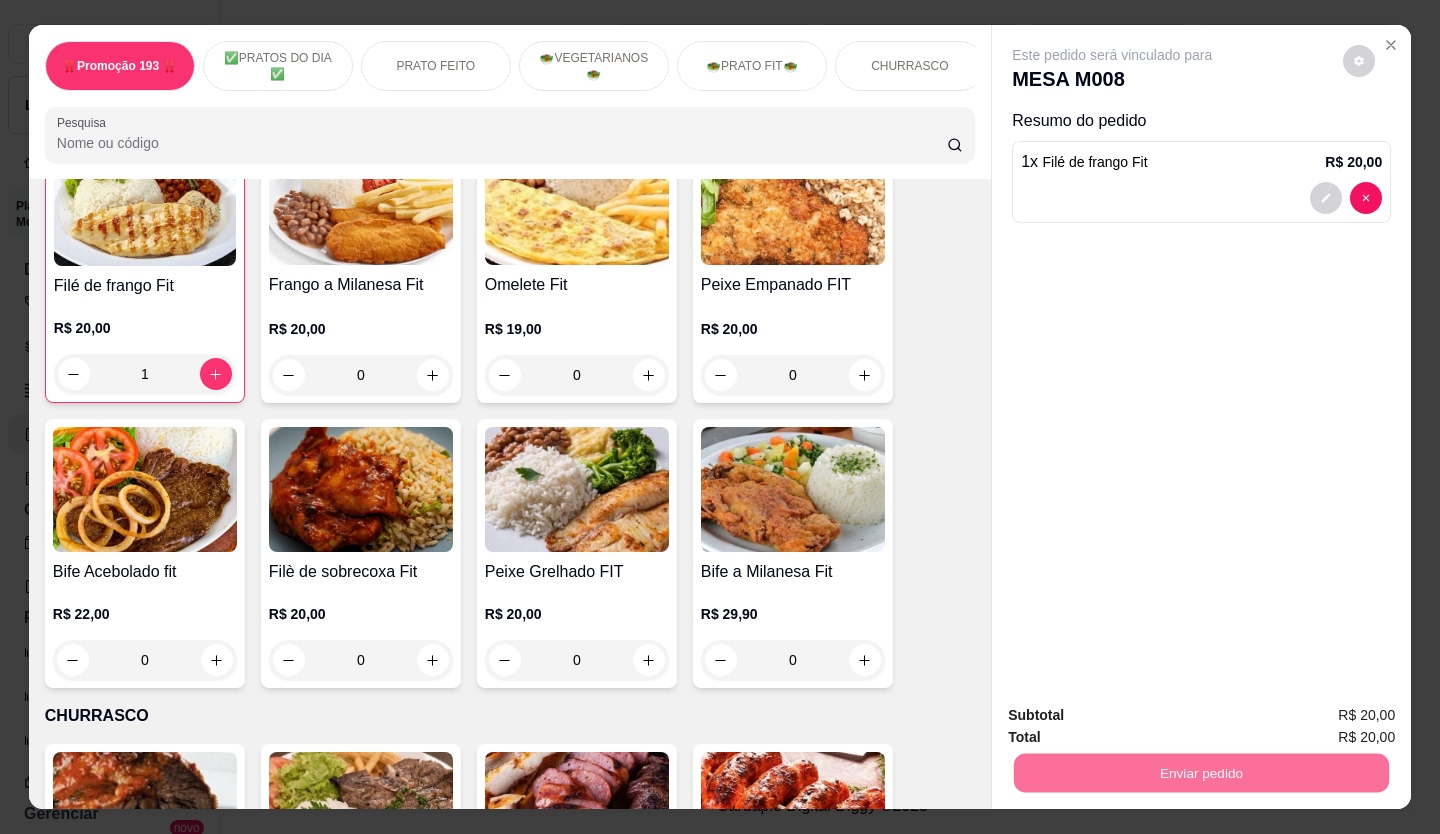 click on "Não registrar e enviar pedido" at bounding box center [1135, 716] 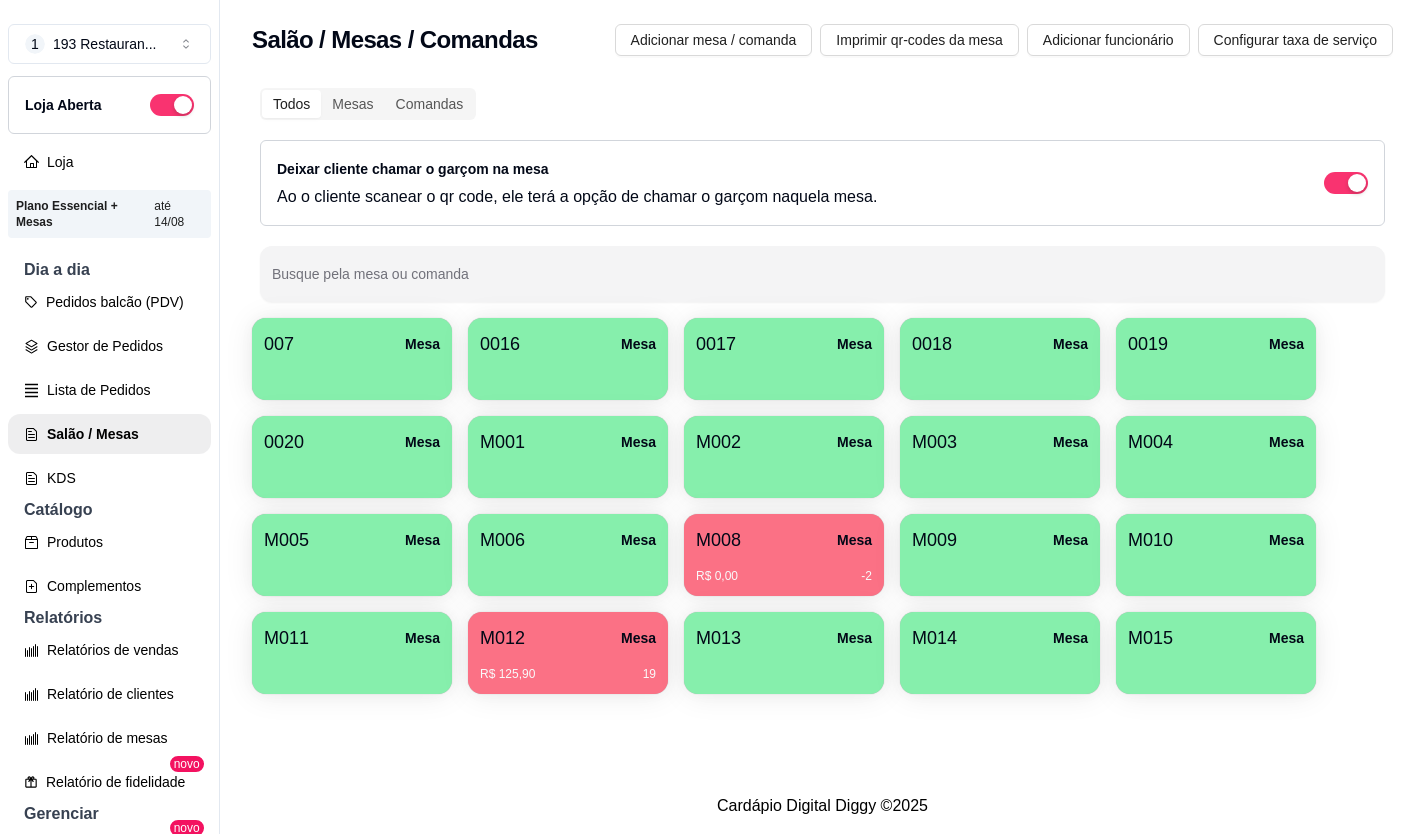 click at bounding box center (1216, 569) 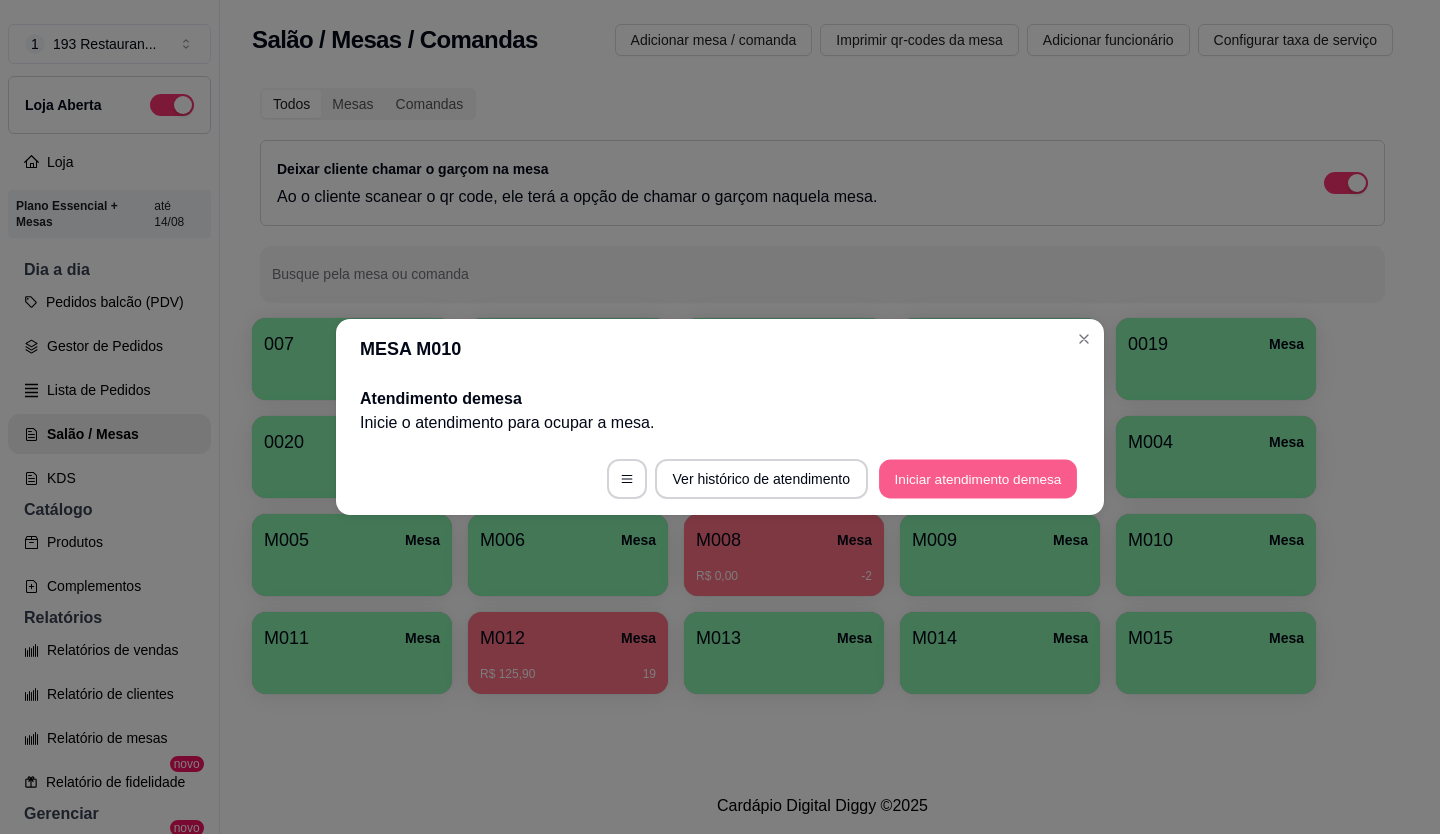 click on "Iniciar atendimento de  mesa" at bounding box center (978, 479) 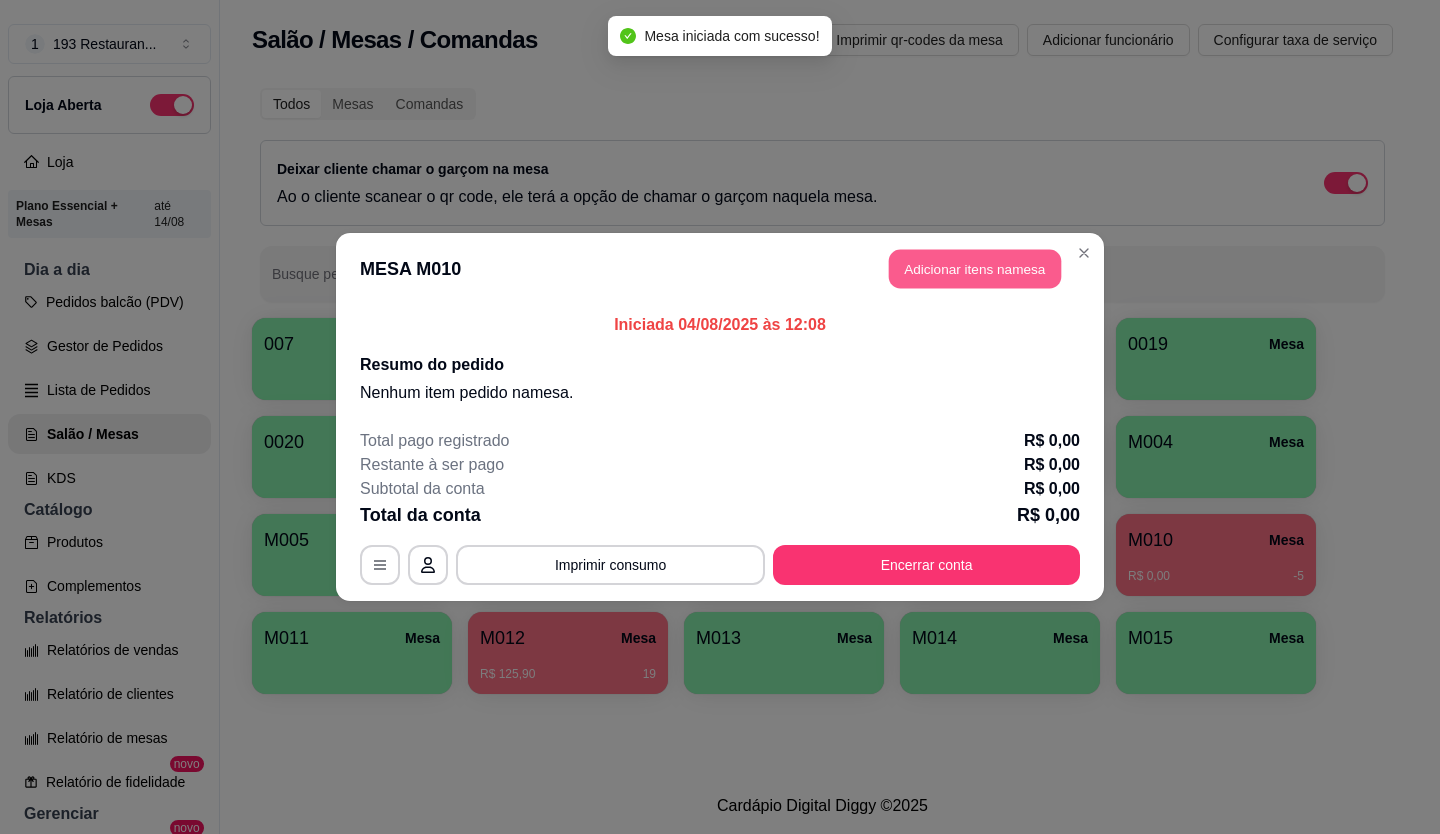 click on "Adicionar itens na  mesa" at bounding box center (975, 269) 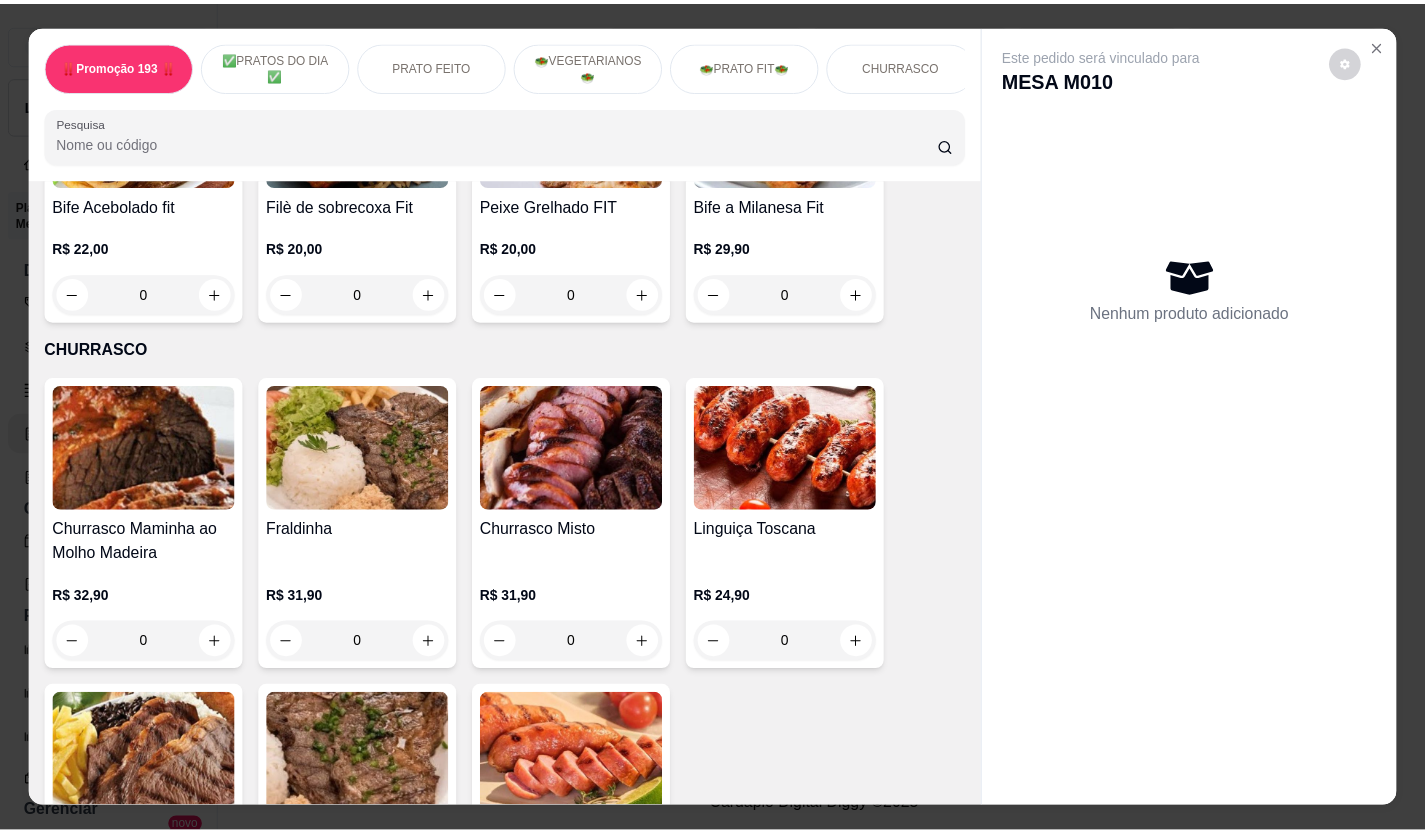 scroll, scrollTop: 3200, scrollLeft: 0, axis: vertical 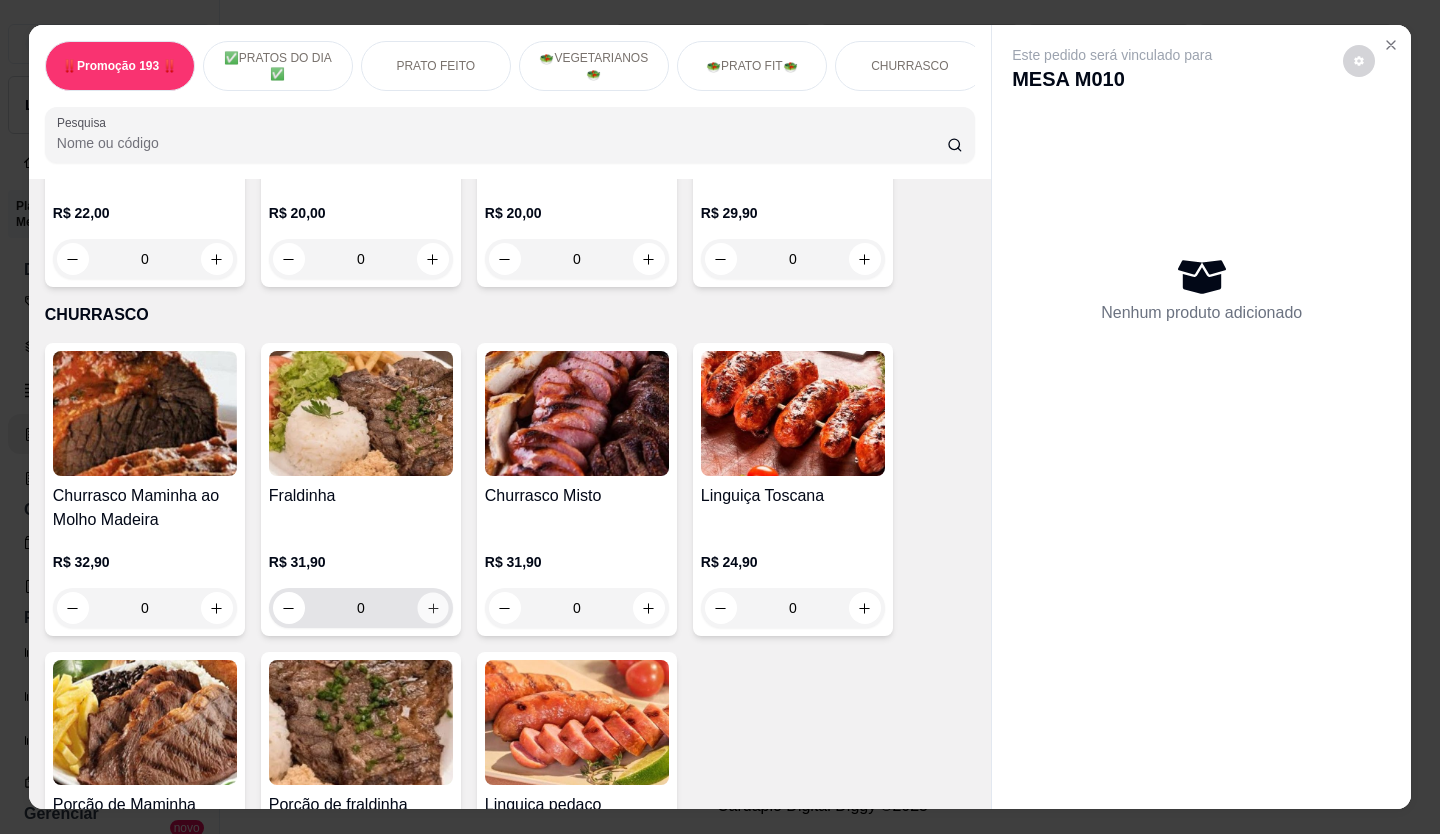click at bounding box center [432, 608] 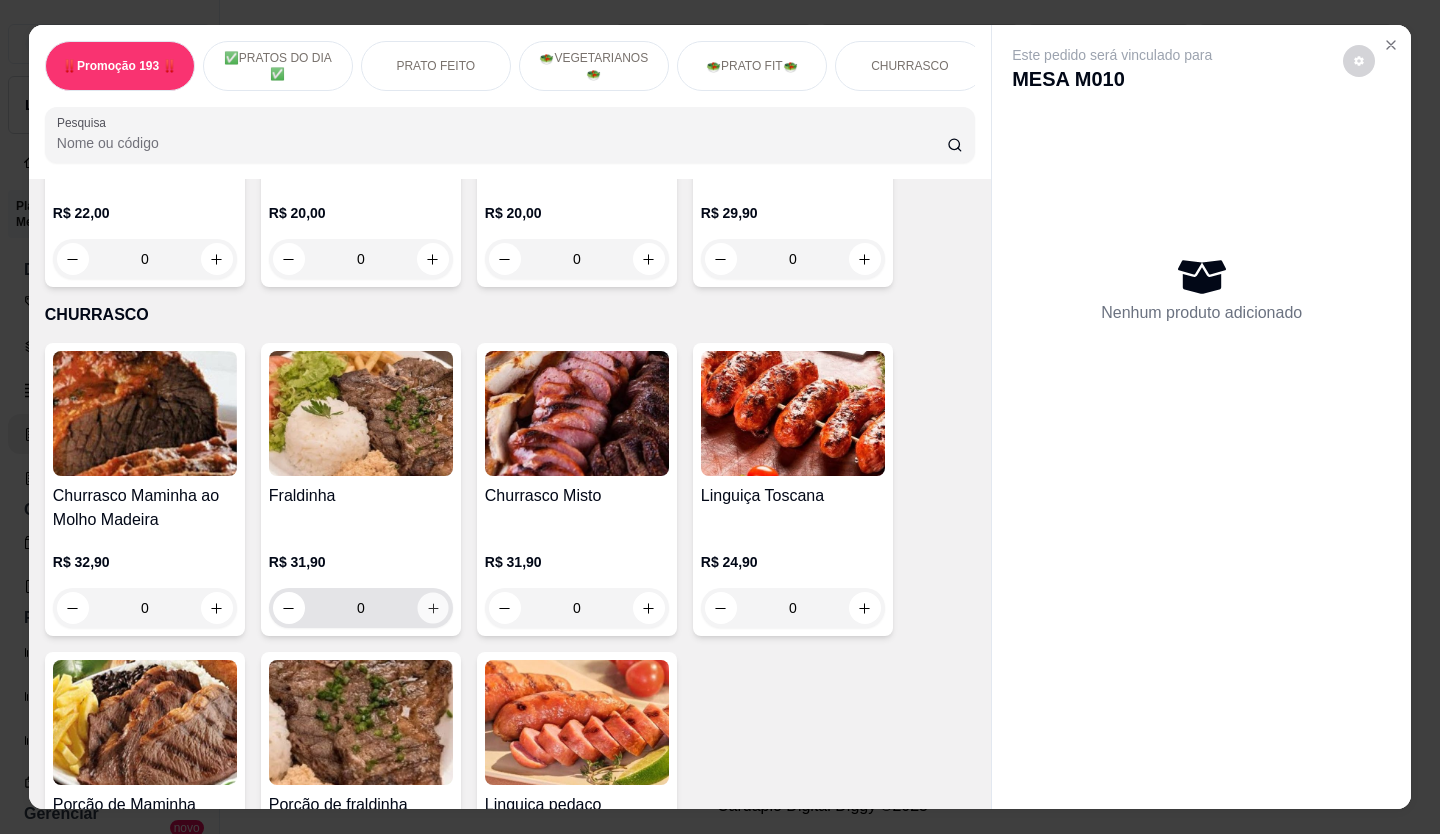 type on "1" 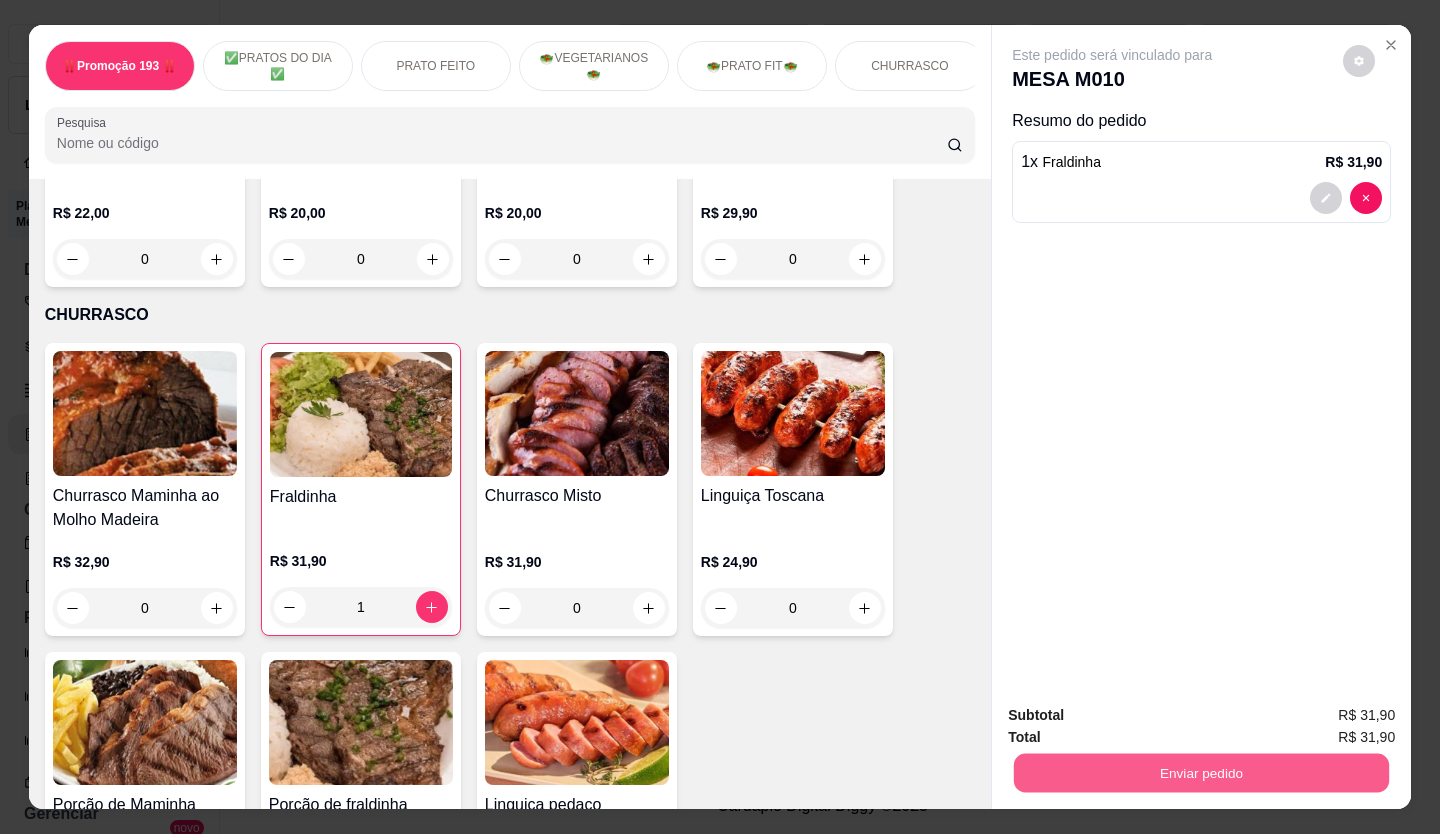 click on "Enviar pedido" at bounding box center (1201, 773) 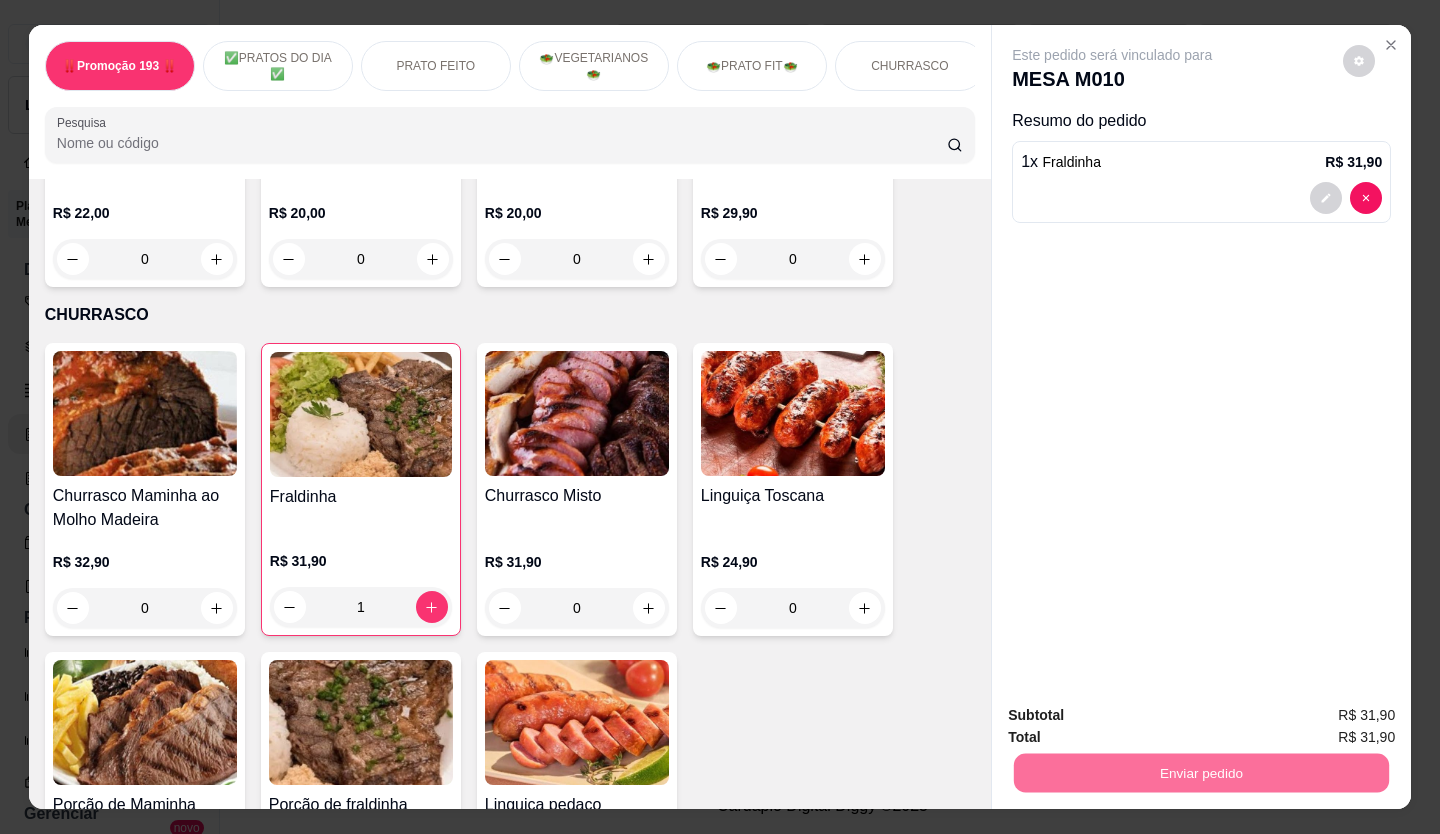 click on "Não registrar e enviar pedido" at bounding box center [1136, 716] 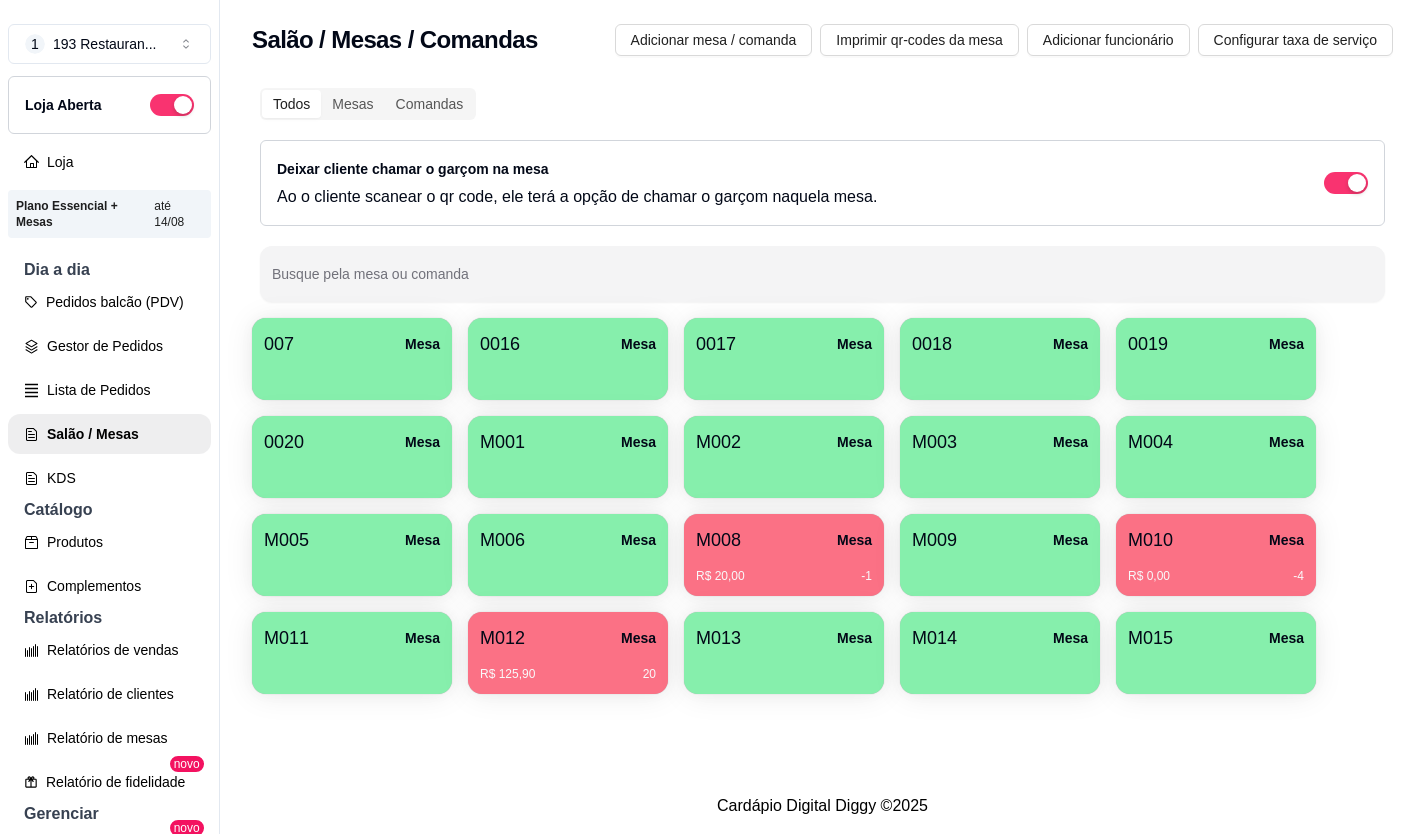 click on "Deixar cliente chamar o garçom na mesa Ao o cliente scanear o qr code, ele terá a opção de chamar o garçom naquela mesa." at bounding box center (822, 183) 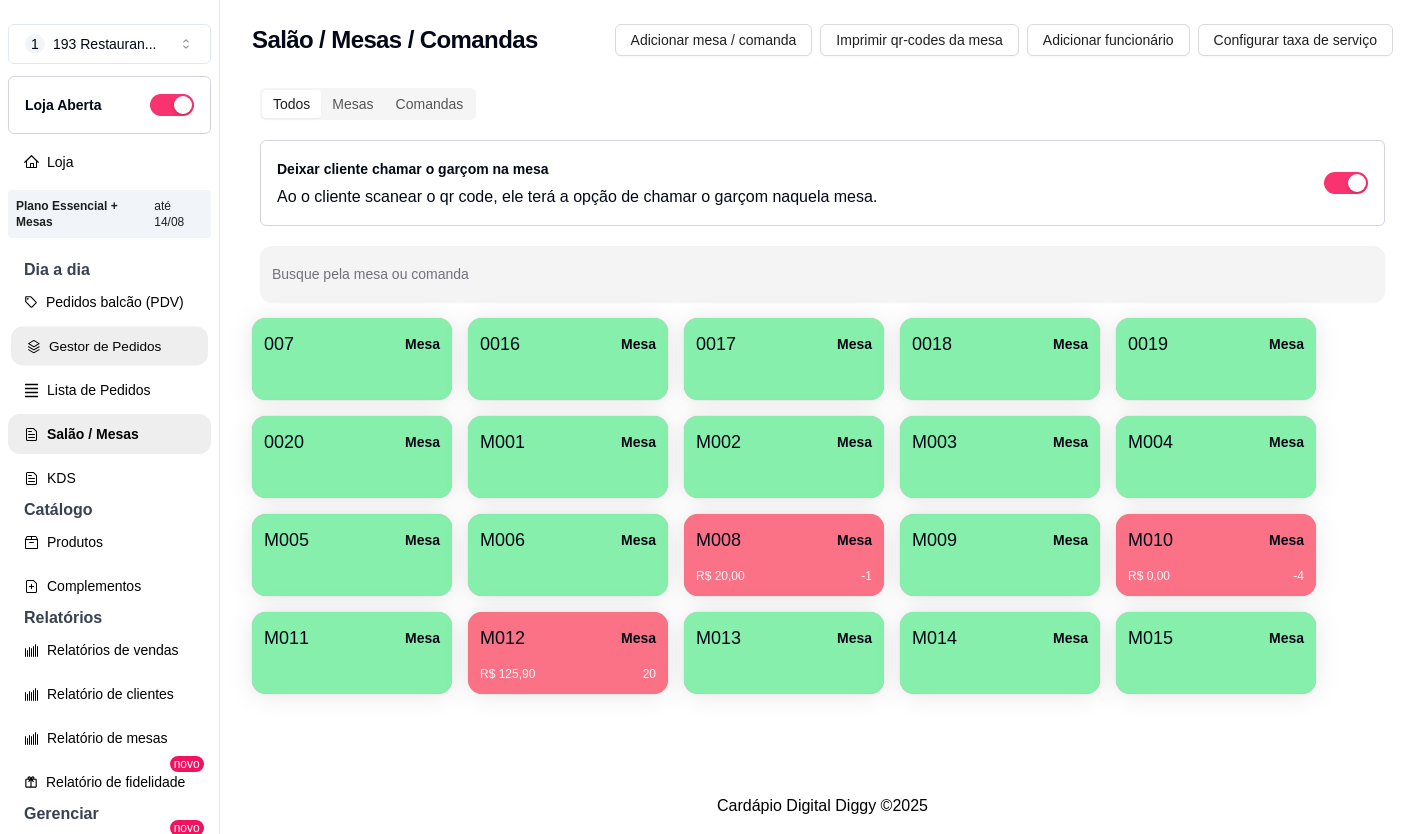 click on "Gestor de Pedidos" at bounding box center (109, 346) 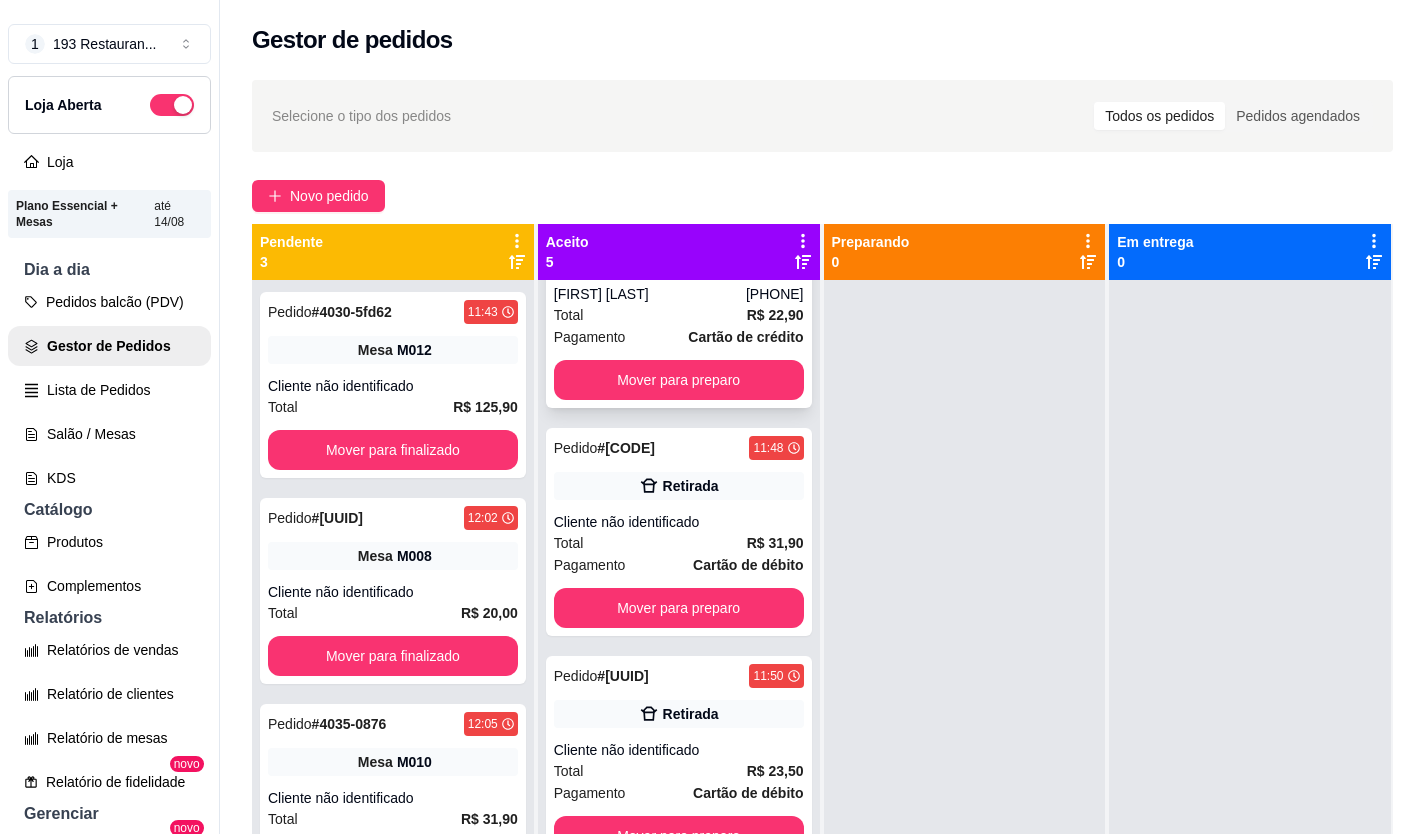 scroll, scrollTop: 326, scrollLeft: 0, axis: vertical 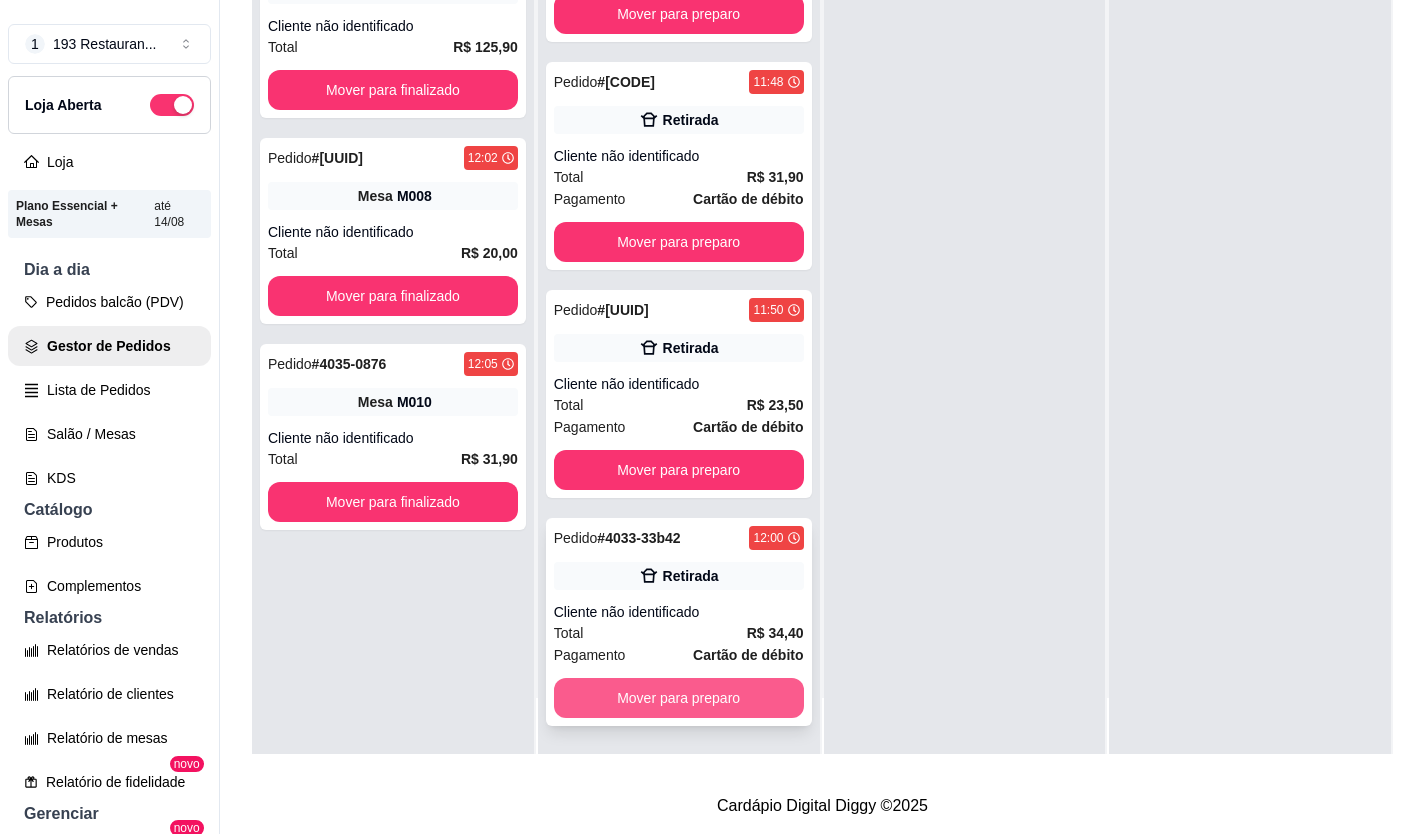 click on "Mover para preparo" at bounding box center (679, 698) 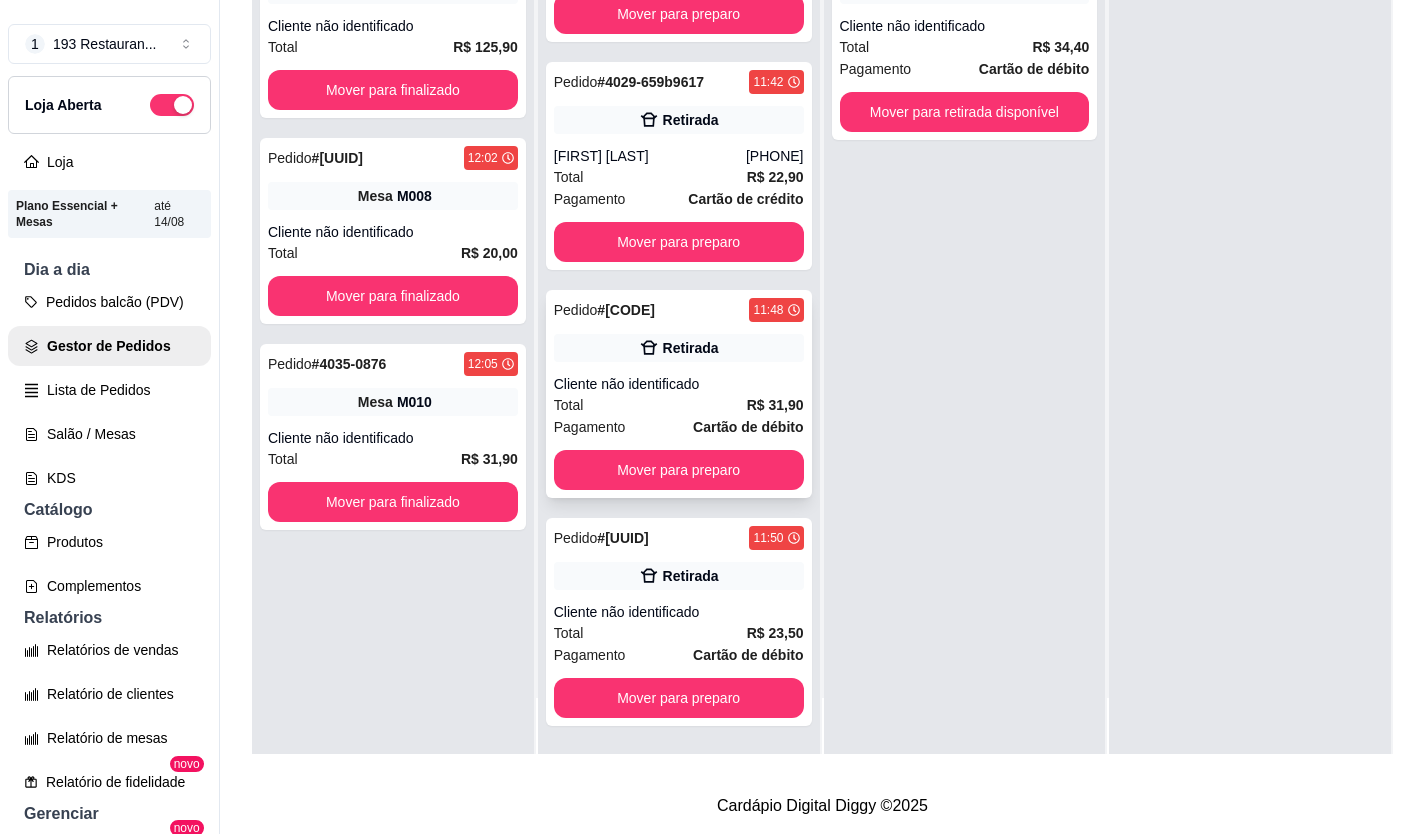 scroll, scrollTop: 98, scrollLeft: 0, axis: vertical 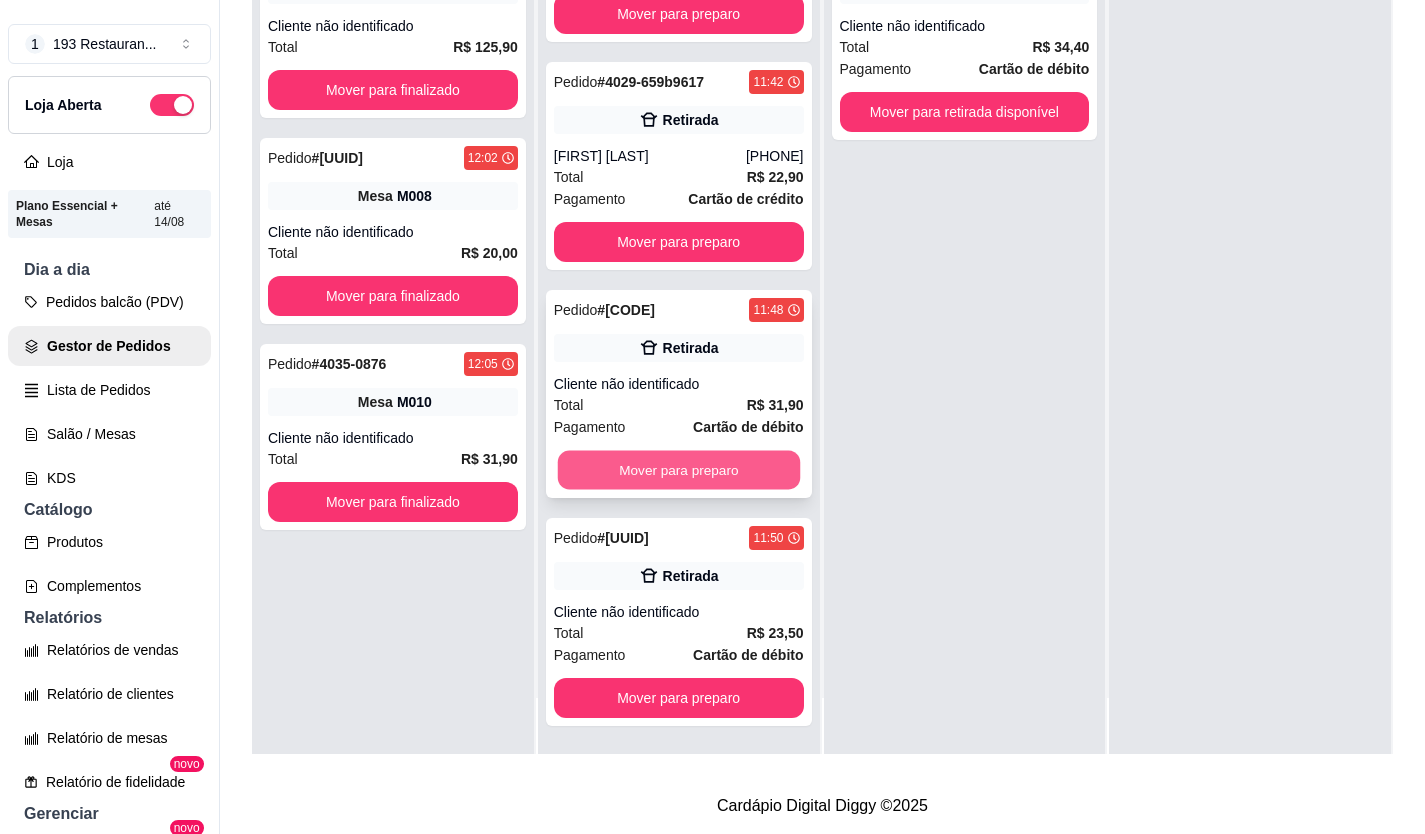 click on "Mover para preparo" at bounding box center [678, 470] 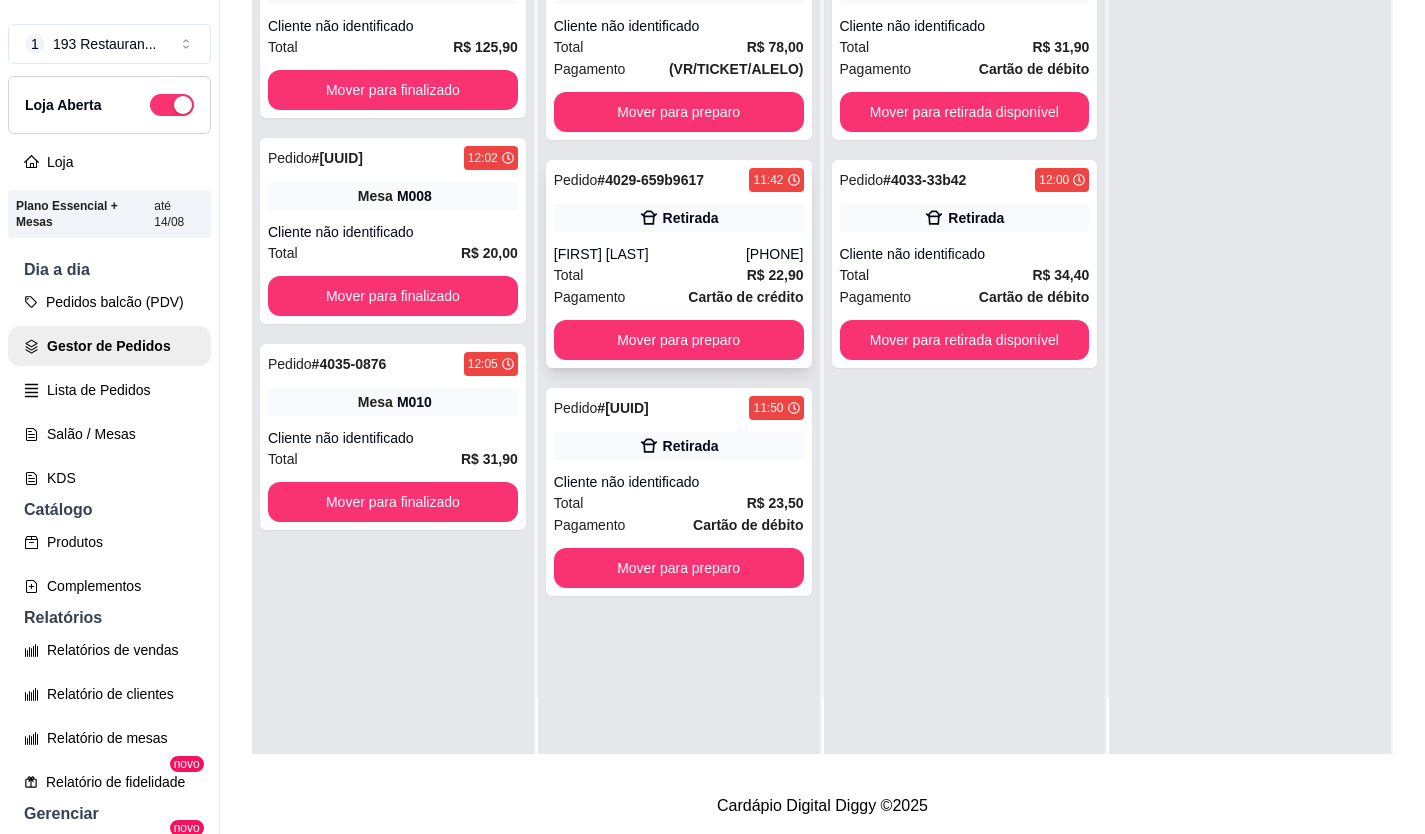 scroll, scrollTop: 0, scrollLeft: 0, axis: both 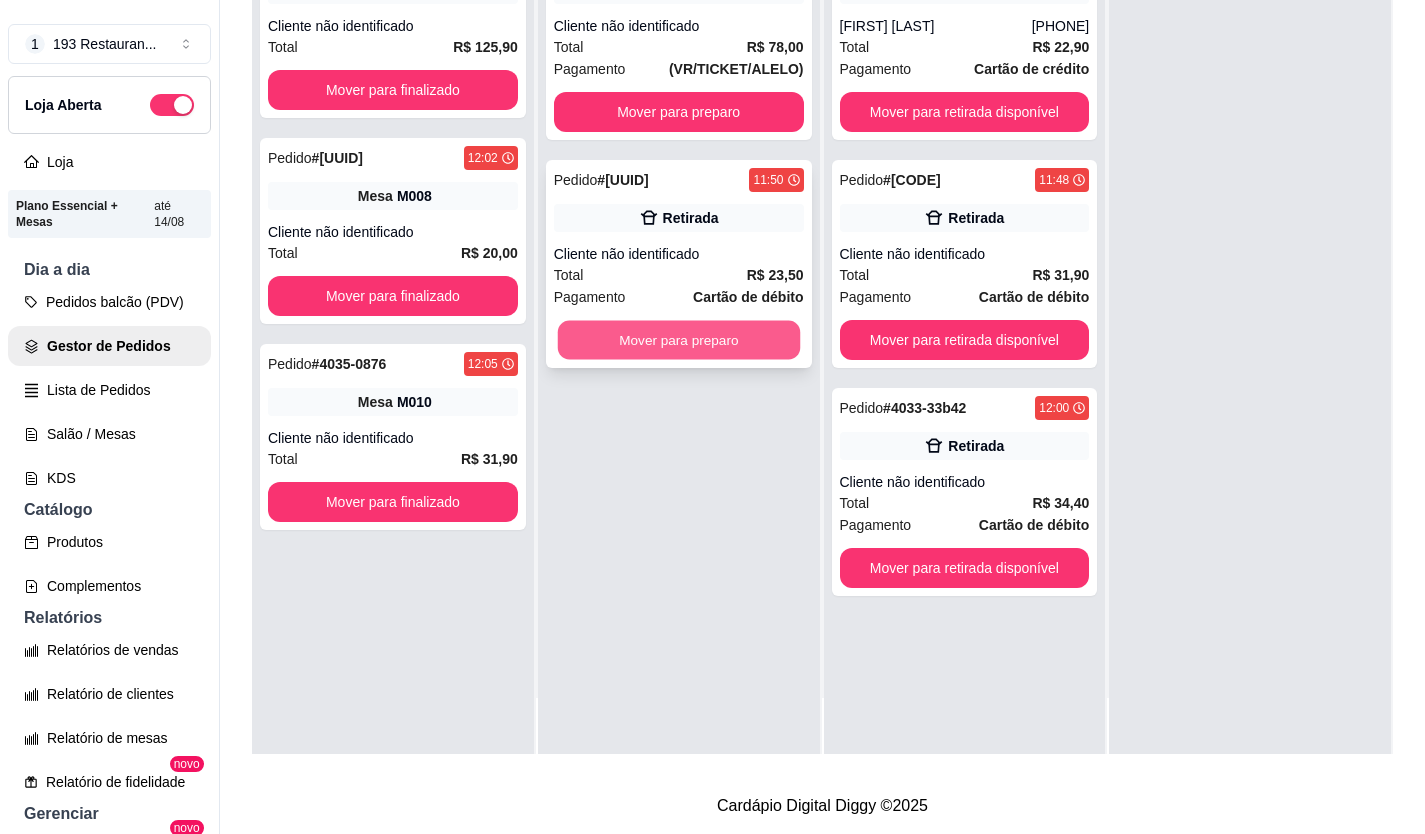 click on "Mover para preparo" at bounding box center [678, 340] 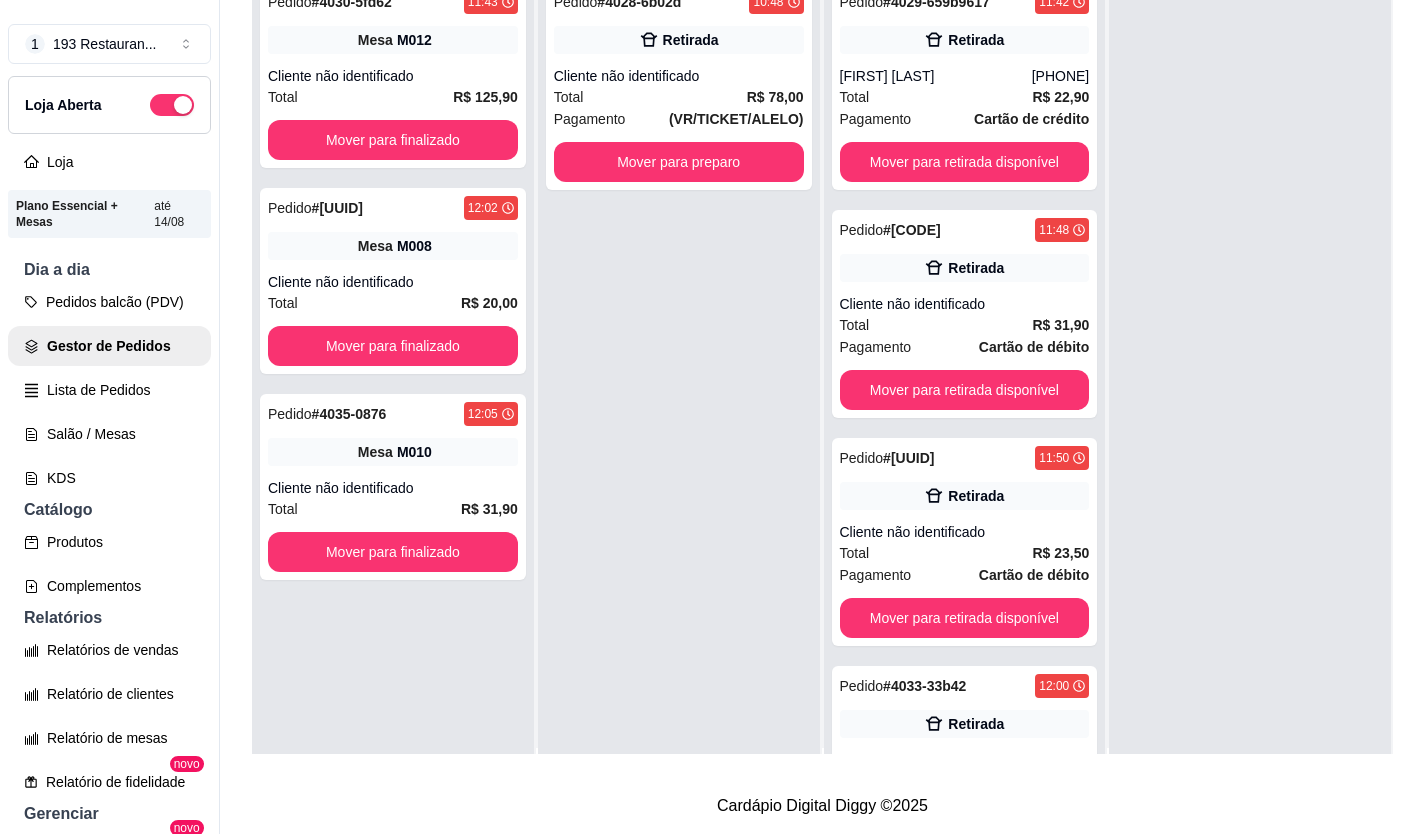 scroll, scrollTop: 0, scrollLeft: 0, axis: both 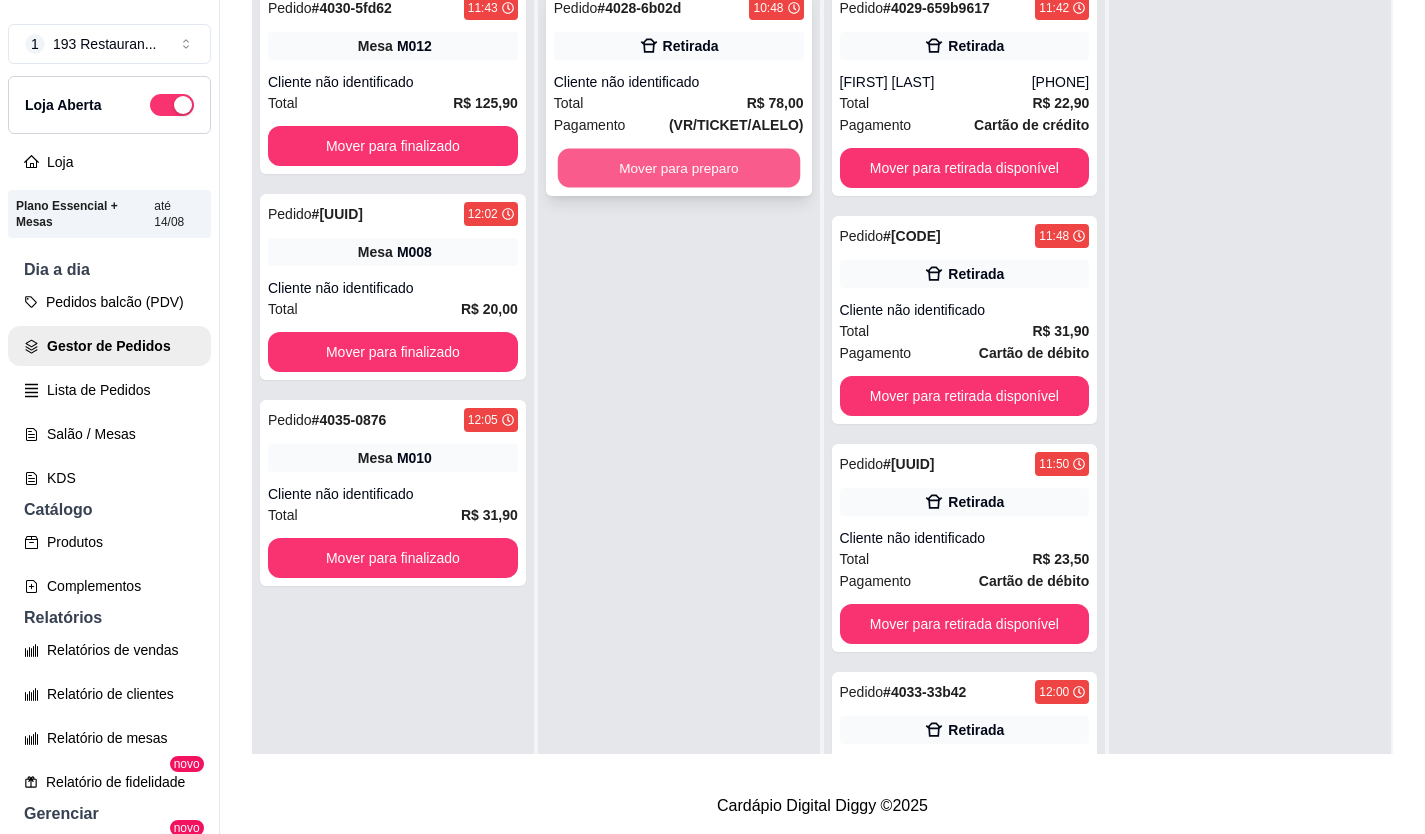 click on "Mover para preparo" at bounding box center [678, 168] 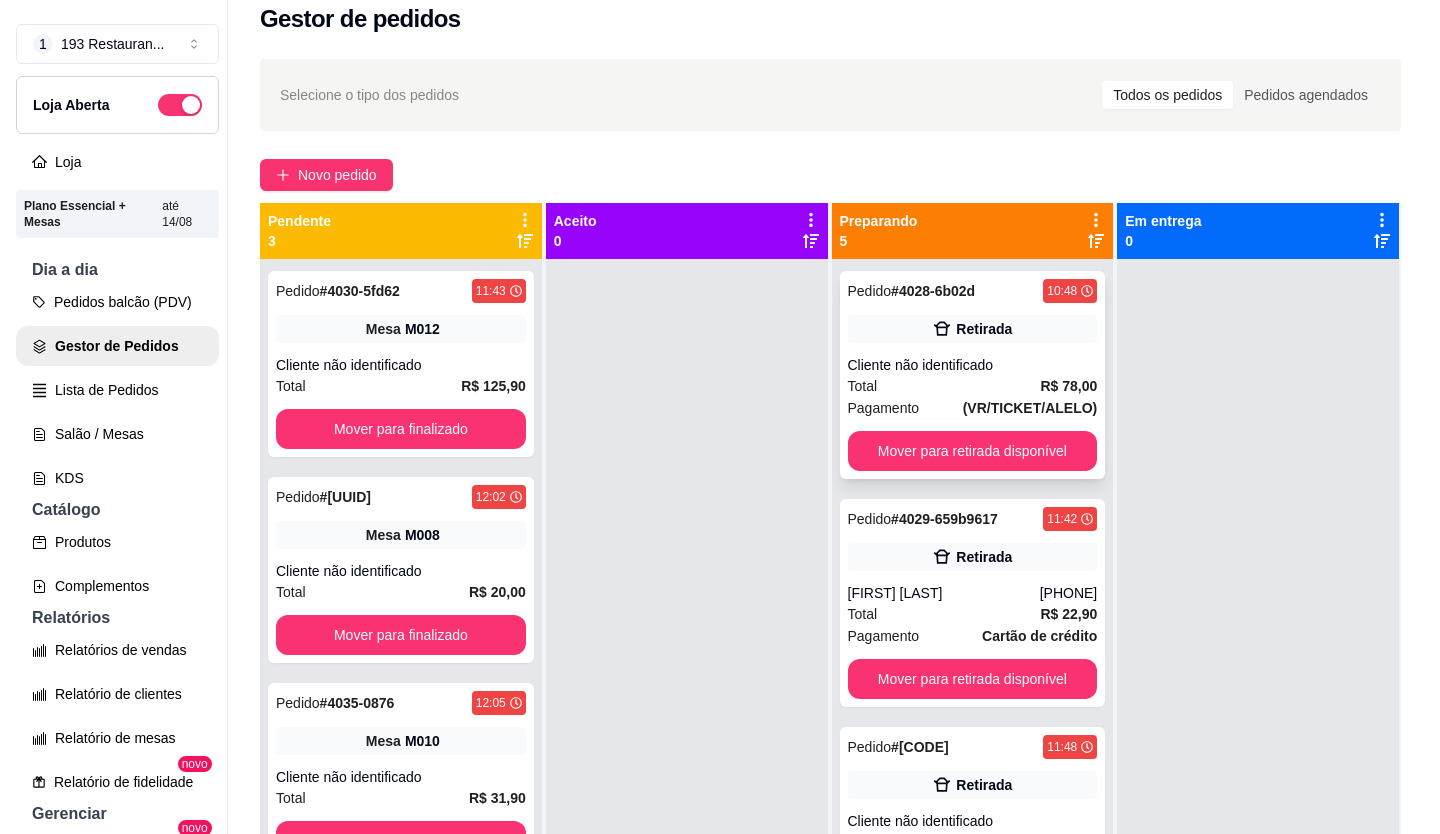 scroll, scrollTop: 19, scrollLeft: 0, axis: vertical 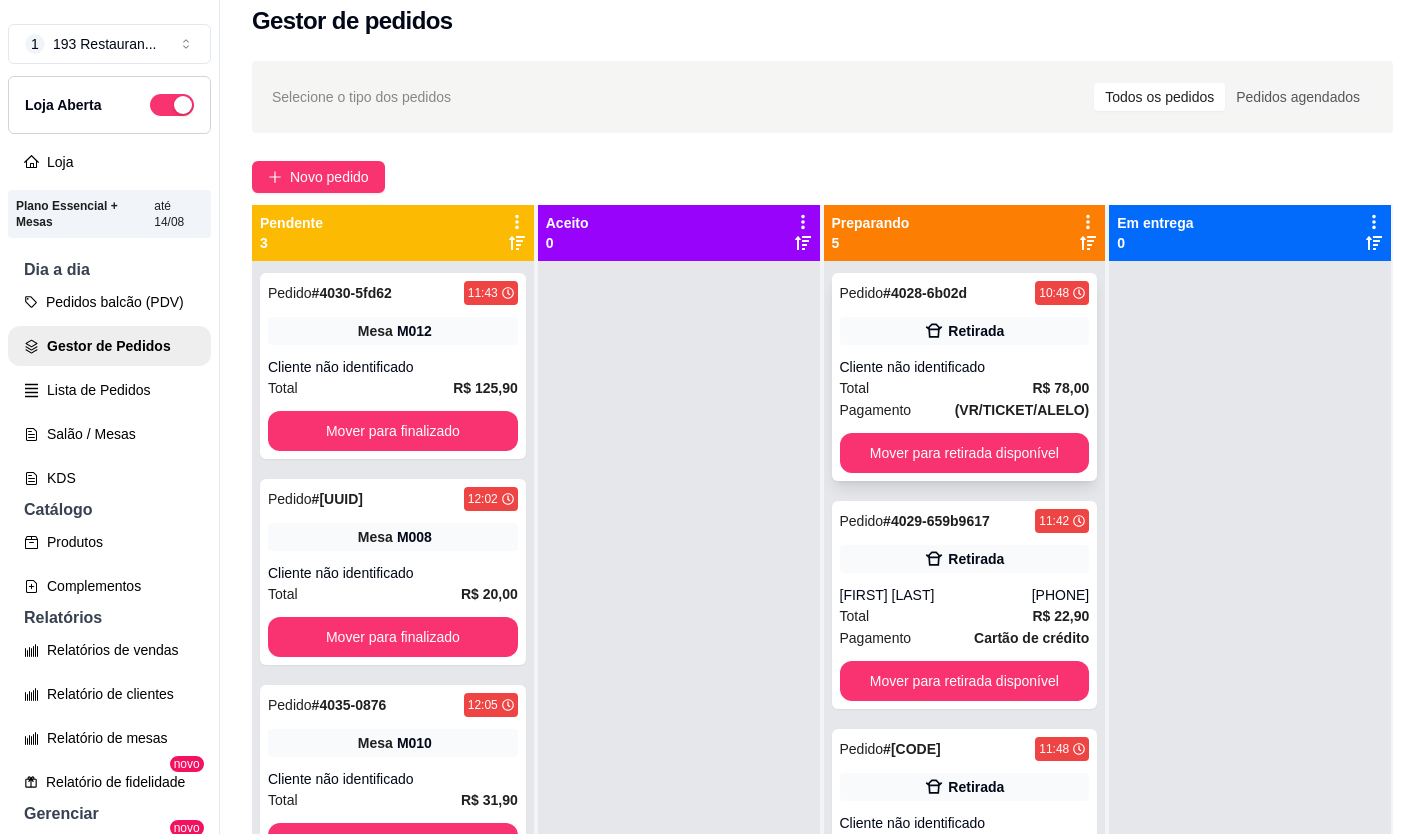 click on "Retirada" at bounding box center (965, 331) 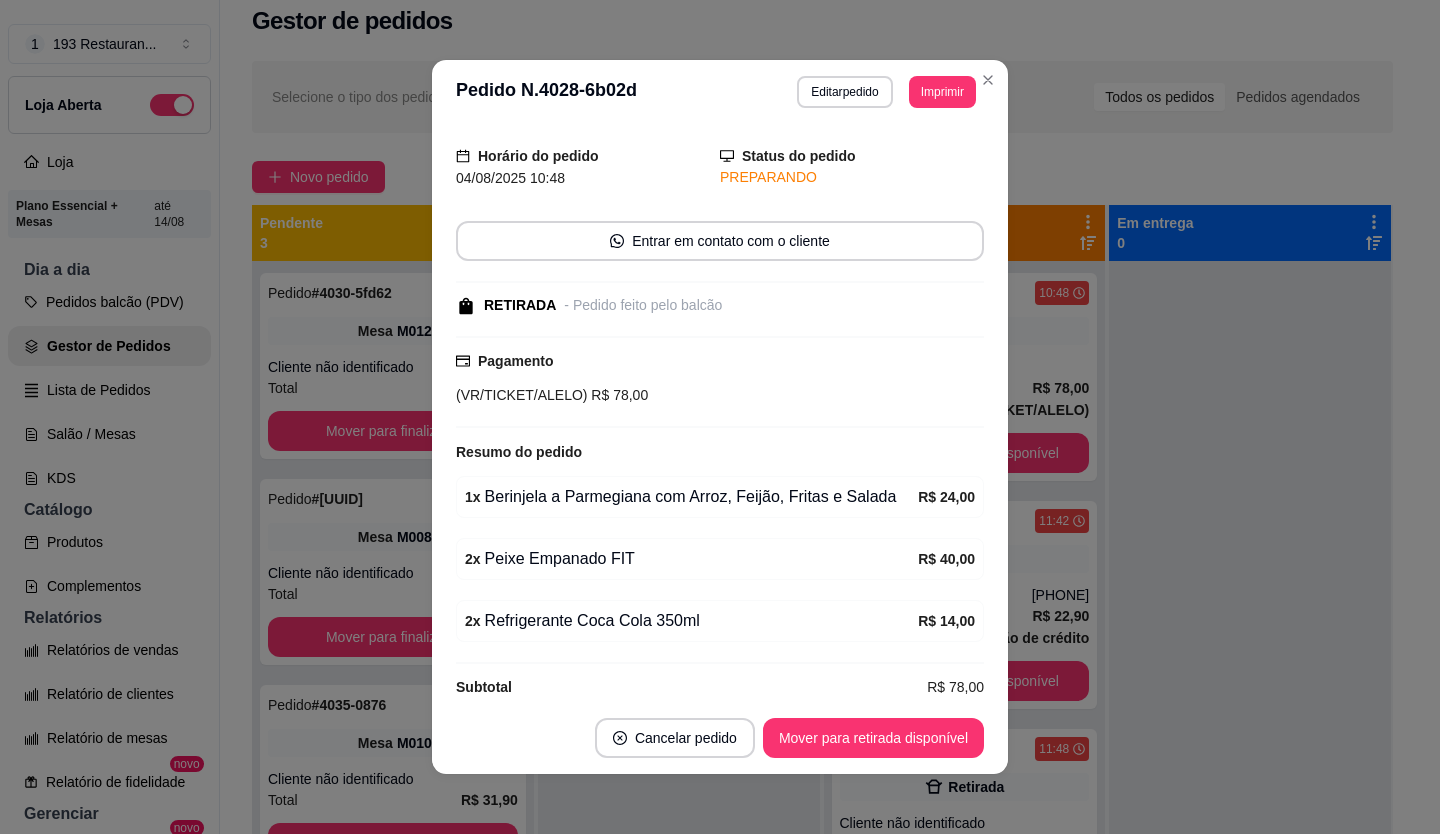 scroll, scrollTop: 79, scrollLeft: 0, axis: vertical 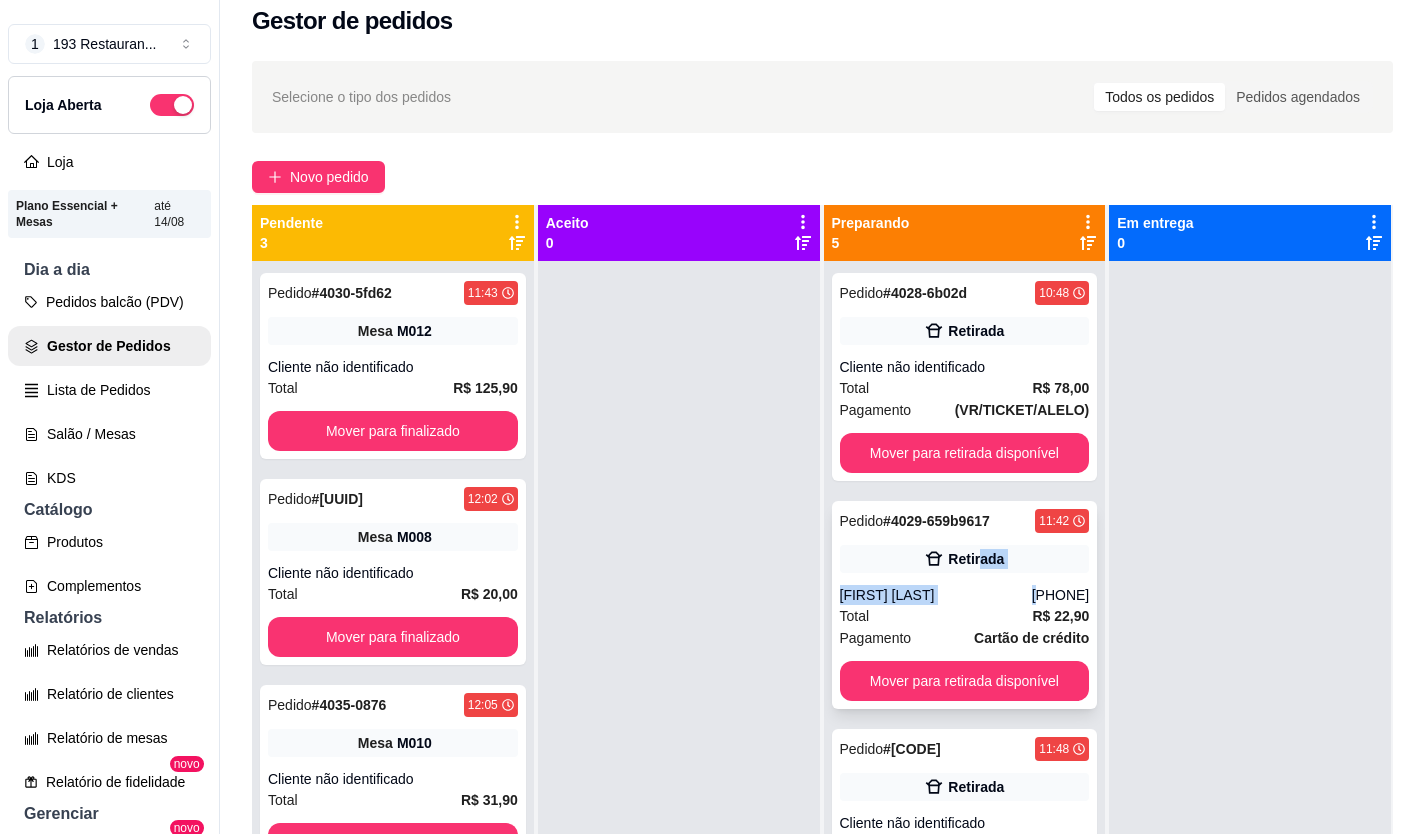click on "Pedido  # [ID] [TIME] Retirada [FIRST] [LAST] ([PHONE]) Total R$ 22,90 Pagamento Cartão de crédito Mover para retirada disponível" at bounding box center (965, 605) 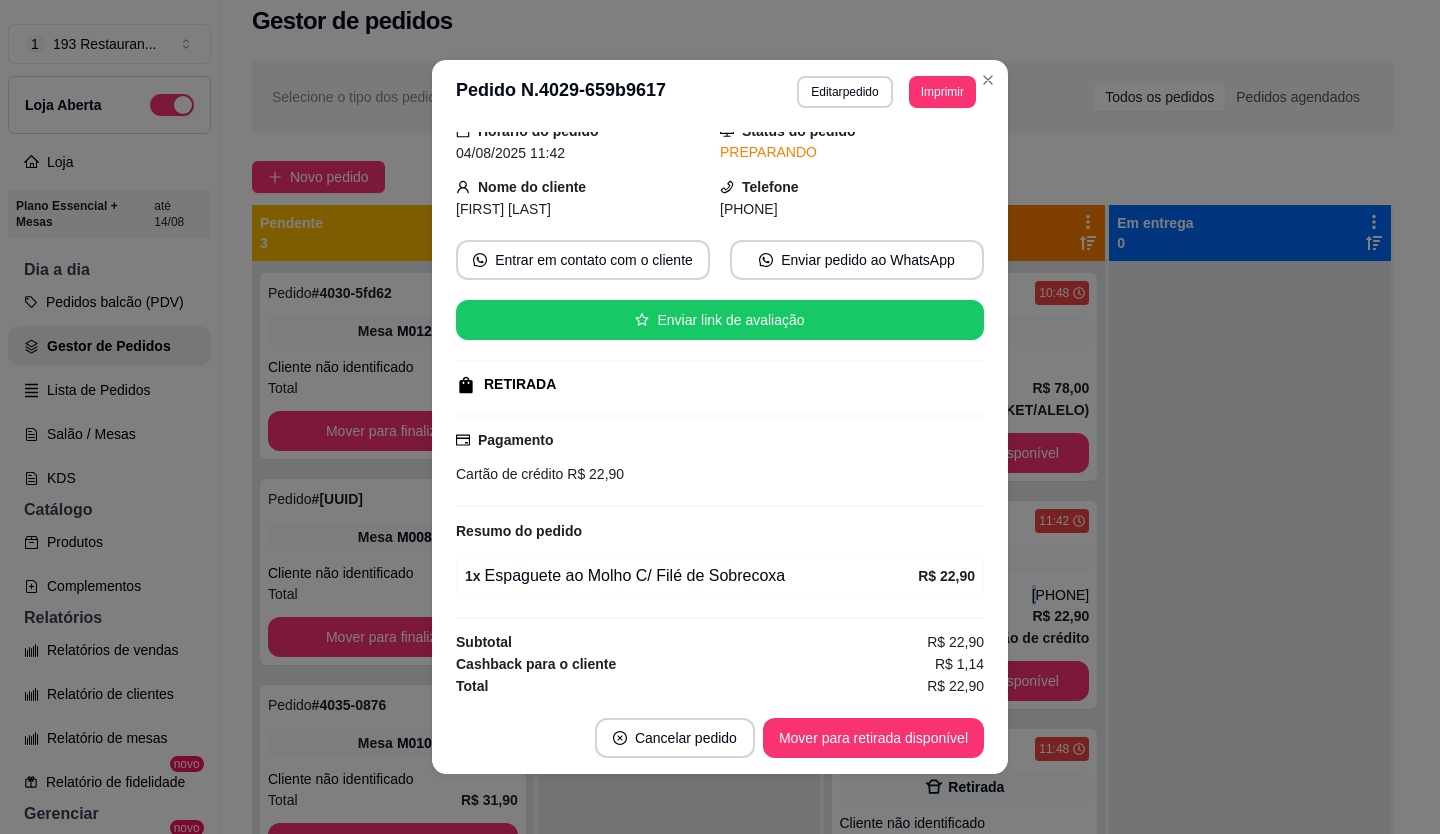 scroll, scrollTop: 81, scrollLeft: 0, axis: vertical 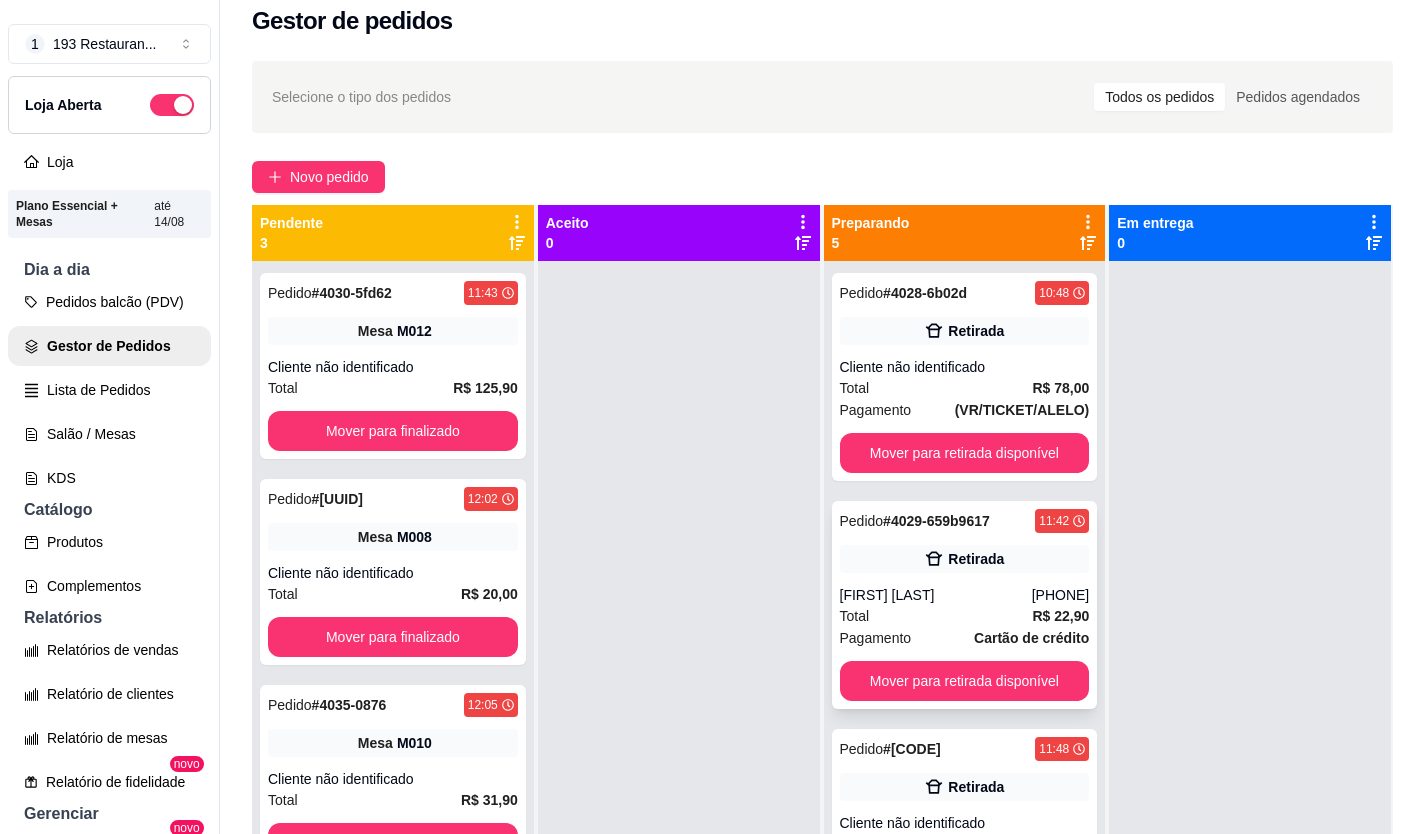 click on "Total R$ 22,90" at bounding box center [965, 616] 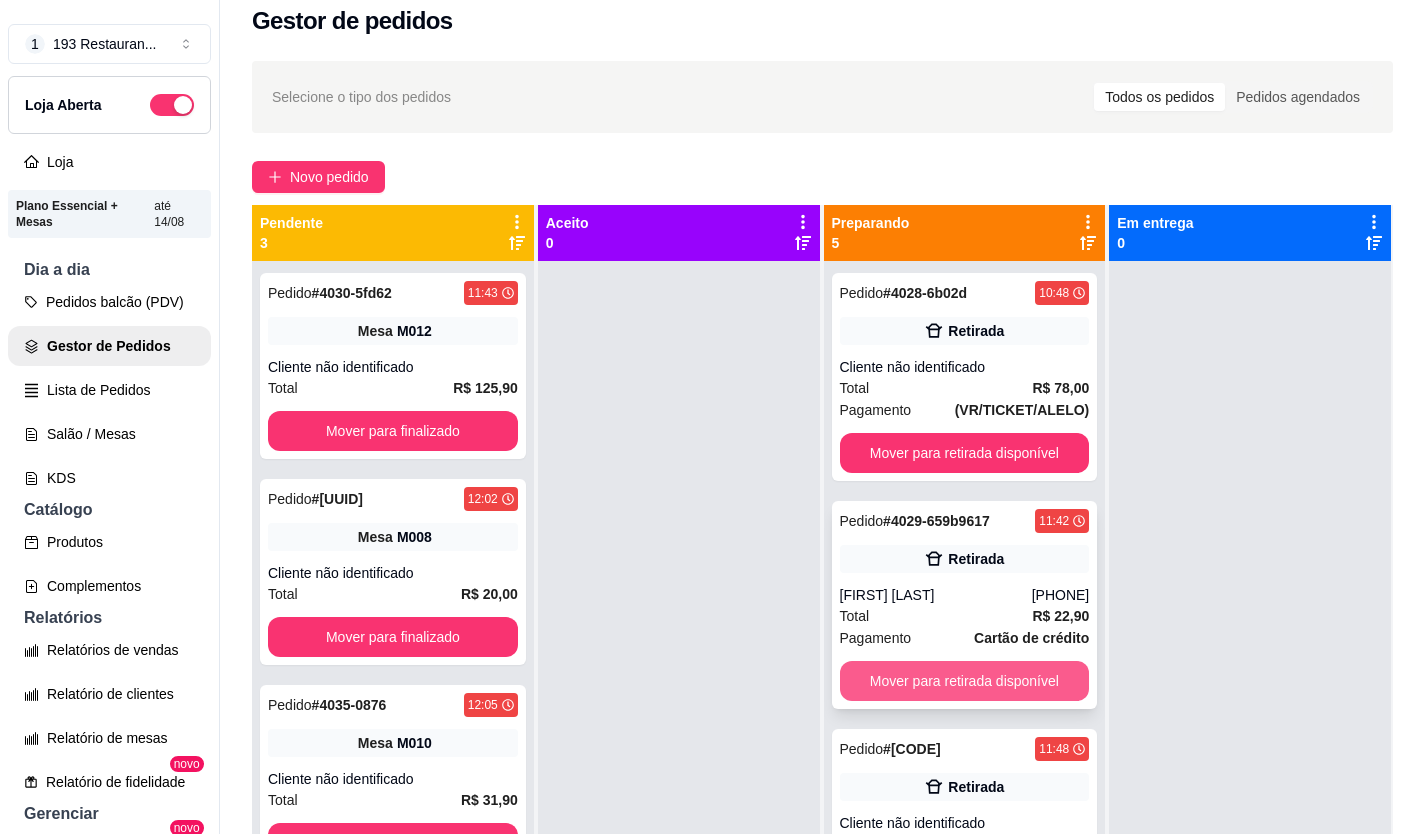 click on "Mover para retirada disponível" at bounding box center (965, 681) 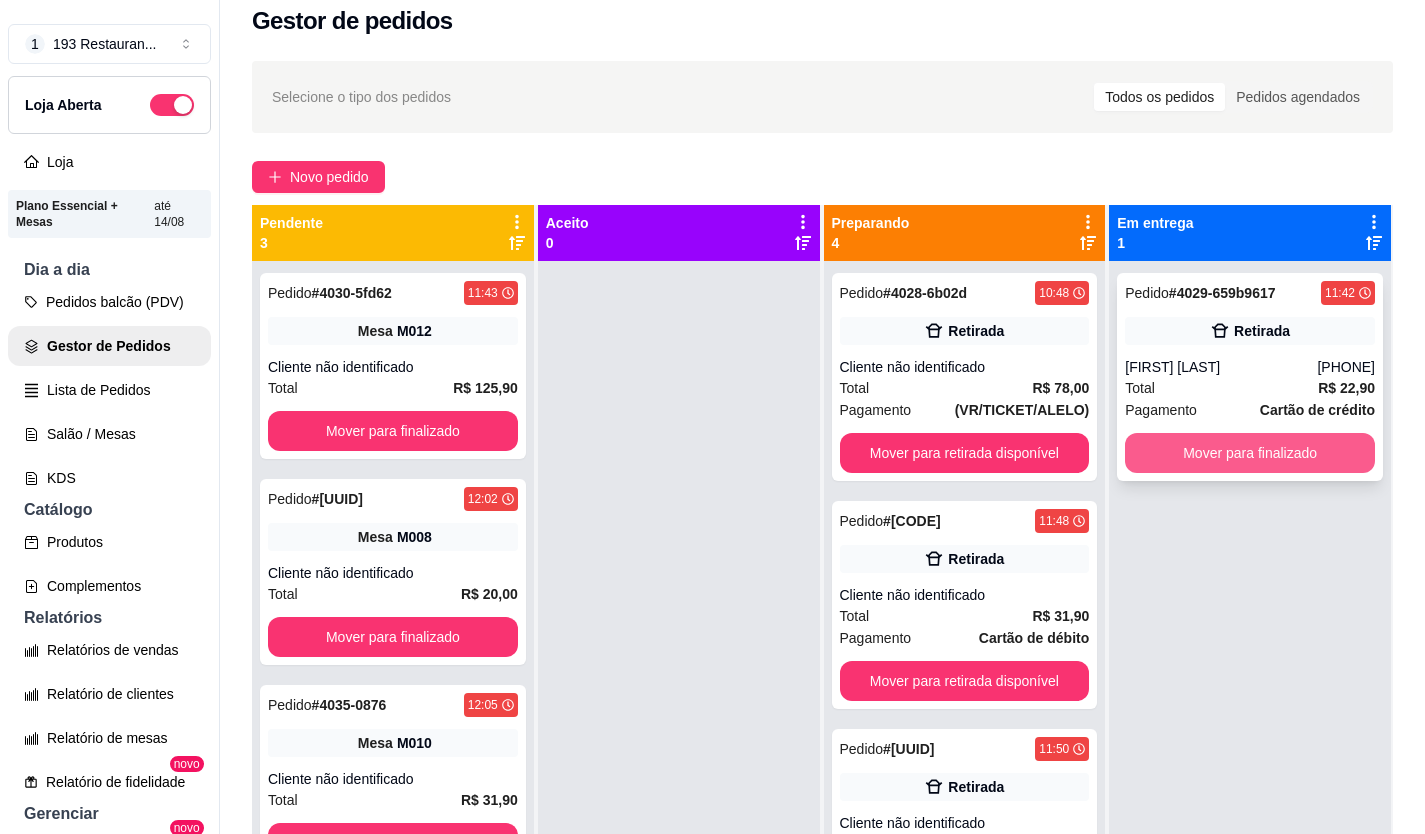 click on "Mover para finalizado" at bounding box center (1250, 453) 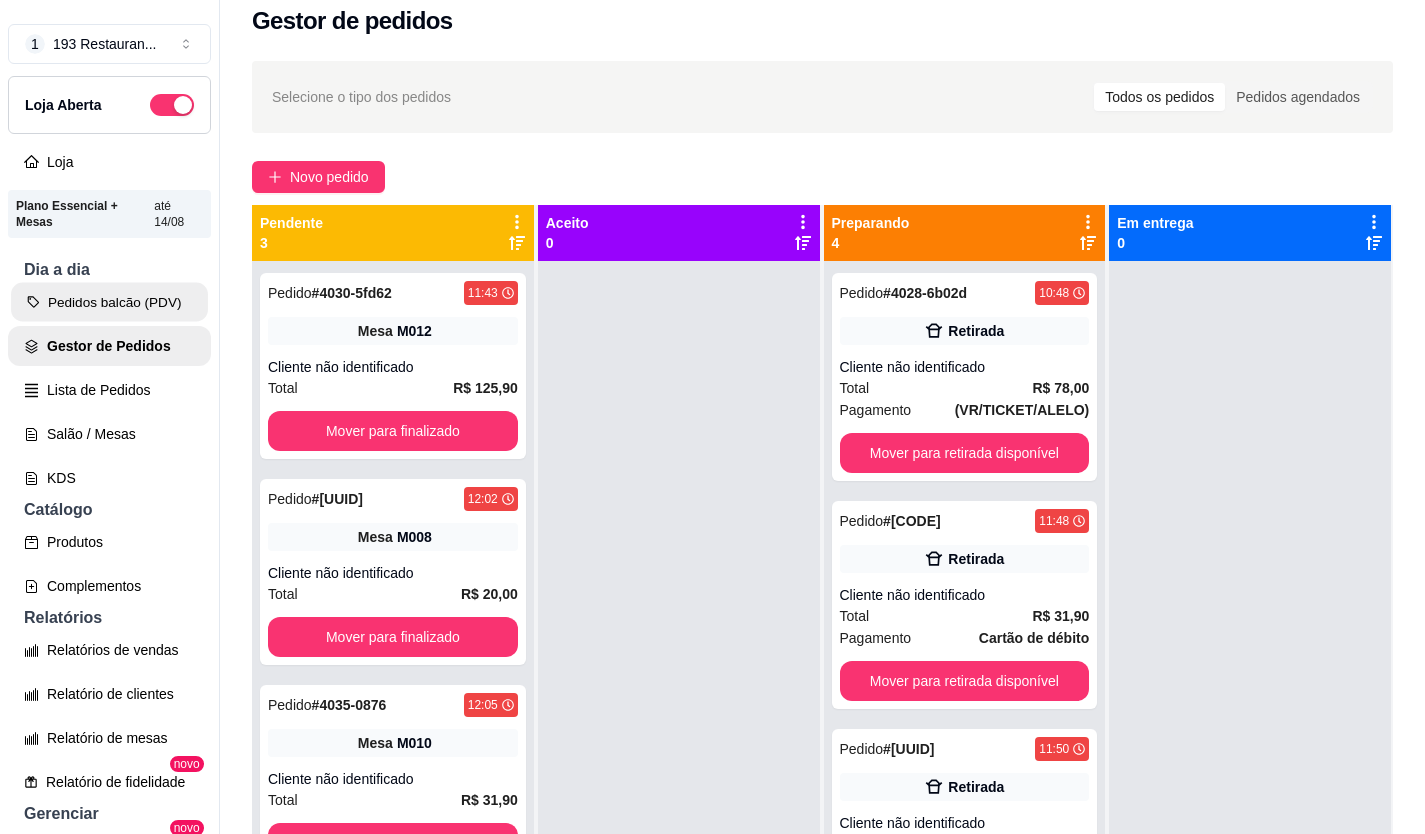 click on "Pedidos balcão (PDV)" at bounding box center (109, 302) 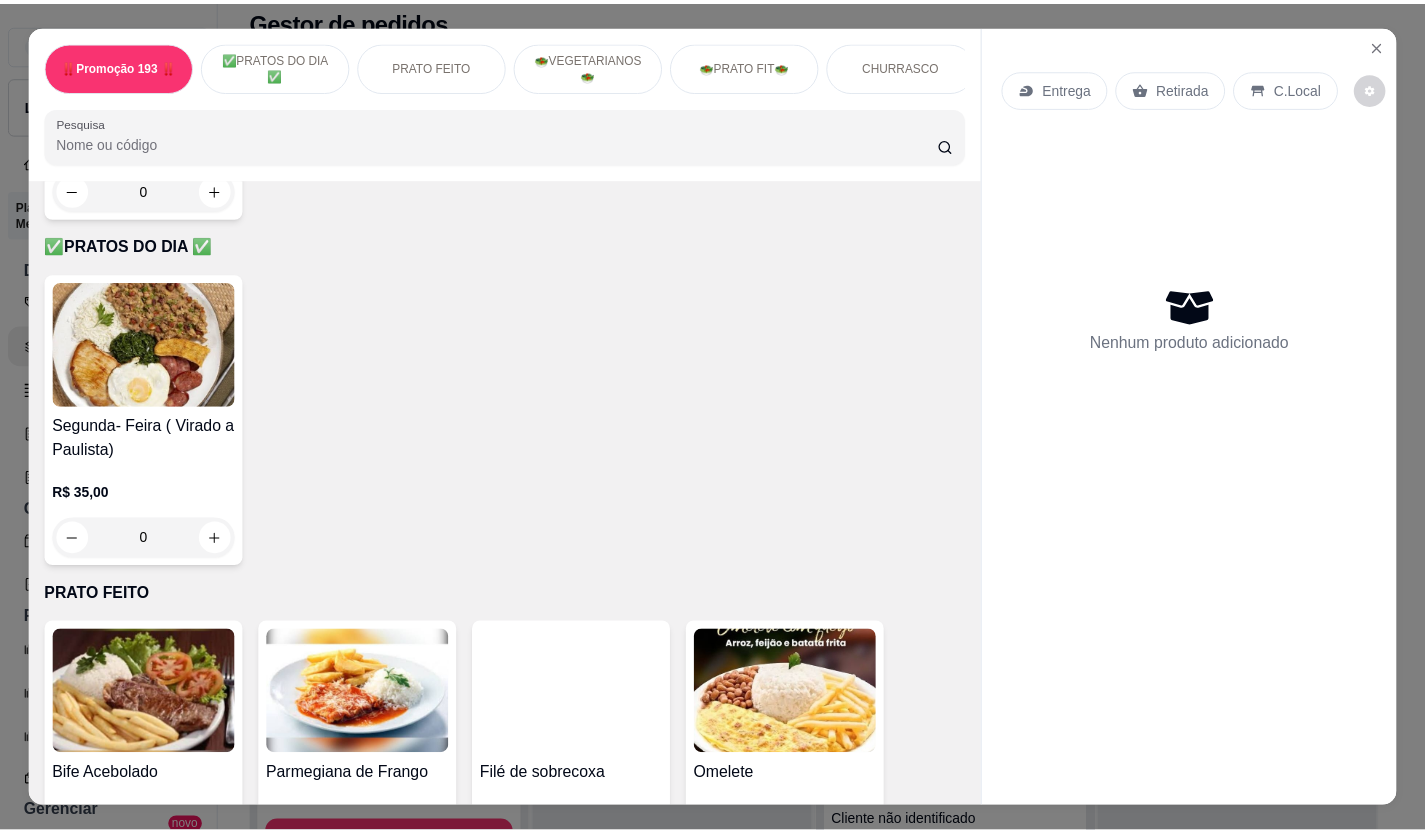 scroll, scrollTop: 800, scrollLeft: 0, axis: vertical 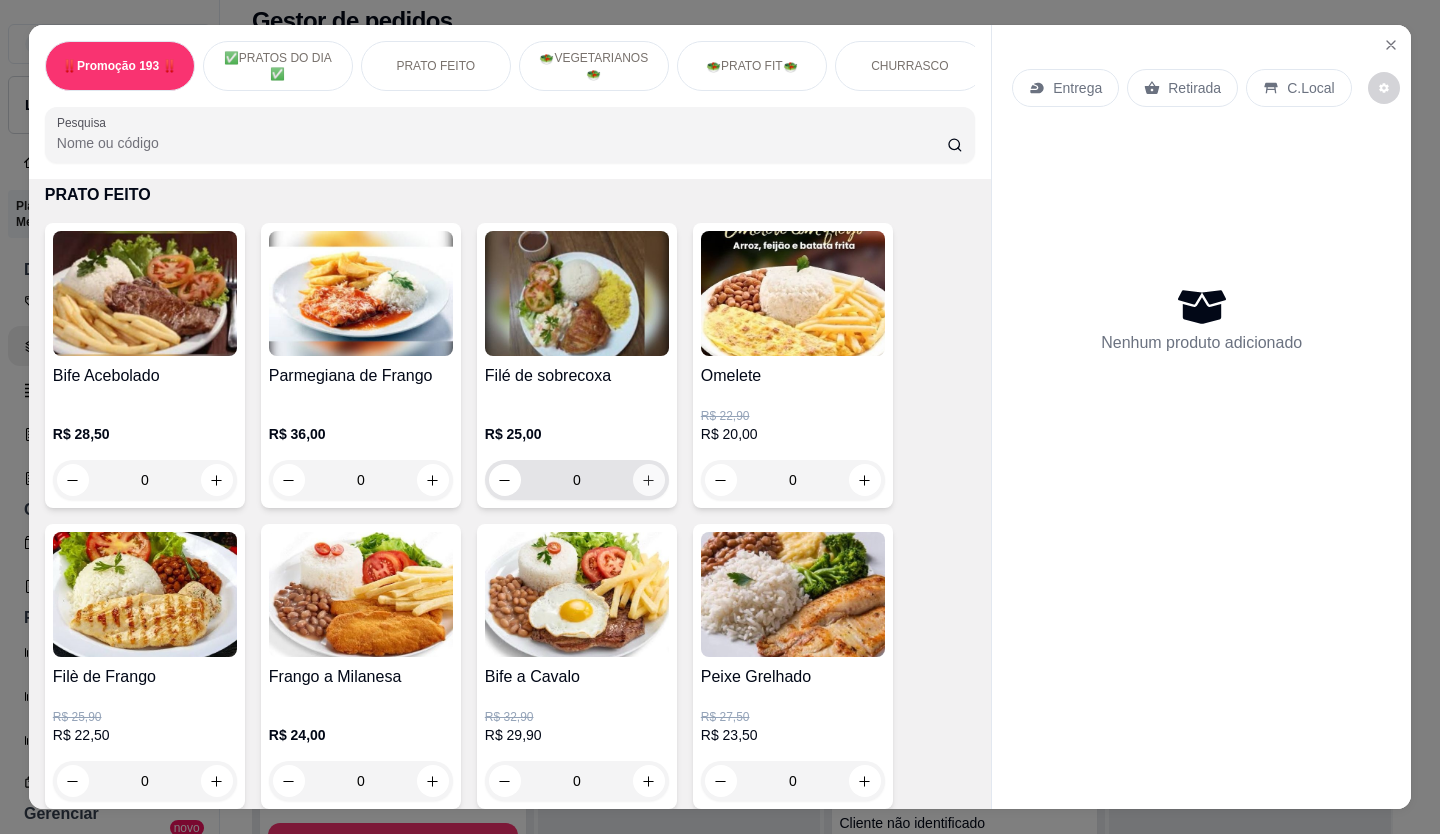 click 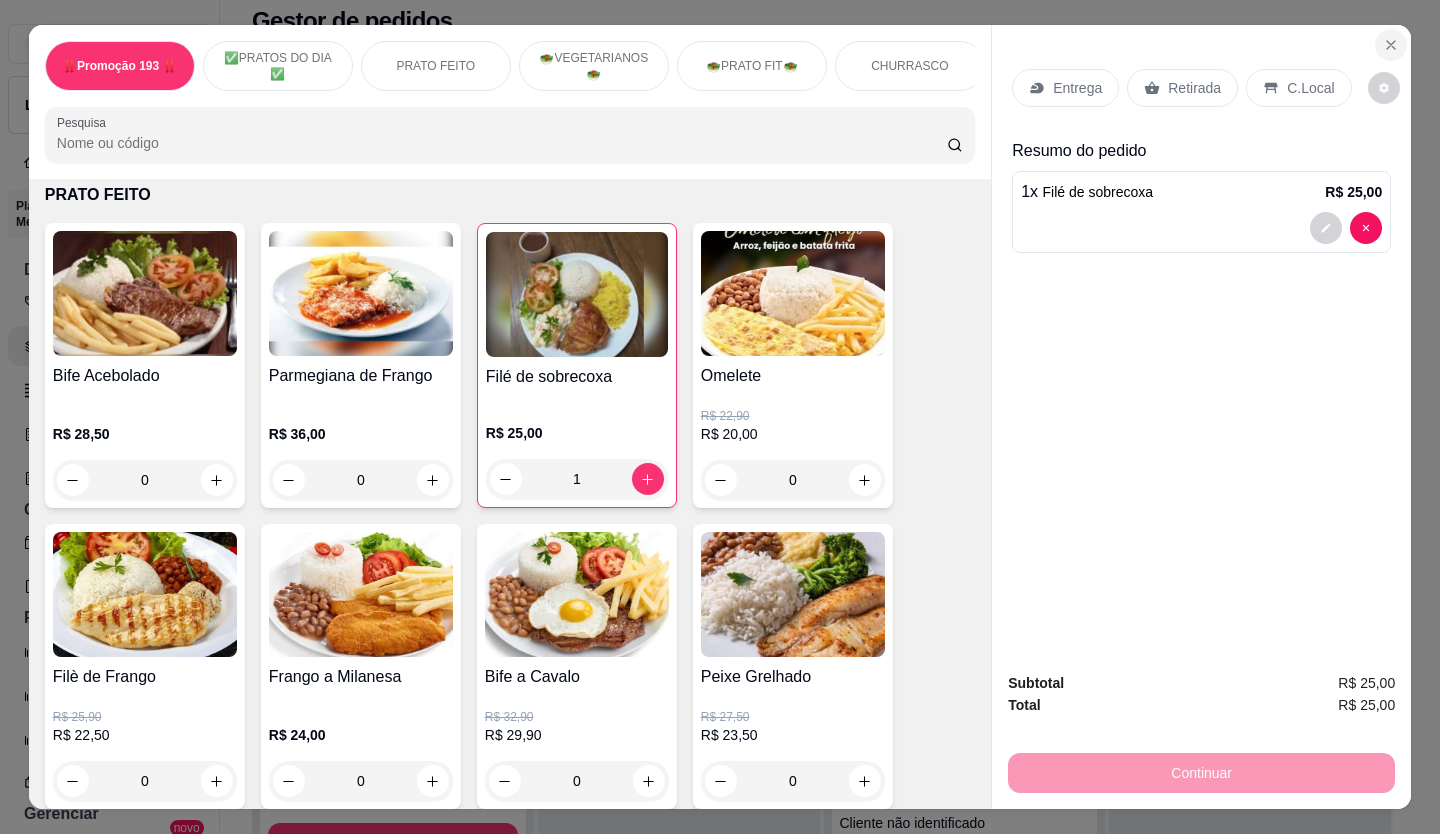 click at bounding box center [1391, 45] 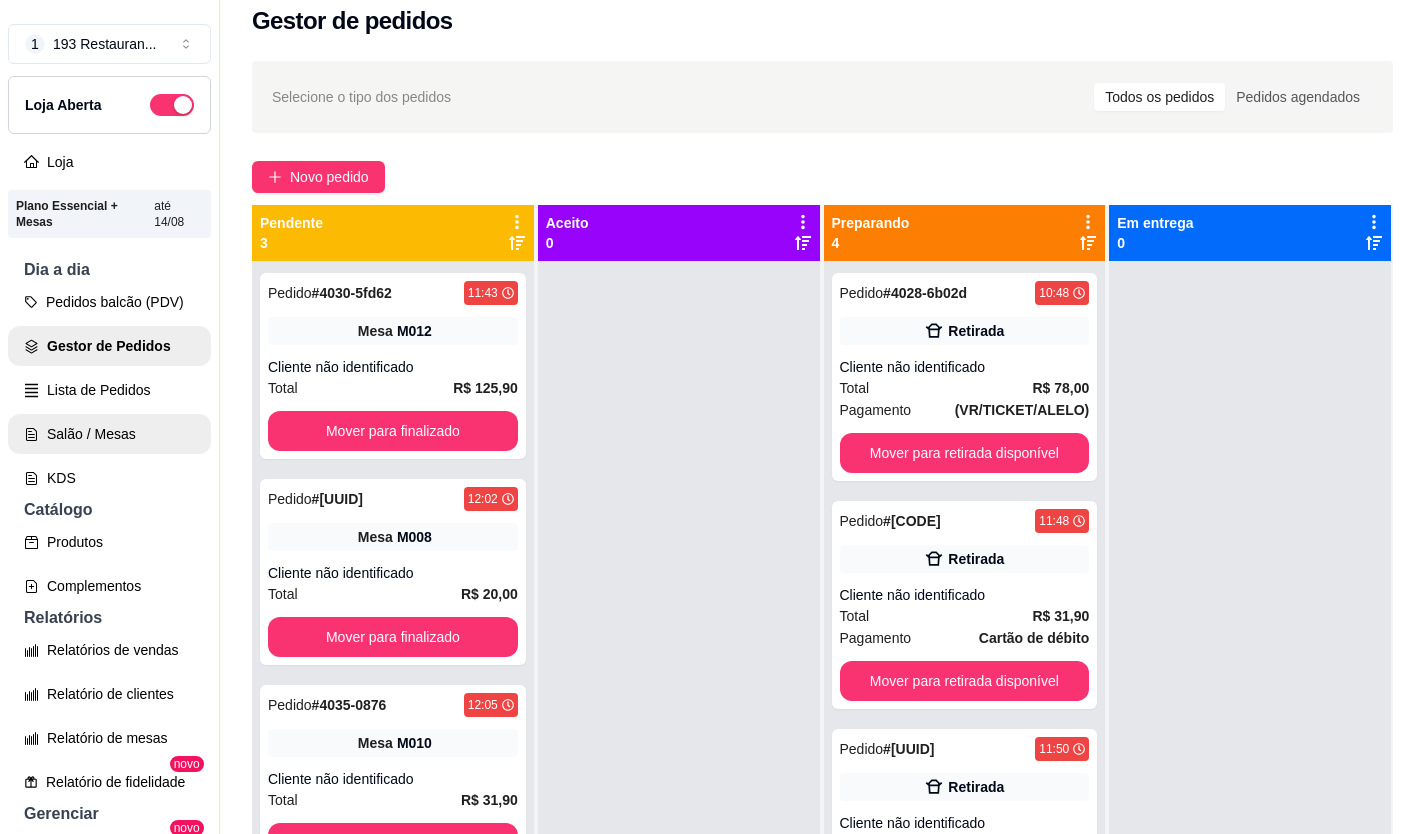 click on "Salão / Mesas" at bounding box center (109, 434) 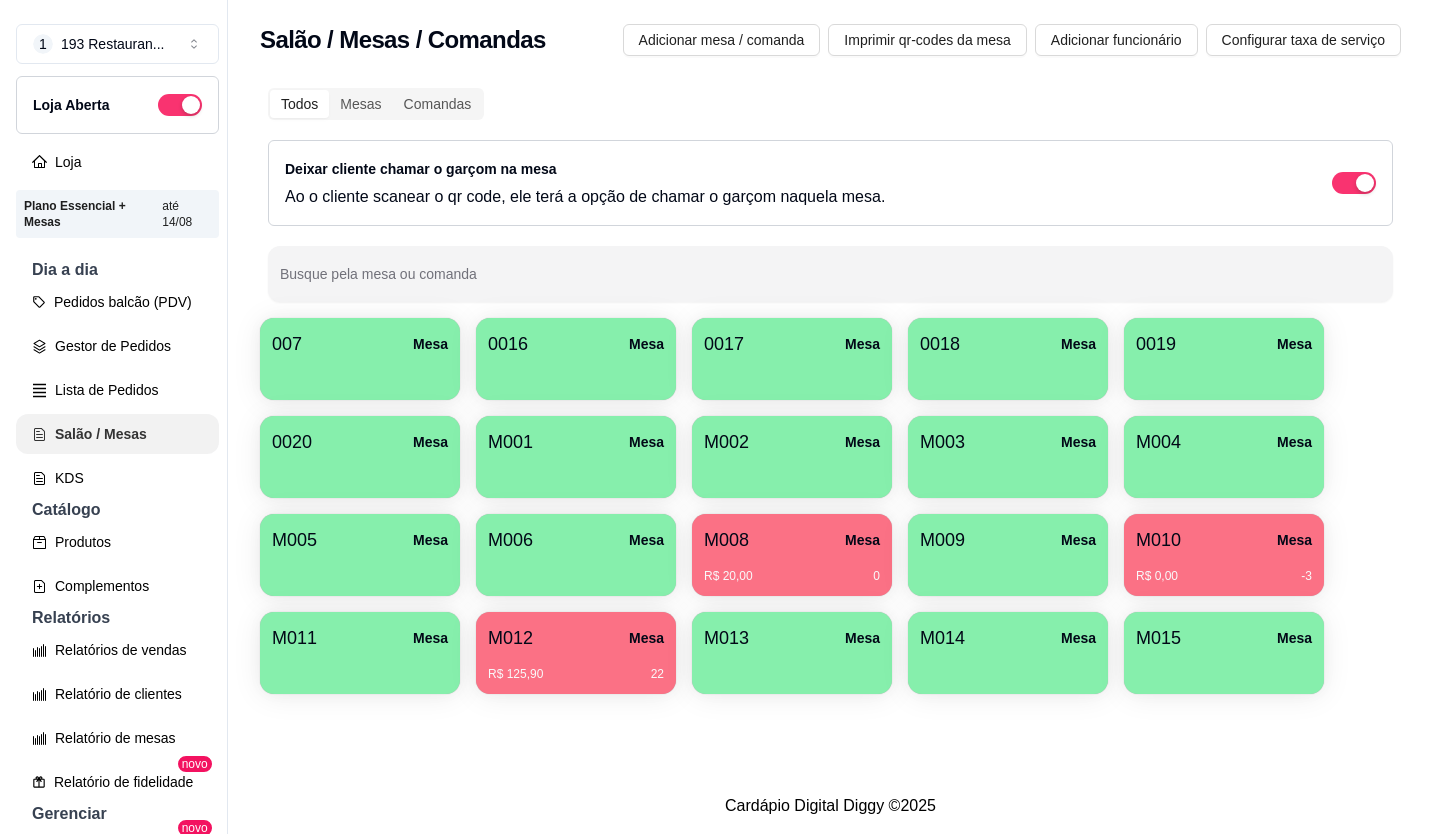 scroll, scrollTop: 0, scrollLeft: 0, axis: both 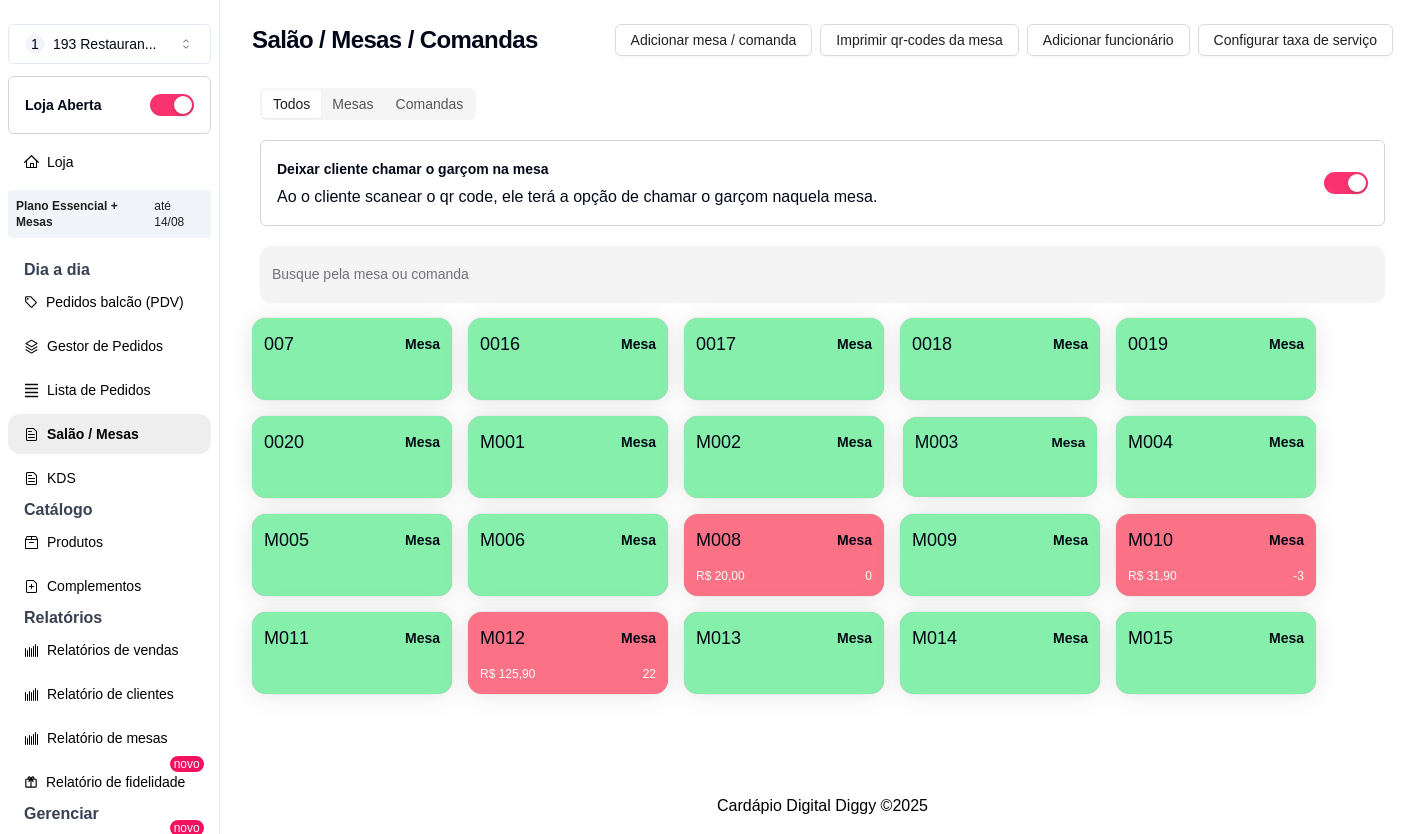 click at bounding box center (1000, 470) 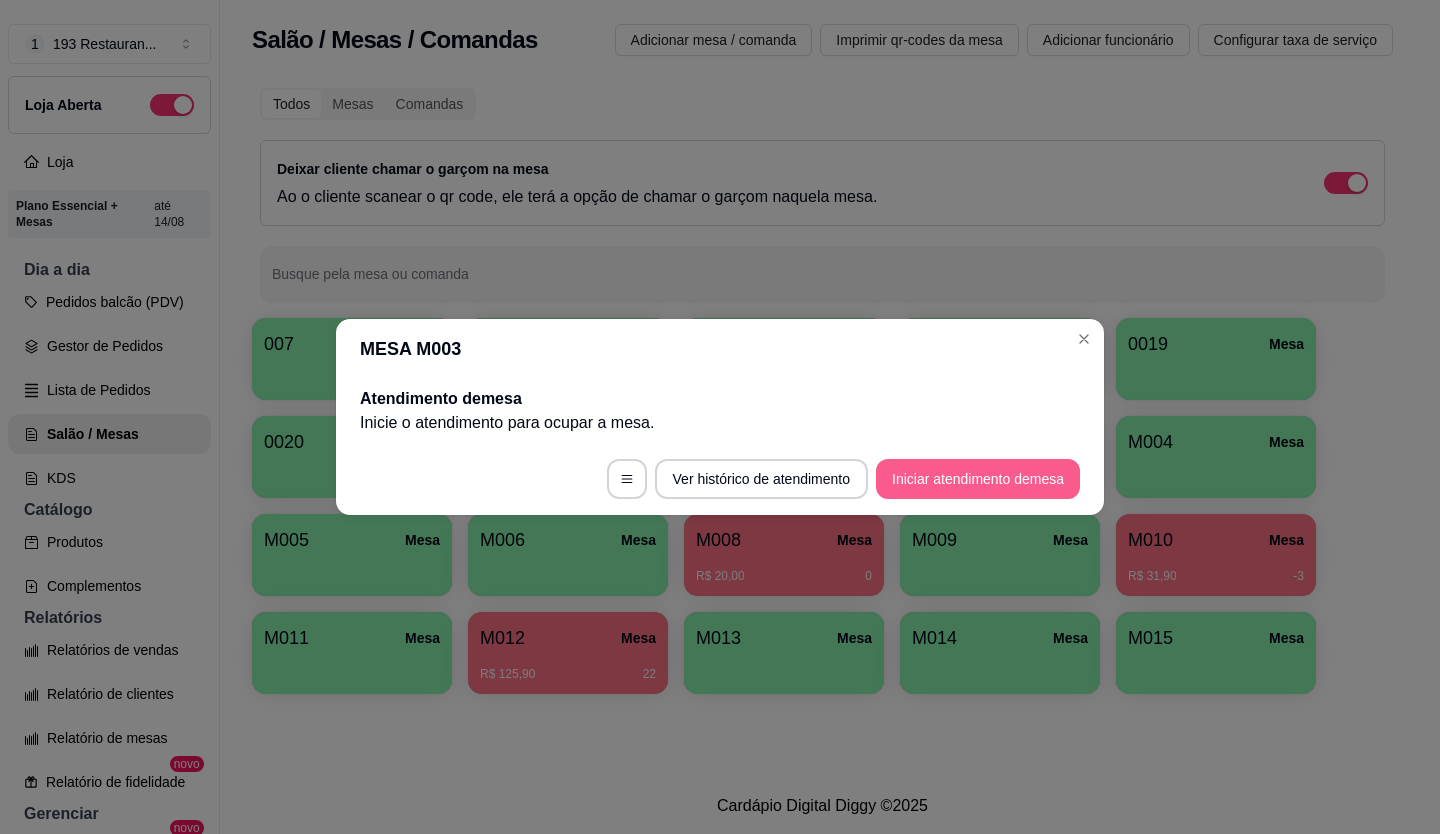 click on "Iniciar atendimento de  mesa" at bounding box center [978, 479] 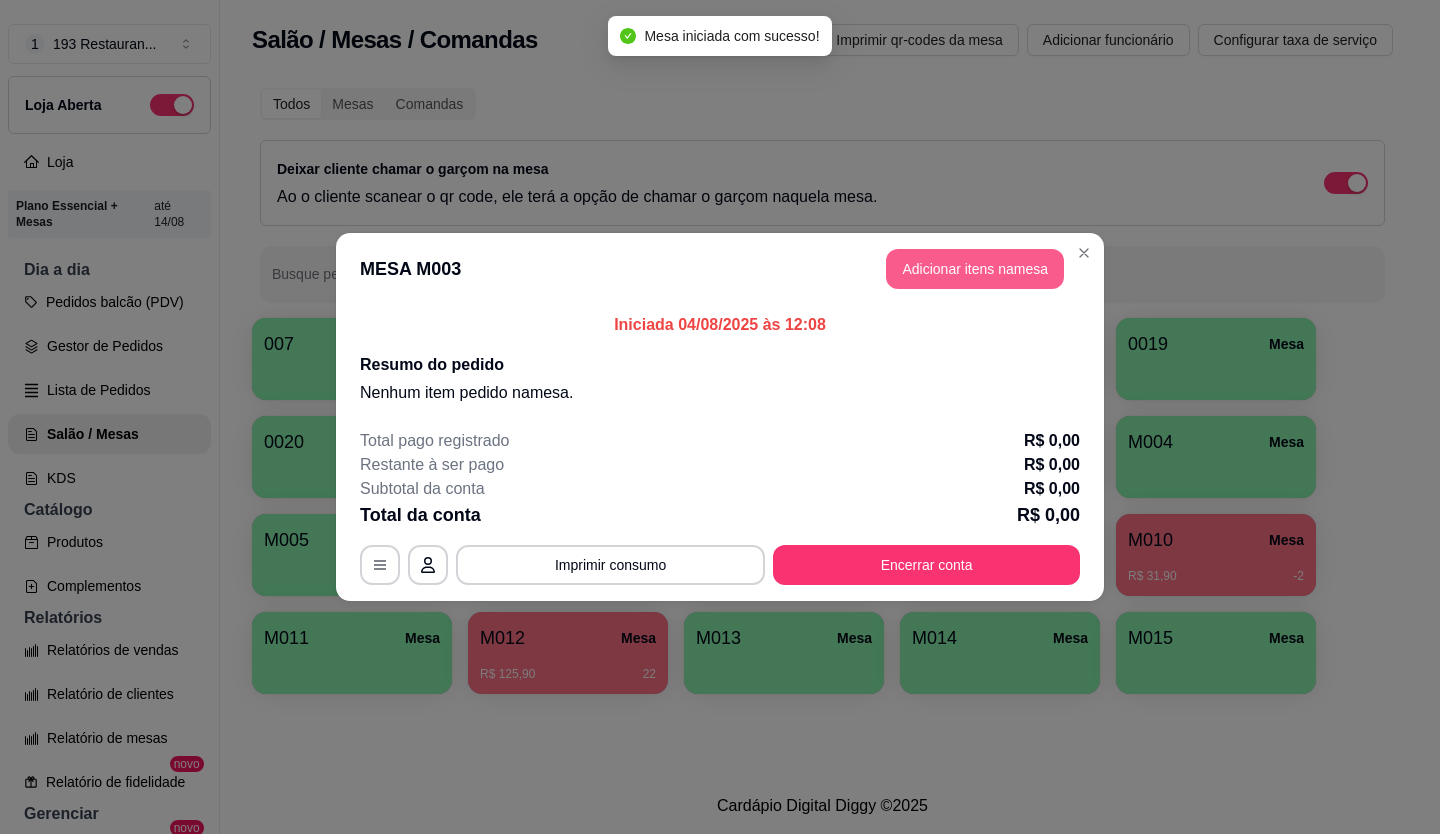 click on "Adicionar itens na  mesa" at bounding box center [975, 269] 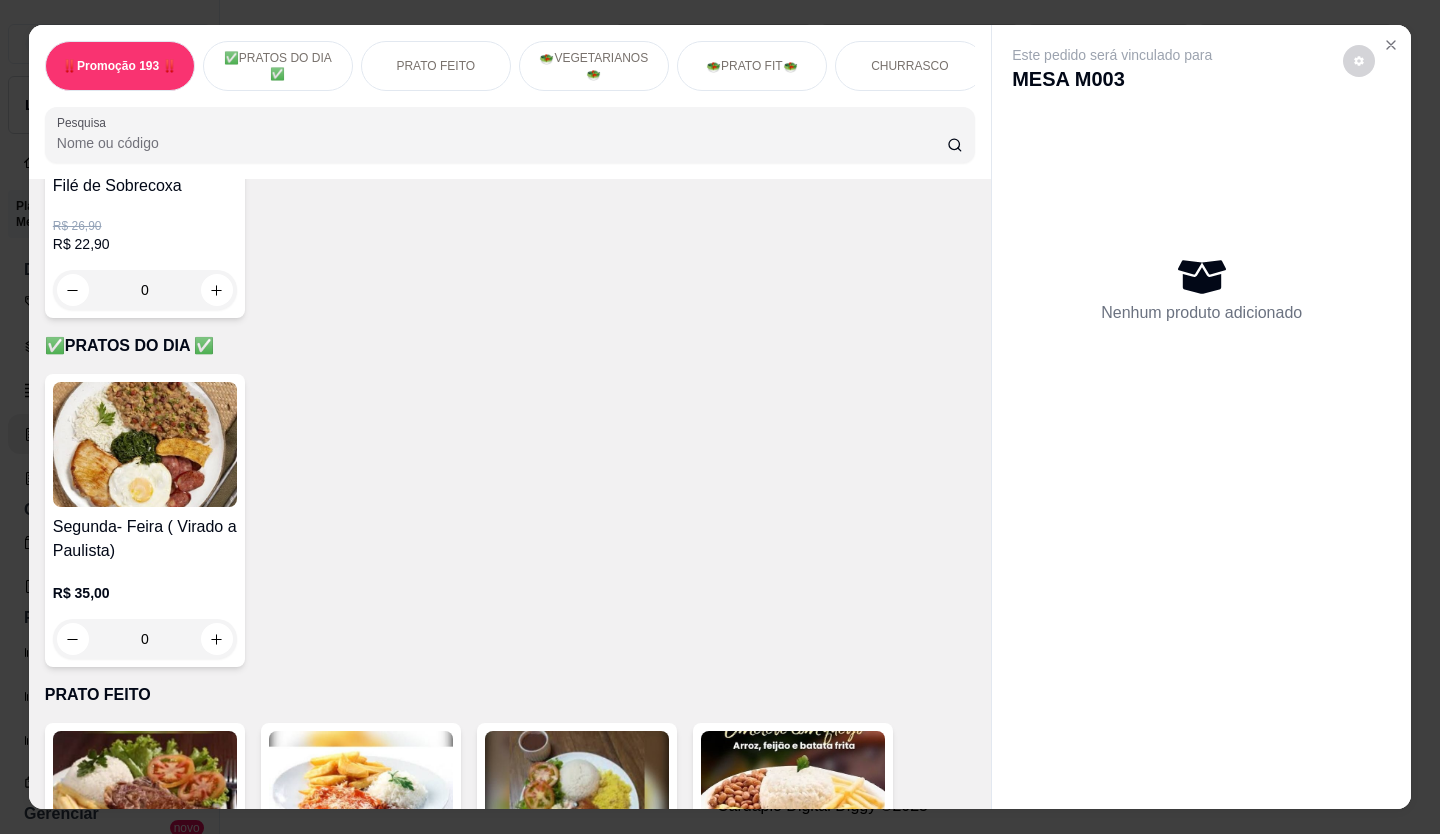 scroll, scrollTop: 800, scrollLeft: 0, axis: vertical 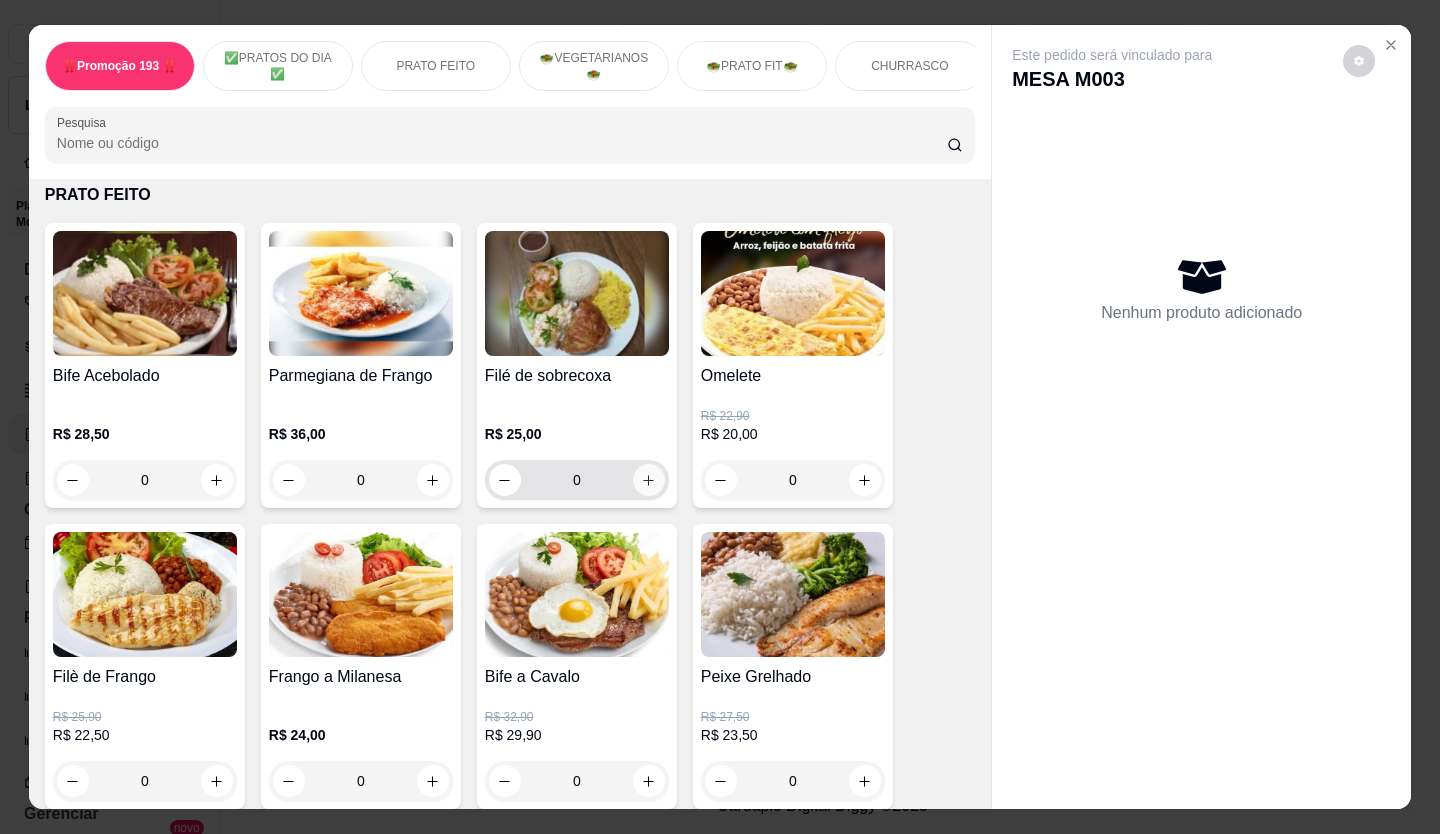 click 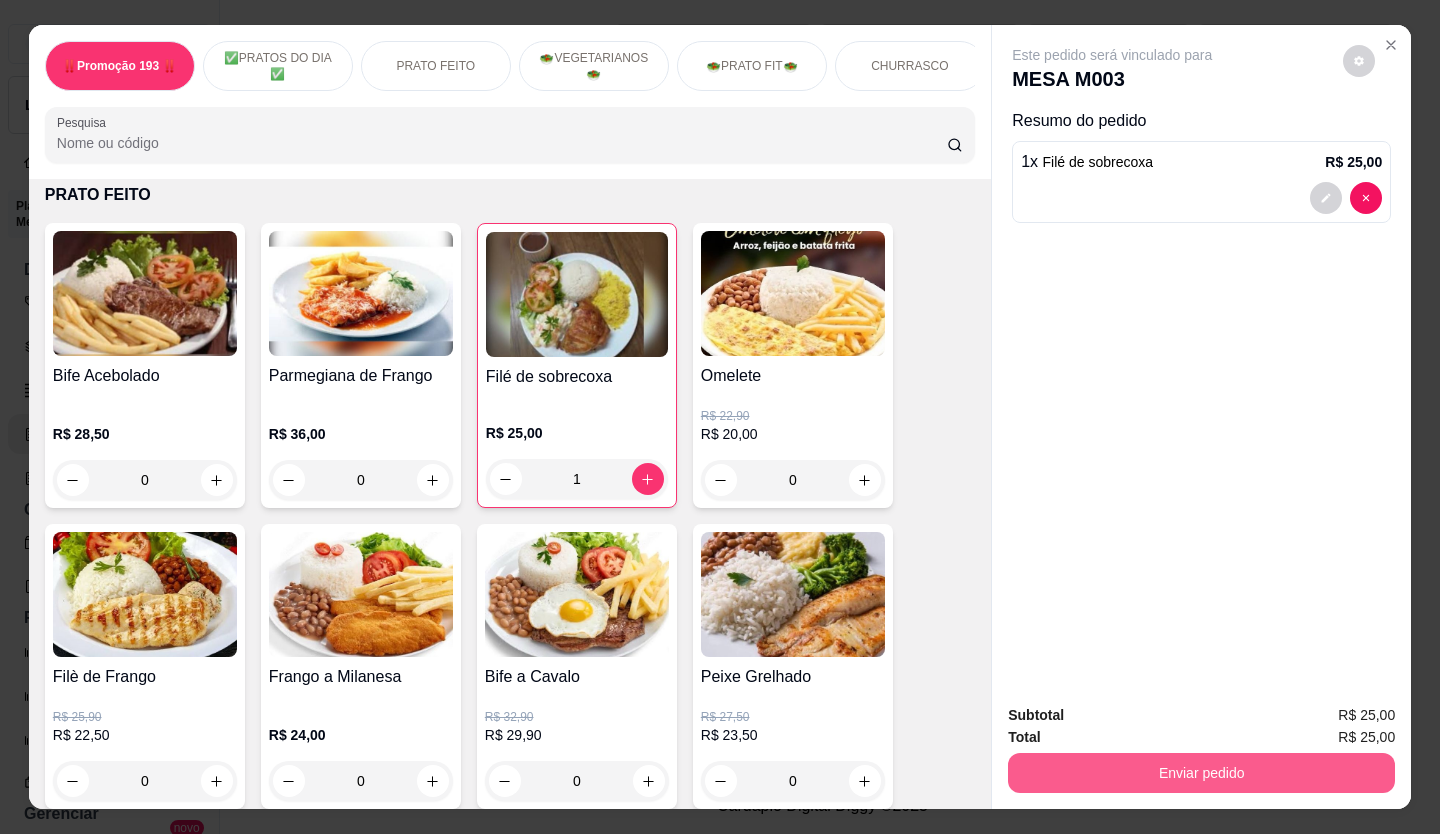 click on "Enviar pedido" at bounding box center (1201, 773) 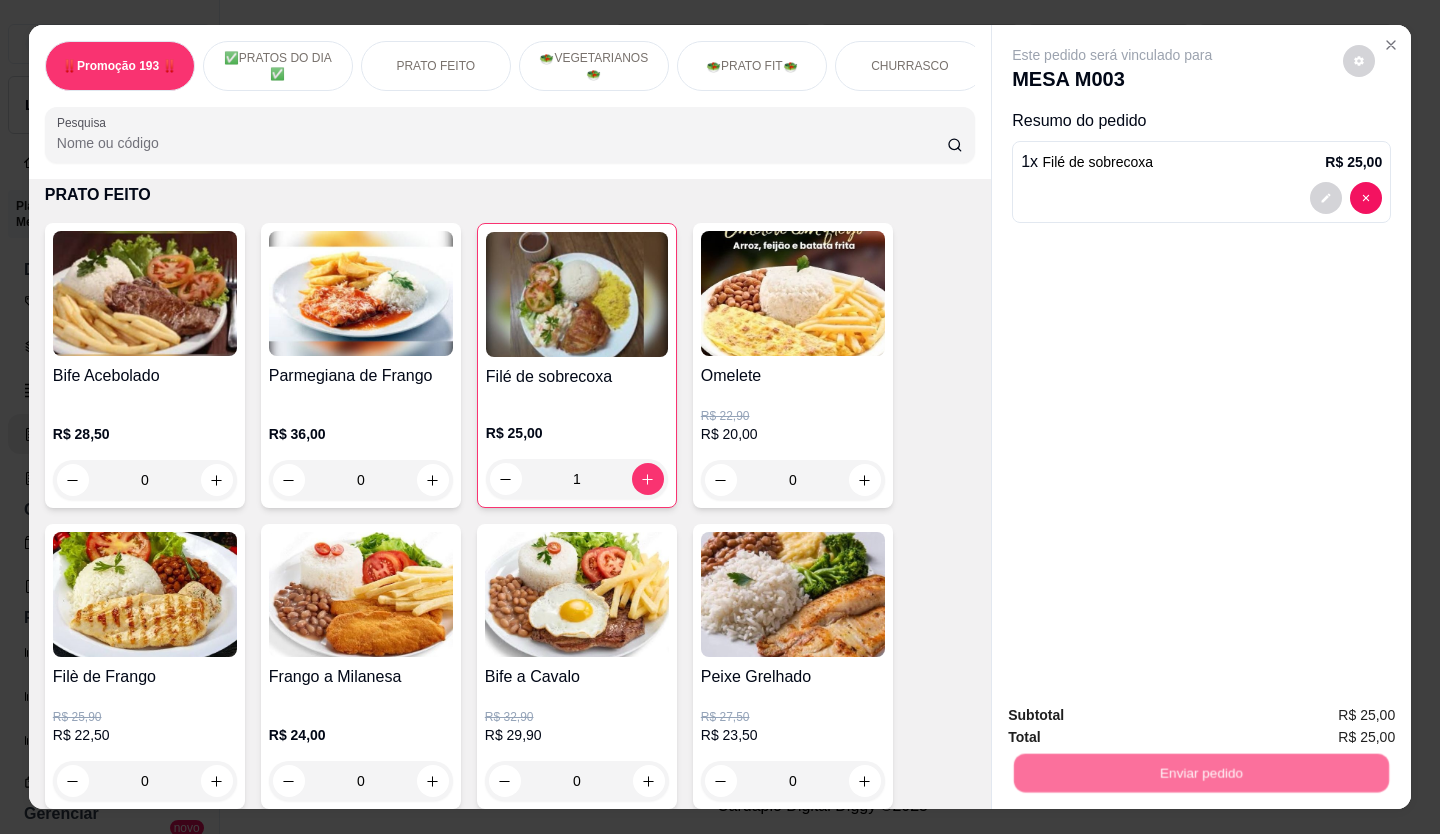 click on "Não registrar e enviar pedido" at bounding box center (1135, 716) 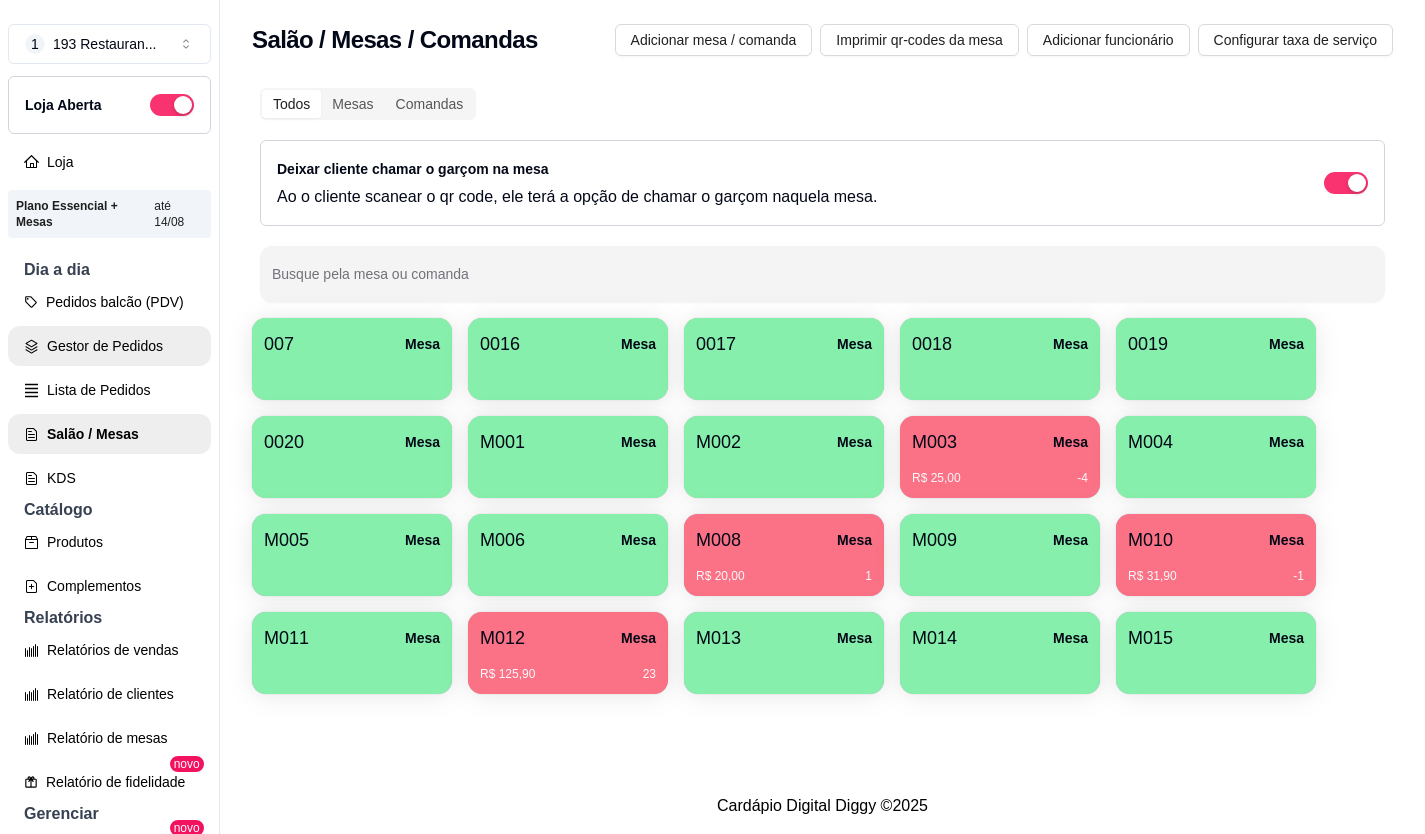 click on "Pedidos balcão (PDV)" at bounding box center (109, 302) 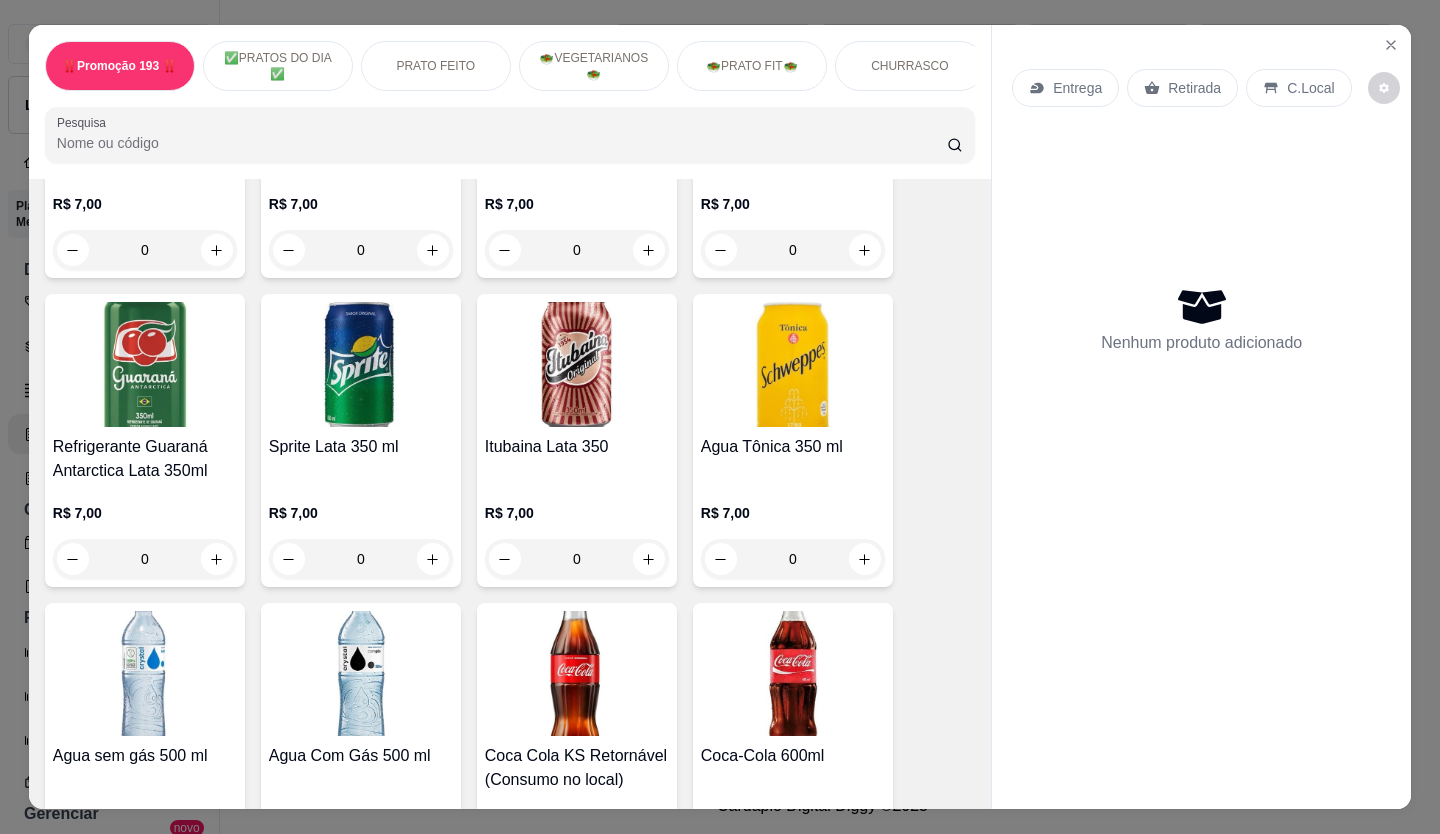 scroll, scrollTop: 5900, scrollLeft: 0, axis: vertical 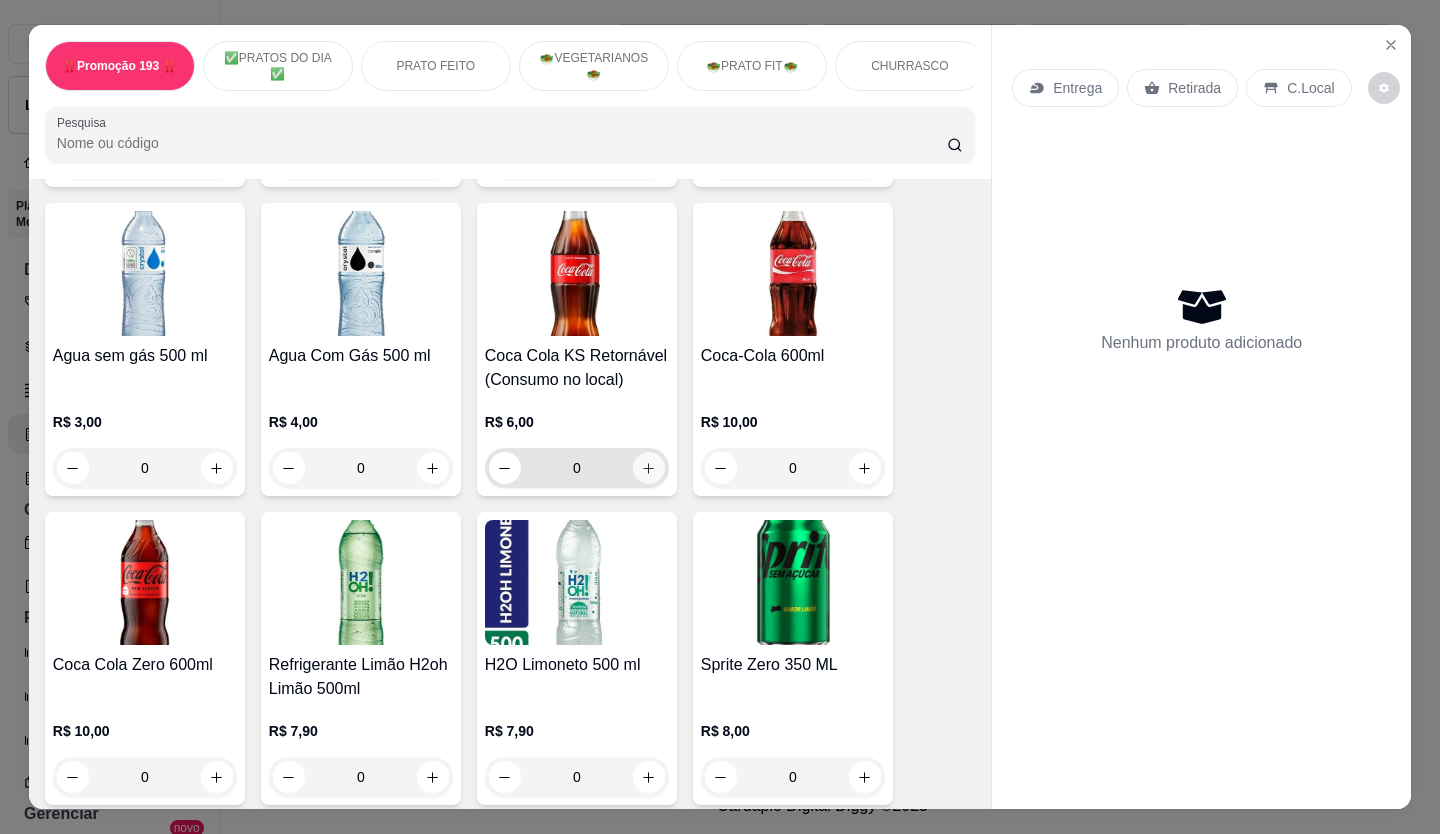 click 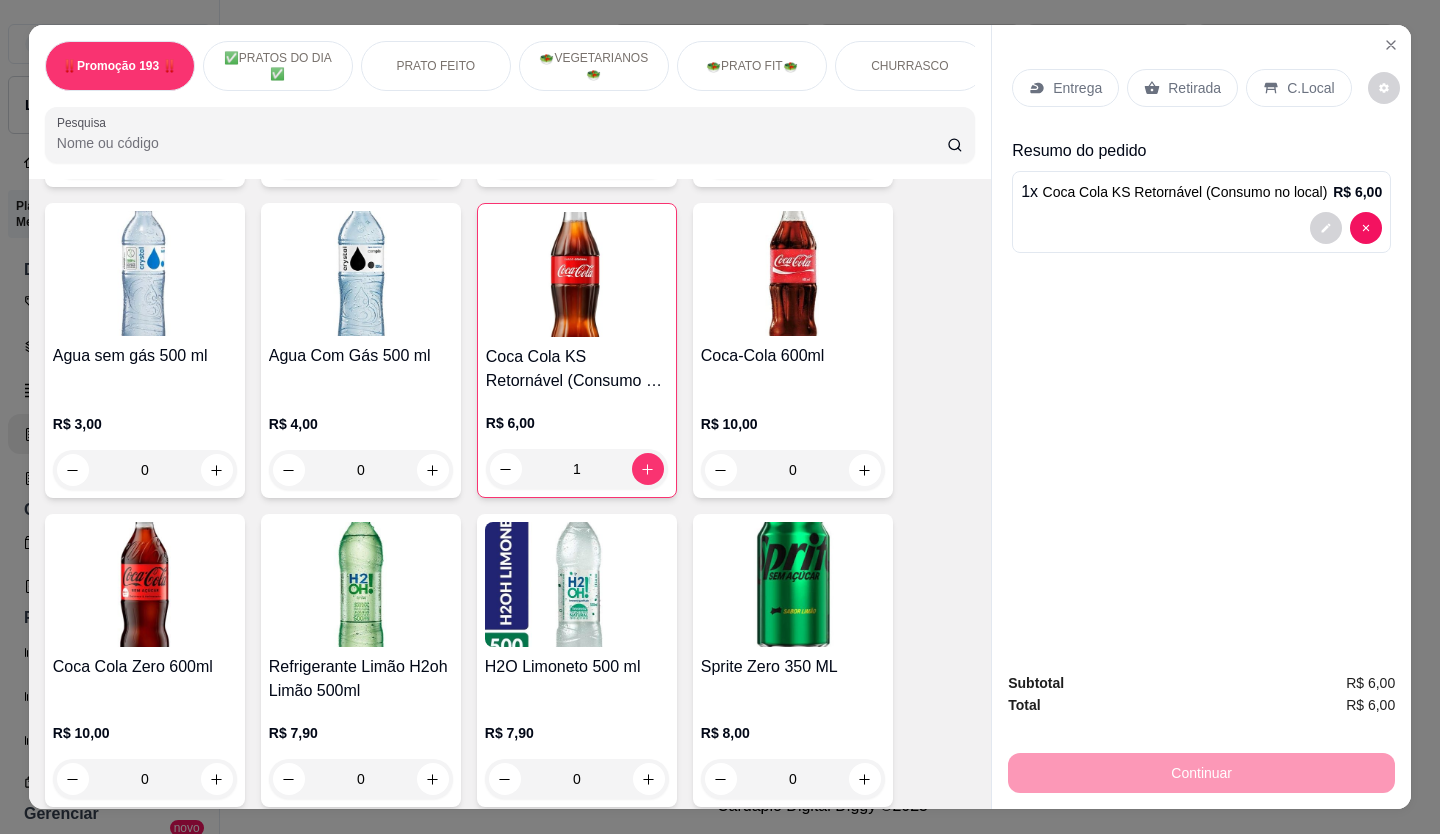 click on "Entrega Retirada C.Local" at bounding box center (1201, 88) 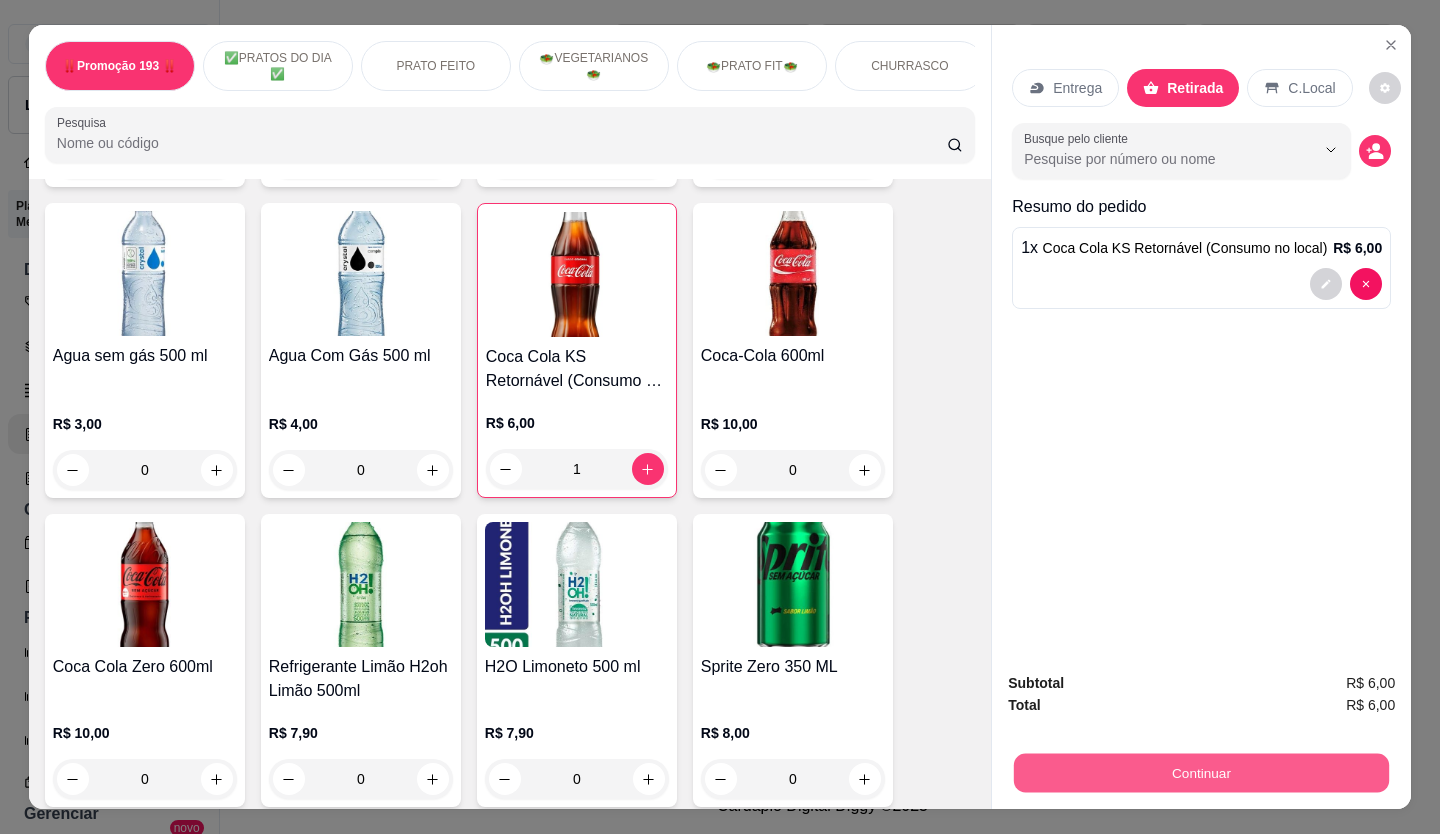 click on "Continuar" at bounding box center (1201, 773) 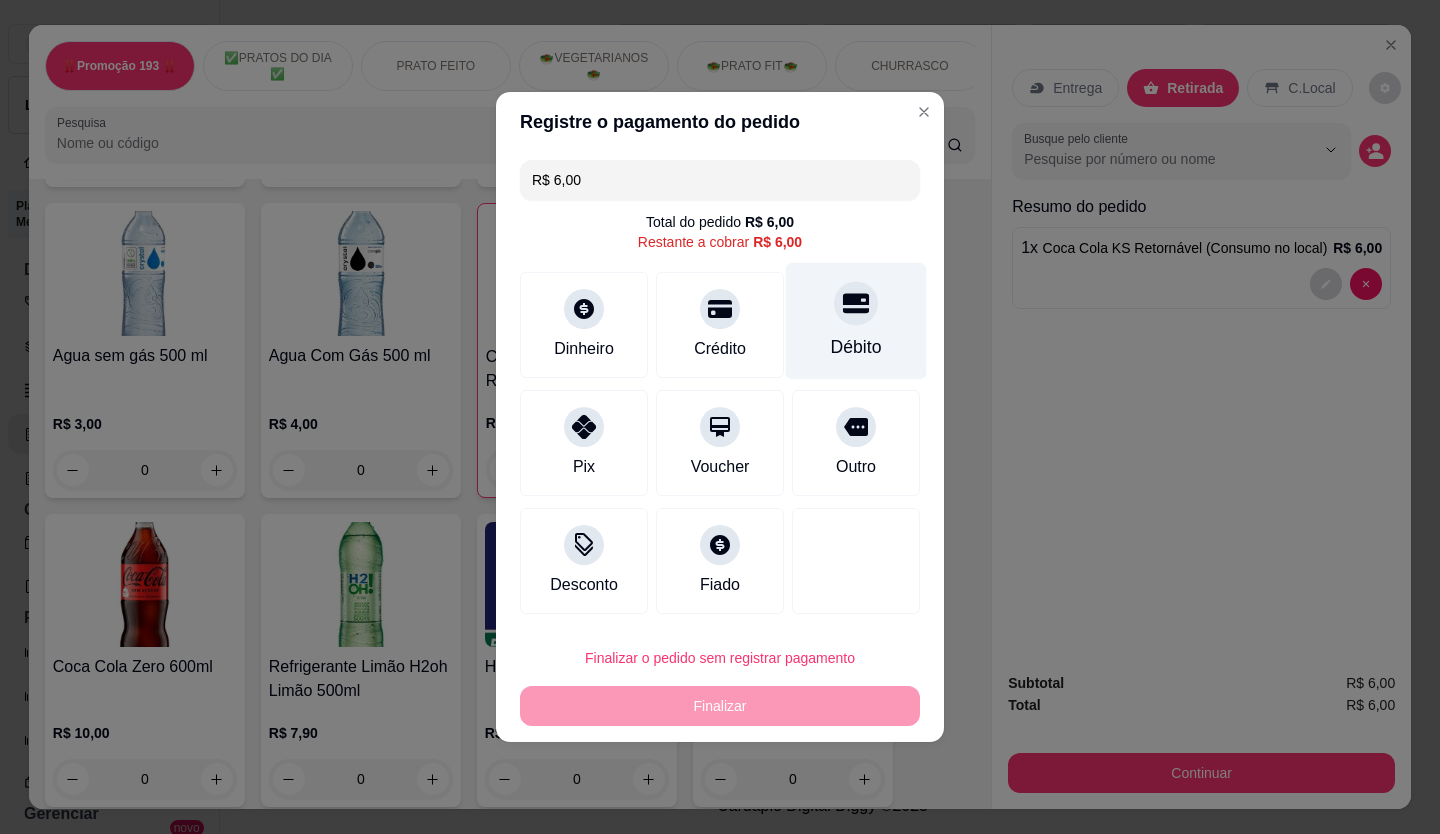 click on "Débito" at bounding box center (856, 321) 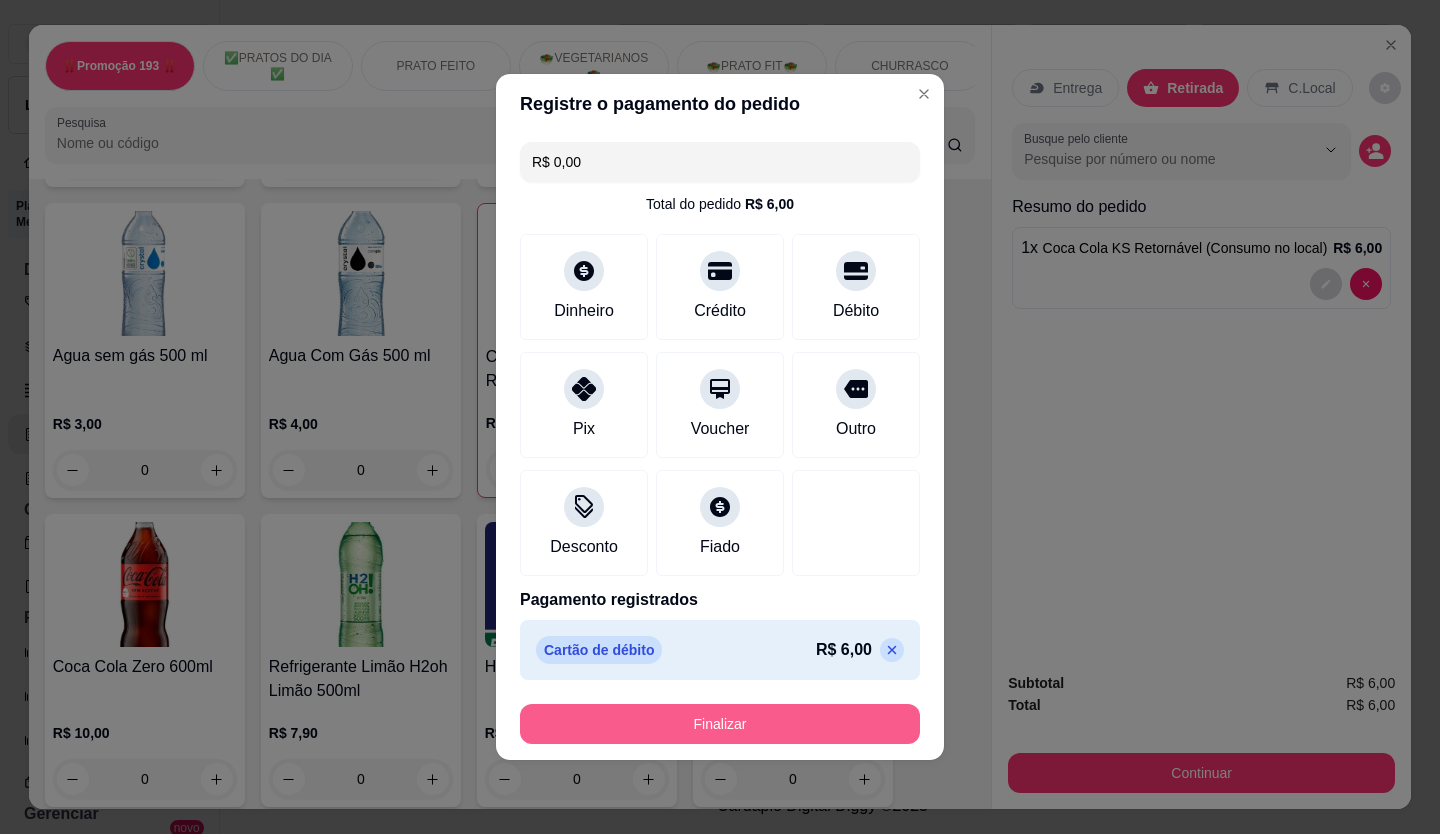 click on "Finalizar" at bounding box center (720, 724) 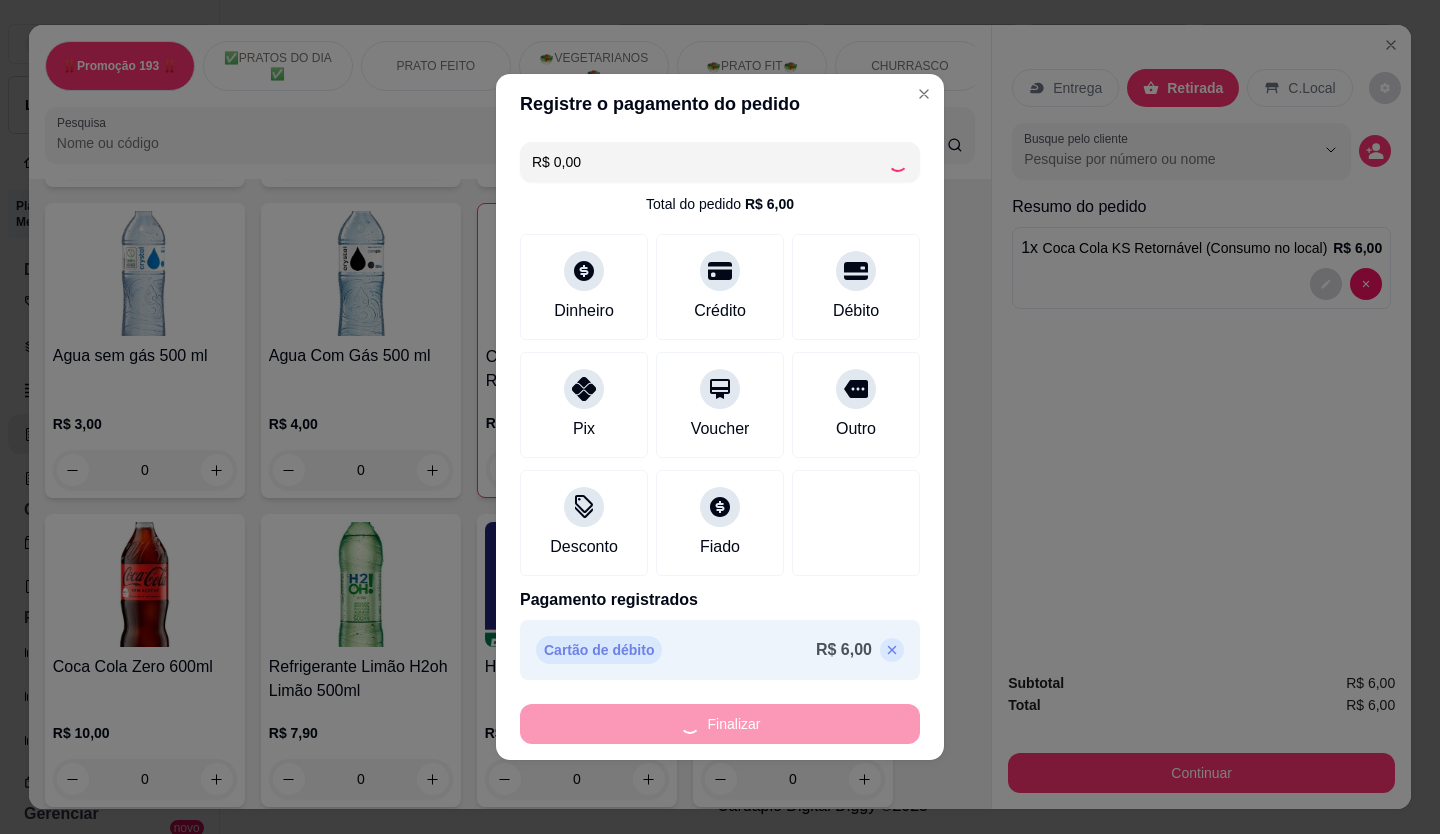 type on "0" 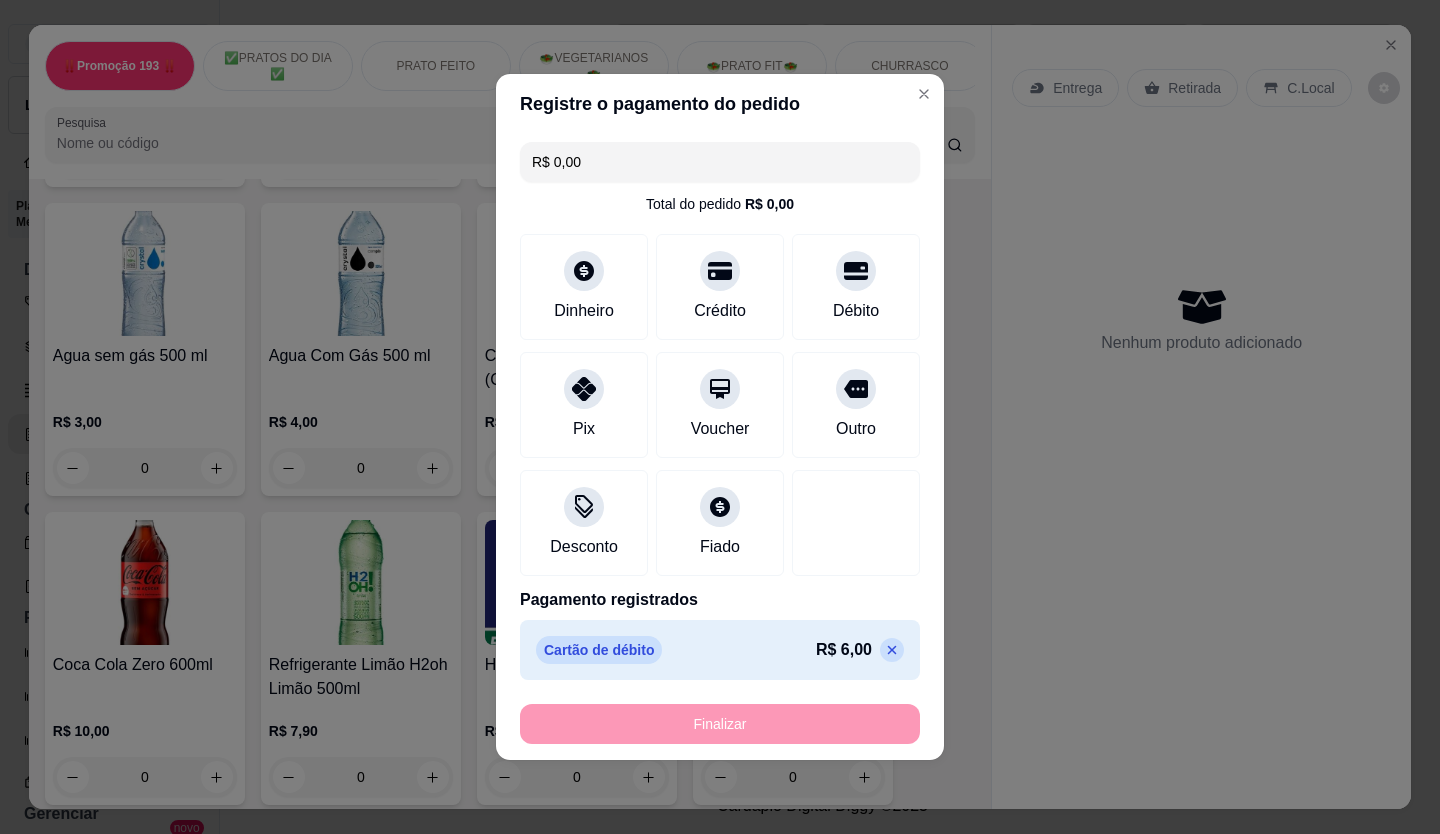 type on "-R$ 6,00" 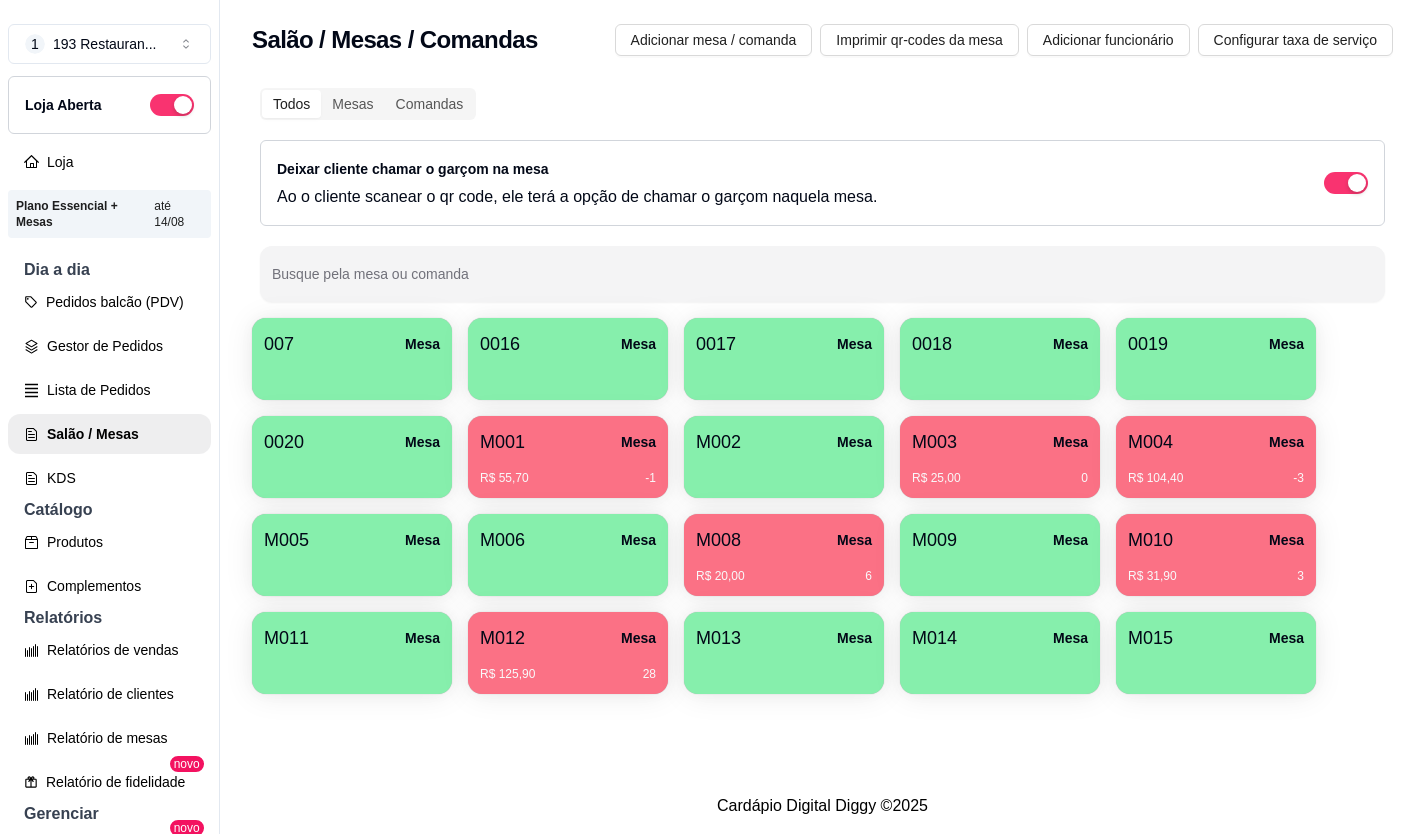 click on "M012" at bounding box center (502, 638) 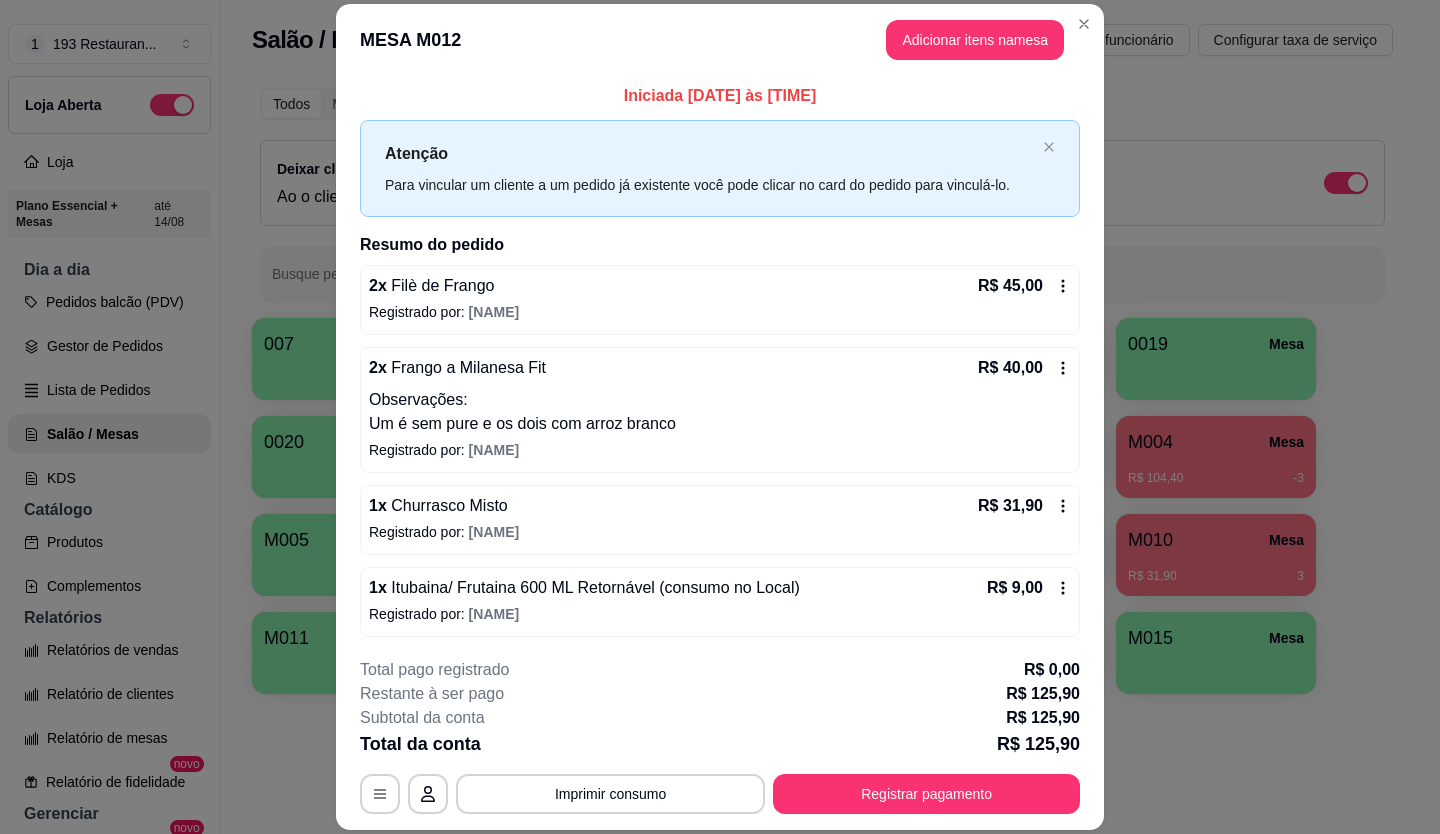scroll, scrollTop: 3, scrollLeft: 0, axis: vertical 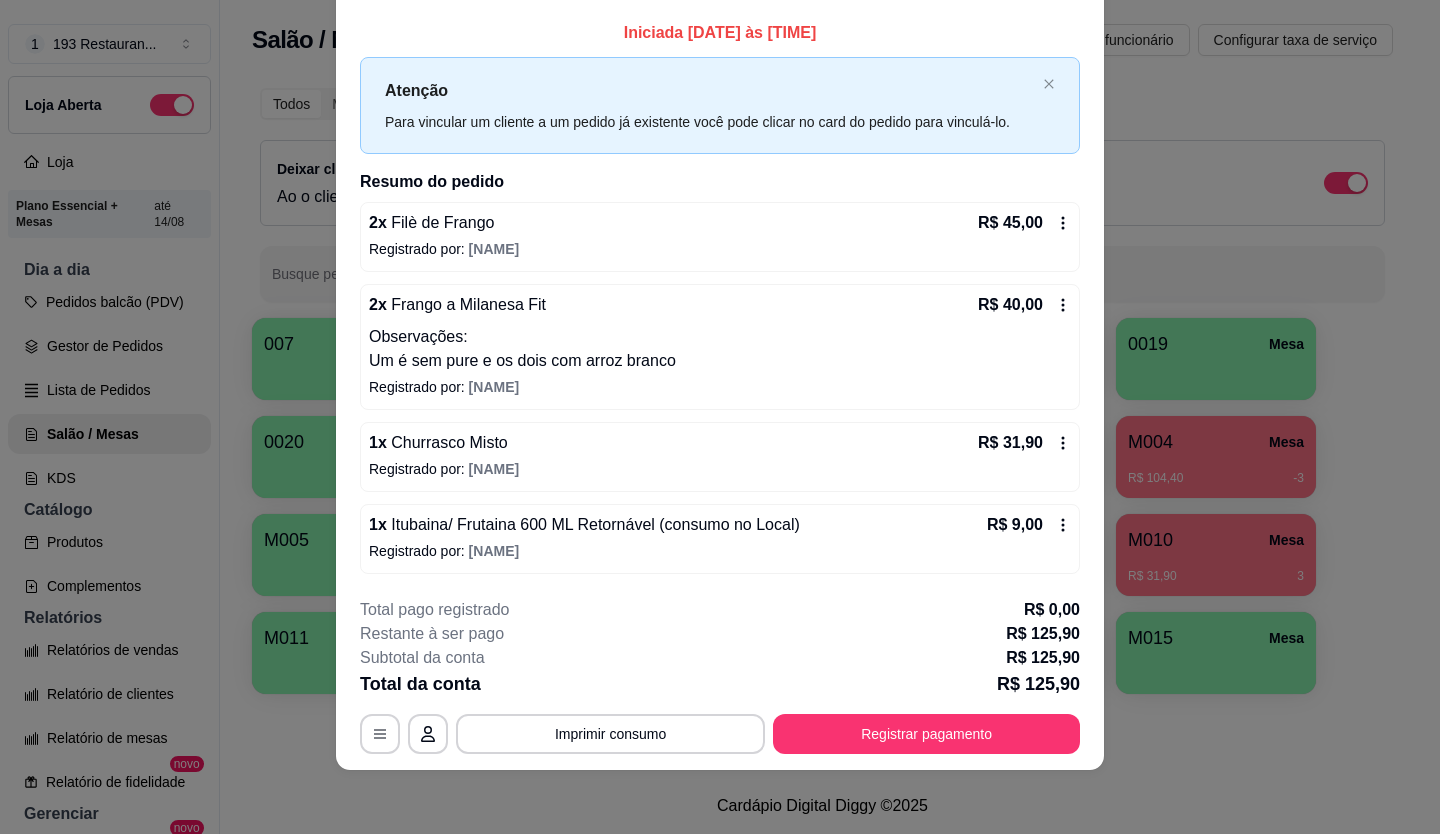 click on "Registrar pagamento" at bounding box center [926, 734] 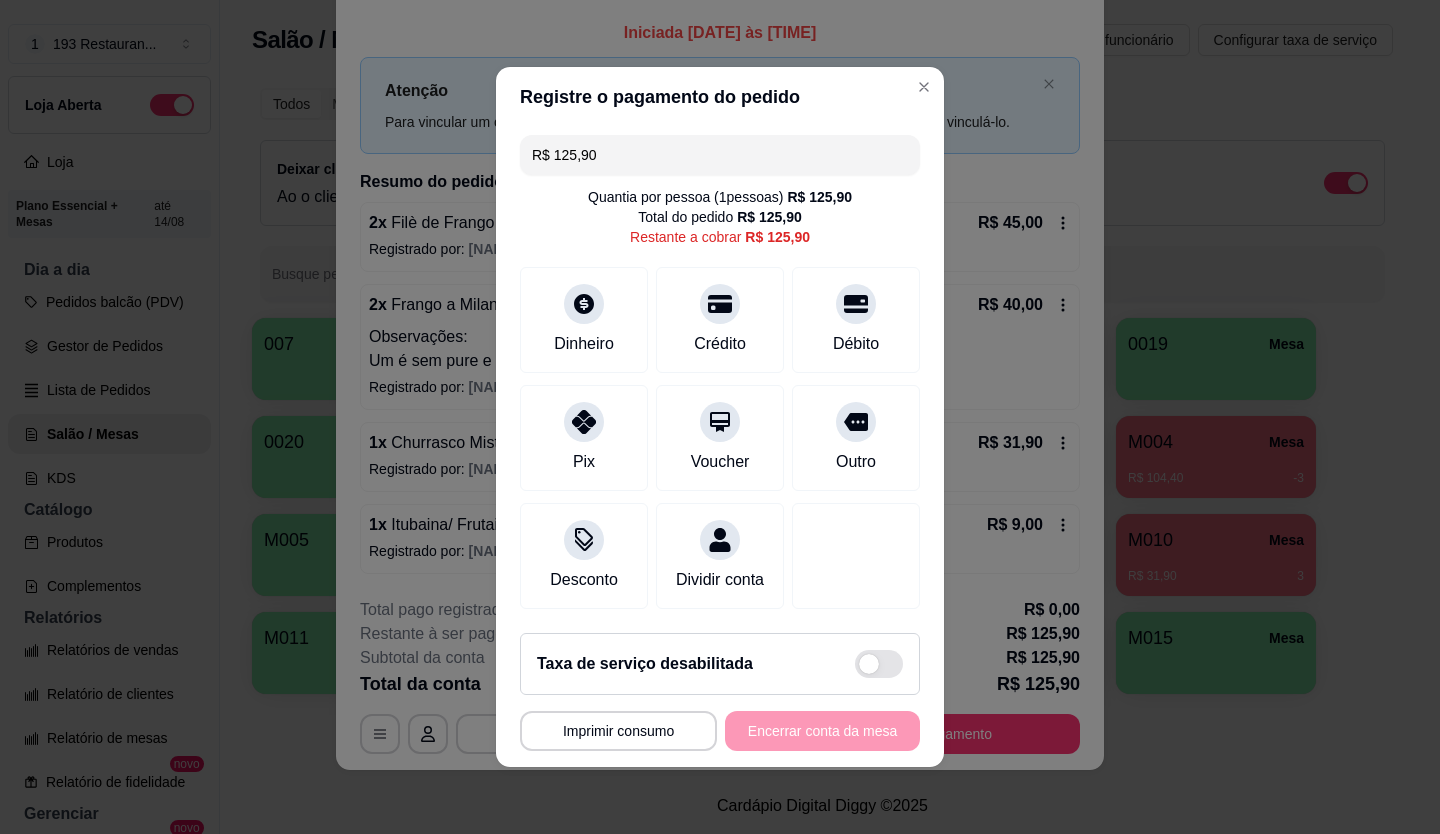 drag, startPoint x: 681, startPoint y: 140, endPoint x: 258, endPoint y: 264, distance: 440.8004 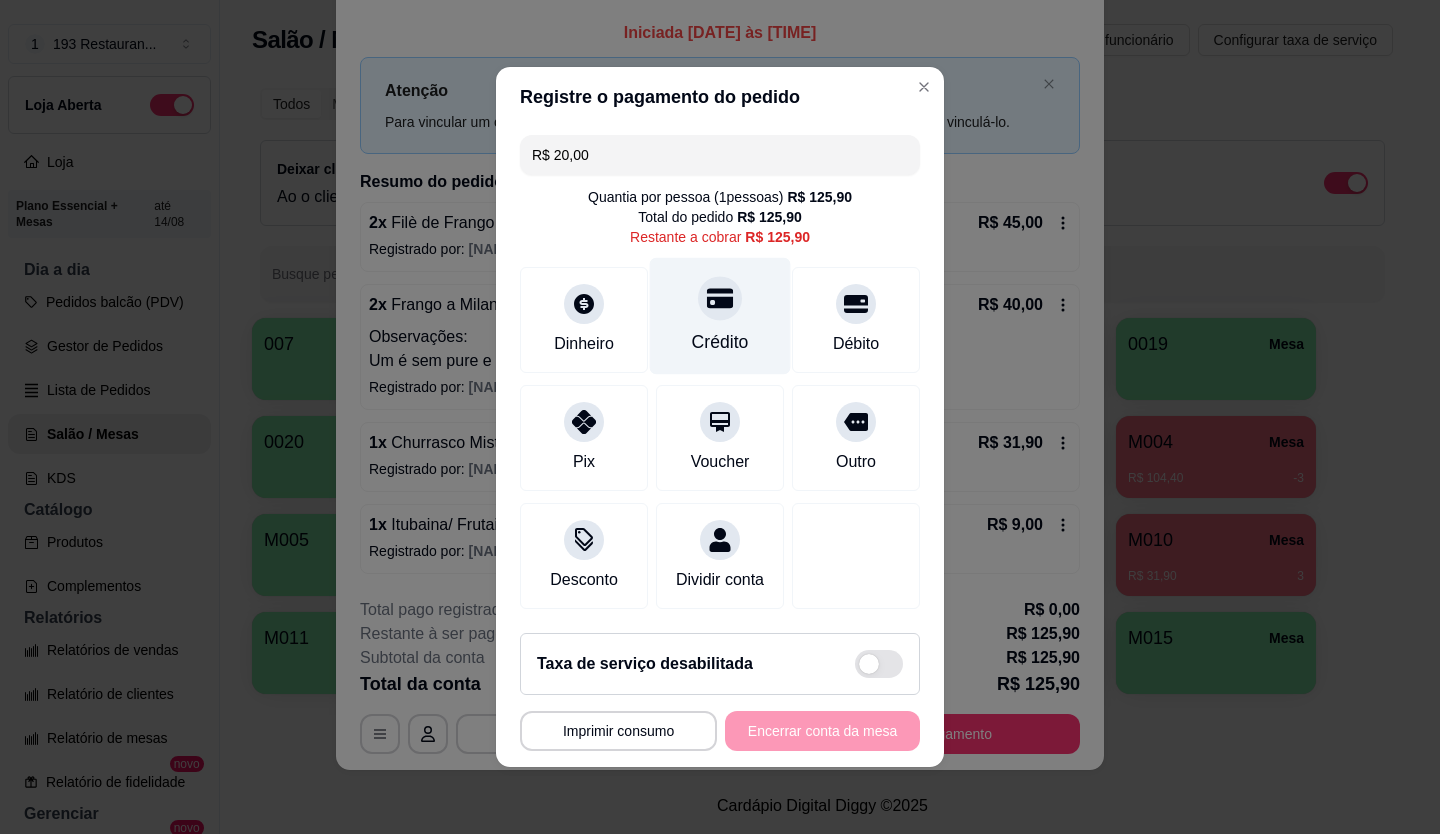 click on "Crédito" at bounding box center (720, 316) 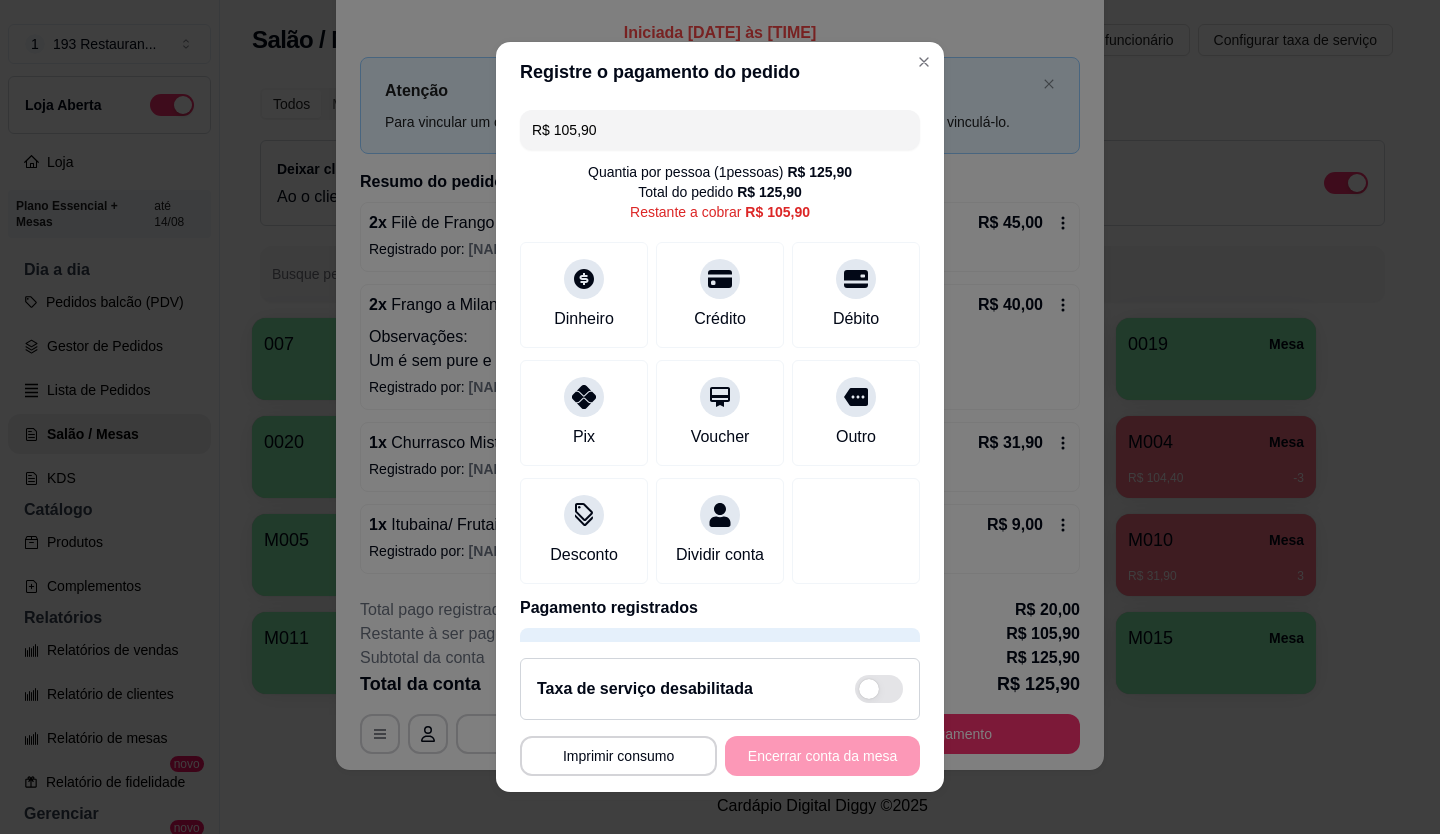 drag, startPoint x: 665, startPoint y: 141, endPoint x: 297, endPoint y: 187, distance: 370.86386 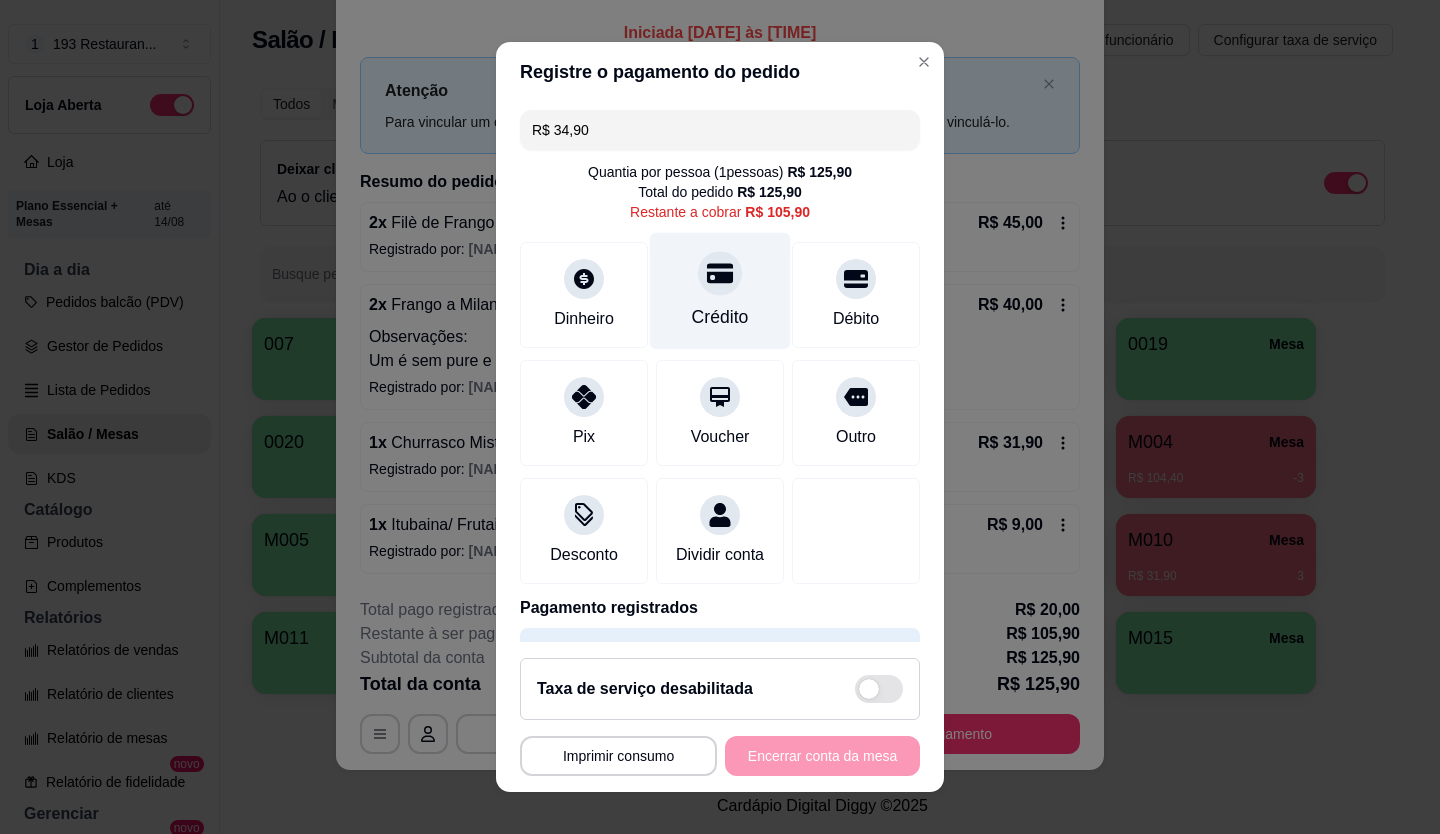 click 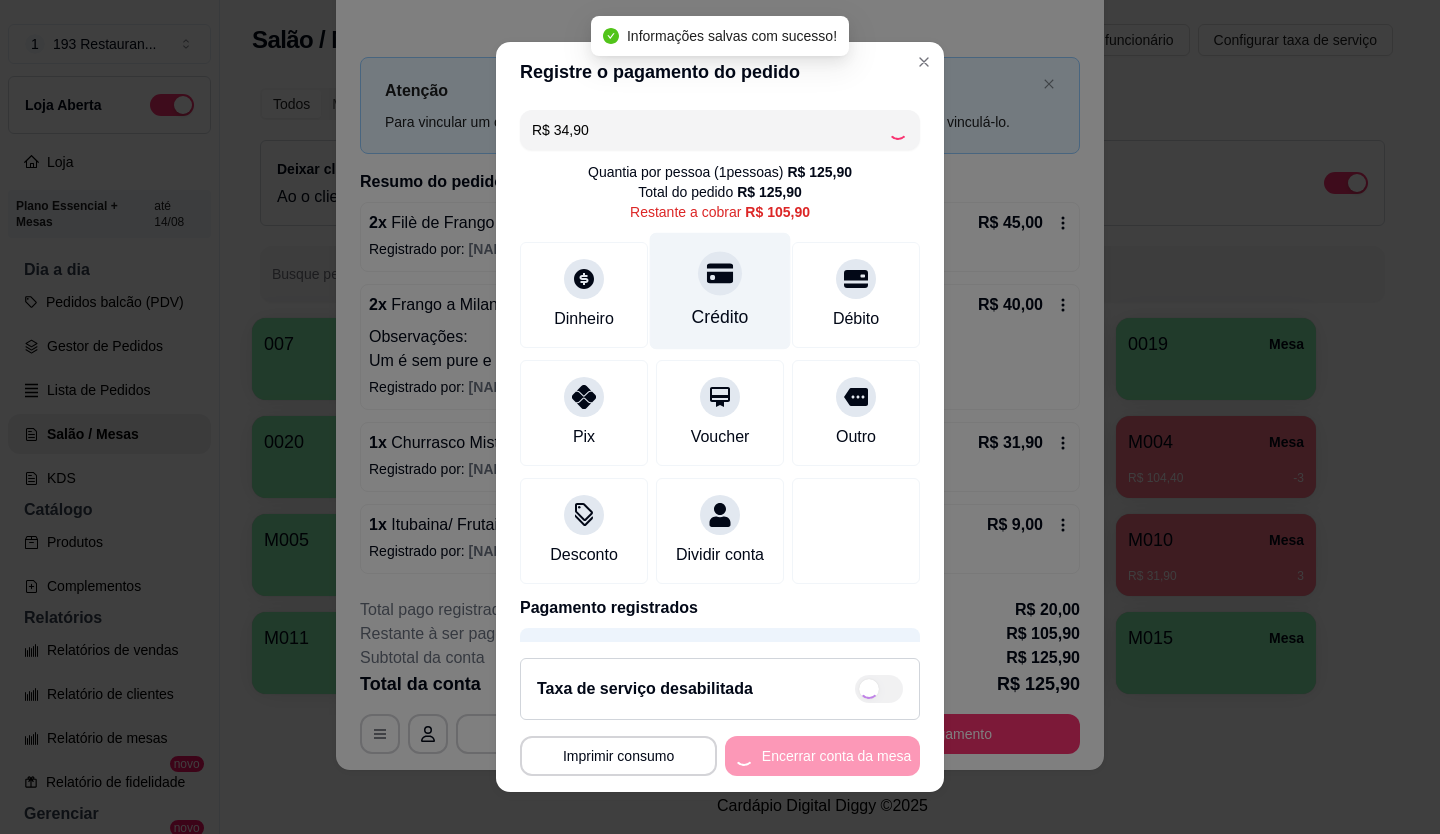 type on "R$ 71,00" 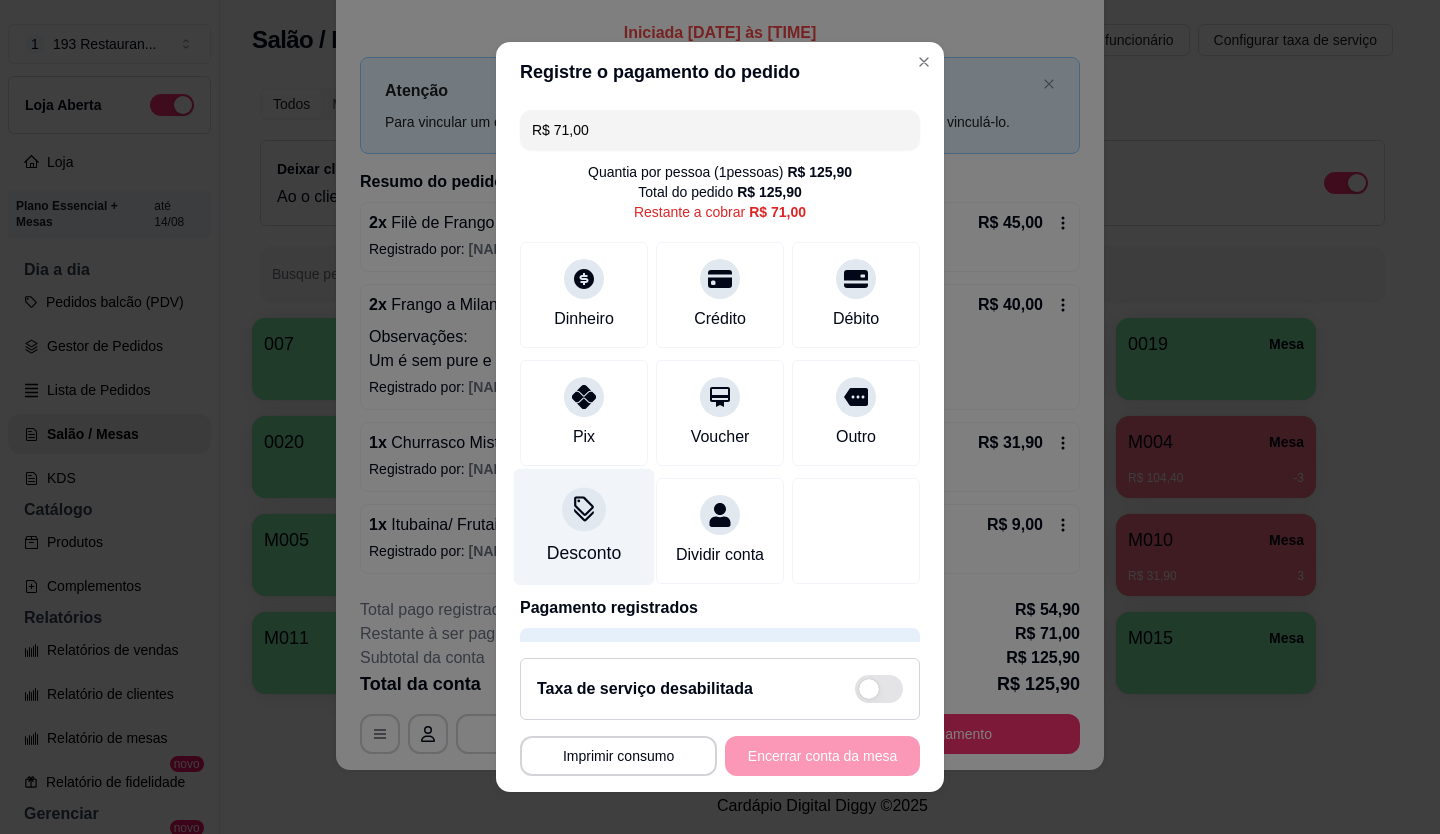 click 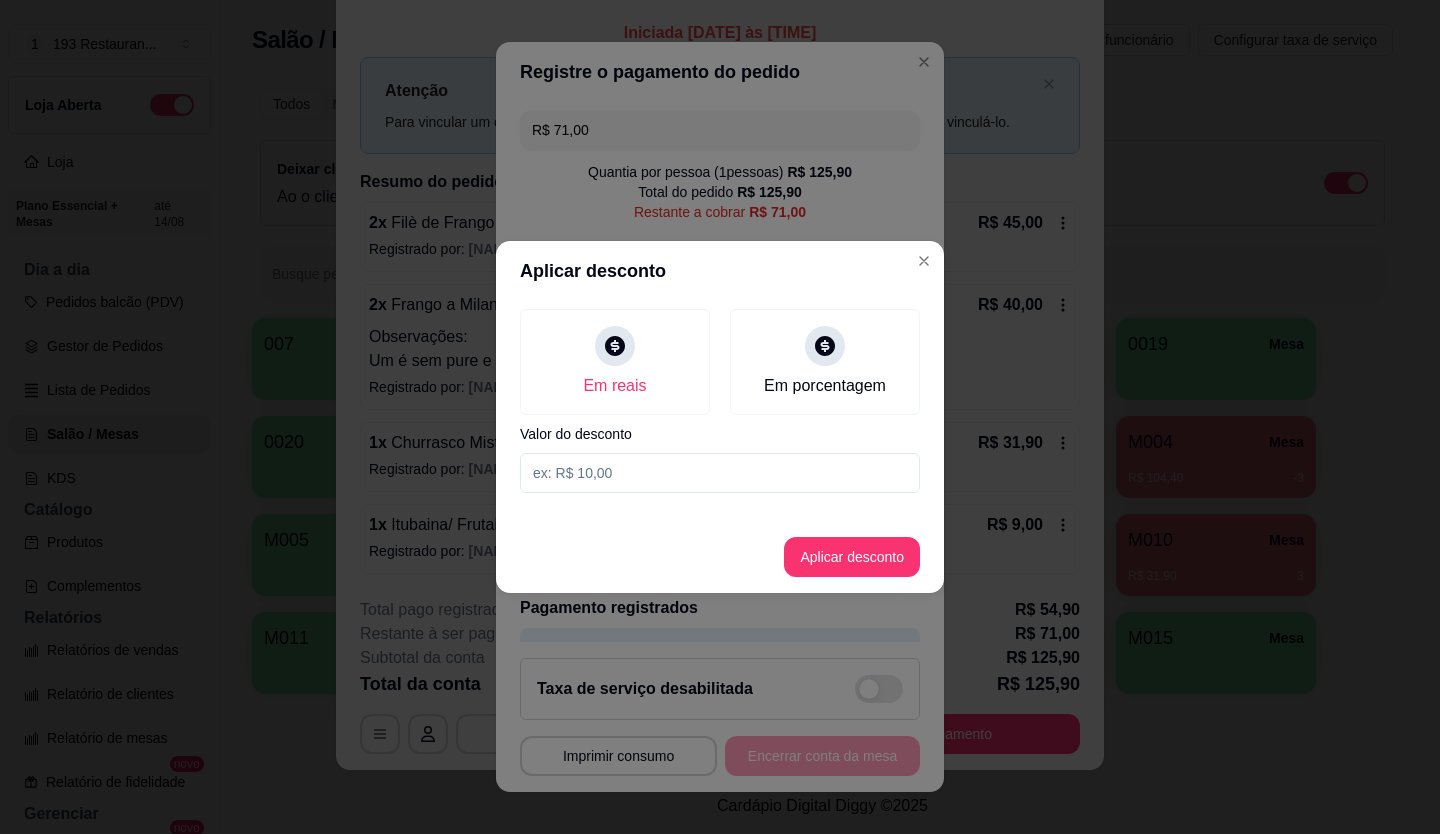 click at bounding box center [720, 473] 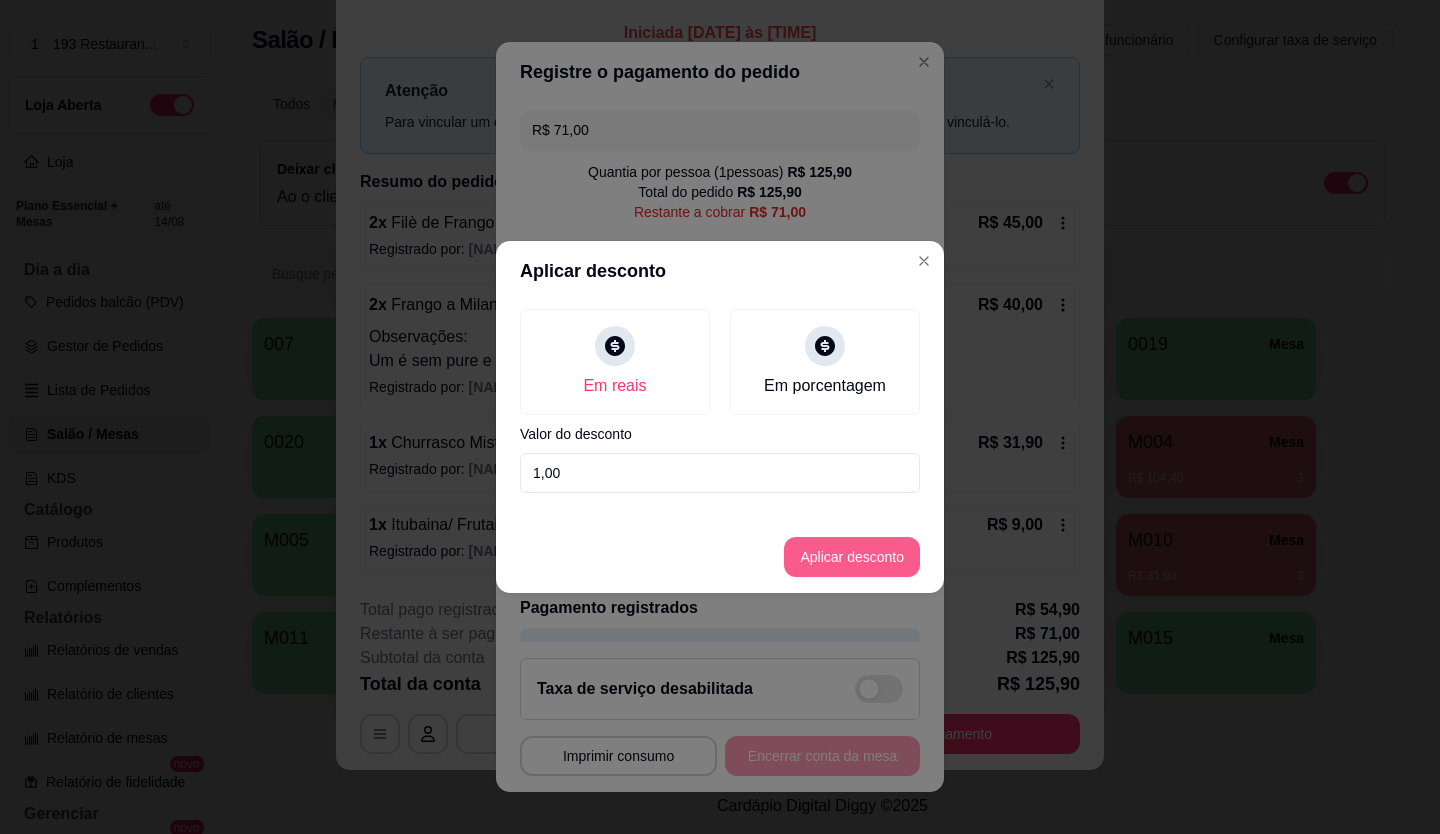 type on "1,00" 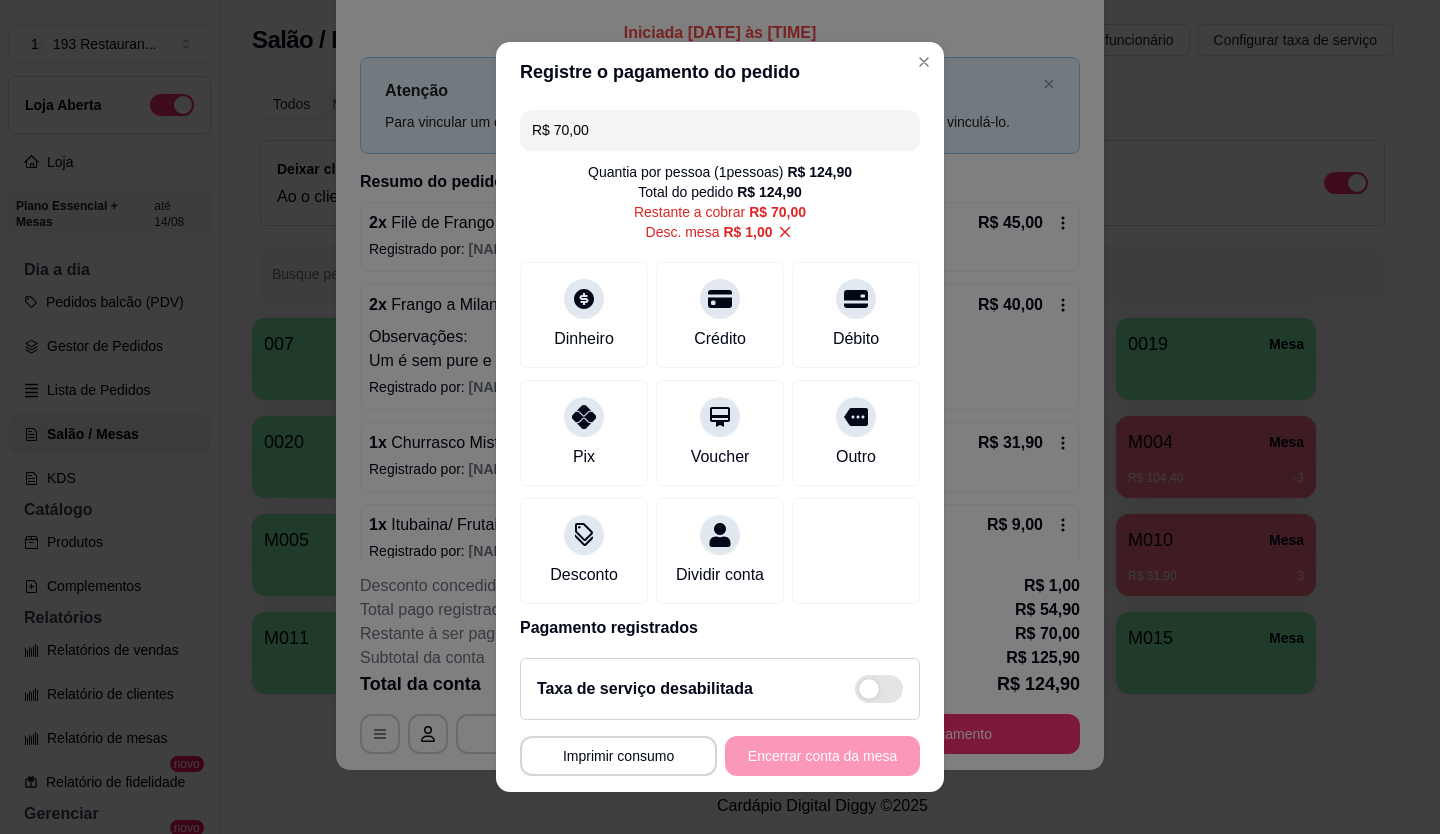 drag, startPoint x: 645, startPoint y: 119, endPoint x: 441, endPoint y: 168, distance: 209.80229 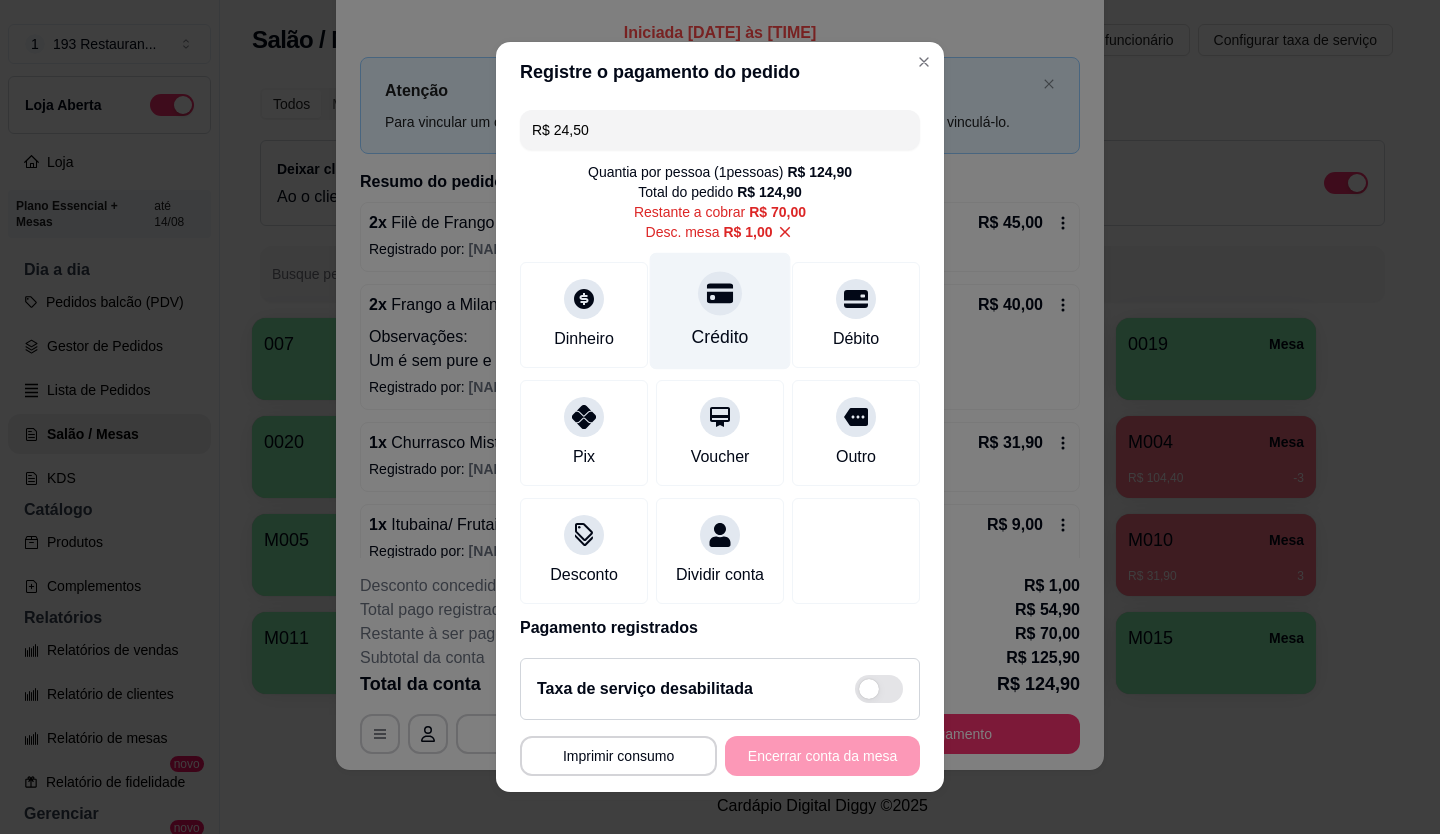 click at bounding box center (720, 293) 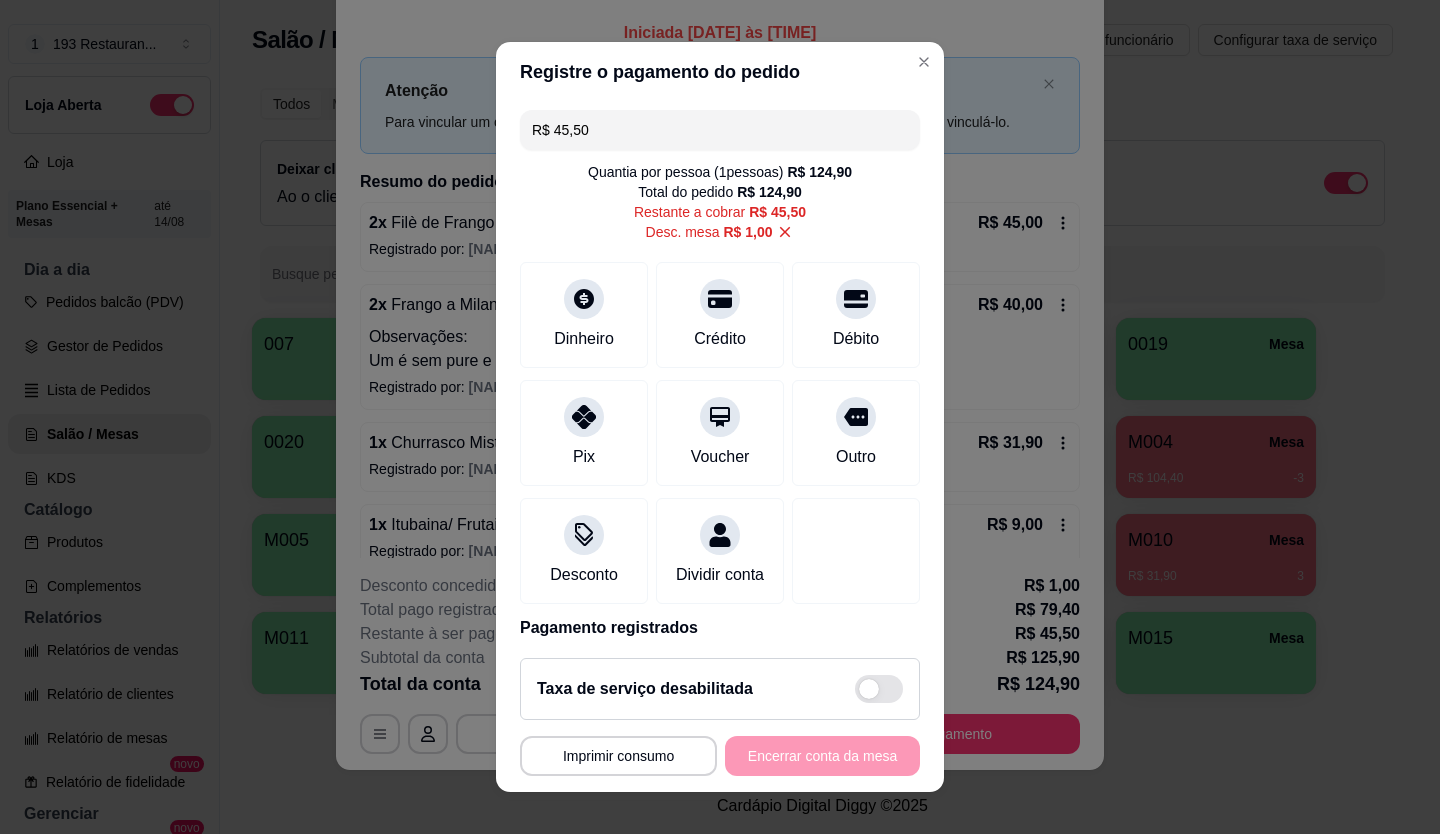drag, startPoint x: 598, startPoint y: 129, endPoint x: 280, endPoint y: 164, distance: 319.9203 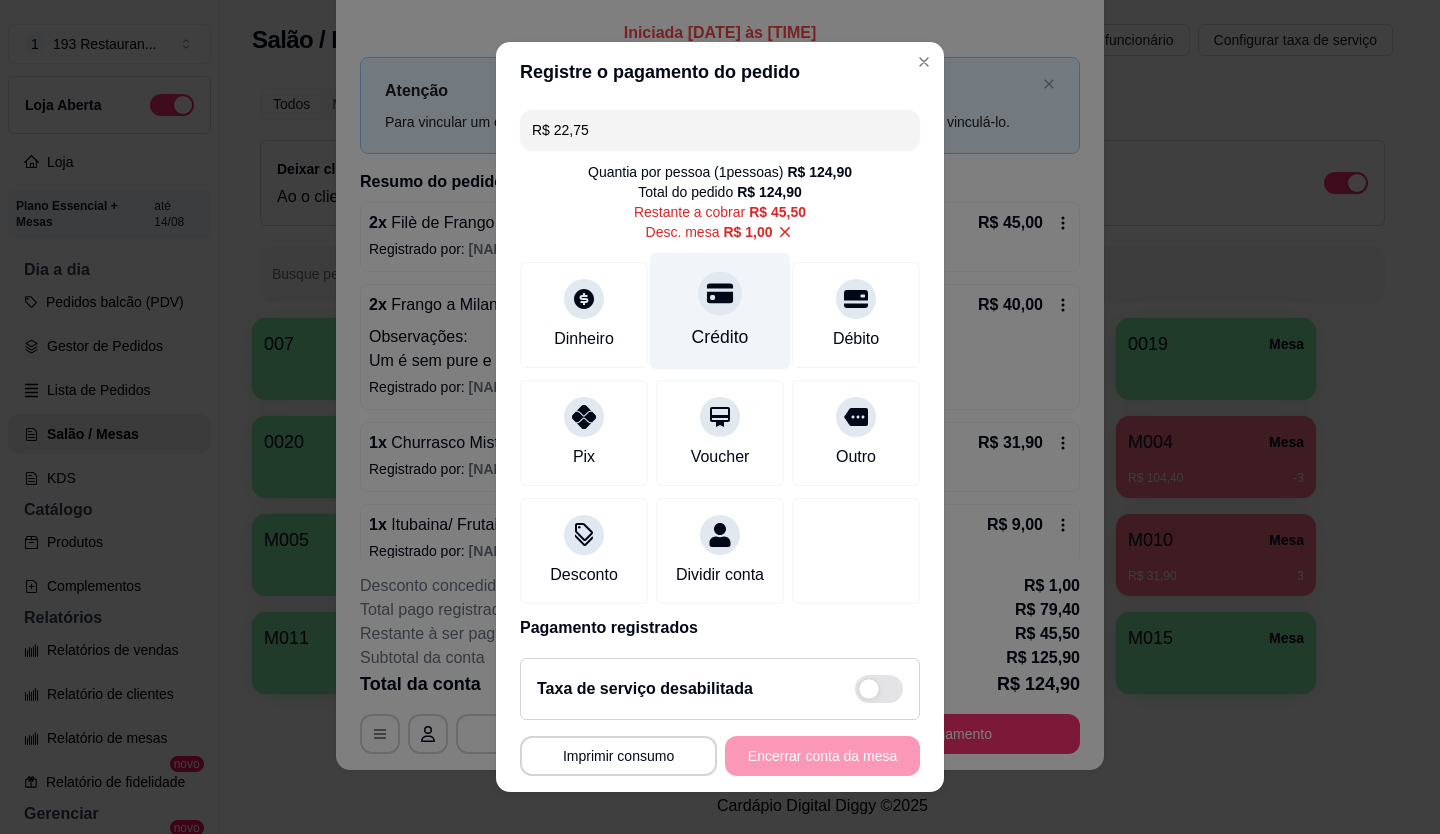 click on "Crédito" at bounding box center [720, 337] 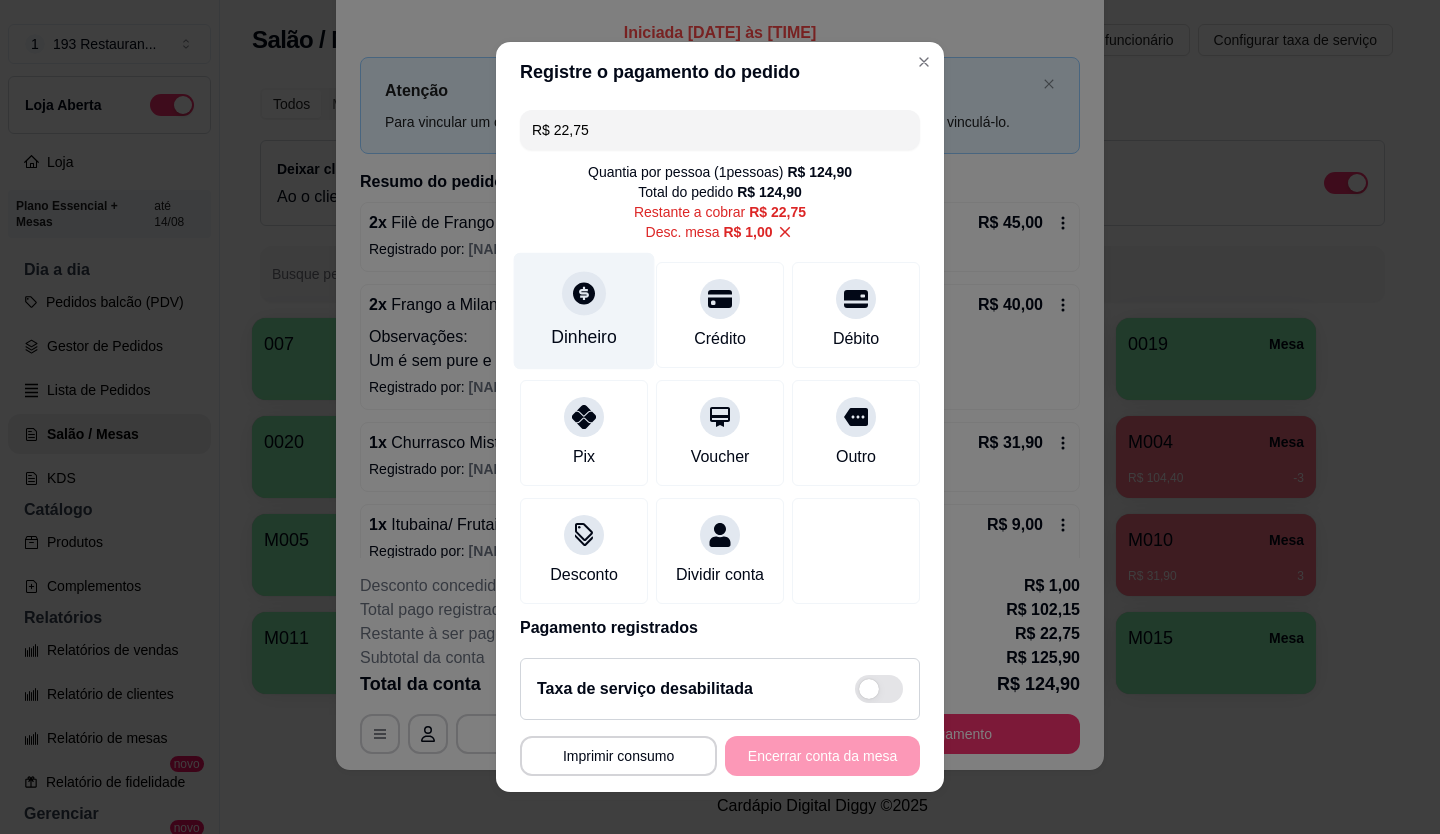 click 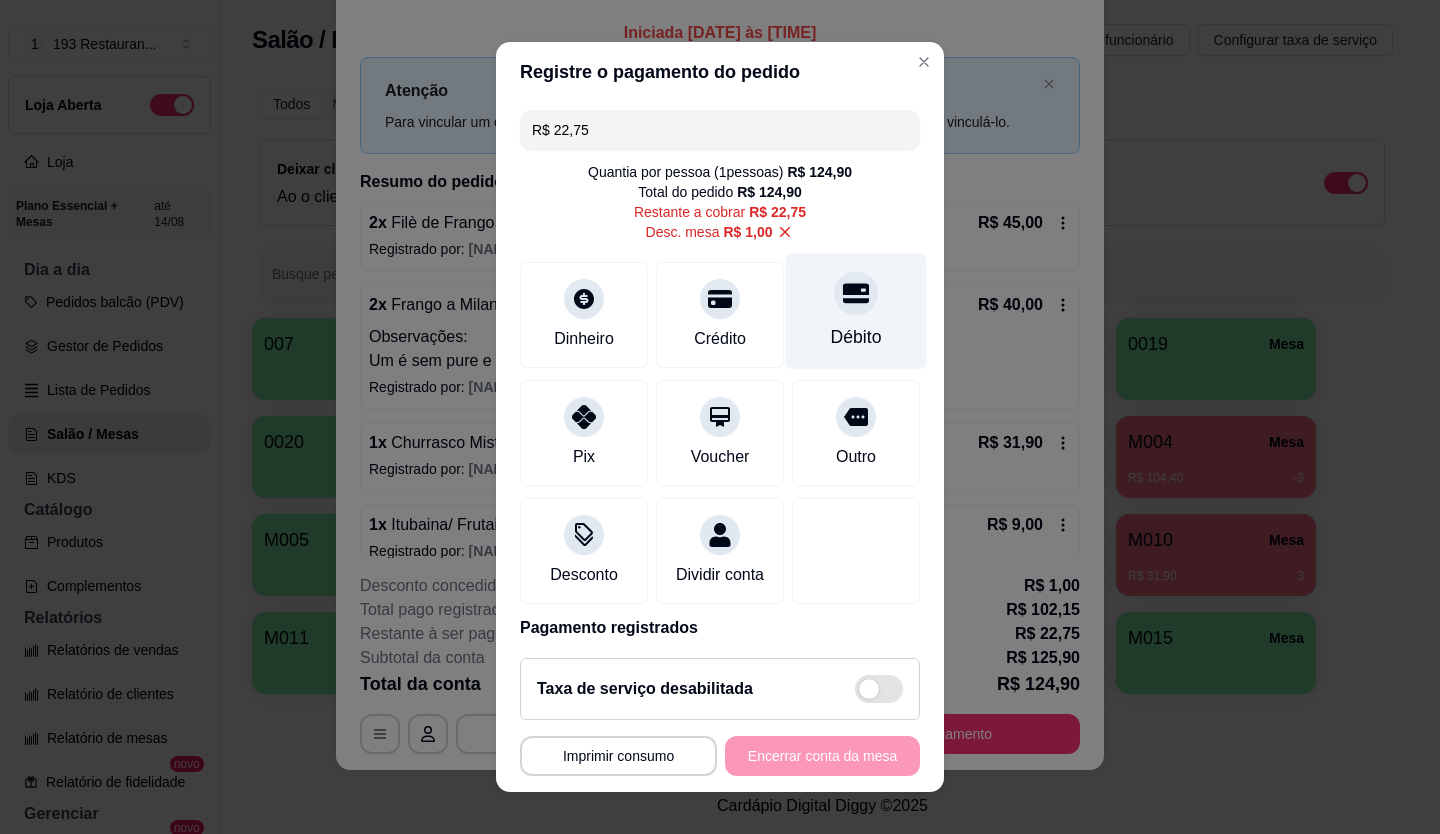 click 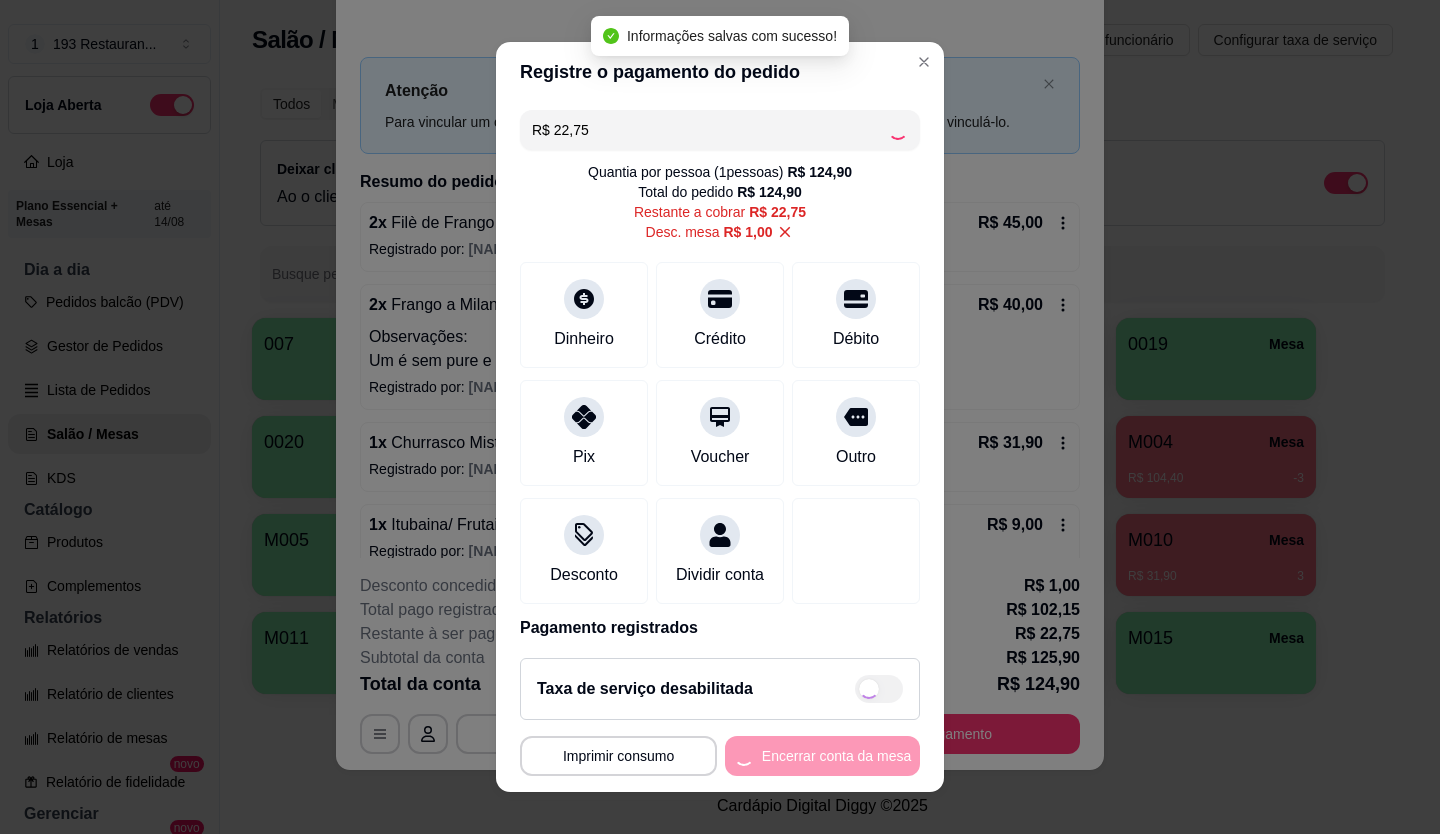 type on "R$ 0,00" 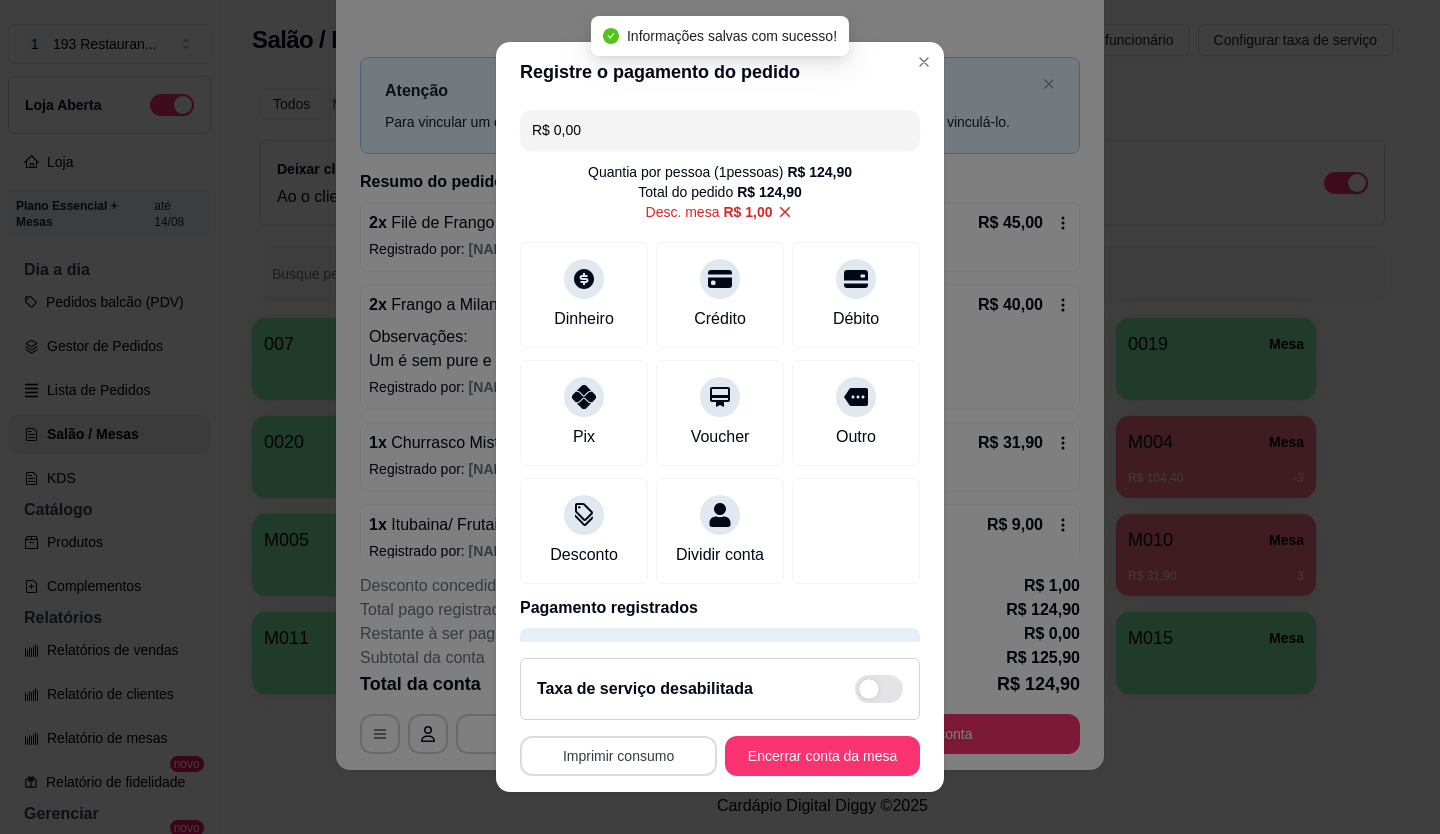 click on "Imprimir consumo" at bounding box center (618, 756) 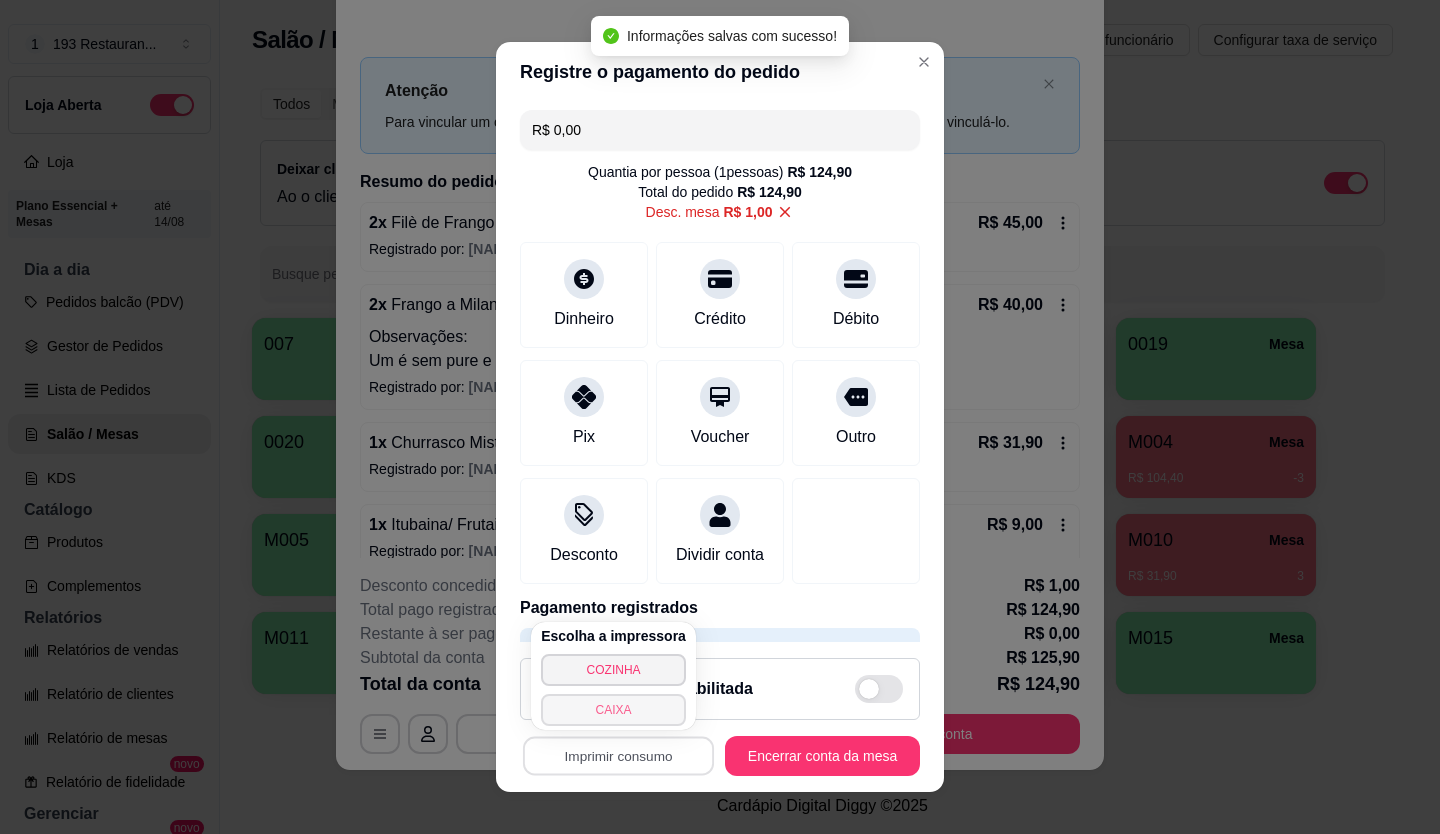 click on "CAIXA" at bounding box center [613, 710] 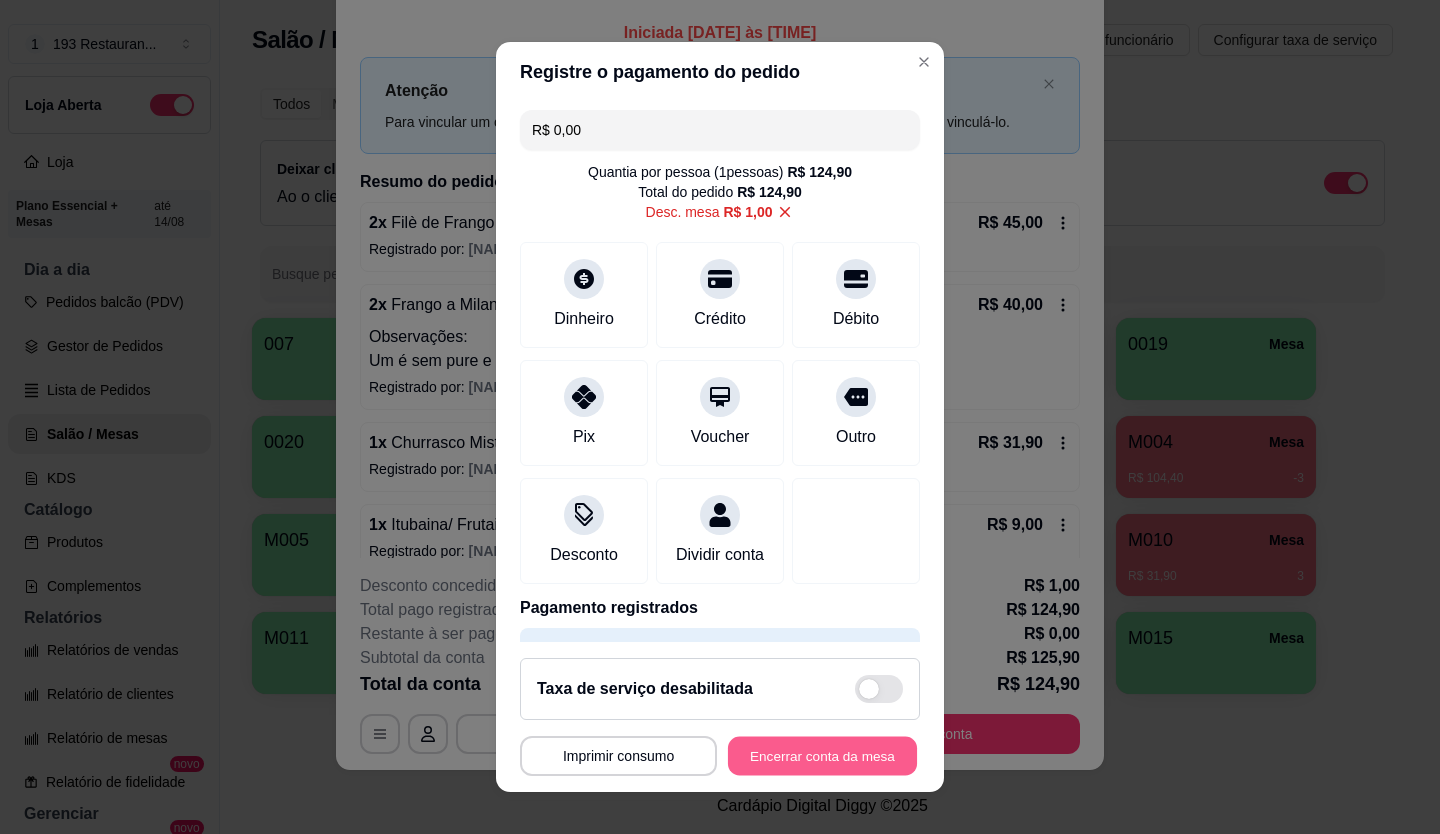 click on "Encerrar conta da mesa" at bounding box center (822, 756) 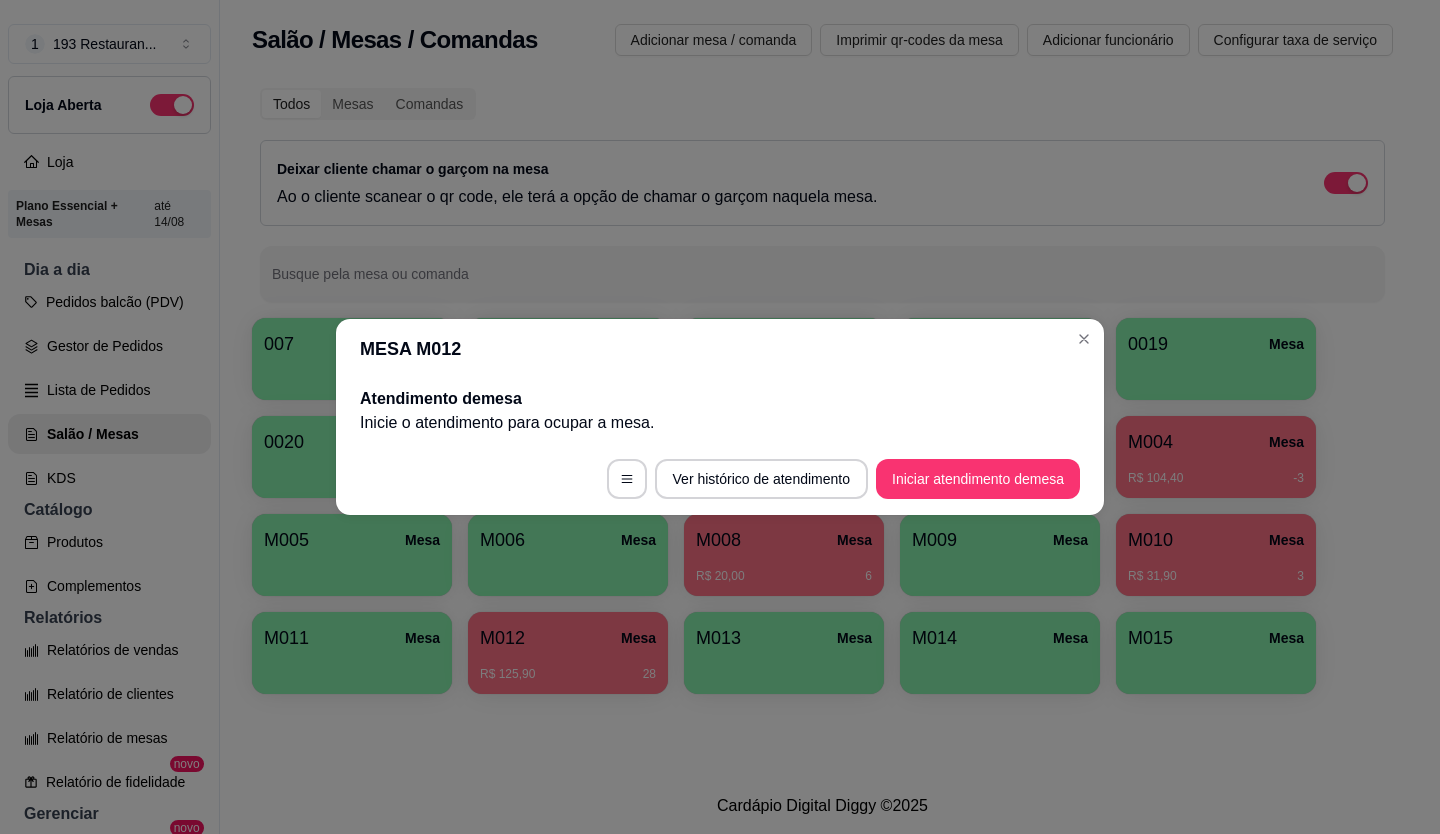 scroll, scrollTop: 0, scrollLeft: 0, axis: both 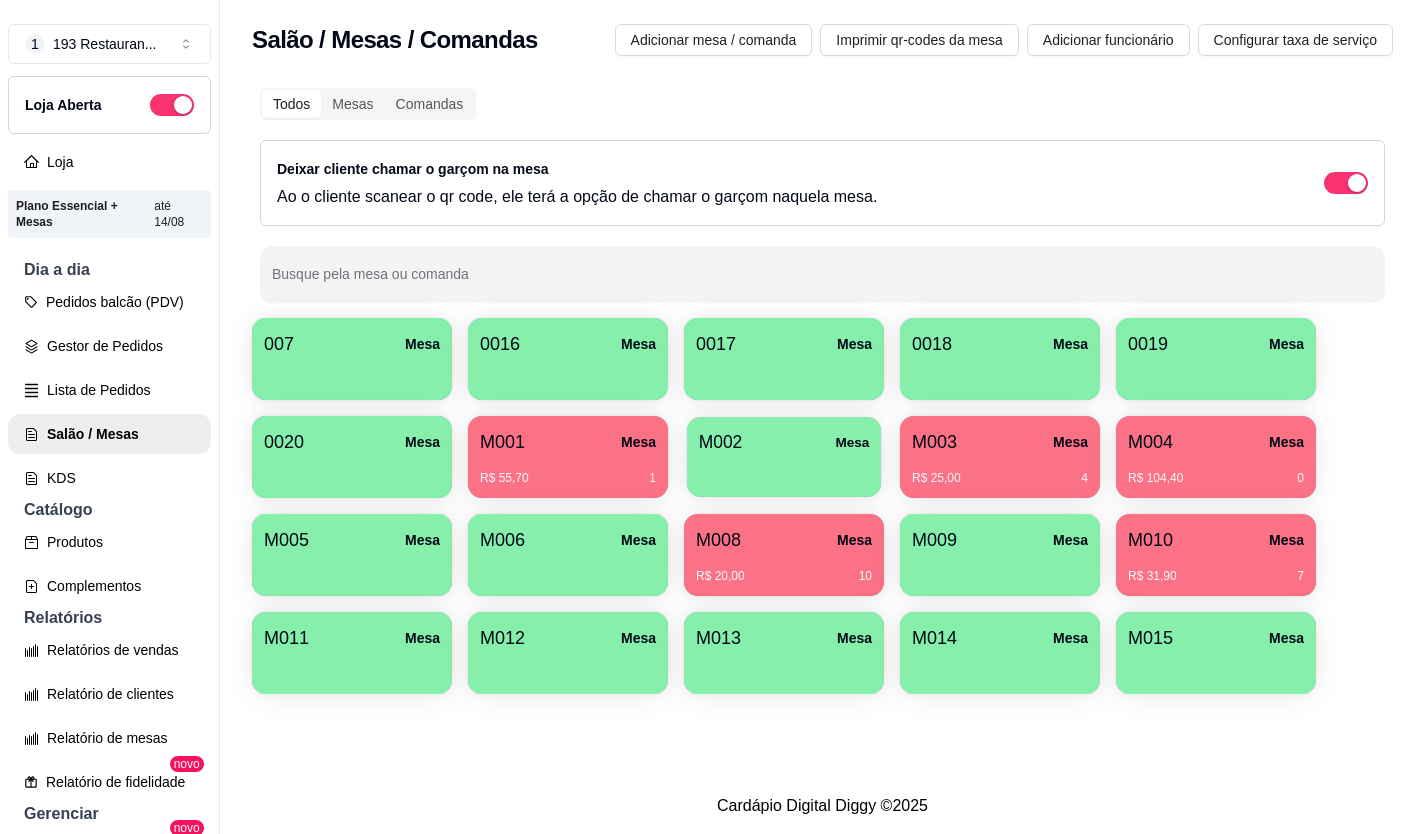 click on "M002 Mesa" at bounding box center (784, 442) 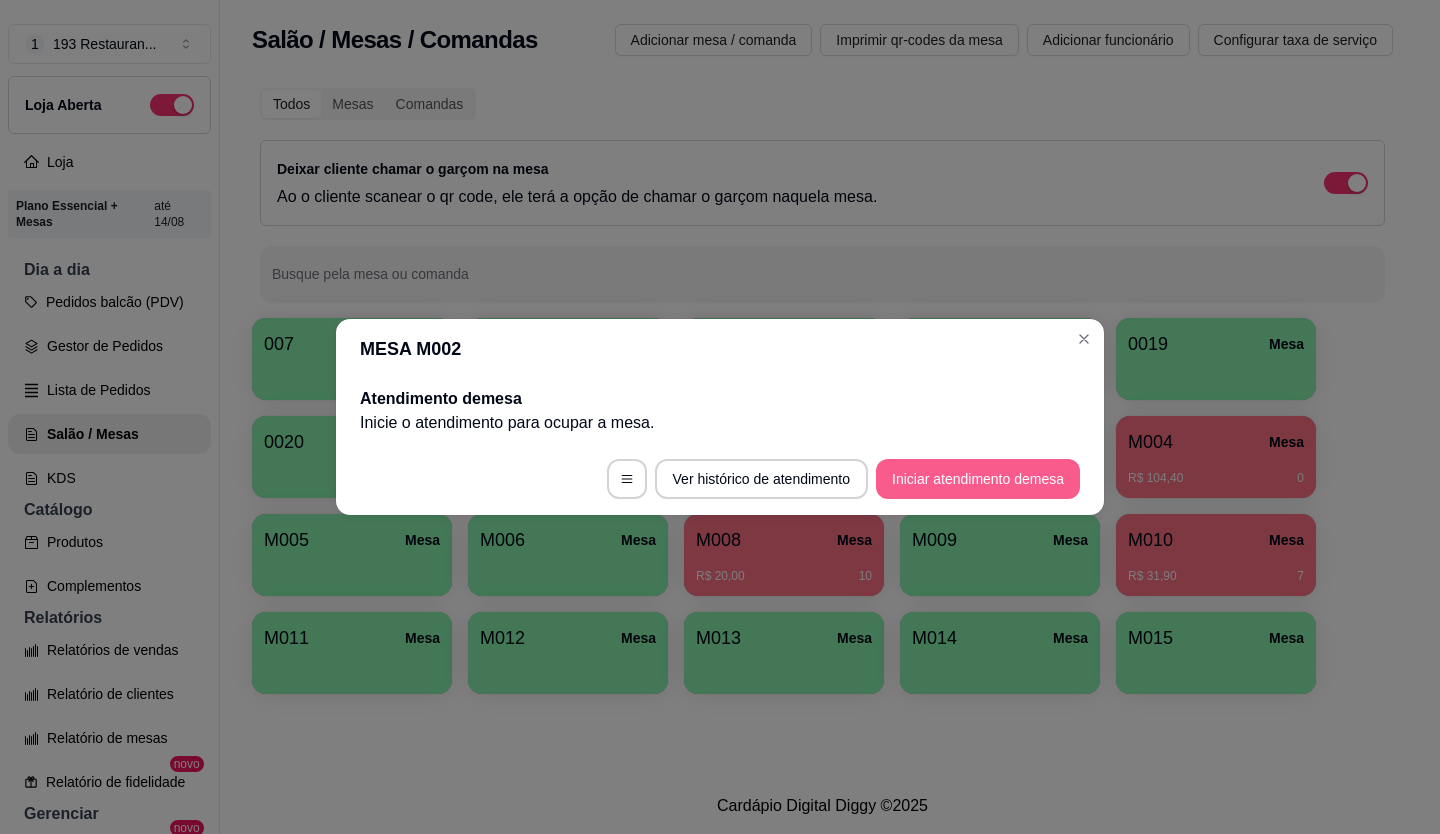 click on "Iniciar atendimento de  mesa" at bounding box center (978, 479) 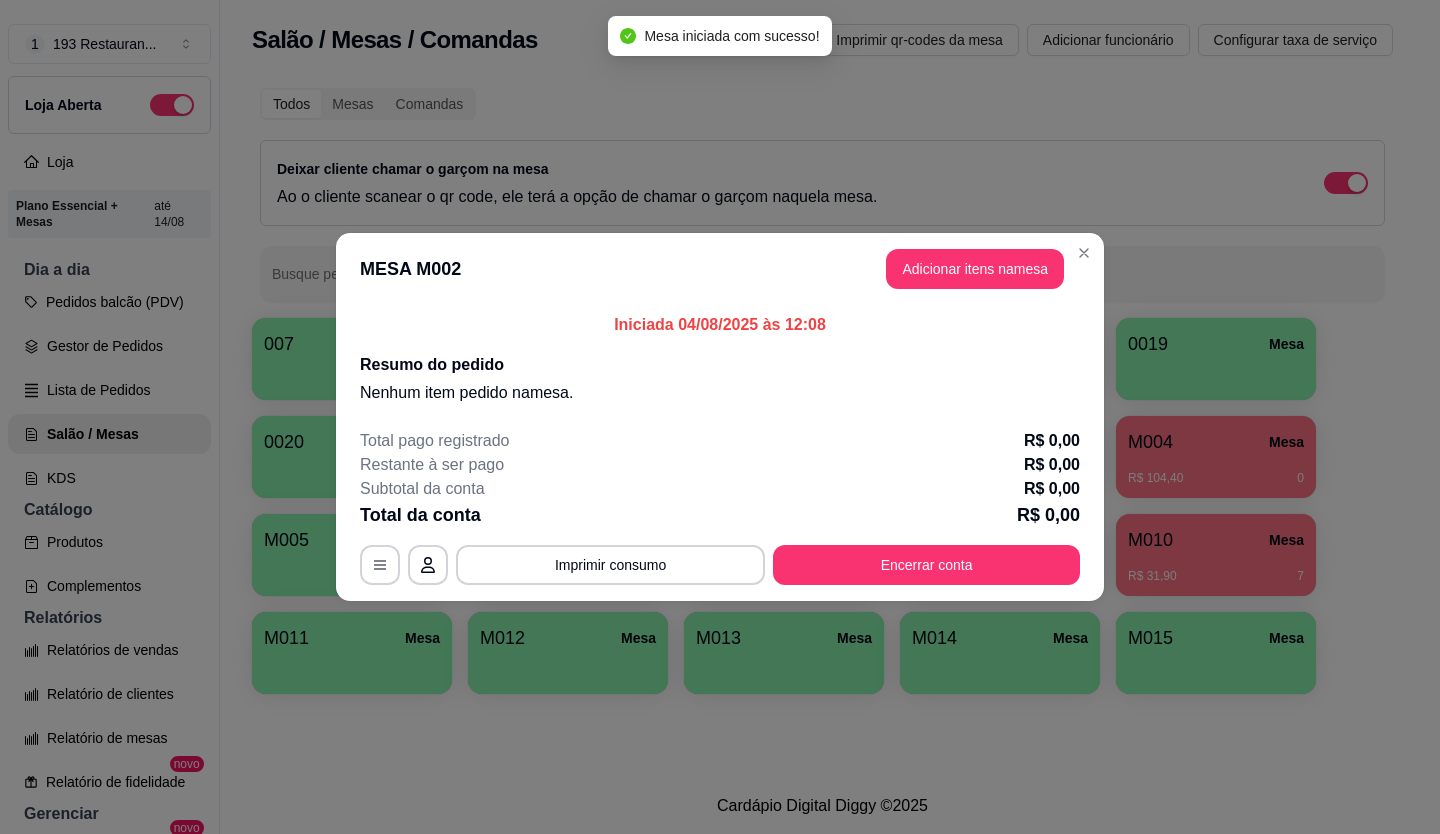 click on "MESA M002 Adicionar itens na  mesa" at bounding box center [720, 269] 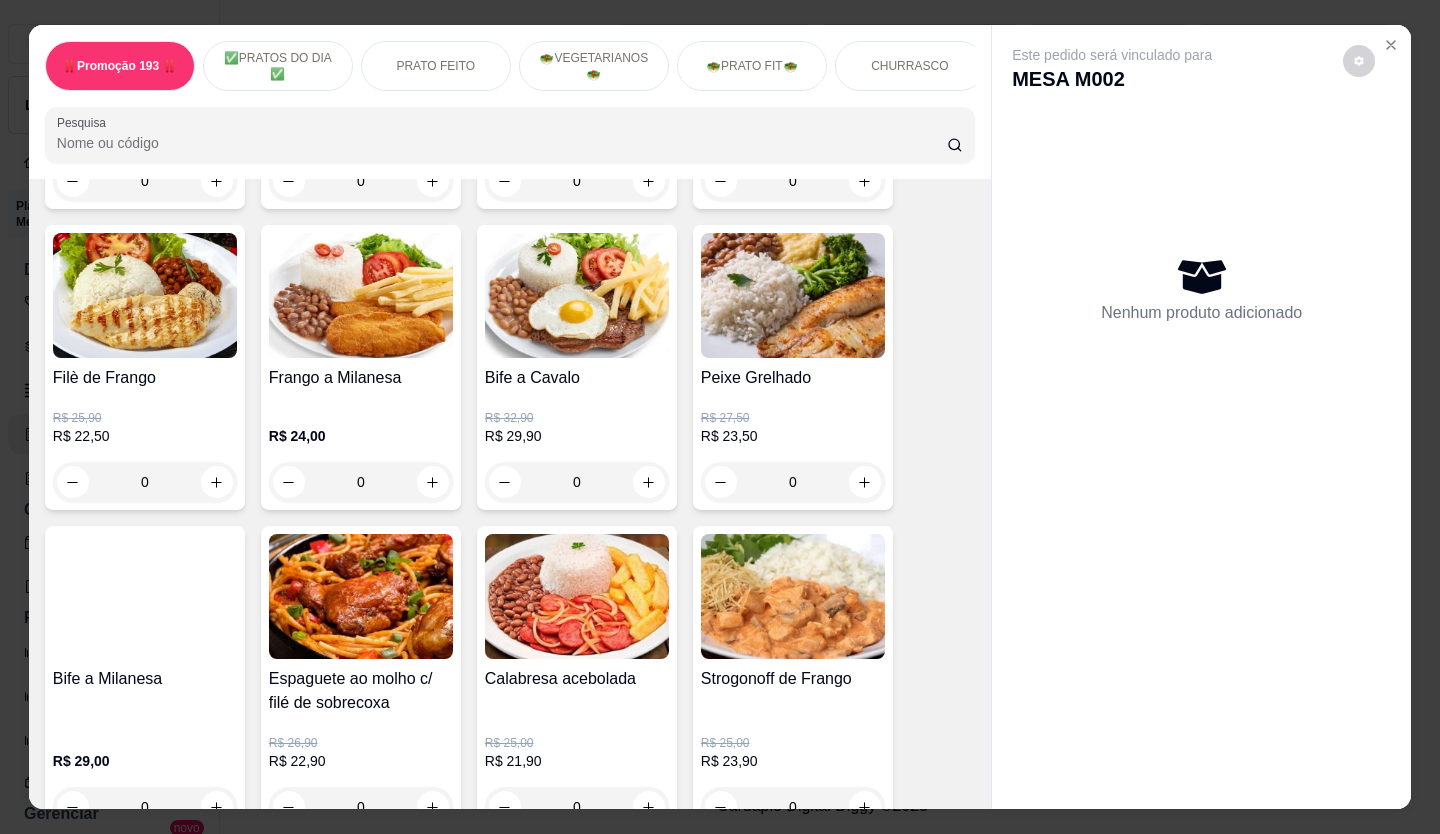 scroll, scrollTop: 1200, scrollLeft: 0, axis: vertical 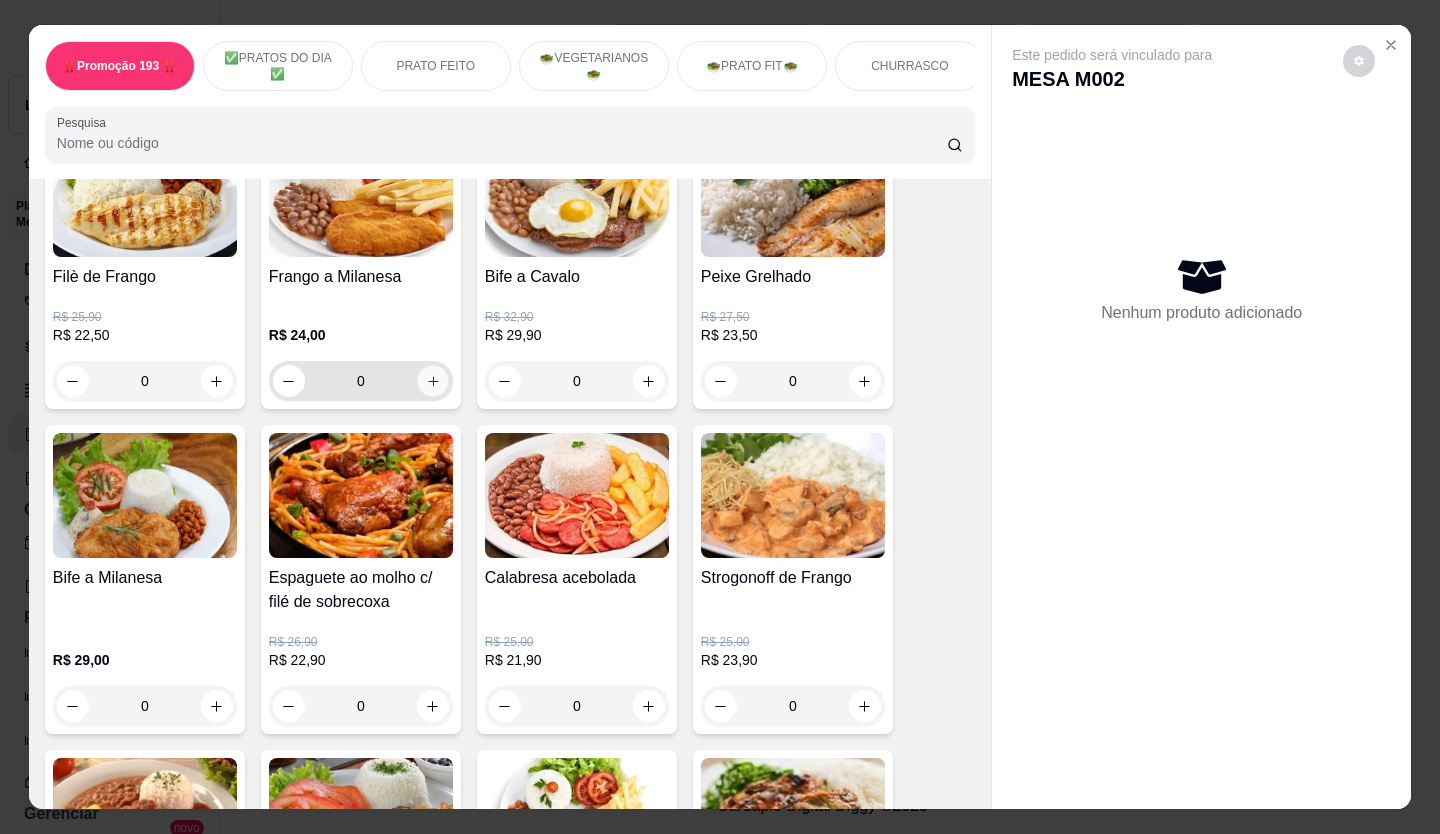 click 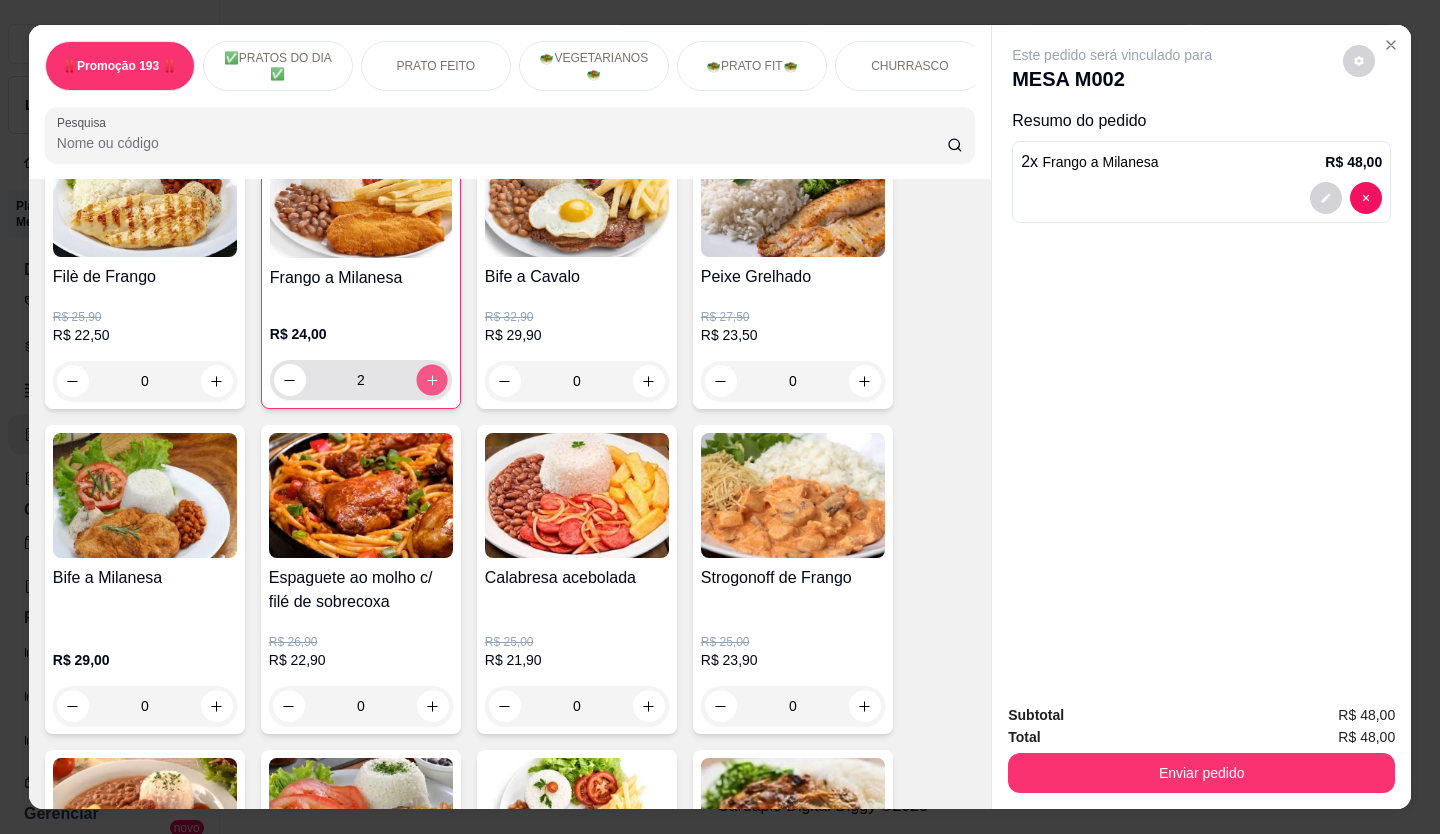 click 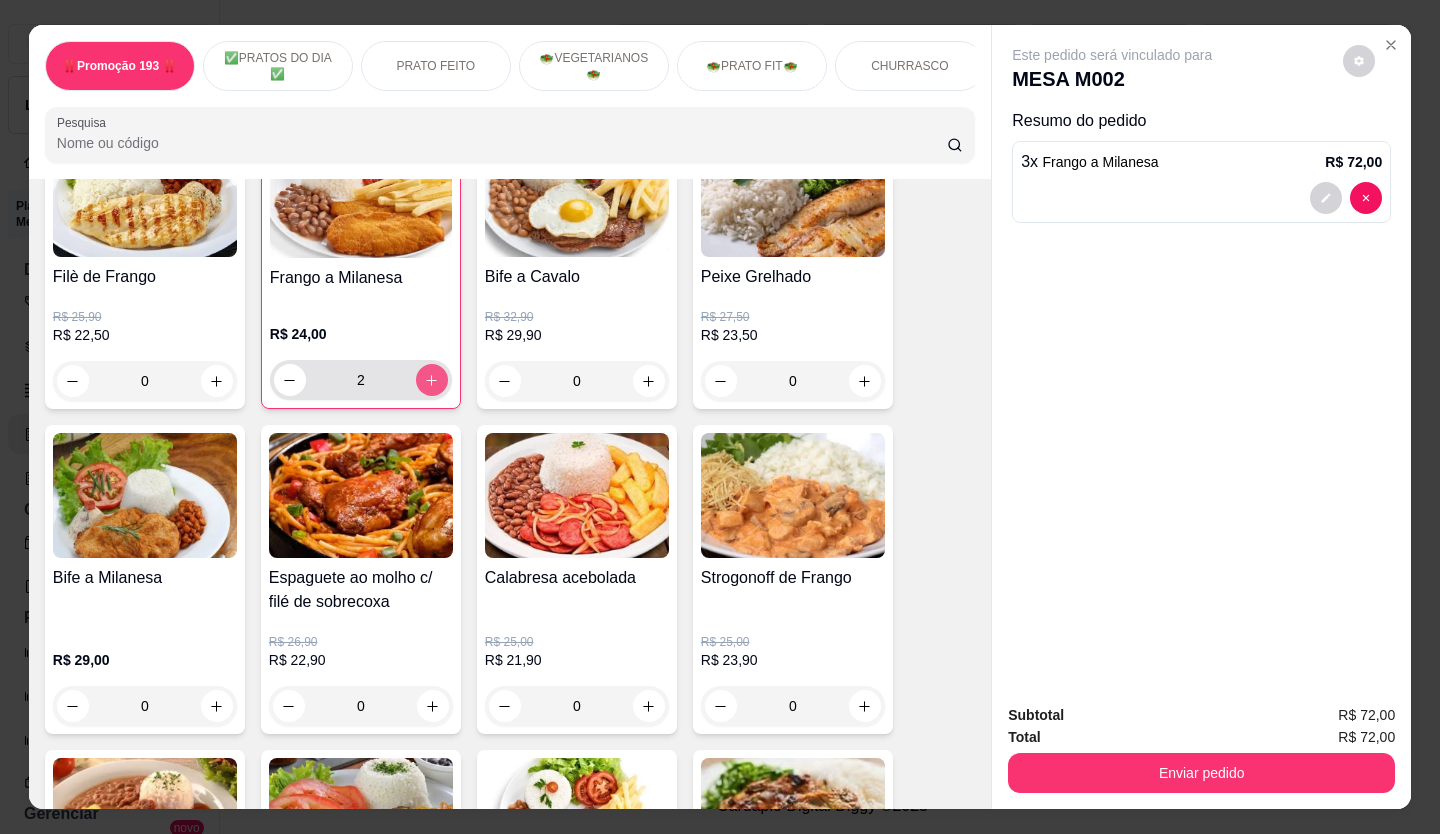 type on "3" 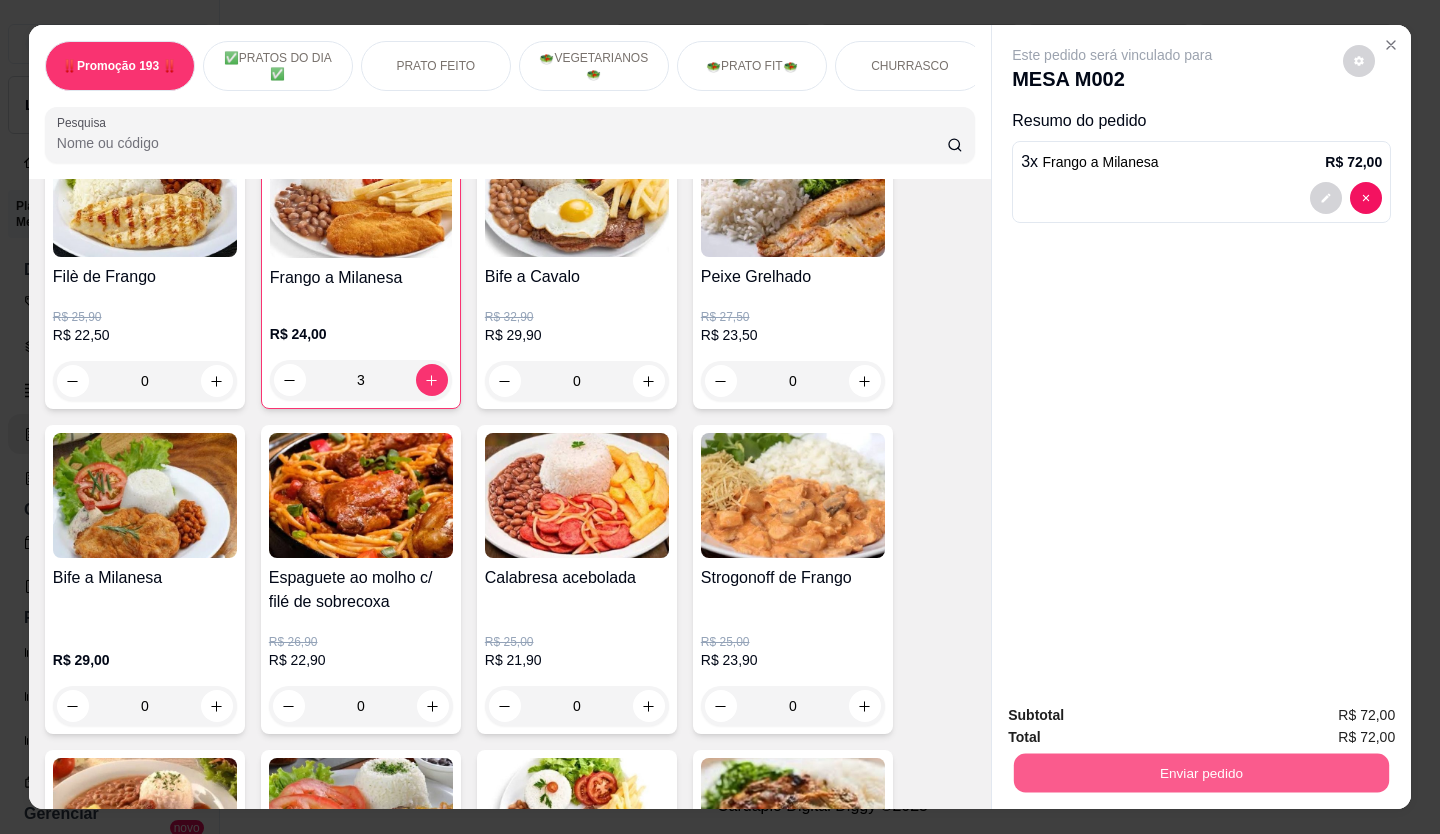 click on "Enviar pedido" at bounding box center [1201, 773] 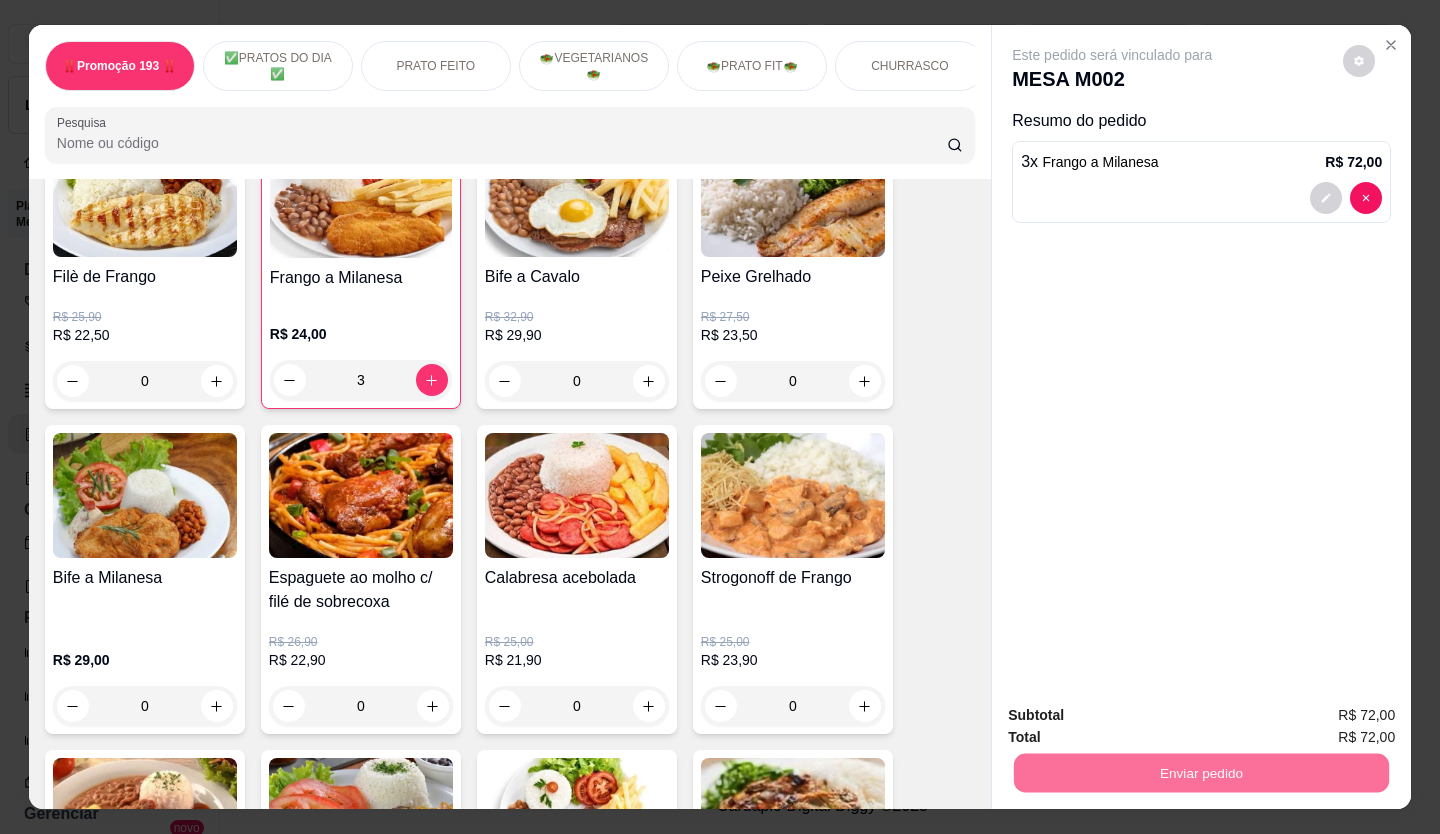 click on "Não registrar e enviar pedido" at bounding box center [1136, 716] 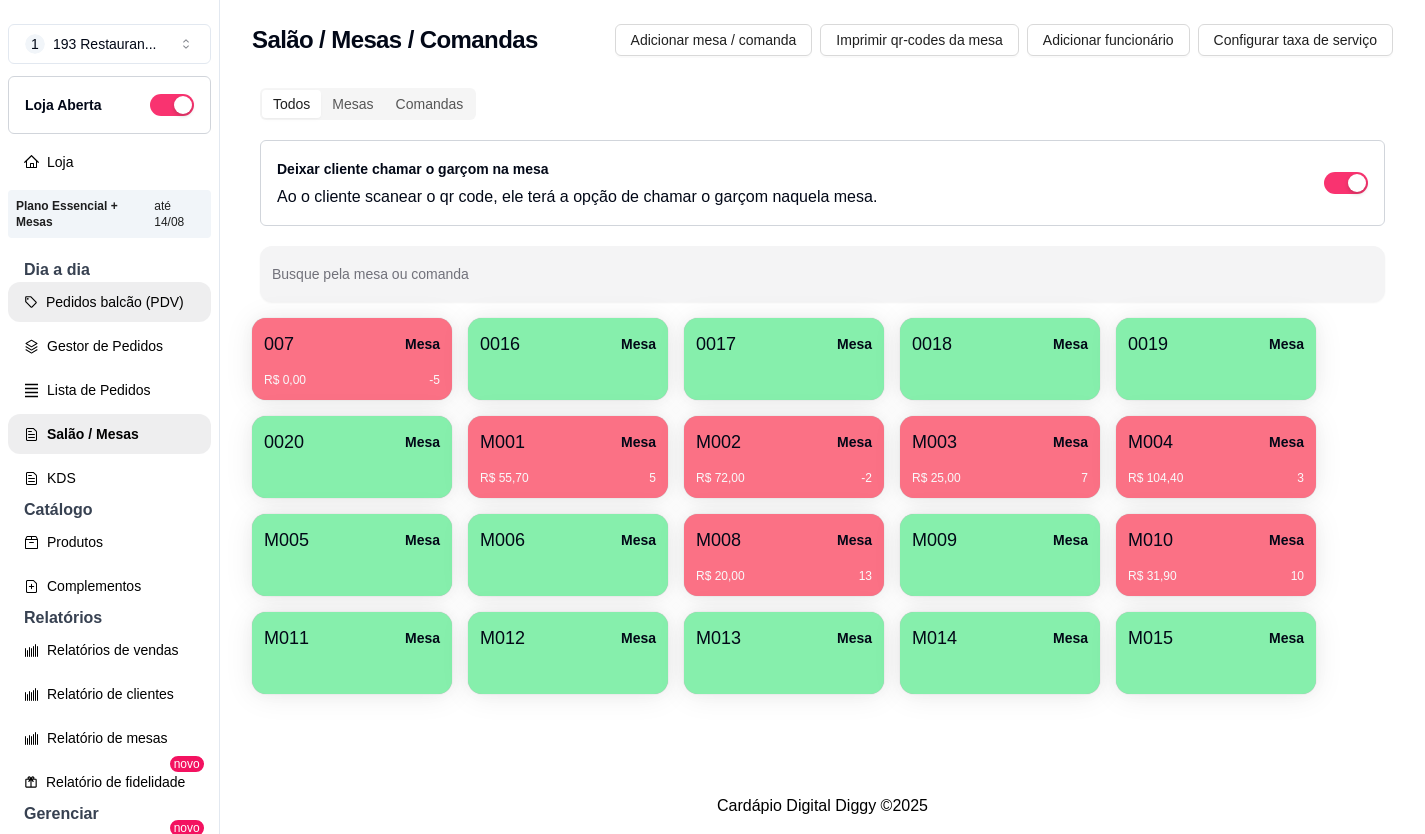 click on "Pedidos balcão (PDV)" at bounding box center [109, 302] 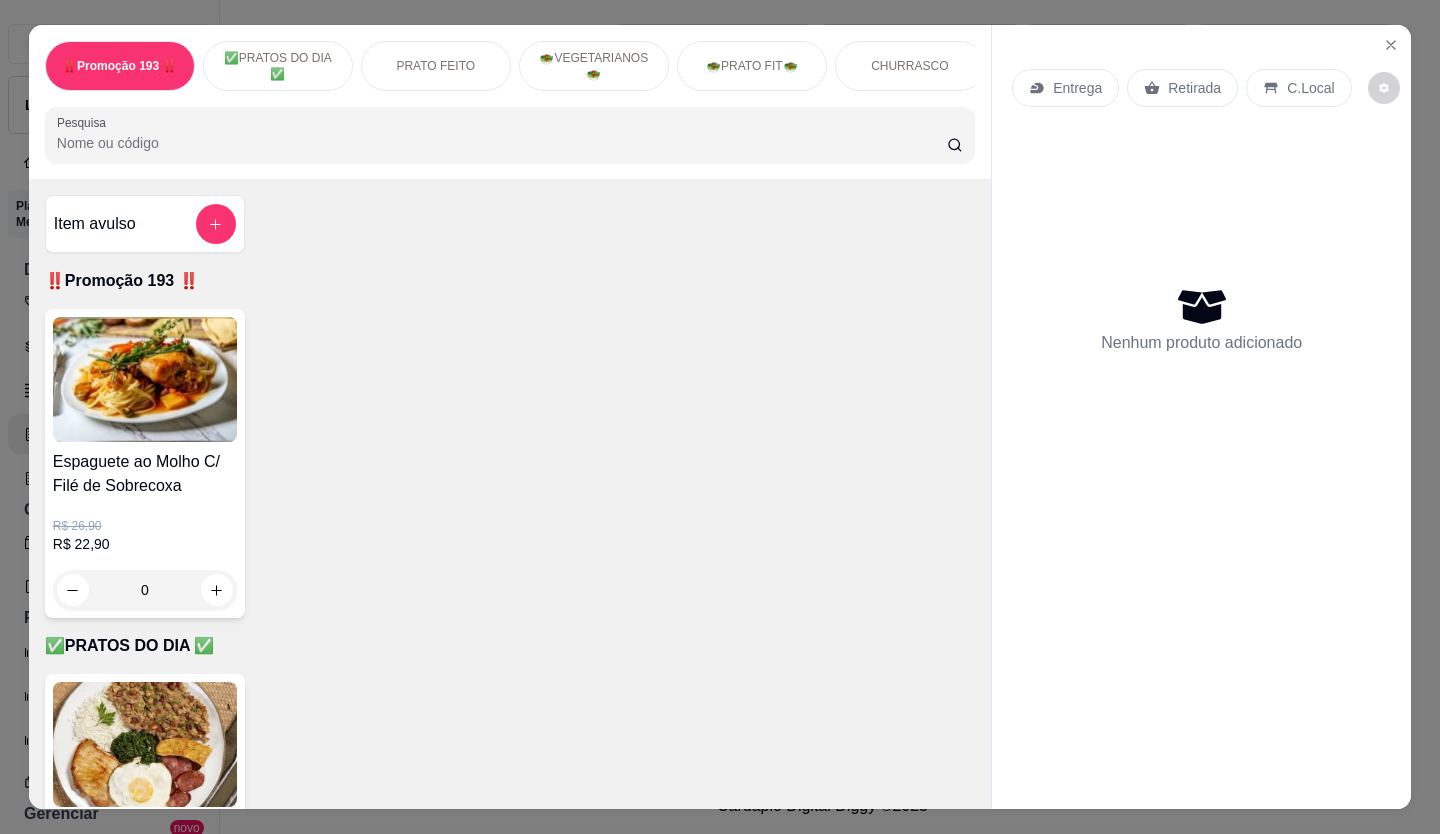 click on "Retirada" at bounding box center [1194, 88] 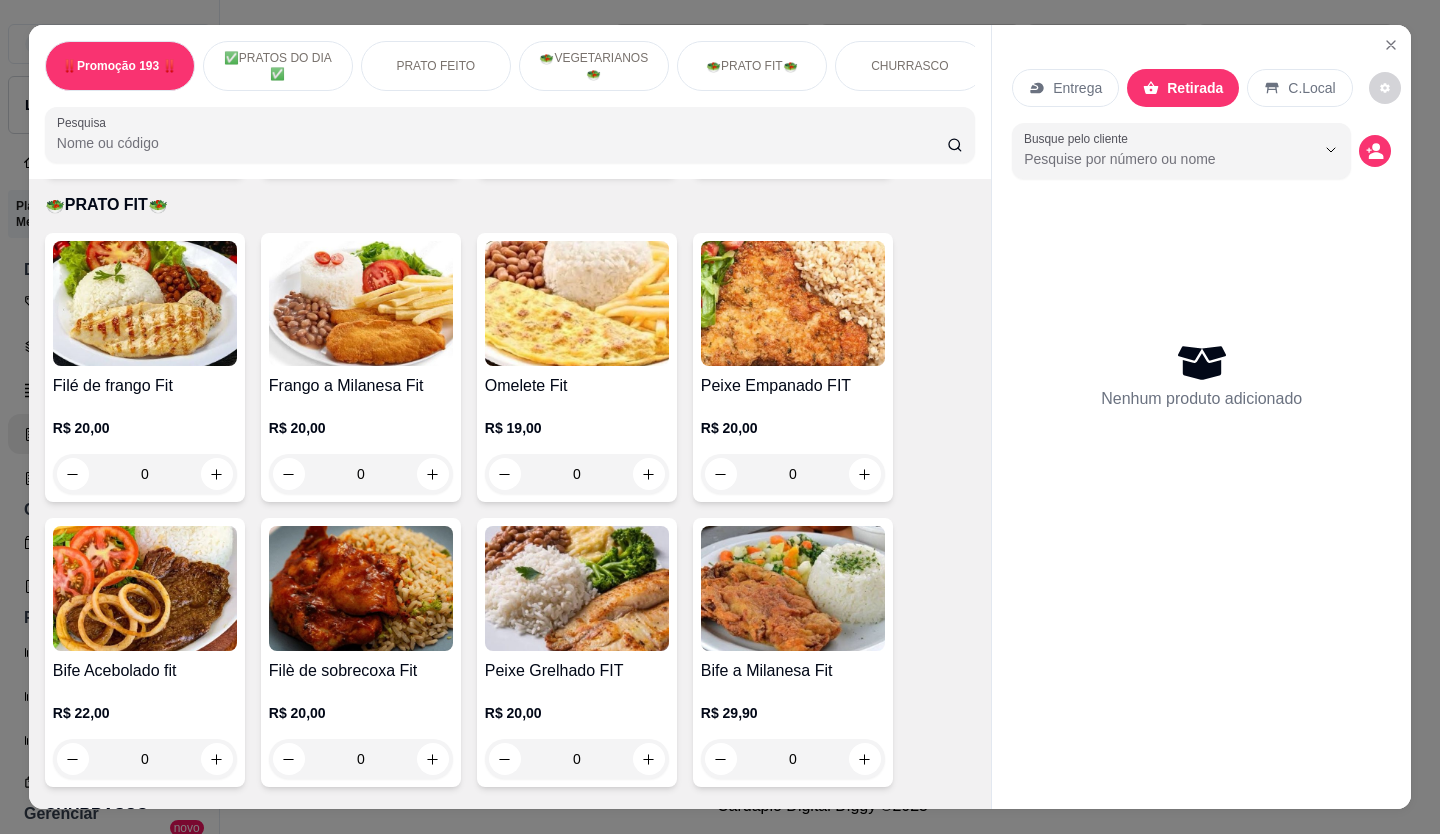 scroll, scrollTop: 3300, scrollLeft: 0, axis: vertical 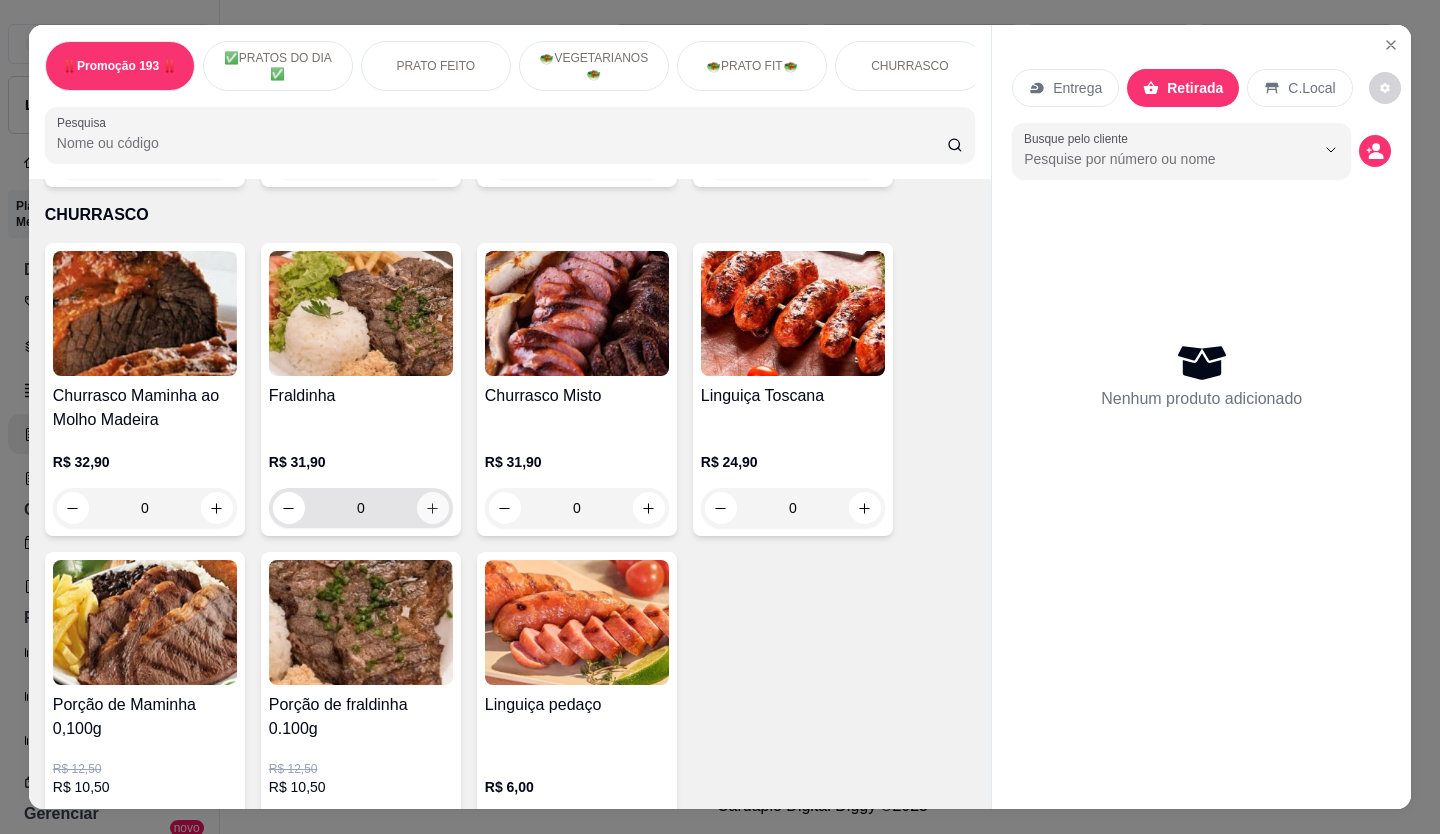 click 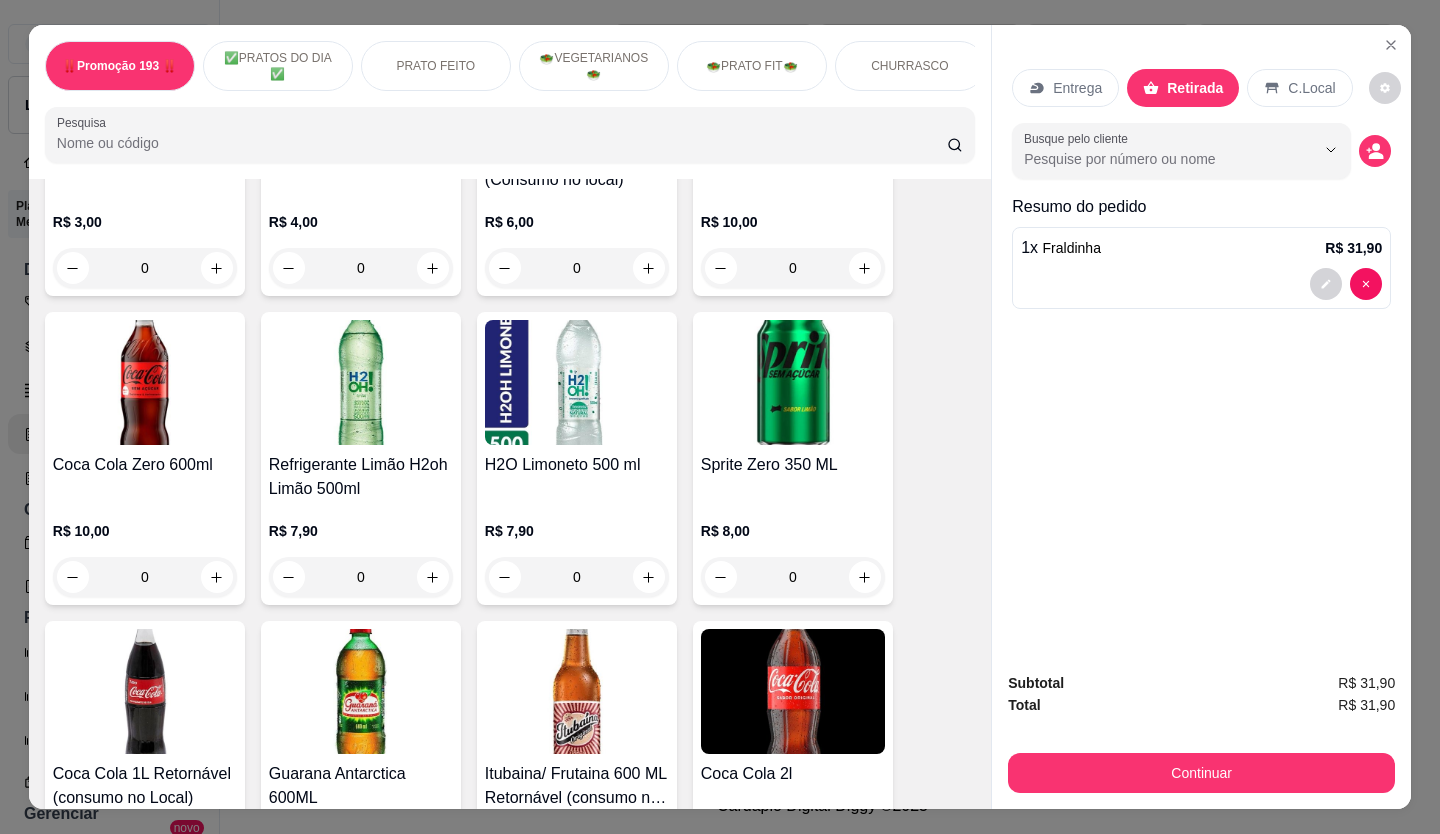 scroll, scrollTop: 6700, scrollLeft: 0, axis: vertical 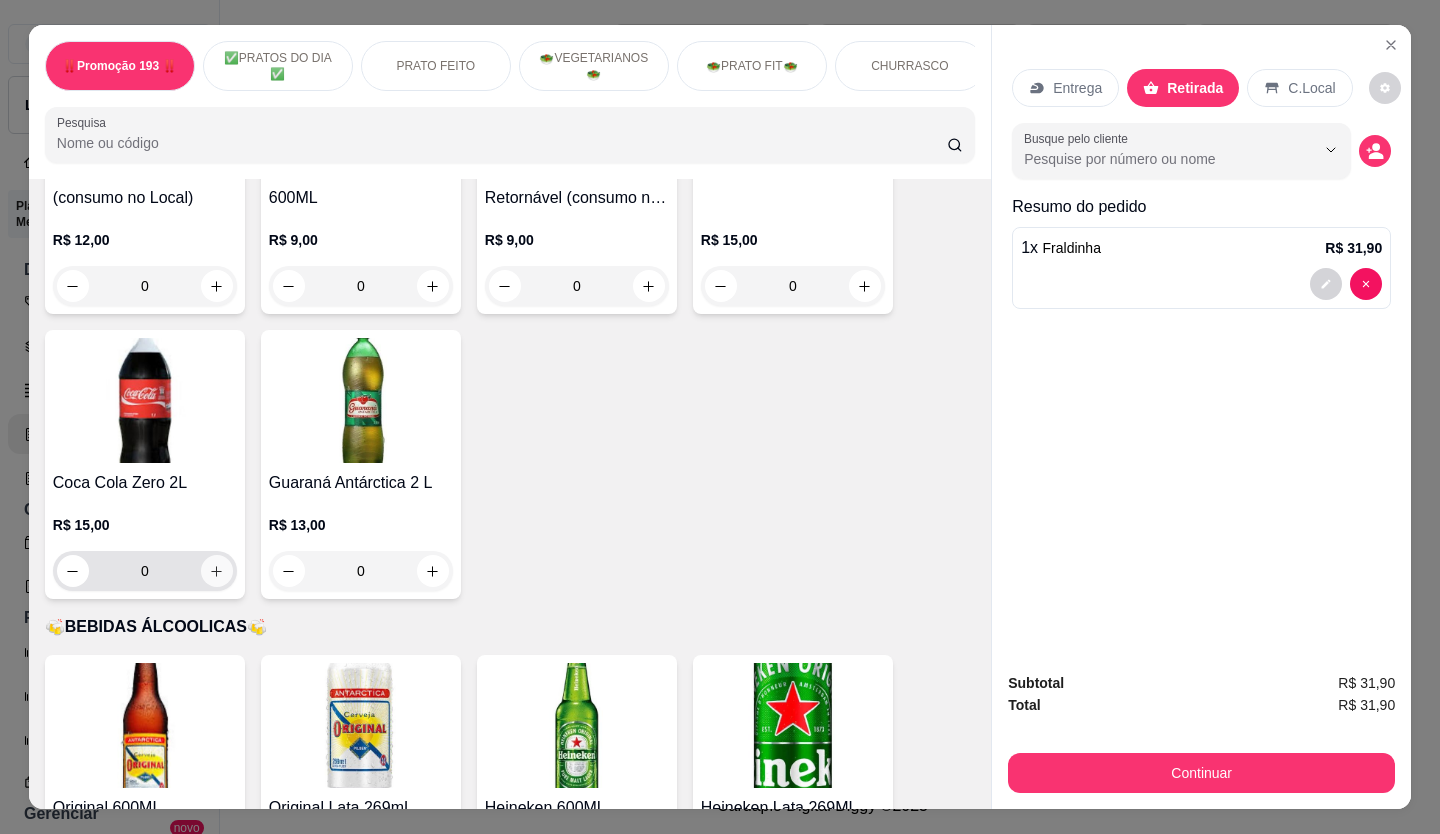 click 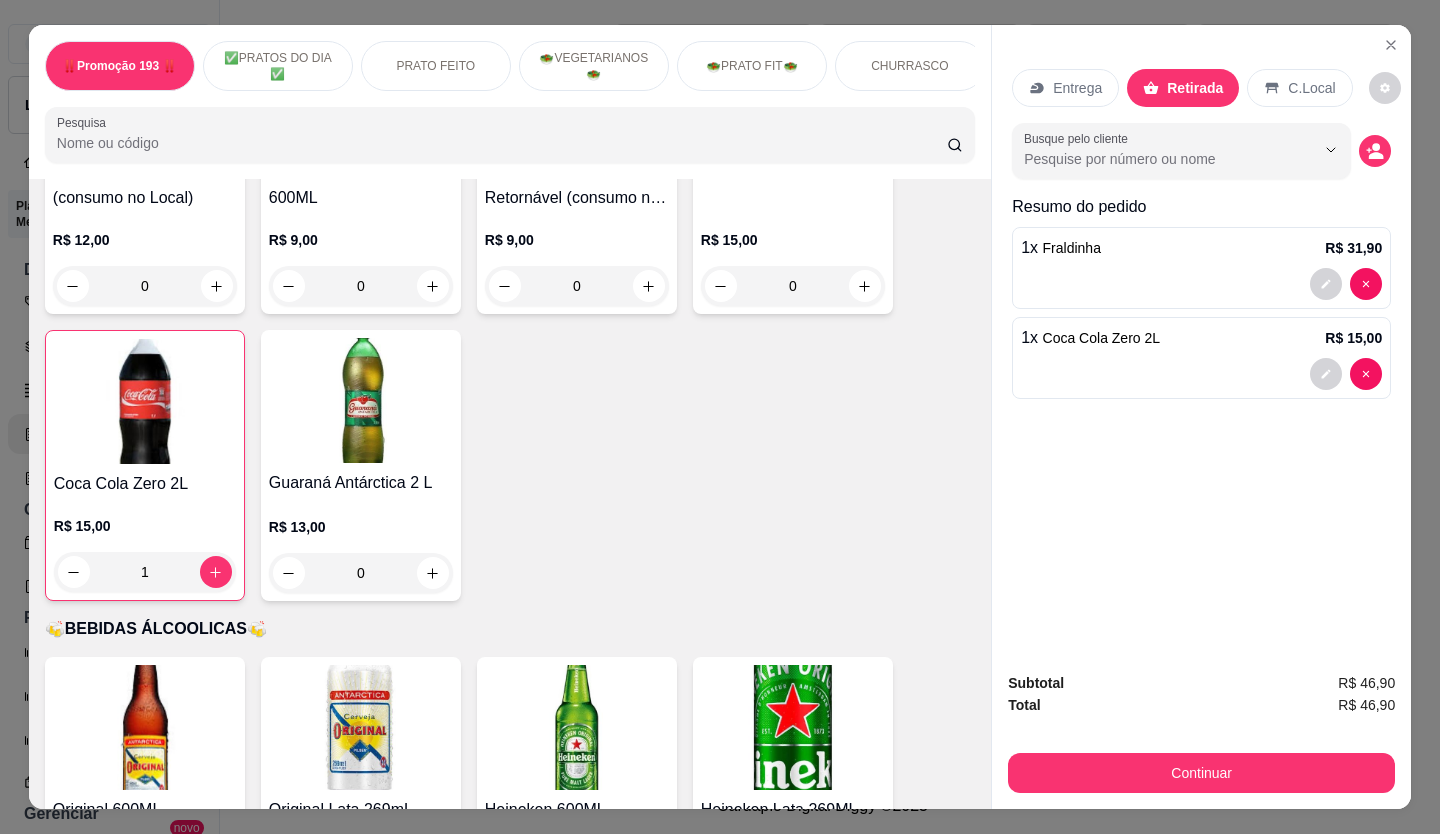 click on "Subtotal R$ 46,90 Total R$ 46,90 Continuar" at bounding box center (1201, 732) 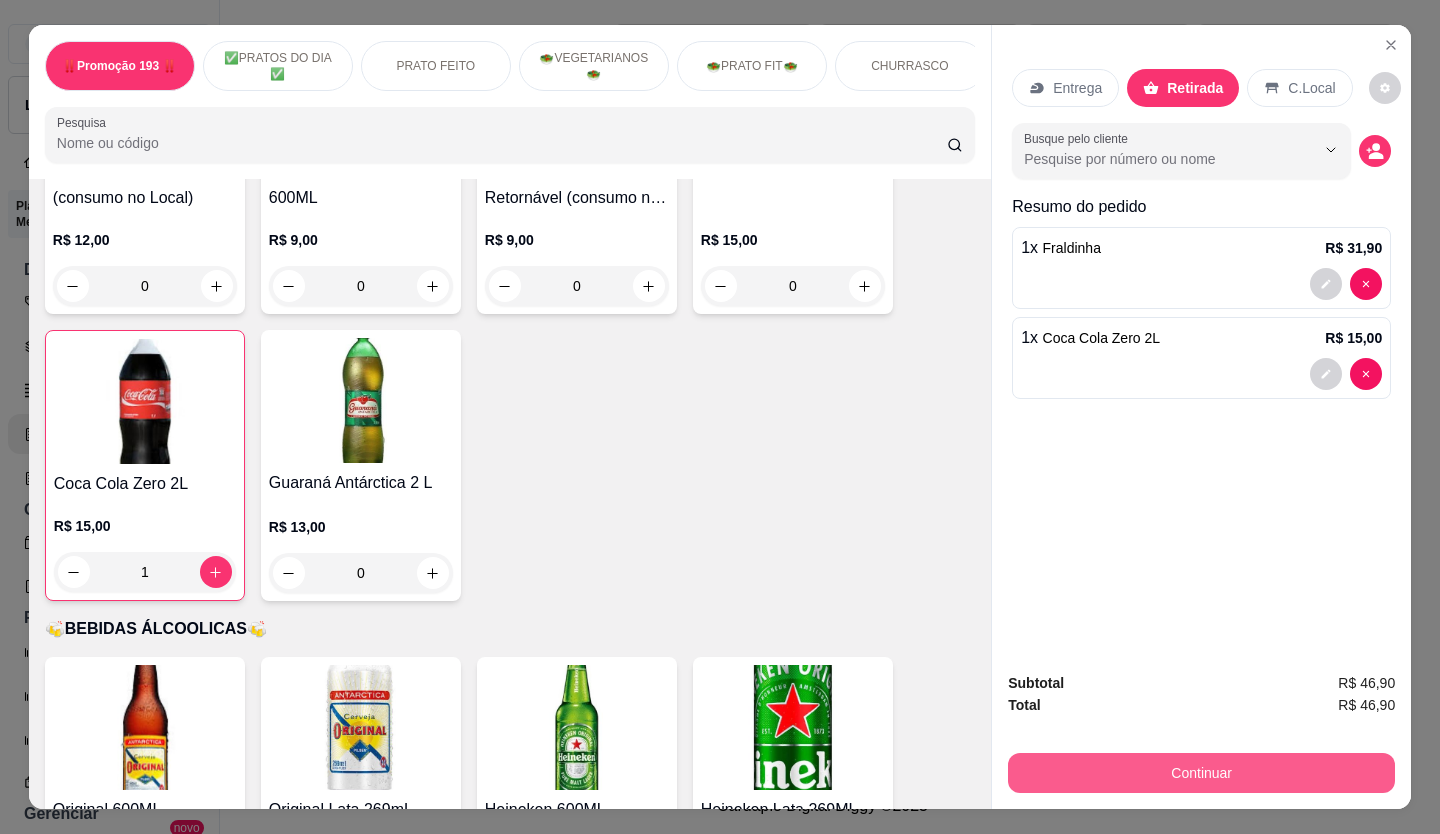 click on "Continuar" at bounding box center [1201, 773] 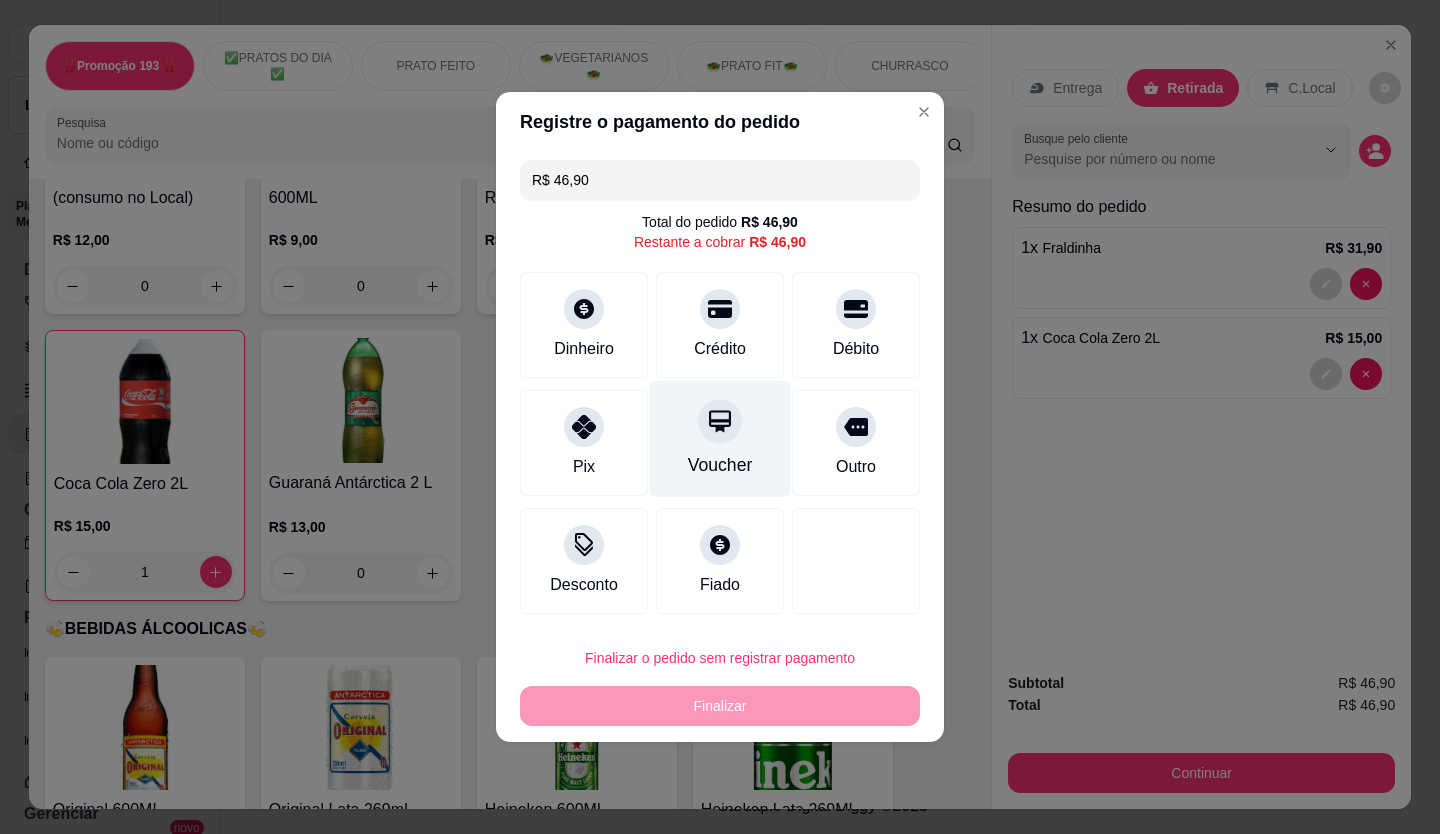click 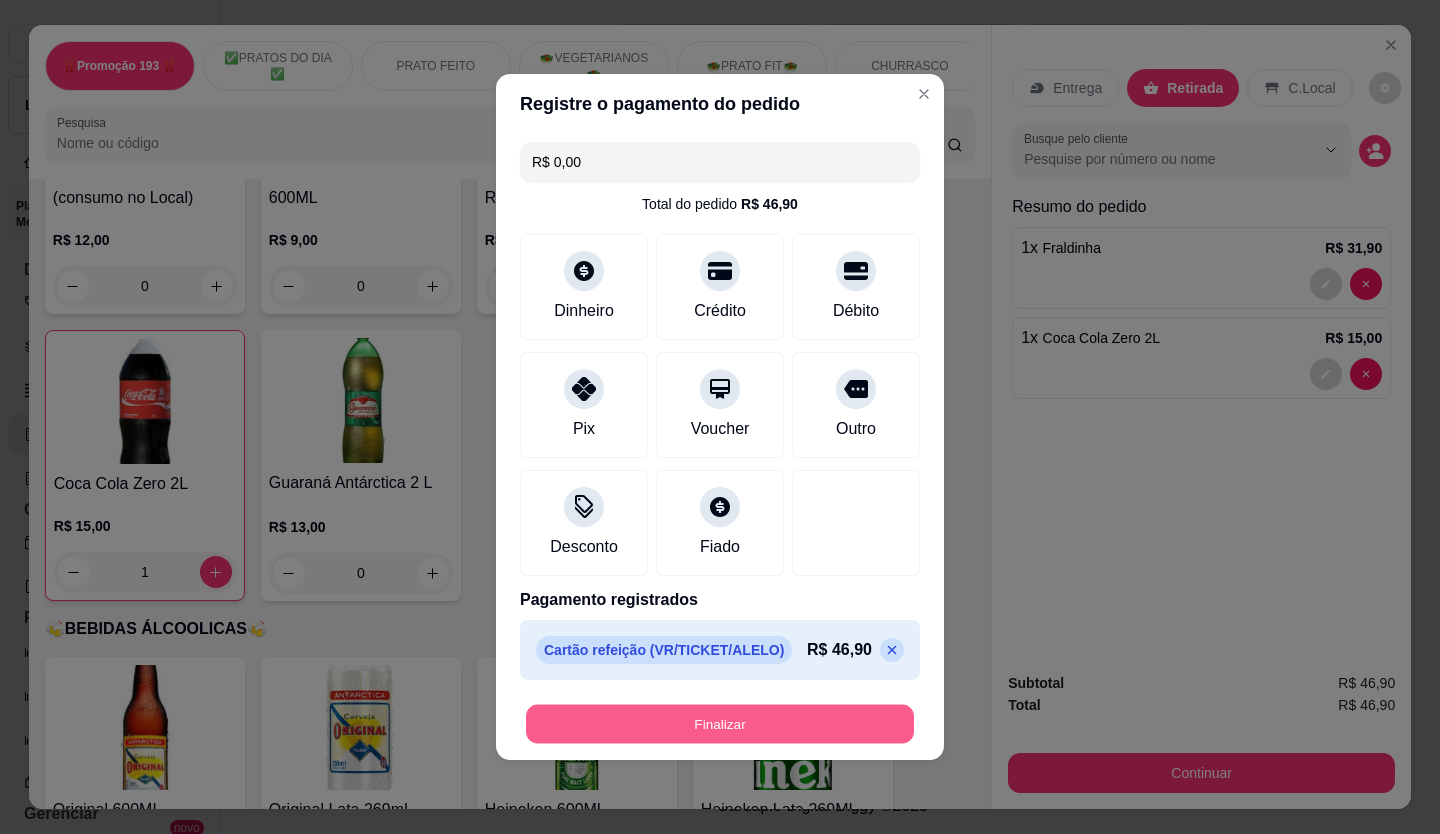 click on "Finalizar" at bounding box center [720, 724] 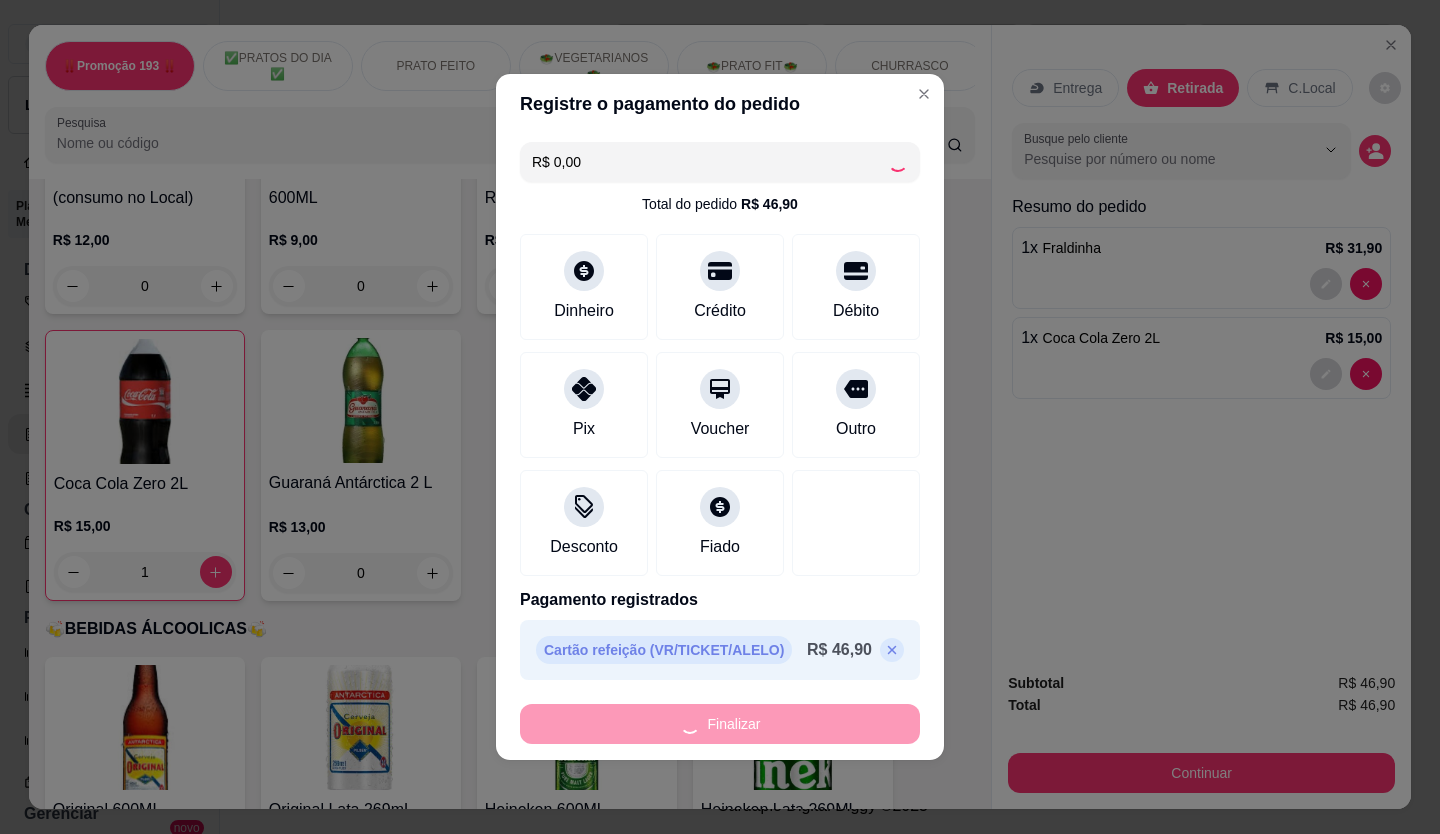 type on "0" 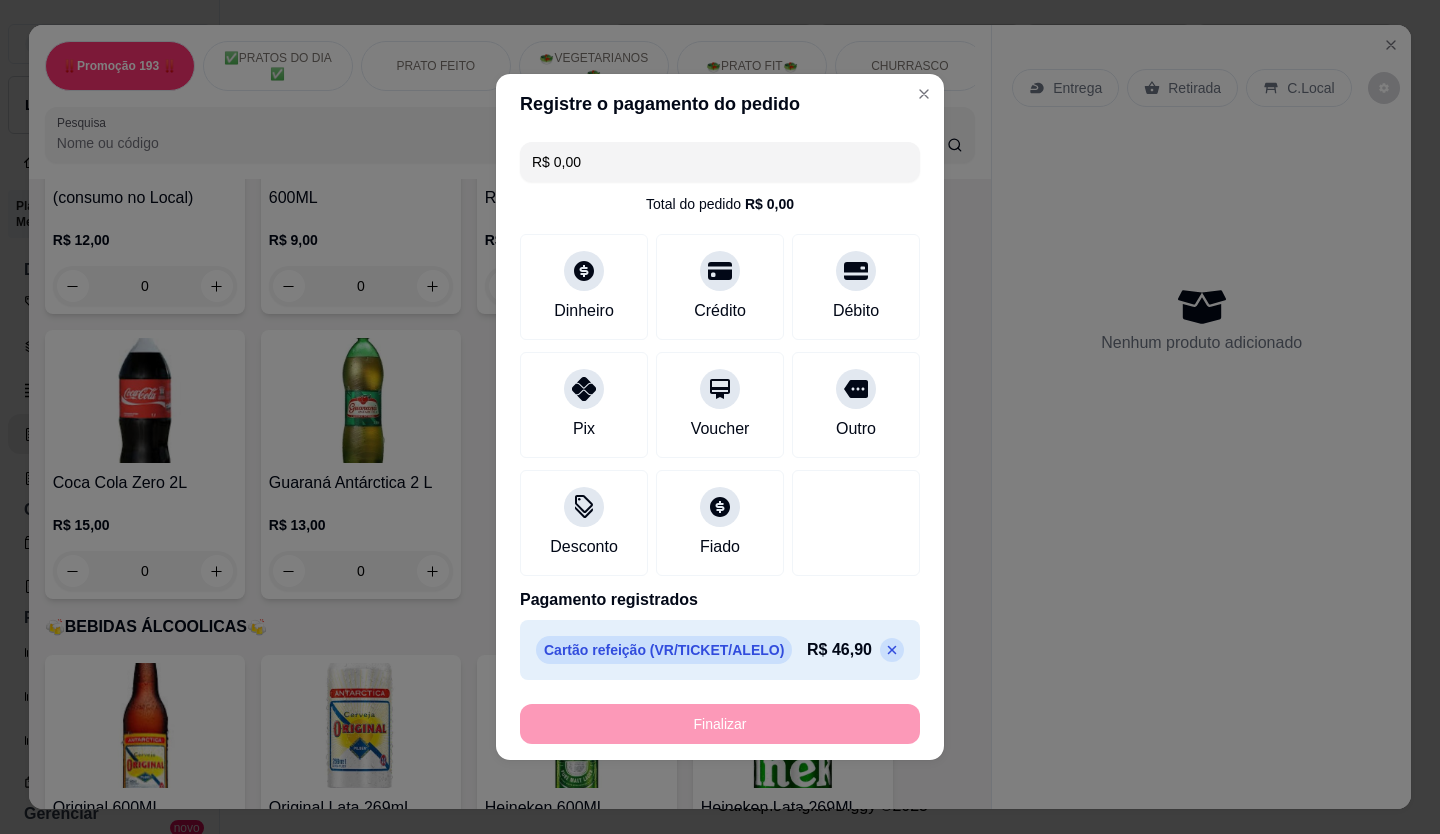 type on "-R$ 46,90" 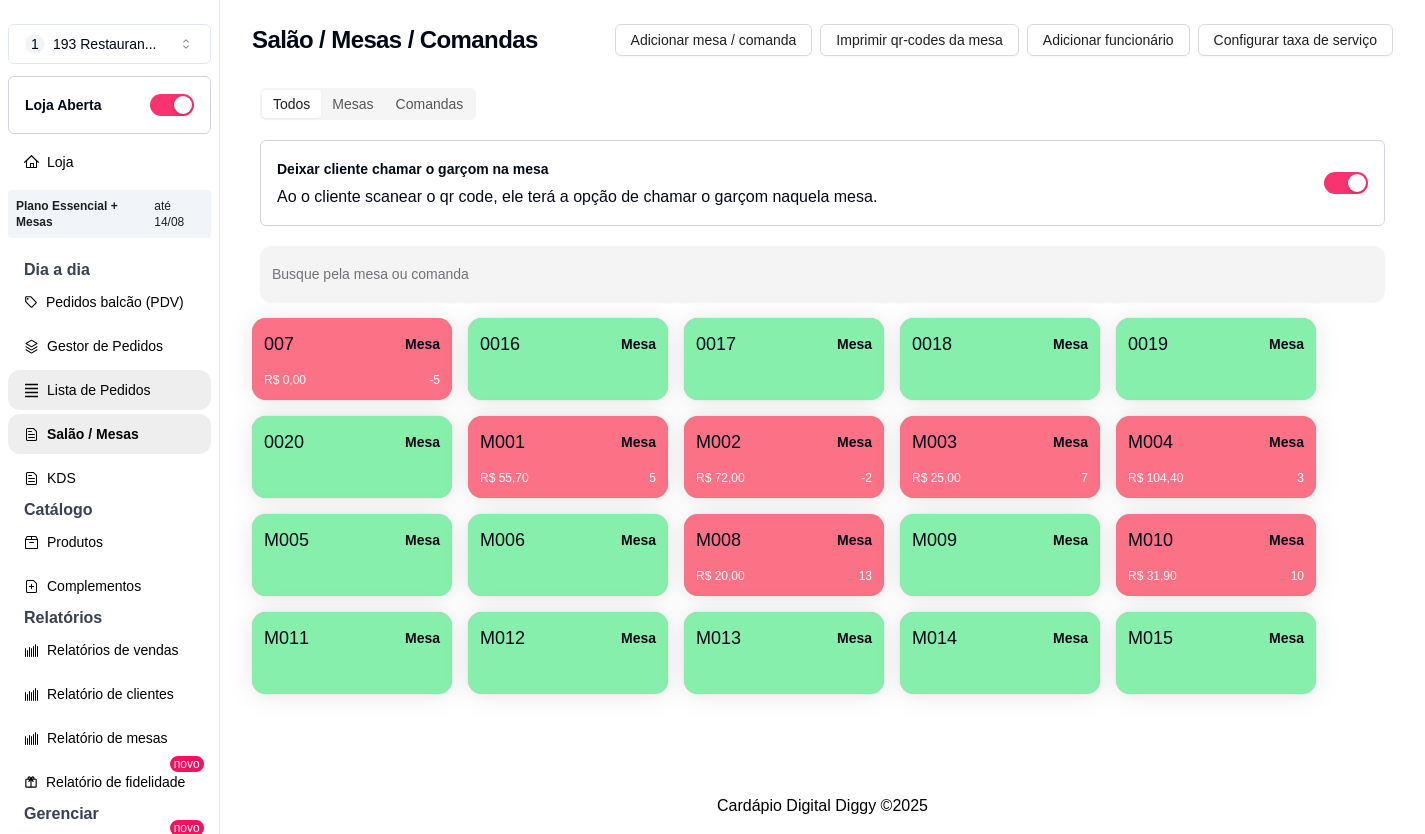 click on "Lista de Pedidos" at bounding box center [109, 390] 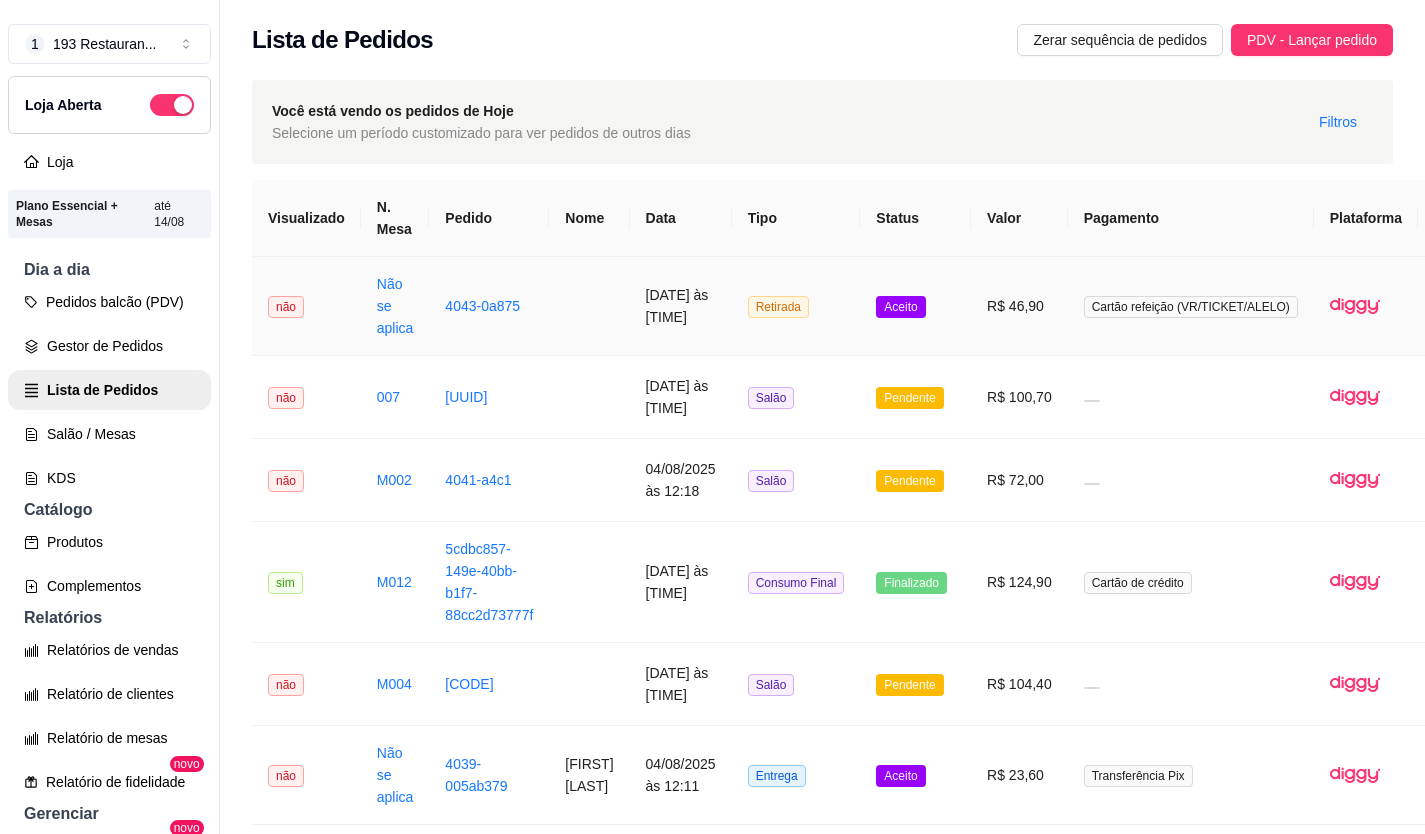 click on "R$ 46,90" at bounding box center [1019, 306] 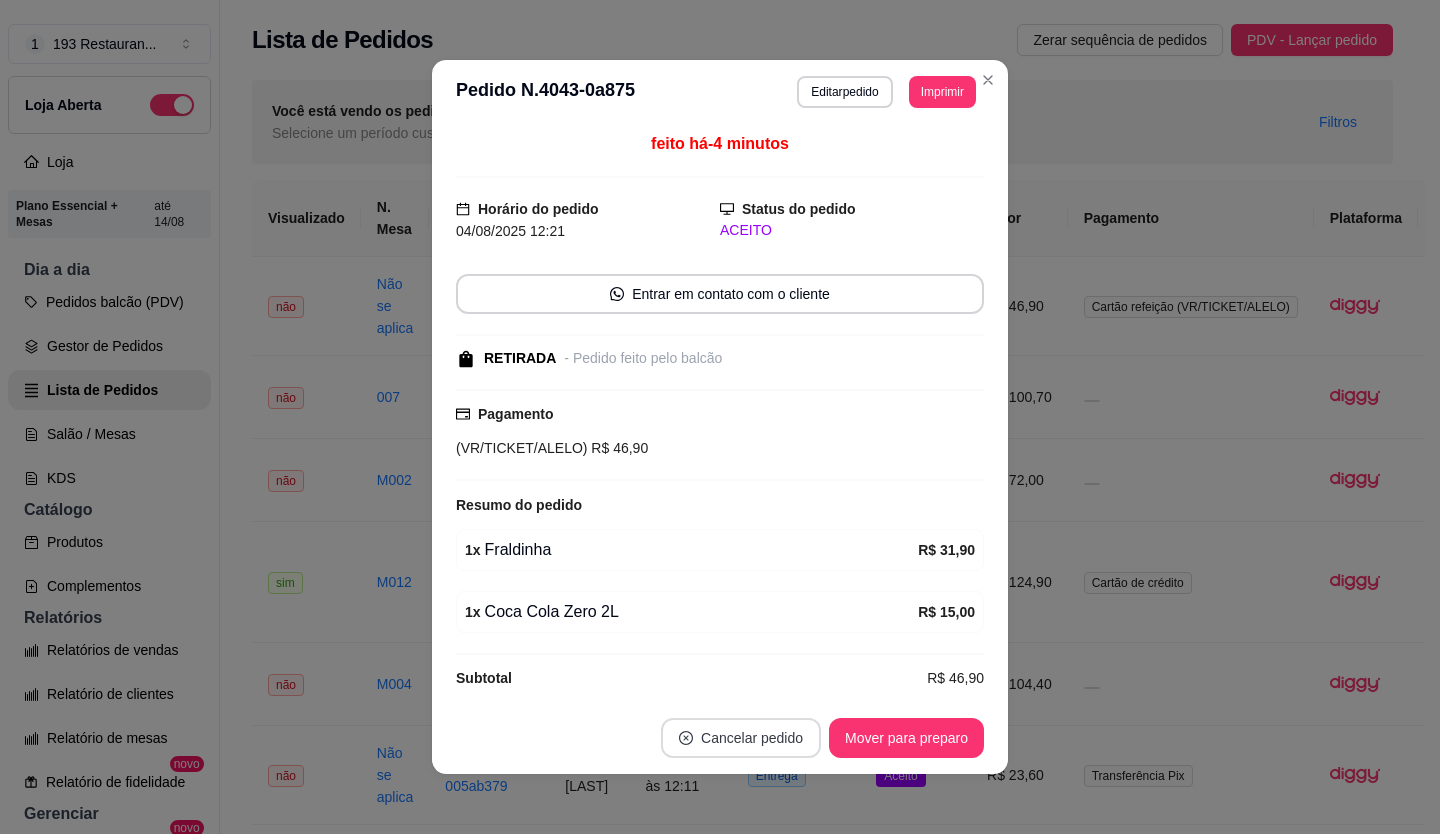 click on "Cancelar pedido" at bounding box center [741, 738] 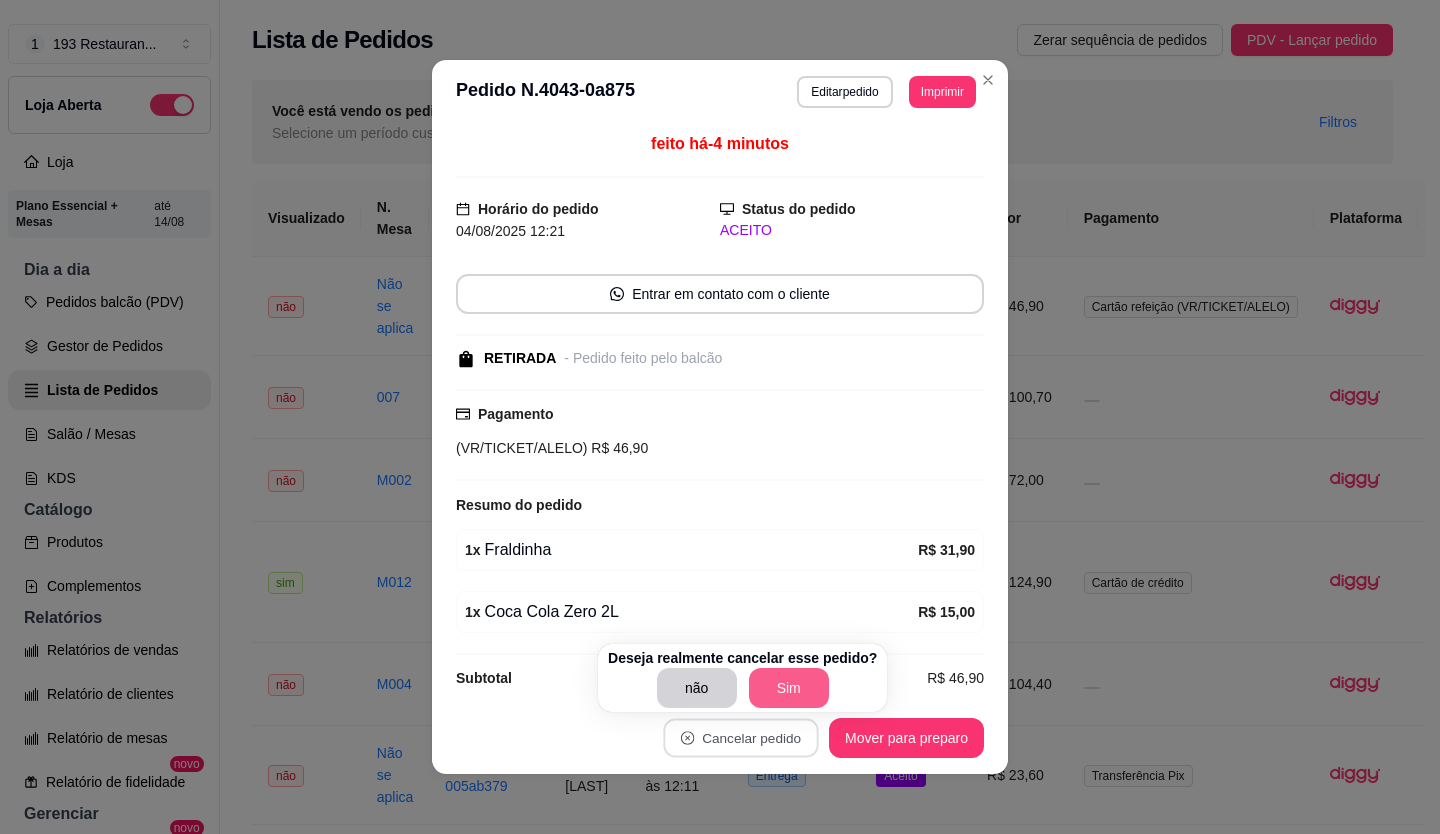click on "Sim" at bounding box center [789, 688] 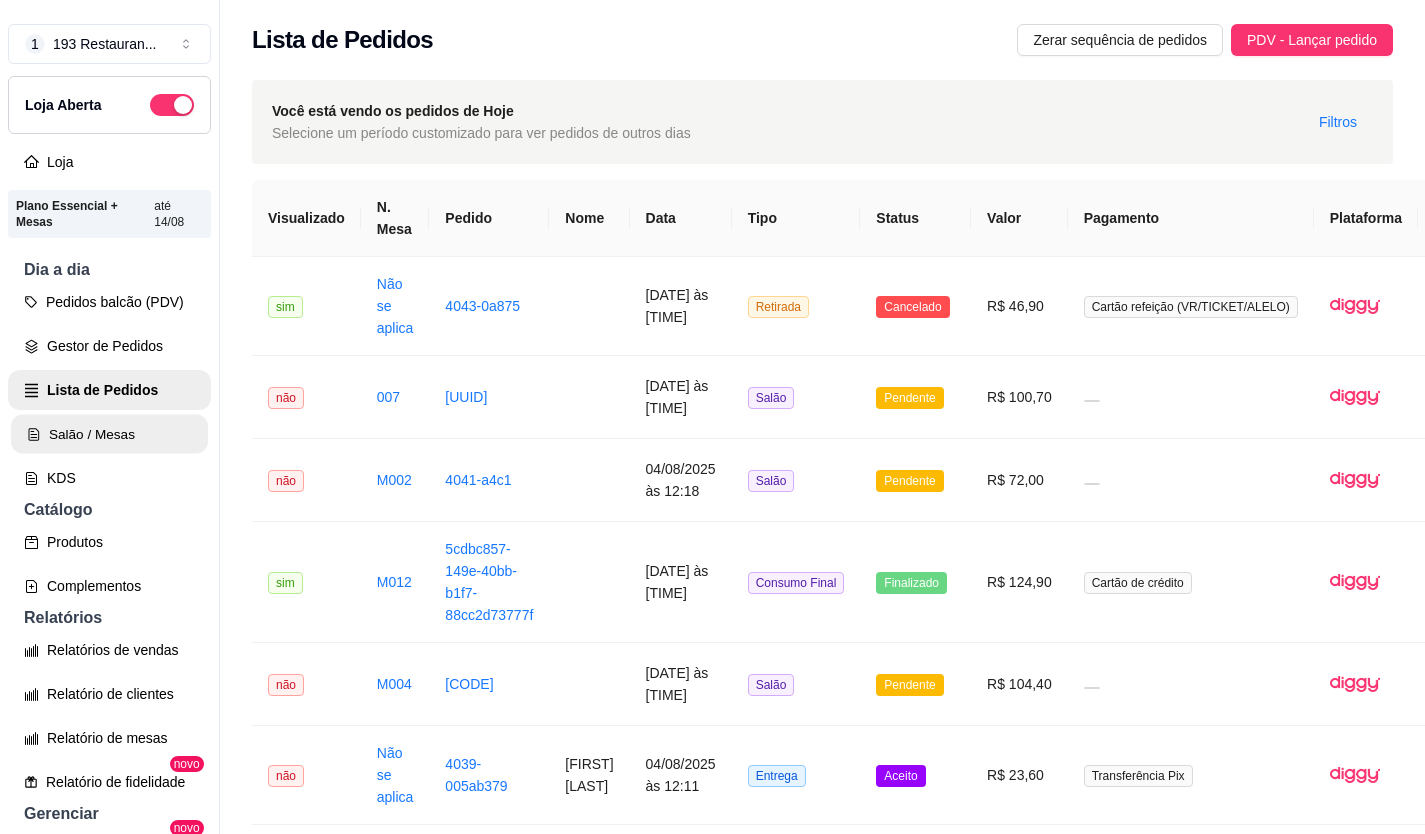 click on "Salão / Mesas" at bounding box center (109, 434) 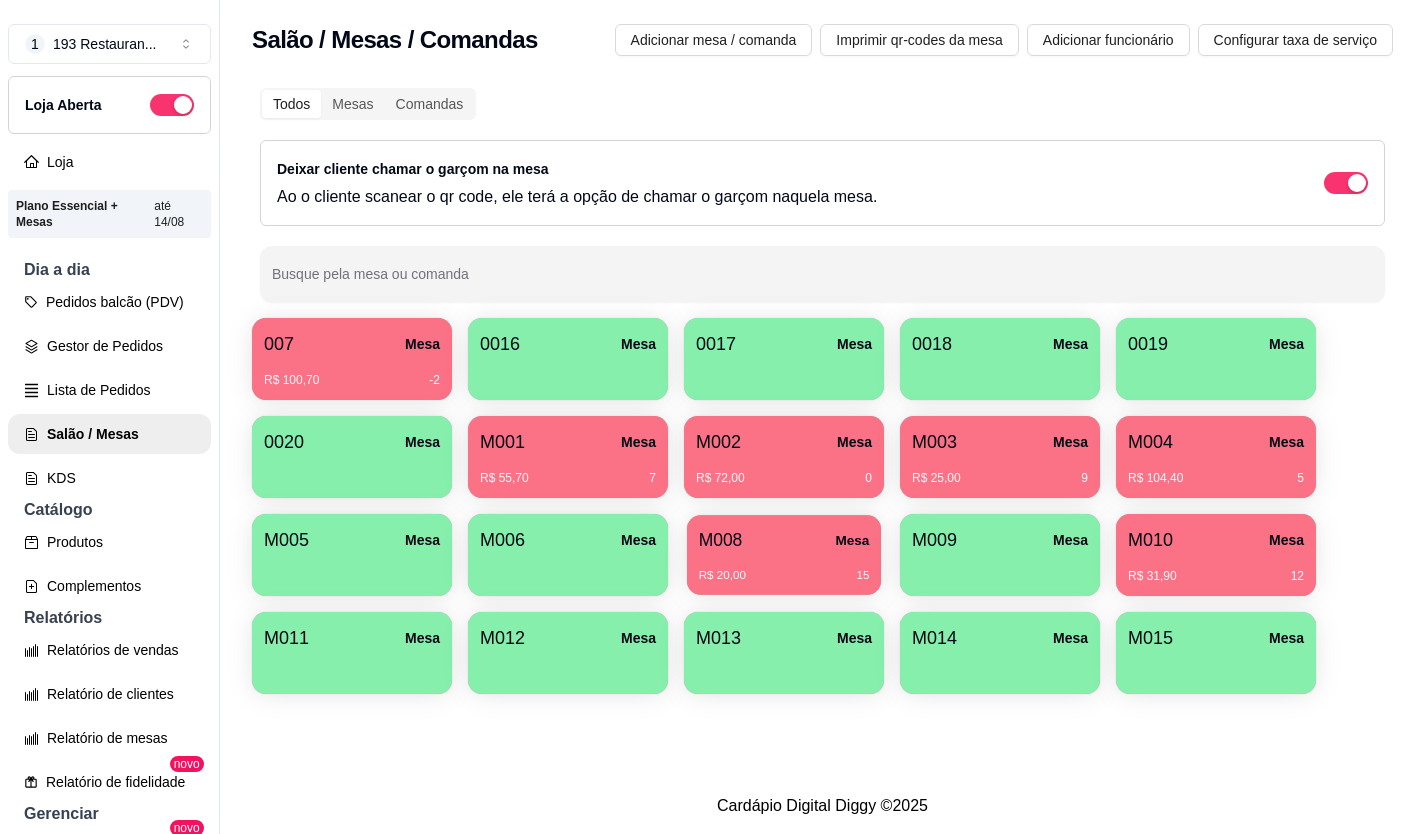 click on "R$ 20,00 15" at bounding box center (784, 568) 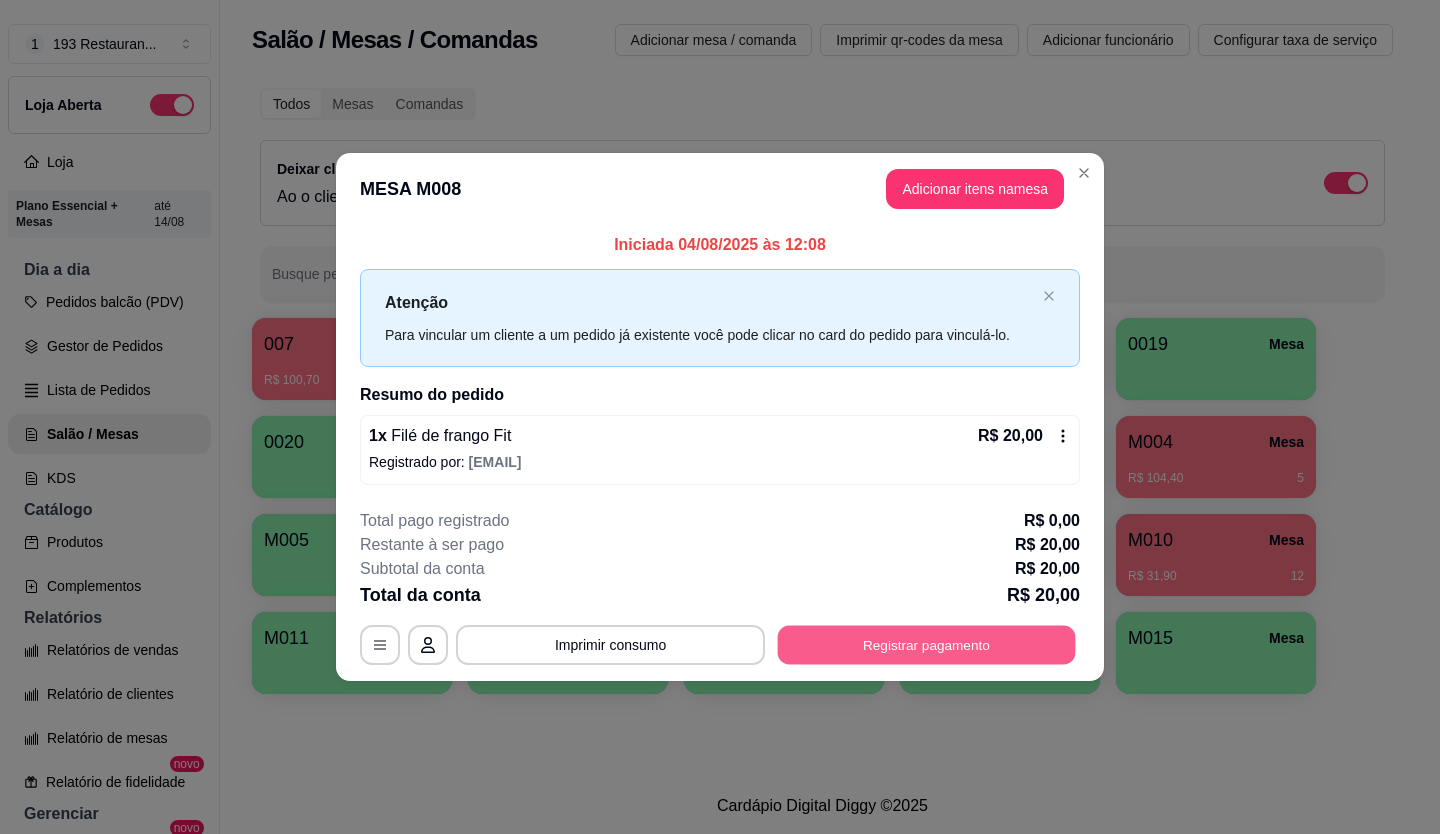 click on "Registrar pagamento" at bounding box center [927, 644] 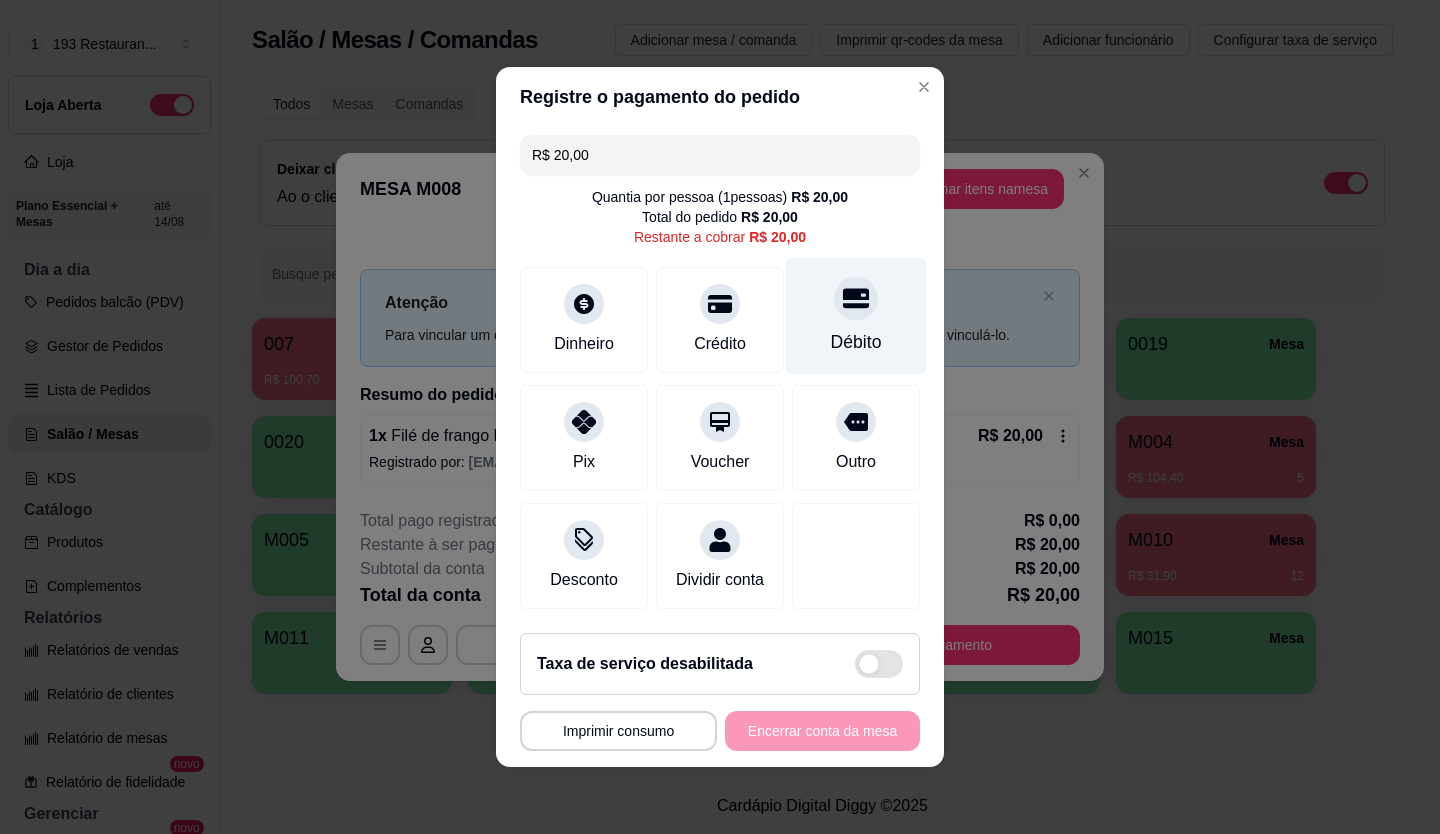 click at bounding box center (856, 298) 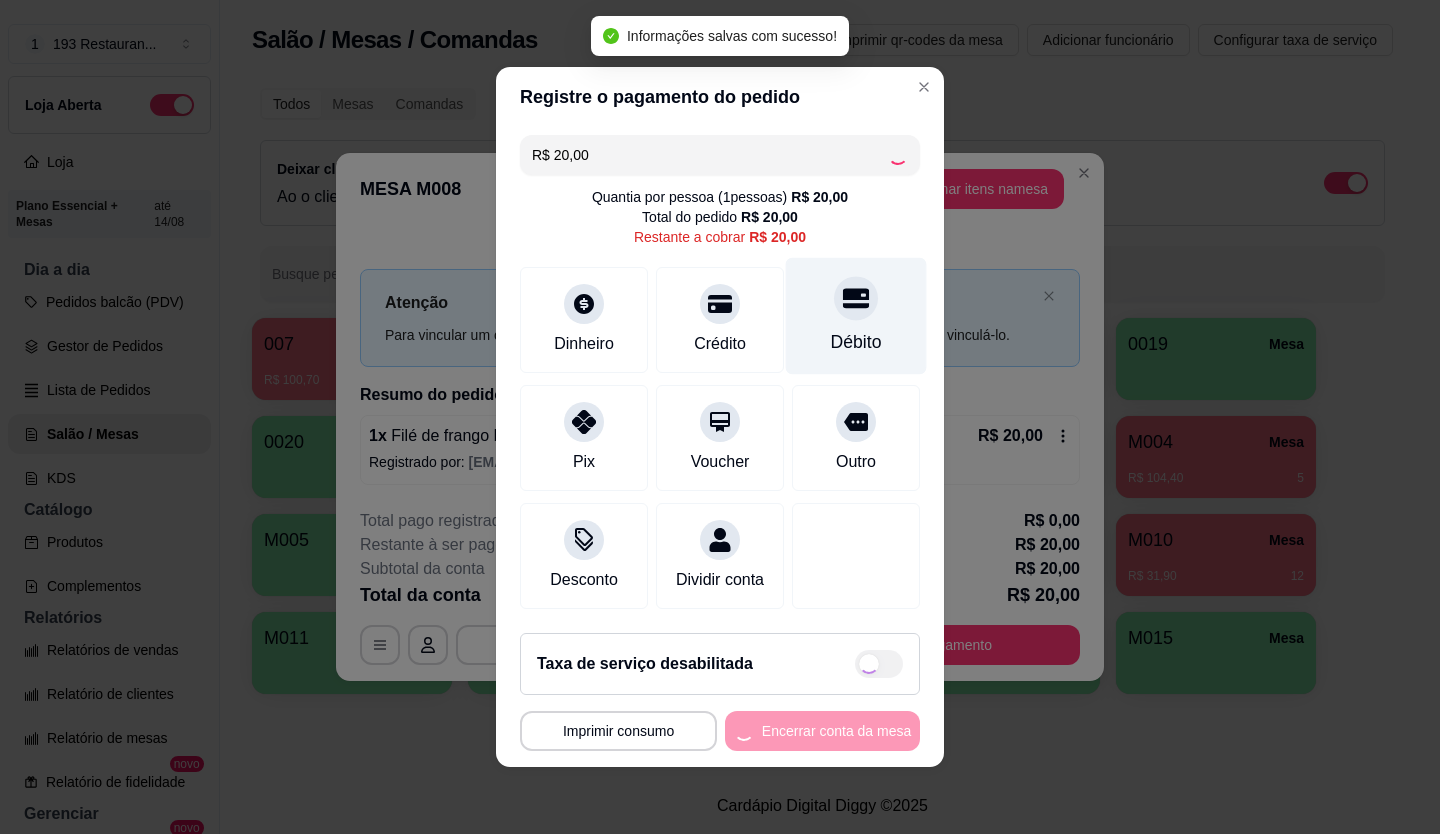 type on "R$ 0,00" 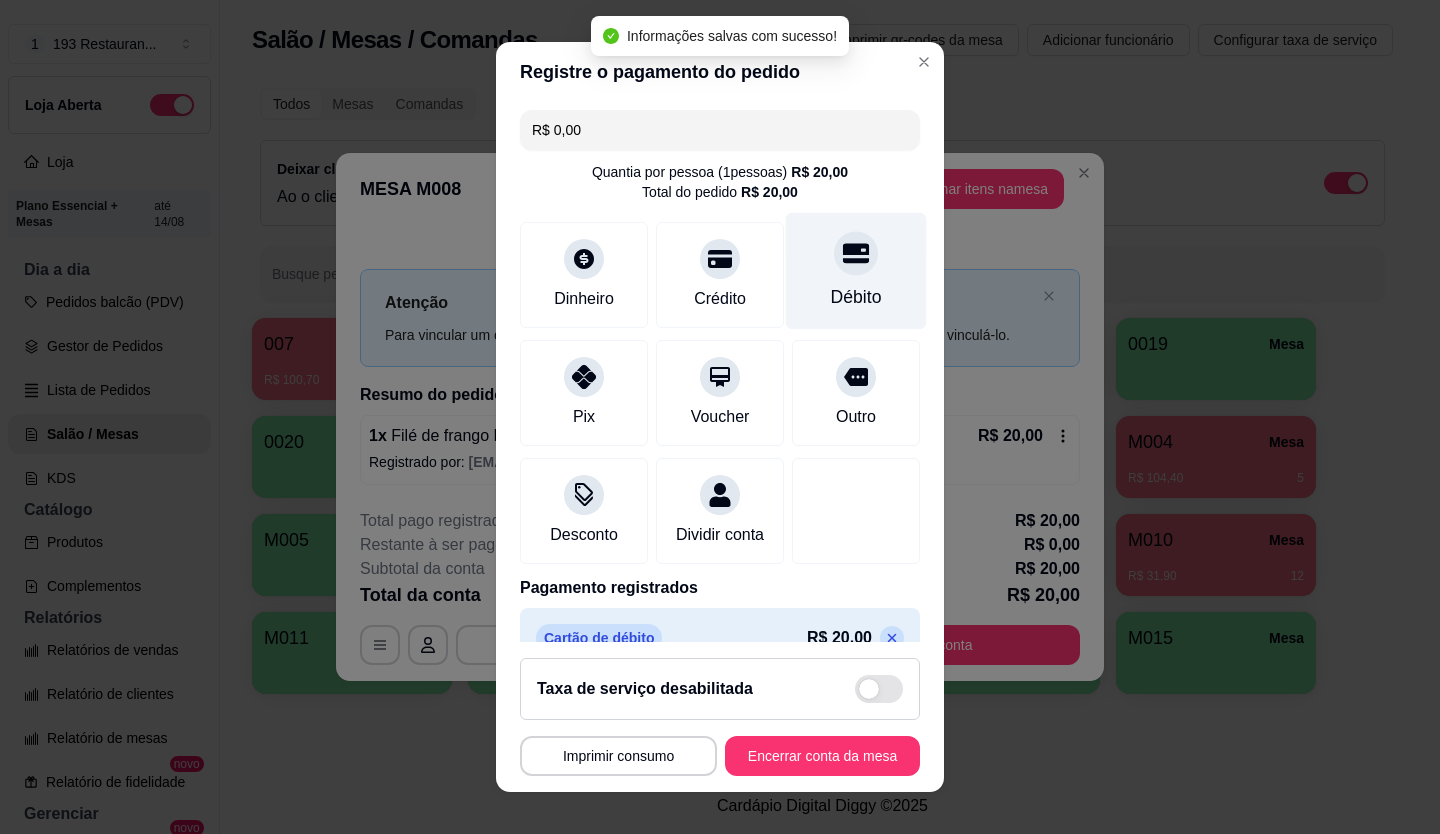 click at bounding box center [856, 253] 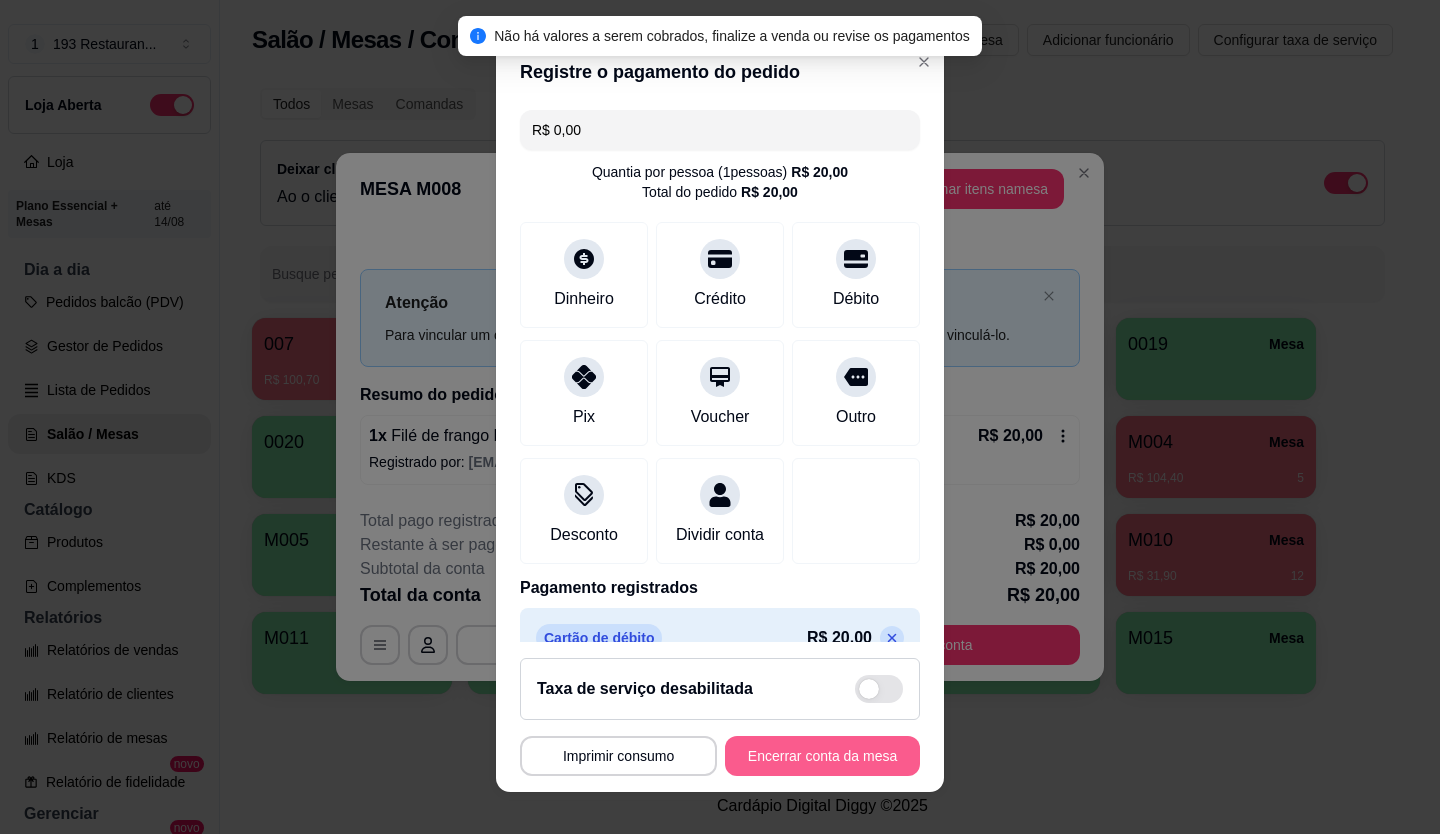 click on "Encerrar conta da mesa" at bounding box center [822, 756] 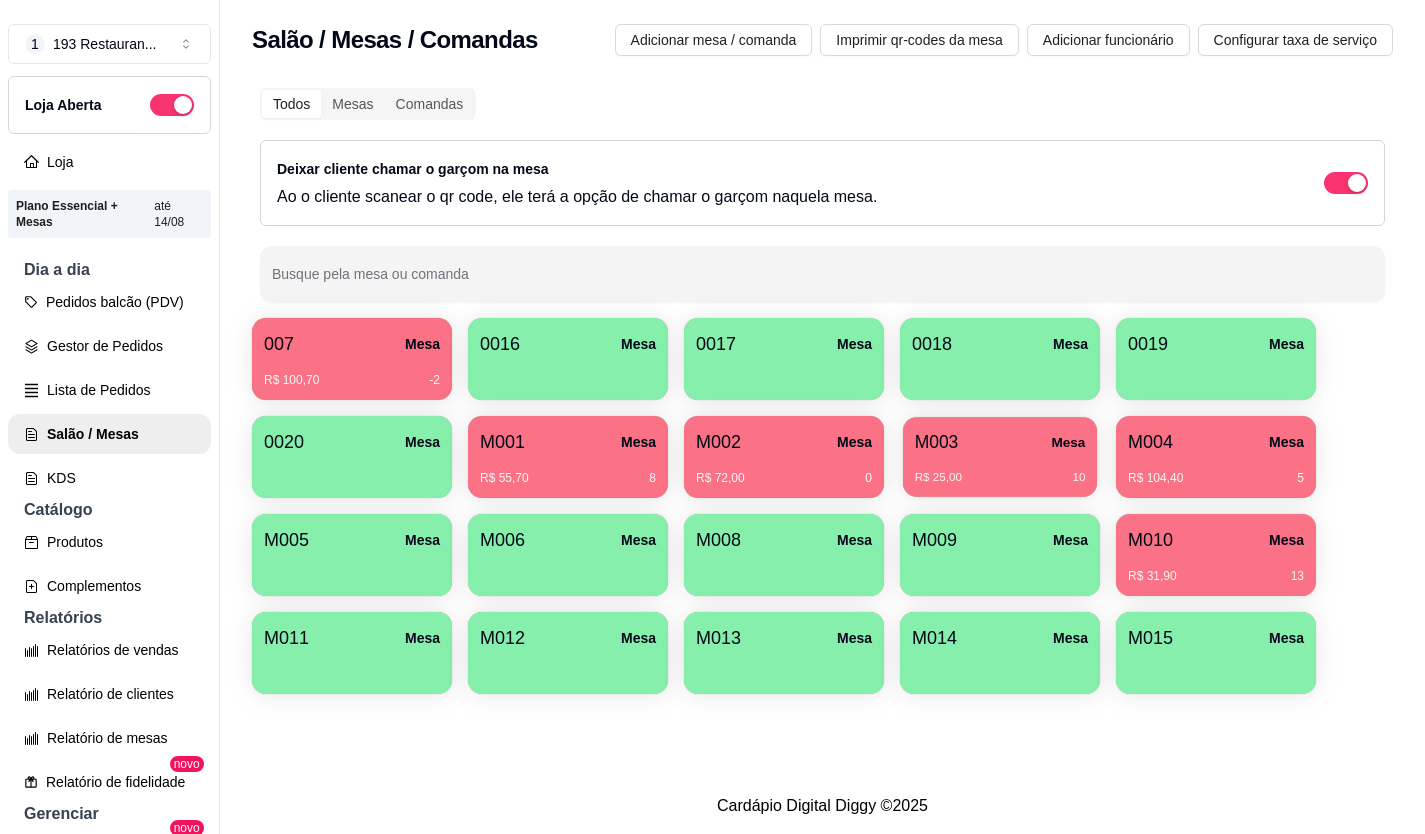 click on "M003 Mesa" at bounding box center (1000, 442) 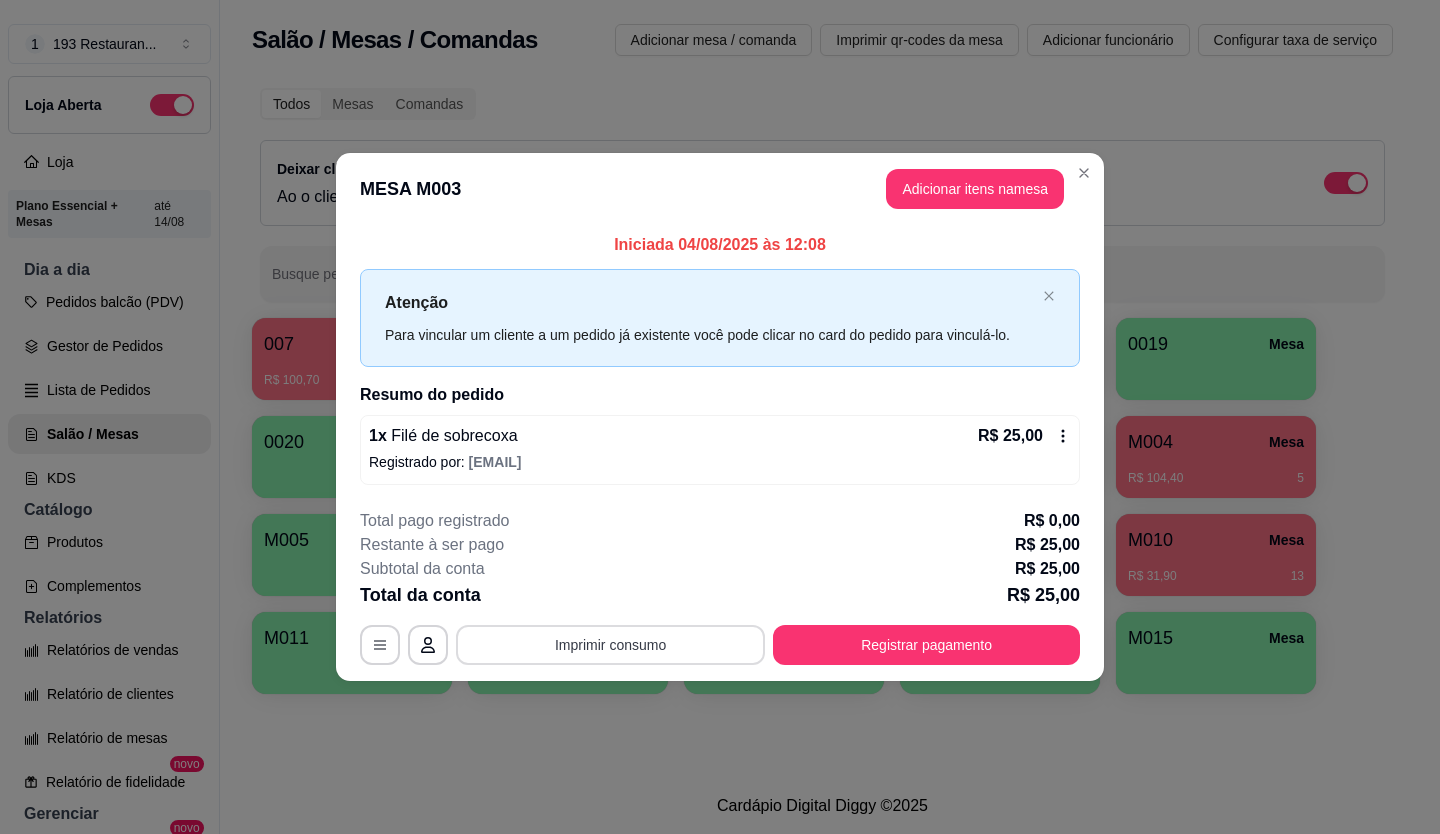click on "Imprimir consumo" at bounding box center (610, 645) 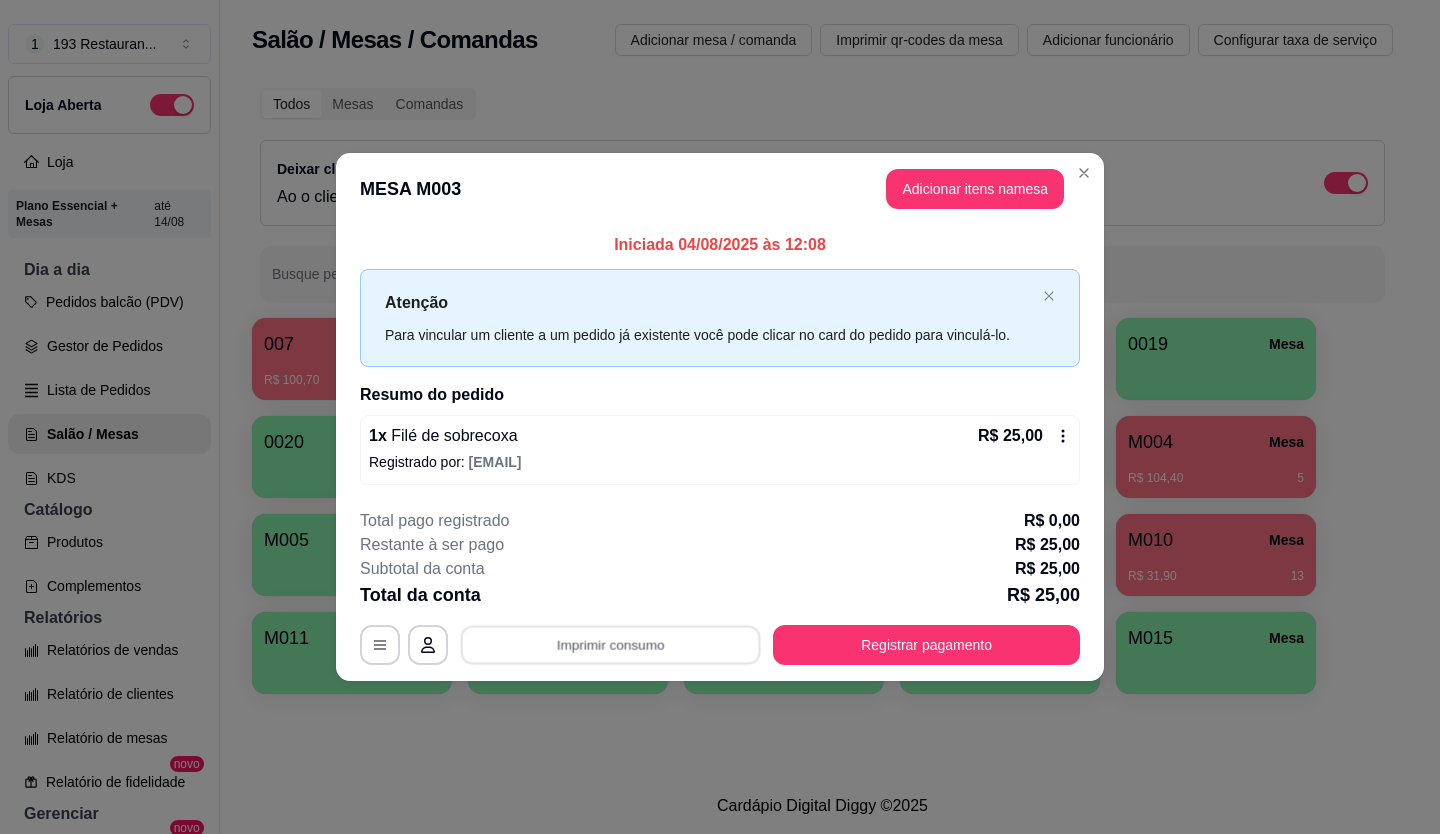 click on "CAIXA" at bounding box center [617, 602] 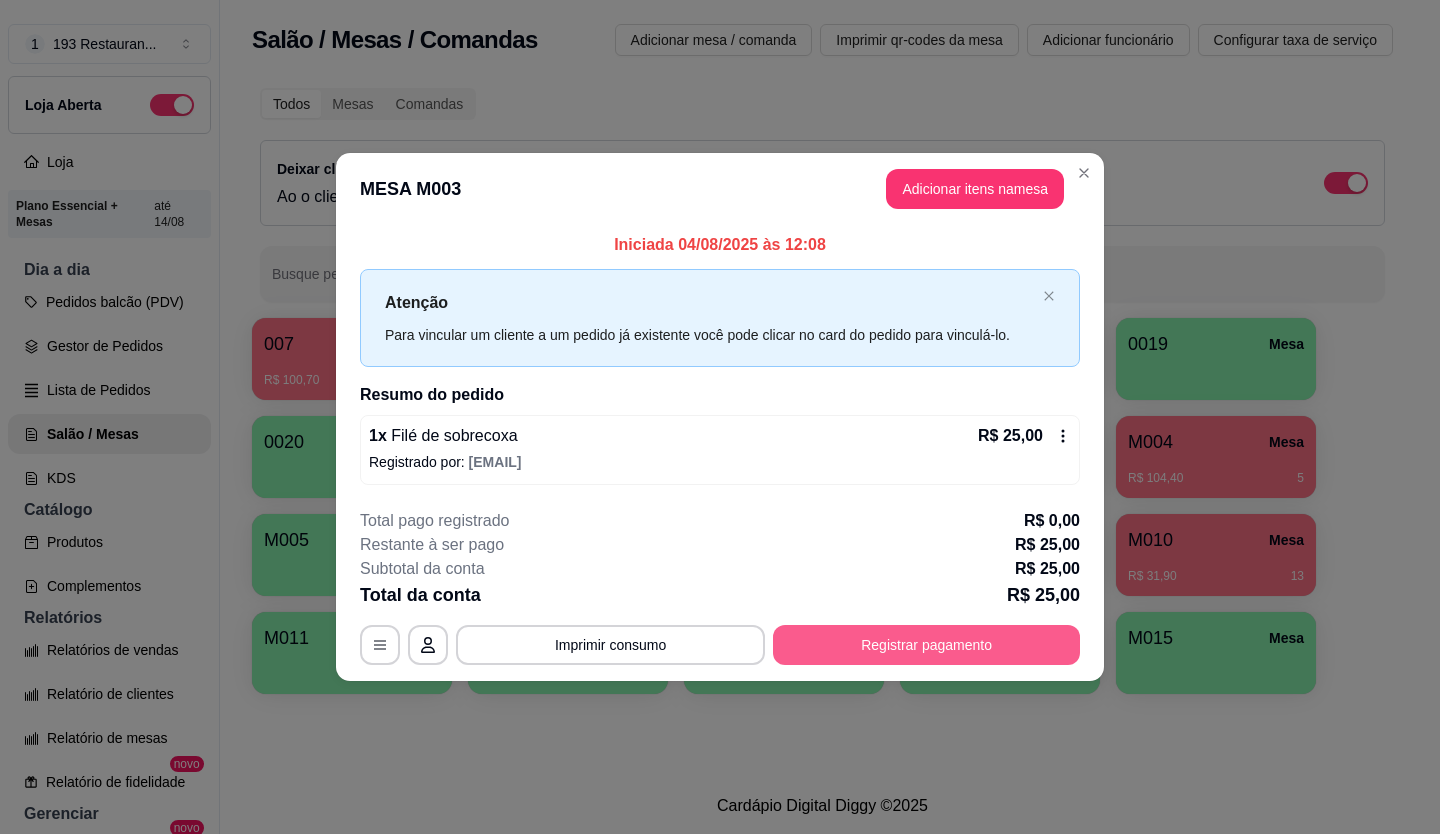 click on "Registrar pagamento" at bounding box center (926, 645) 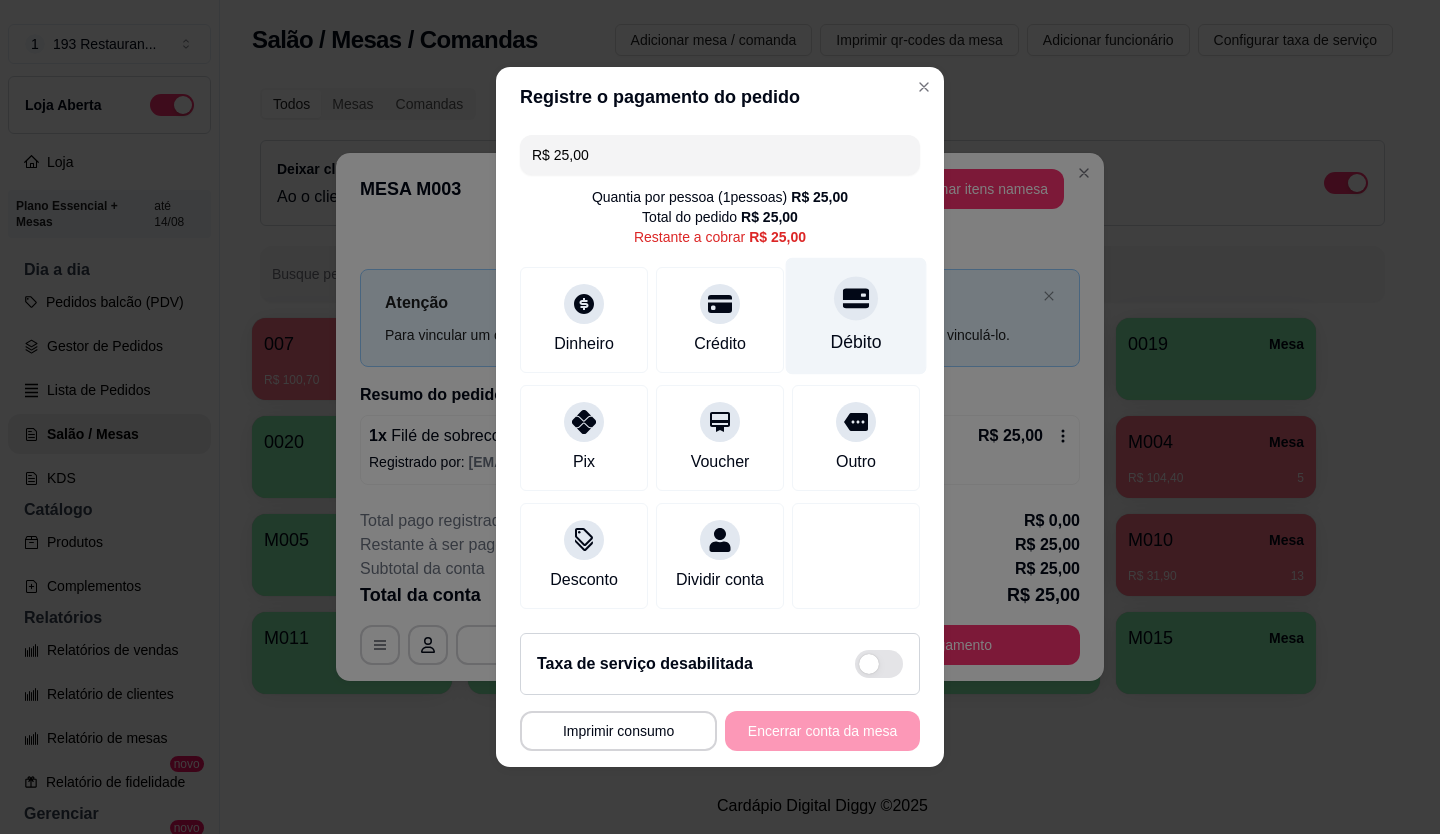 click at bounding box center (856, 298) 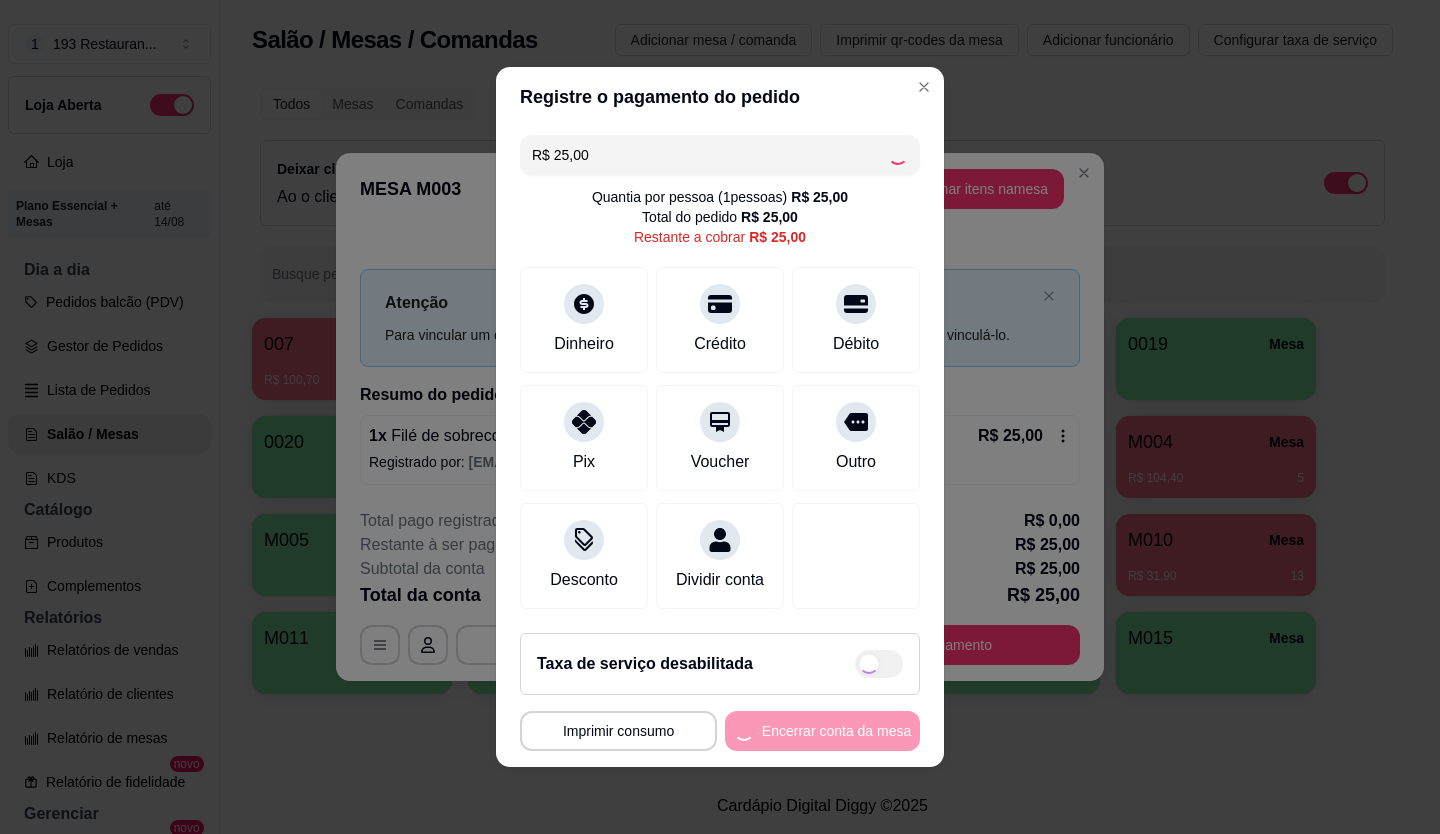 type on "R$ 0,00" 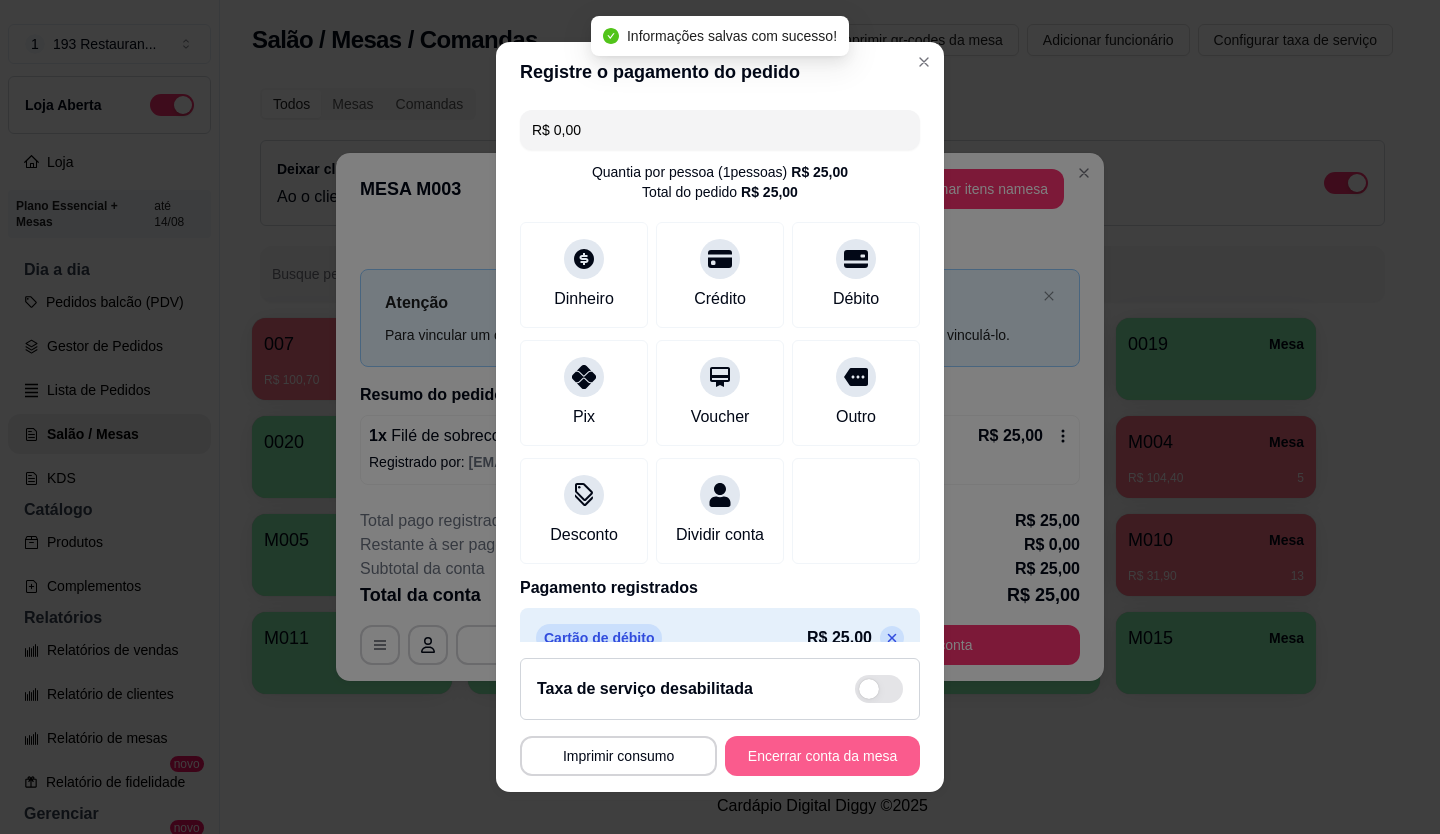 click on "Encerrar conta da mesa" at bounding box center [822, 756] 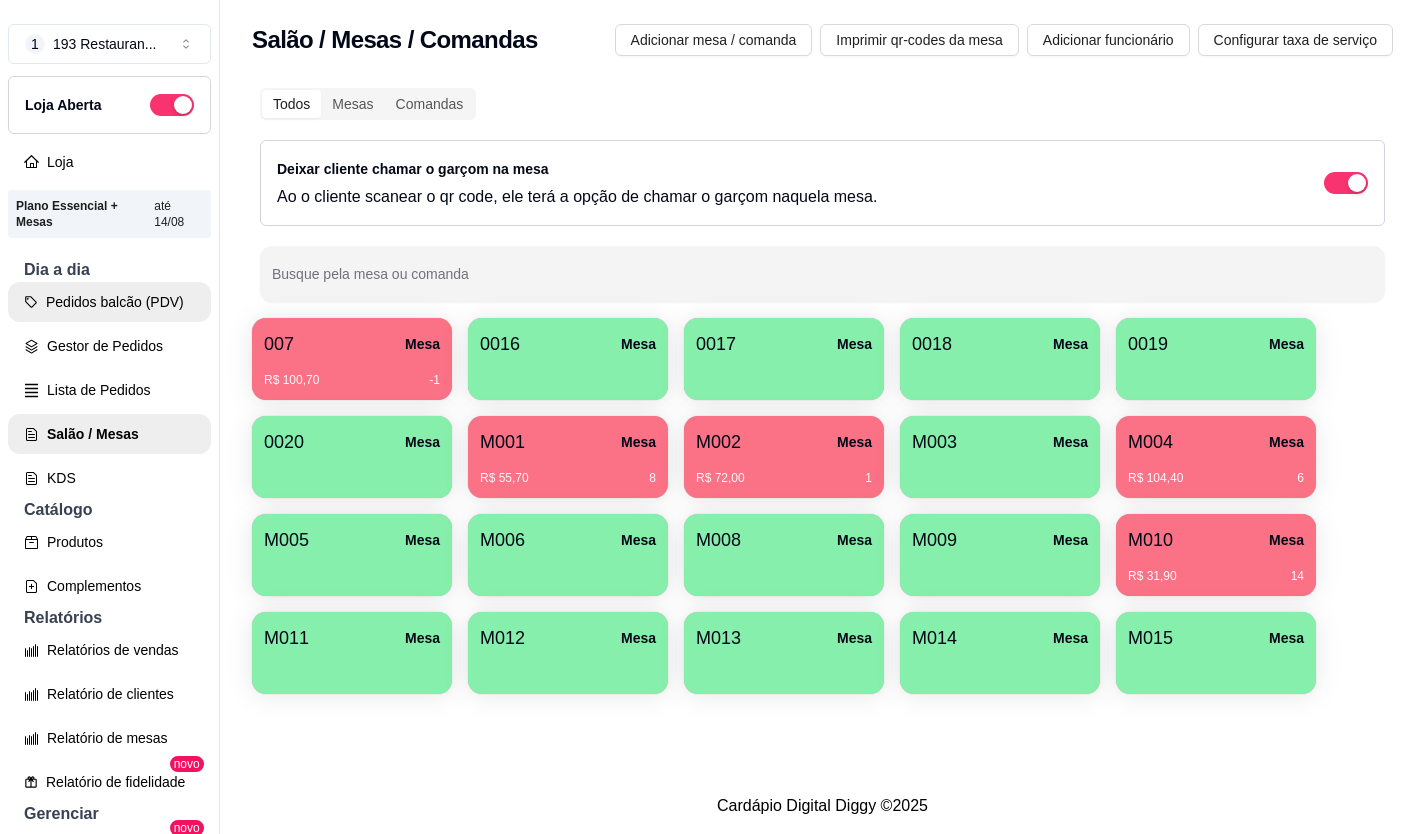 click on "Pedidos balcão (PDV)" at bounding box center [109, 302] 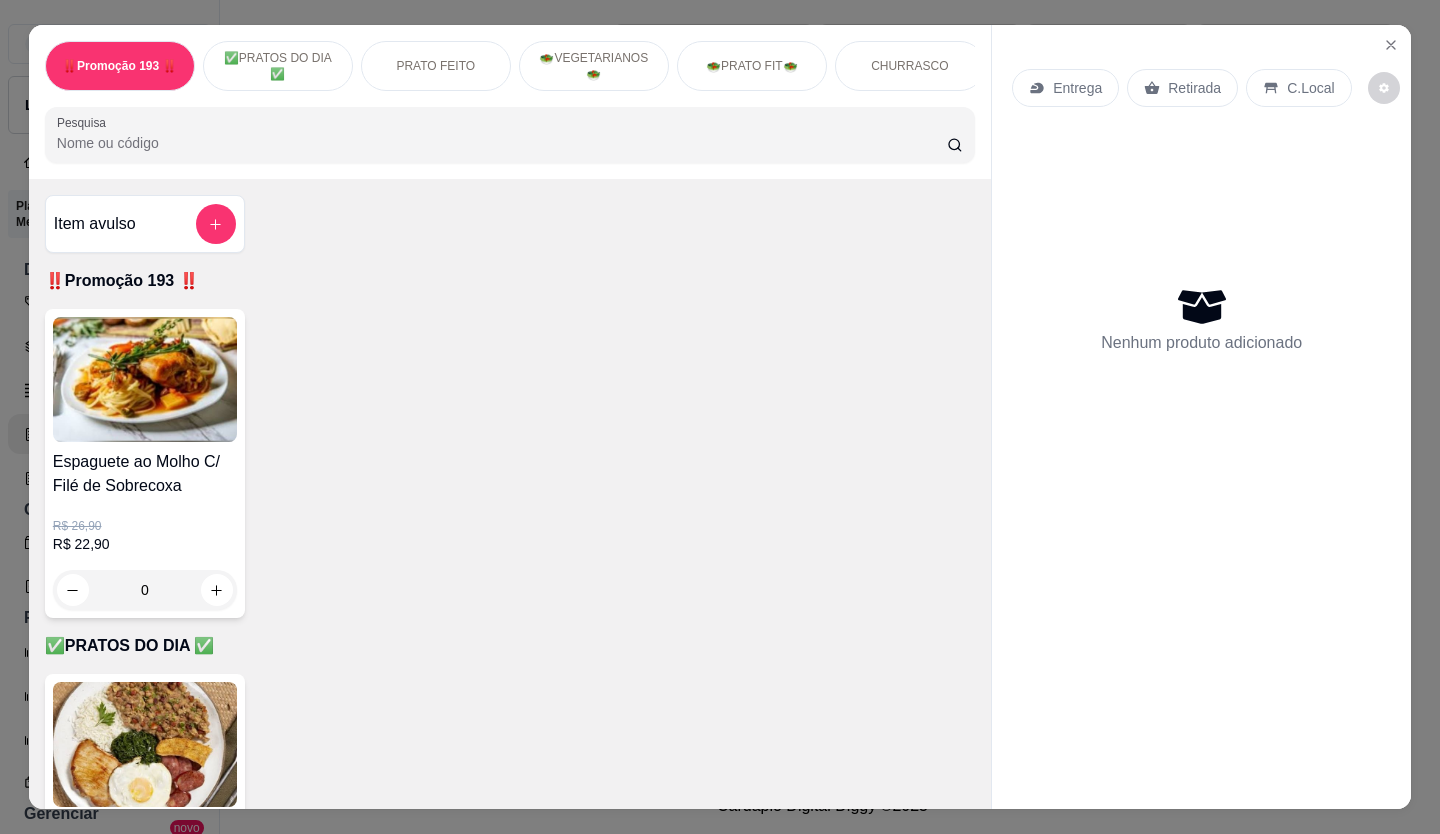 click on "Retirada" at bounding box center [1194, 88] 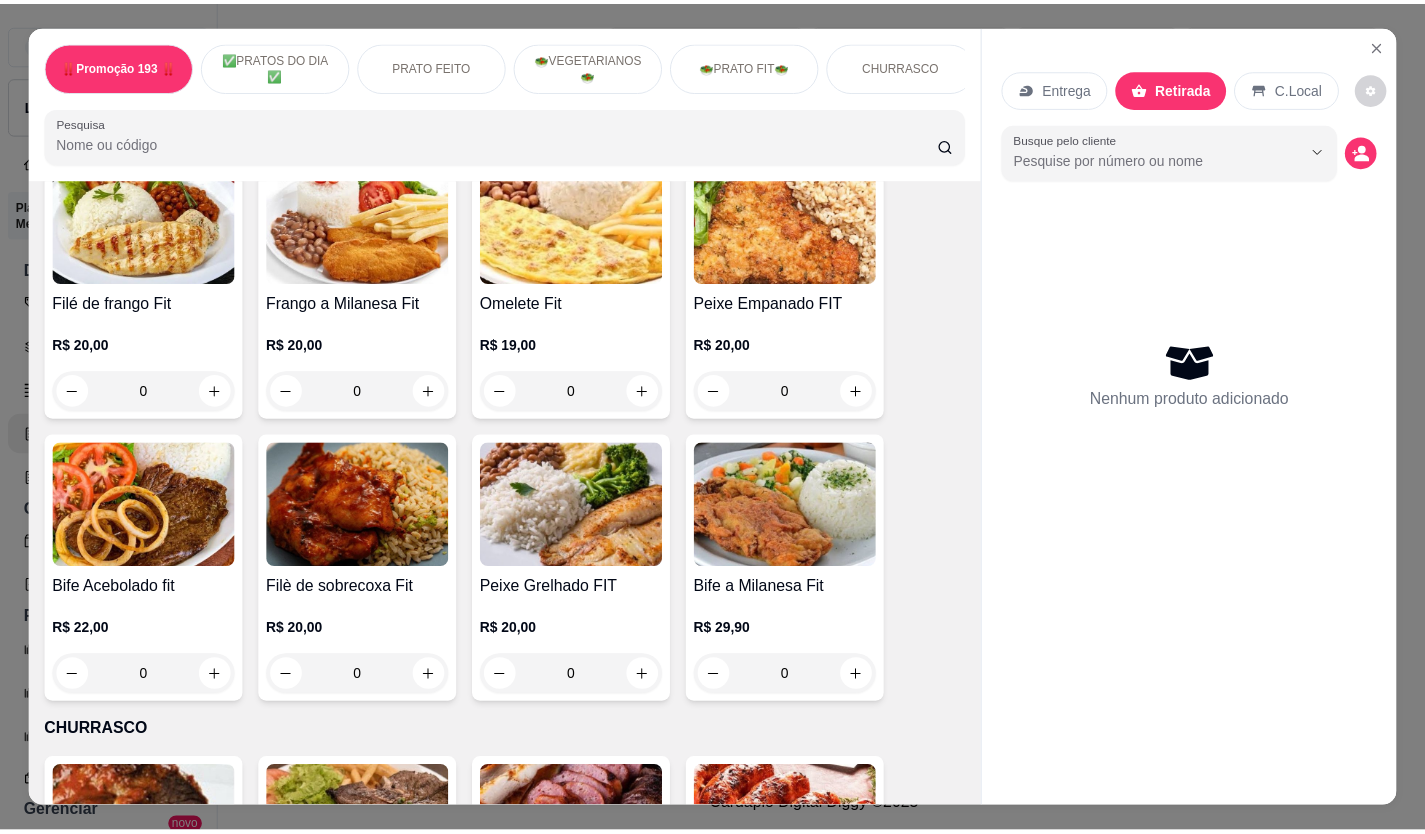 scroll, scrollTop: 3100, scrollLeft: 0, axis: vertical 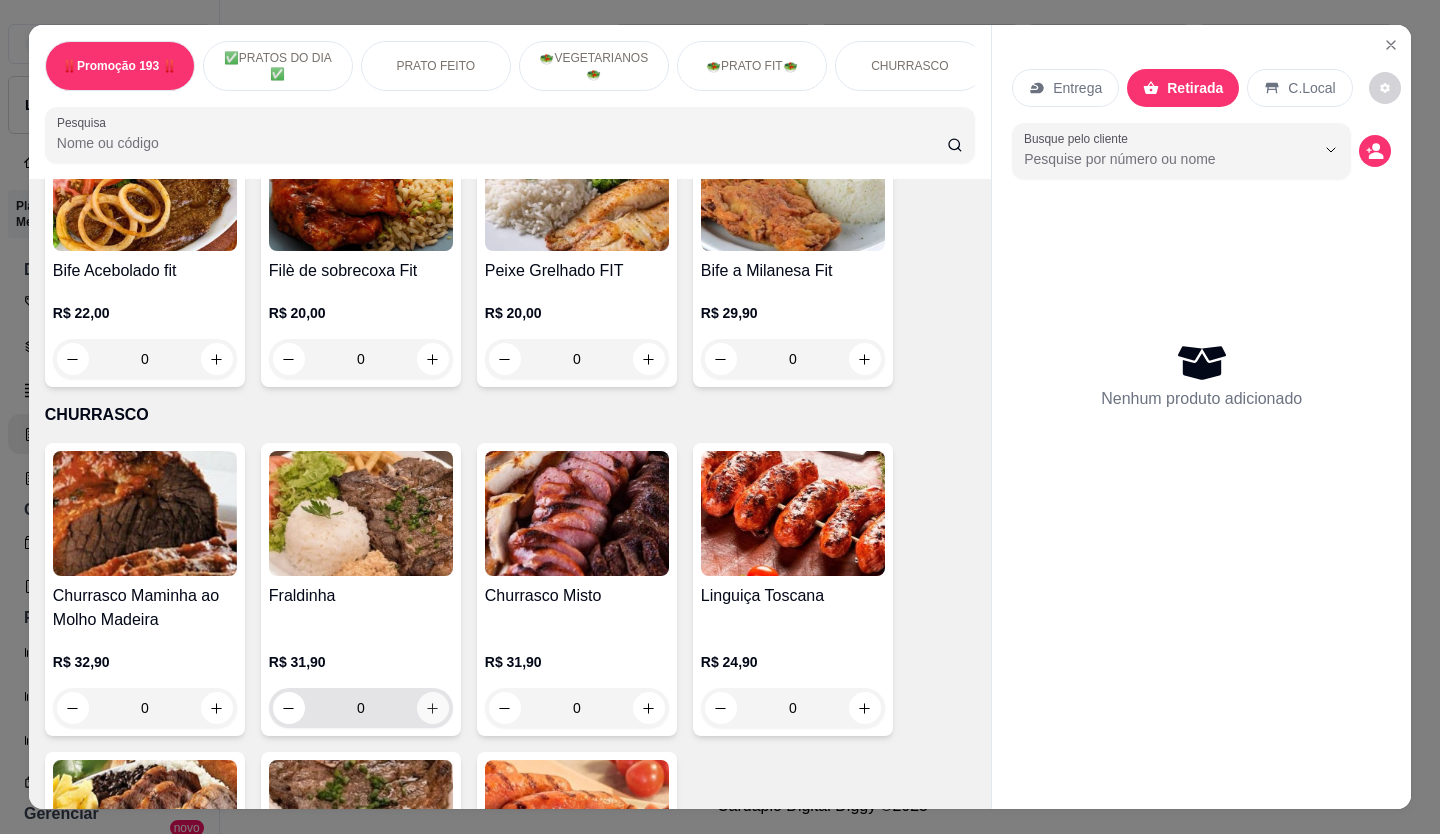 click at bounding box center (433, 708) 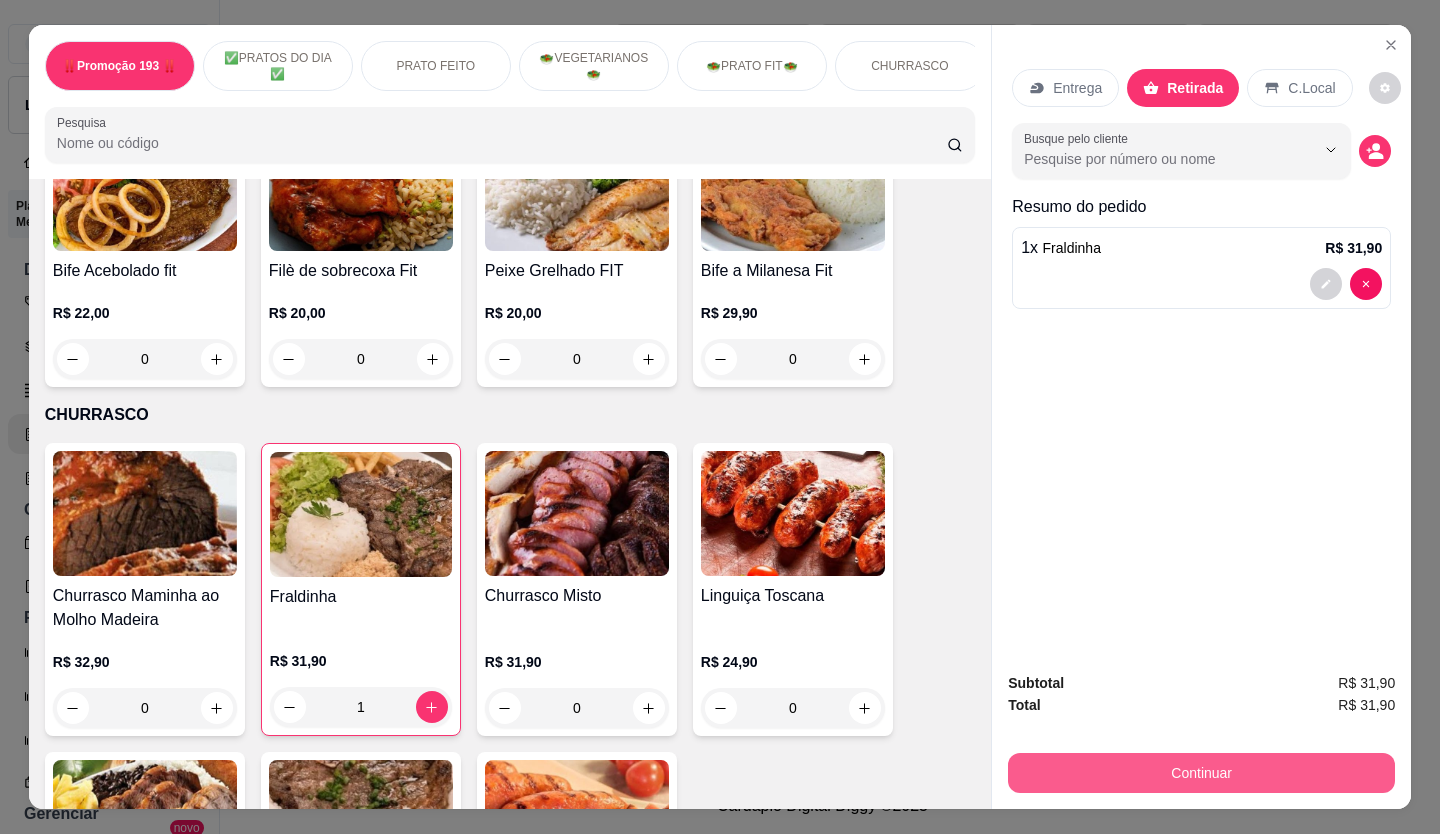 click on "Continuar" at bounding box center [1201, 773] 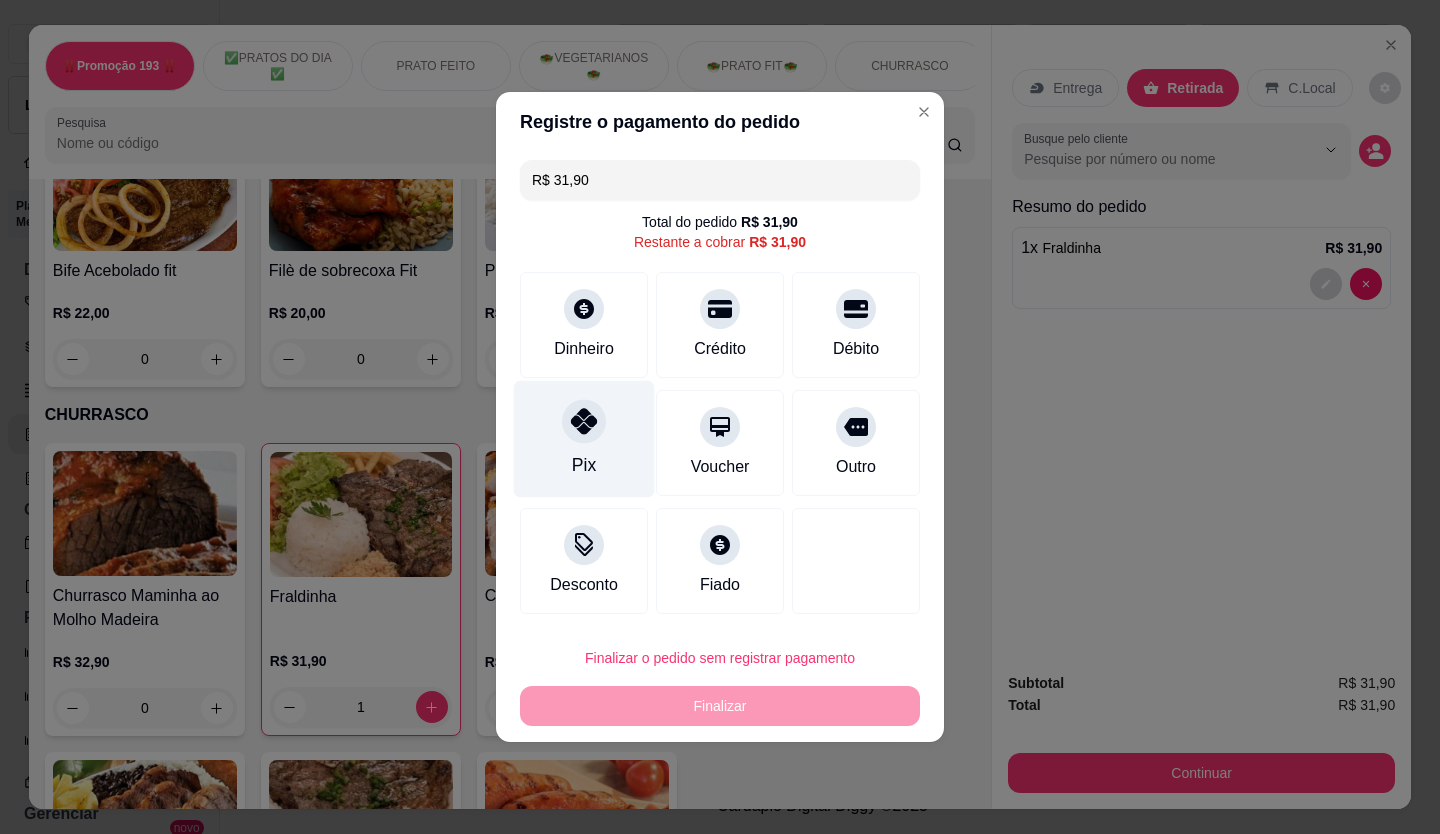 click 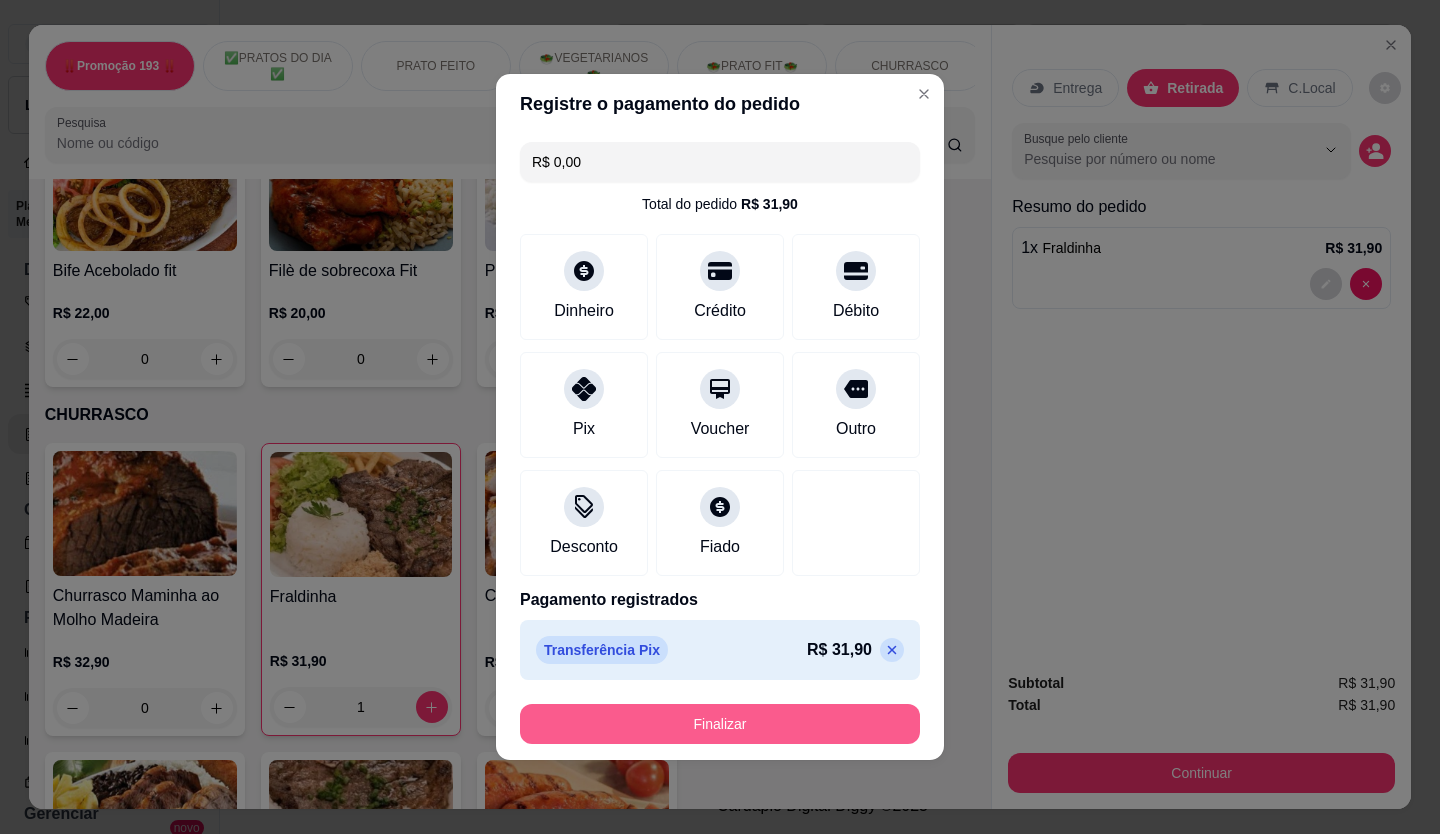 click on "Finalizar" at bounding box center (720, 724) 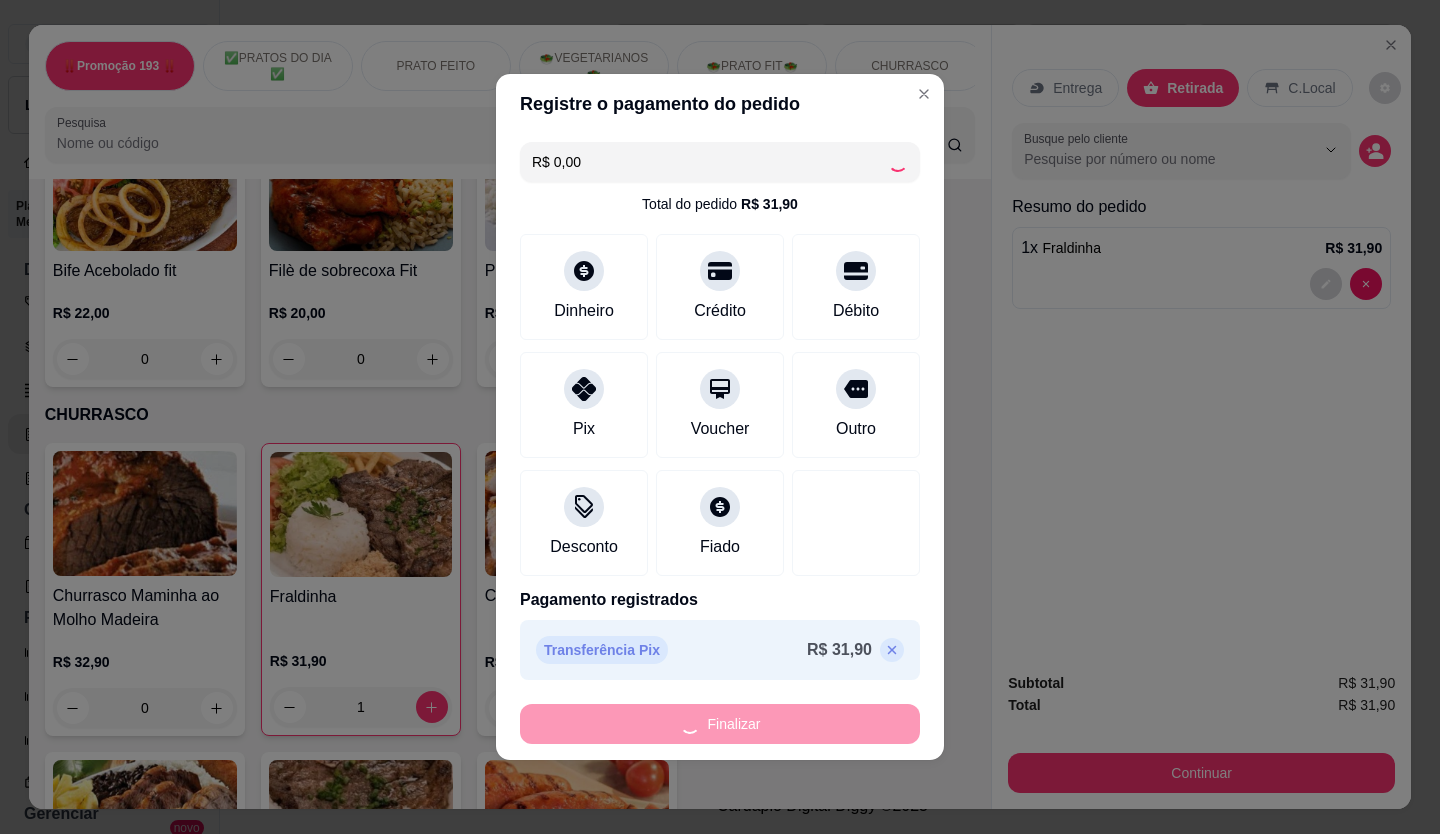 type on "0" 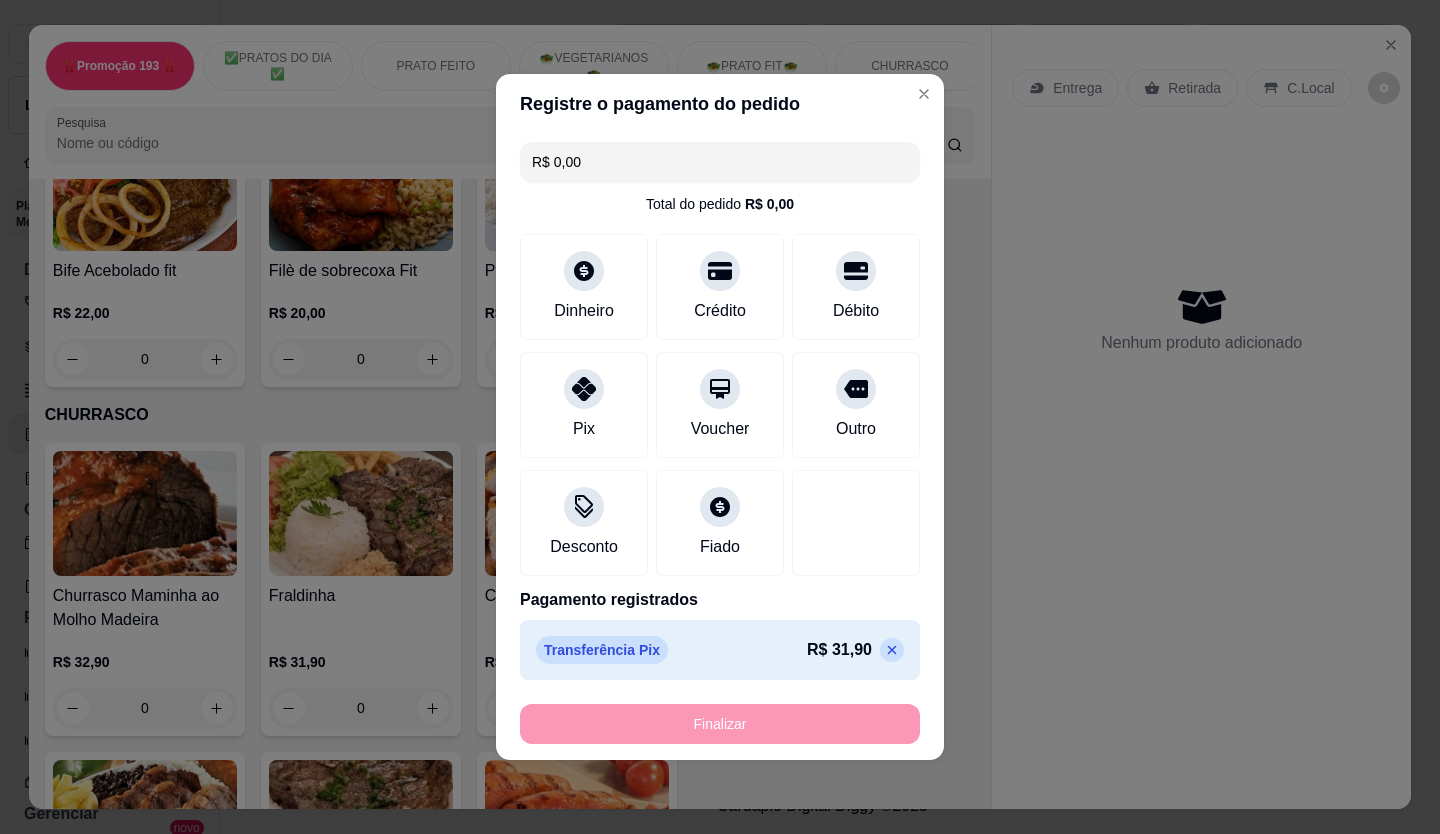 type on "-R$ 31,90" 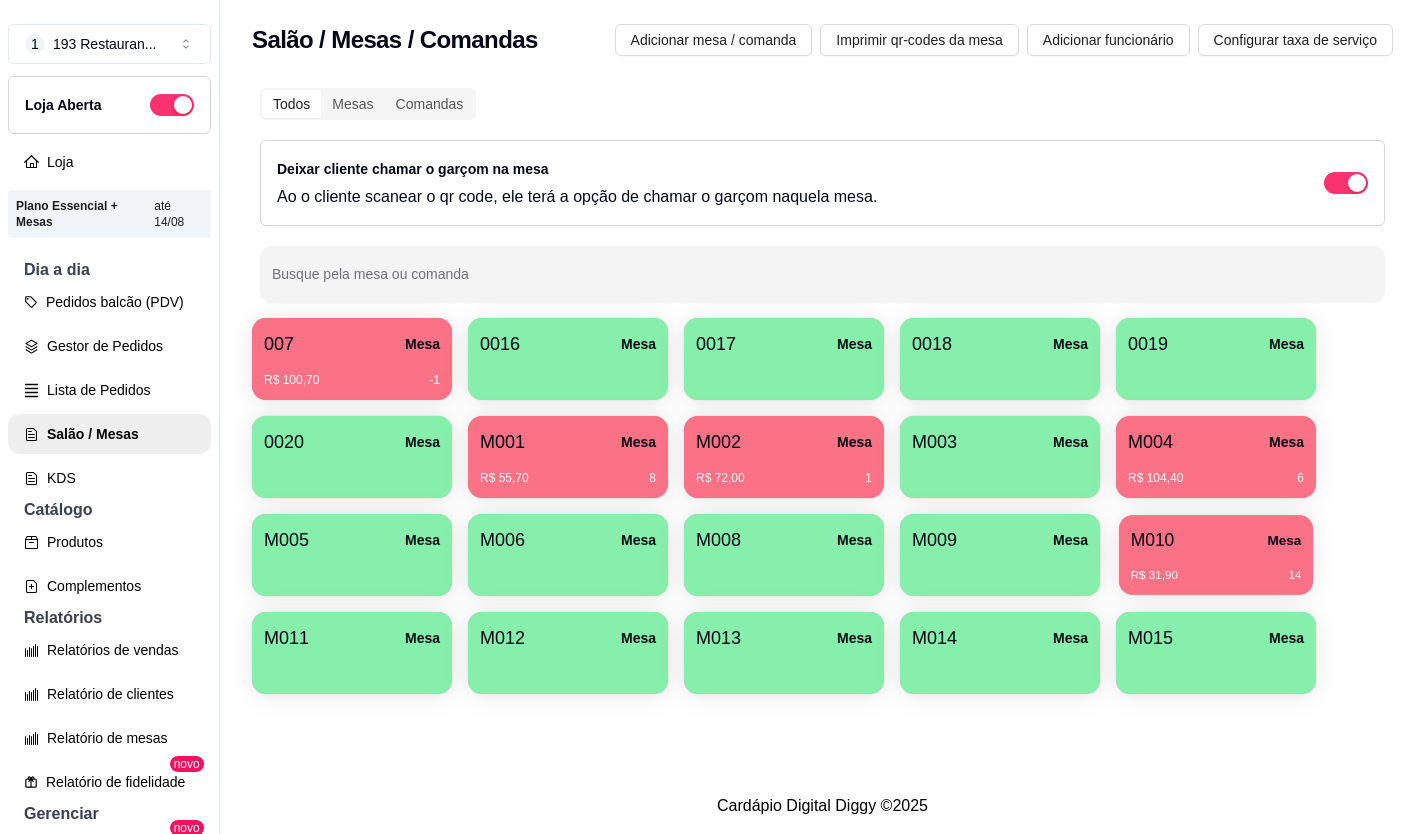 click on "M010 Mesa R$ 31,90 14" at bounding box center (1216, 555) 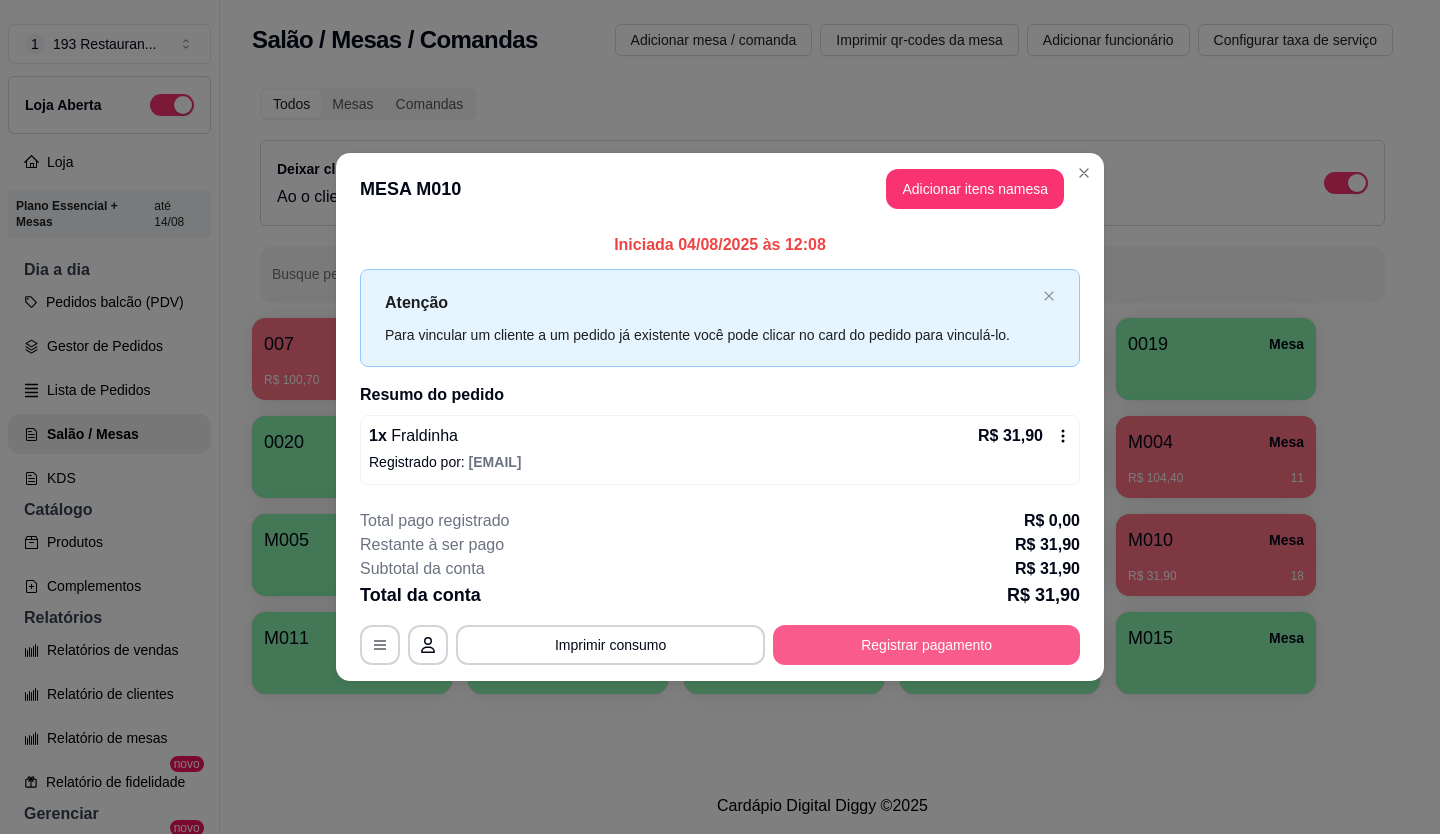 click on "Registrar pagamento" at bounding box center [926, 645] 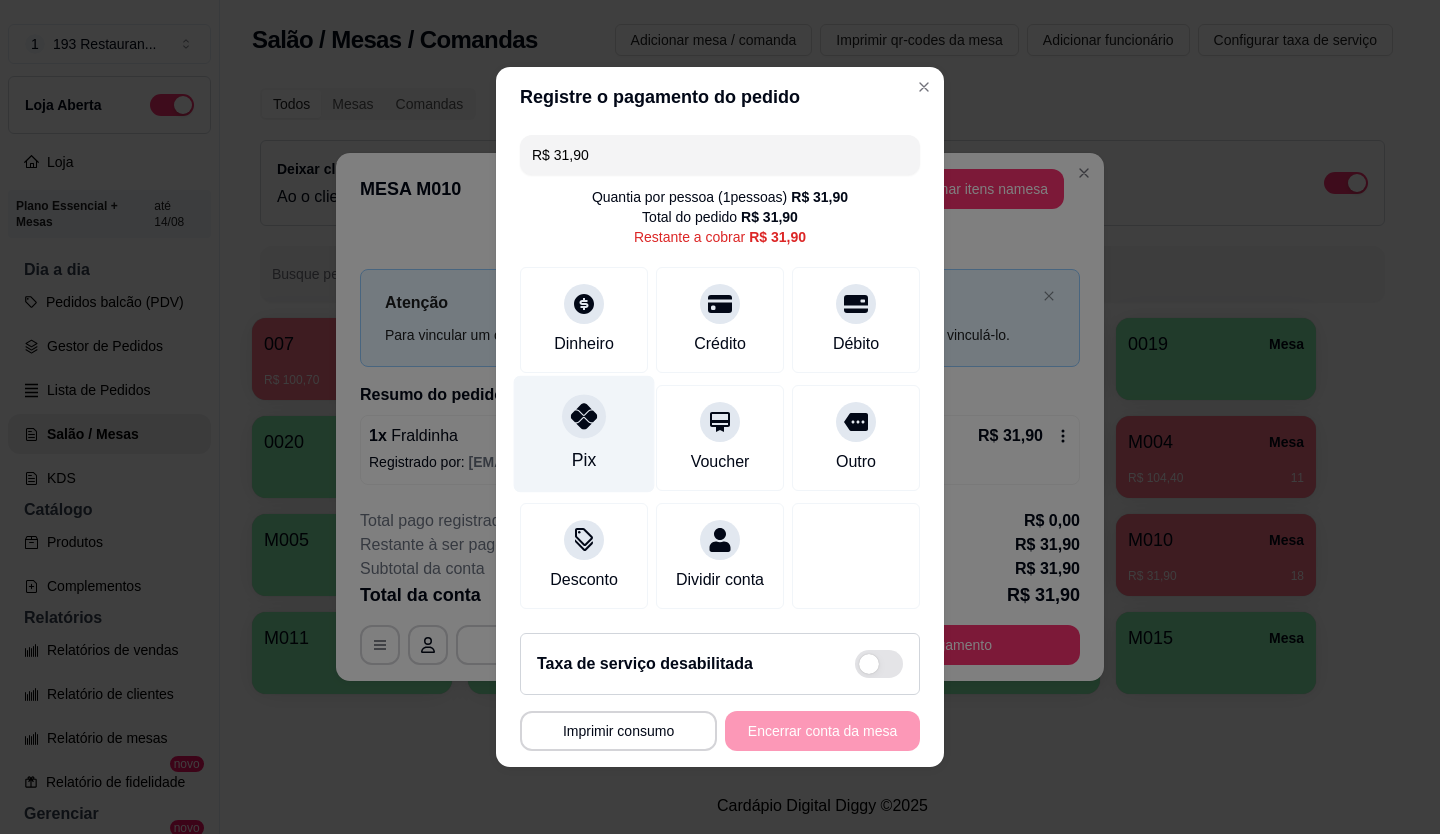 click at bounding box center (584, 416) 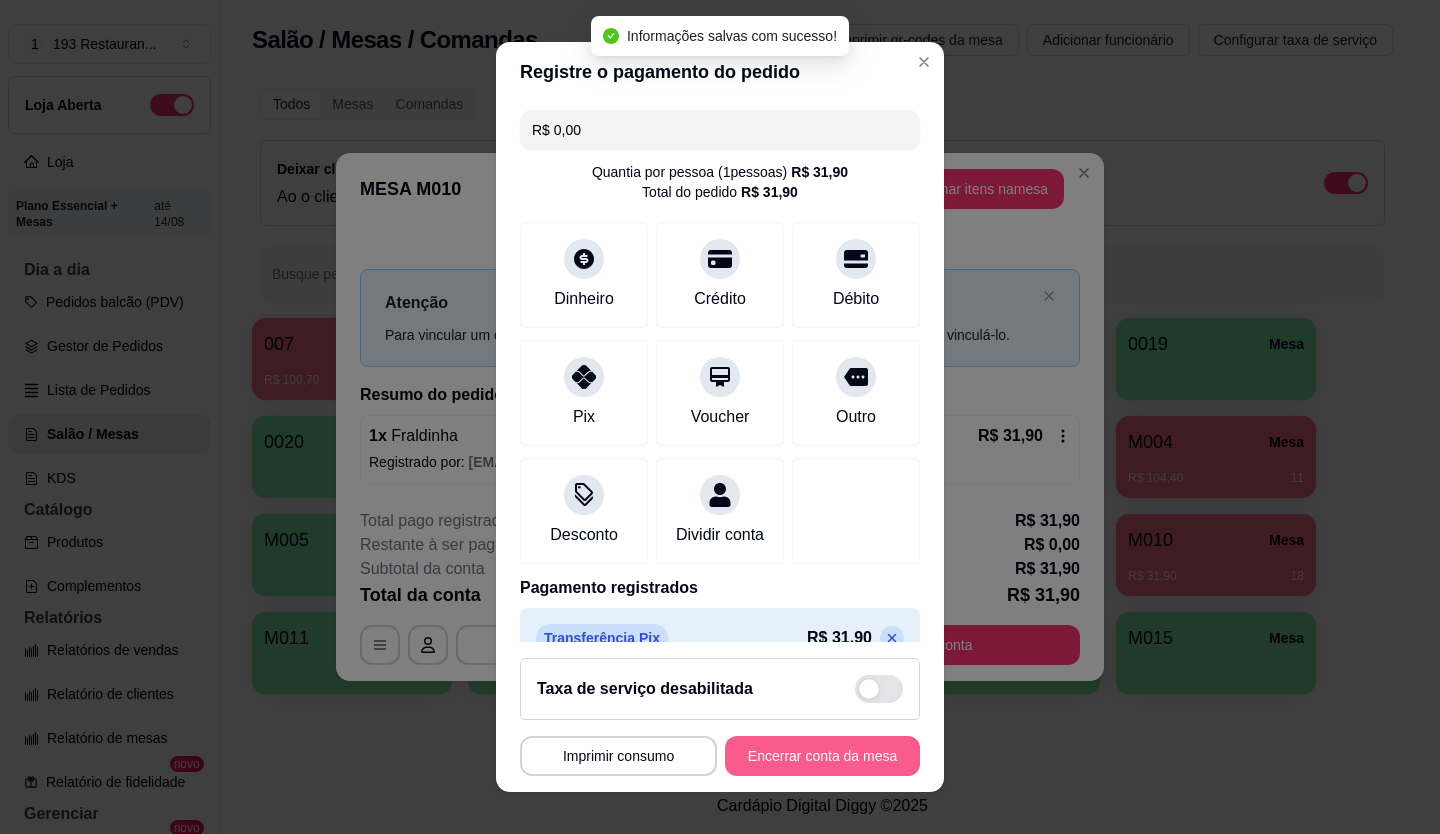 type on "R$ 0,00" 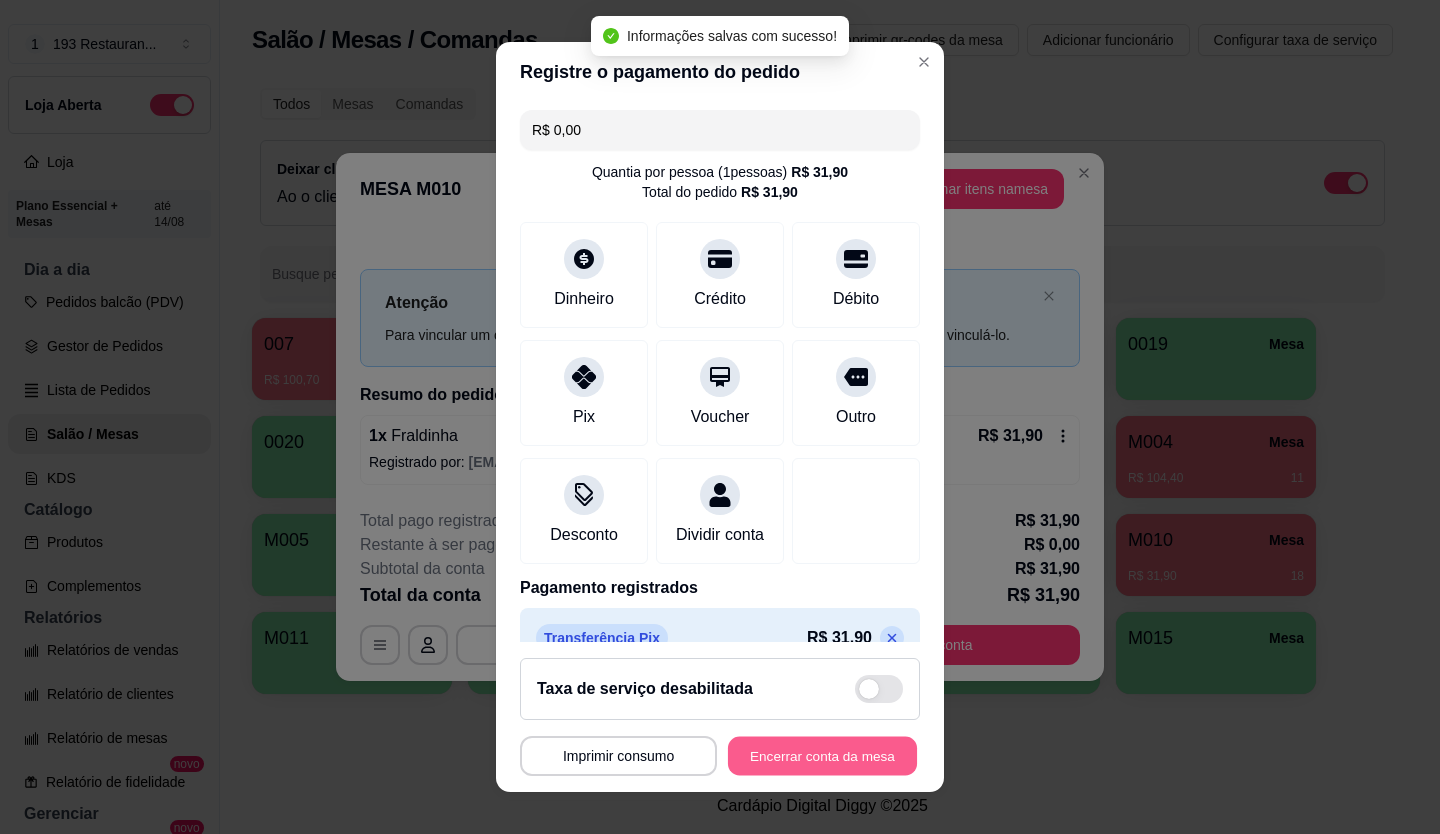 click on "Encerrar conta da mesa" at bounding box center (822, 756) 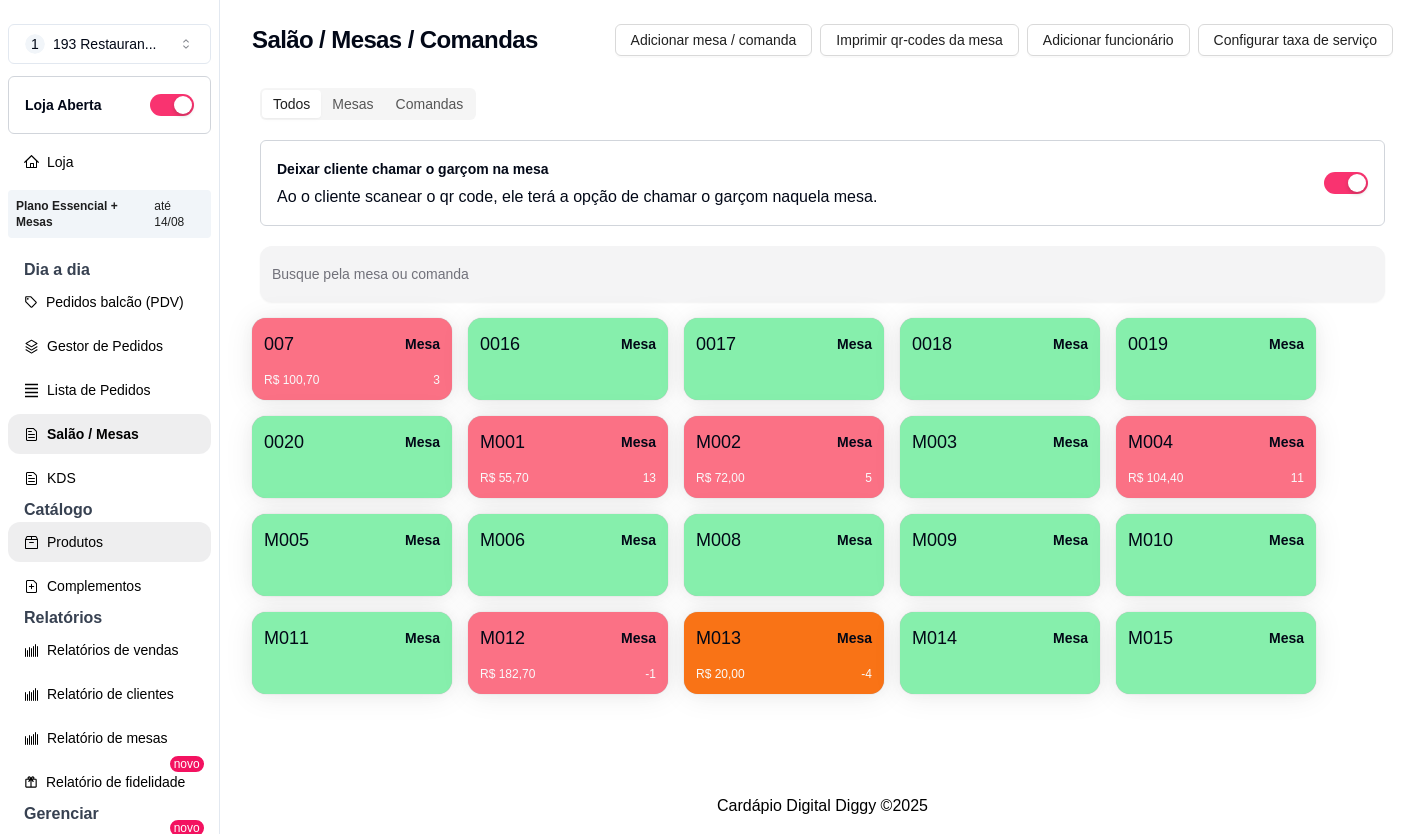 click on "Produtos" at bounding box center [109, 542] 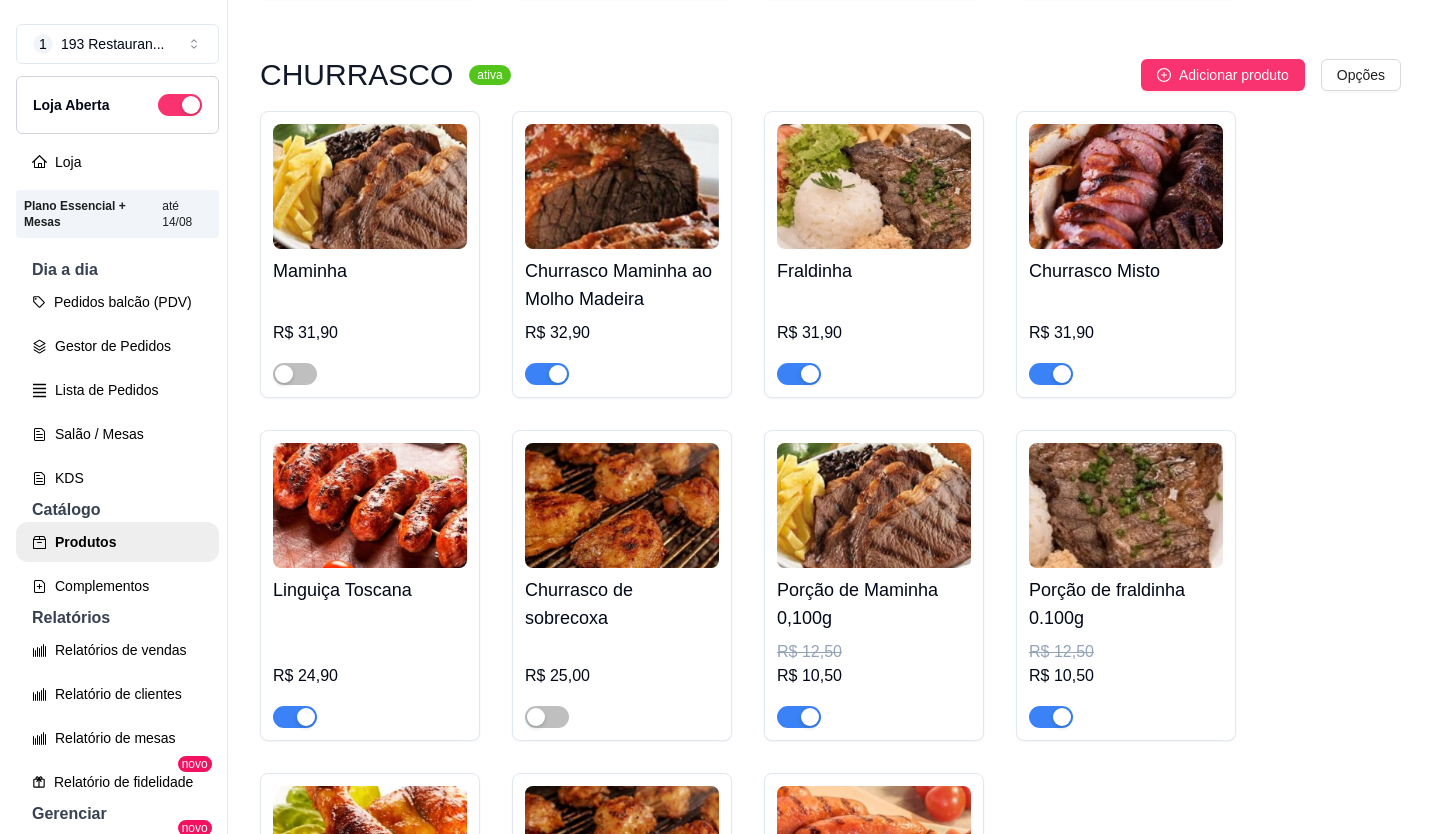 scroll, scrollTop: 4500, scrollLeft: 0, axis: vertical 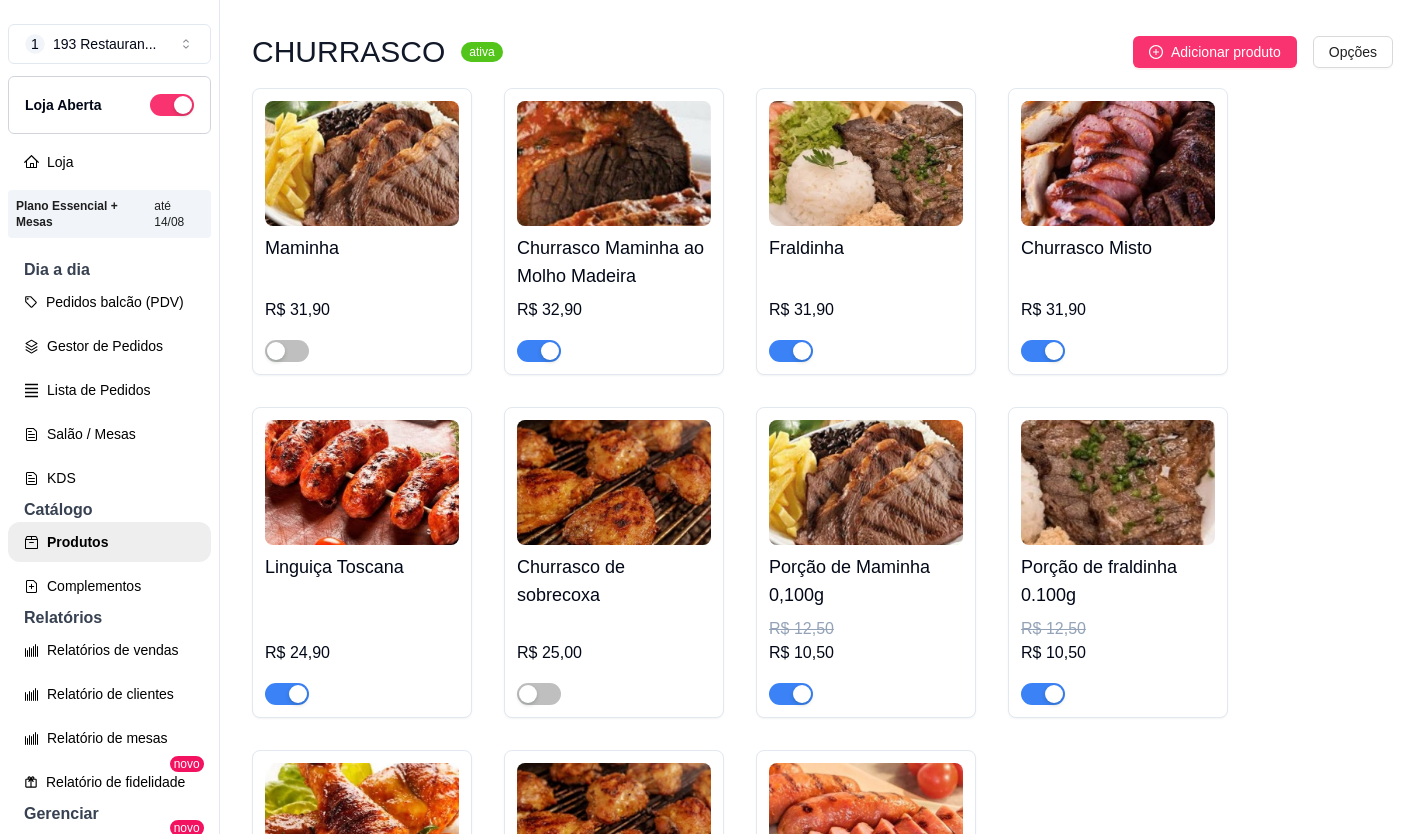 click at bounding box center (550, 351) 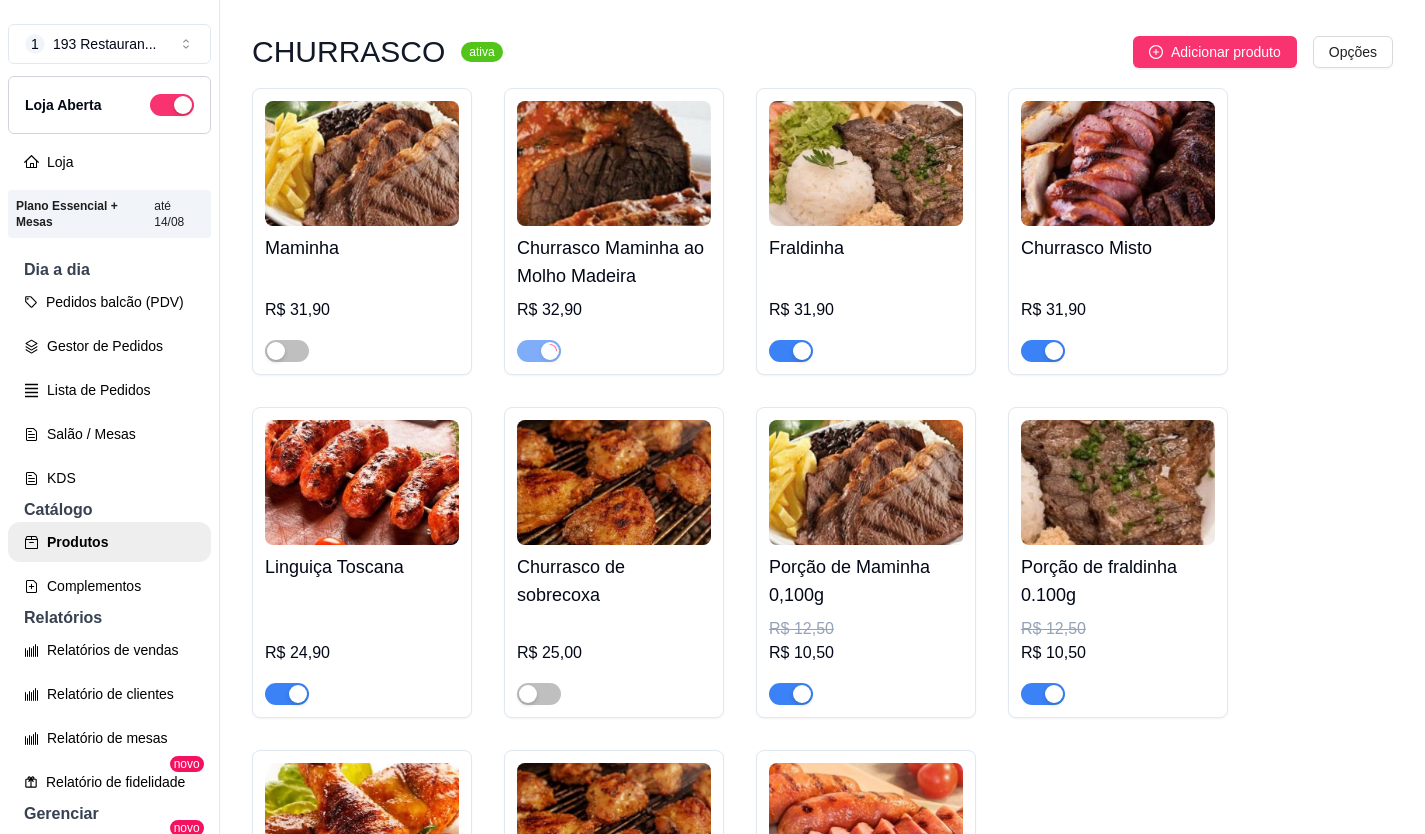 click at bounding box center (802, 351) 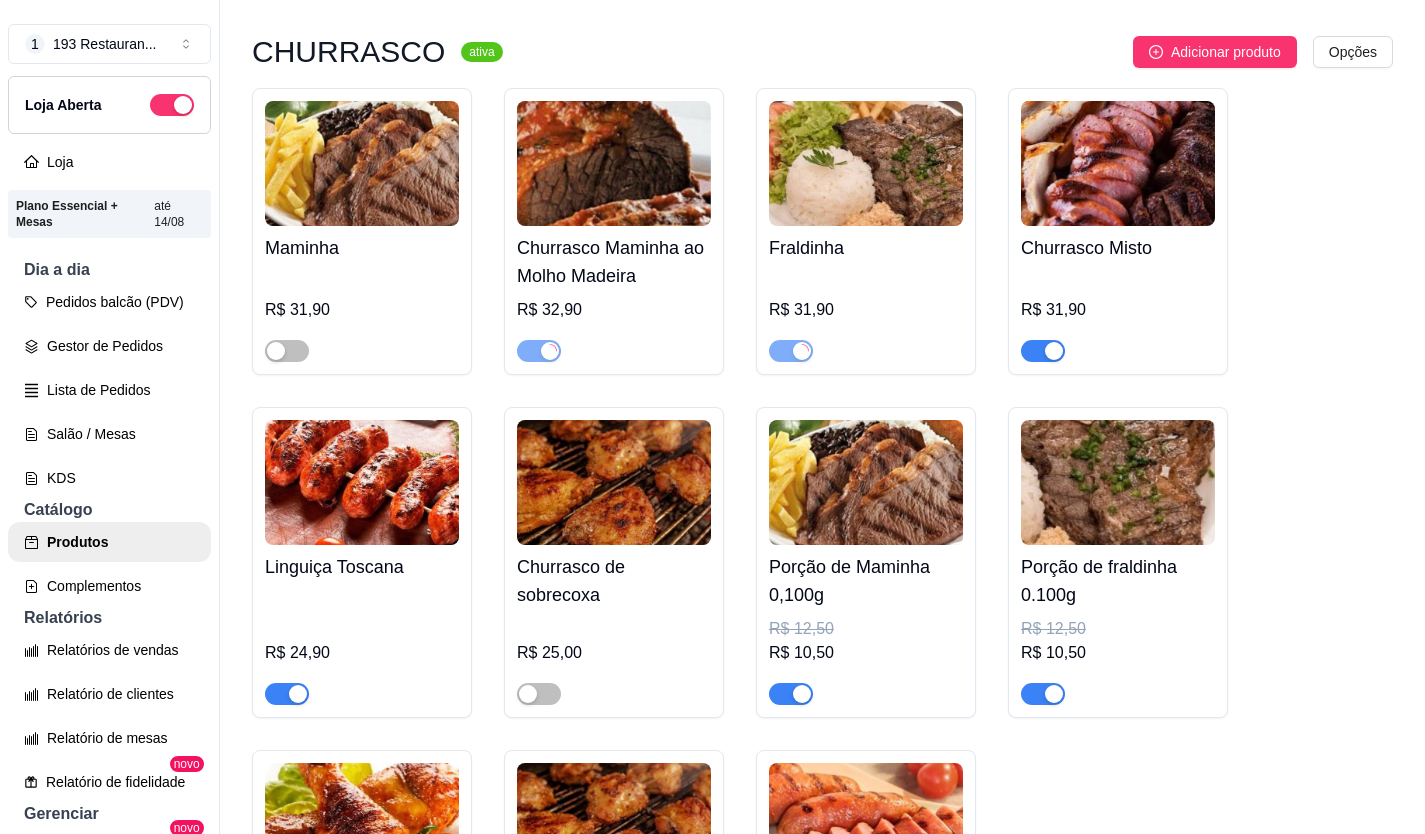 click on "Churrasco Misto    R$ 31,90" at bounding box center (1118, 231) 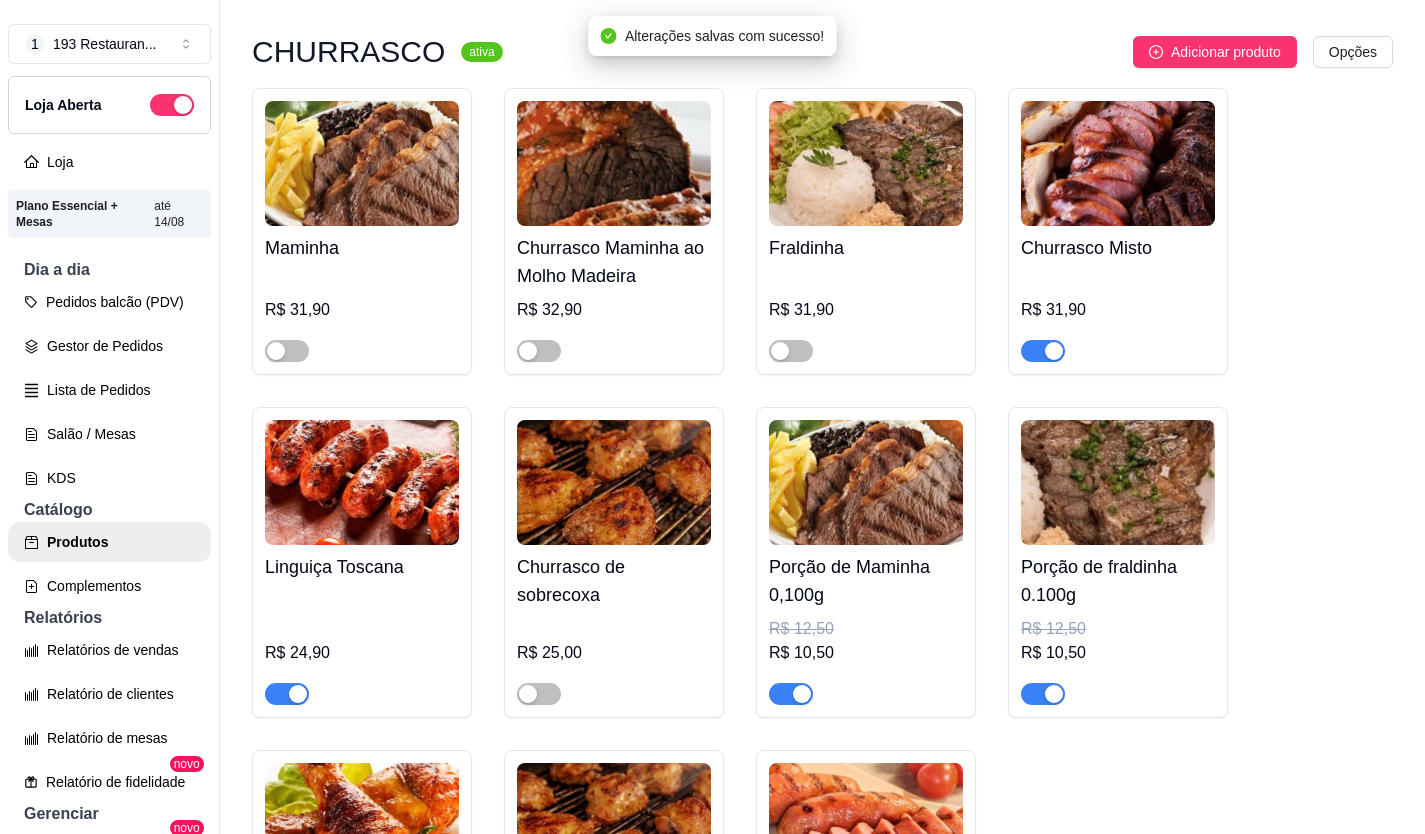 click at bounding box center (1054, 351) 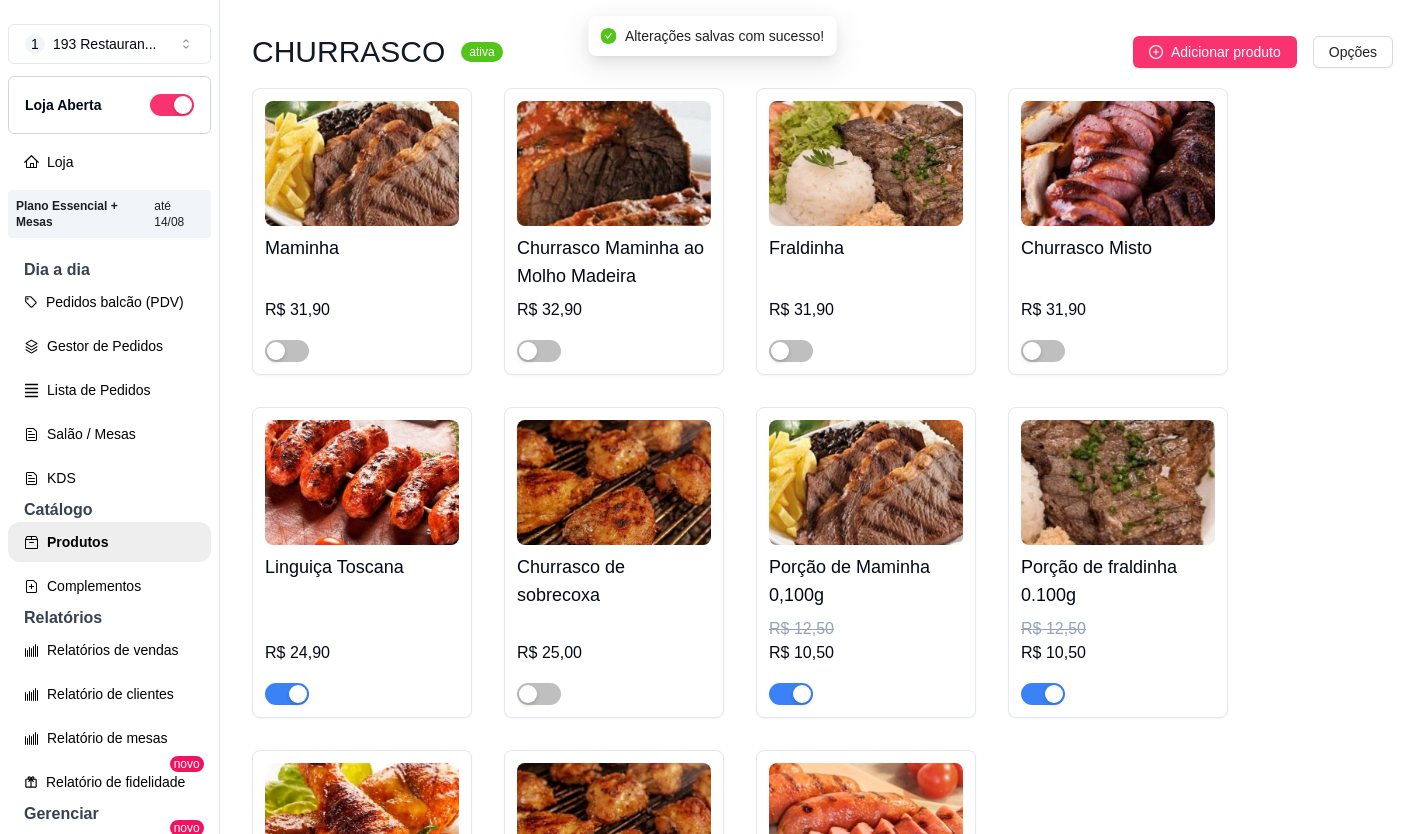 click at bounding box center [866, 685] 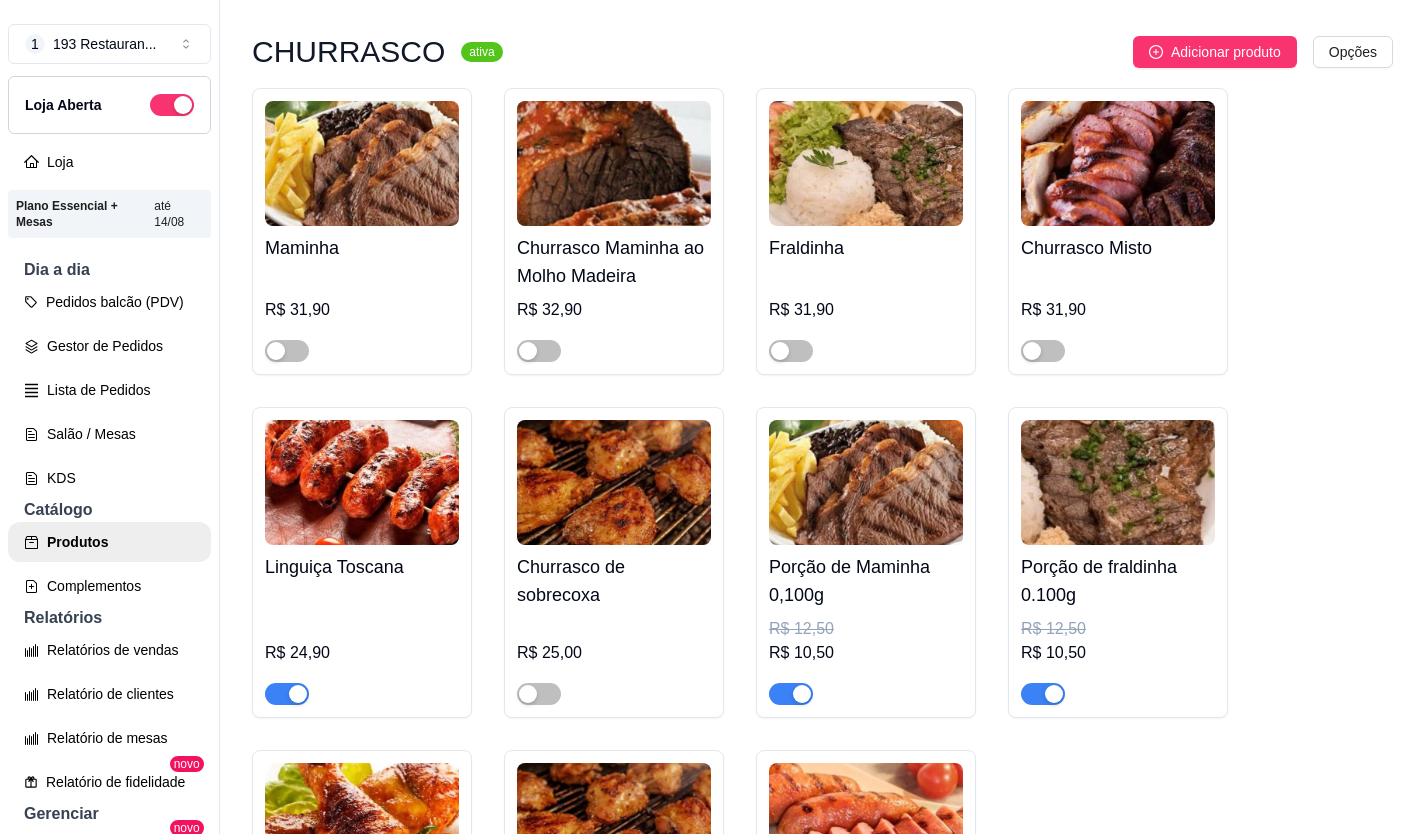 click at bounding box center [791, 694] 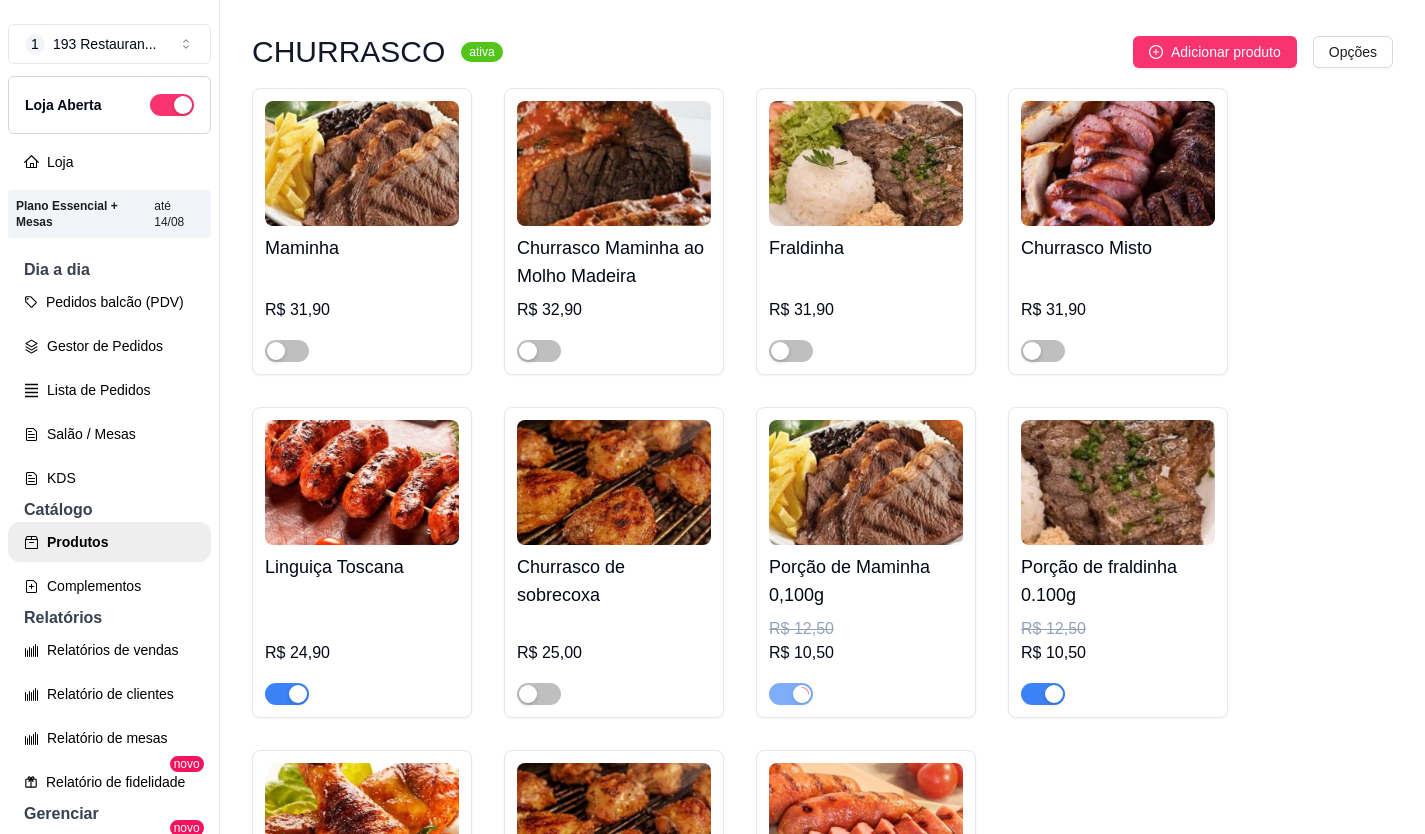 click at bounding box center (1054, 694) 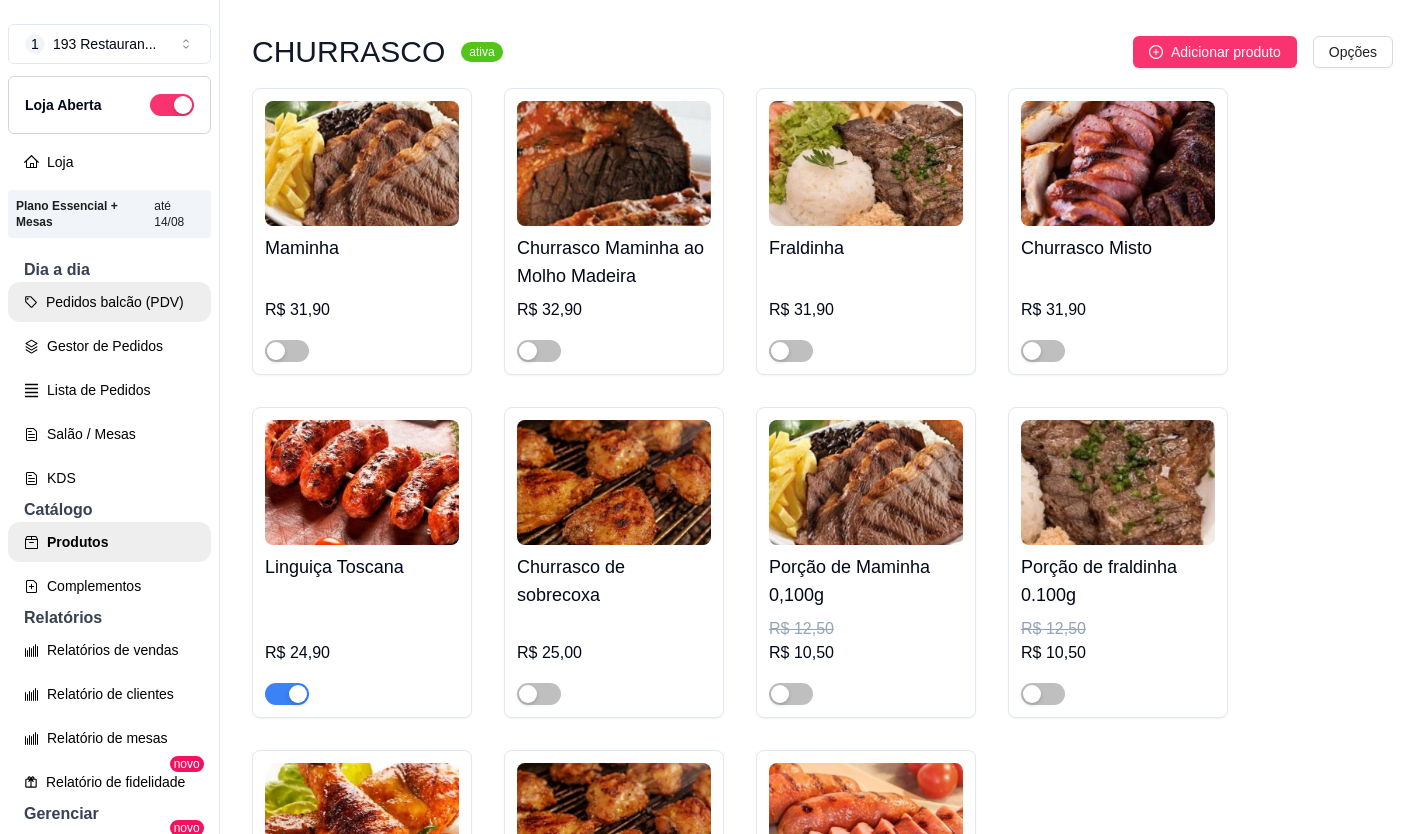 click on "Pedidos balcão (PDV)" at bounding box center (109, 302) 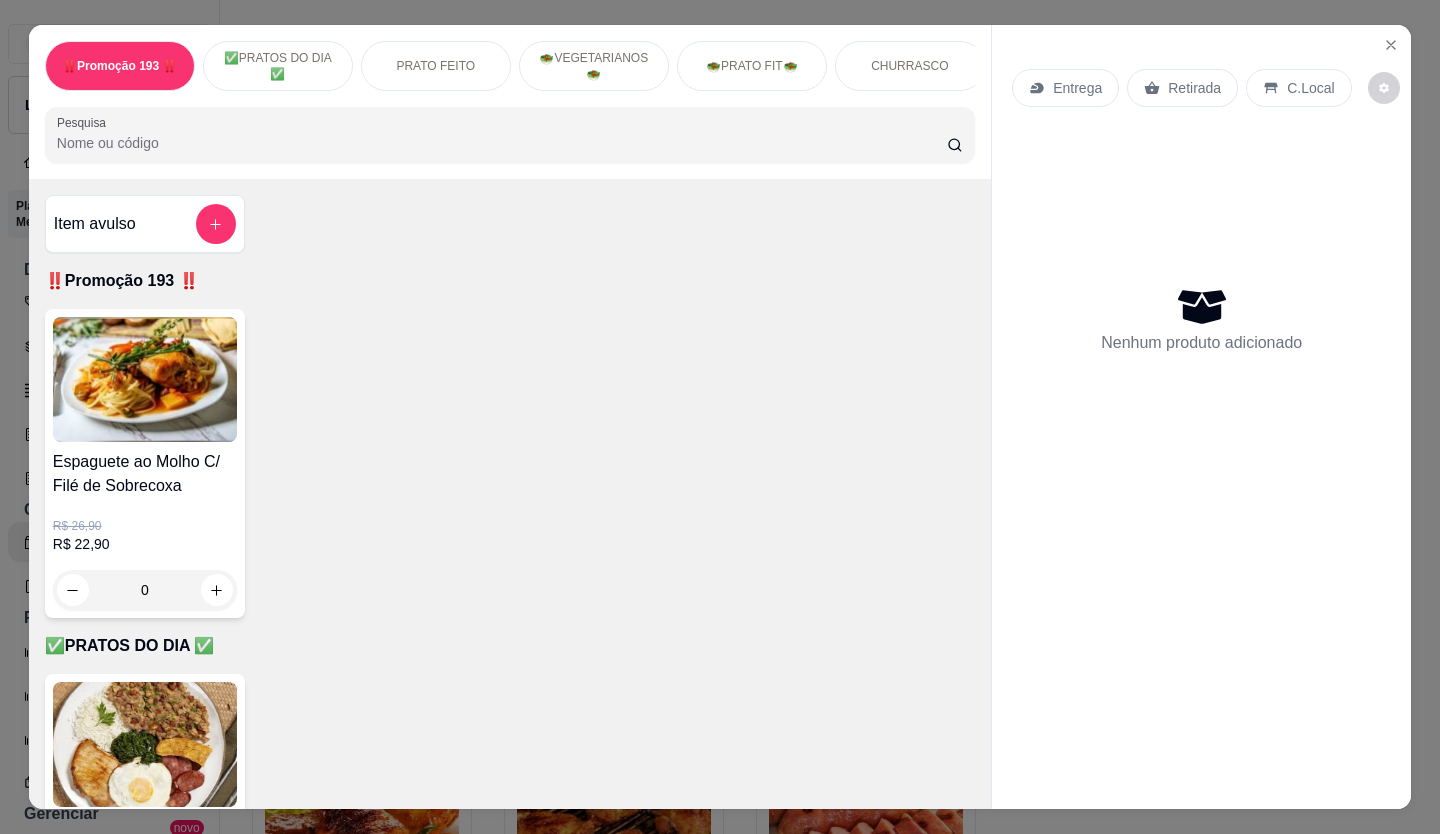 click on "Retirada" at bounding box center (1182, 88) 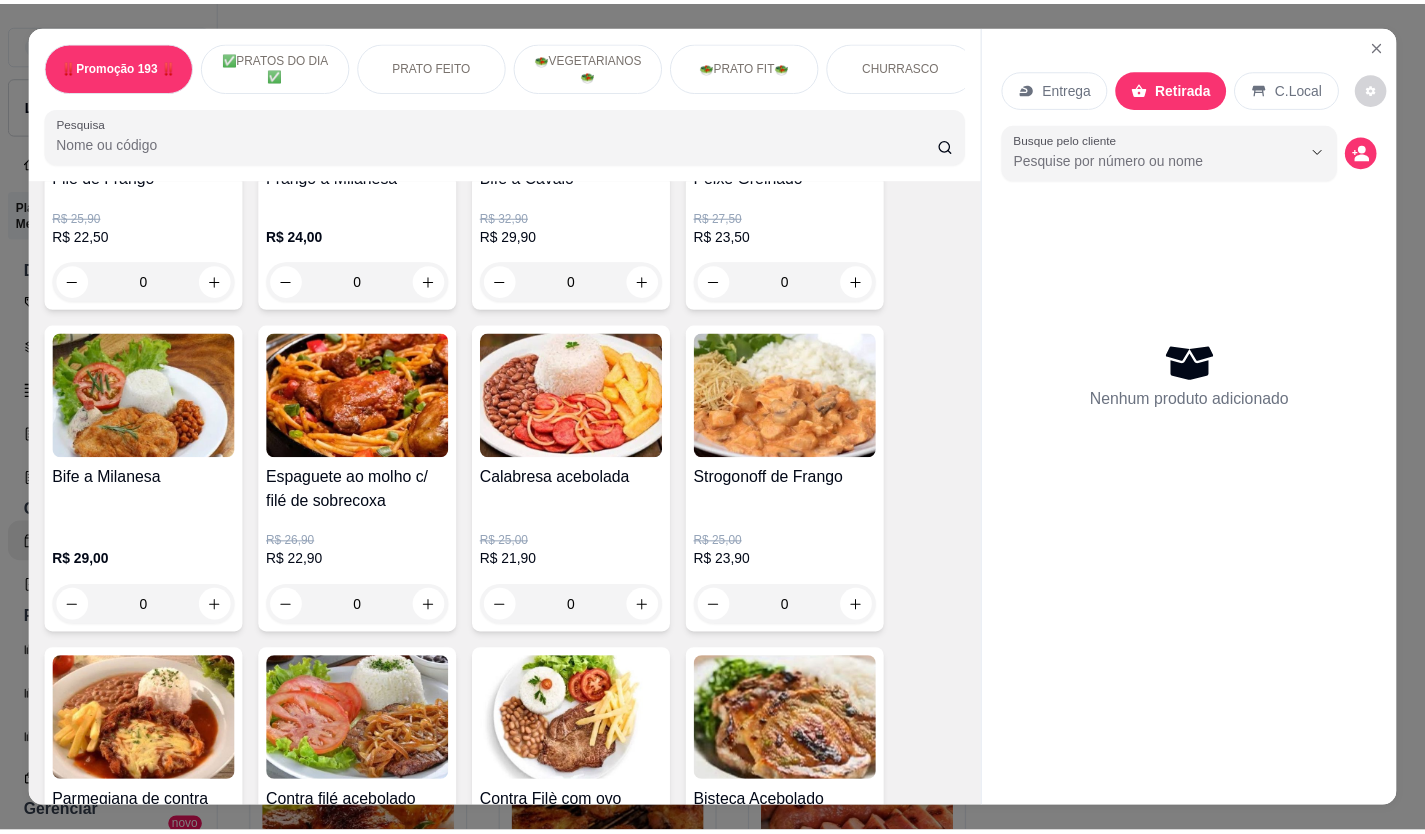 scroll, scrollTop: 1000, scrollLeft: 0, axis: vertical 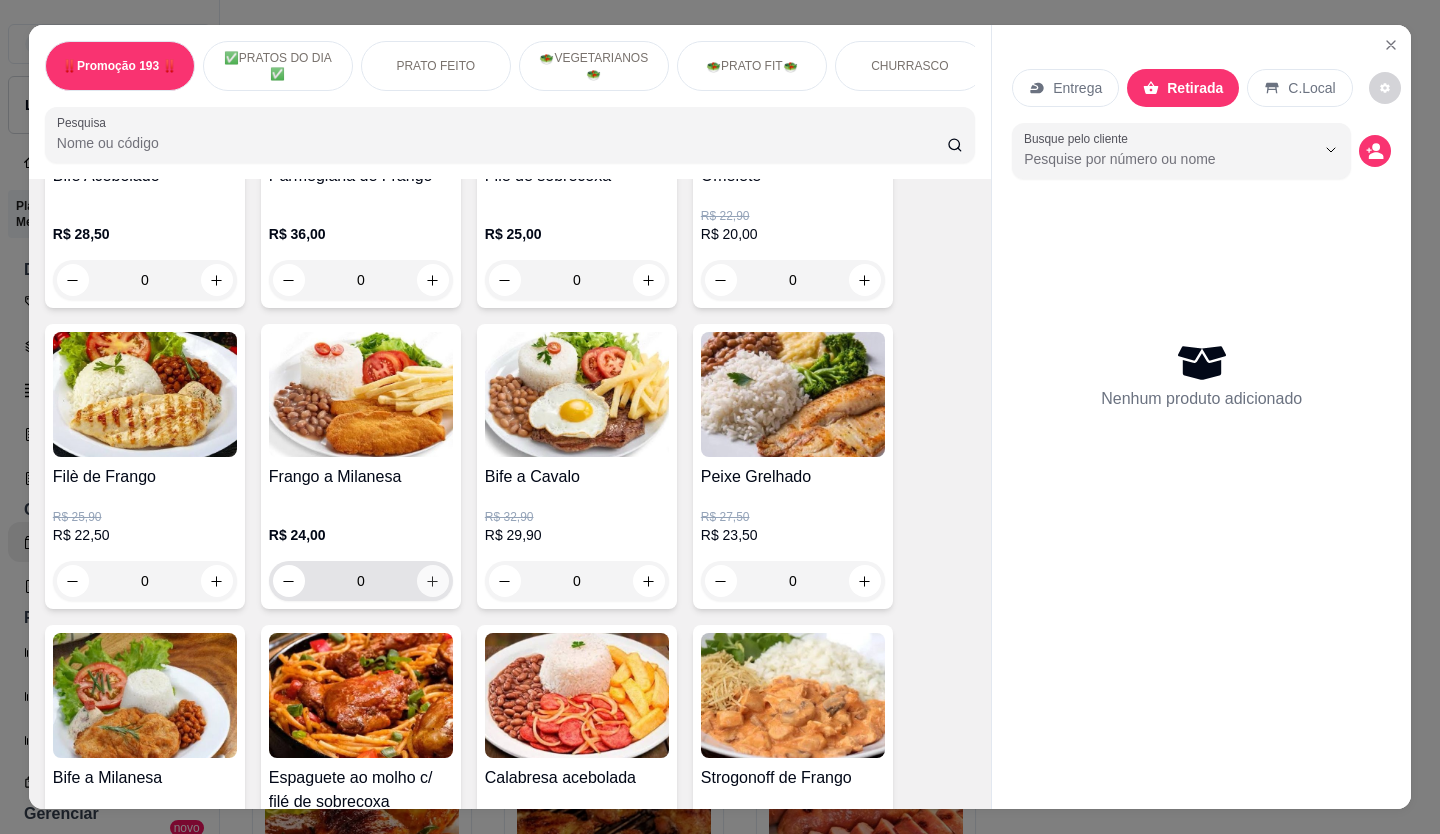 click on "0" at bounding box center (361, 581) 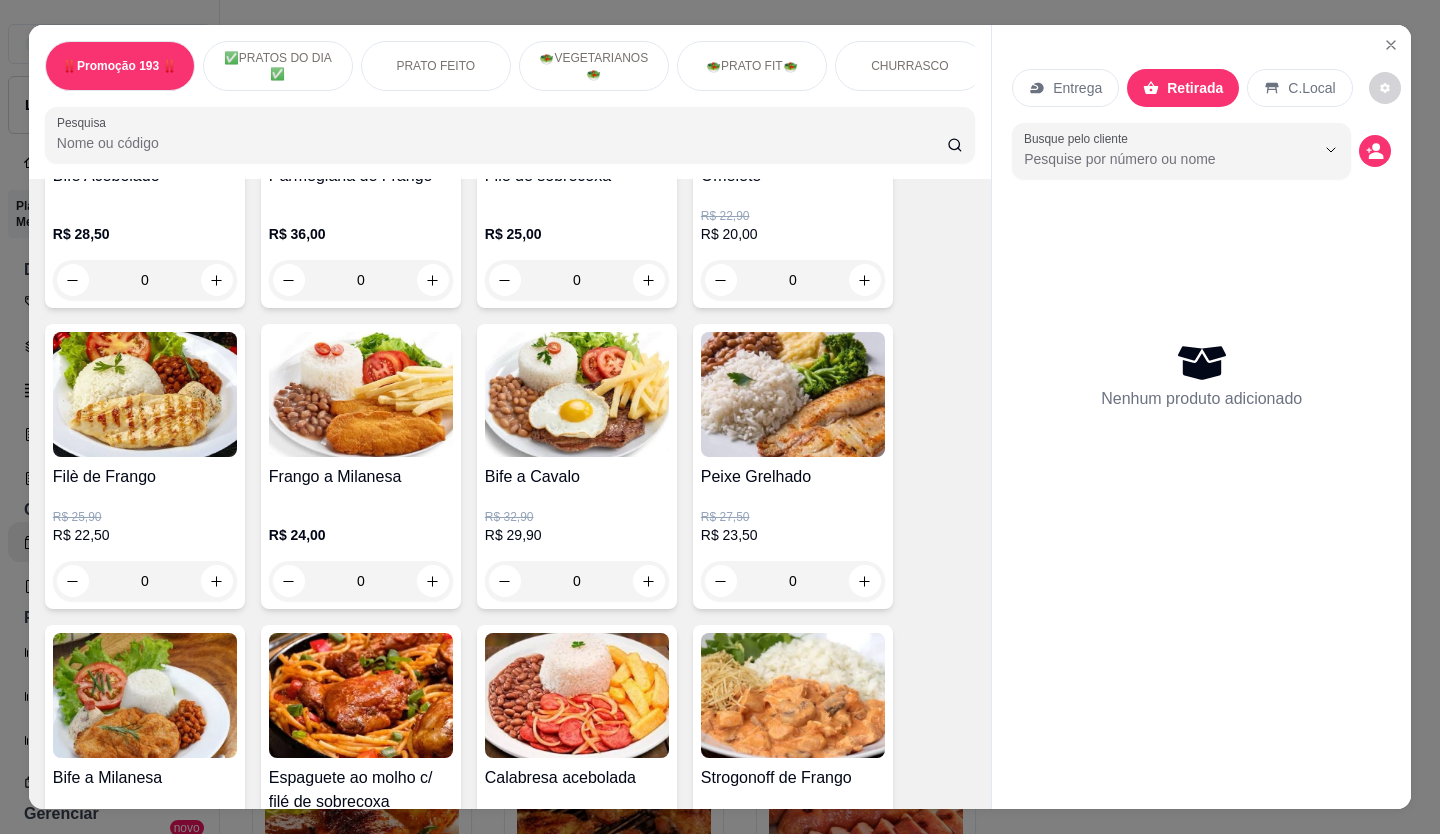 click at bounding box center [433, 581] 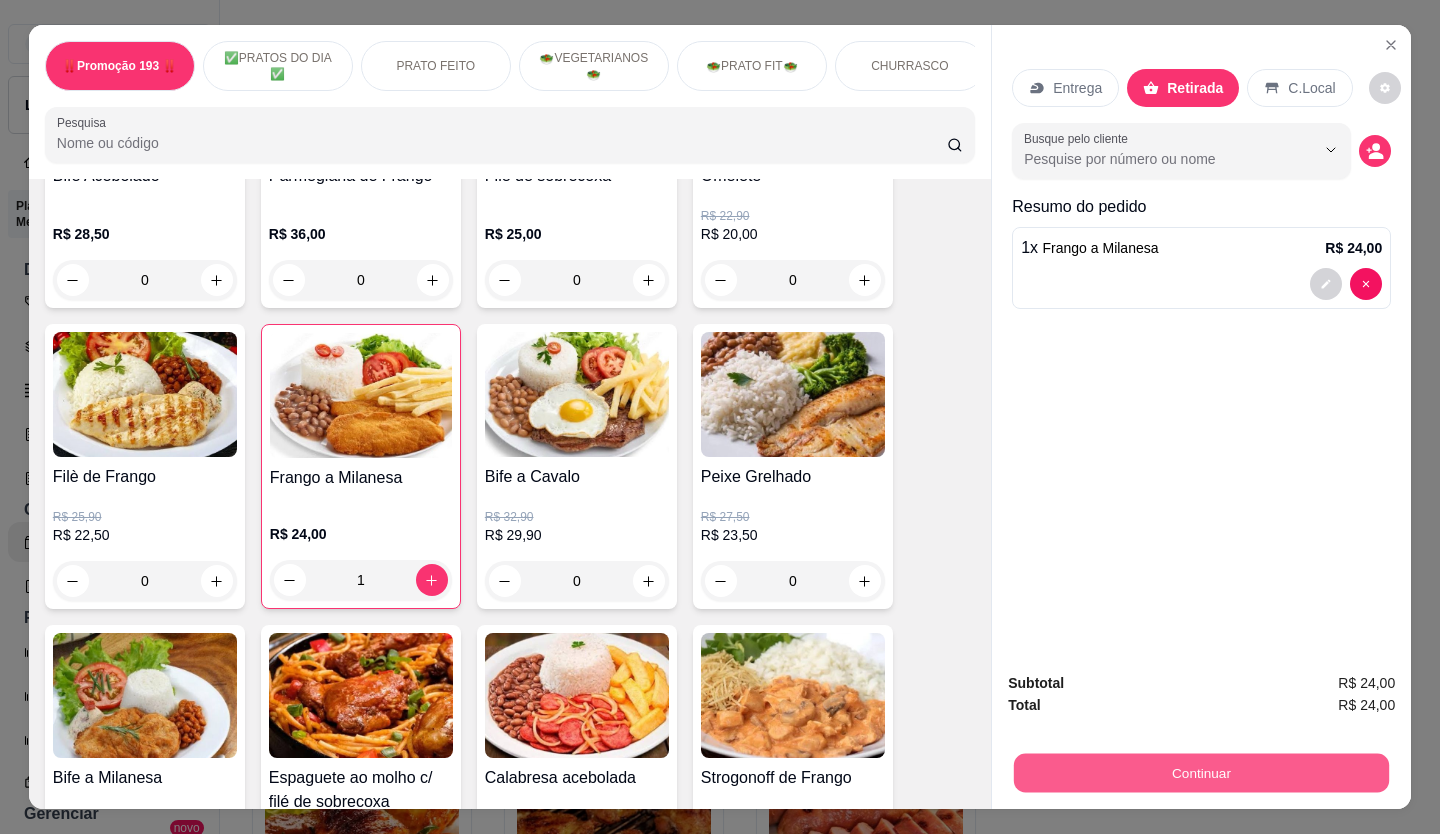 click on "Continuar" at bounding box center (1201, 773) 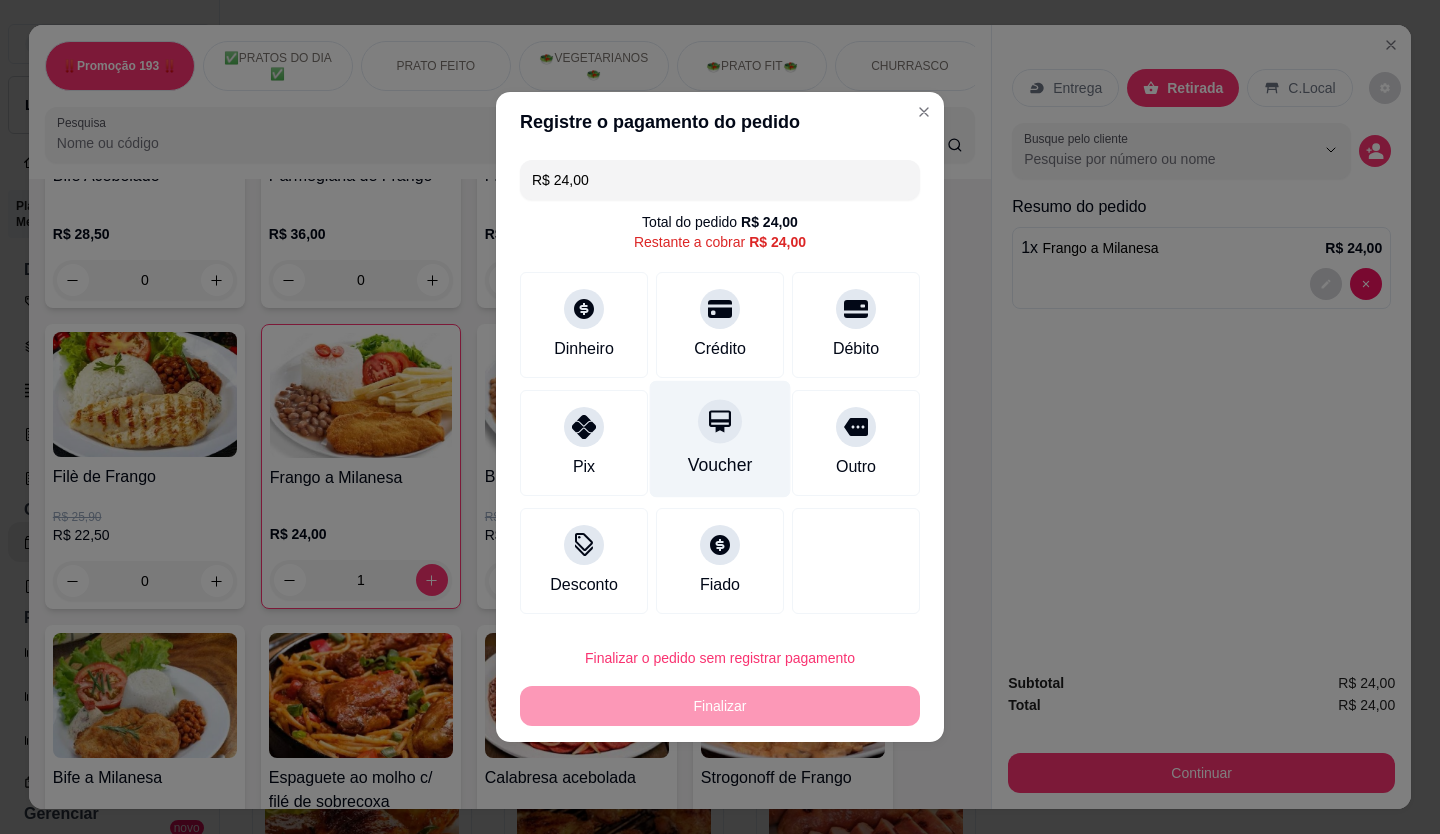 click at bounding box center [720, 421] 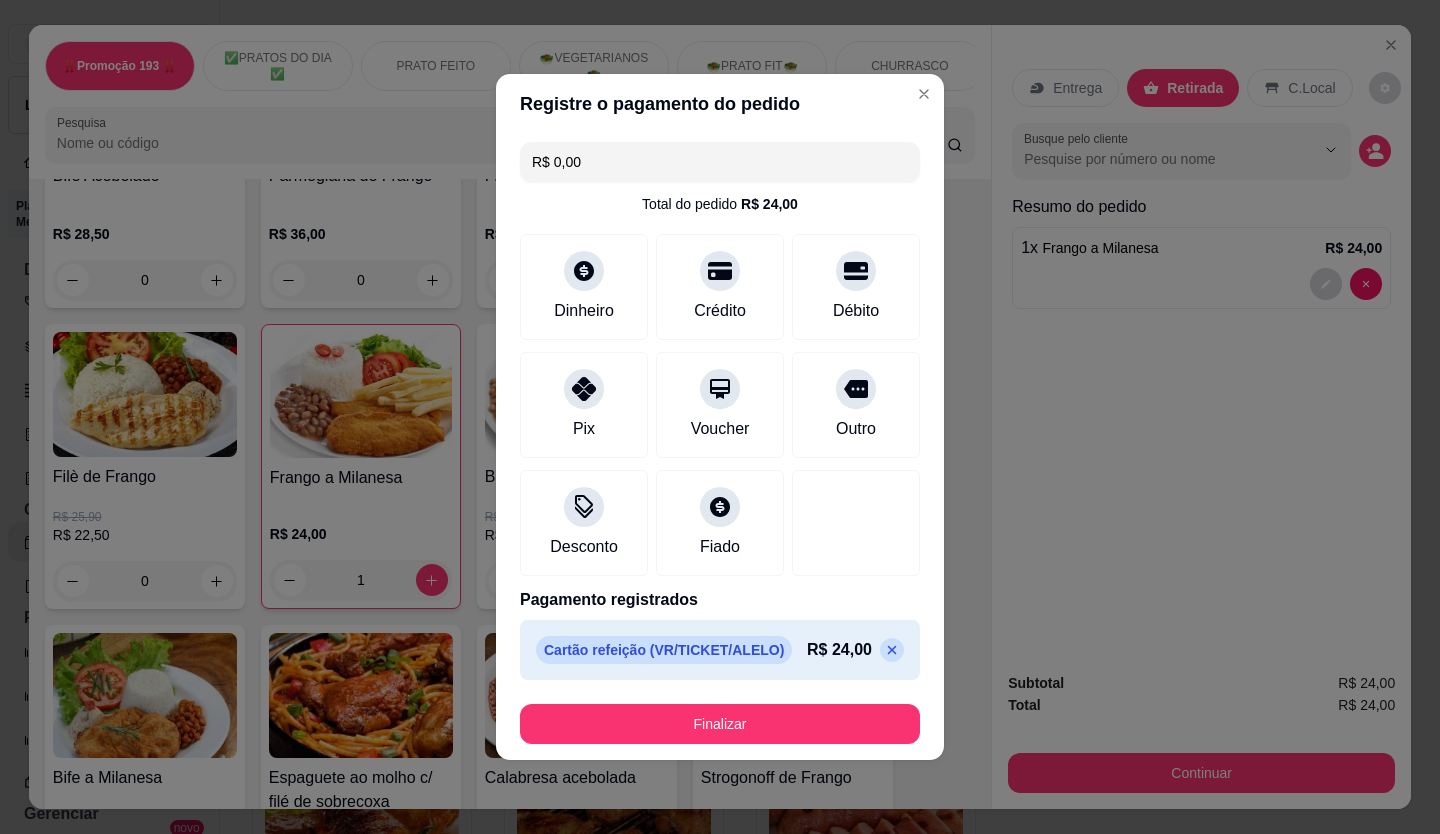 click on "Finalizar" at bounding box center [720, 724] 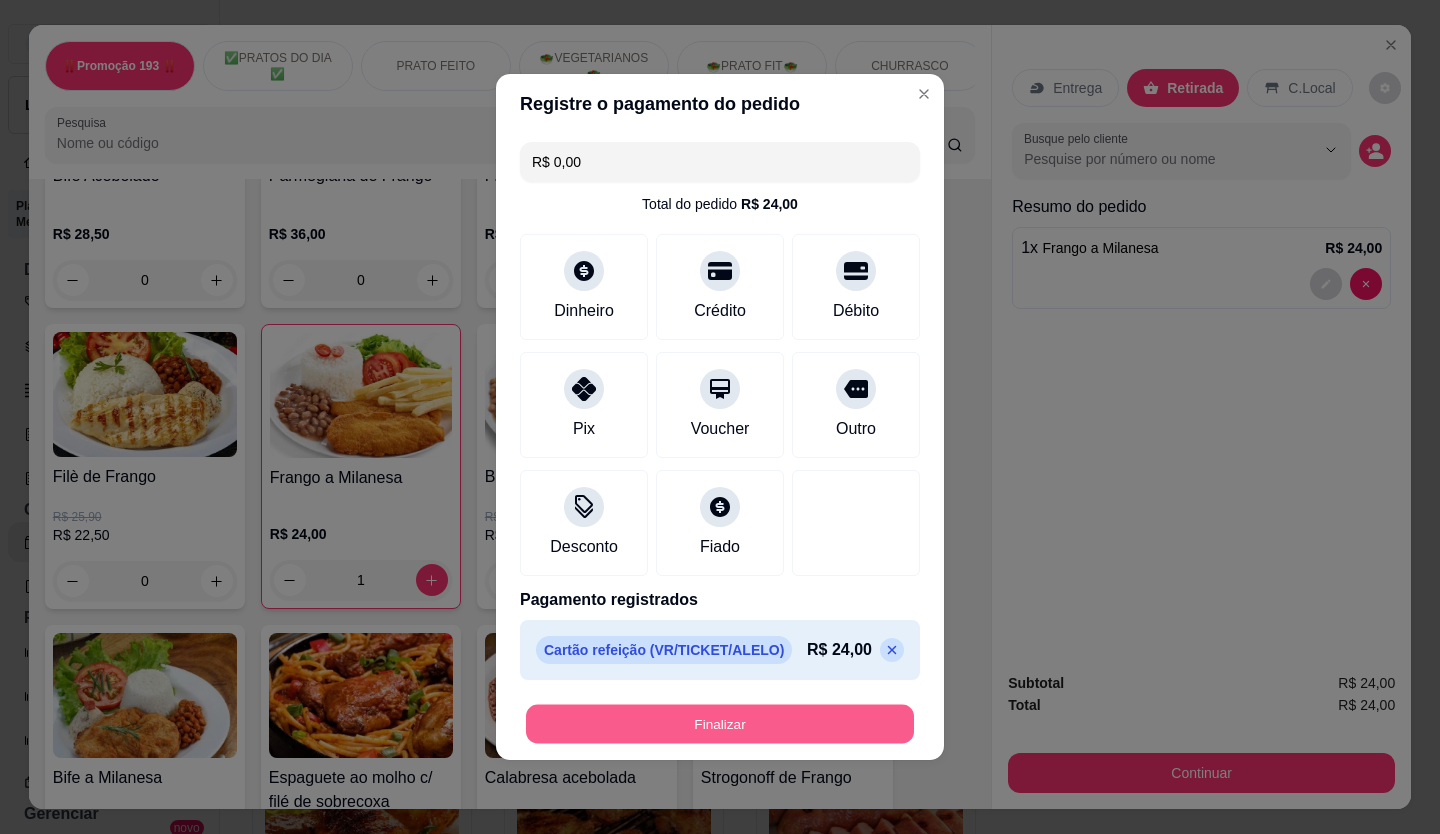 click on "Finalizar" at bounding box center (720, 724) 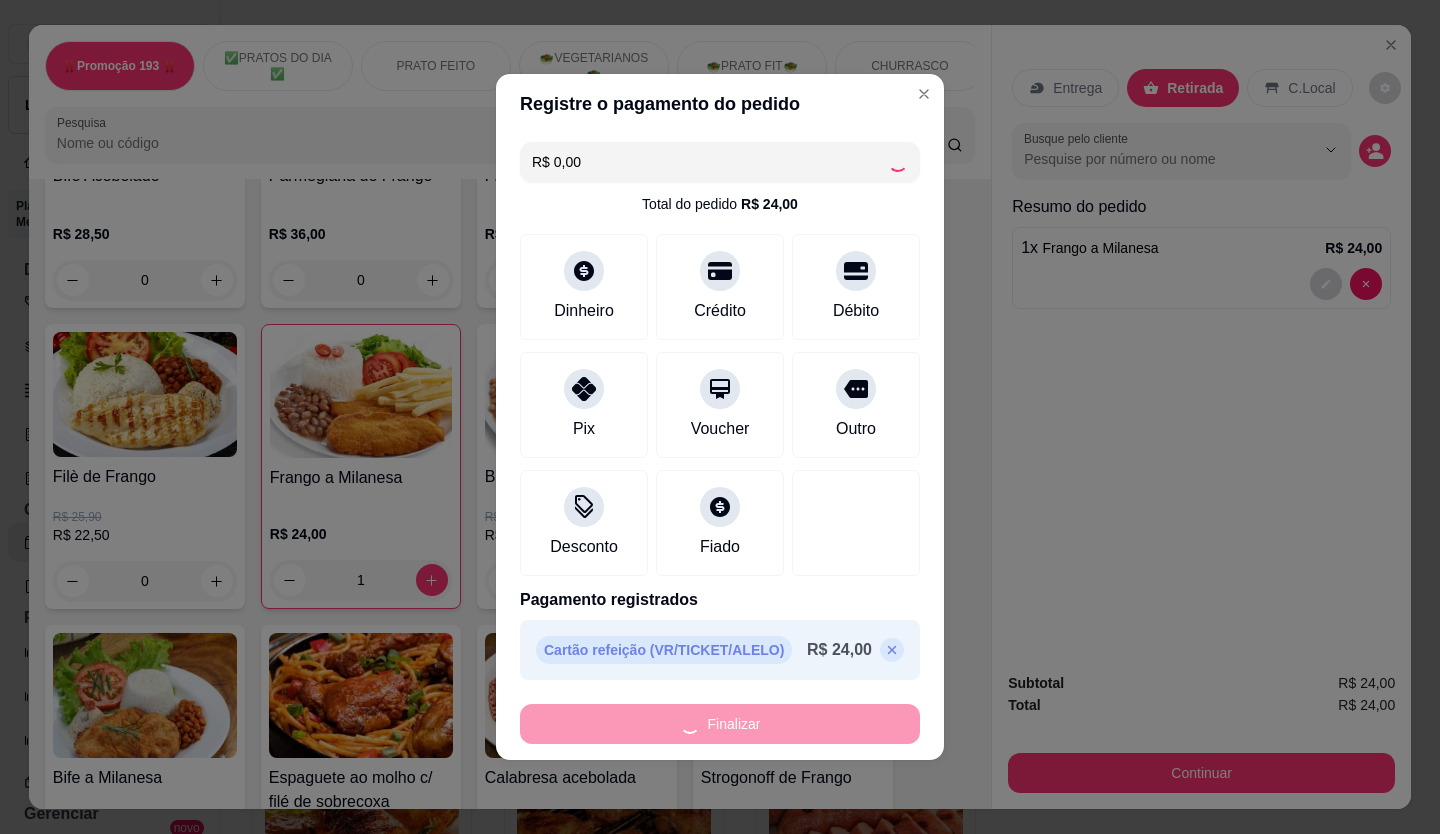 type on "0" 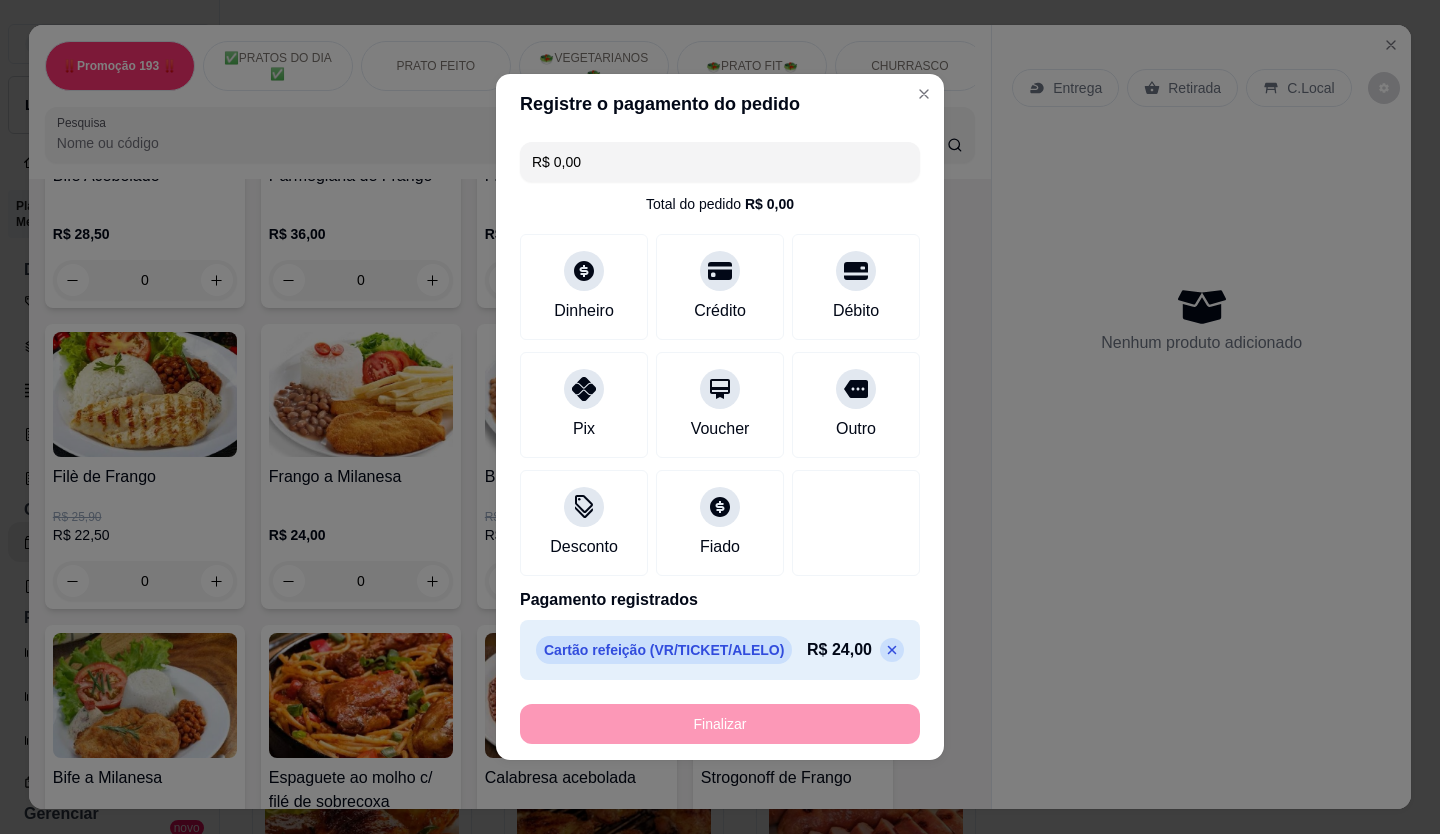 type on "-R$ 24,00" 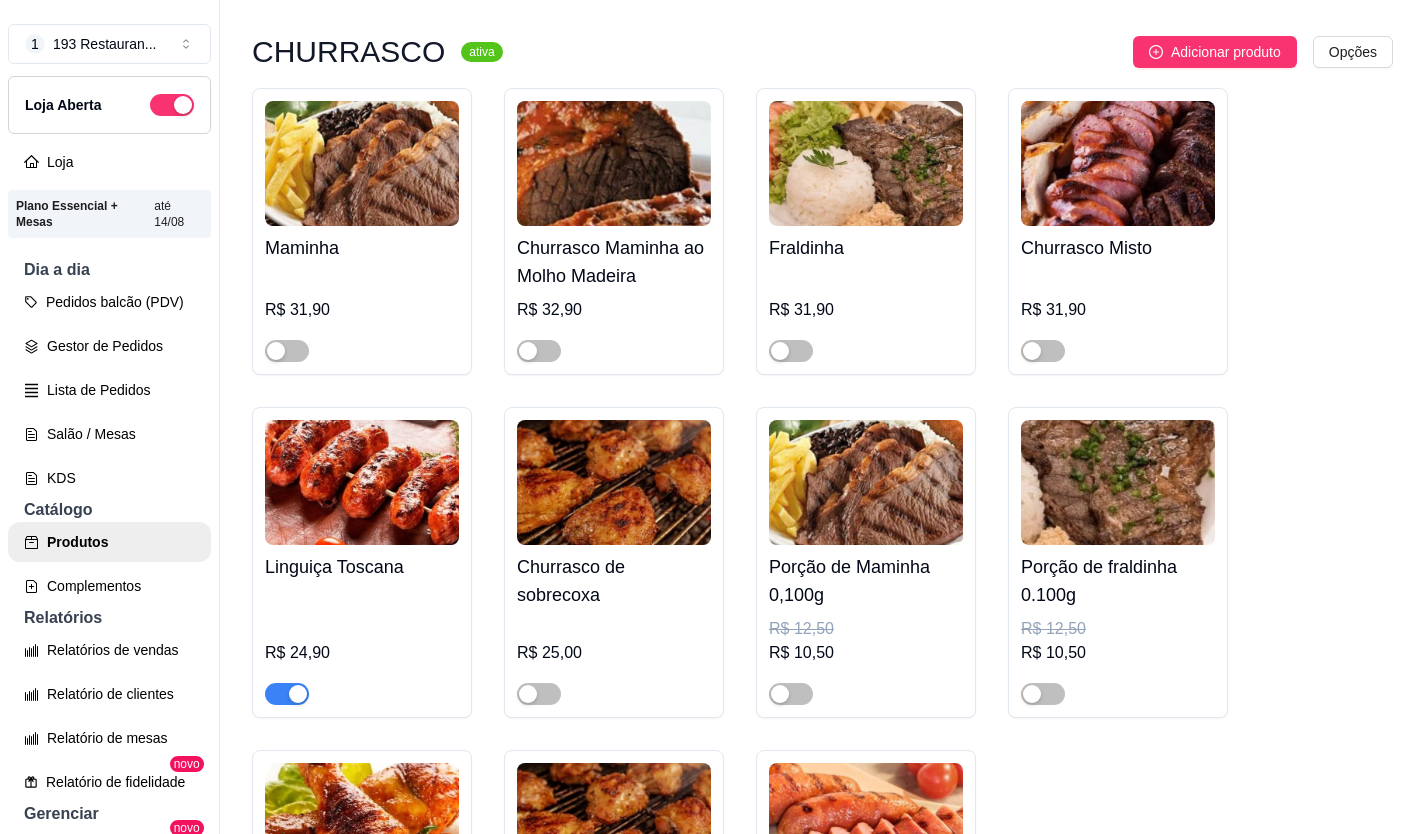 click on "‼️Promoção 193 ‼️ ativa Adicionar produto Opções Espaguete ao Molho C/ Filé de Sobrecoxa   R$ 26,90 R$ 22,90 Baião de Dois  ativa Adicionar produto Opções Baião de Dois ( Servido no Salão)   Pequeno( serve 1pessoa )  R$ 45,00 Médio ( Serve 2 pessoas )  R$ 80,00 Grande ( serve 3 pessoas)  R$ 115,00 ✅PRATOS DO DIA ✅ ativa Adicionar produto Opções Segunda- Feira ( Virado a Paulista)    R$ 35,00 Terça- feira ( Picadinho com batata)    R$ 30,00 Quarta- feira ( Feijoada PEQUENA )    R$ 40,00 Quarta- feira (  feijoada Grande)    R$ 75,00 Quinta- Feira Frango ao Molho   R$ 29,90 R$ 25,00 Sexta- Feira Carne Seca Acebolada    R$ 25,00 PRATO FEITO  ativa Adicionar produto Opções Bife Acebolado    R$ 28,50  Parmegiana de Frango    R$ 36,00 Filé de sobrecoxa    R$ 25,00 Omelete   R$ 22,90 R$ 20,00 Filè de Frango    R$ 25,90 R$ 22,50 Frango a Milanesa   R$ 24,00 Bife a Cavalo   R$ 32,90 R$ 29,90 Peixe Grelhado    R$ 27,50 R$ 23,50 Bife a Milanesa    R$ 29,00" at bounding box center [822, 1393] 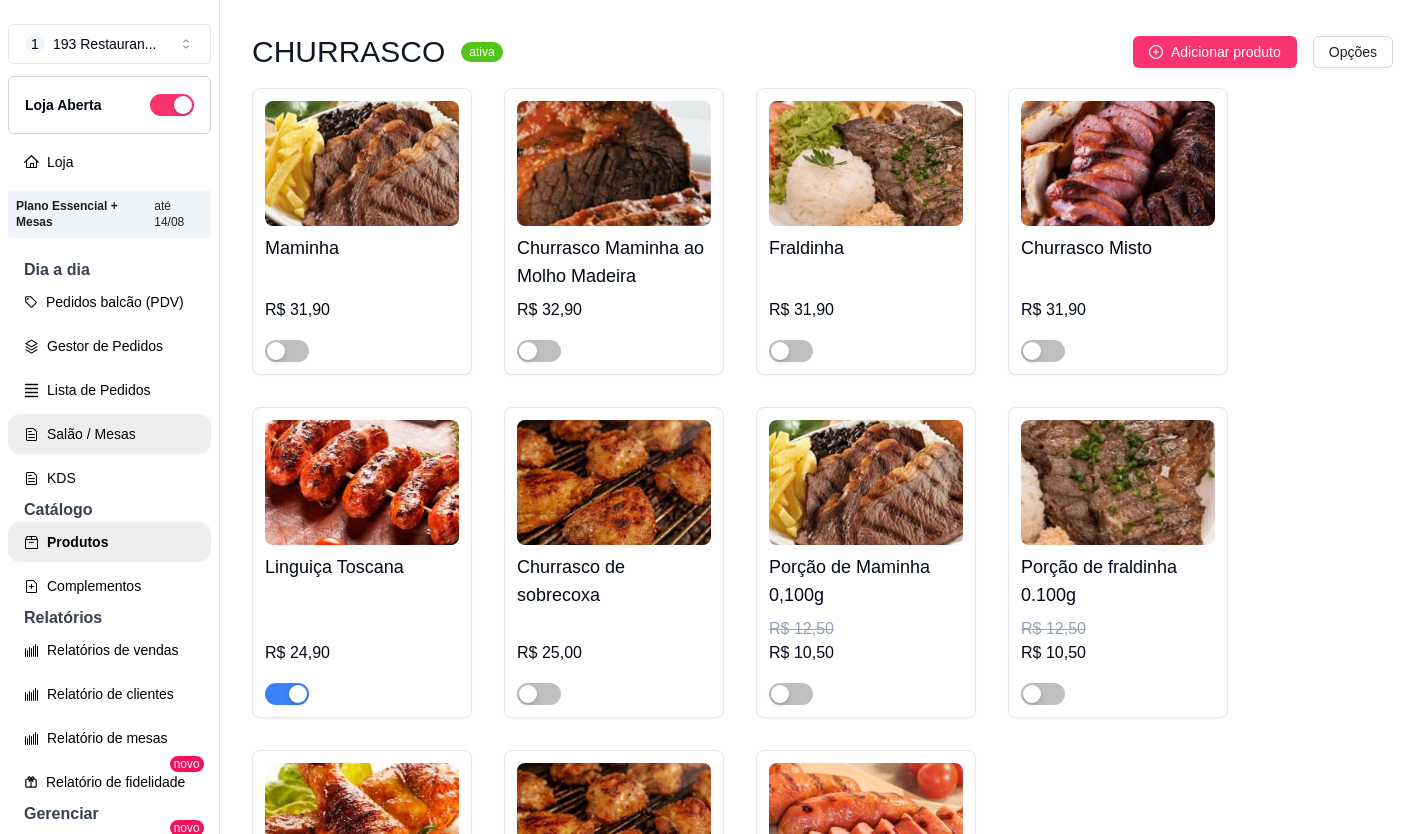 click on "Salão / Mesas" at bounding box center [109, 434] 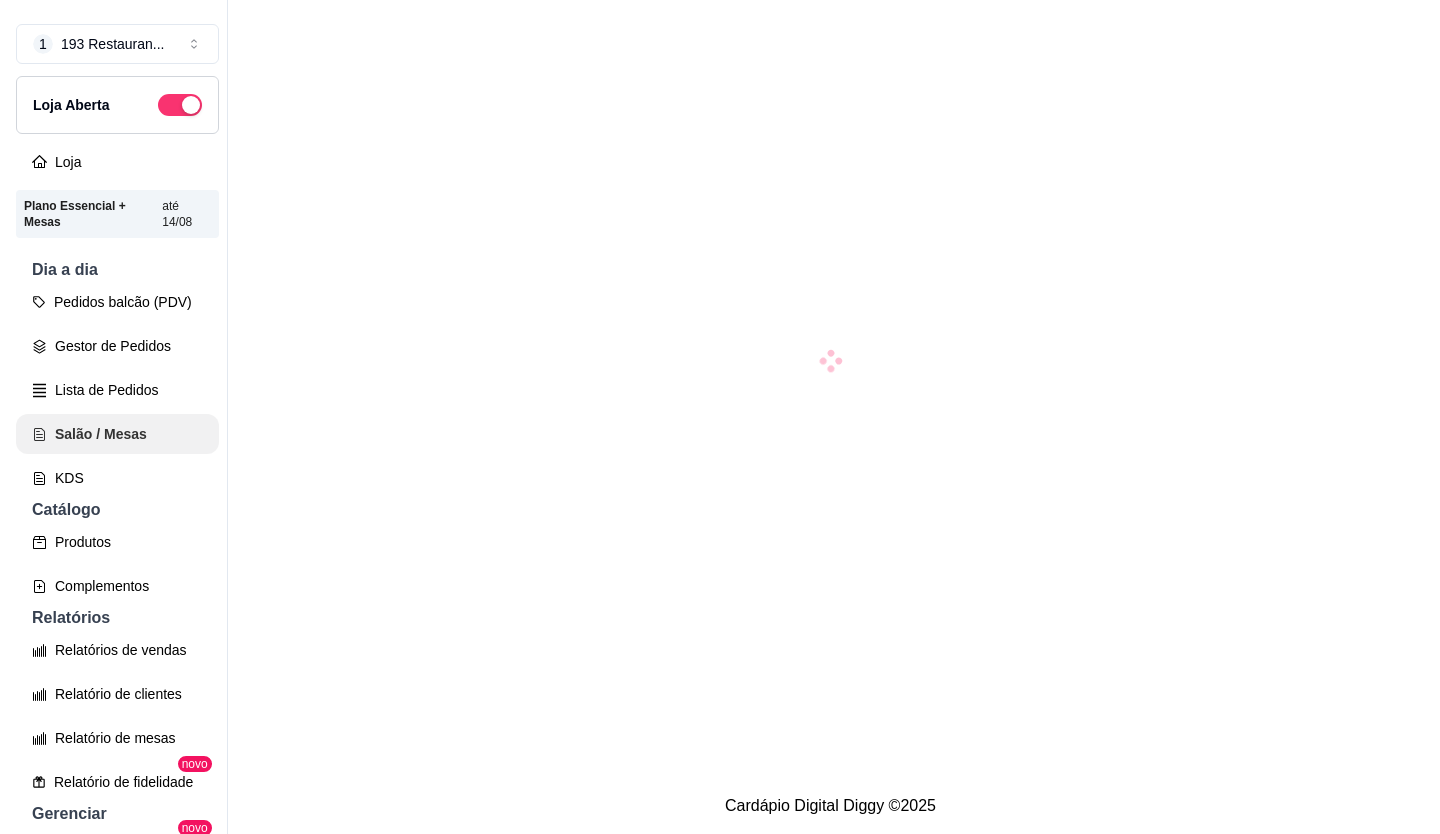 scroll, scrollTop: 0, scrollLeft: 0, axis: both 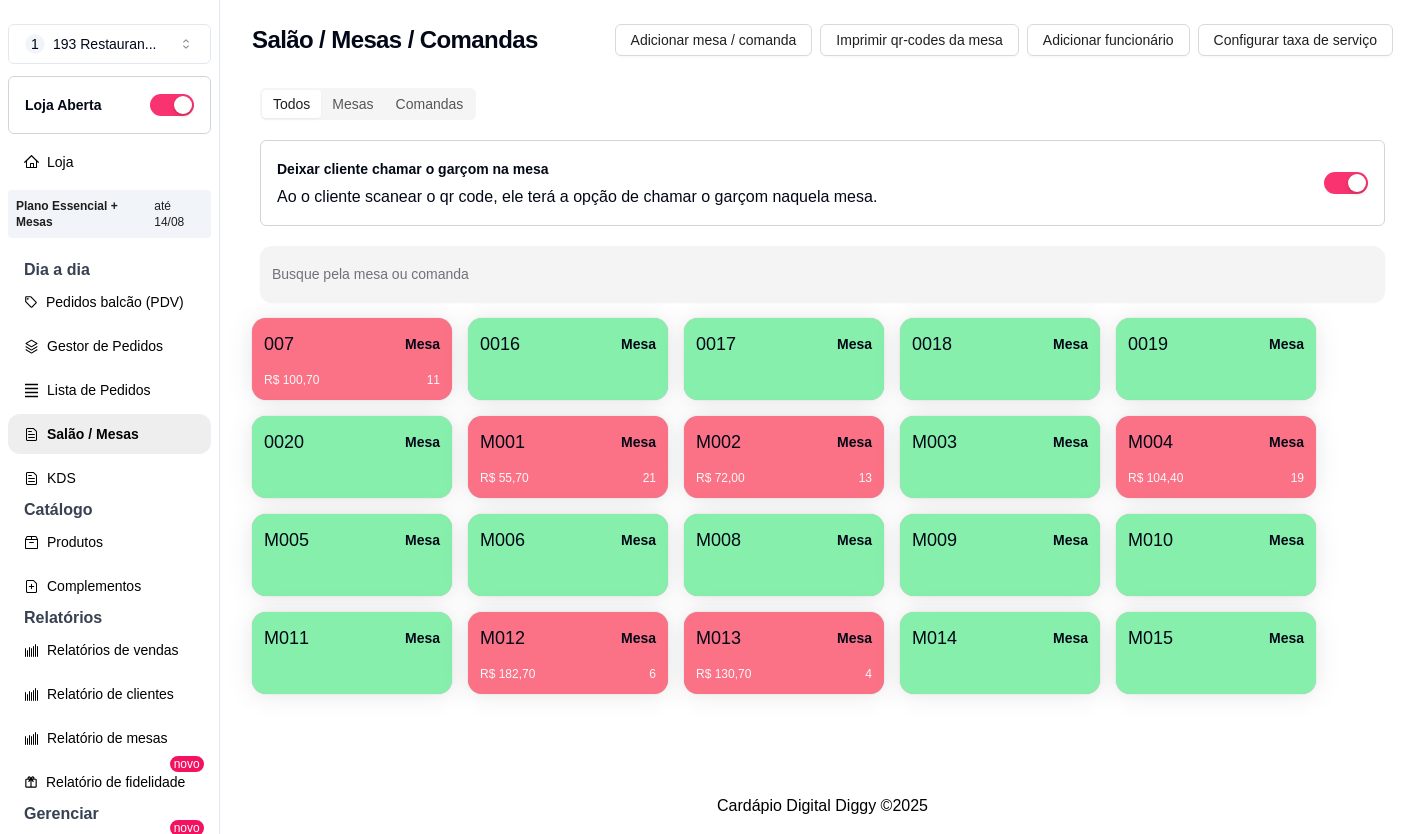click at bounding box center (784, 569) 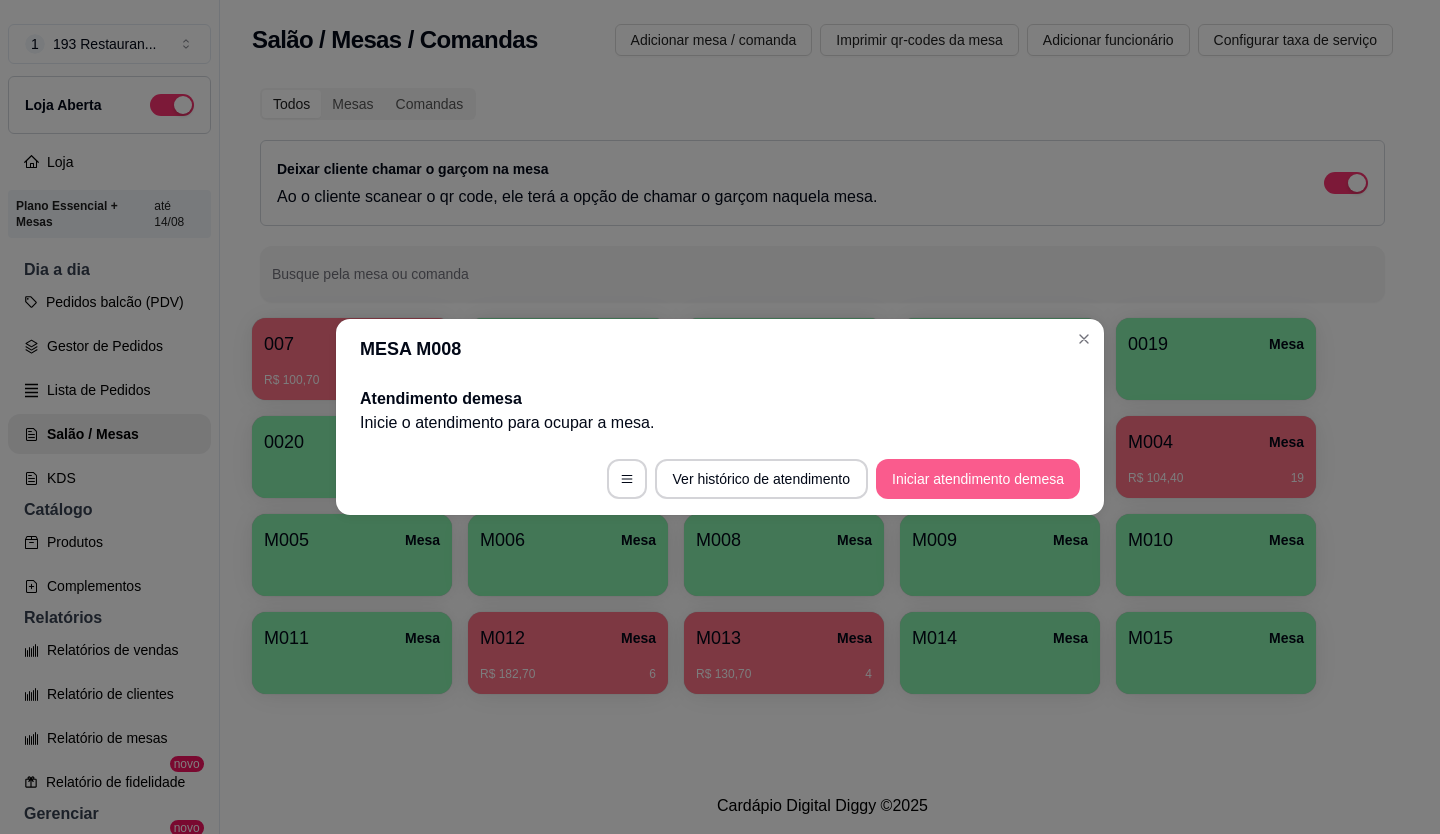 click on "Iniciar atendimento de  mesa" at bounding box center [978, 479] 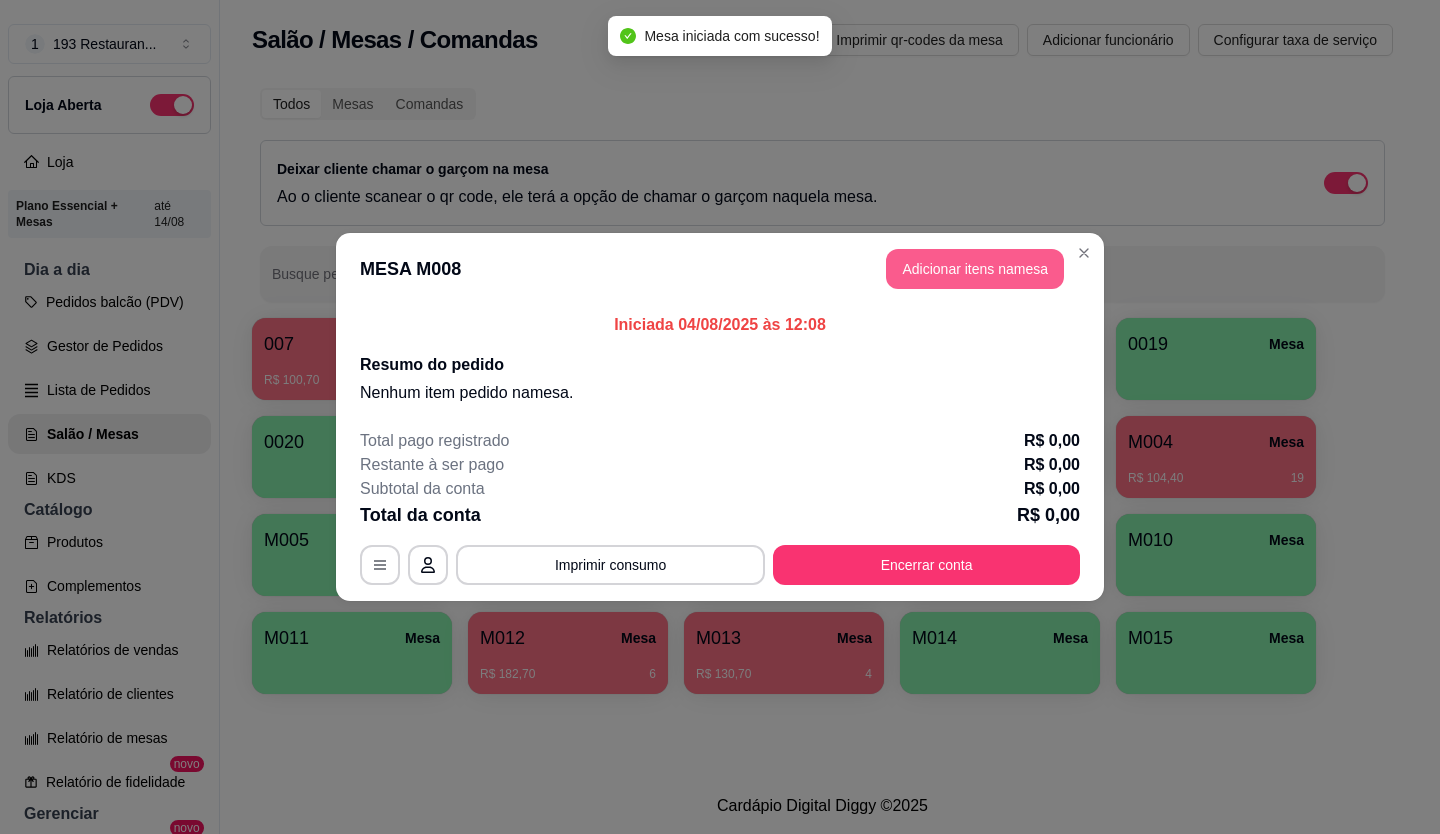 click on "Adicionar itens na  mesa" at bounding box center [975, 269] 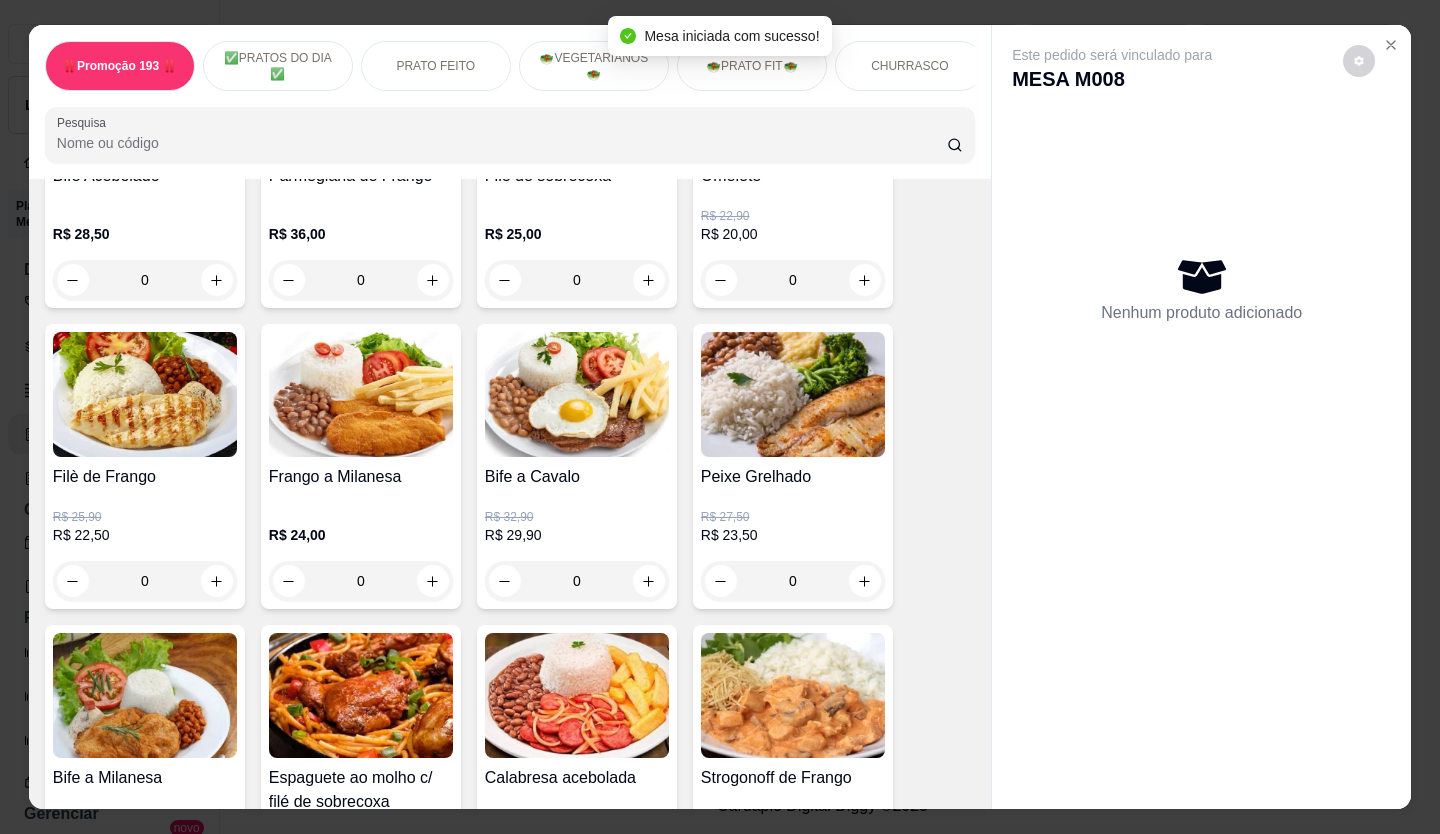 scroll, scrollTop: 1500, scrollLeft: 0, axis: vertical 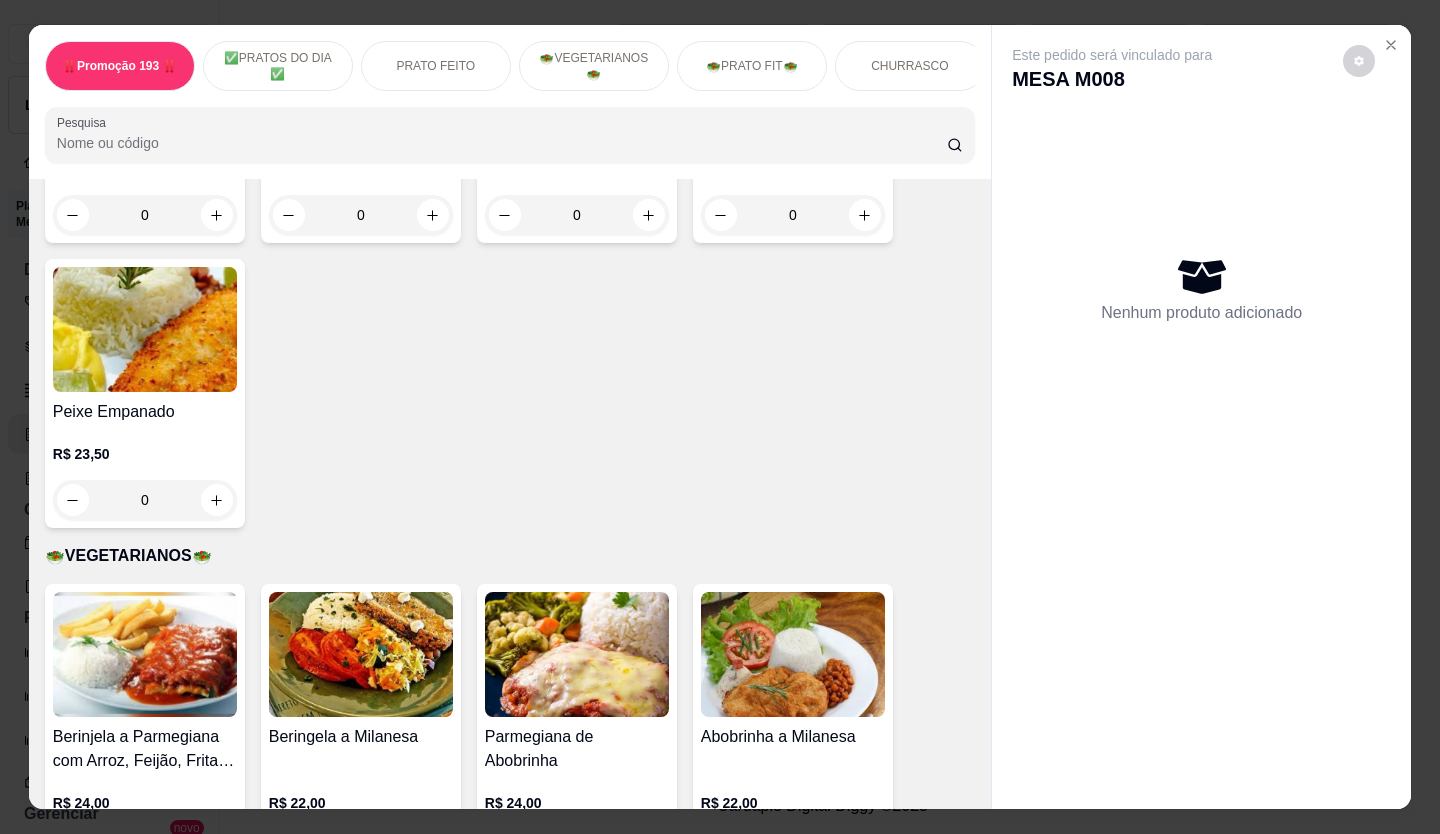 click at bounding box center [217, 500] 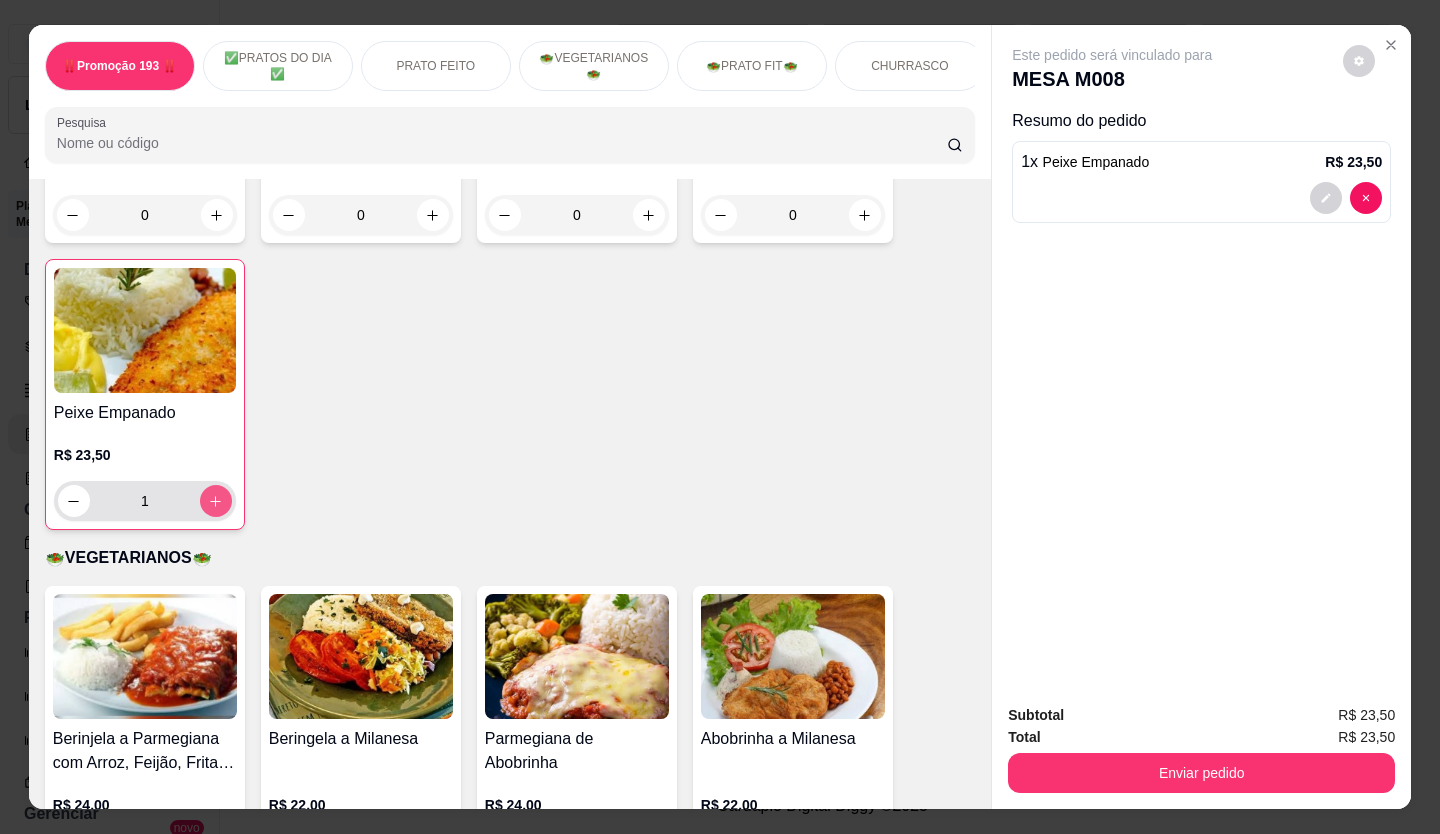 click 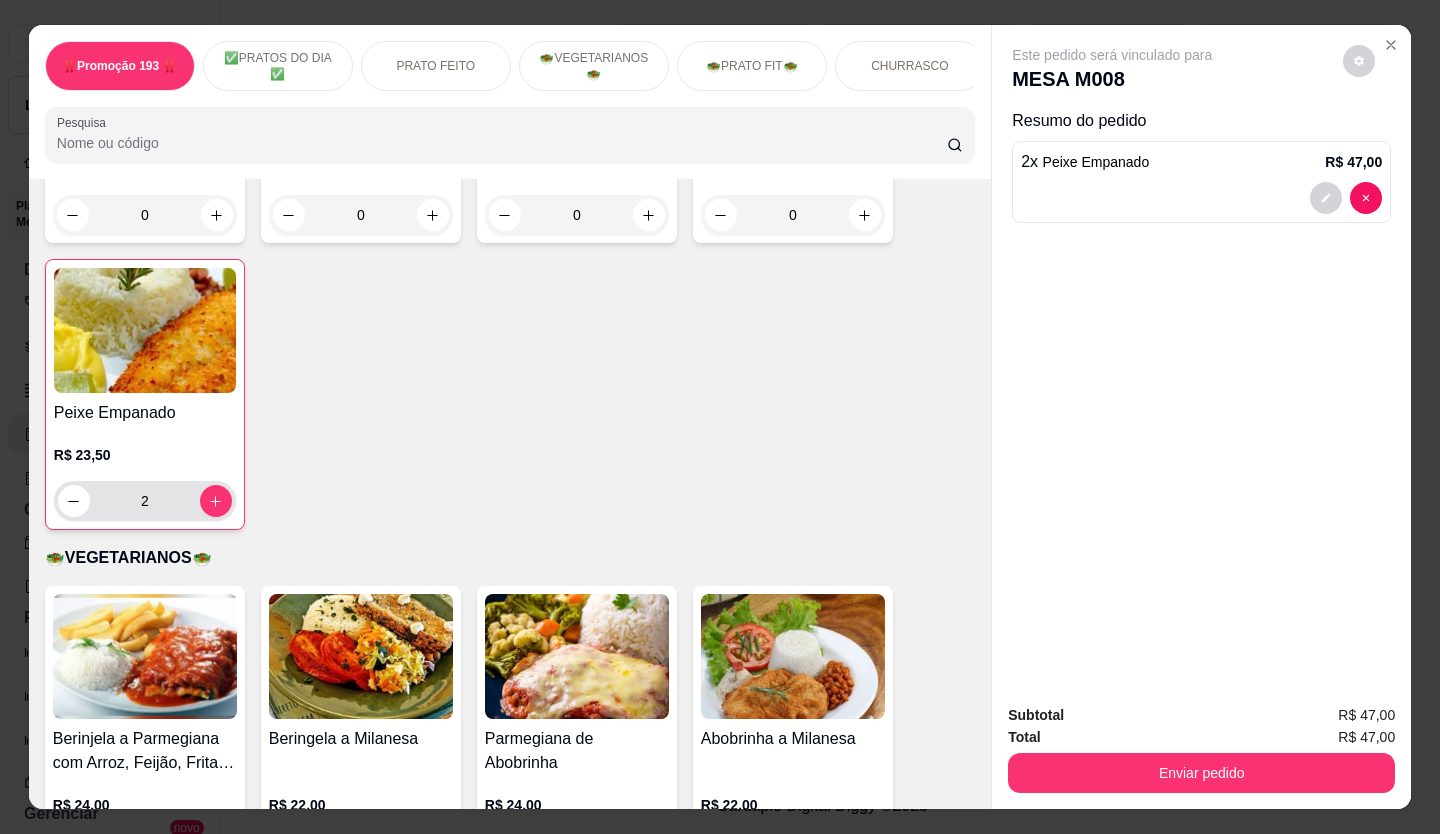 click 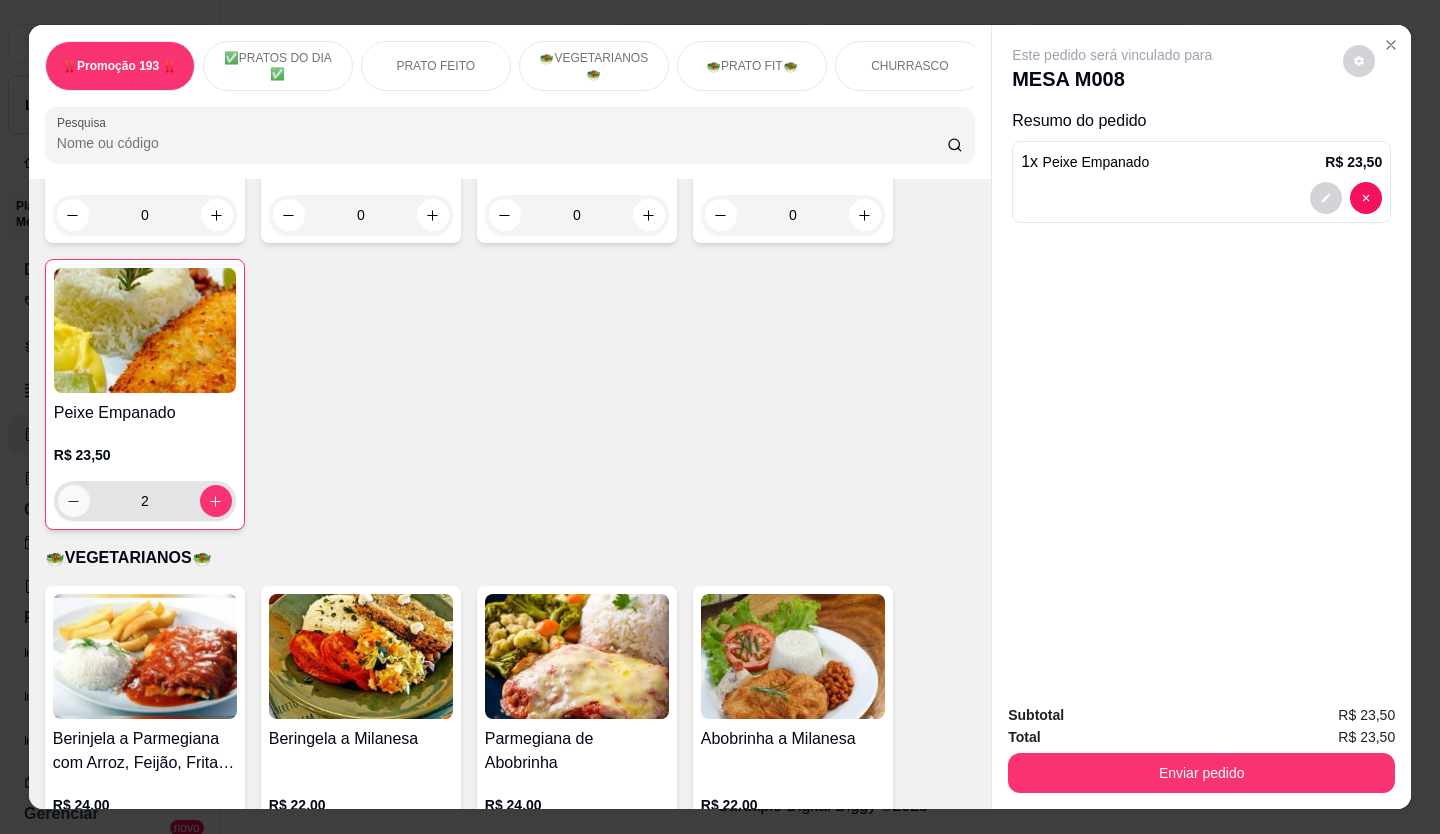 type on "1" 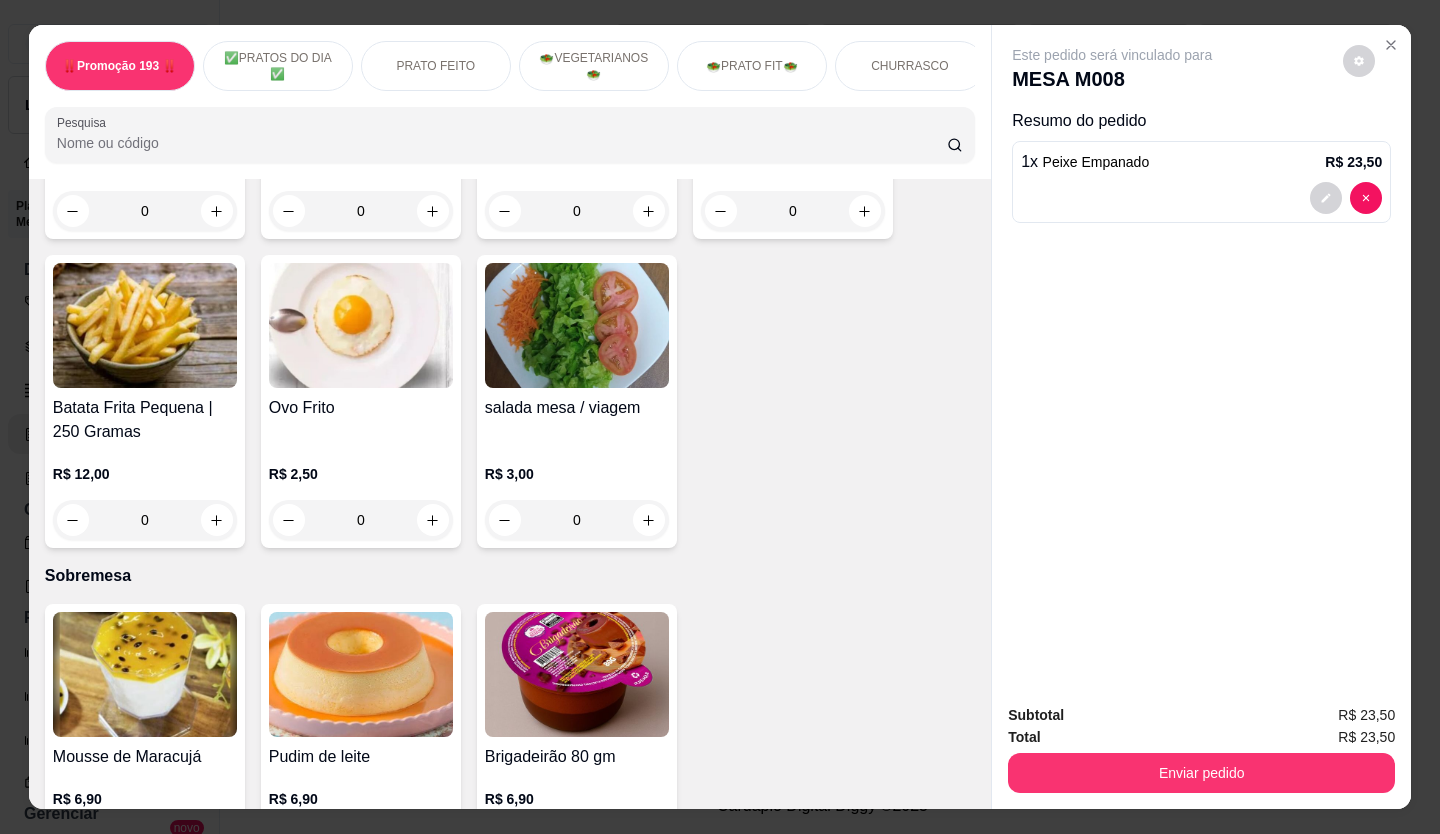 scroll, scrollTop: 3400, scrollLeft: 0, axis: vertical 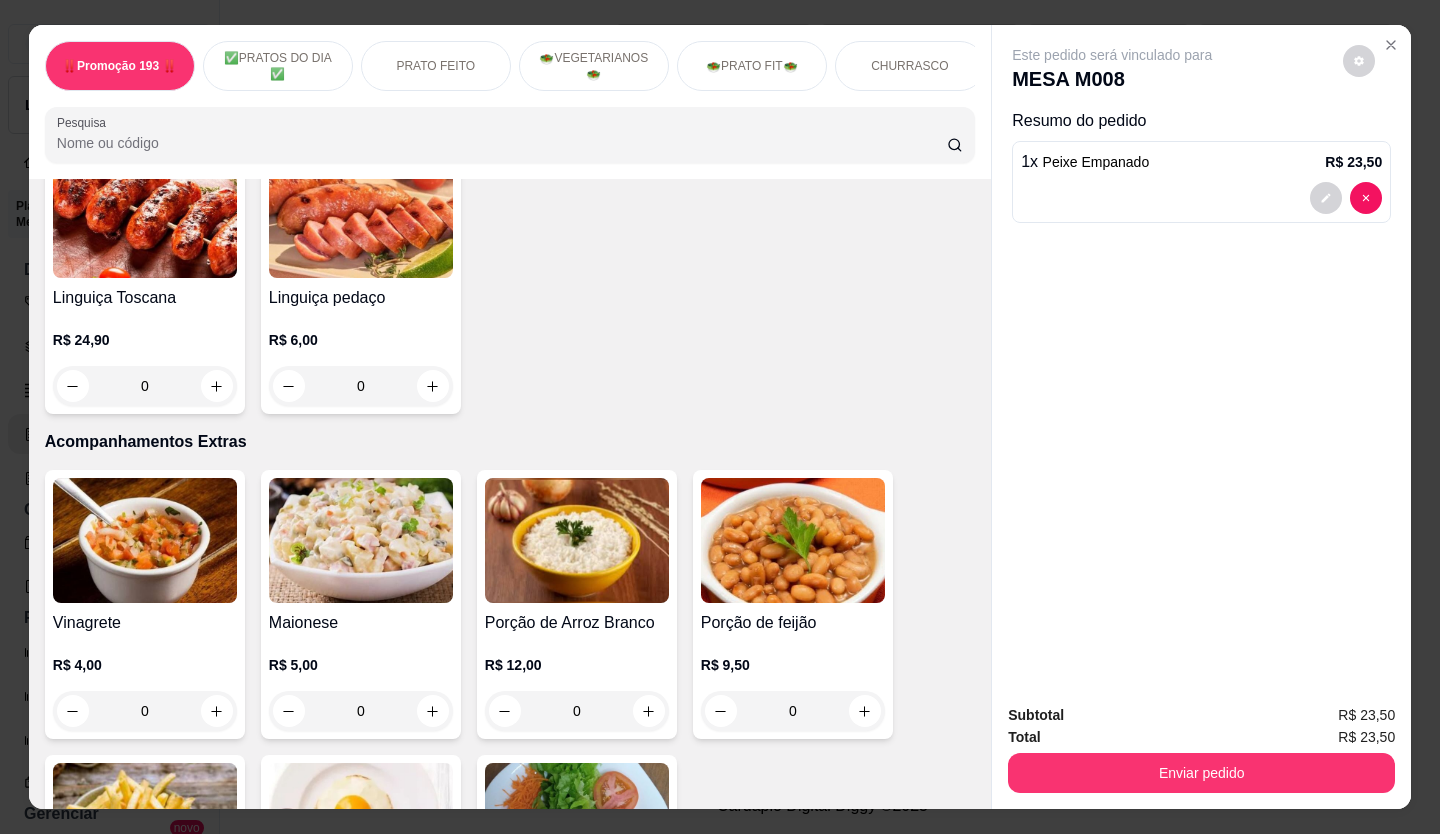 drag, startPoint x: 507, startPoint y: 464, endPoint x: 432, endPoint y: 403, distance: 96.67471 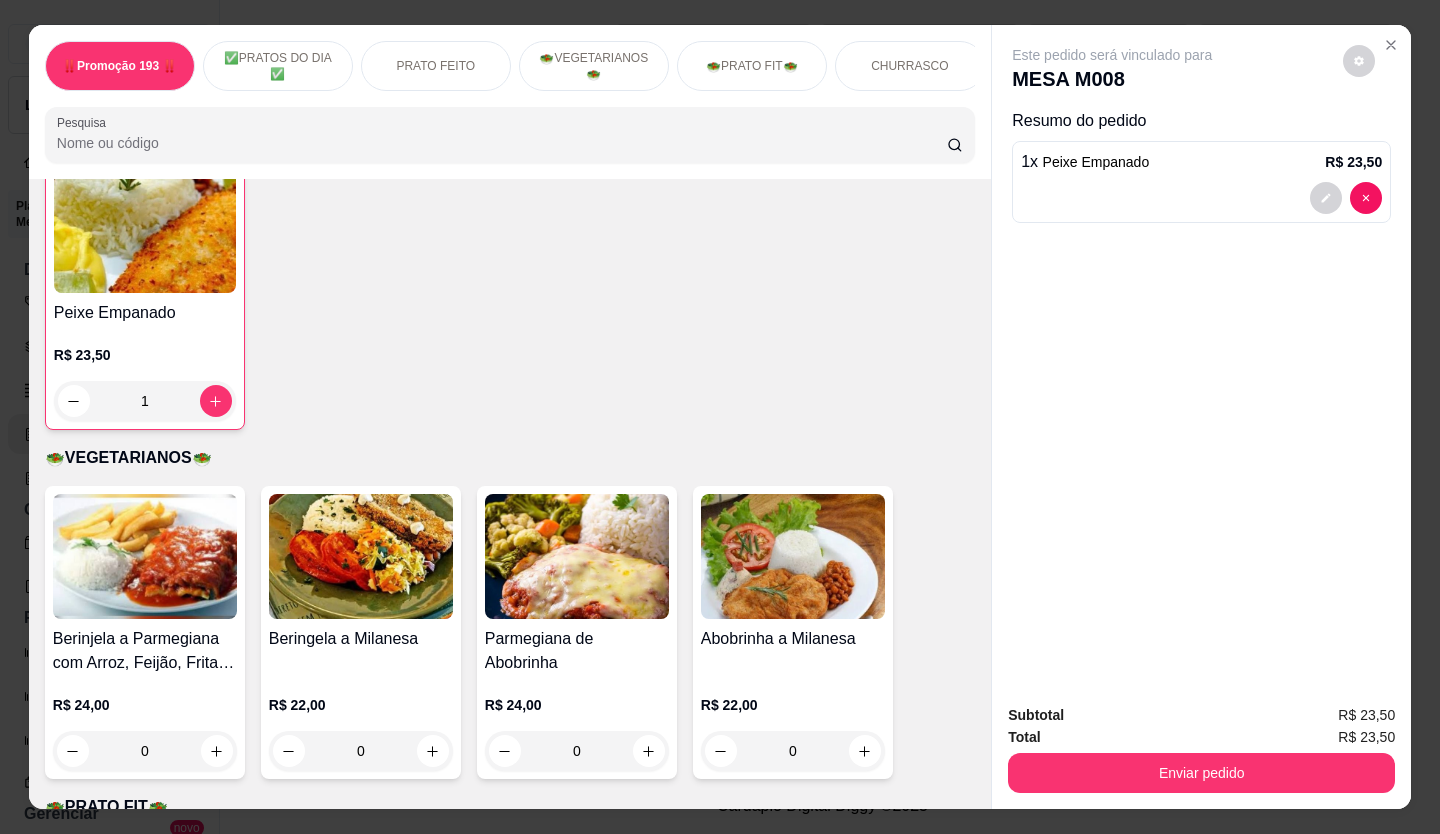 scroll, scrollTop: 2400, scrollLeft: 0, axis: vertical 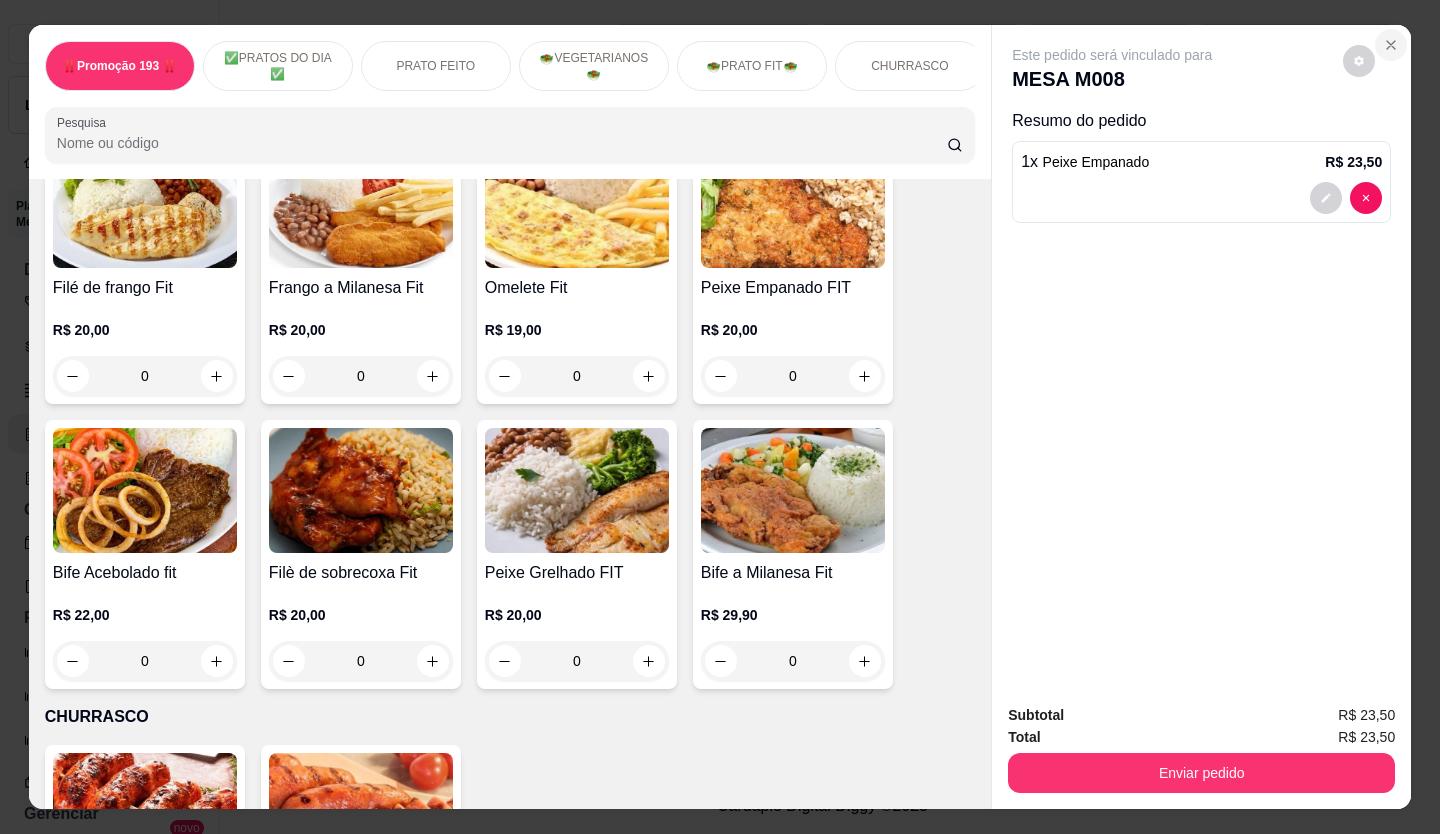 click 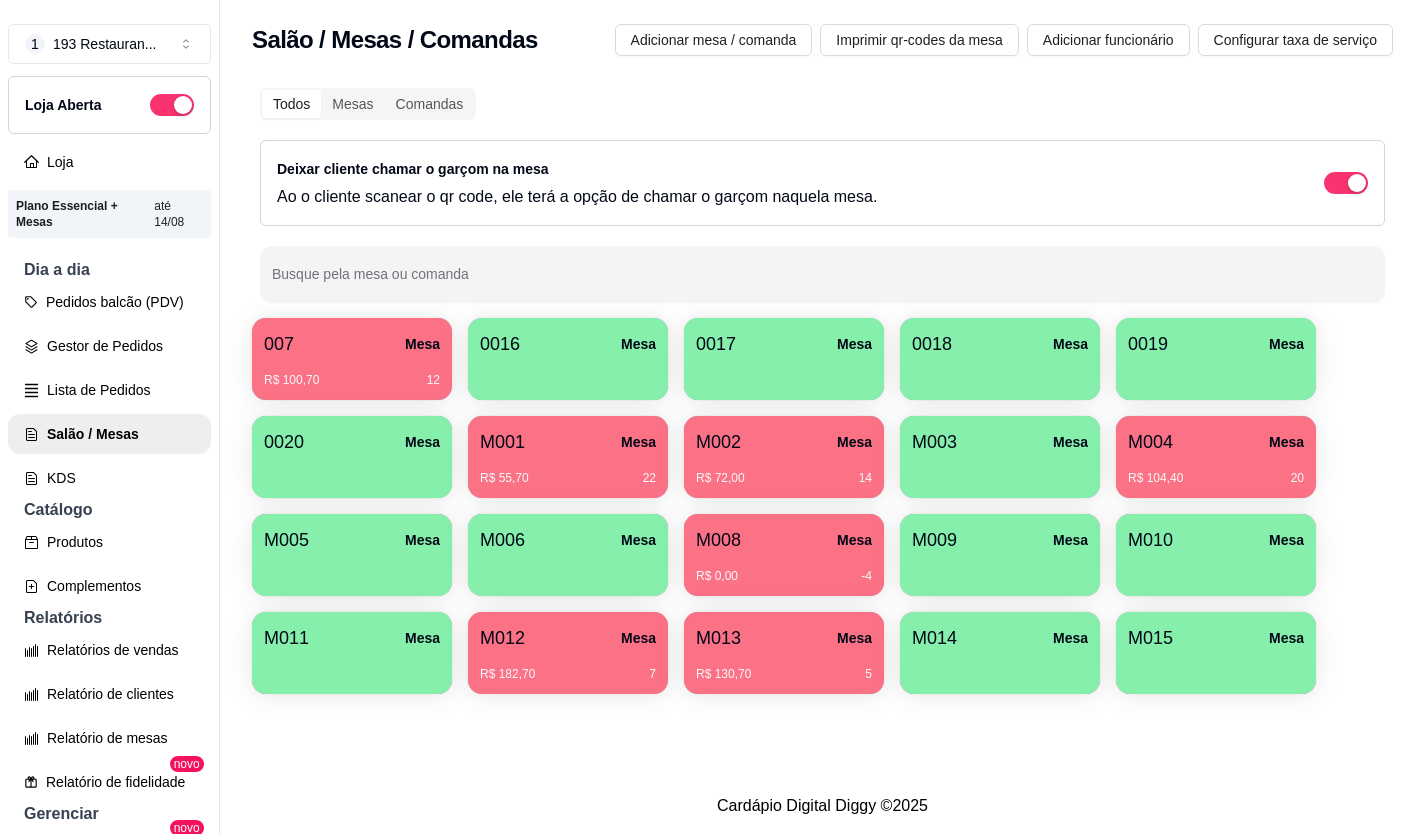 click on "R$ 182,70 7" at bounding box center [568, 667] 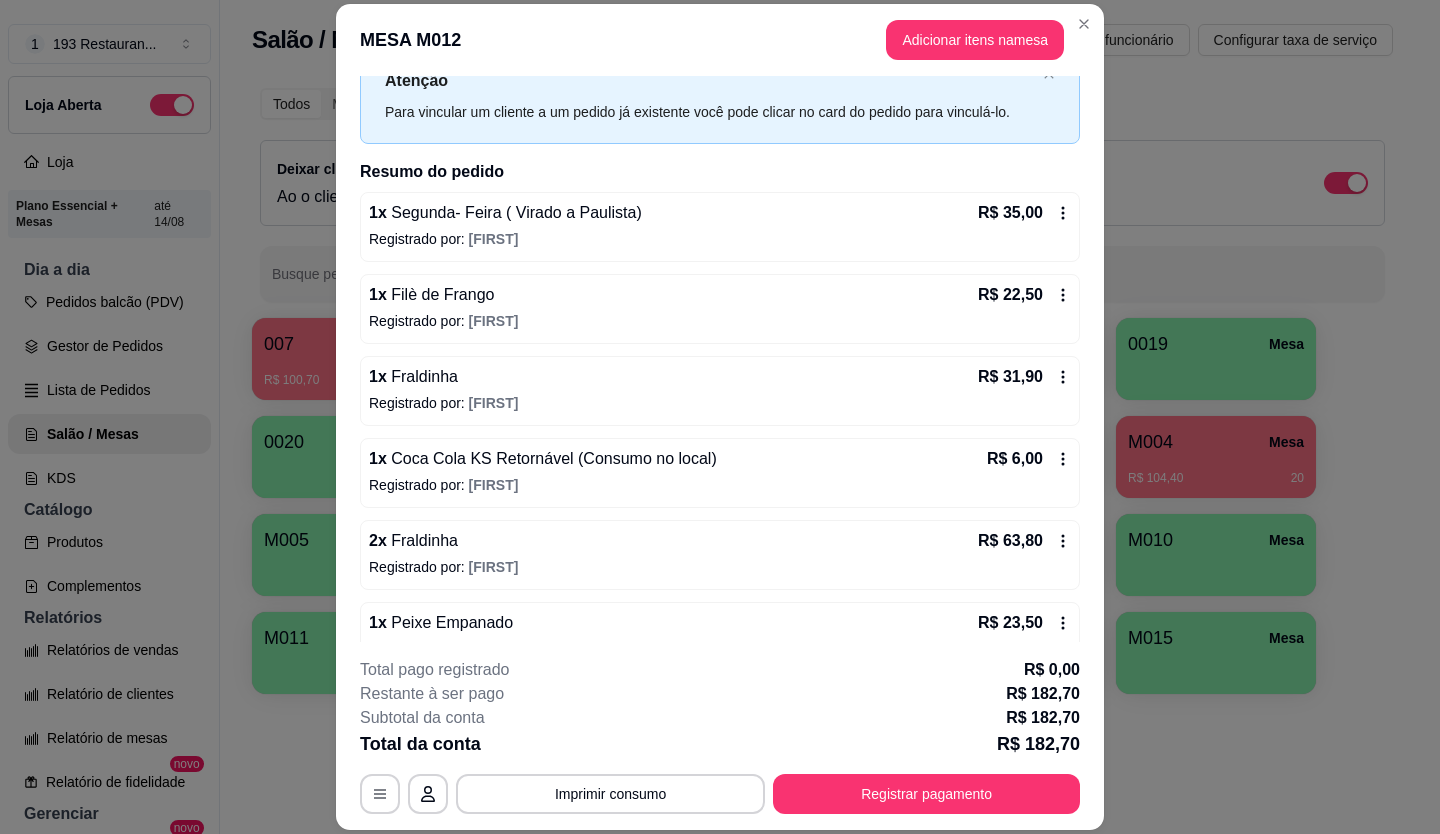 scroll, scrollTop: 111, scrollLeft: 0, axis: vertical 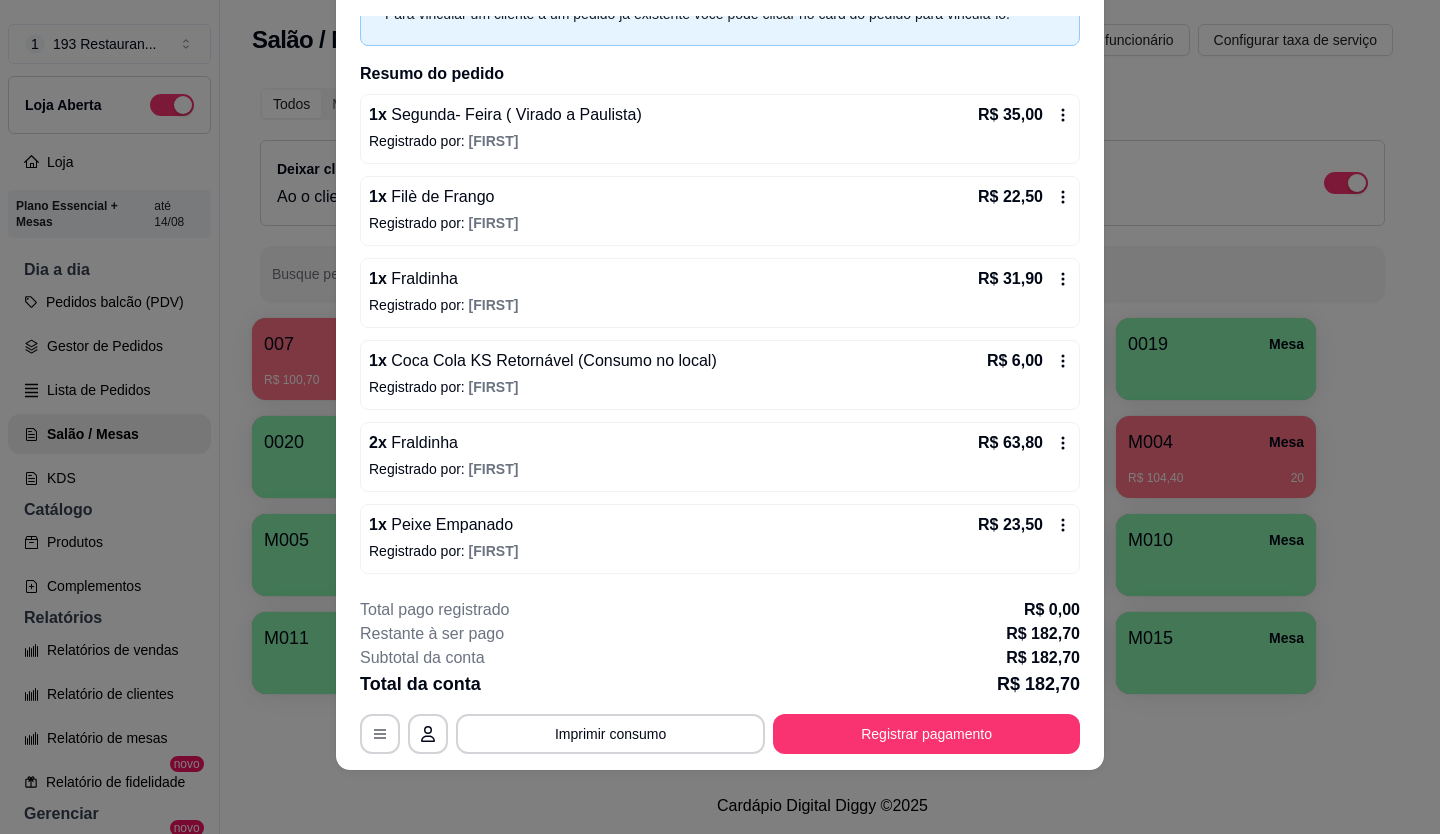 click 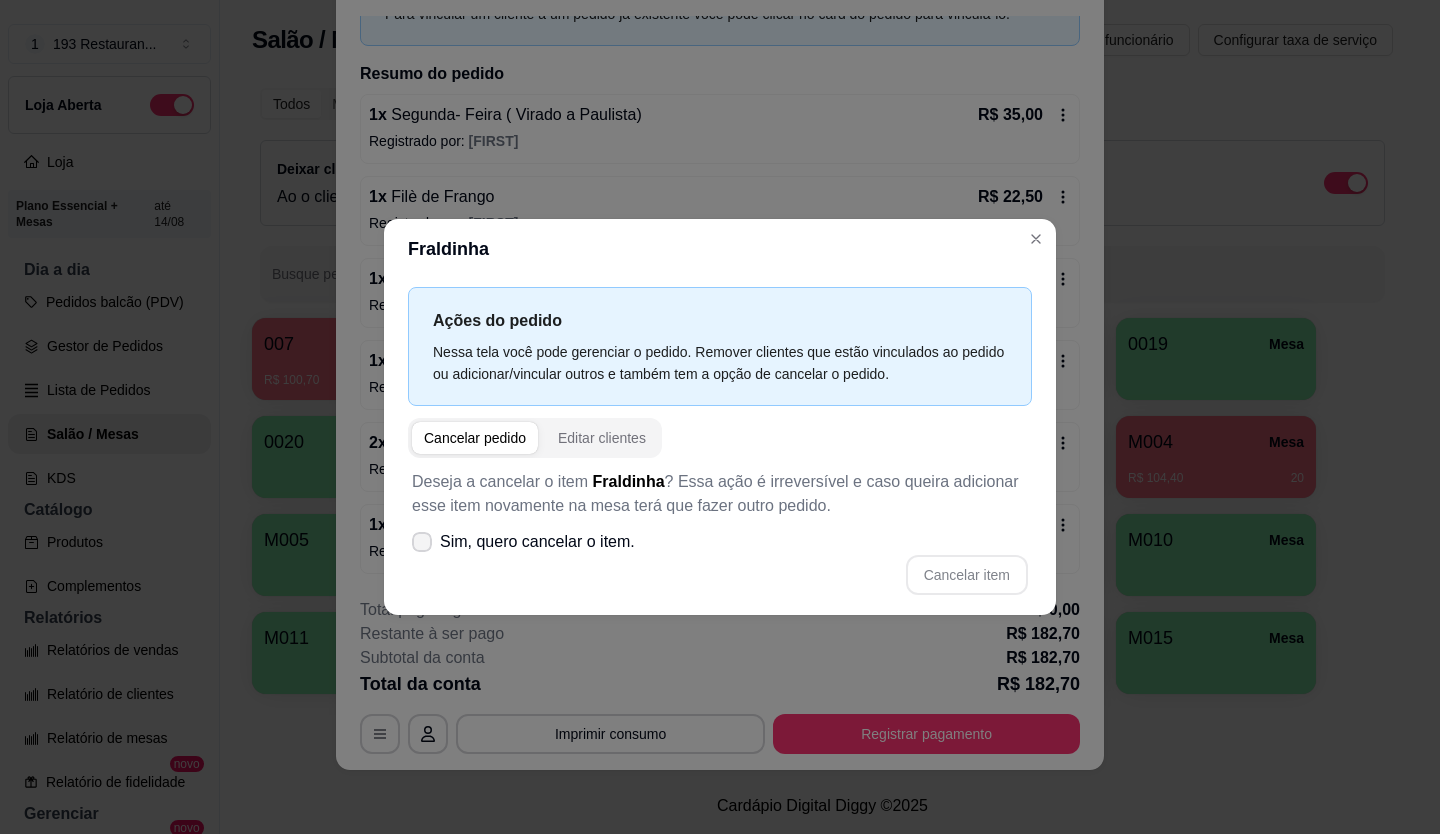 click on "Deseja a cancelar o item   Fraldinha  ? Essa ação é irreversível e caso queira adicionar esse item novamente na mesa terá que fazer outro pedido. Sim, quero cancelar o item. Cancelar item" at bounding box center [720, 532] 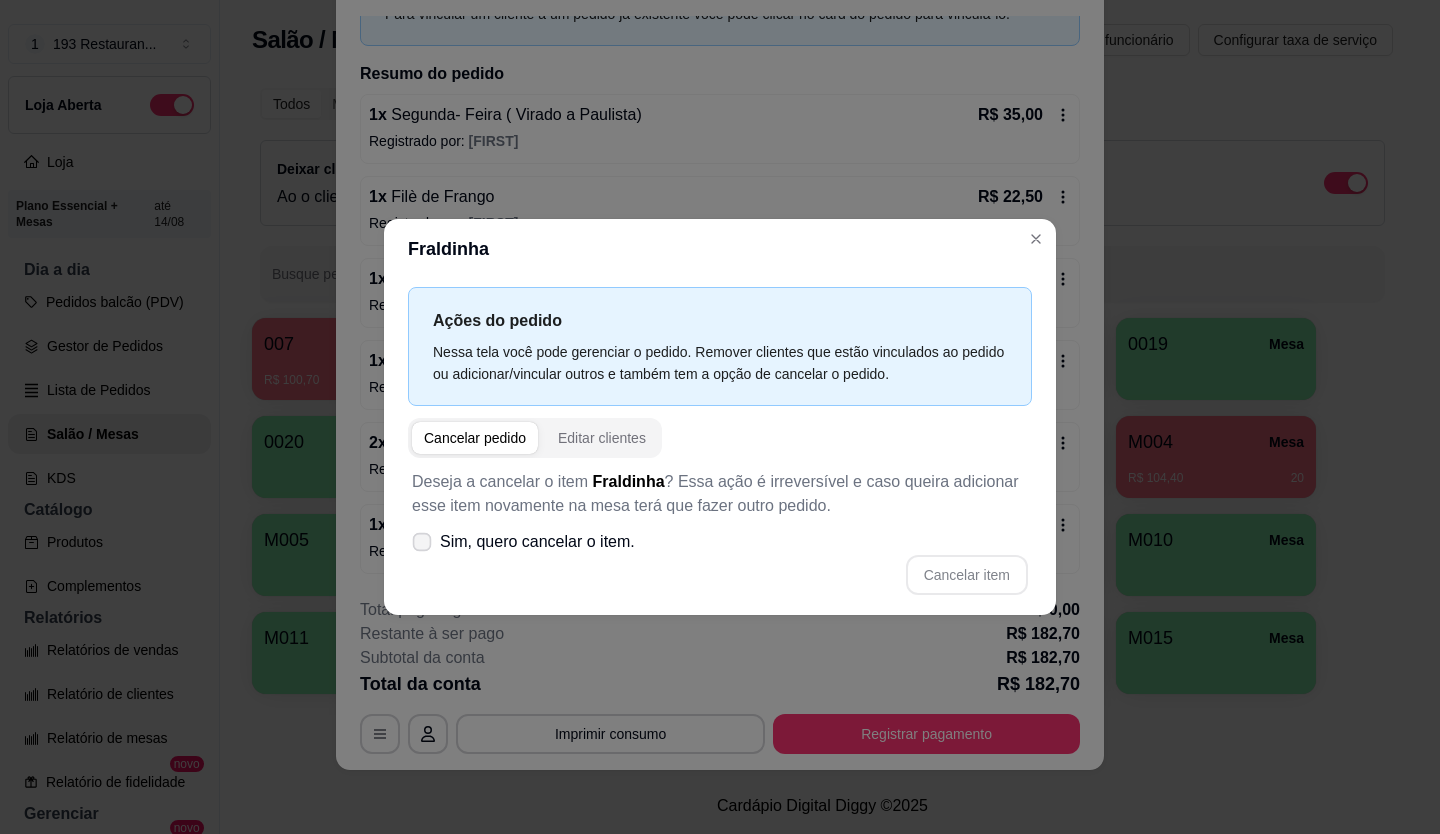 click 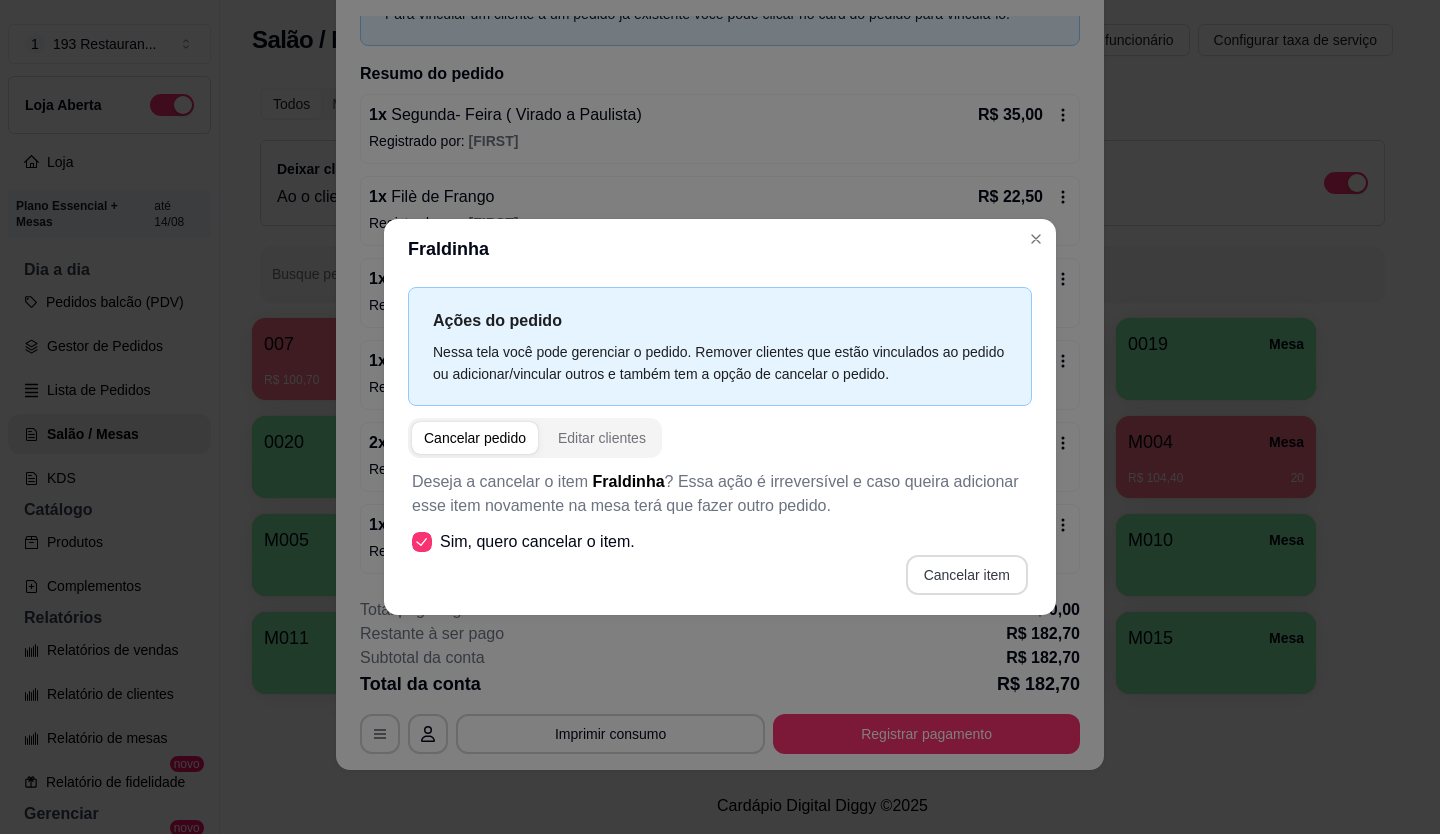 click on "Cancelar item" at bounding box center [967, 575] 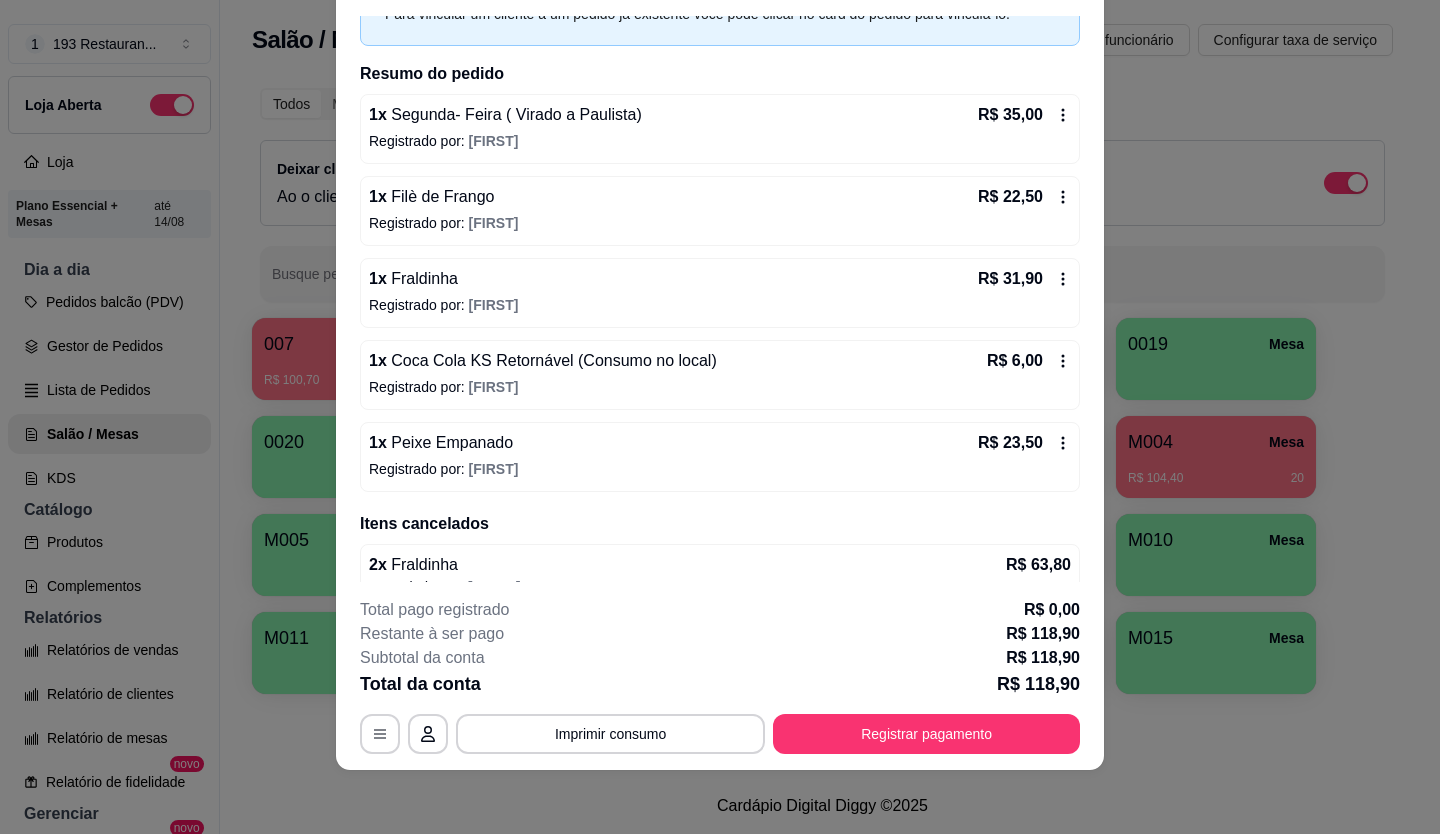 click 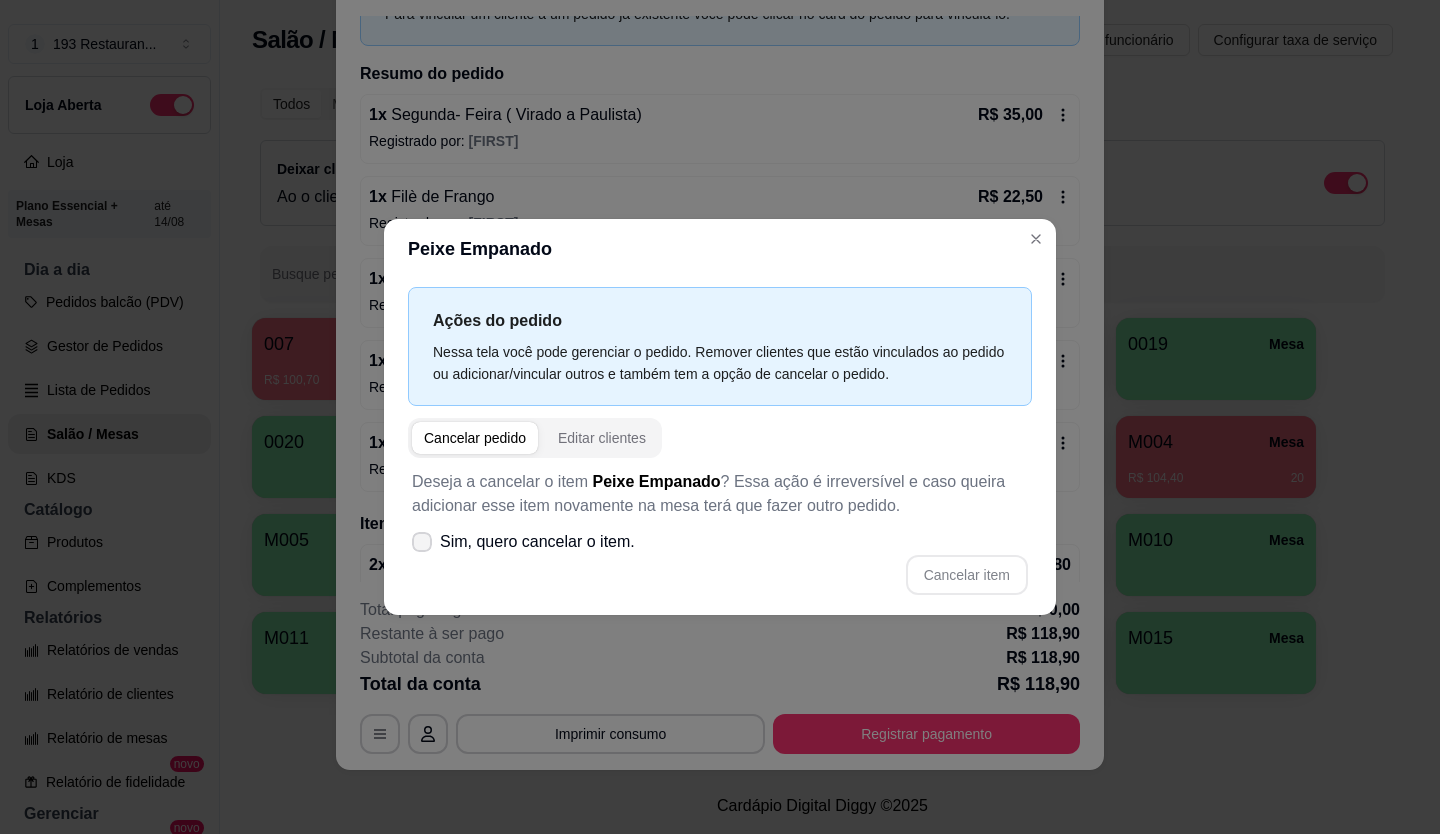 click at bounding box center [422, 542] 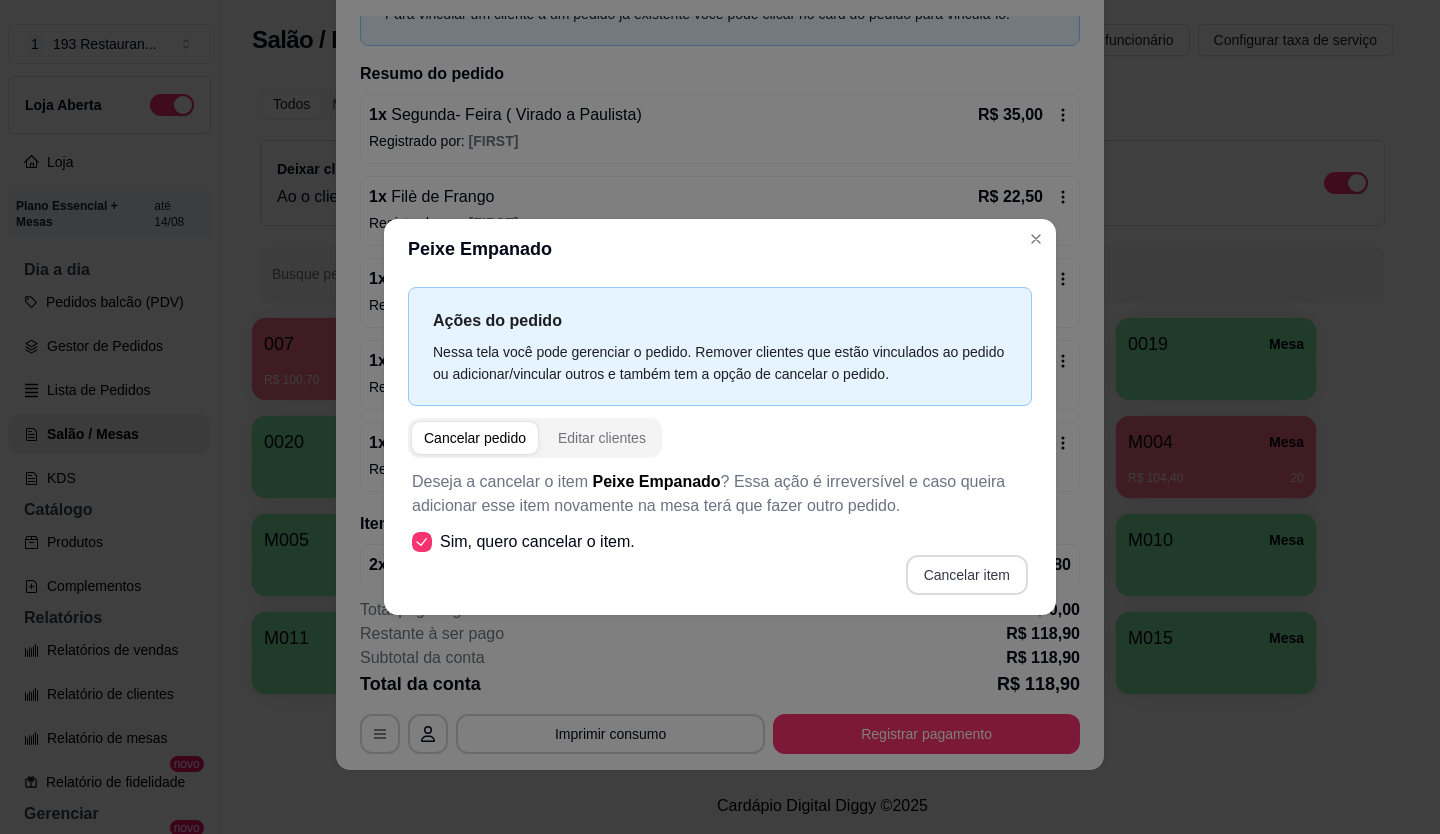 click on "Cancelar item" at bounding box center [967, 575] 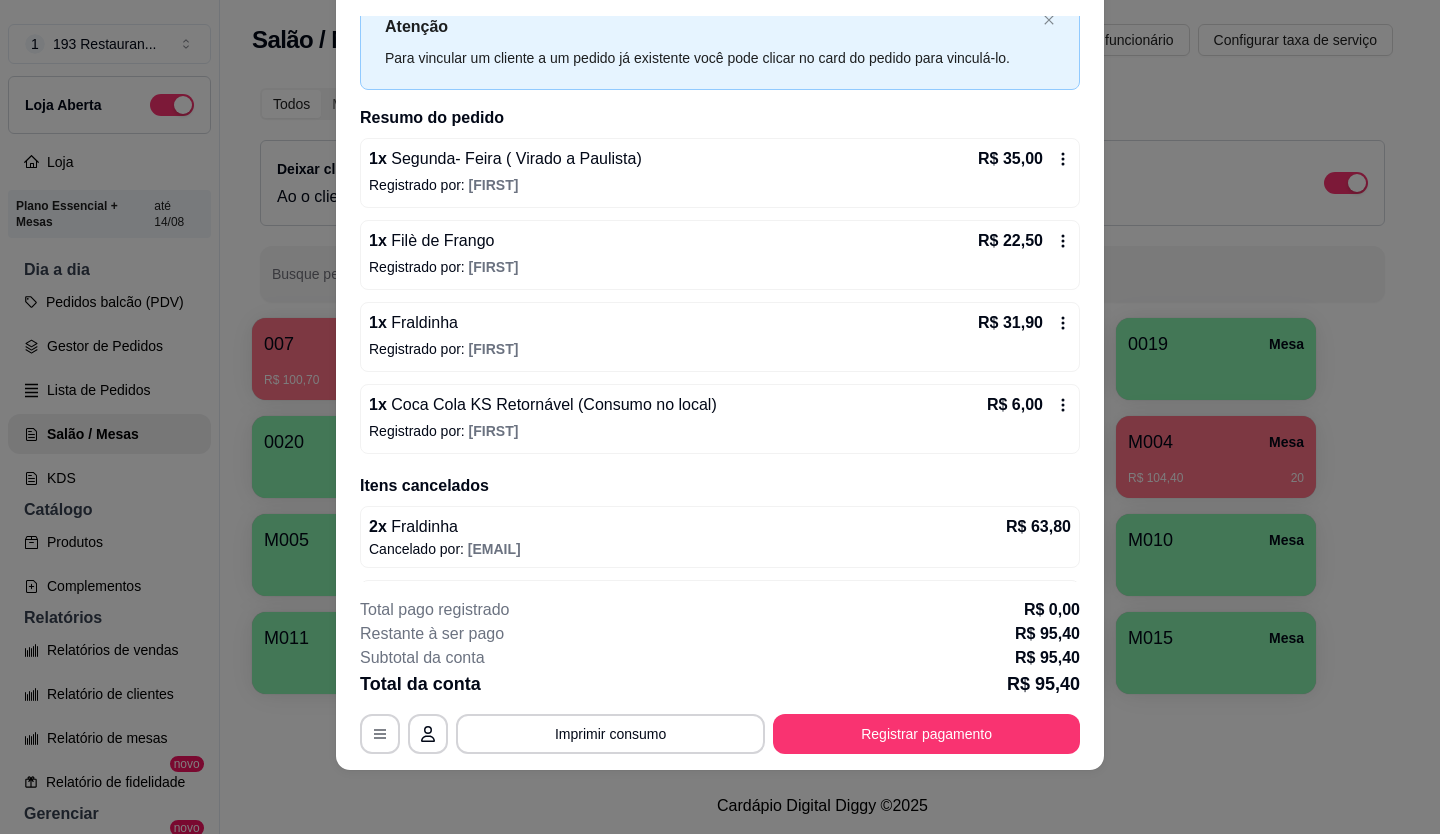 scroll, scrollTop: 135, scrollLeft: 0, axis: vertical 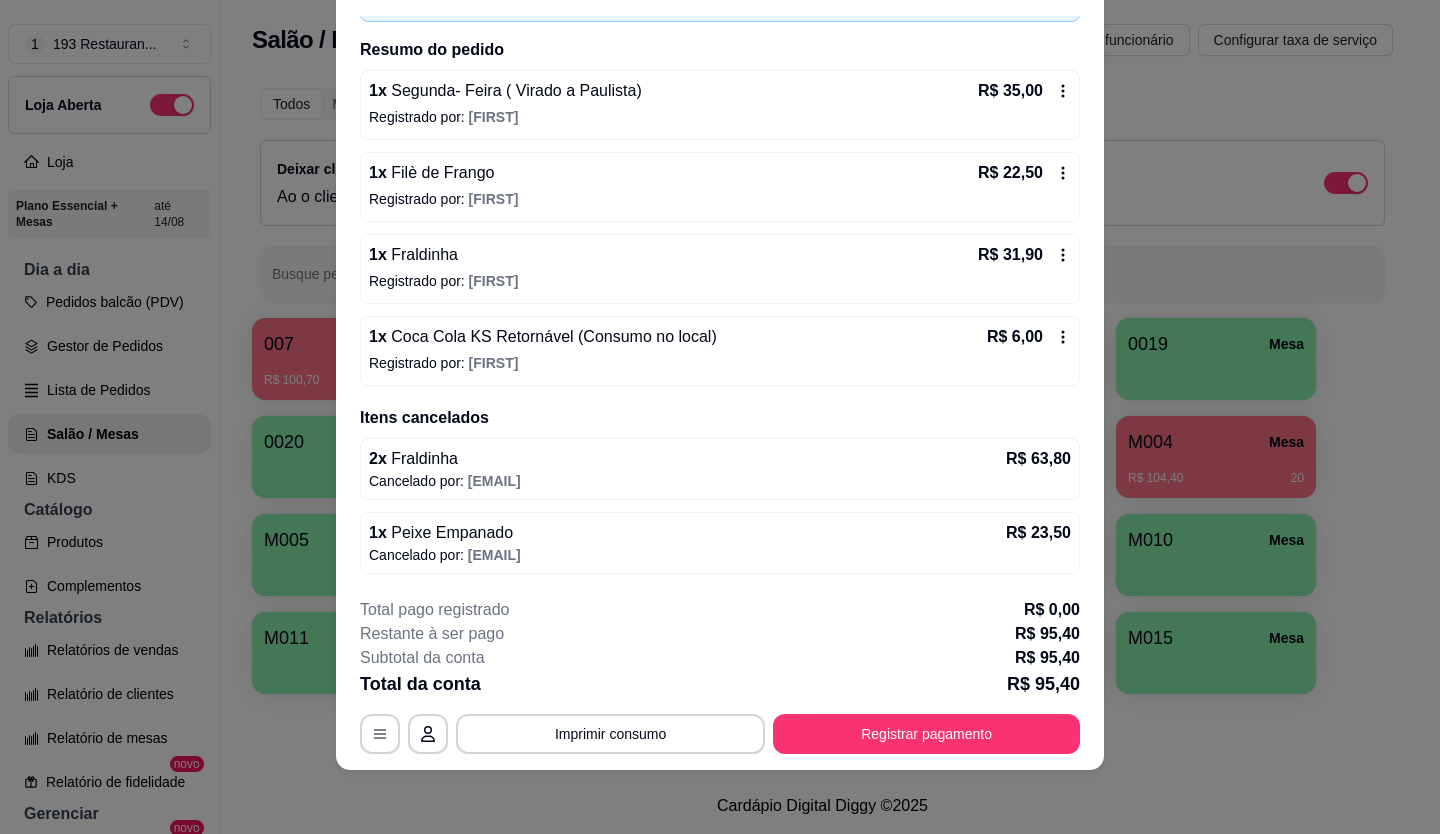 type 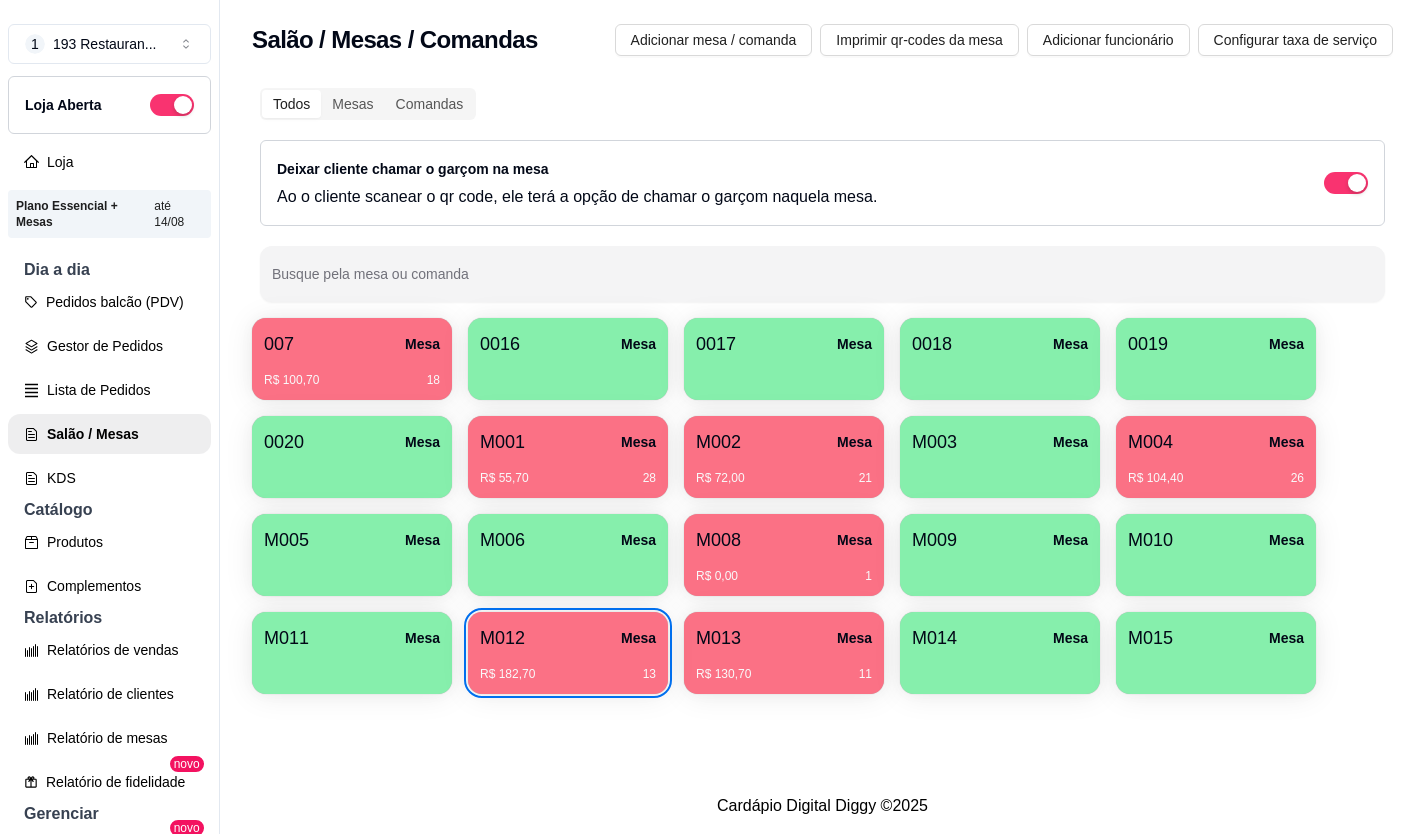 click on "R$ 55,70 28" at bounding box center (568, 478) 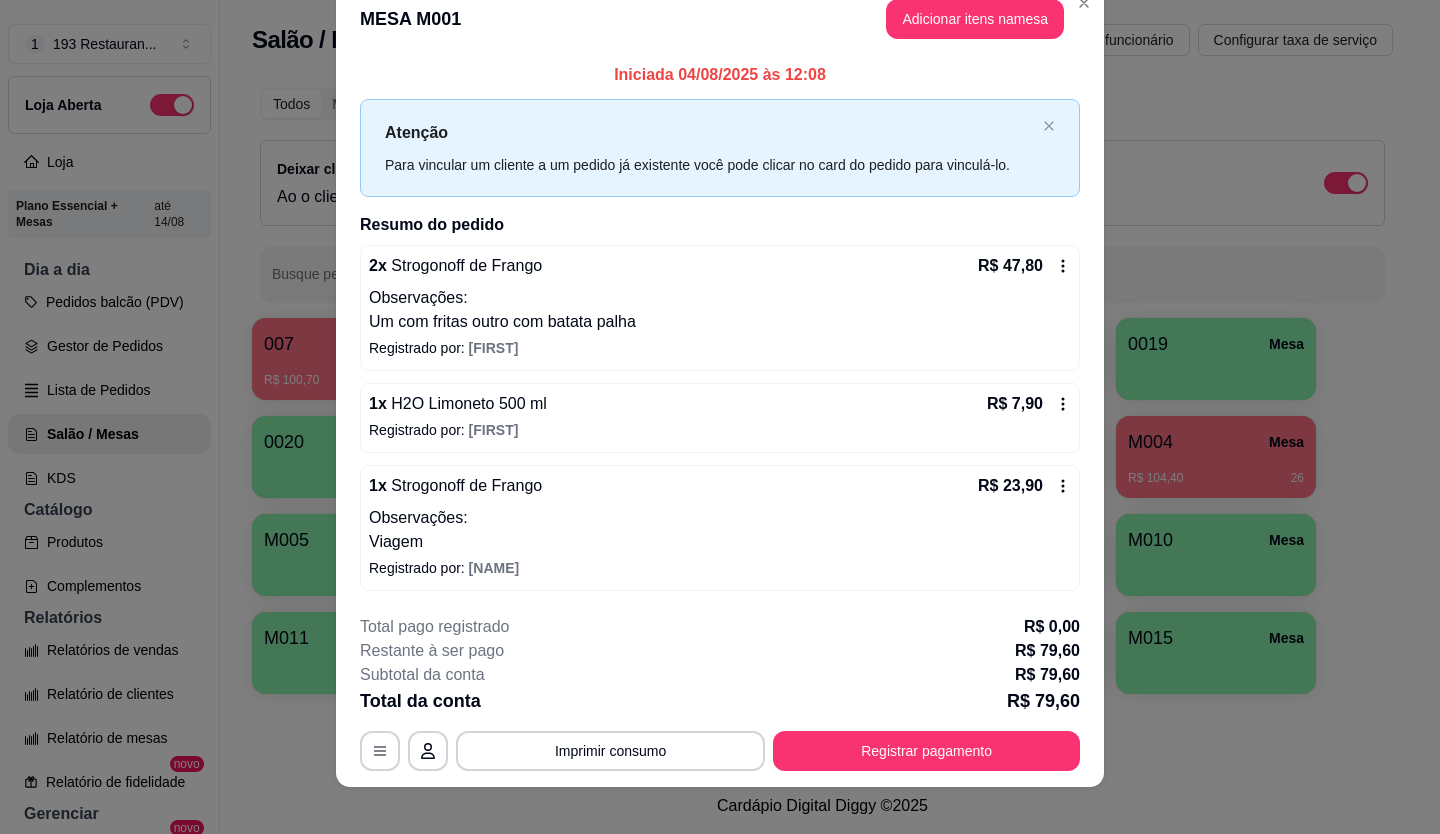 scroll, scrollTop: 49, scrollLeft: 0, axis: vertical 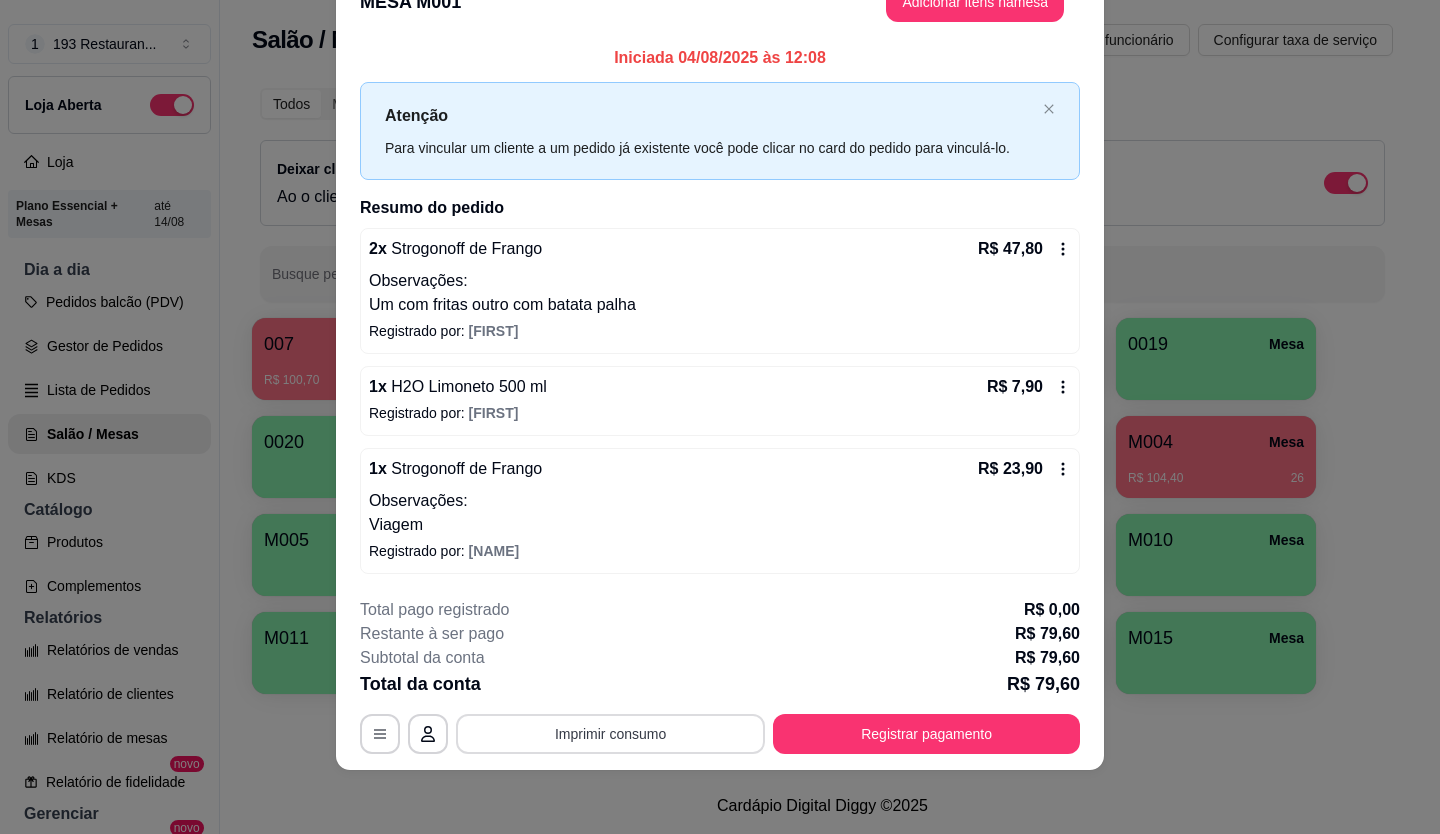 click on "Imprimir consumo" at bounding box center (610, 734) 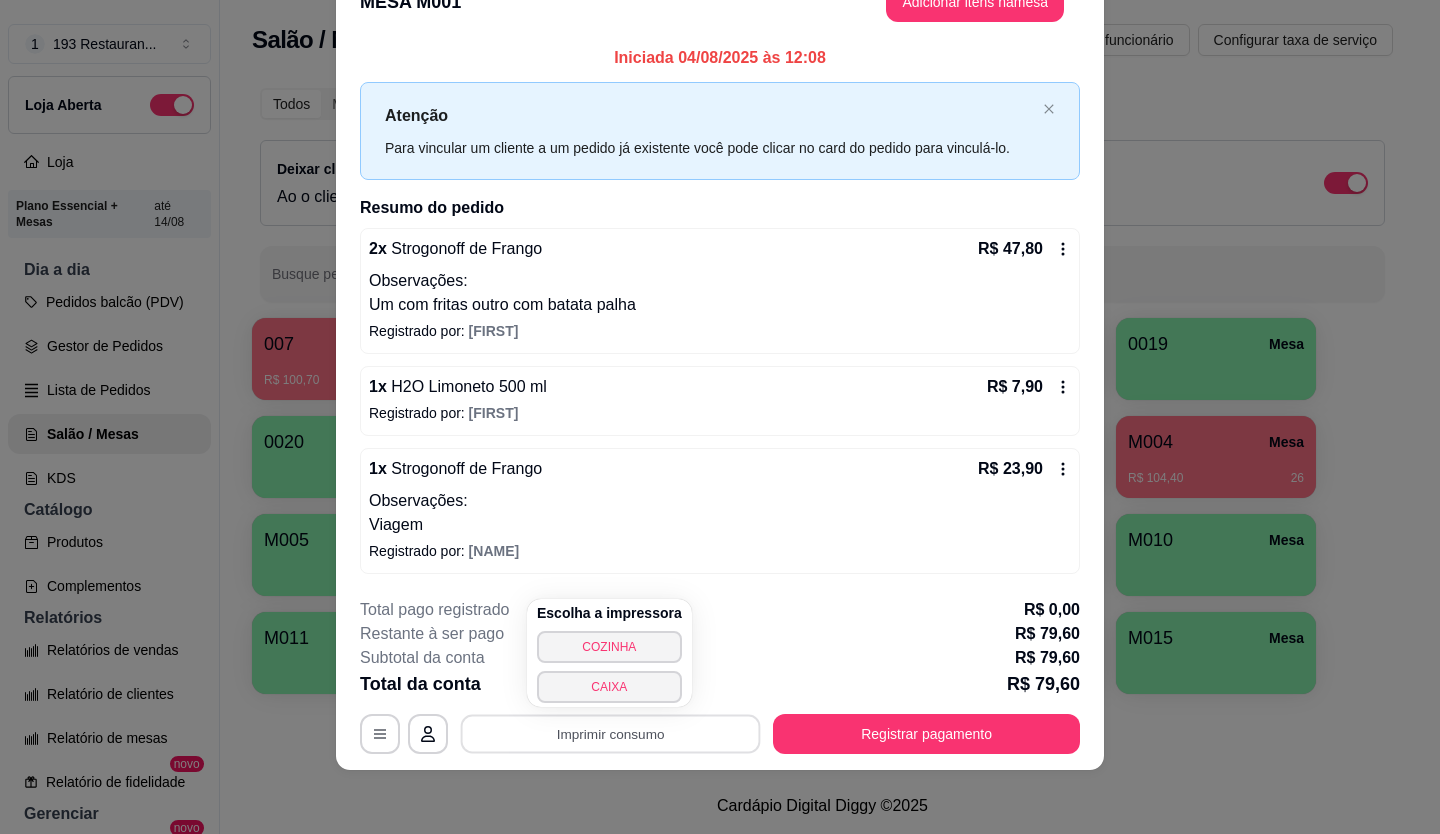 click on "CAIXA" at bounding box center [609, 687] 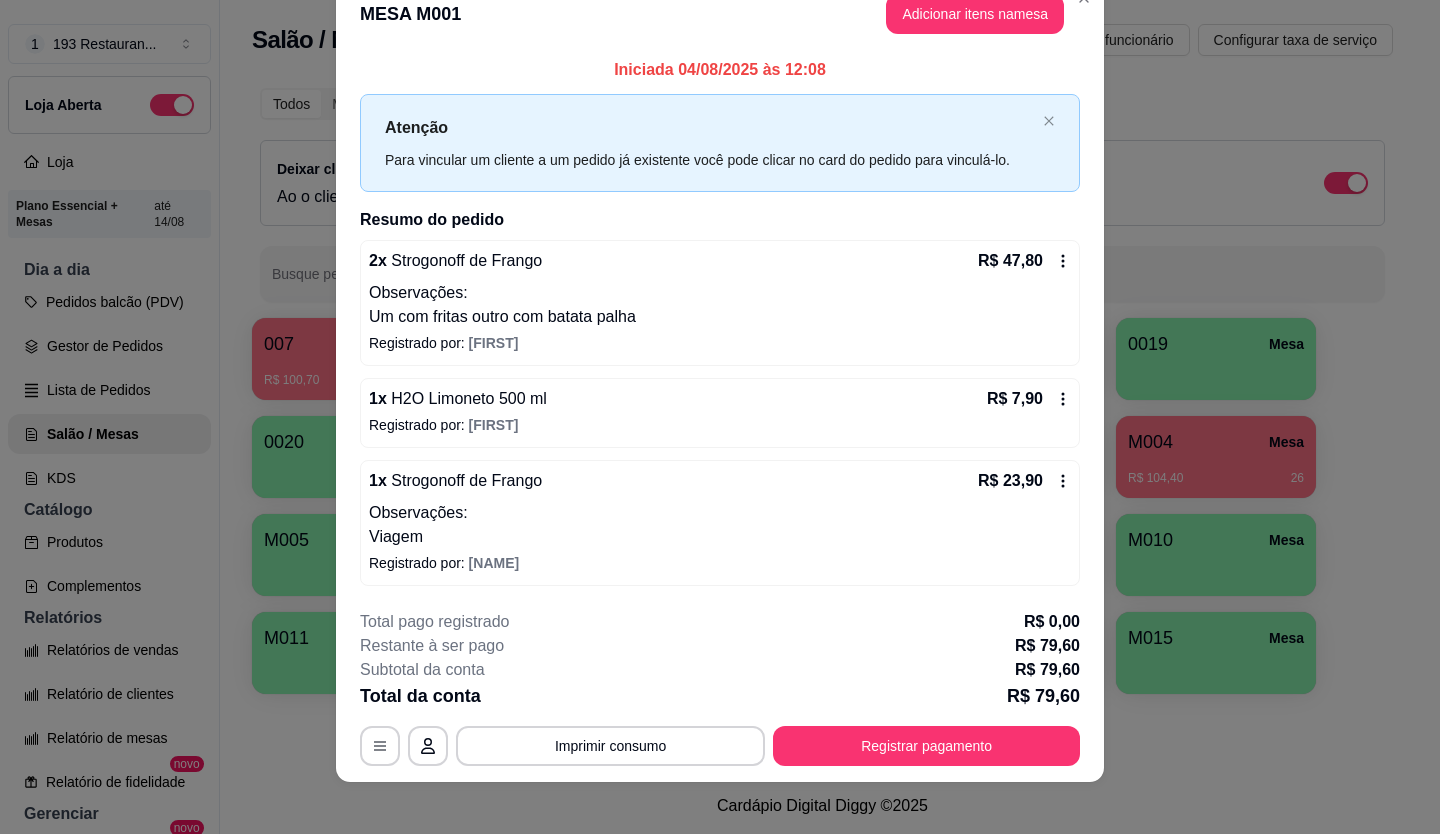 scroll, scrollTop: 0, scrollLeft: 0, axis: both 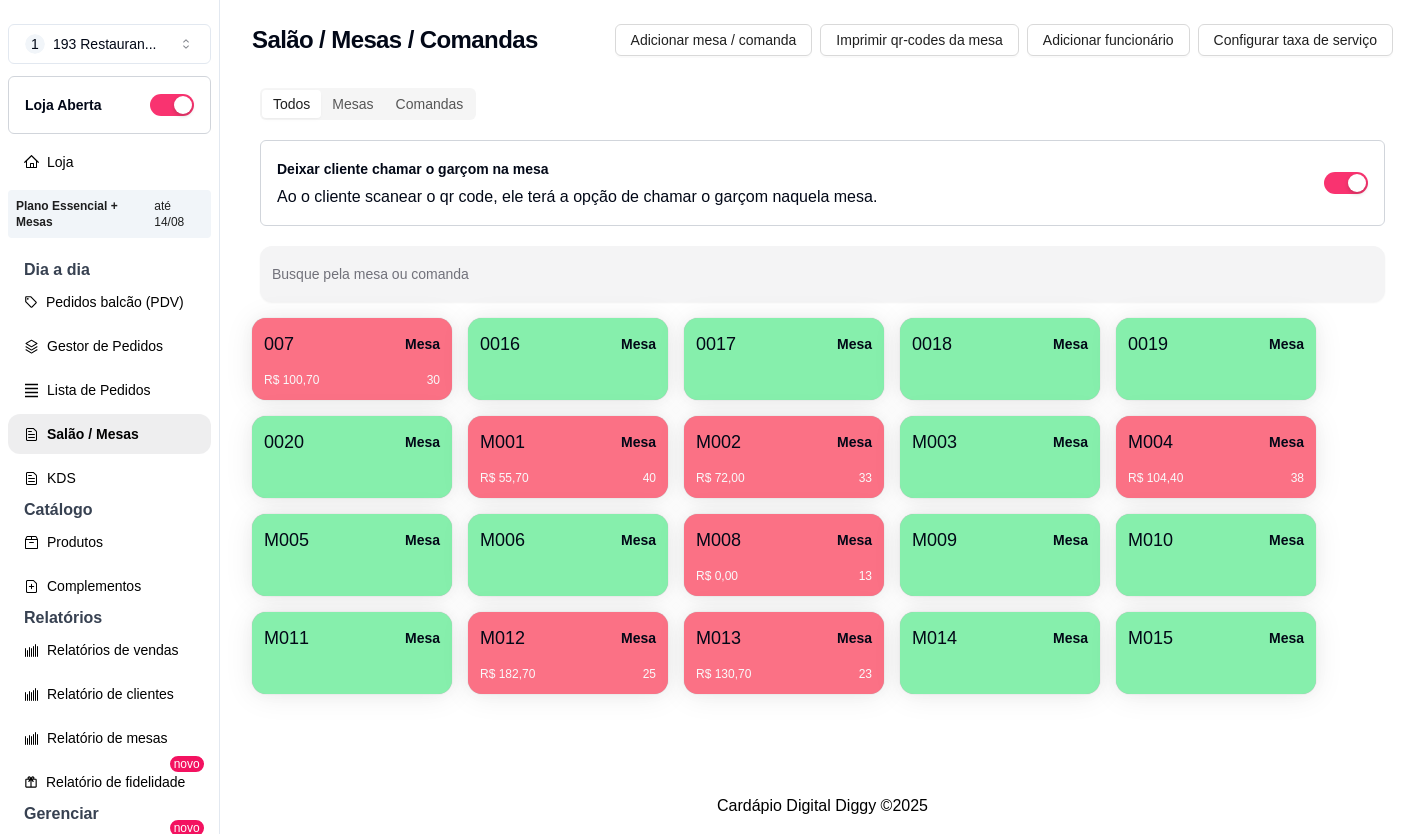click on "R$ 100,70 30" at bounding box center [352, 380] 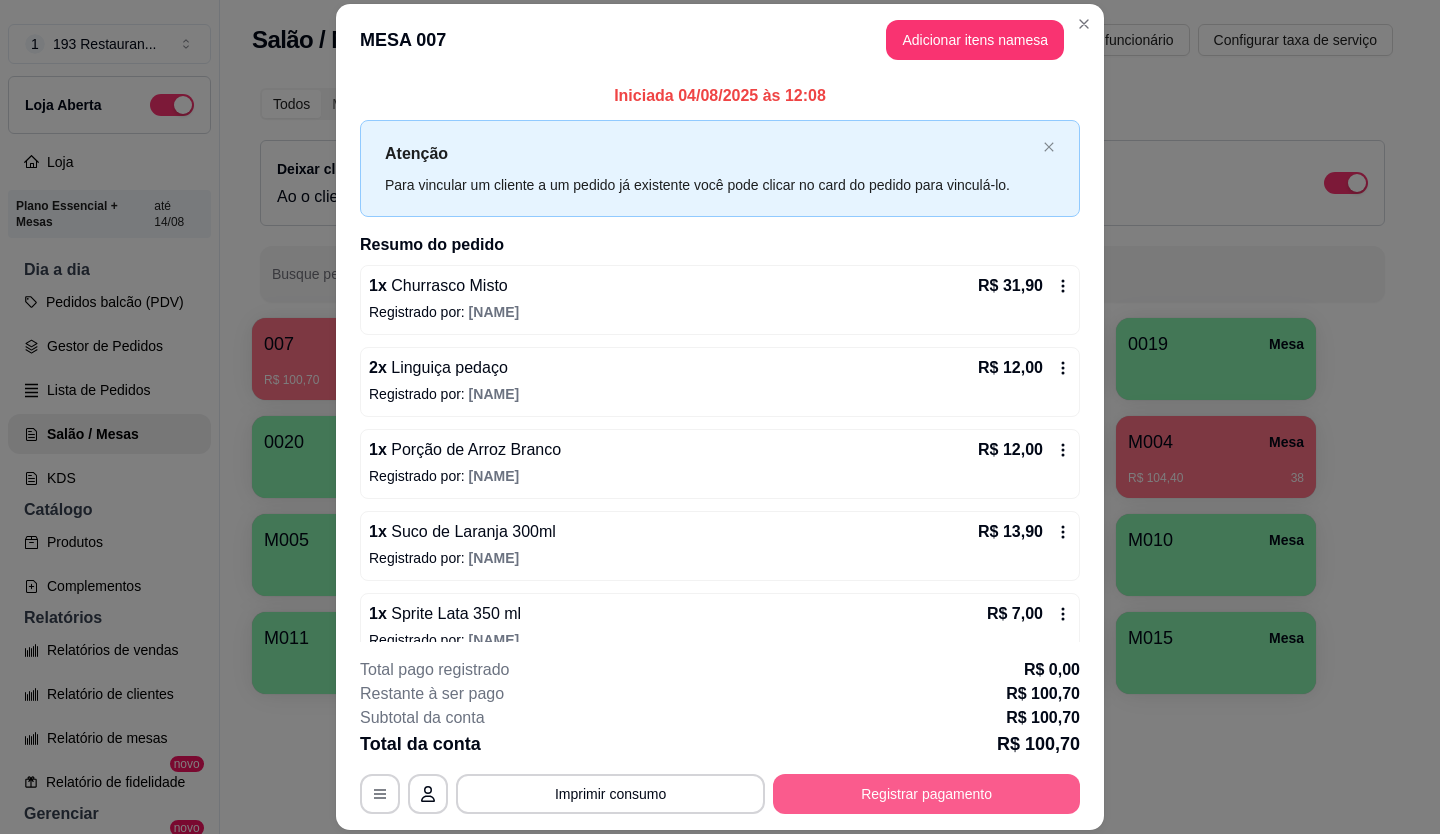 click on "Registrar pagamento" at bounding box center [926, 794] 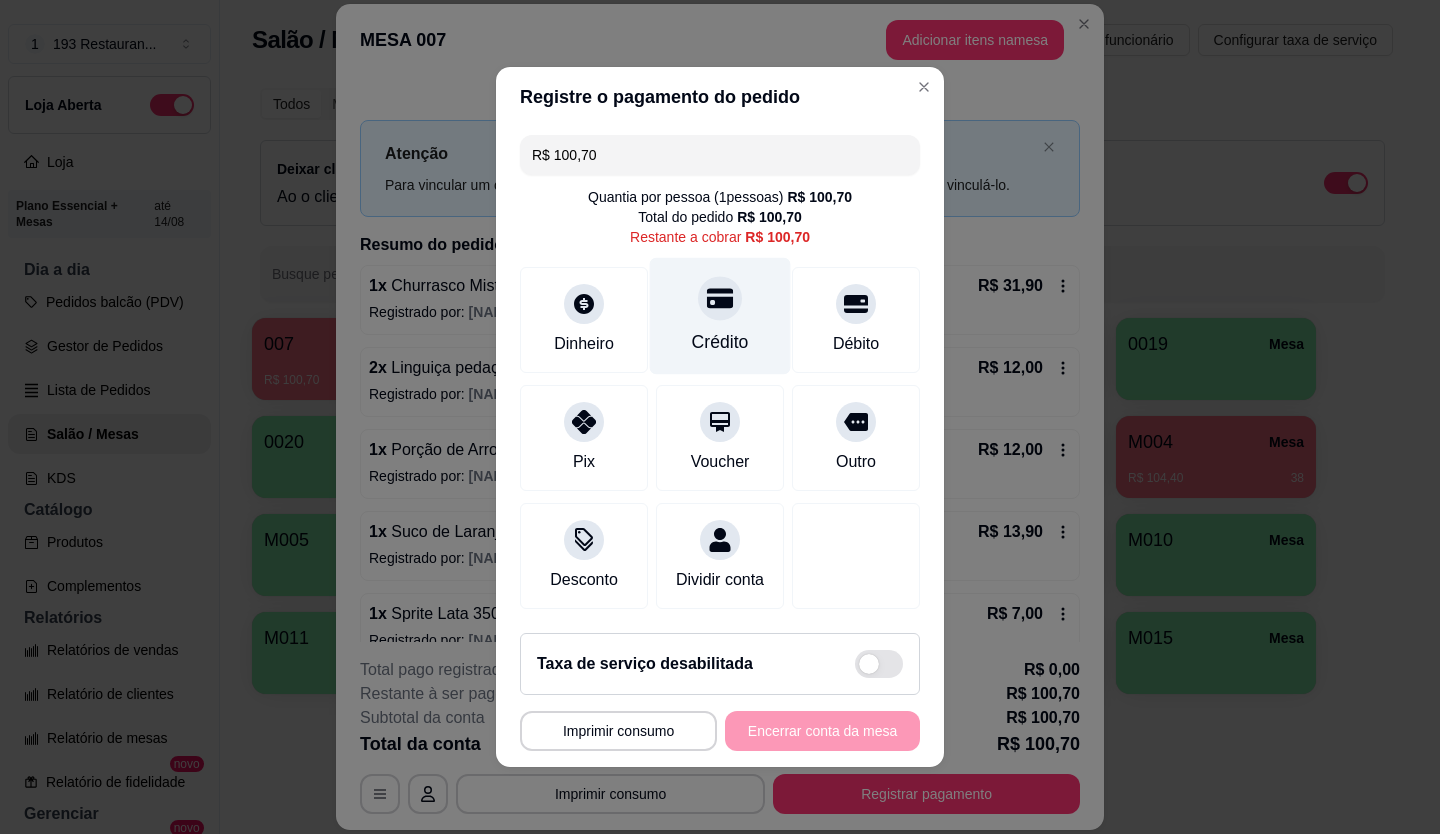 click at bounding box center (720, 298) 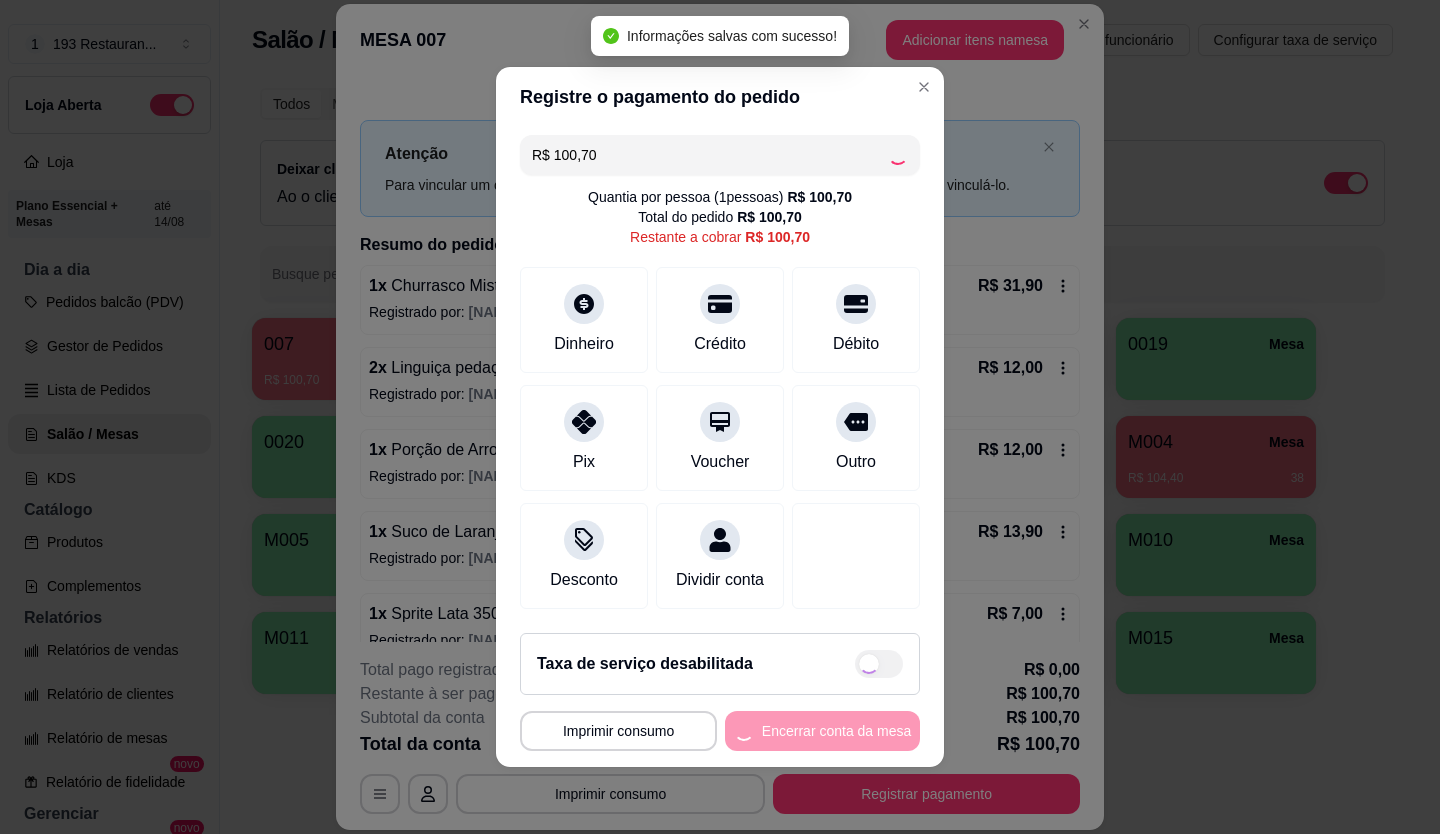 type on "R$ 0,00" 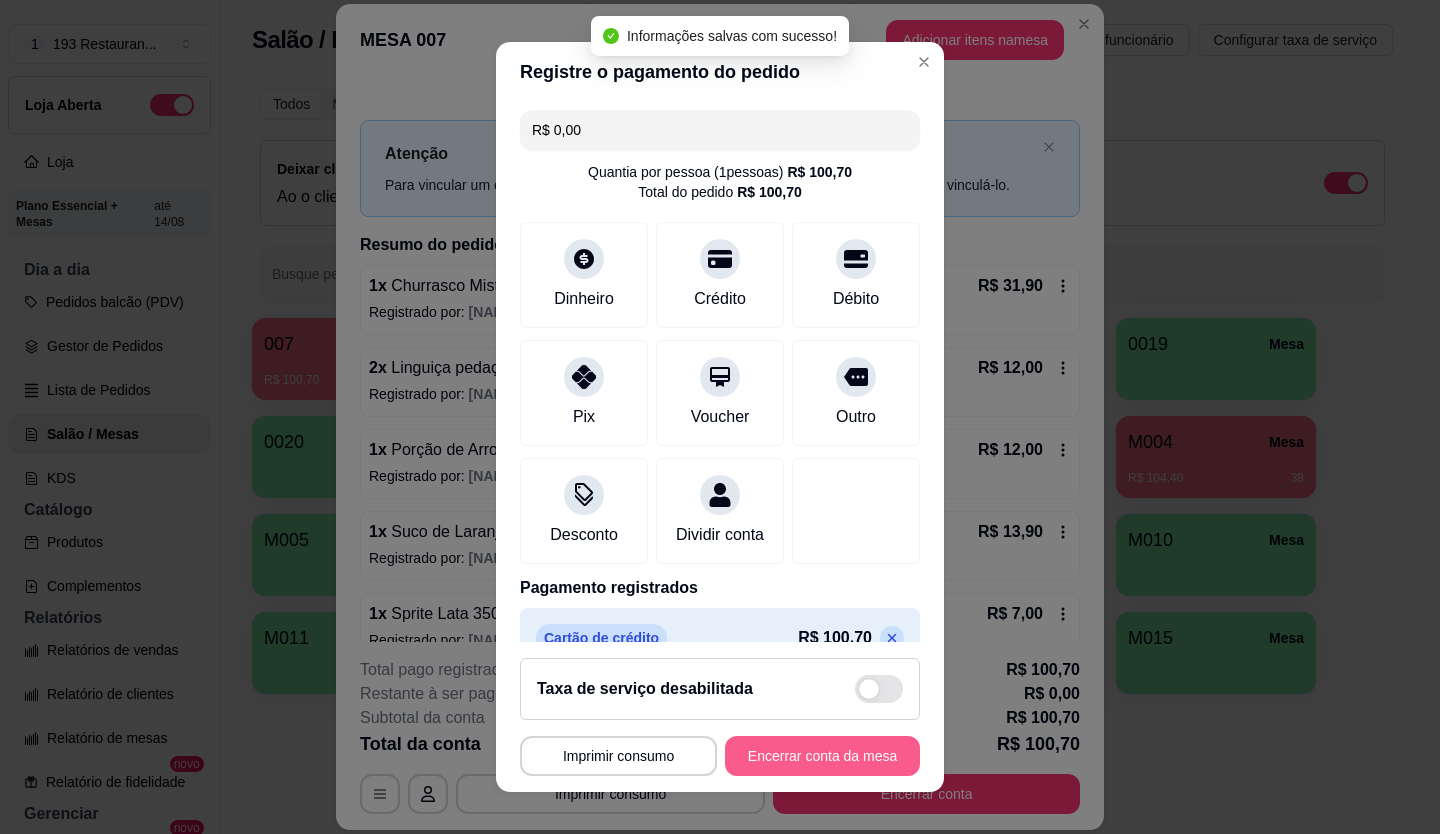 click on "Encerrar conta da mesa" at bounding box center [822, 756] 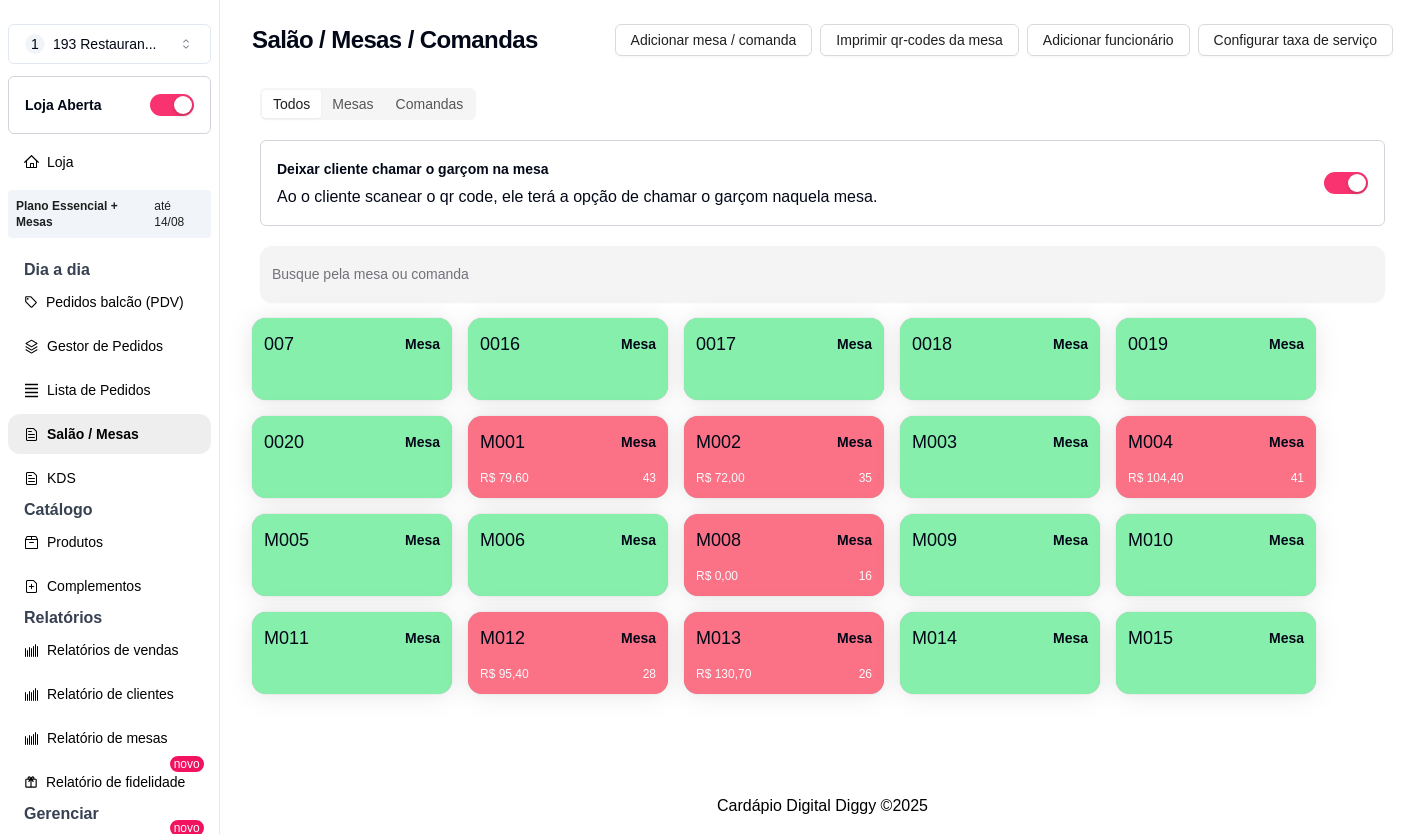 click on "Mesa" at bounding box center (1286, 442) 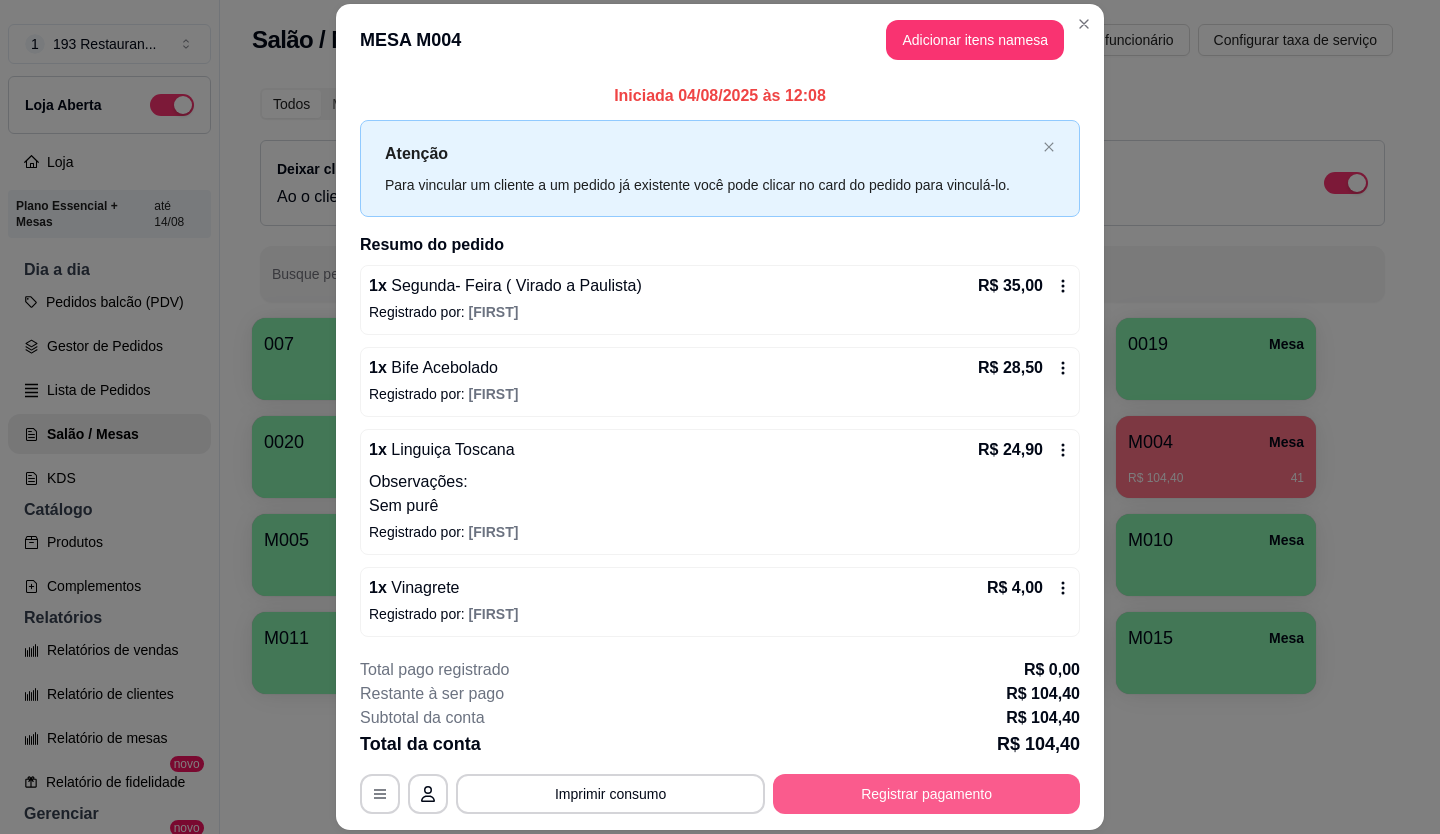 click on "Registrar pagamento" at bounding box center [926, 794] 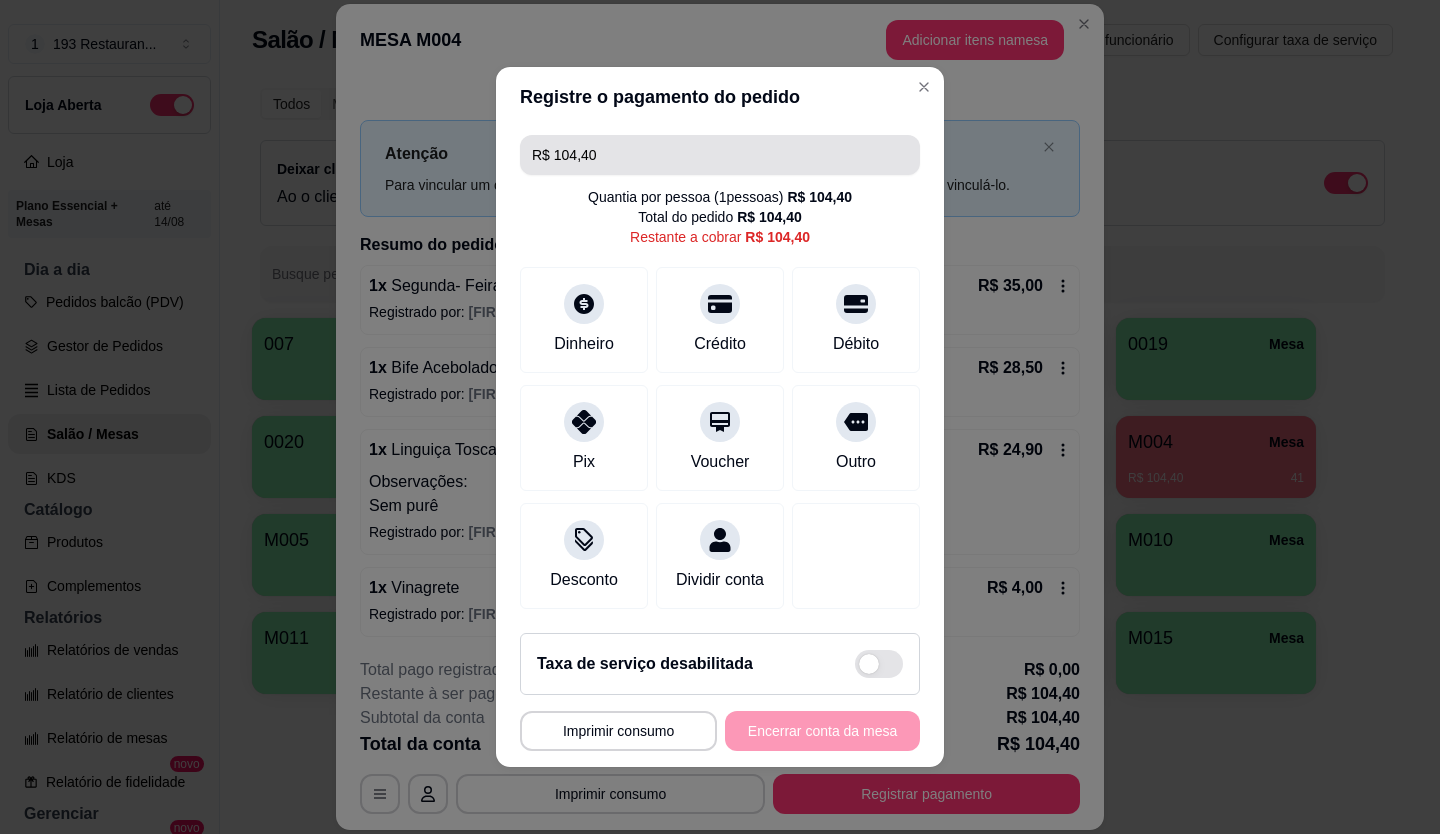 click on "R$ 104,40" at bounding box center (720, 155) 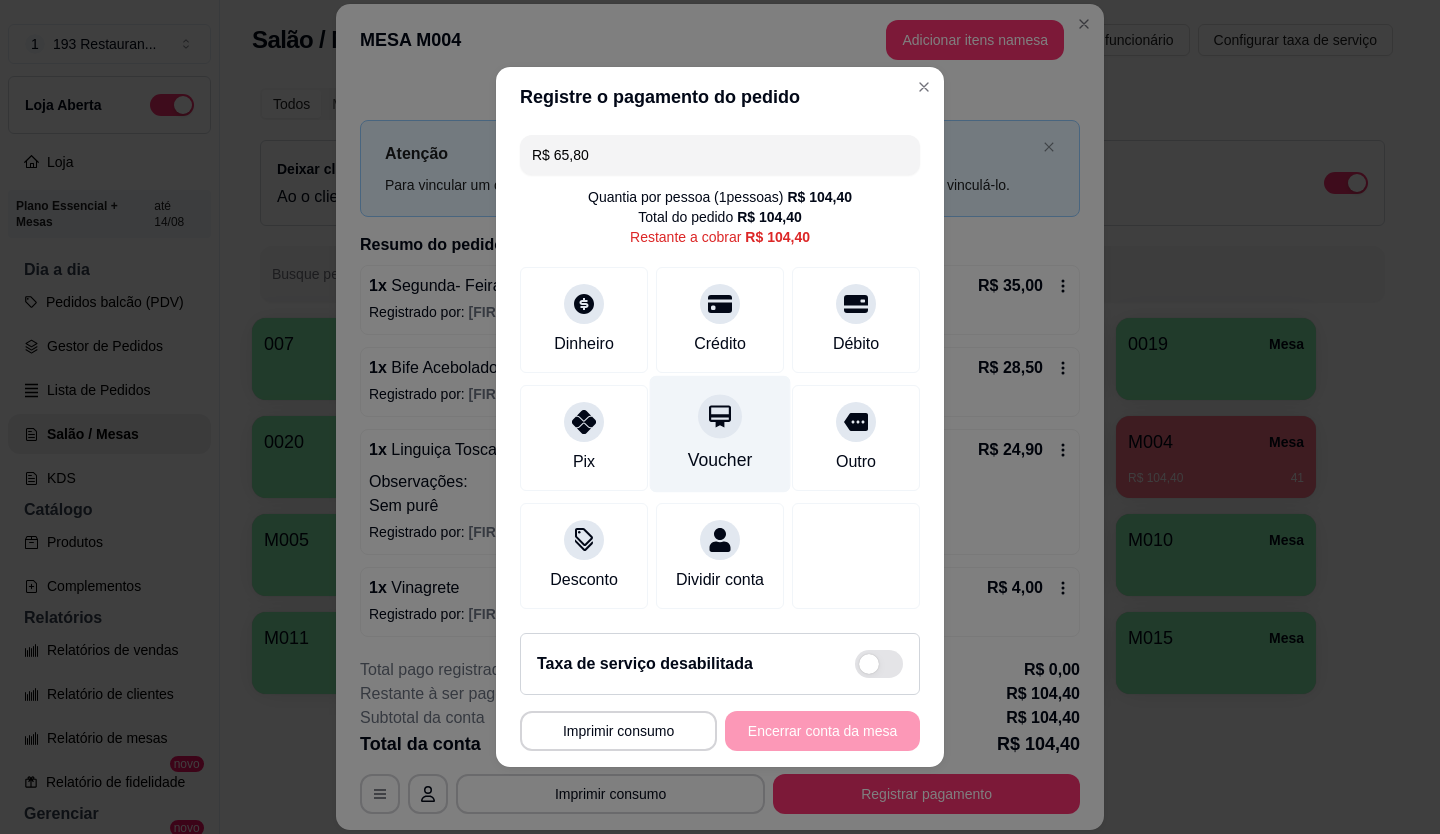 click at bounding box center [720, 416] 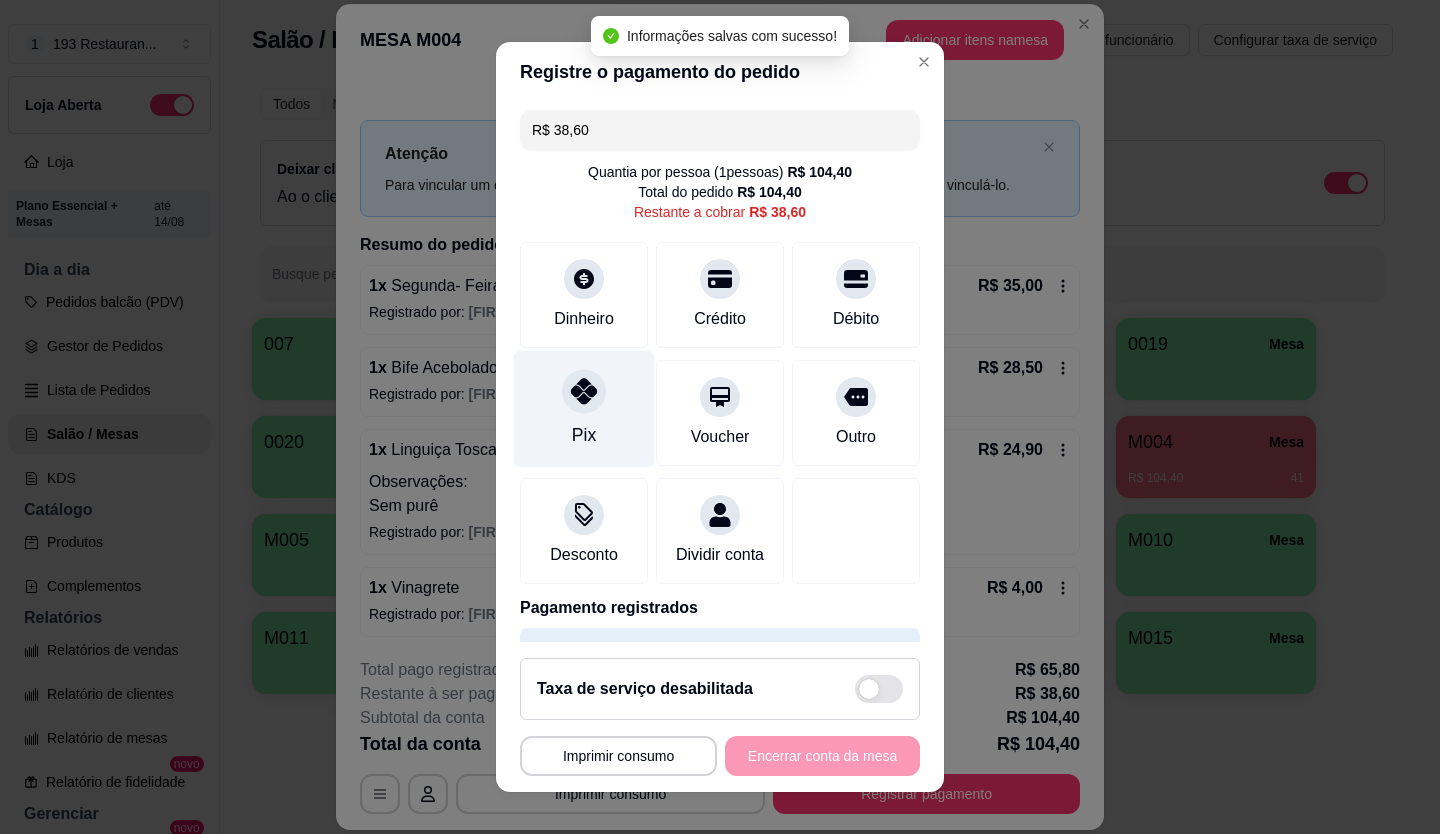click on "Pix" at bounding box center [584, 408] 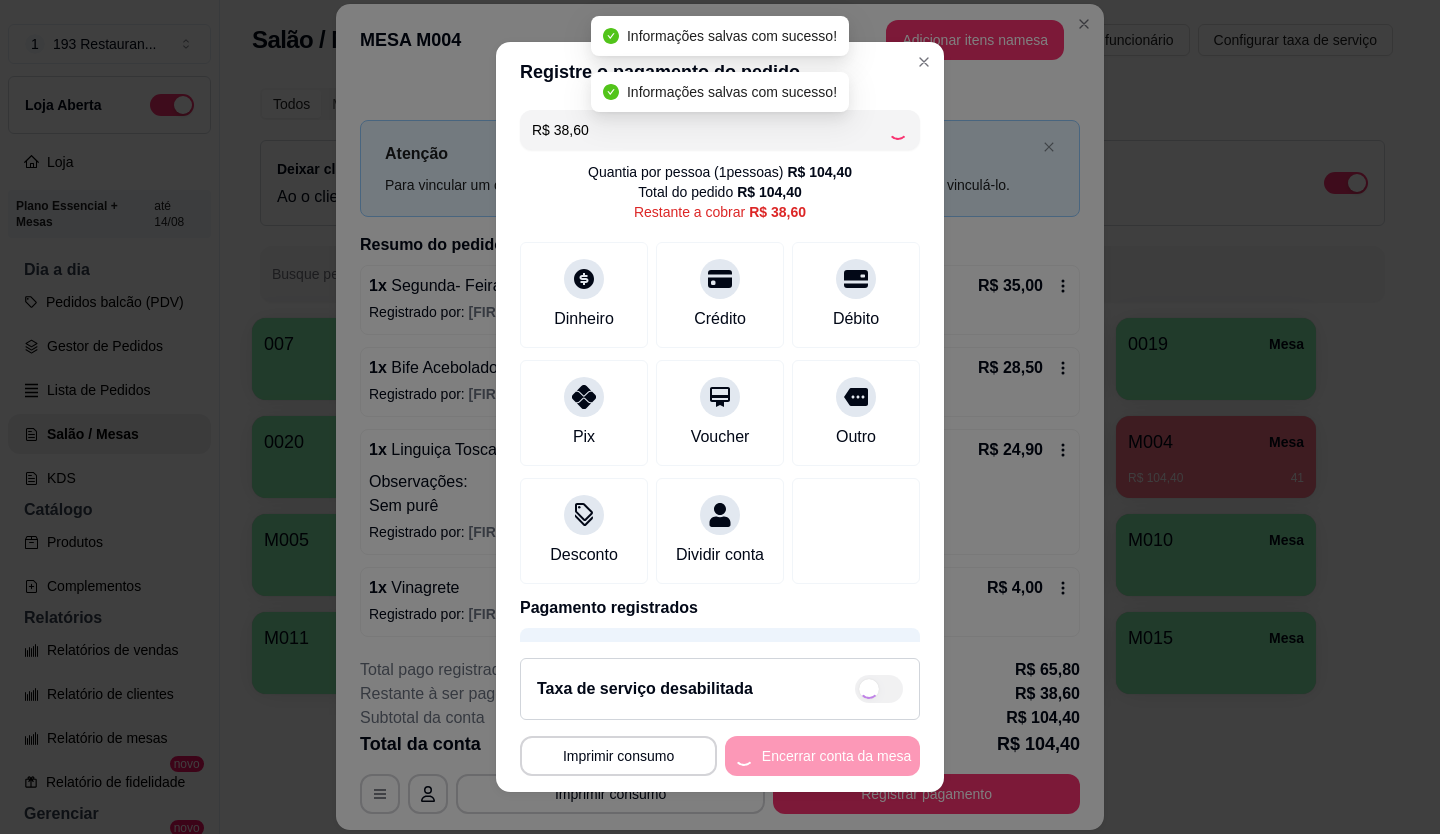 type on "R$ 0,00" 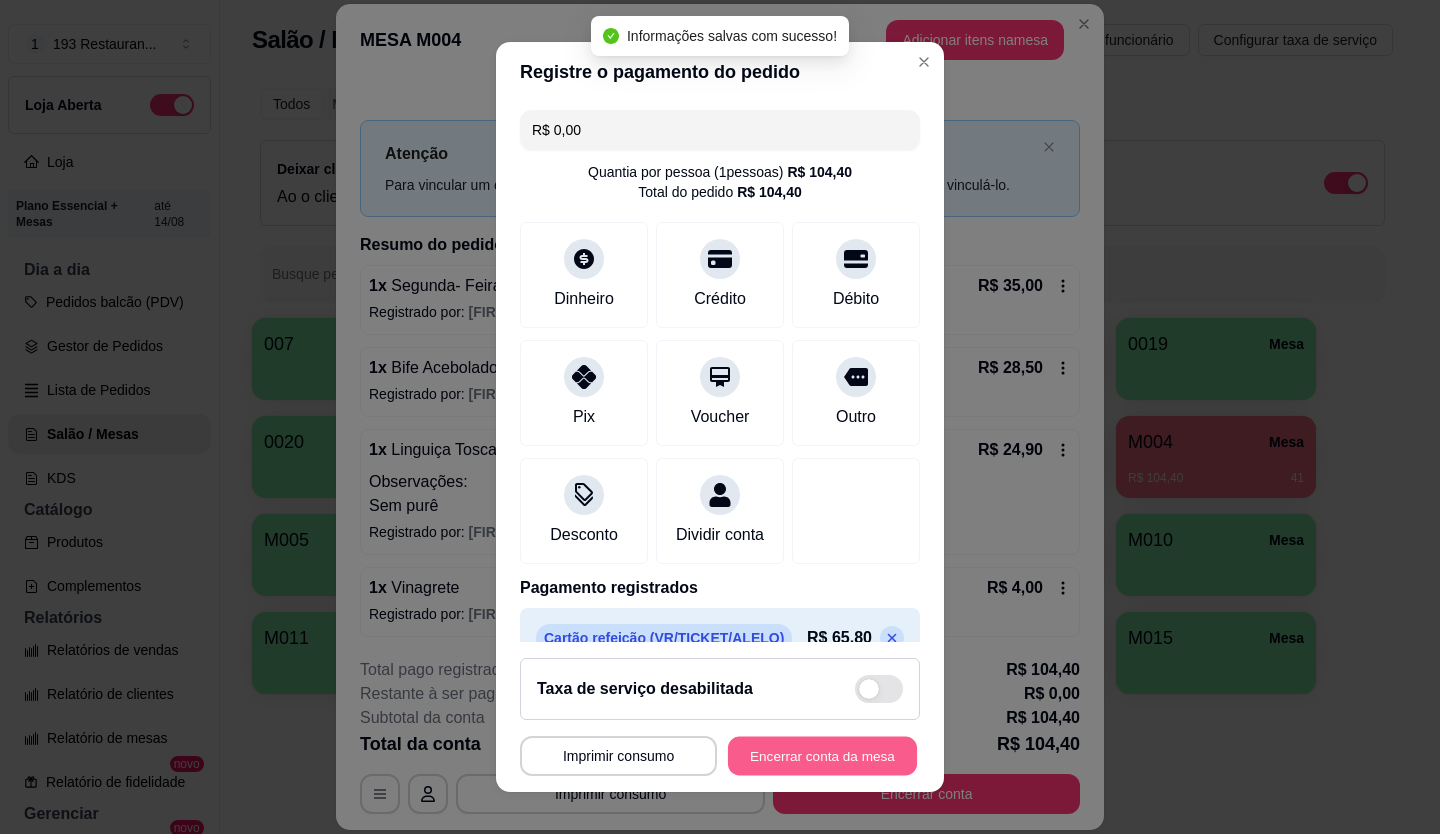 click on "Encerrar conta da mesa" at bounding box center (822, 756) 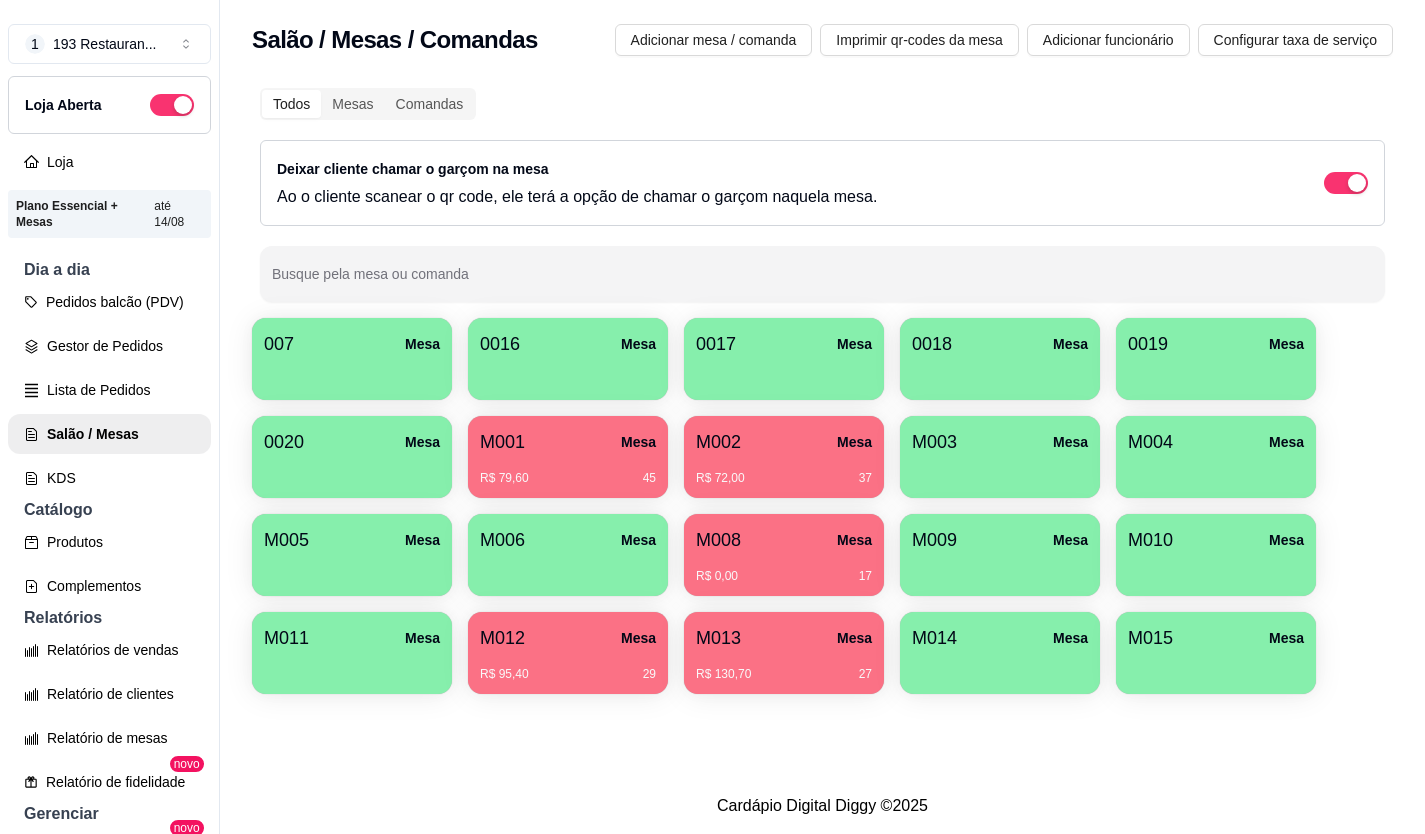 click on "0017 Mesa" at bounding box center [784, 359] 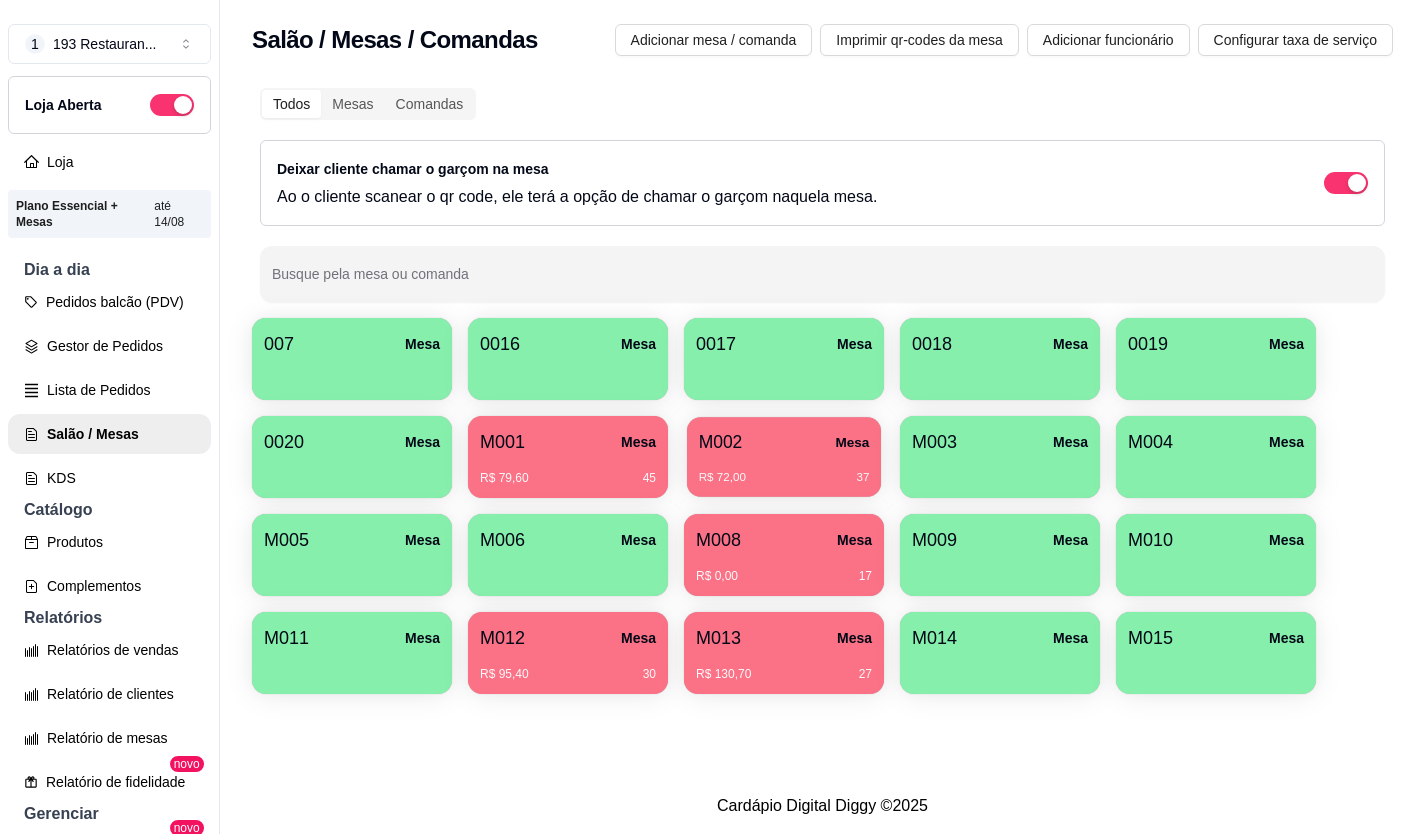 click on "M002 Mesa" at bounding box center [784, 442] 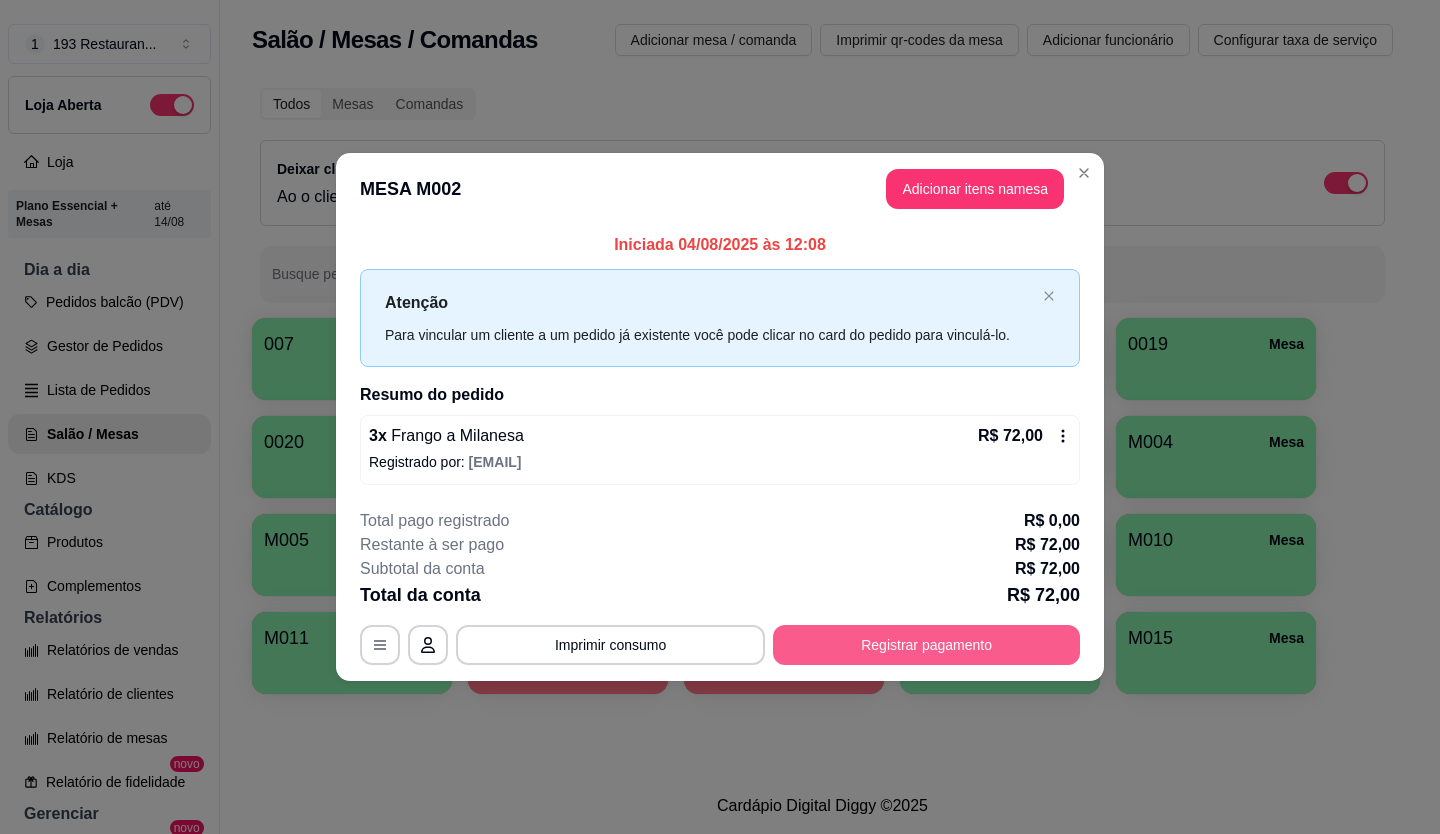 click on "Registrar pagamento" at bounding box center (926, 645) 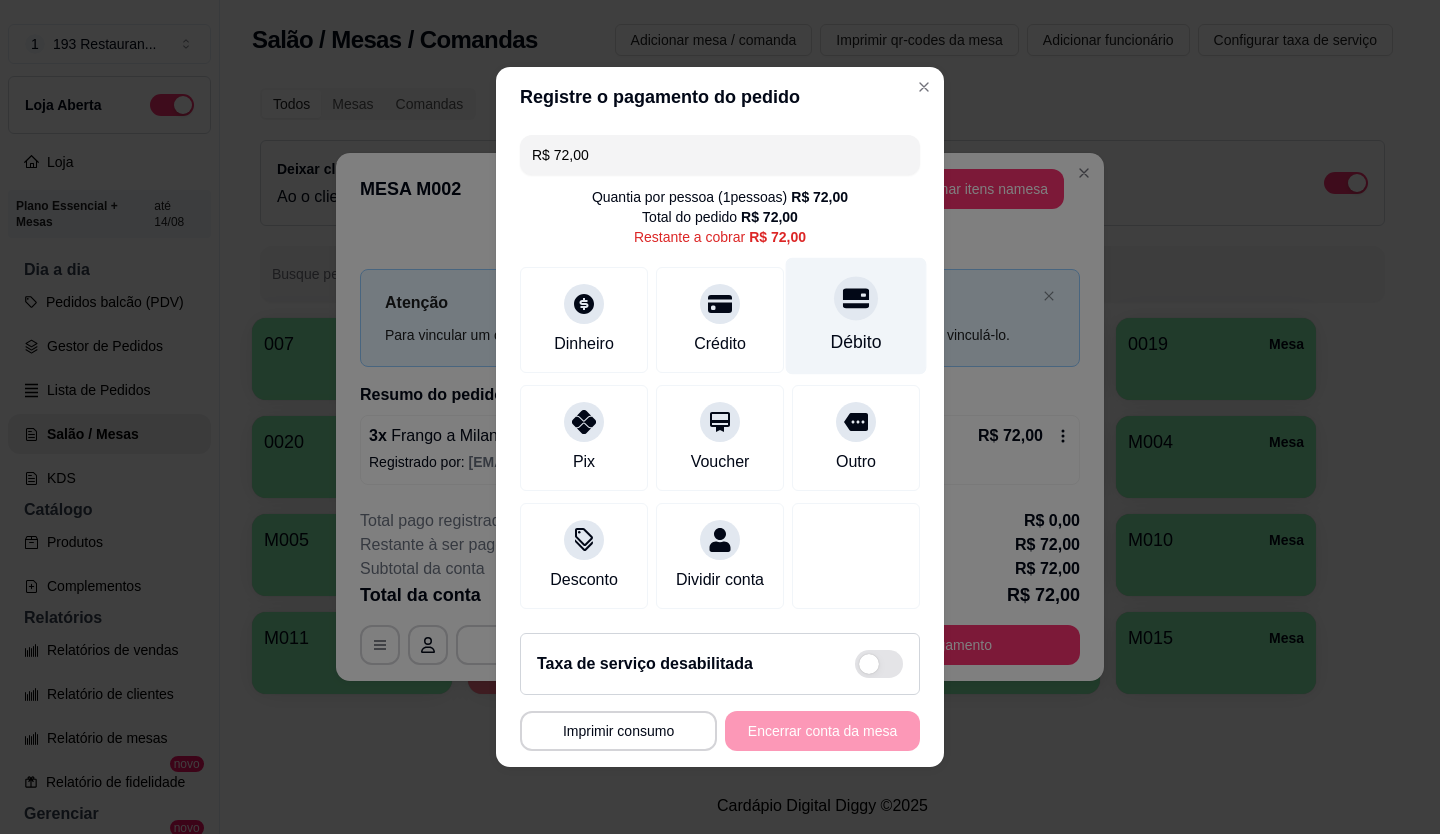 click 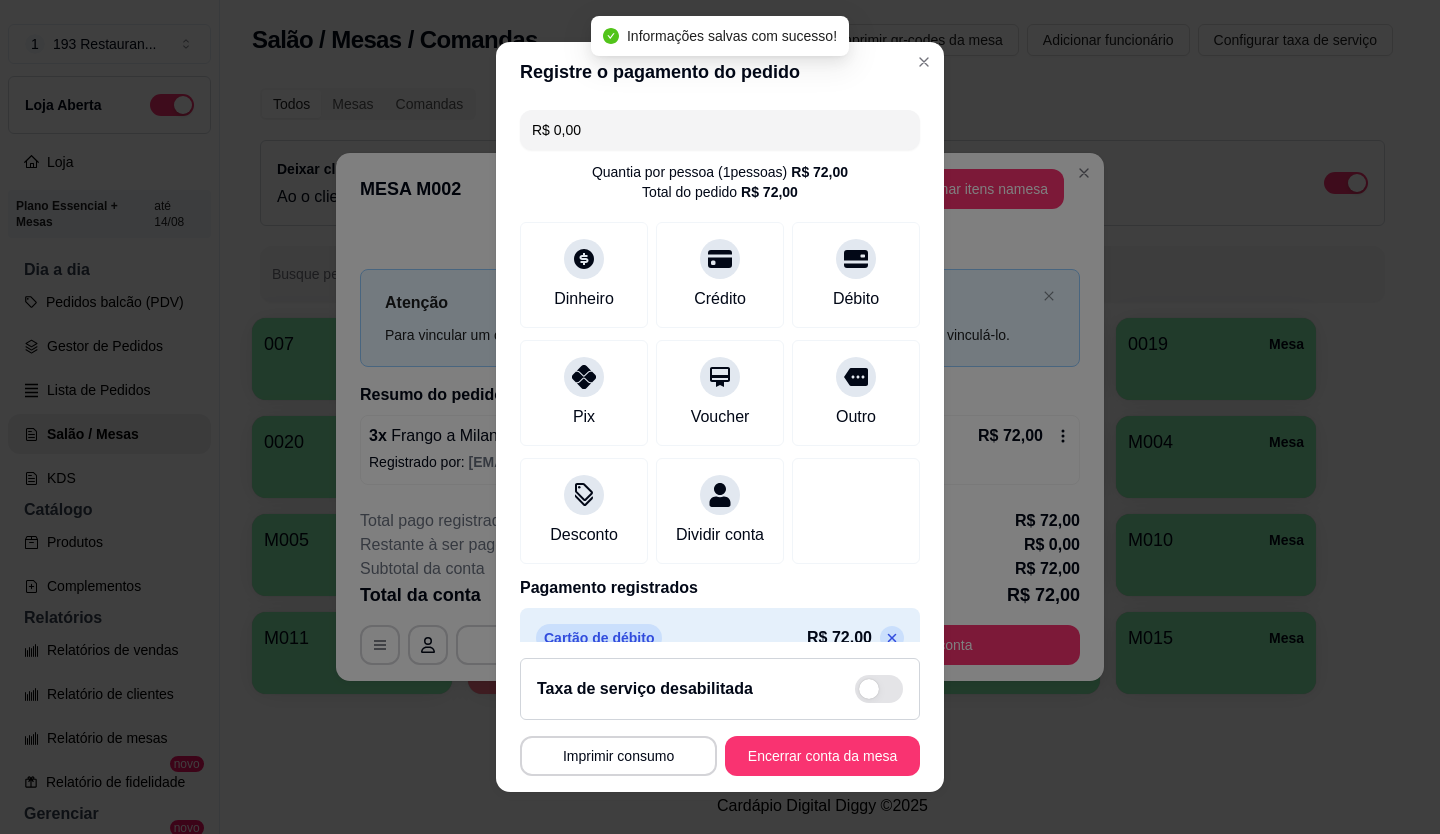 type on "R$ 0,00" 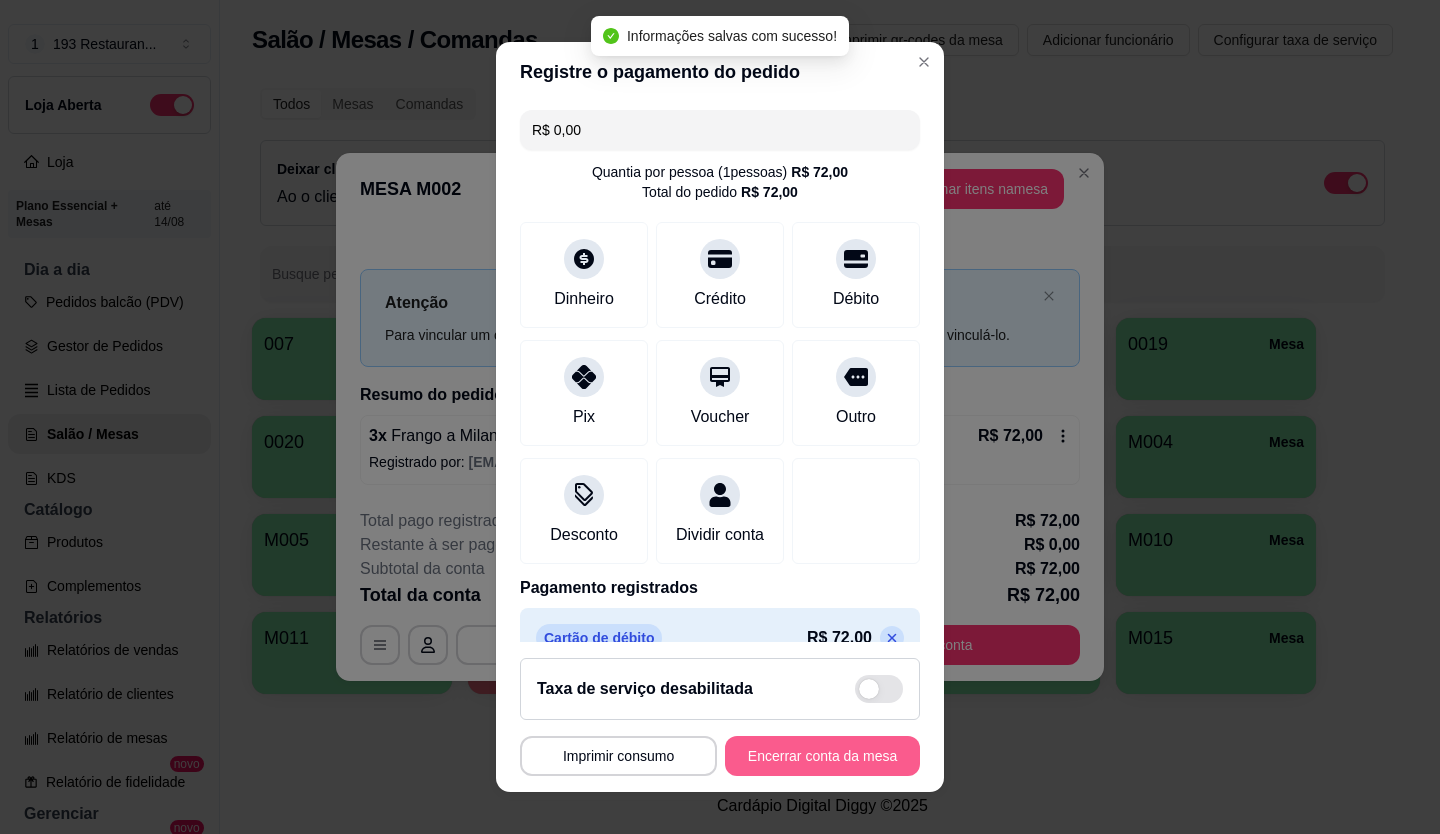 click on "Encerrar conta da mesa" at bounding box center [822, 756] 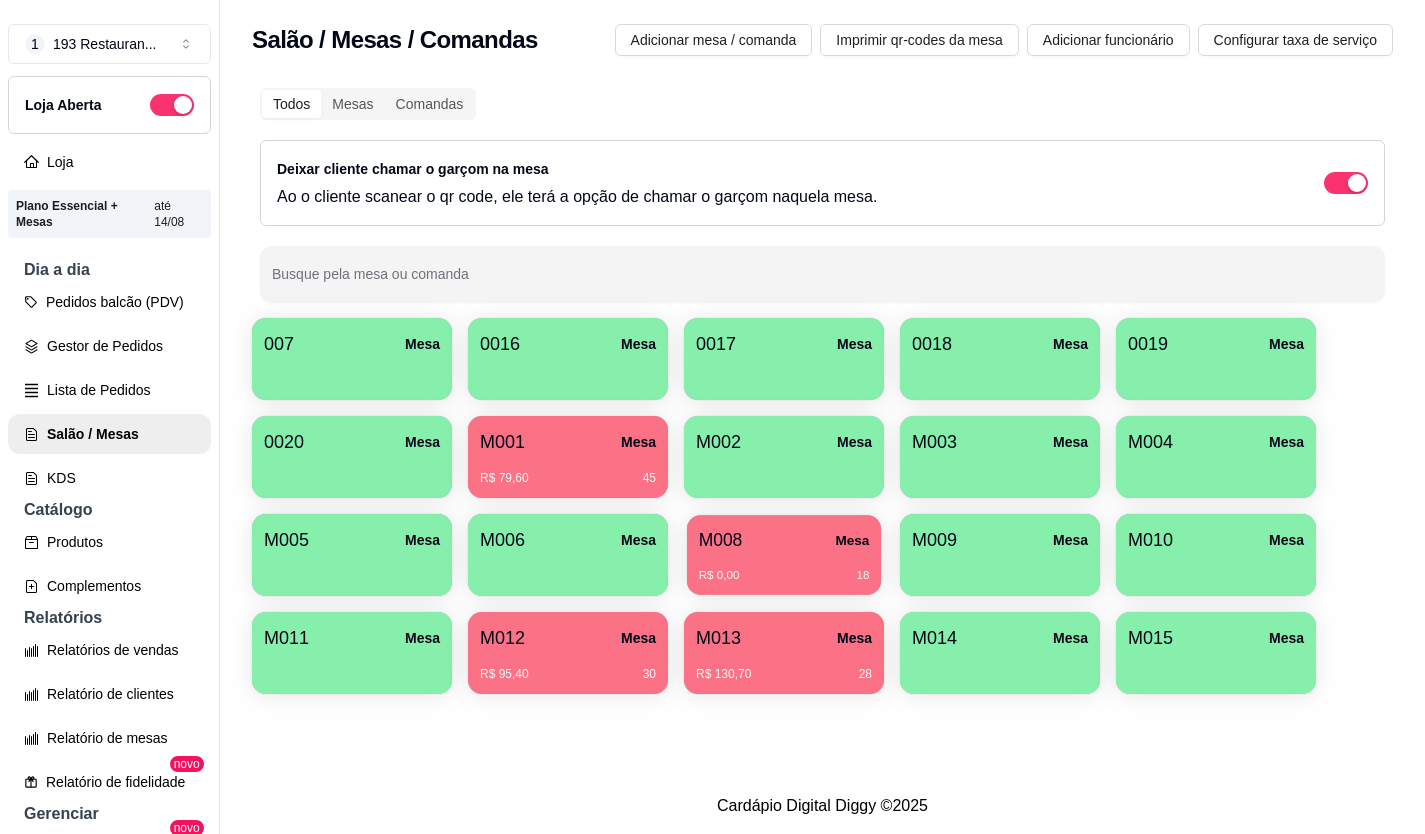 click on "R$ 0,00 18" at bounding box center [784, 568] 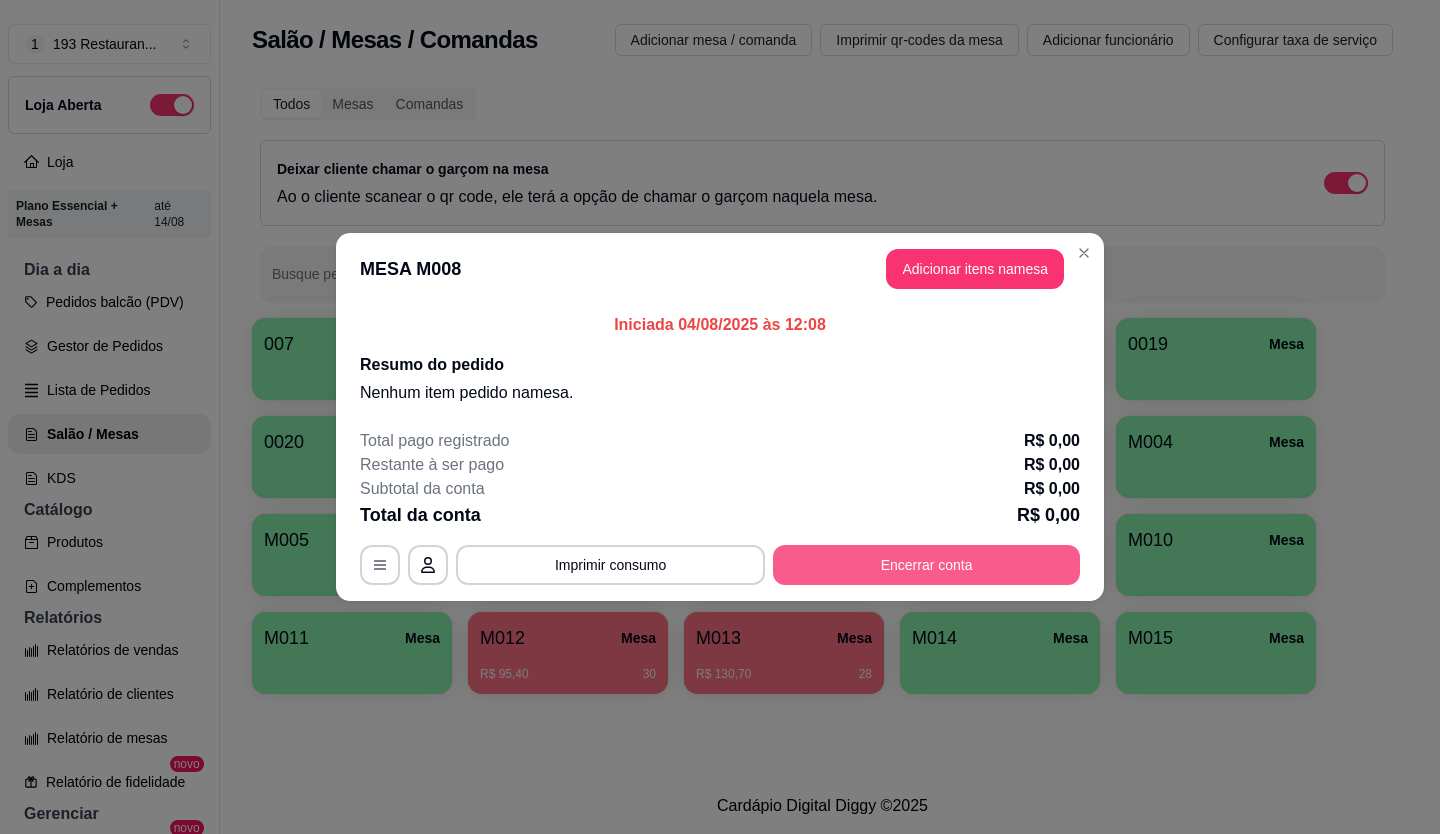 click on "Encerrar conta" at bounding box center (926, 565) 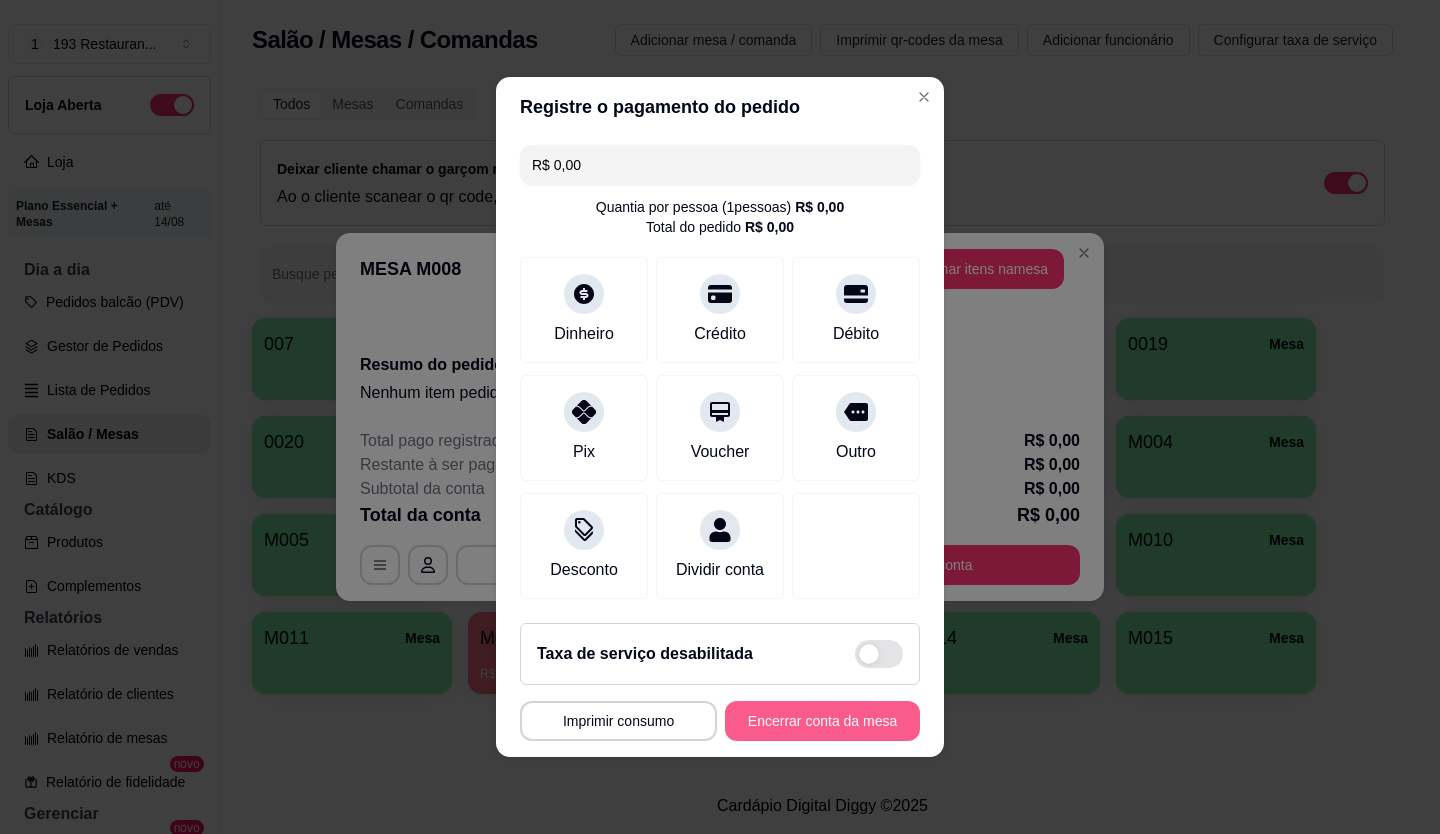 click on "Encerrar conta da mesa" at bounding box center (822, 721) 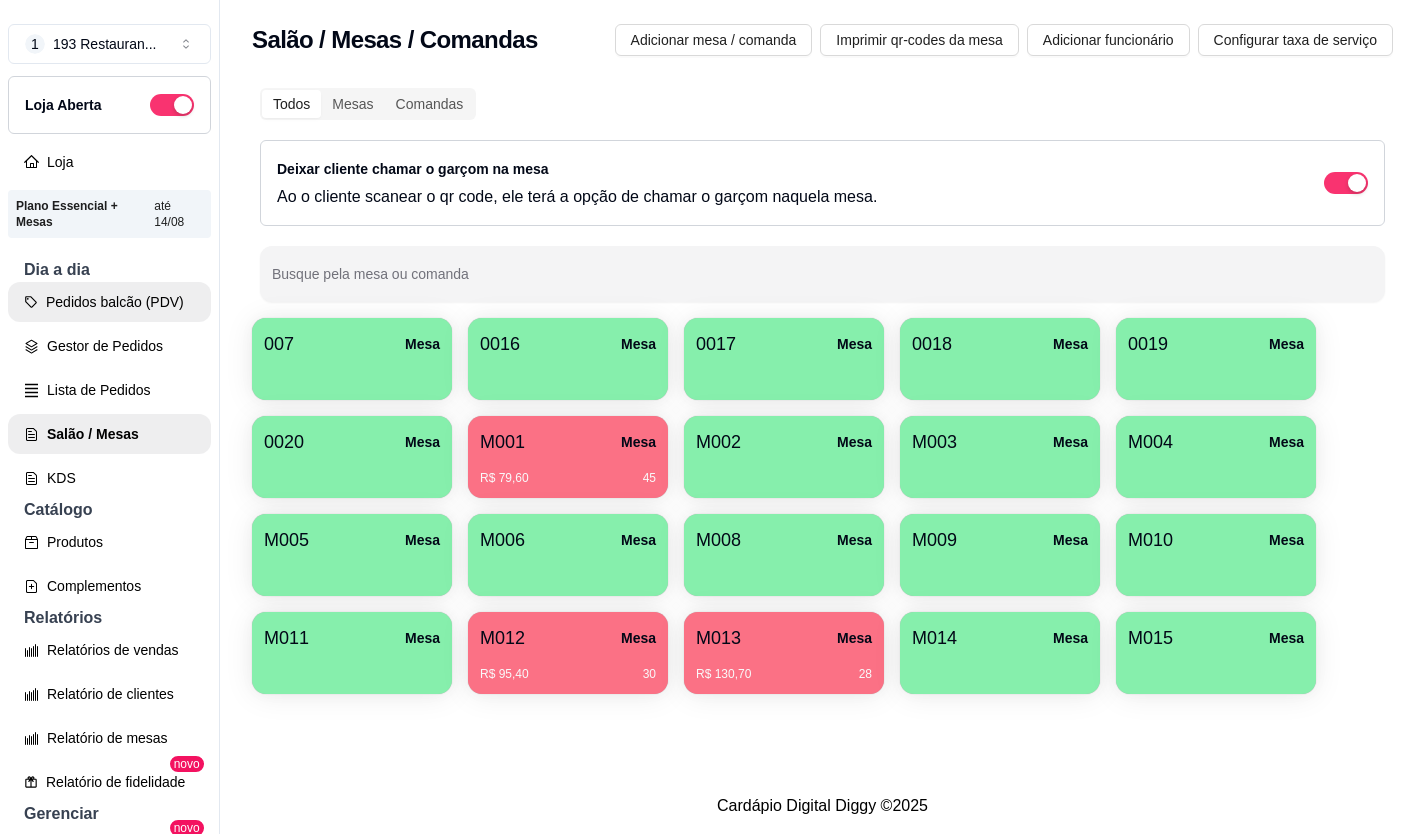 click on "Pedidos balcão (PDV)" at bounding box center [109, 302] 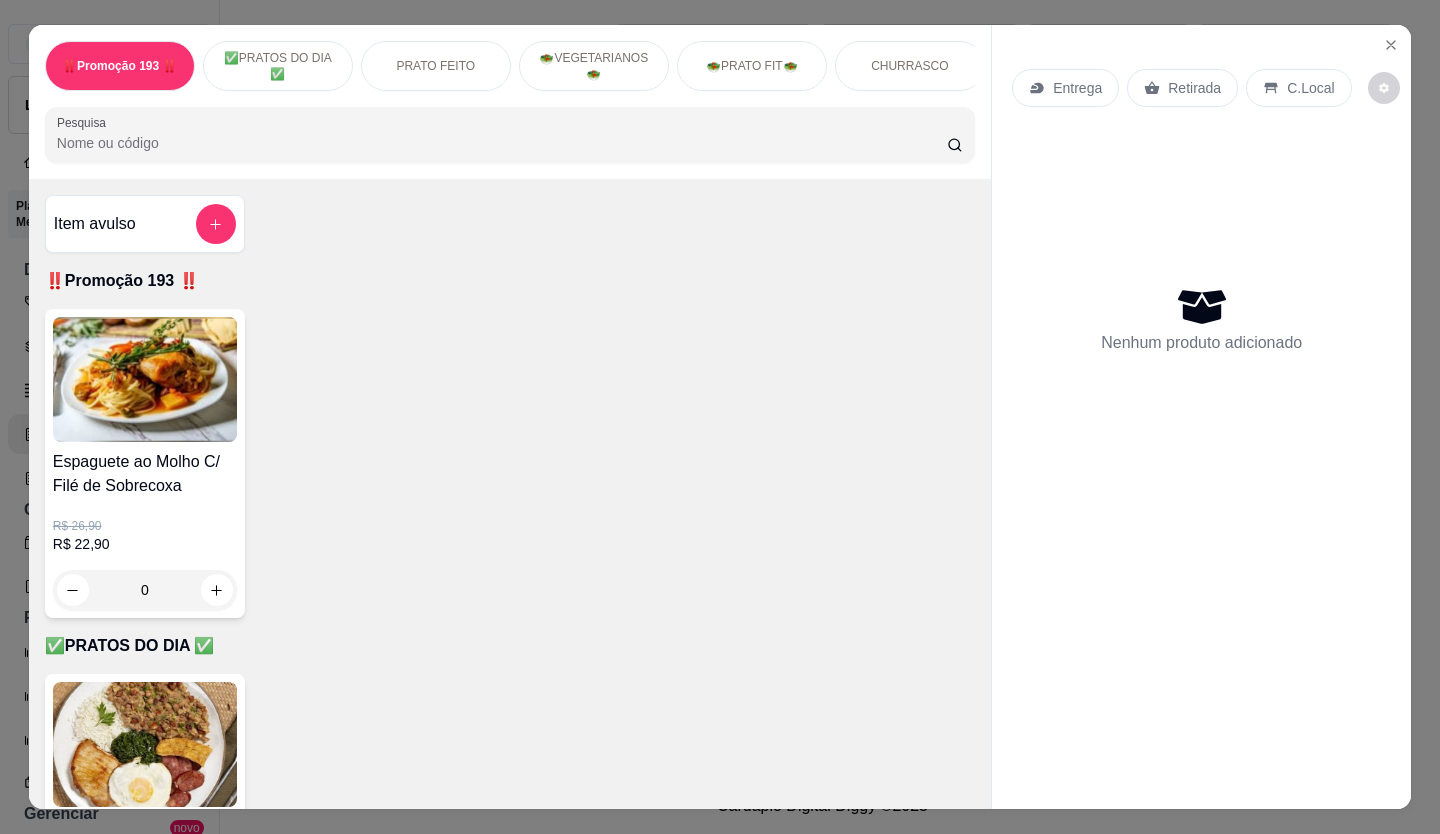 click on "Retirada" at bounding box center [1182, 88] 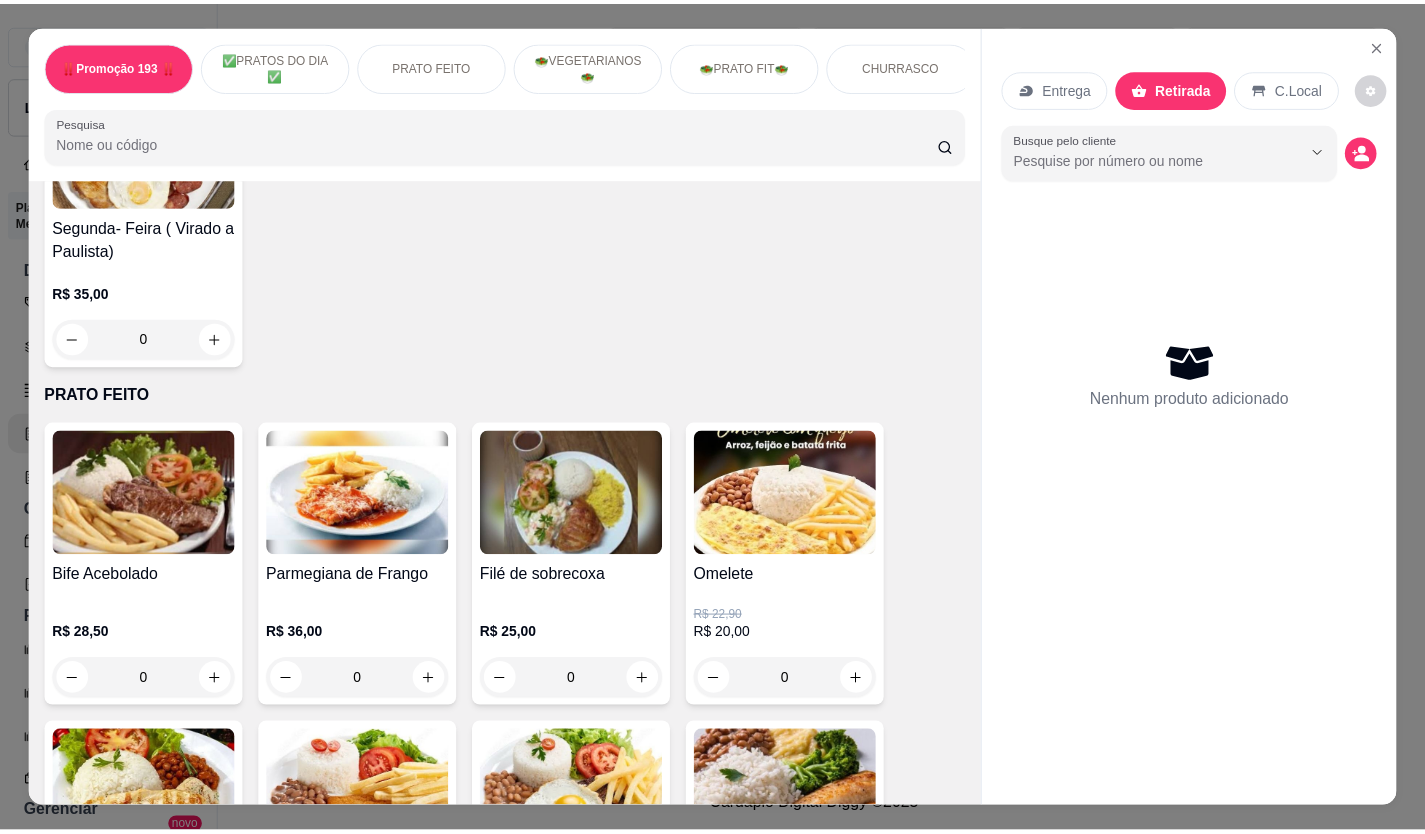 scroll, scrollTop: 900, scrollLeft: 0, axis: vertical 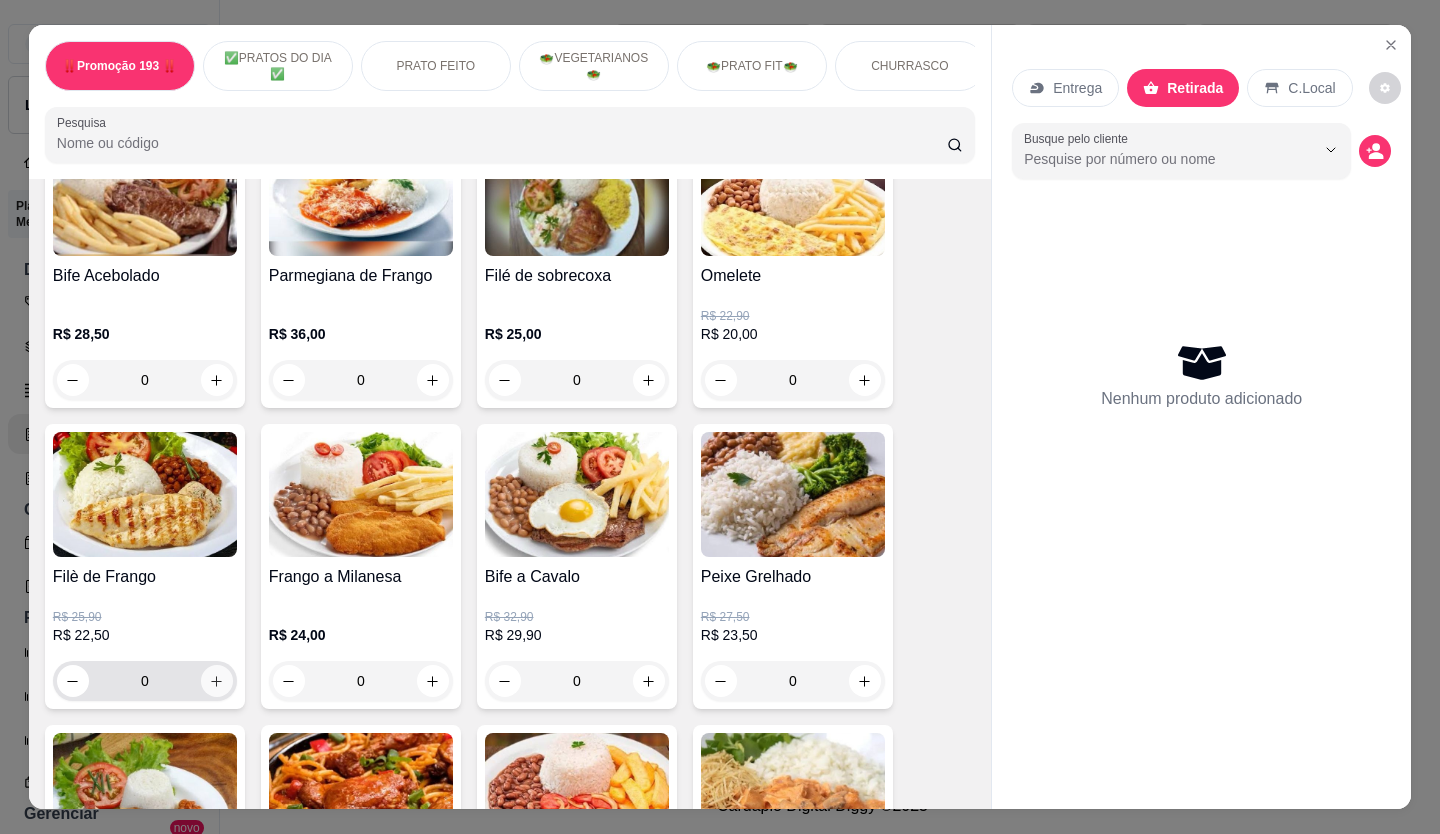 click 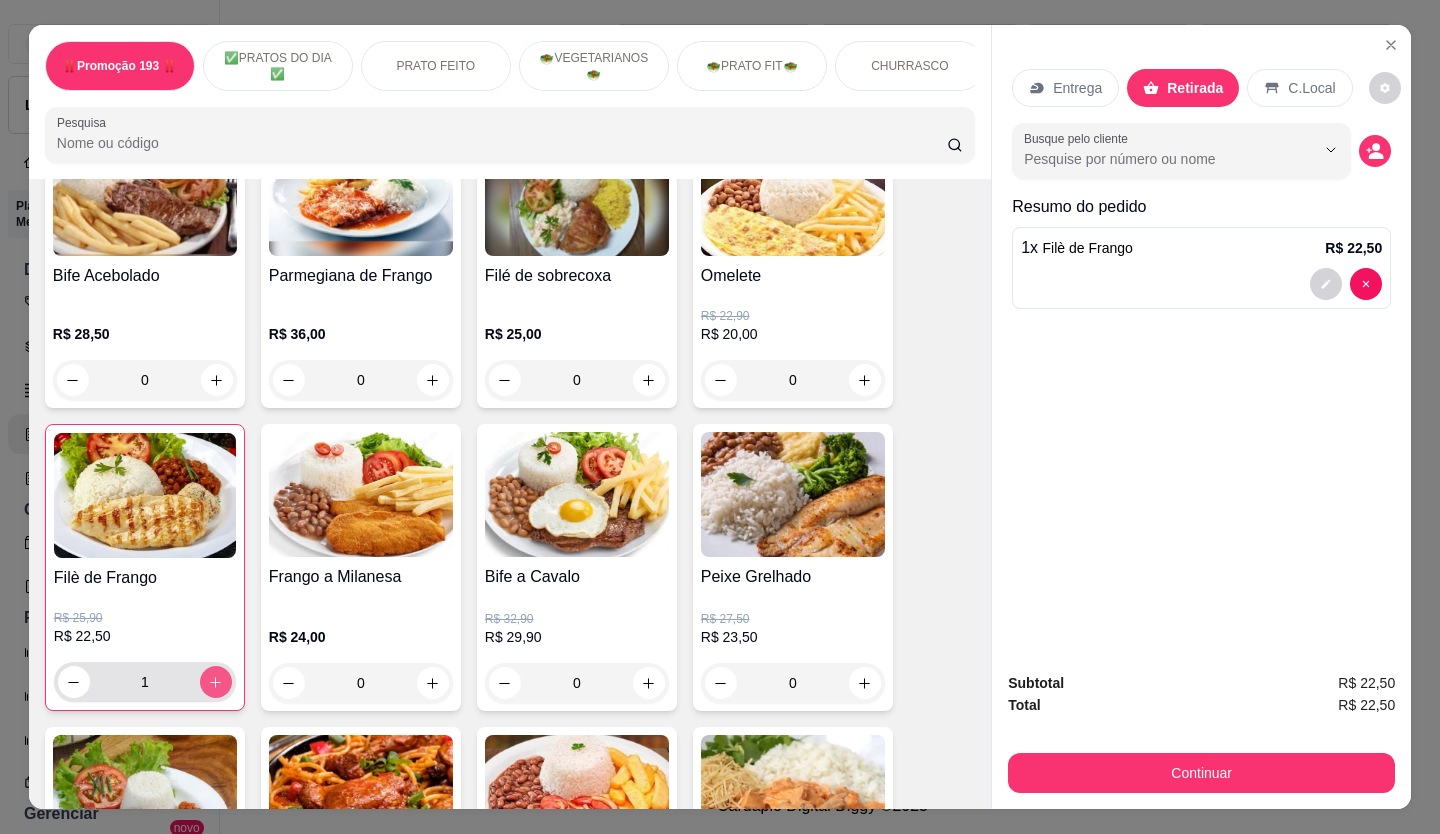 type on "1" 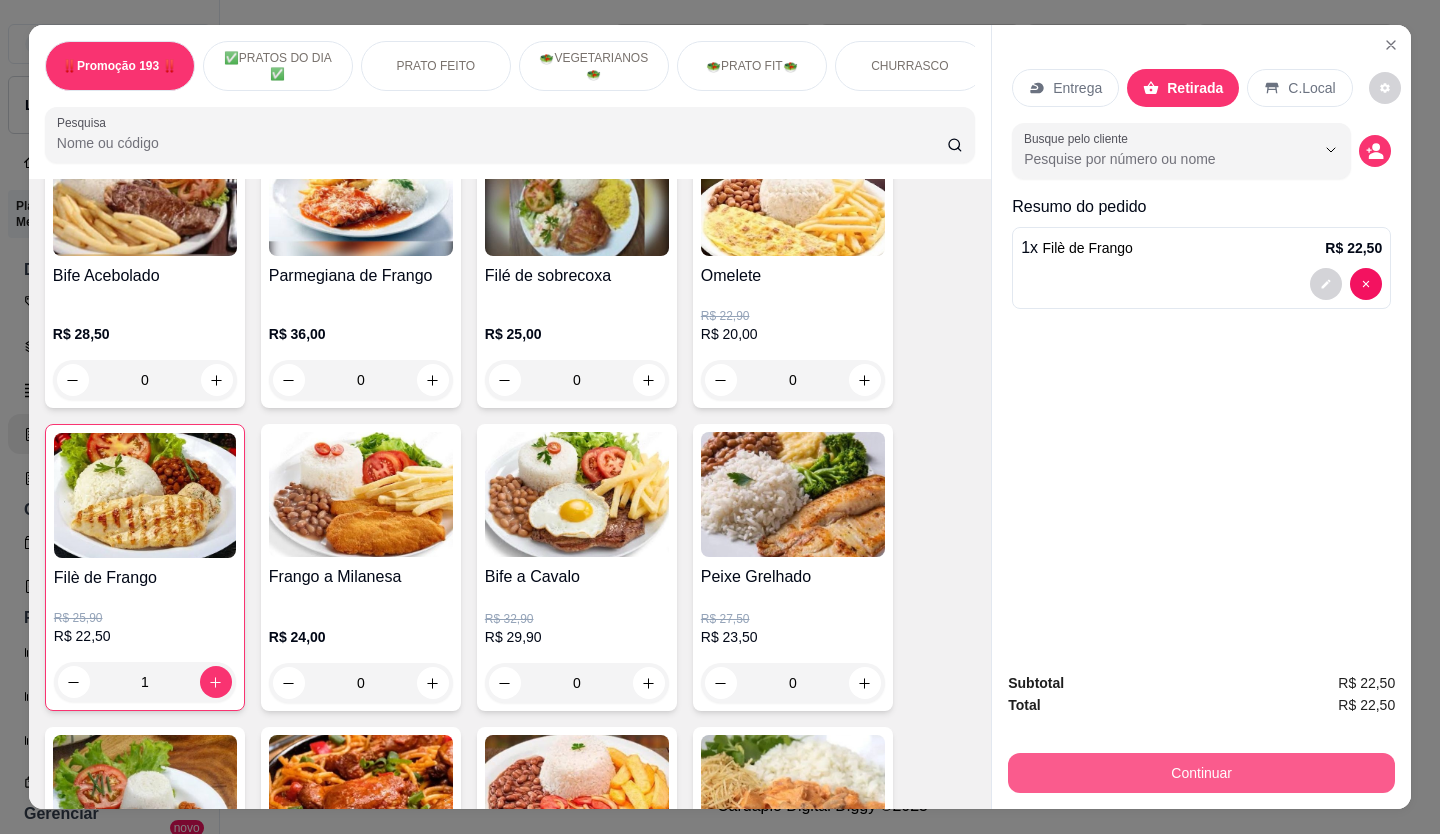 click on "Continuar" at bounding box center [1201, 773] 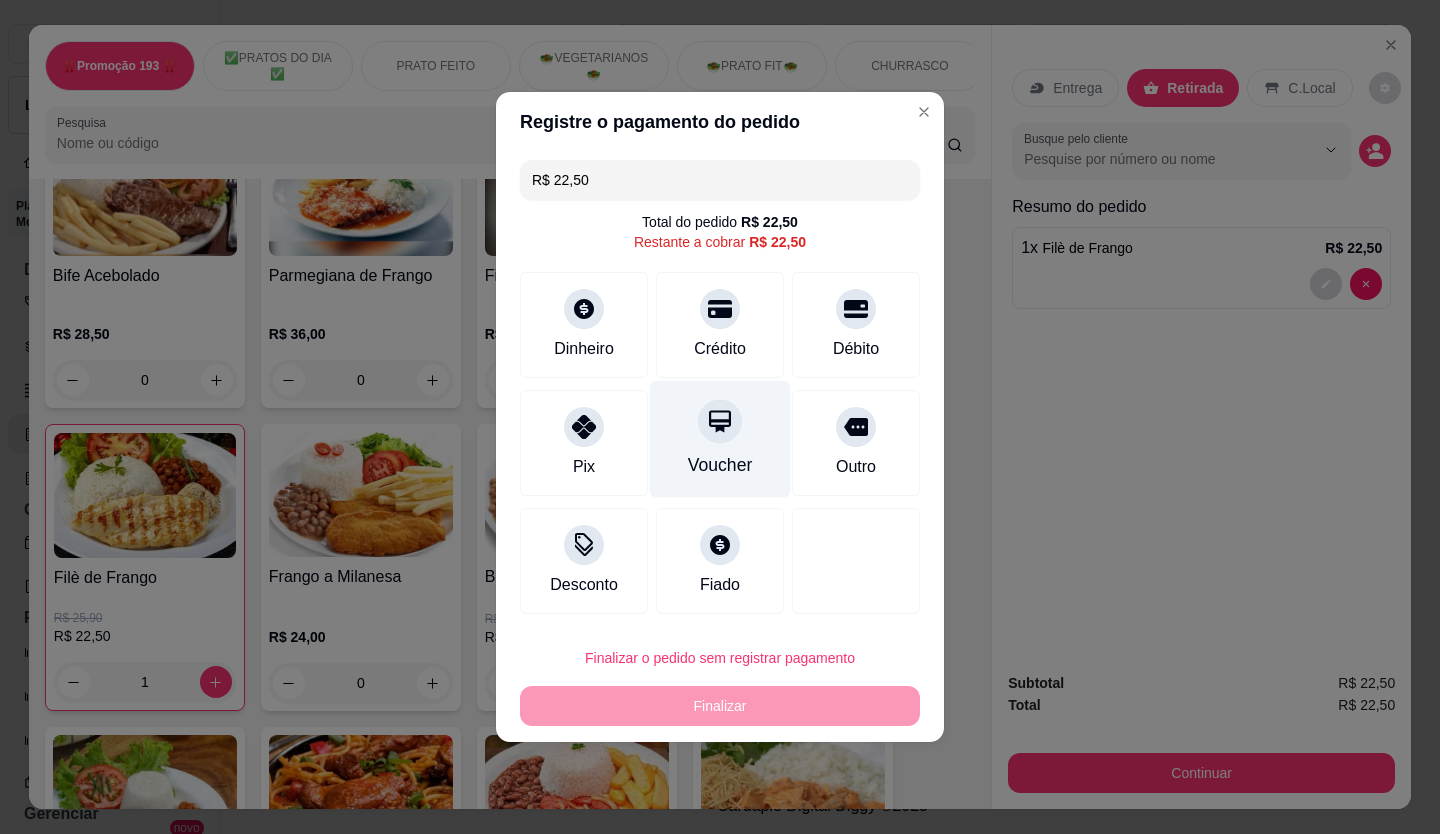 click on "Voucher" at bounding box center (720, 439) 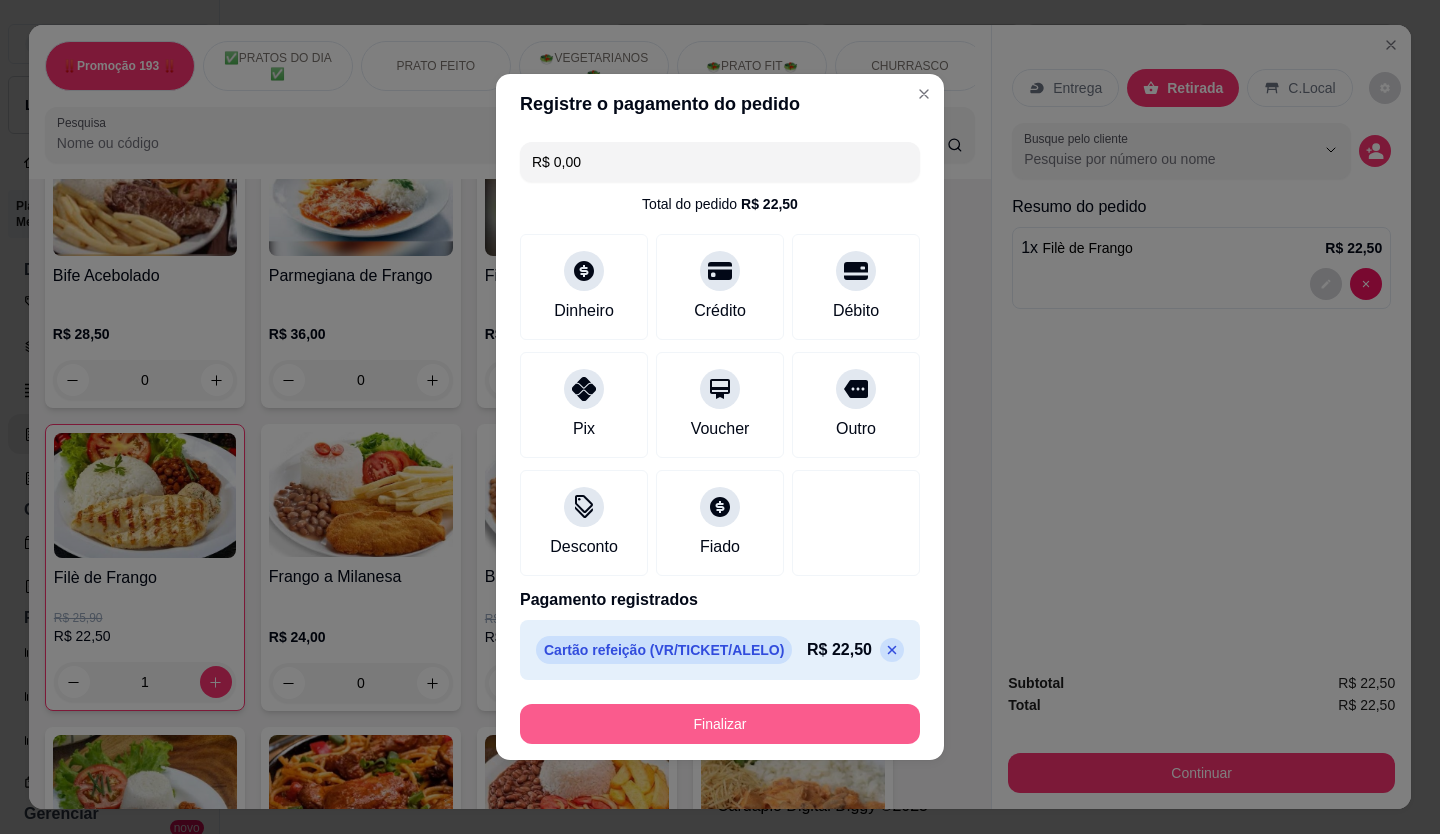 click on "Finalizar" at bounding box center (720, 724) 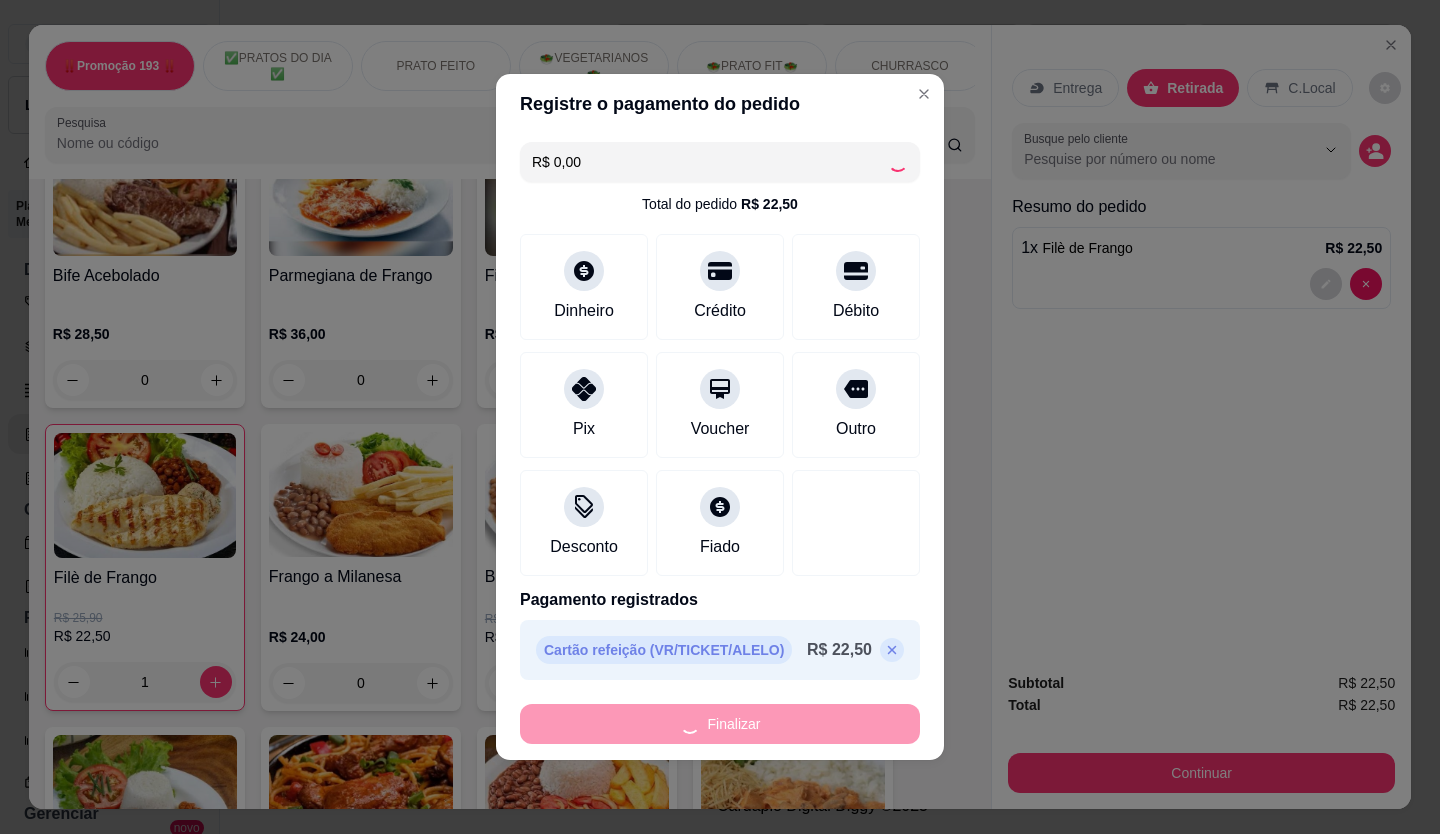 type on "0" 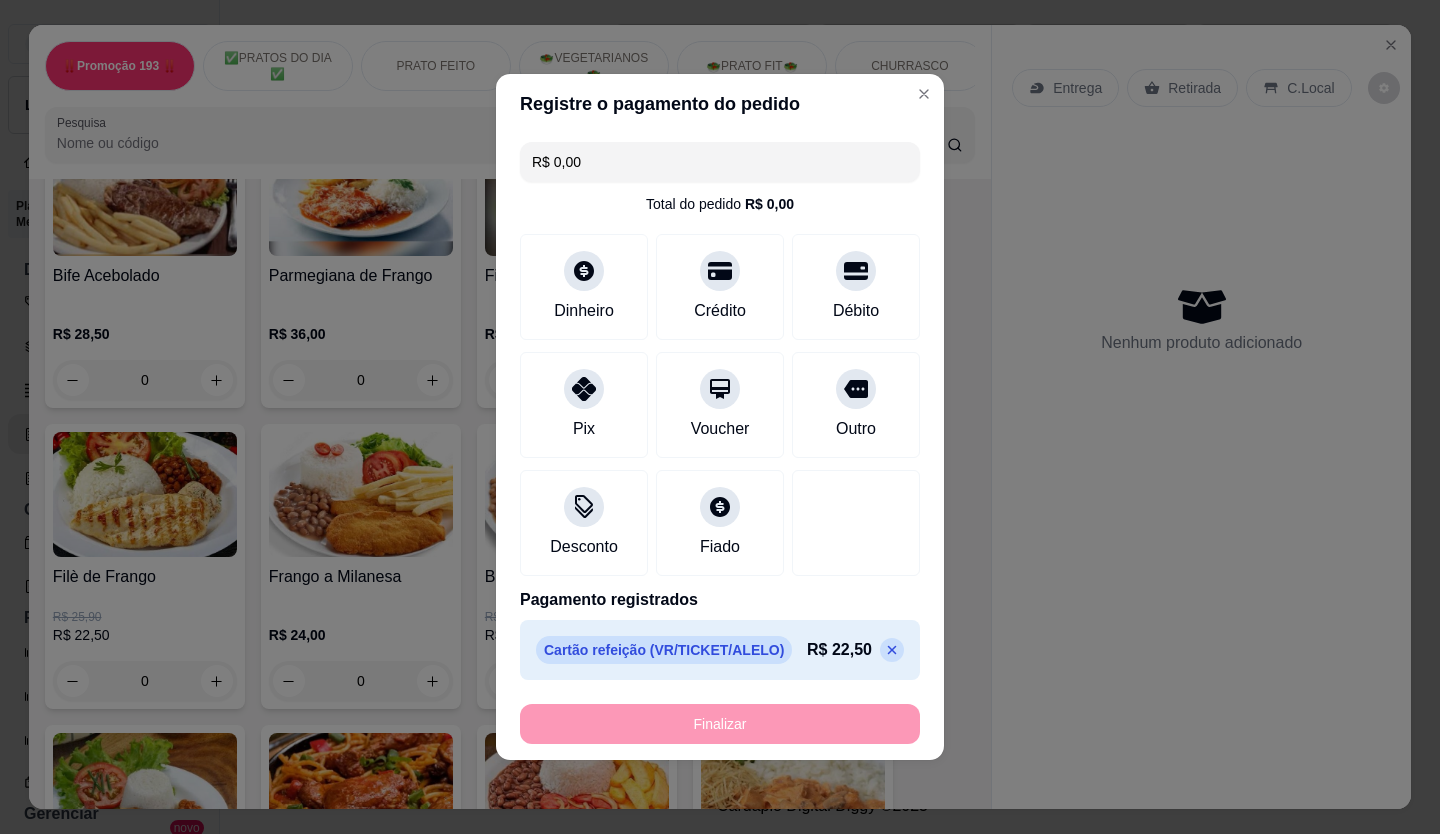 type on "-R$ 22,50" 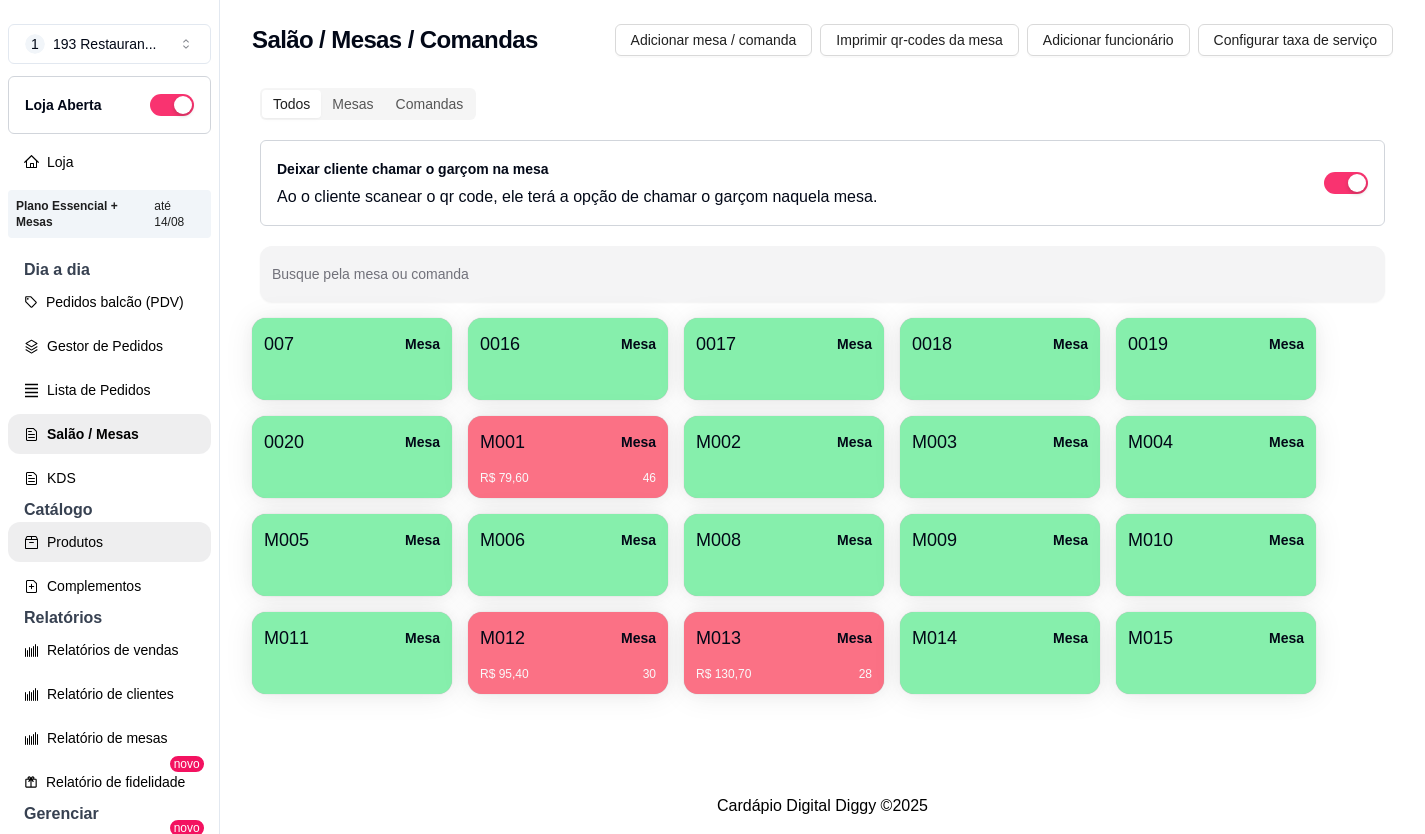 click on "Produtos" at bounding box center [109, 542] 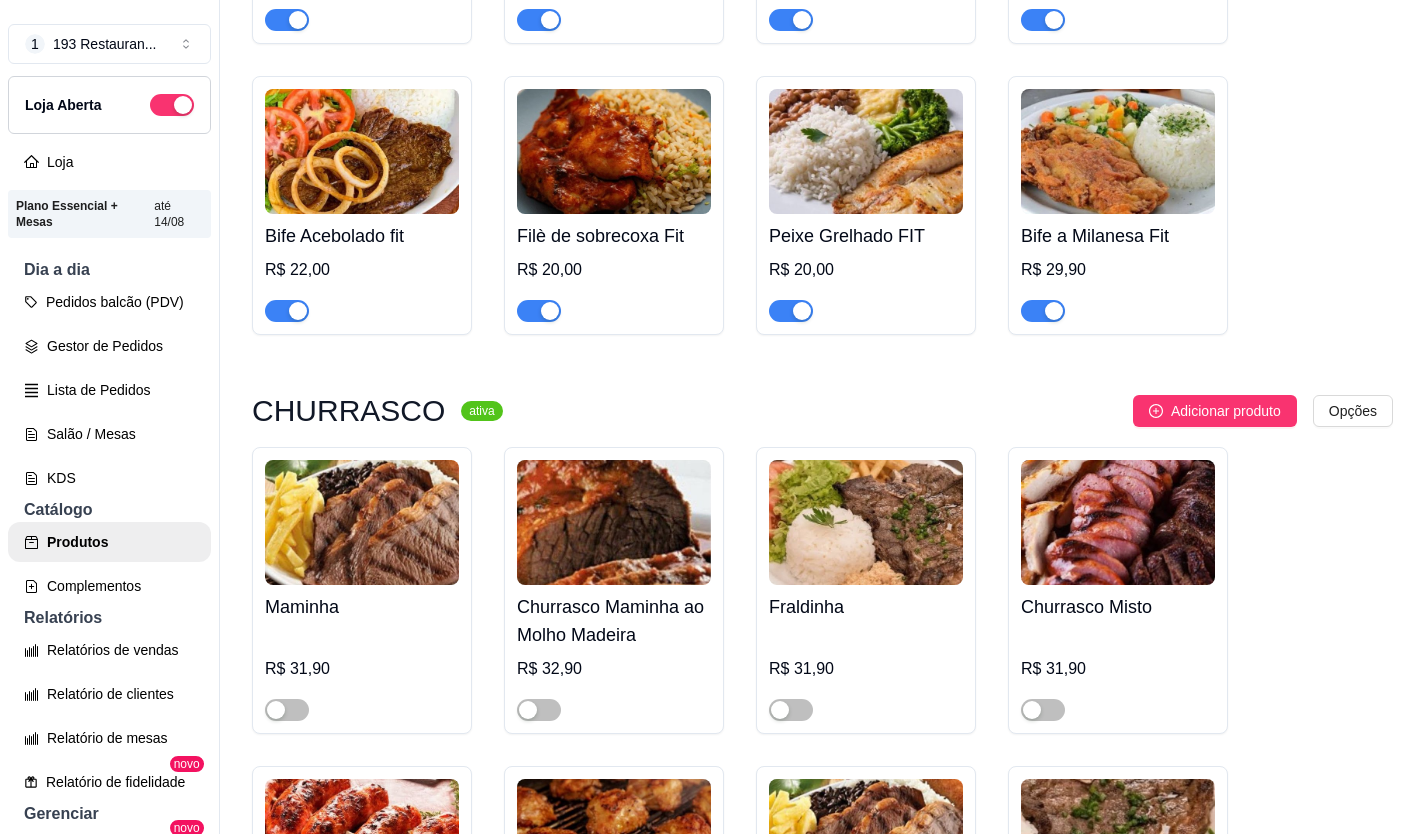 scroll, scrollTop: 4300, scrollLeft: 0, axis: vertical 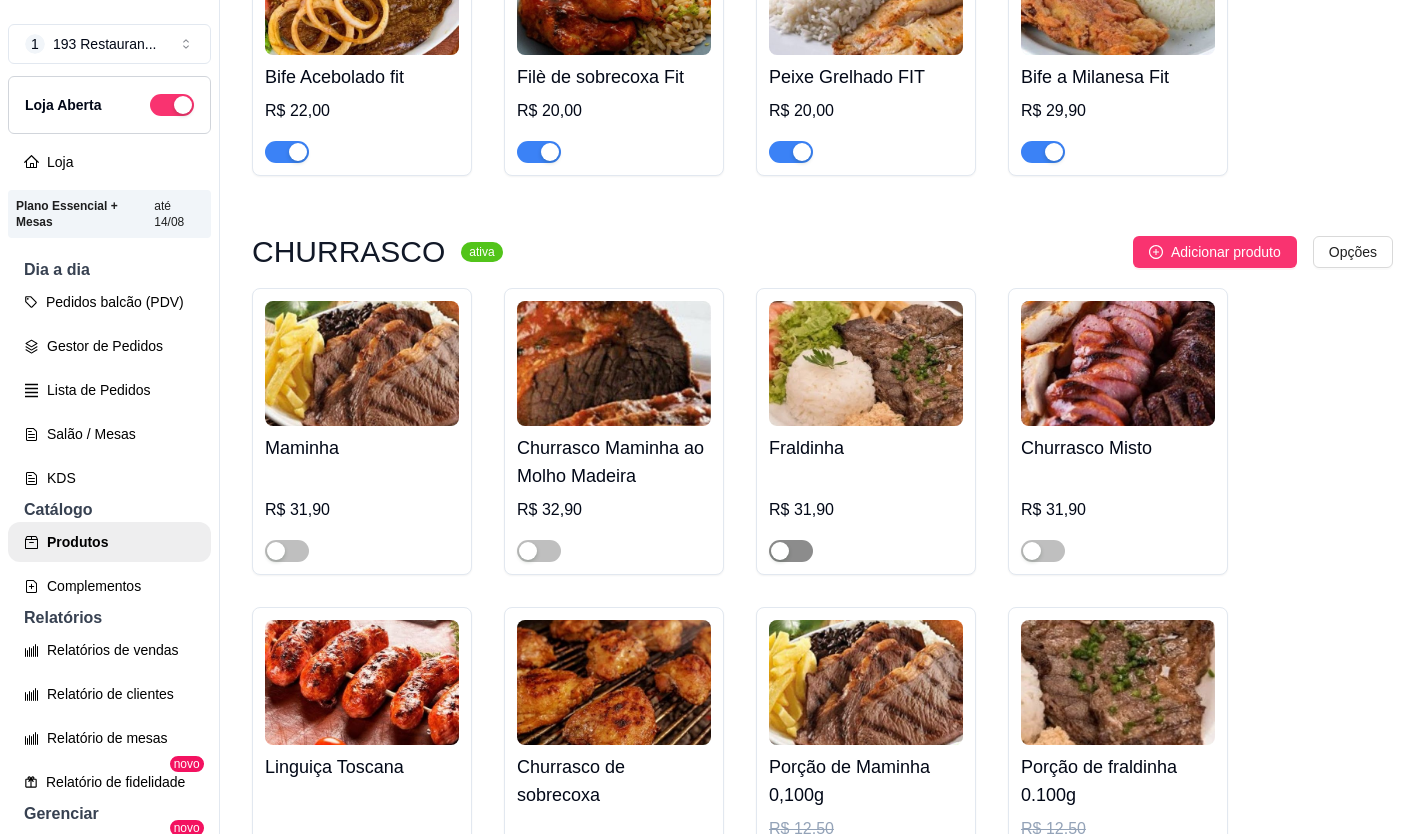 click at bounding box center (791, 551) 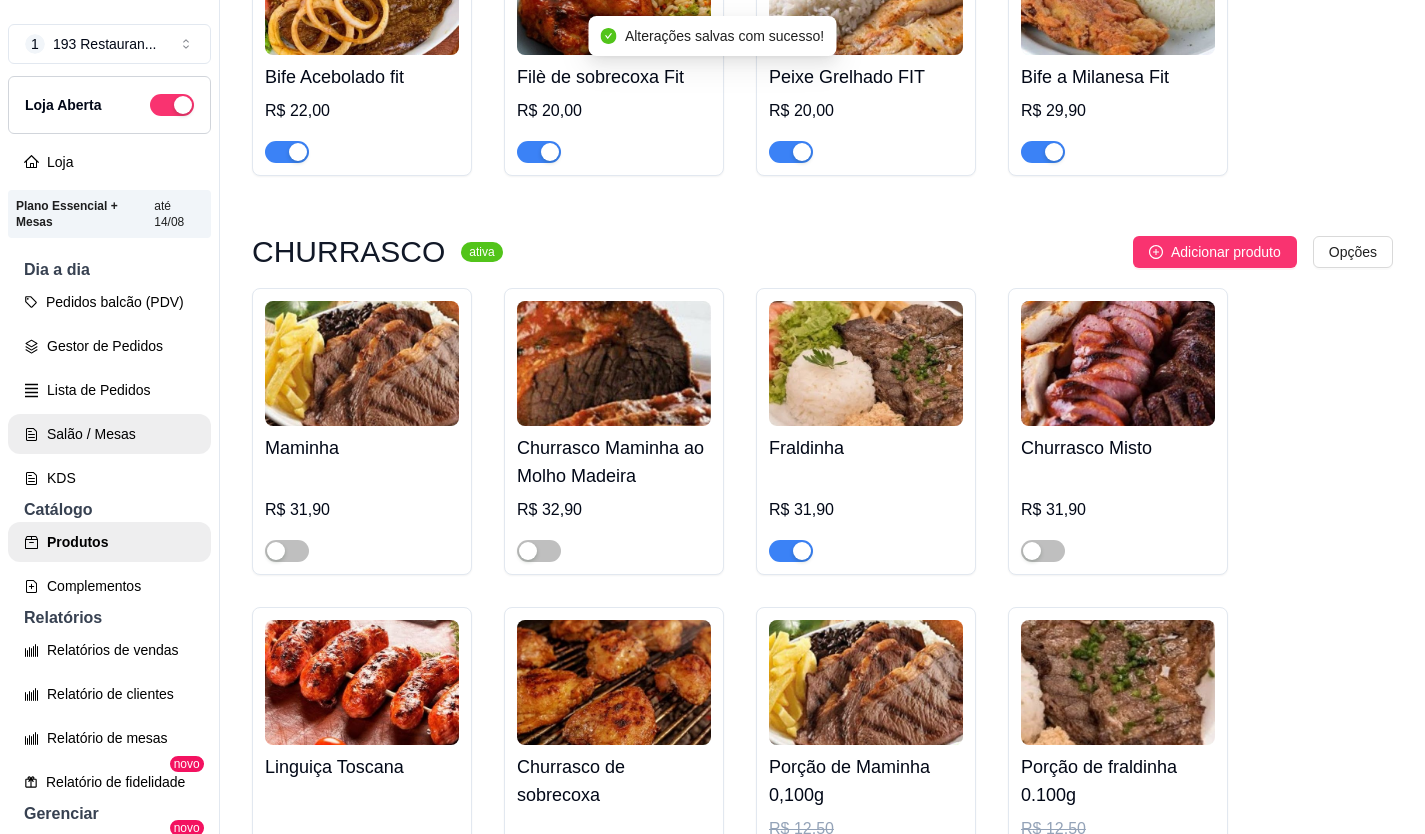 click on "Salão / Mesas" at bounding box center [109, 434] 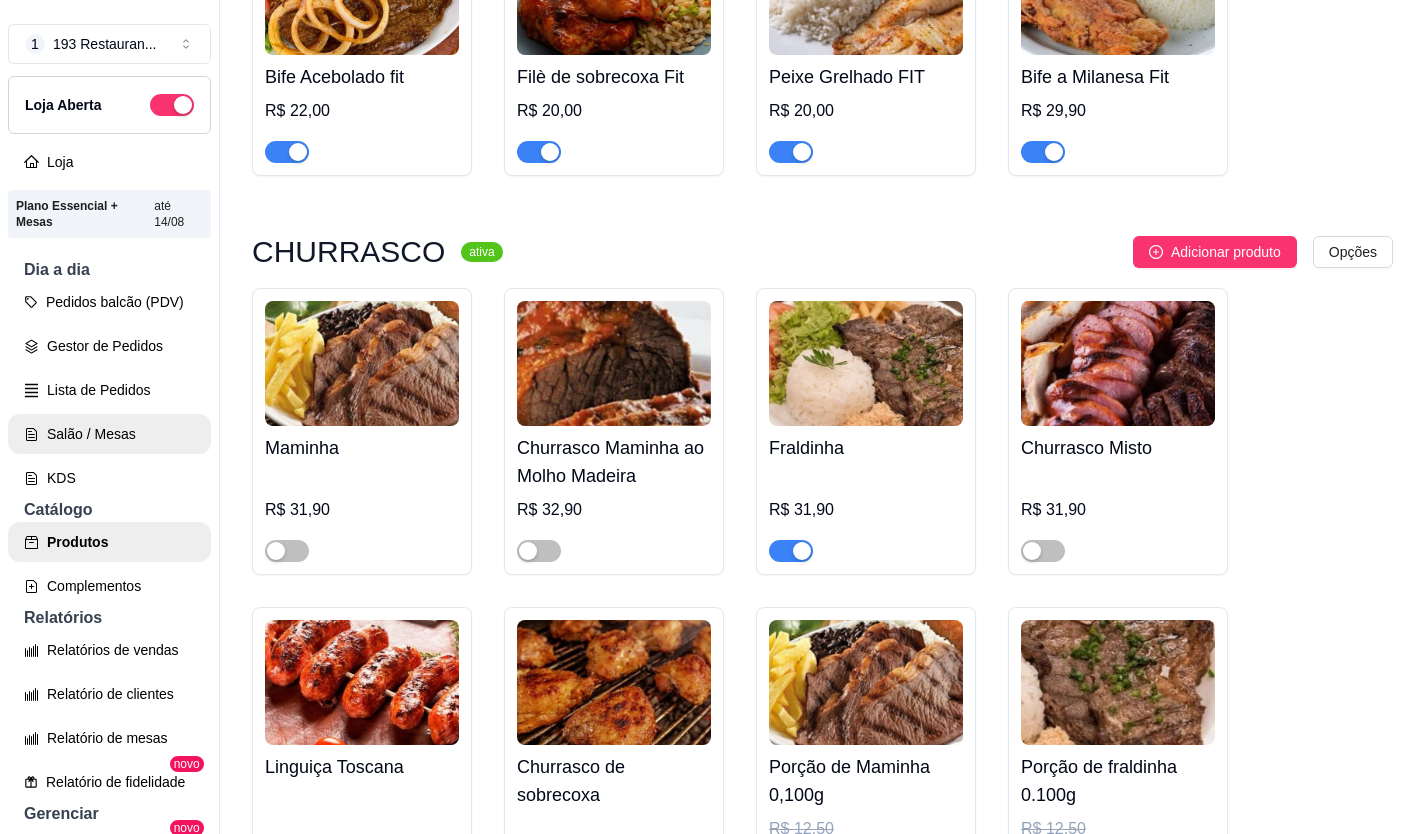 scroll, scrollTop: 0, scrollLeft: 0, axis: both 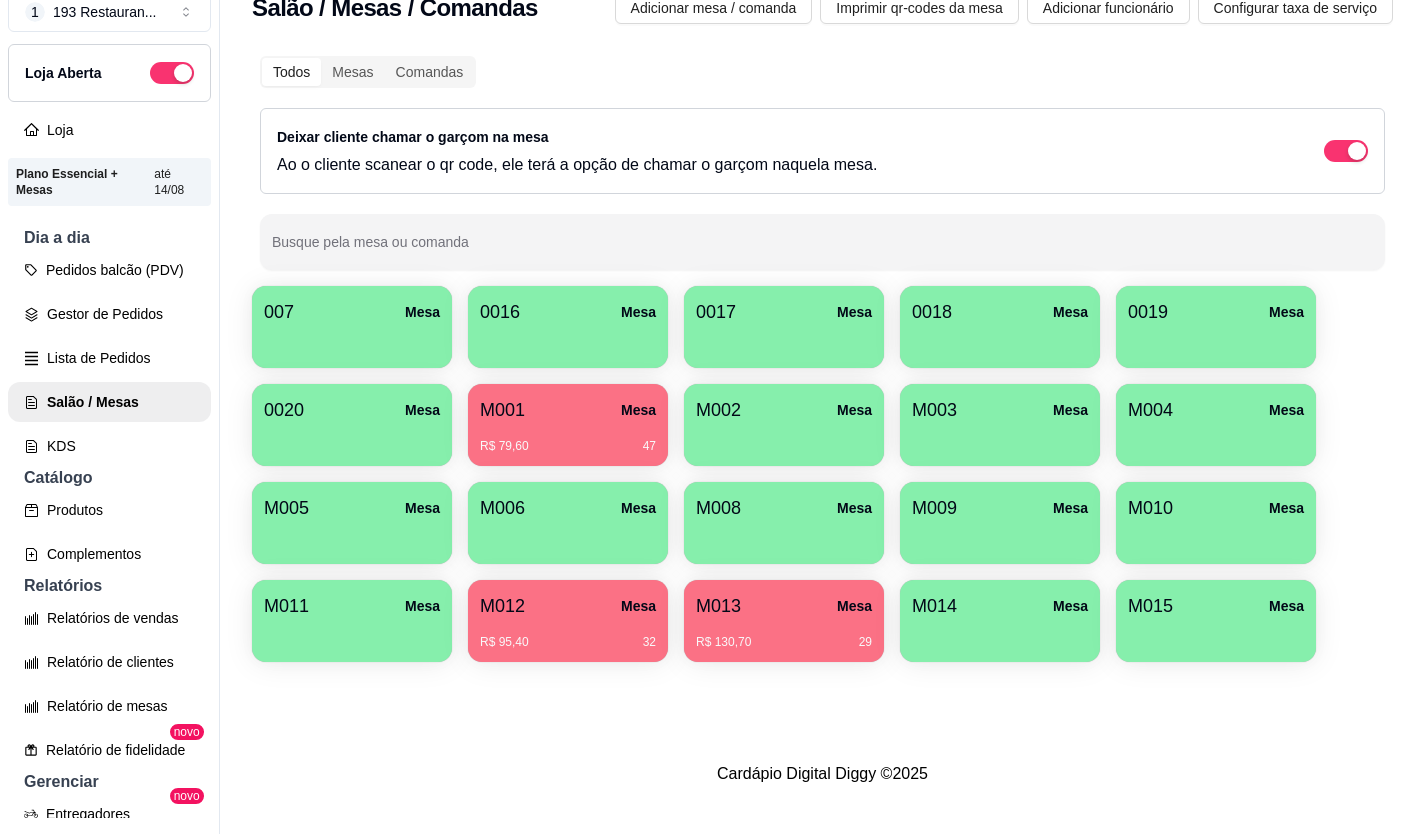 click on "M008 Mesa" at bounding box center (784, 508) 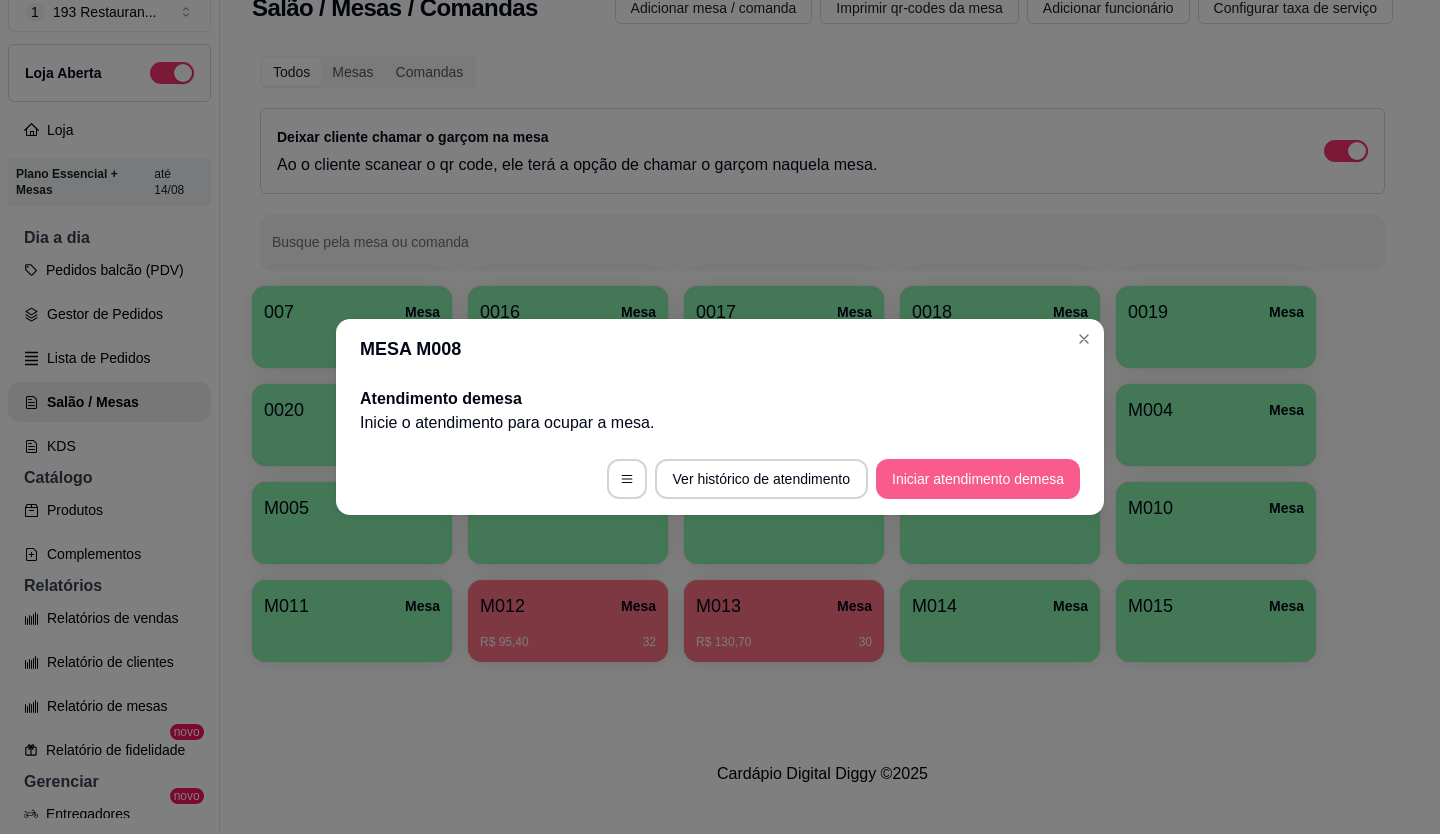 click on "Iniciar atendimento de  mesa" at bounding box center [978, 479] 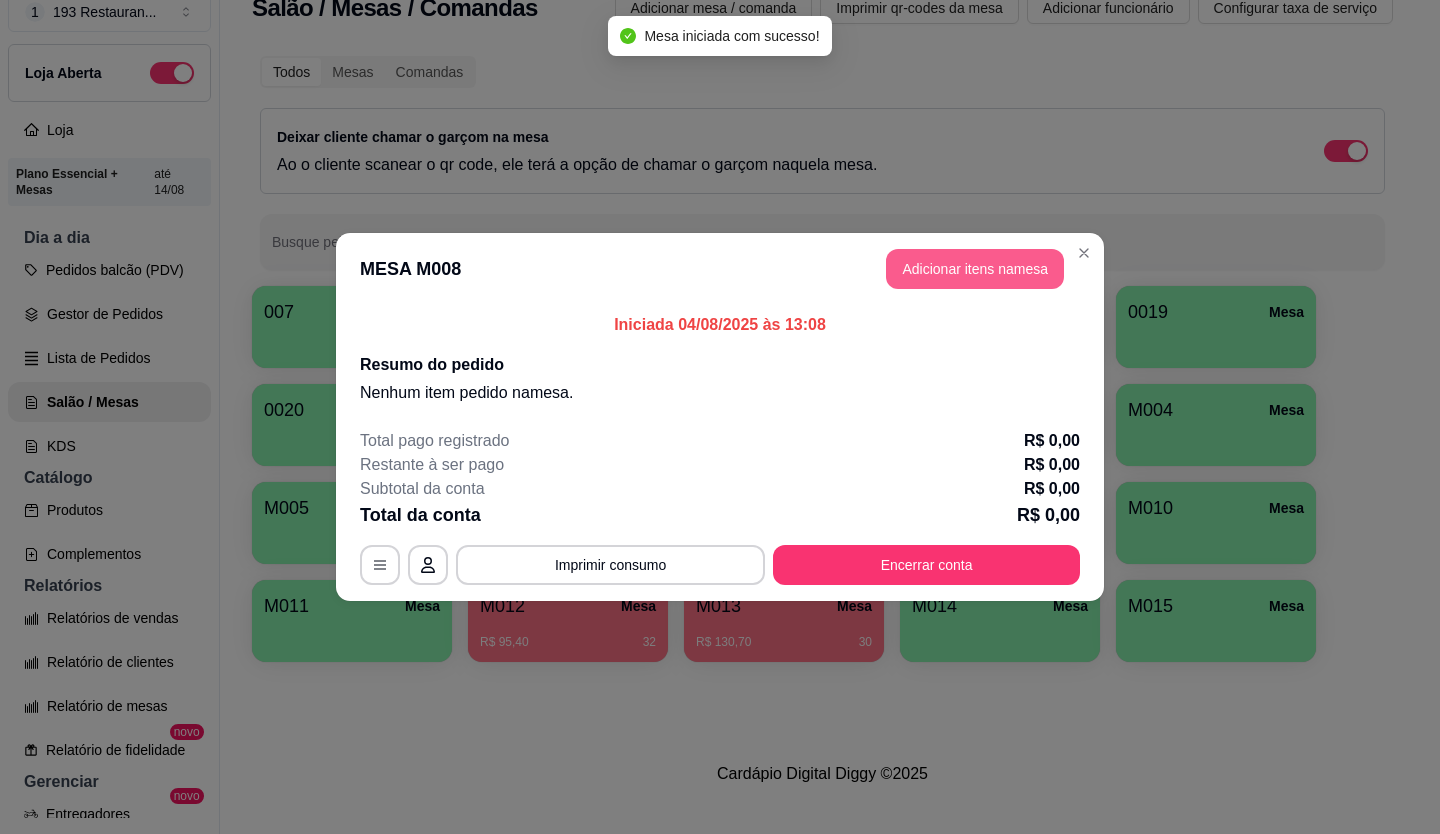 click on "Adicionar itens na  mesa" at bounding box center (975, 269) 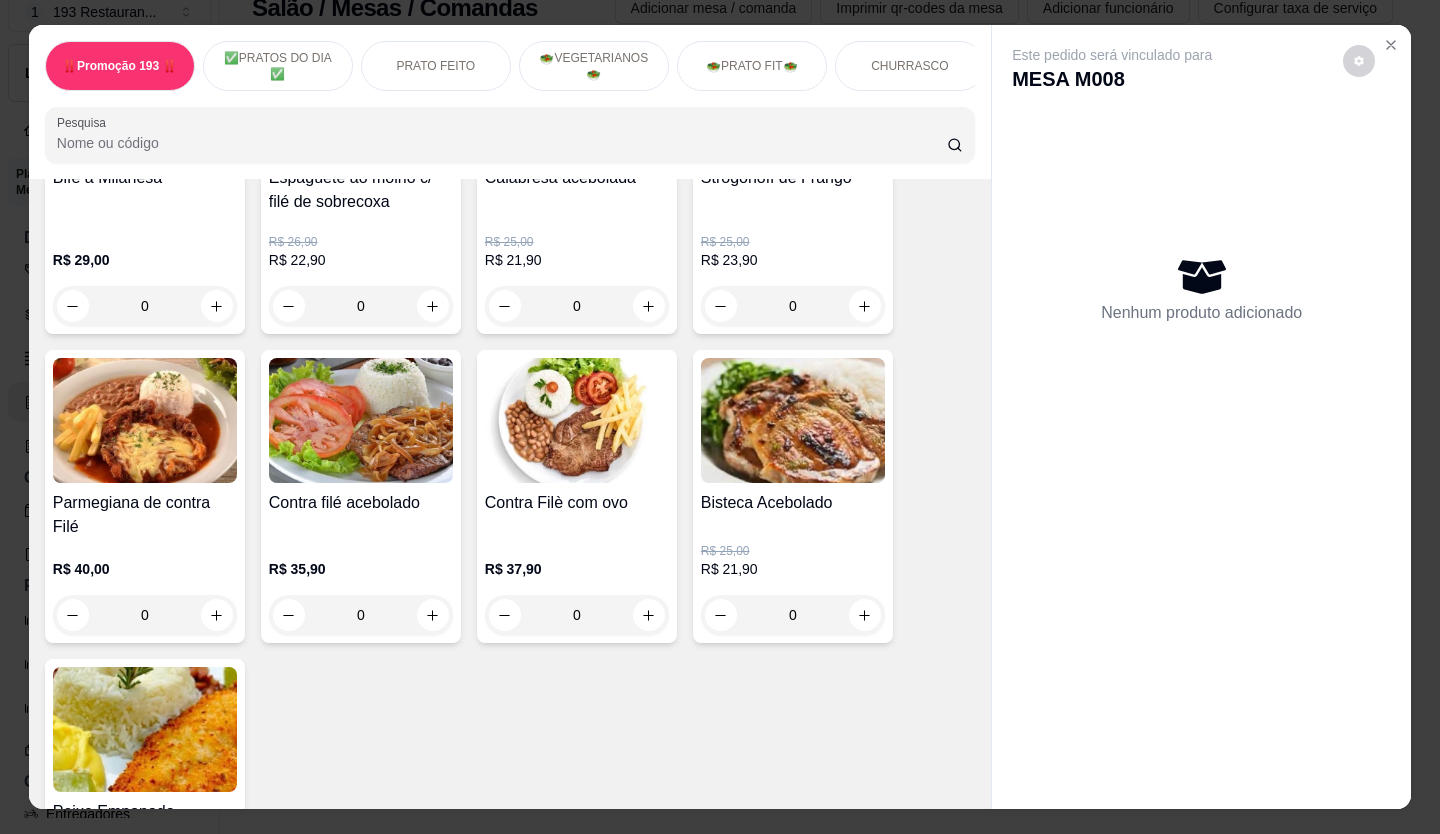 scroll, scrollTop: 2100, scrollLeft: 0, axis: vertical 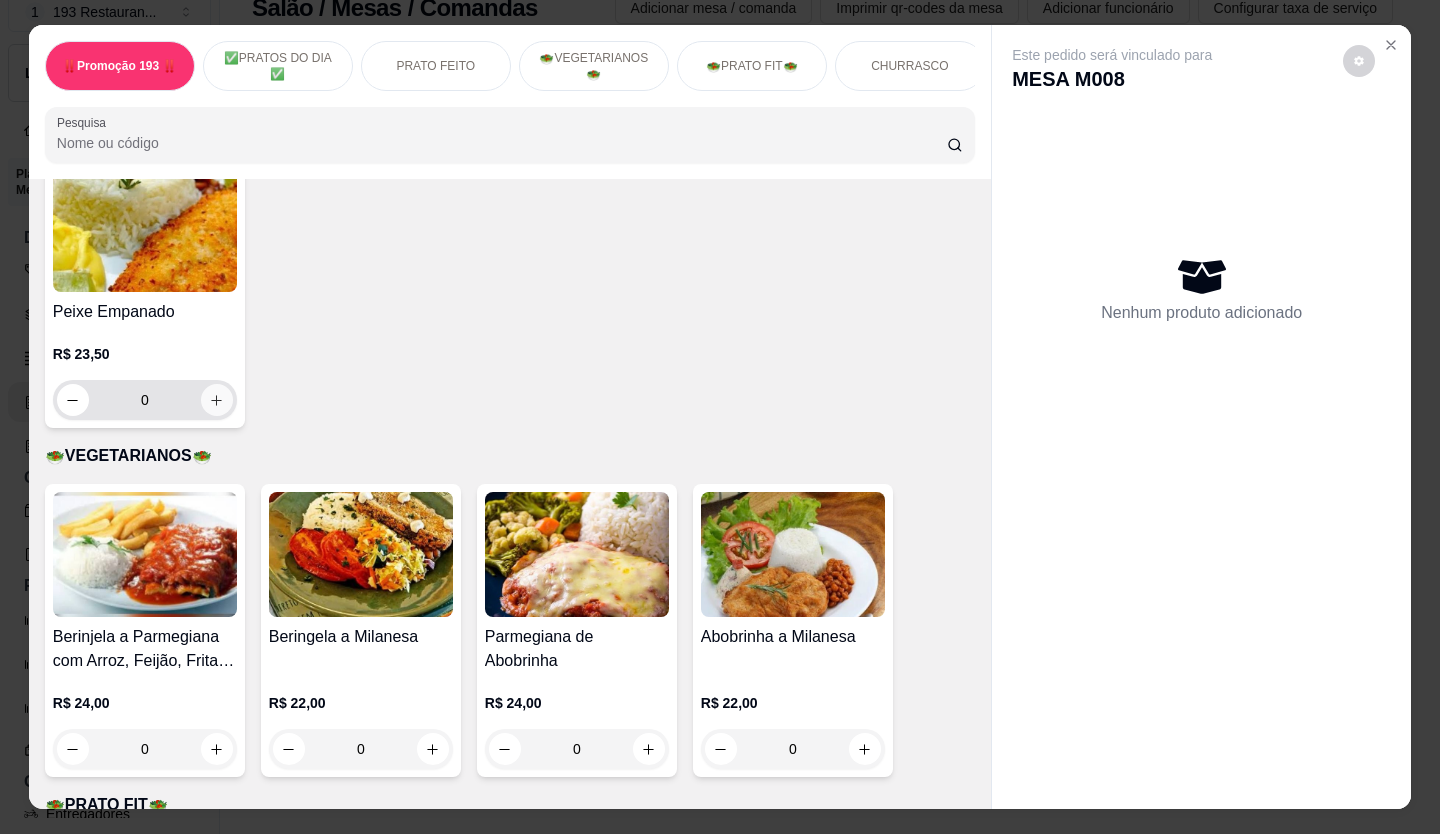 click at bounding box center (217, 400) 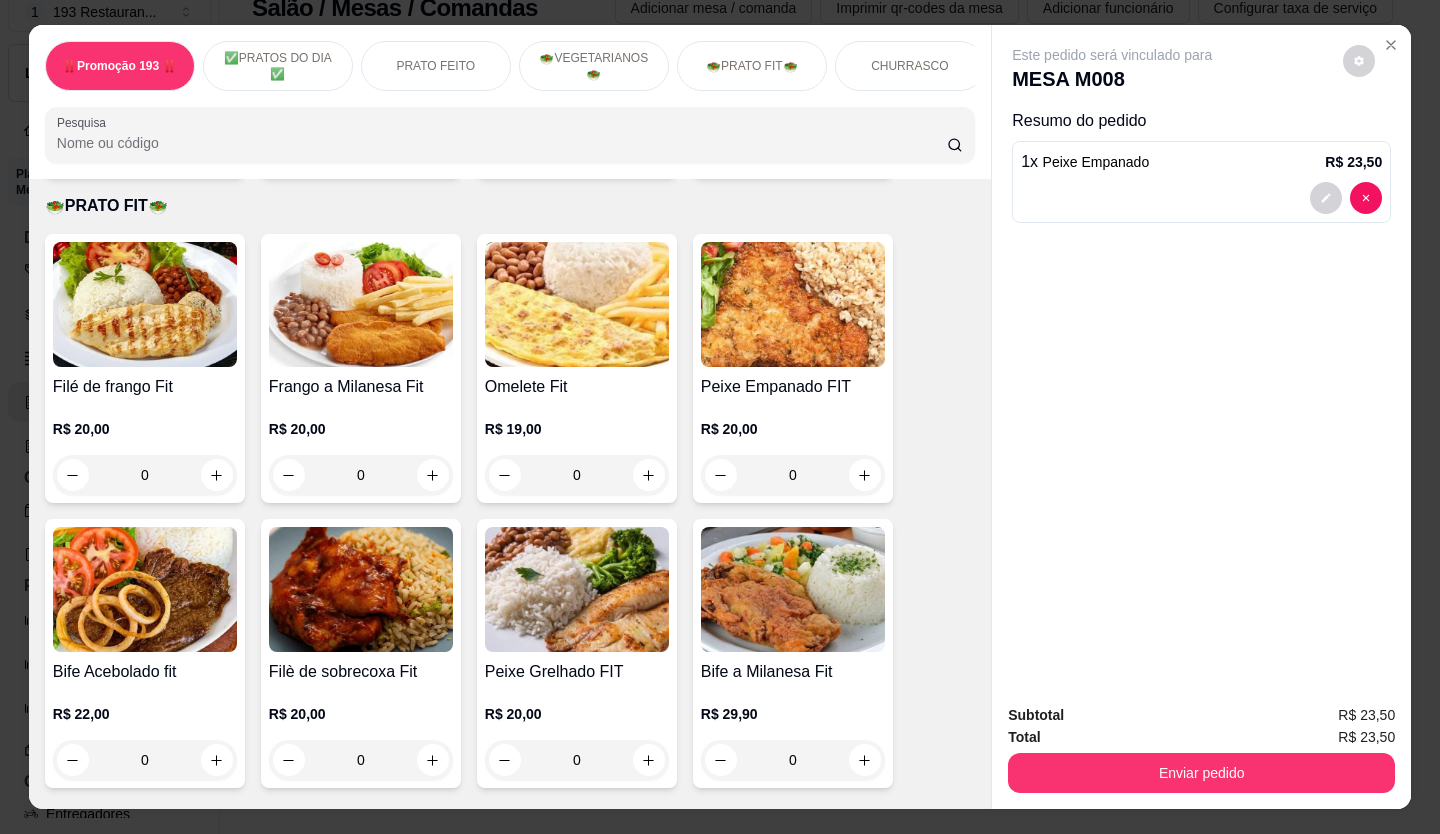 scroll, scrollTop: 3101, scrollLeft: 0, axis: vertical 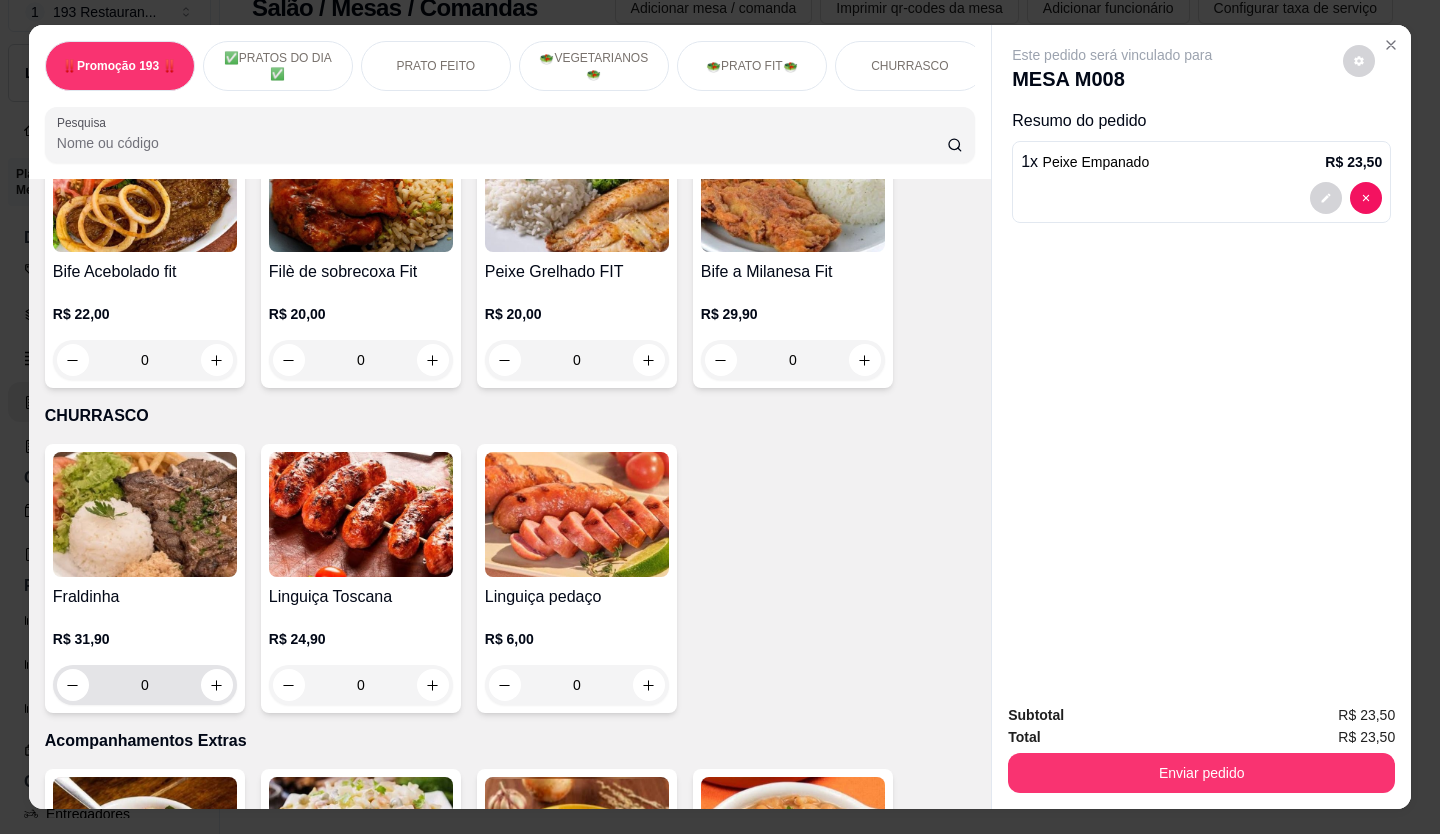 click 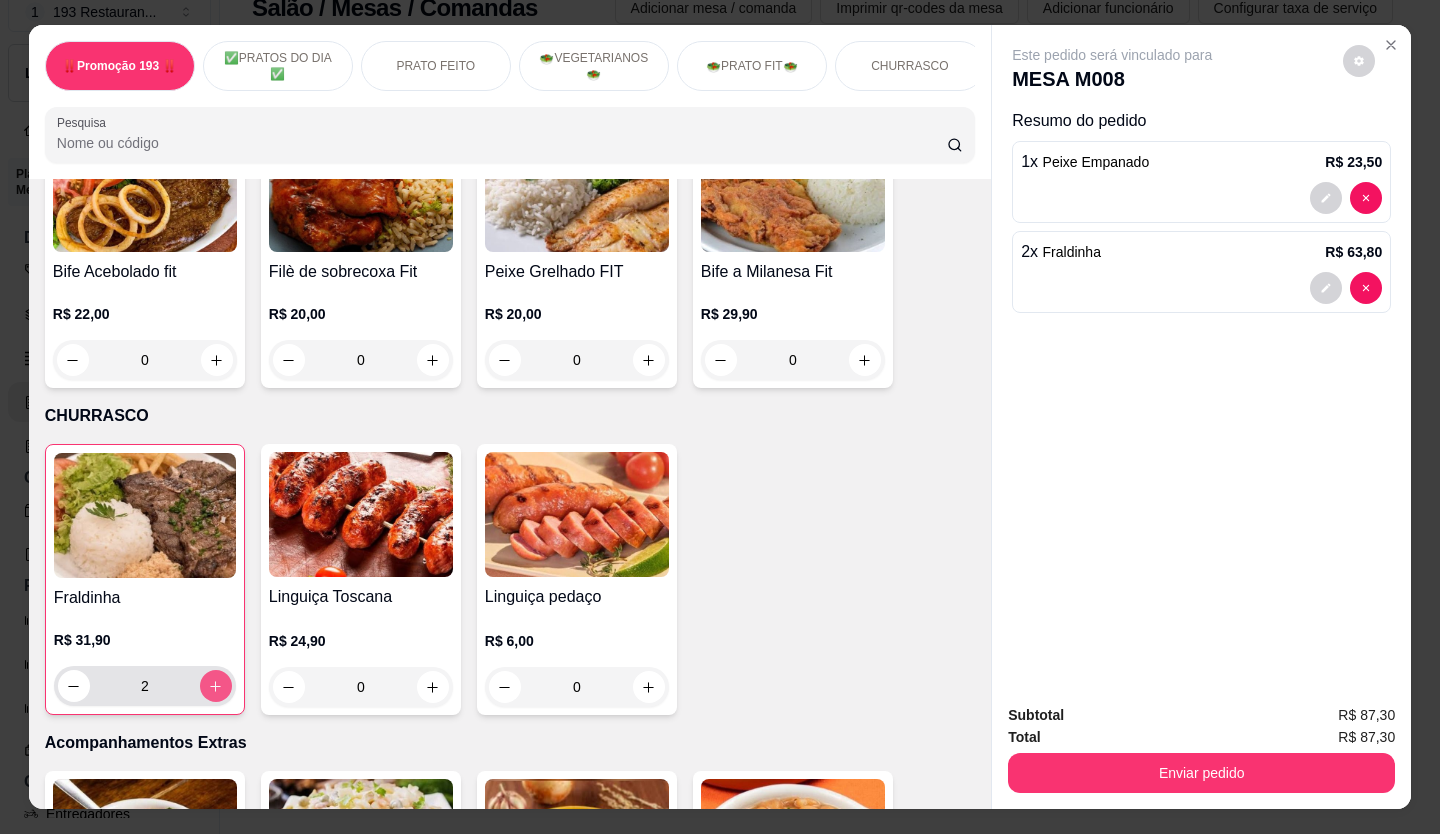 type on "2" 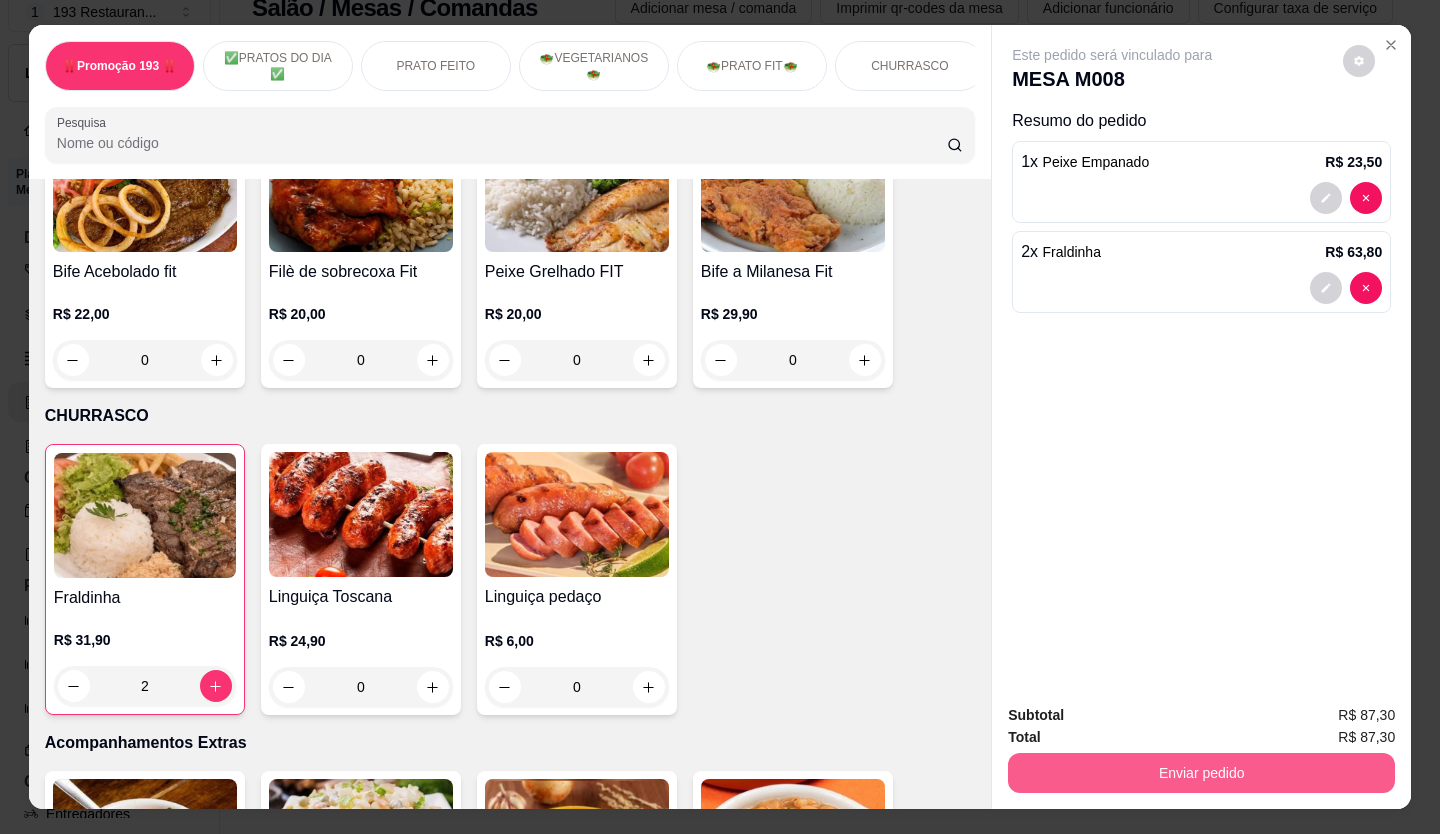 click on "Enviar pedido" at bounding box center (1201, 773) 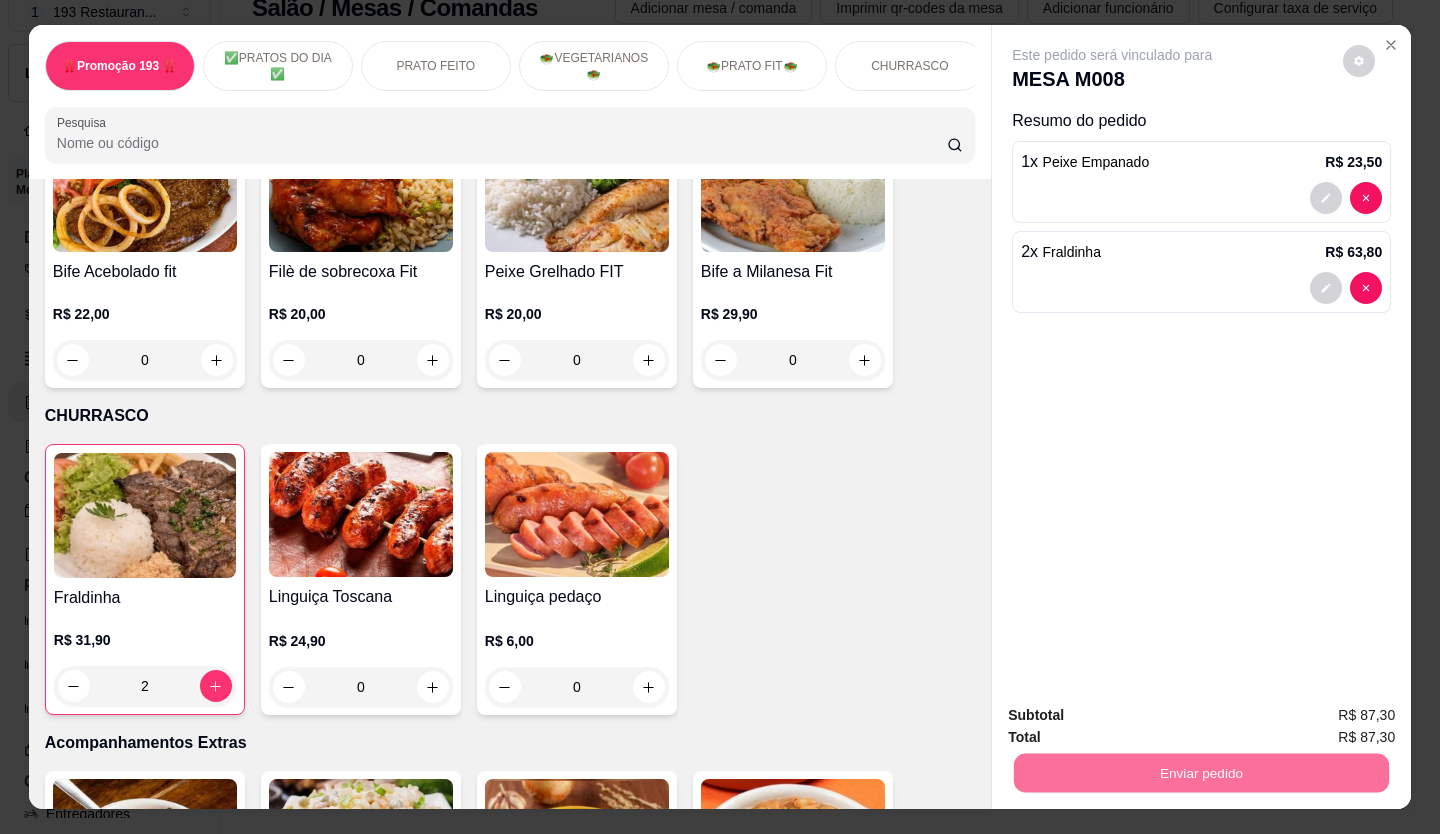click on "Não registrar e enviar pedido" at bounding box center [1135, 716] 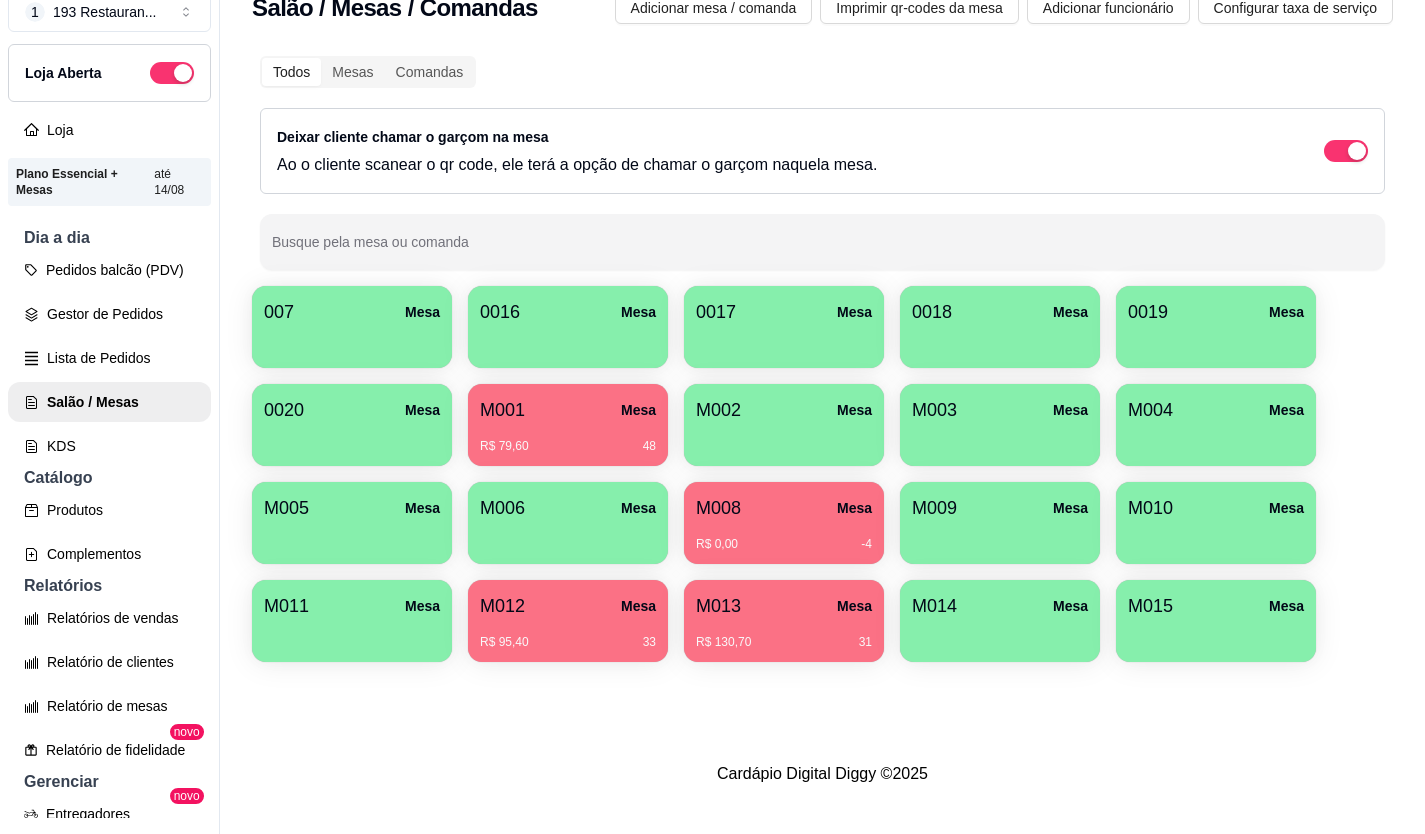 click on "M012 Mesa" at bounding box center [568, 606] 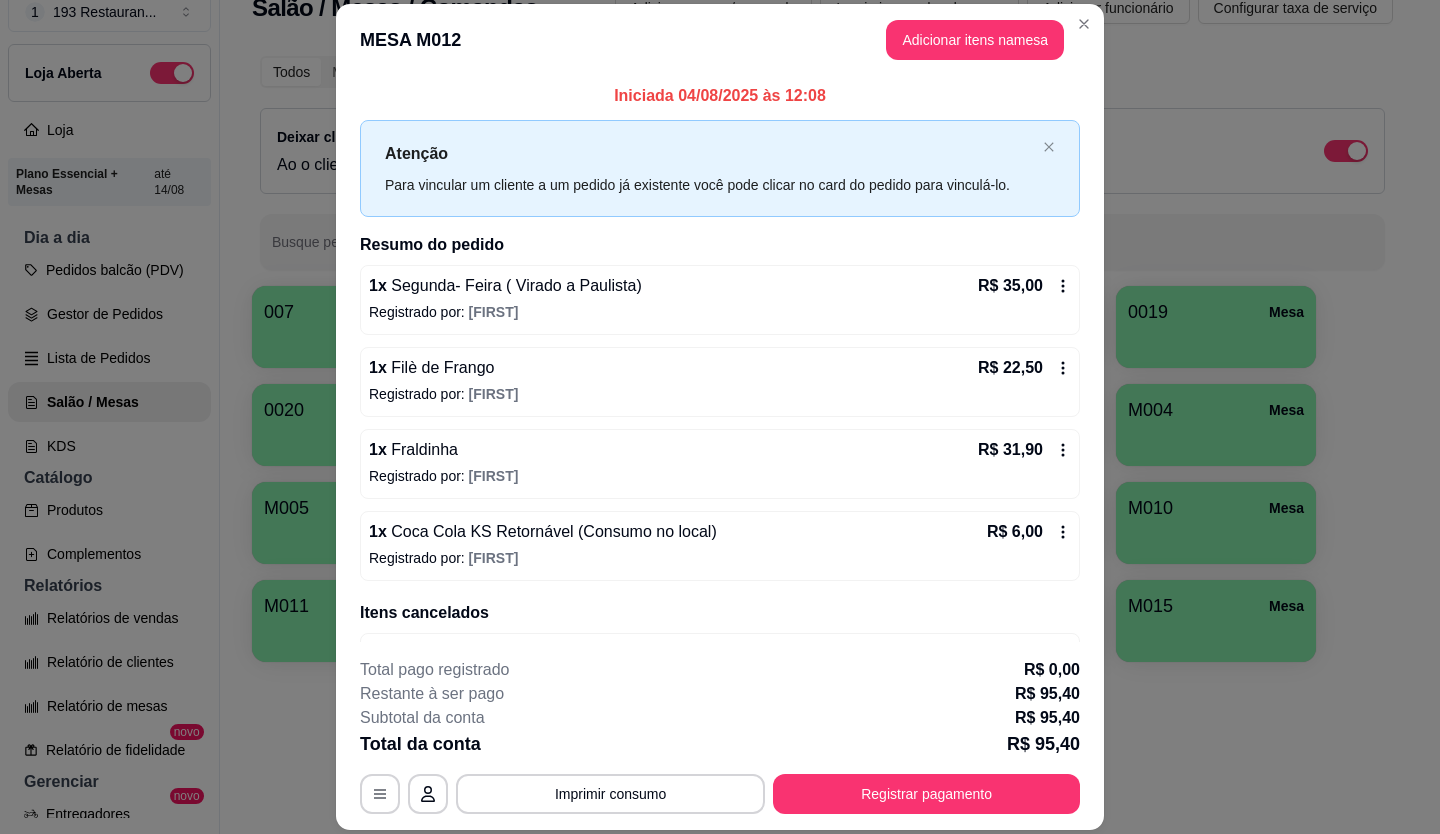 scroll, scrollTop: 135, scrollLeft: 0, axis: vertical 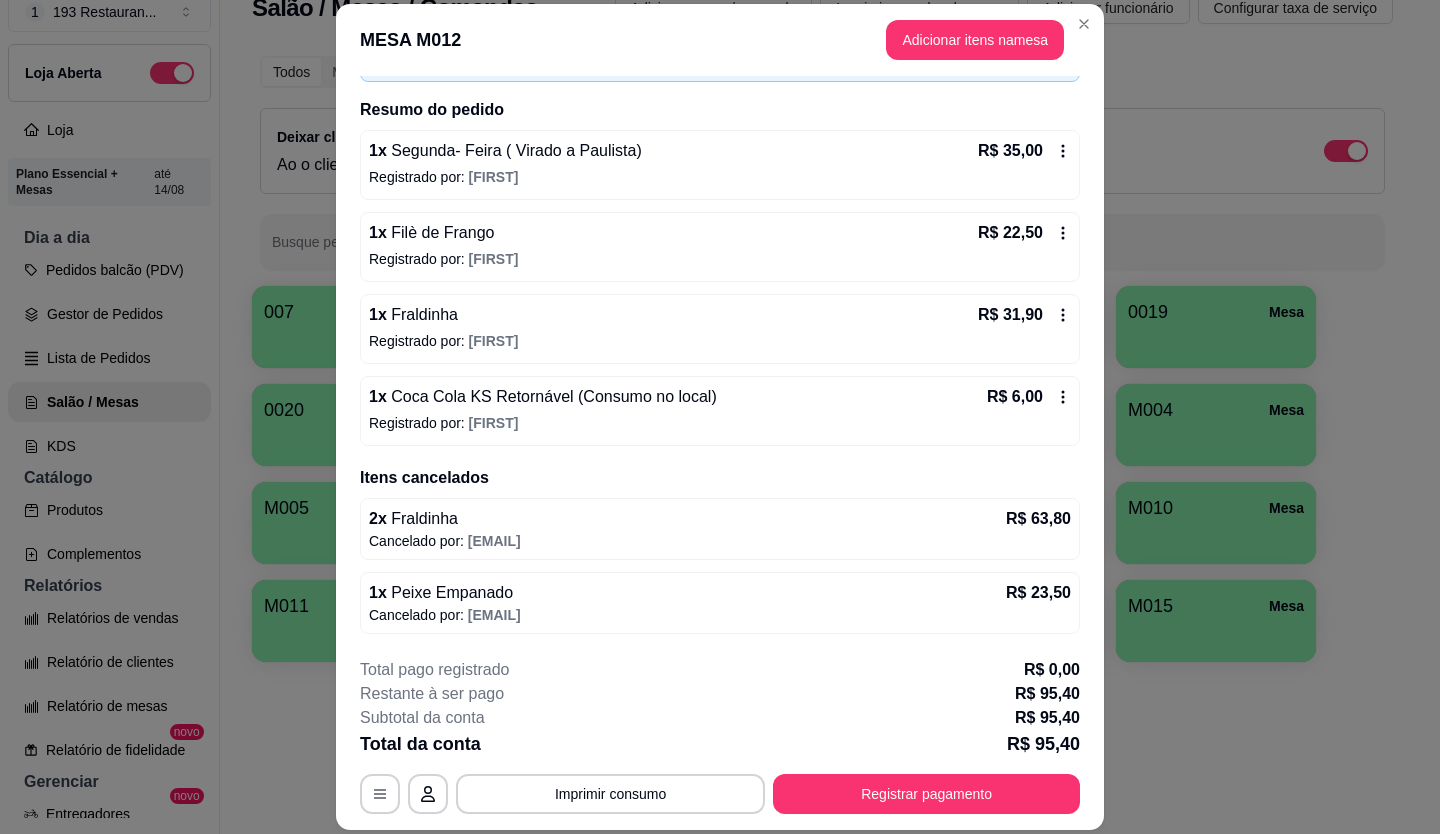 click 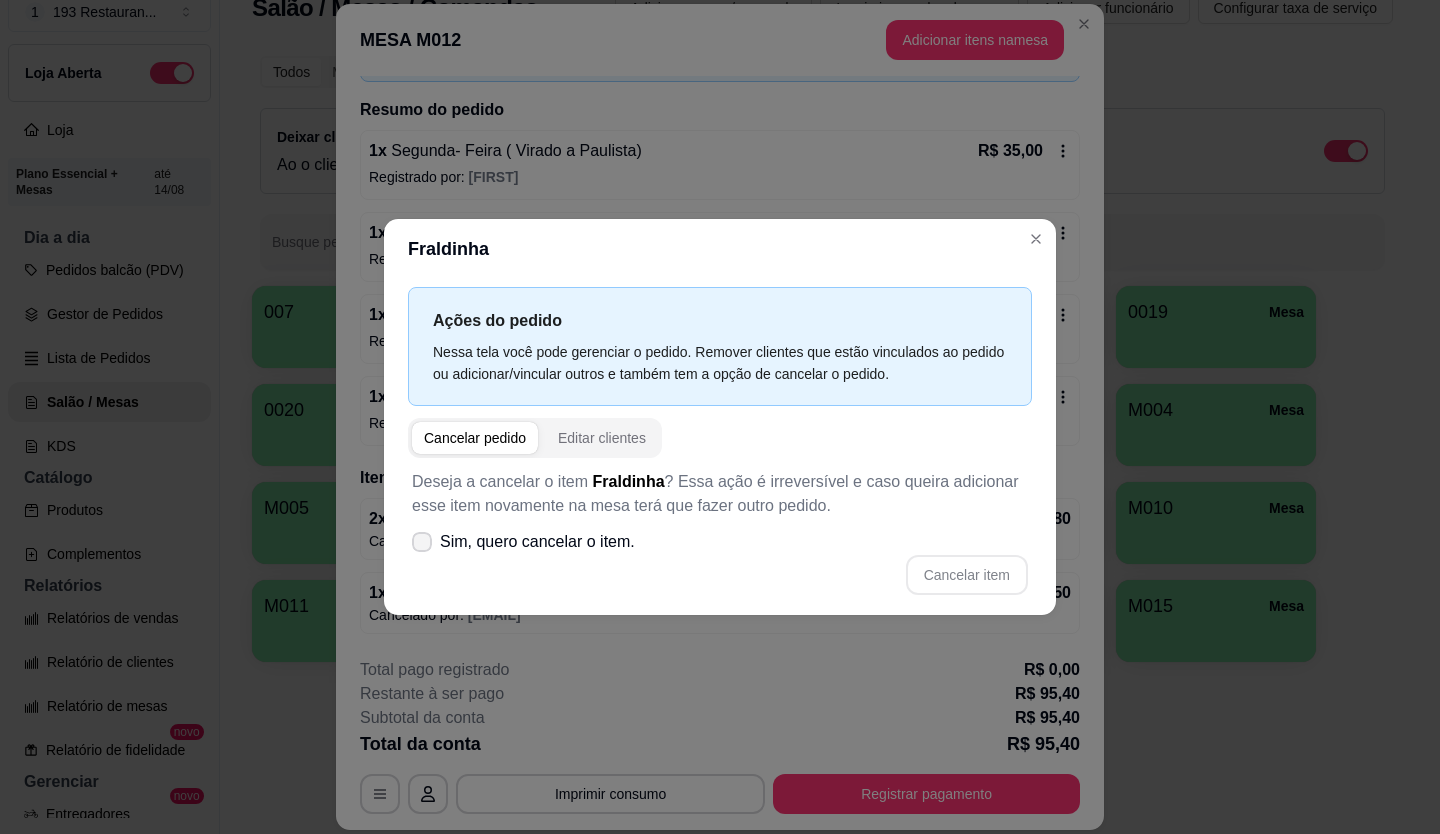 click on "Sim, quero cancelar o item." at bounding box center [537, 542] 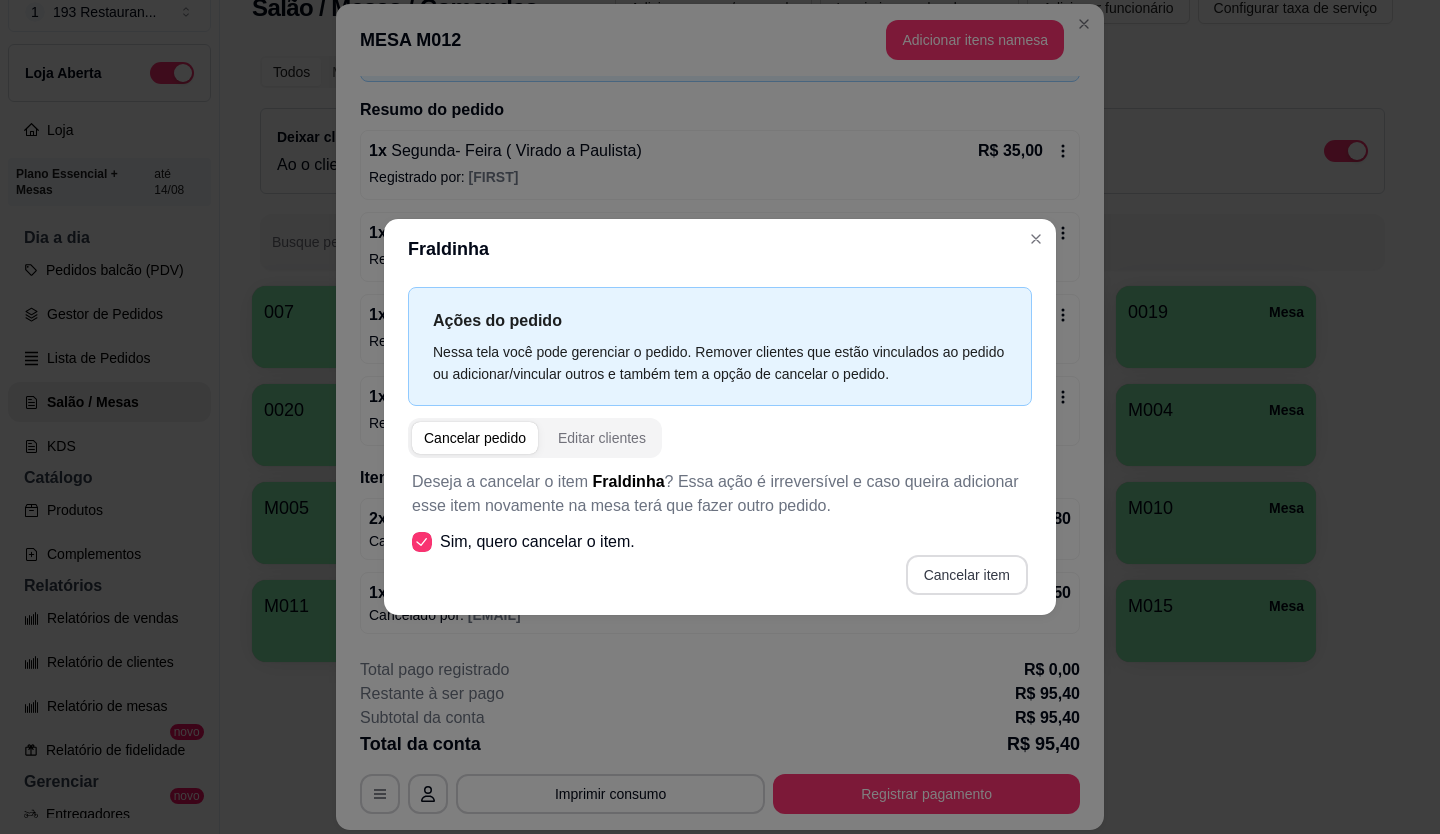 click on "Cancelar item" at bounding box center [967, 575] 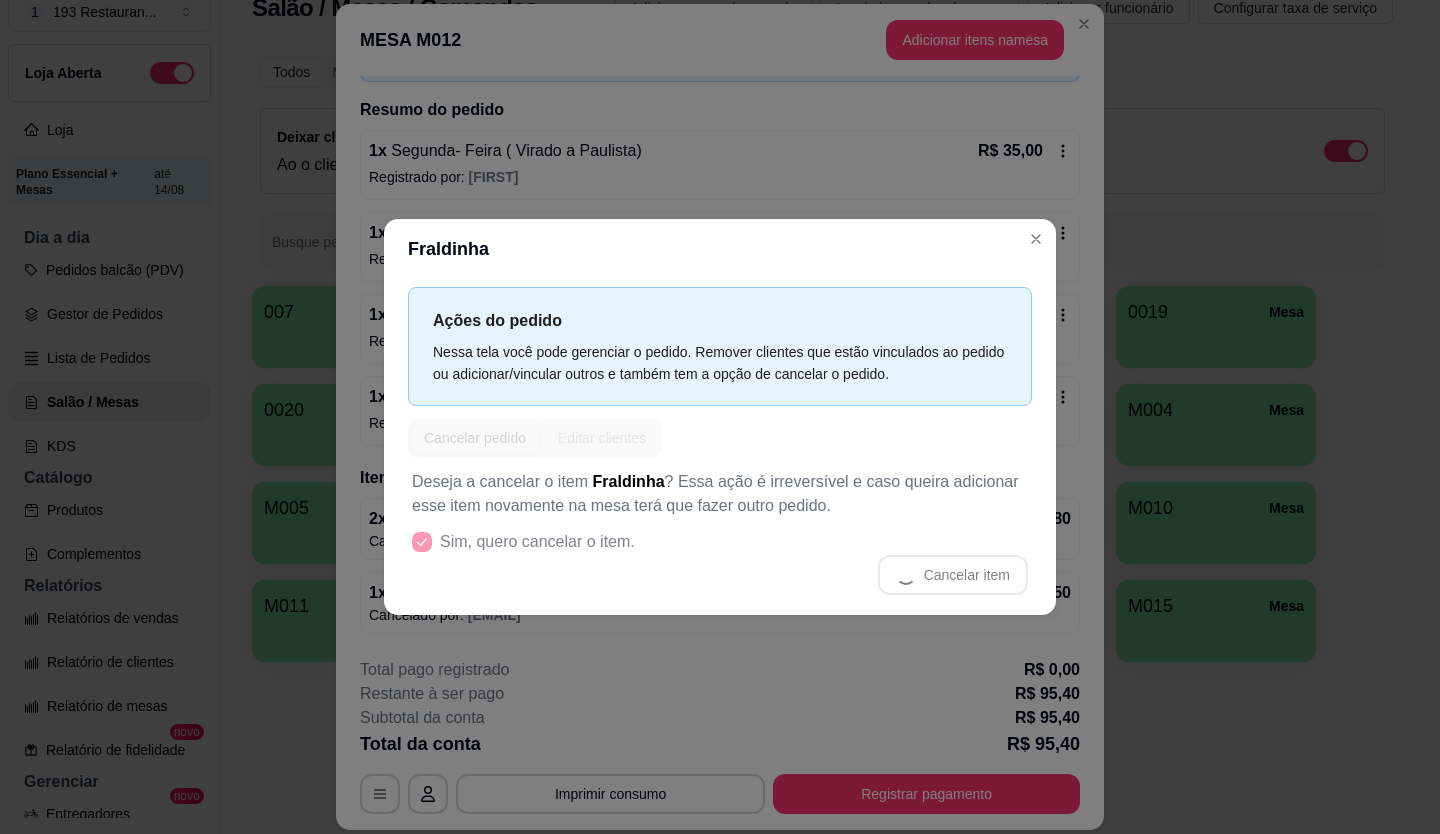 scroll, scrollTop: 127, scrollLeft: 0, axis: vertical 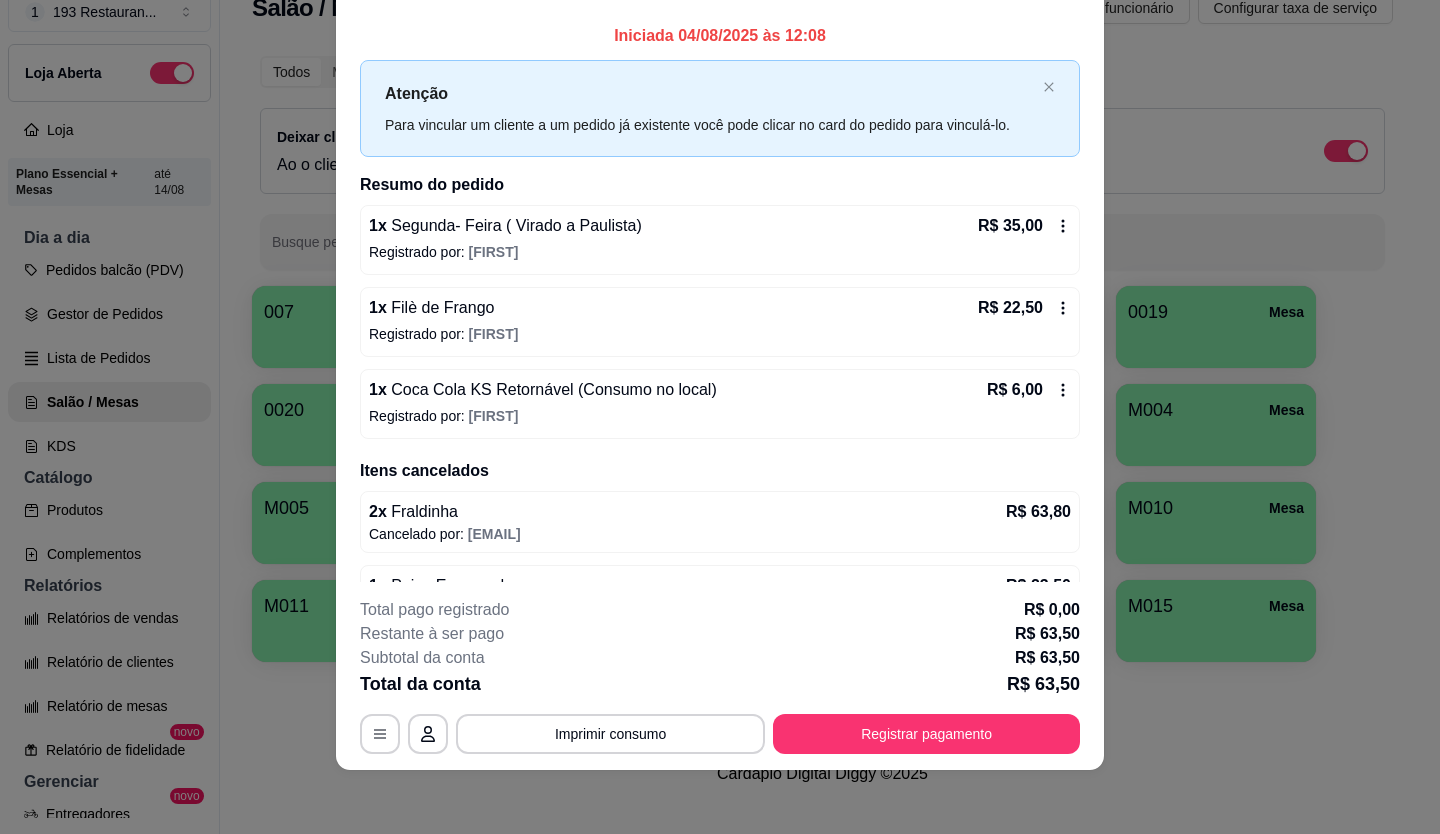 click on "Atenção Para vincular um cliente a um pedido já existente você pode clicar no card do pedido para vinculá-lo." at bounding box center [720, 108] 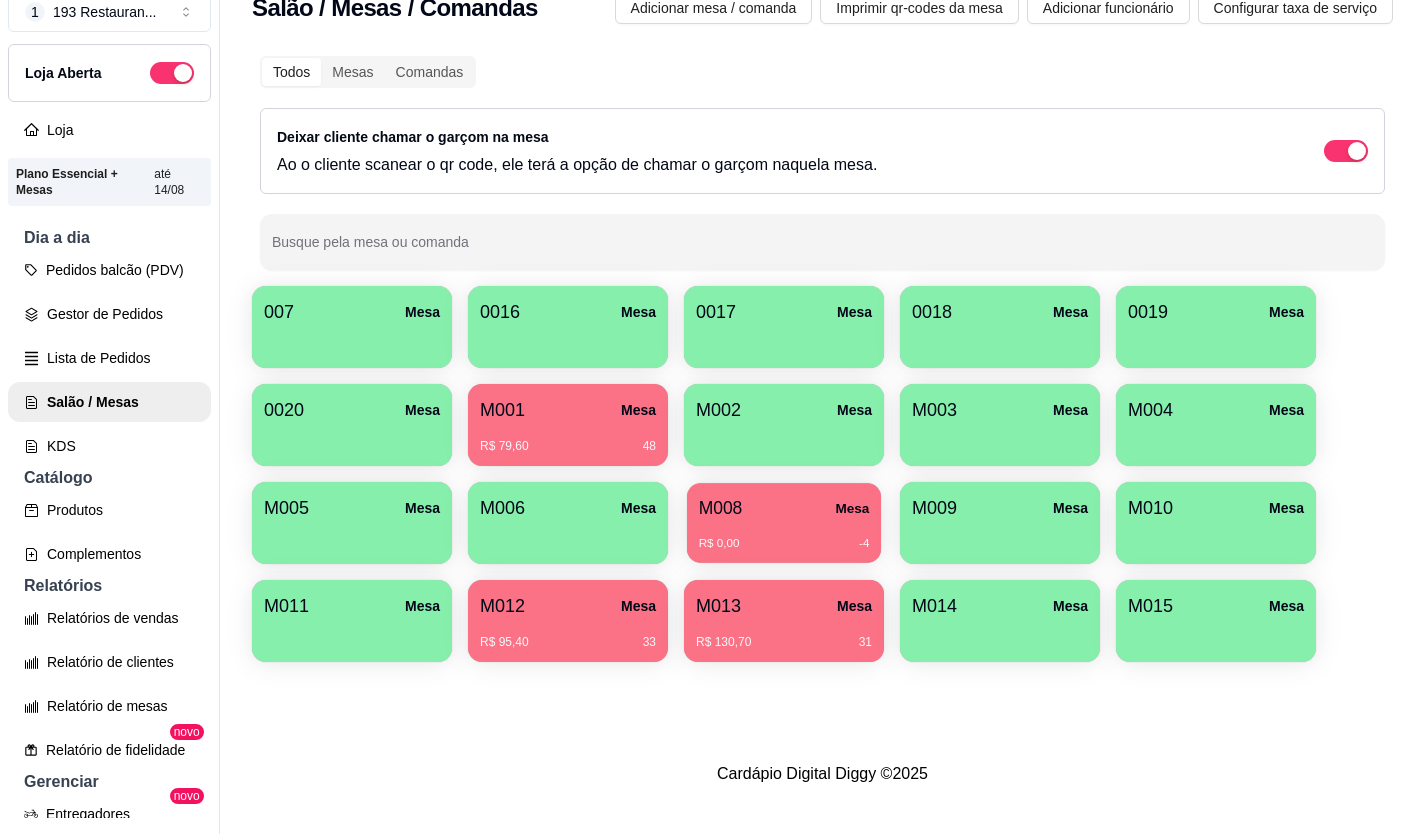 click on "M008 Mesa" at bounding box center (784, 508) 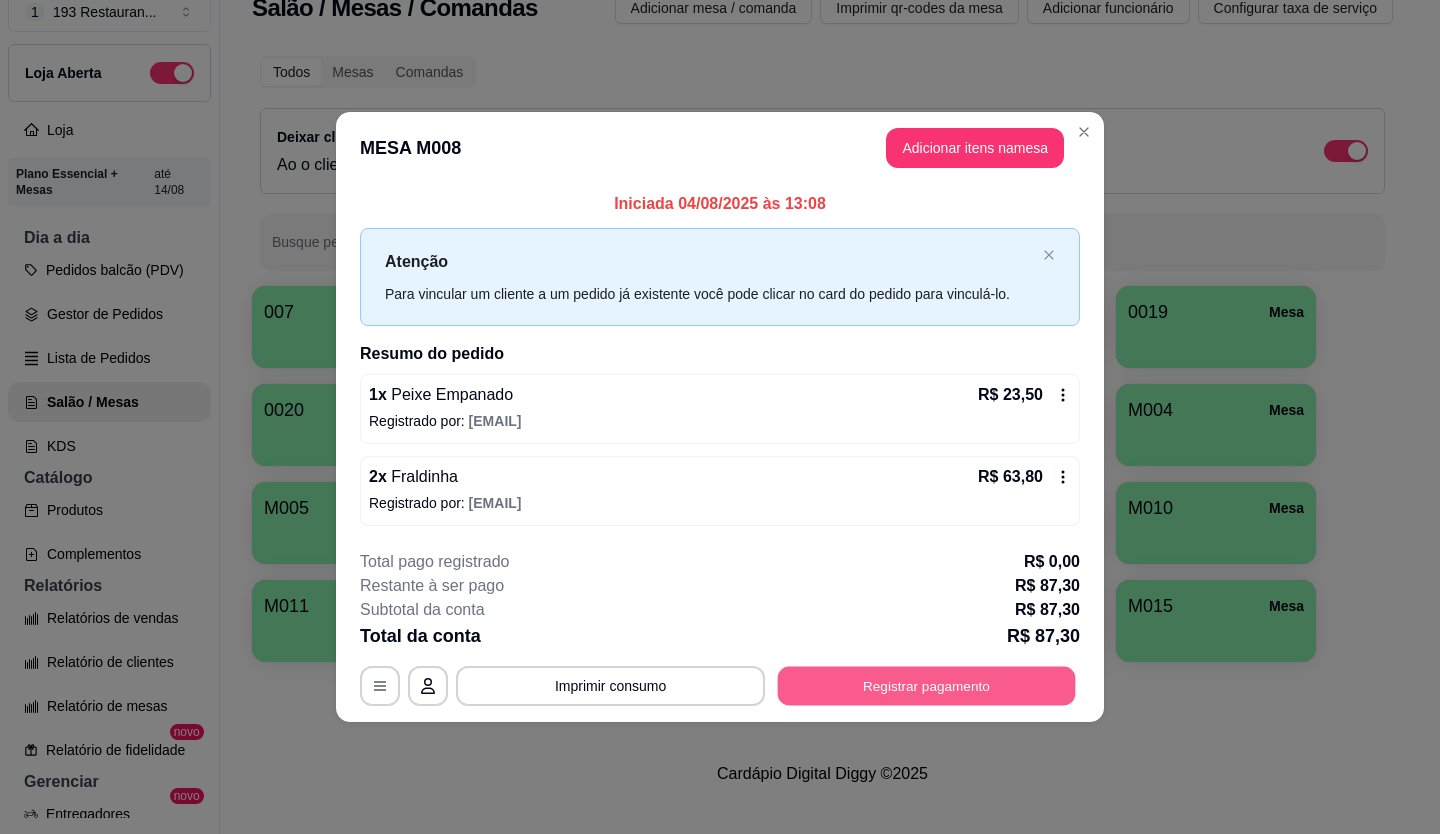 click on "Registrar pagamento" at bounding box center (927, 685) 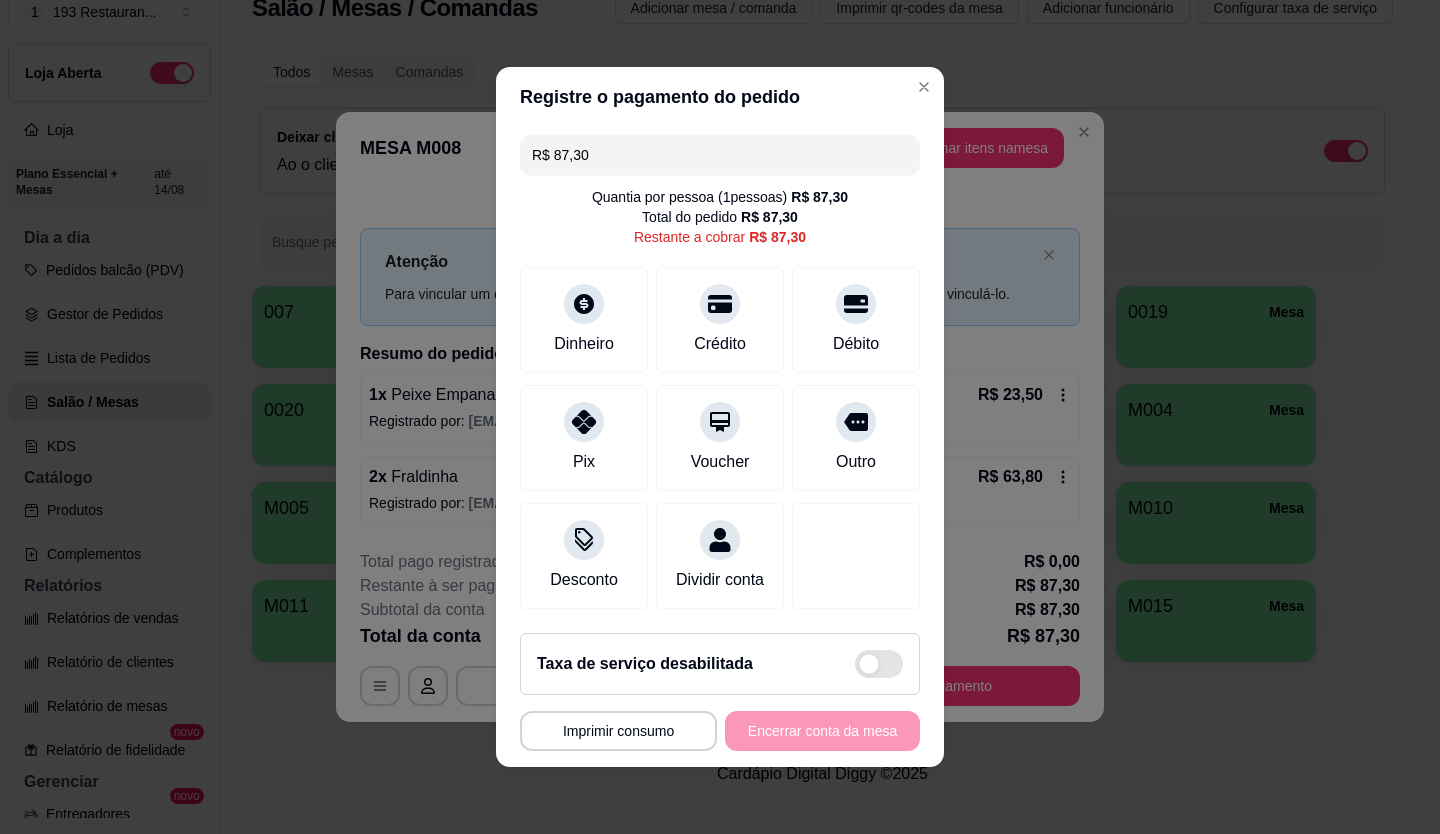 click at bounding box center [879, 664] 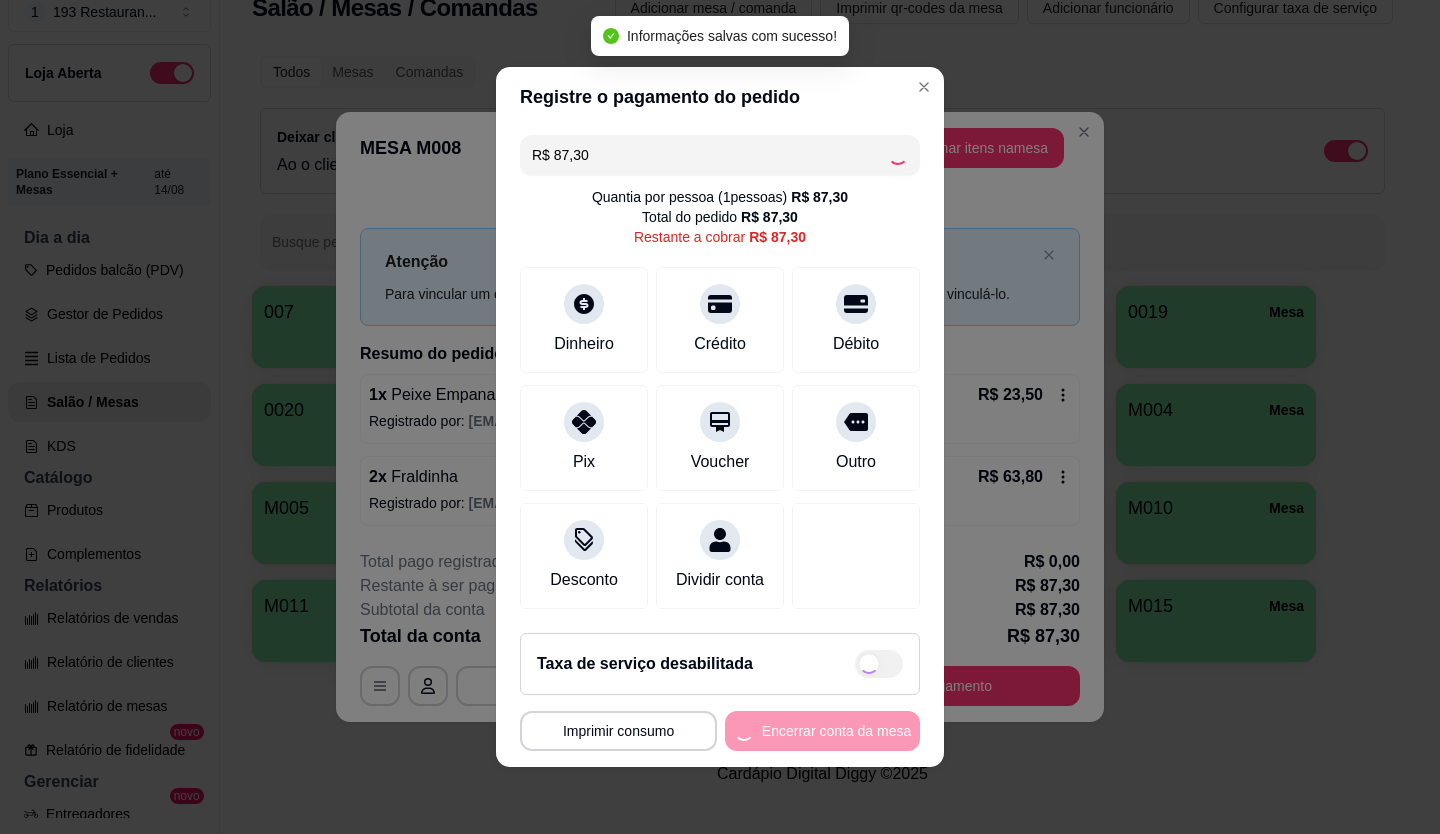checkbox on "true" 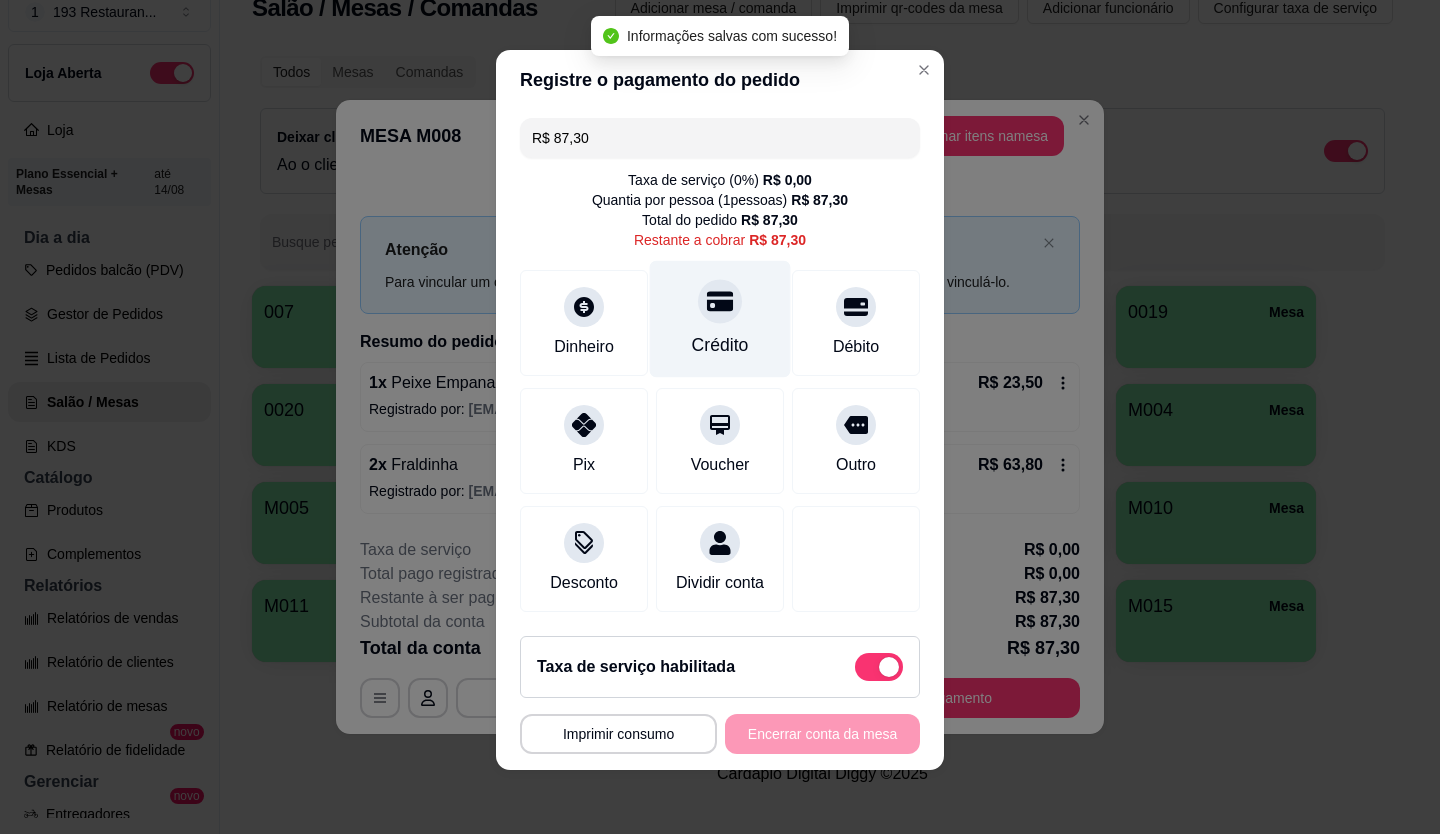 scroll, scrollTop: 19, scrollLeft: 0, axis: vertical 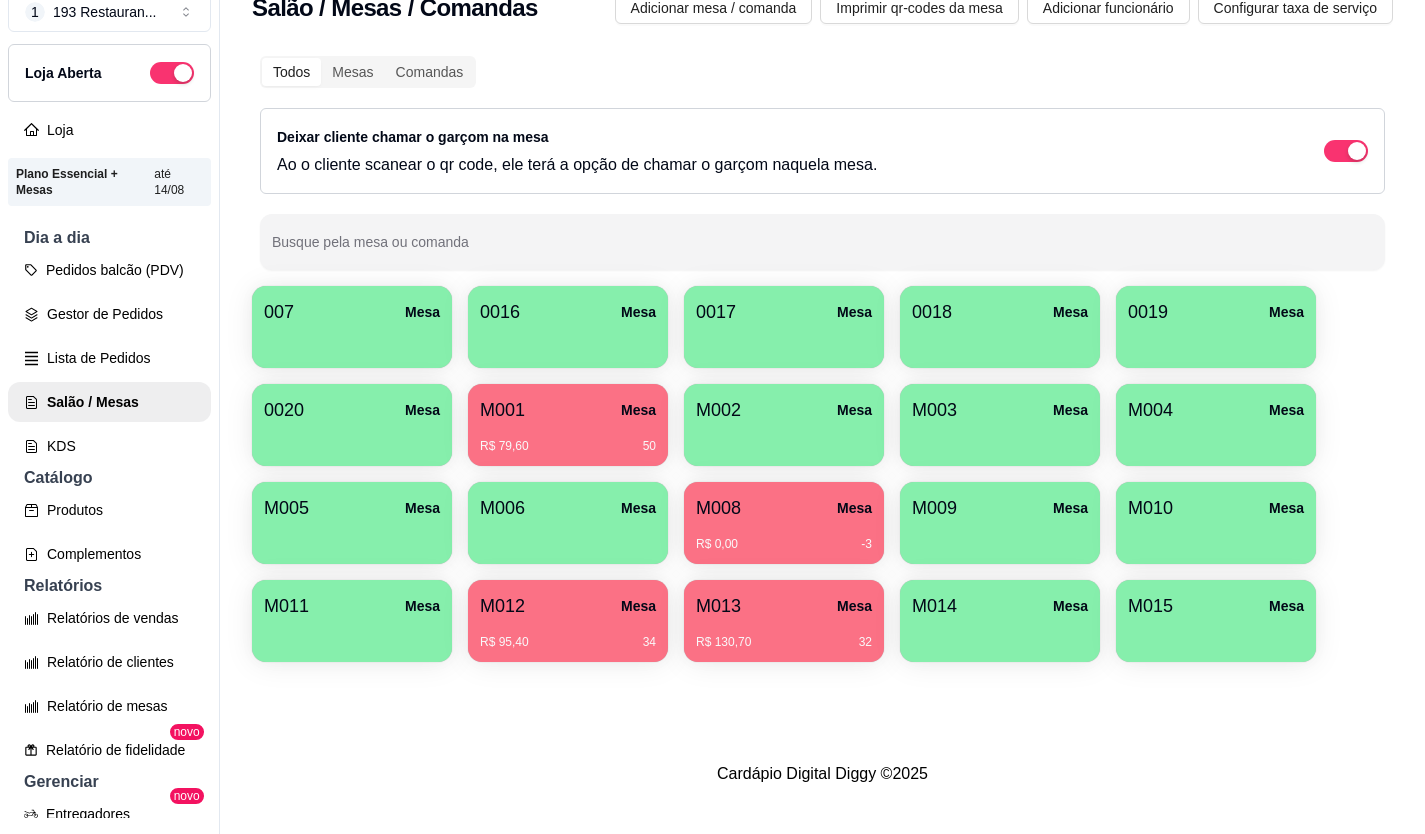 click on "R$ 79,60 50" at bounding box center [568, 439] 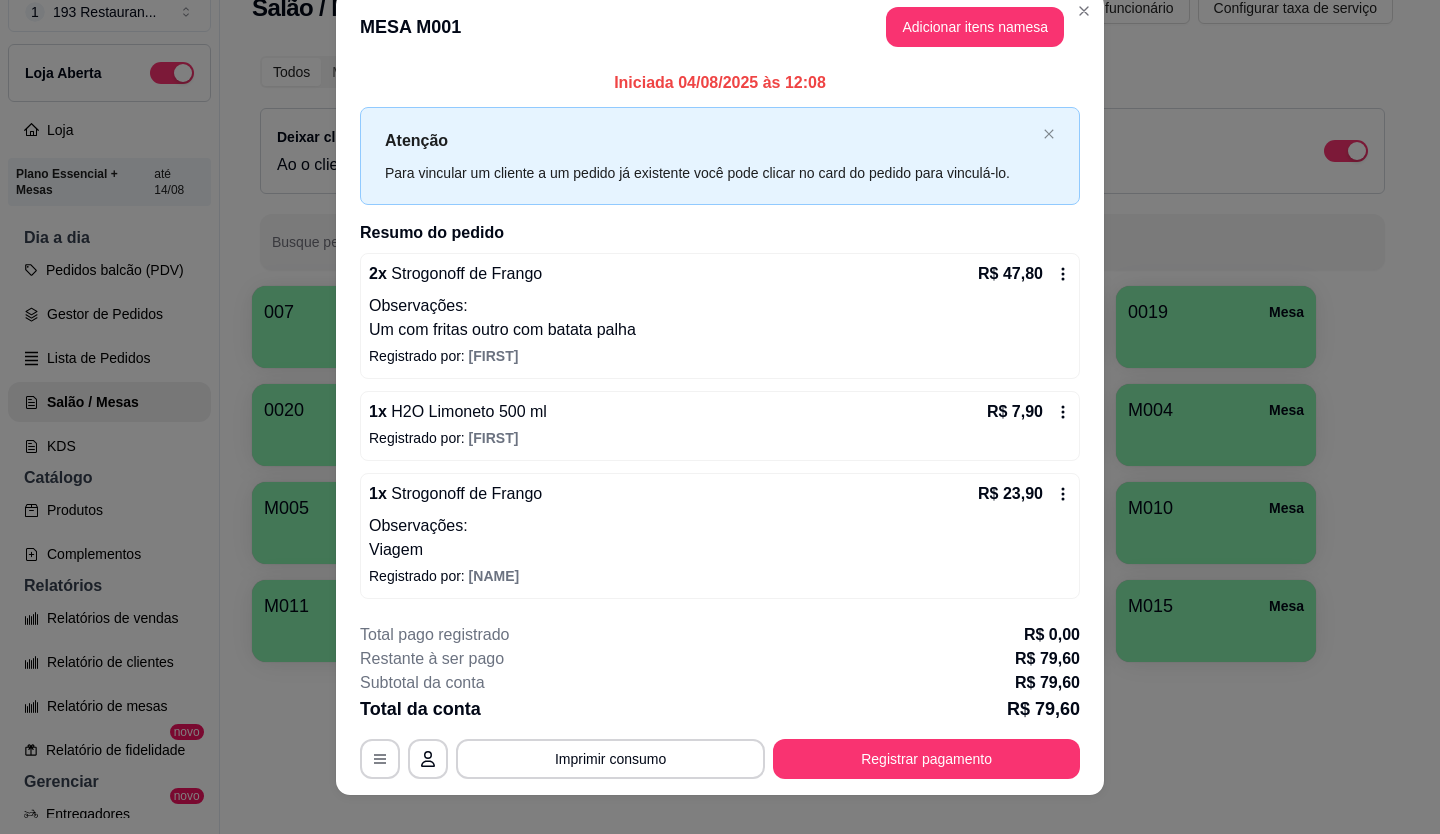 scroll, scrollTop: 0, scrollLeft: 0, axis: both 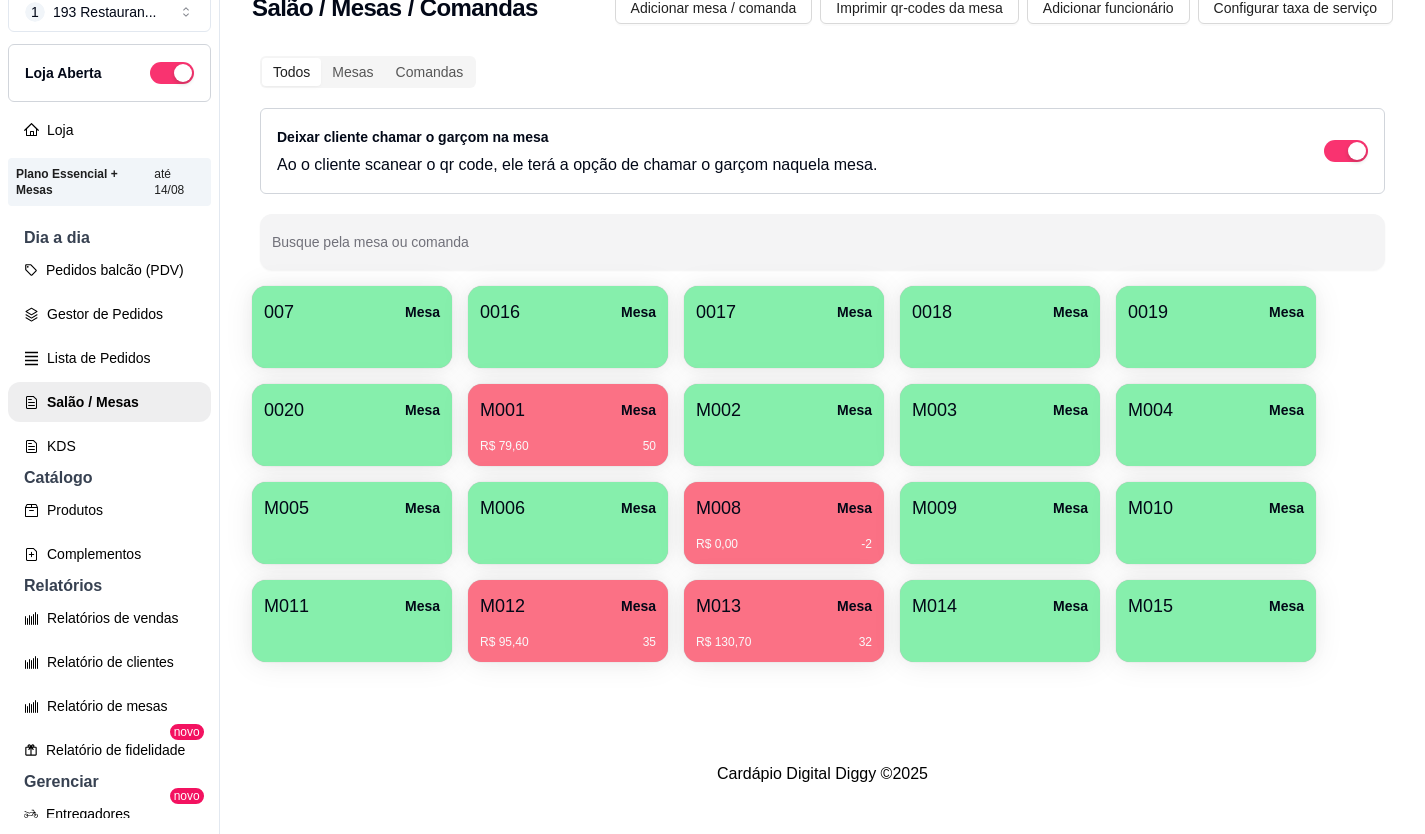 click on "R$ 130,70 32" at bounding box center (784, 642) 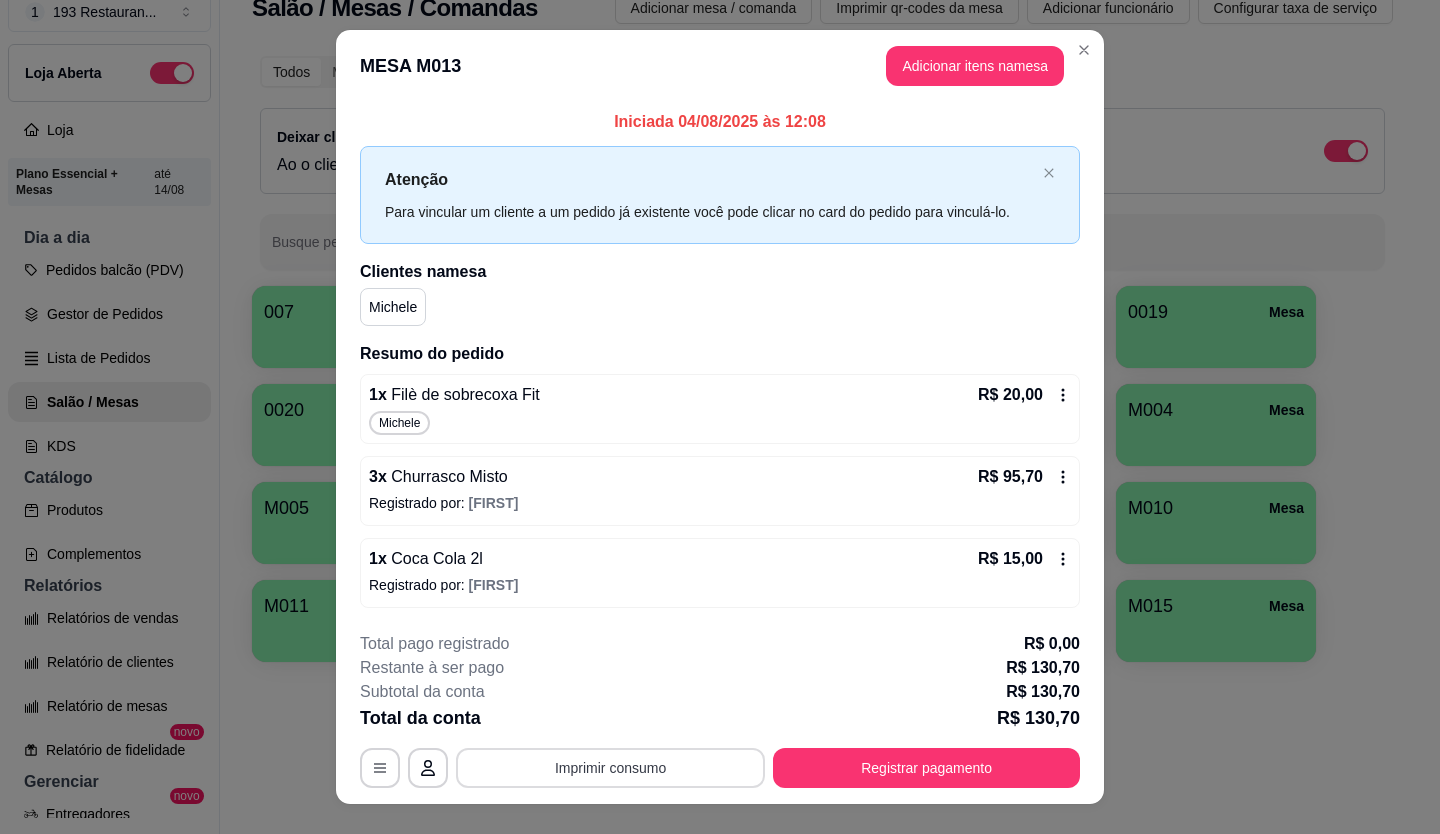 click on "Imprimir consumo" at bounding box center [610, 768] 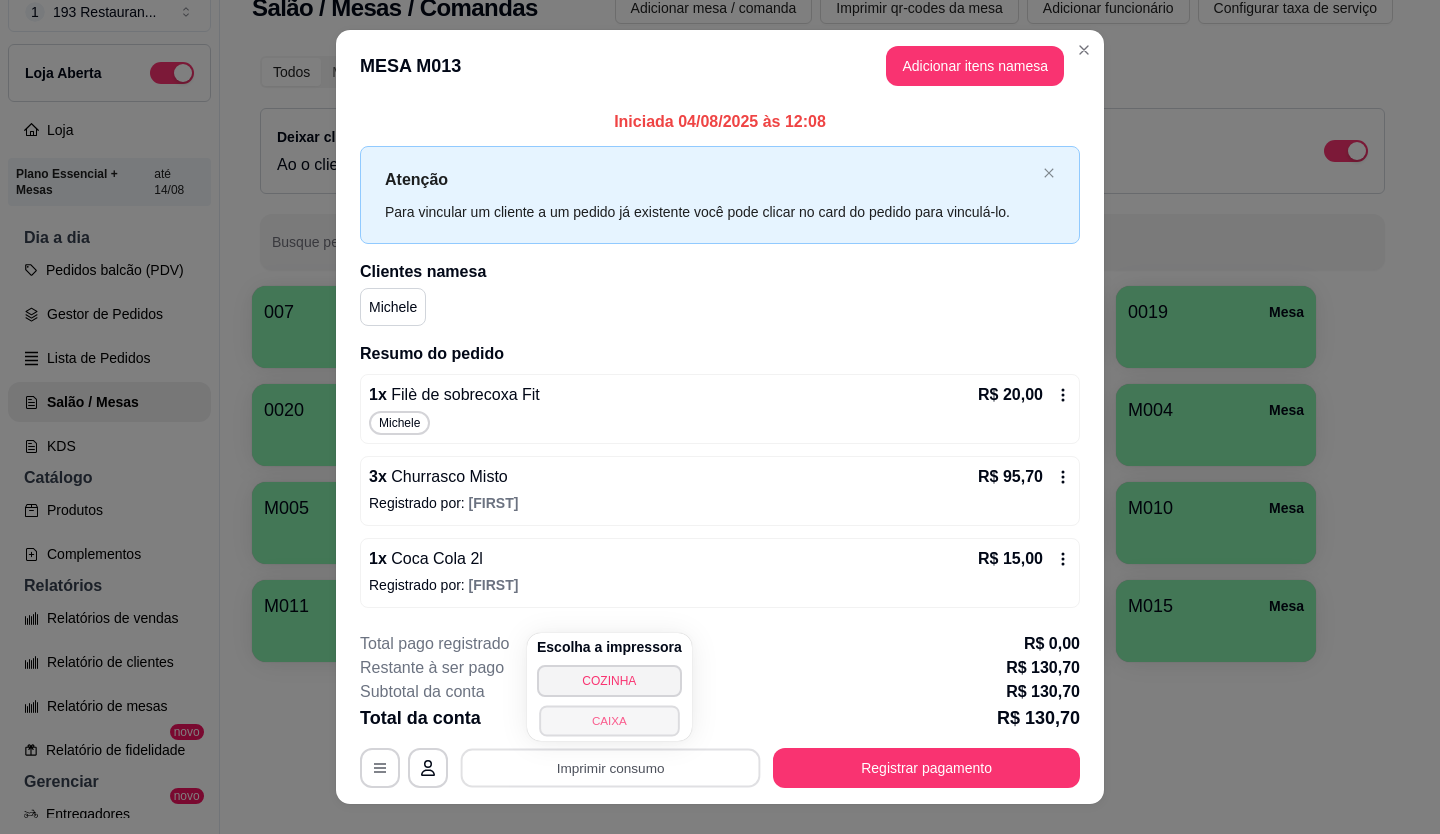 click on "CAIXA" at bounding box center [609, 720] 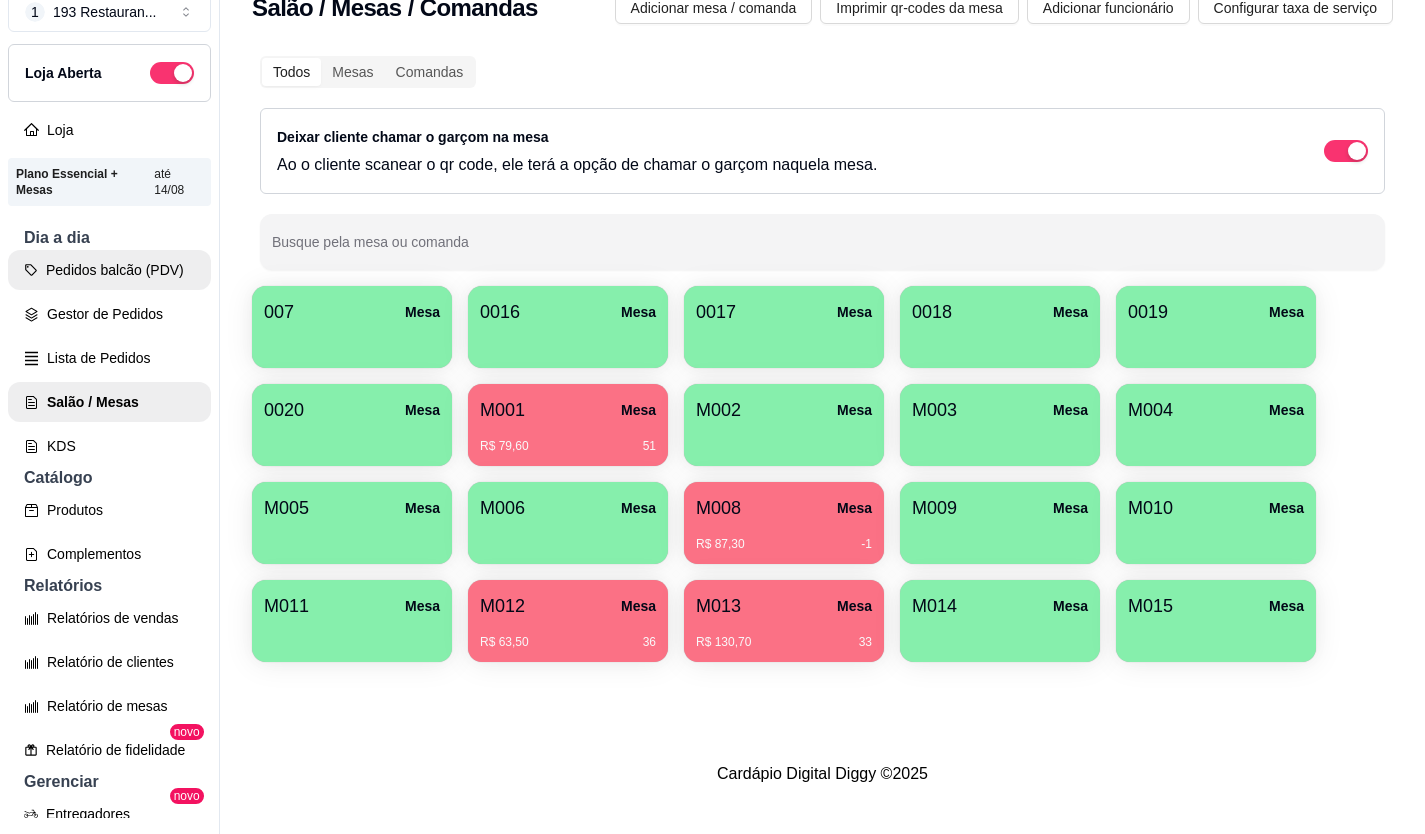 click on "Pedidos balcão (PDV)" at bounding box center [109, 270] 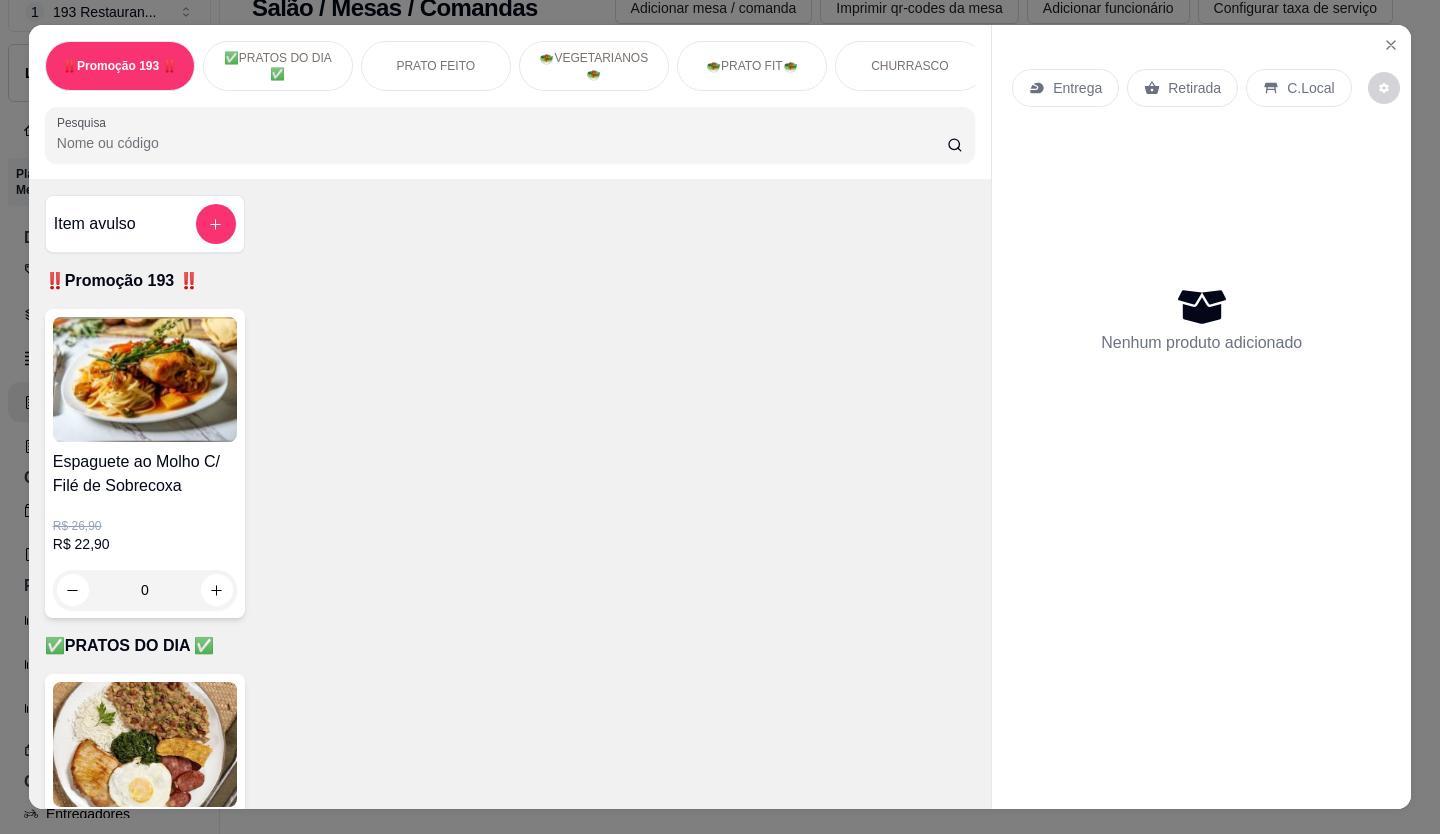 click on "Retirada" at bounding box center (1182, 88) 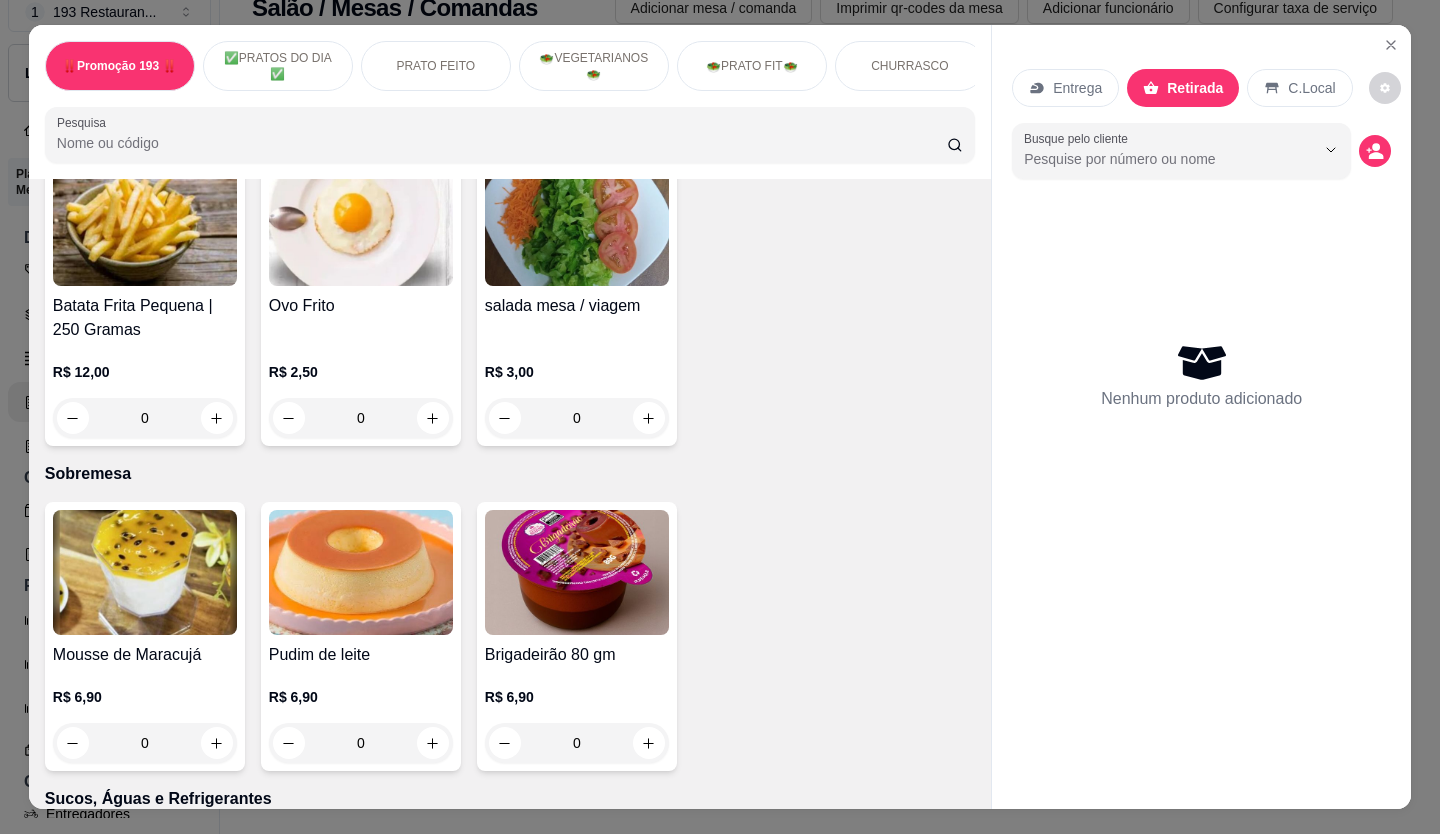scroll, scrollTop: 3400, scrollLeft: 0, axis: vertical 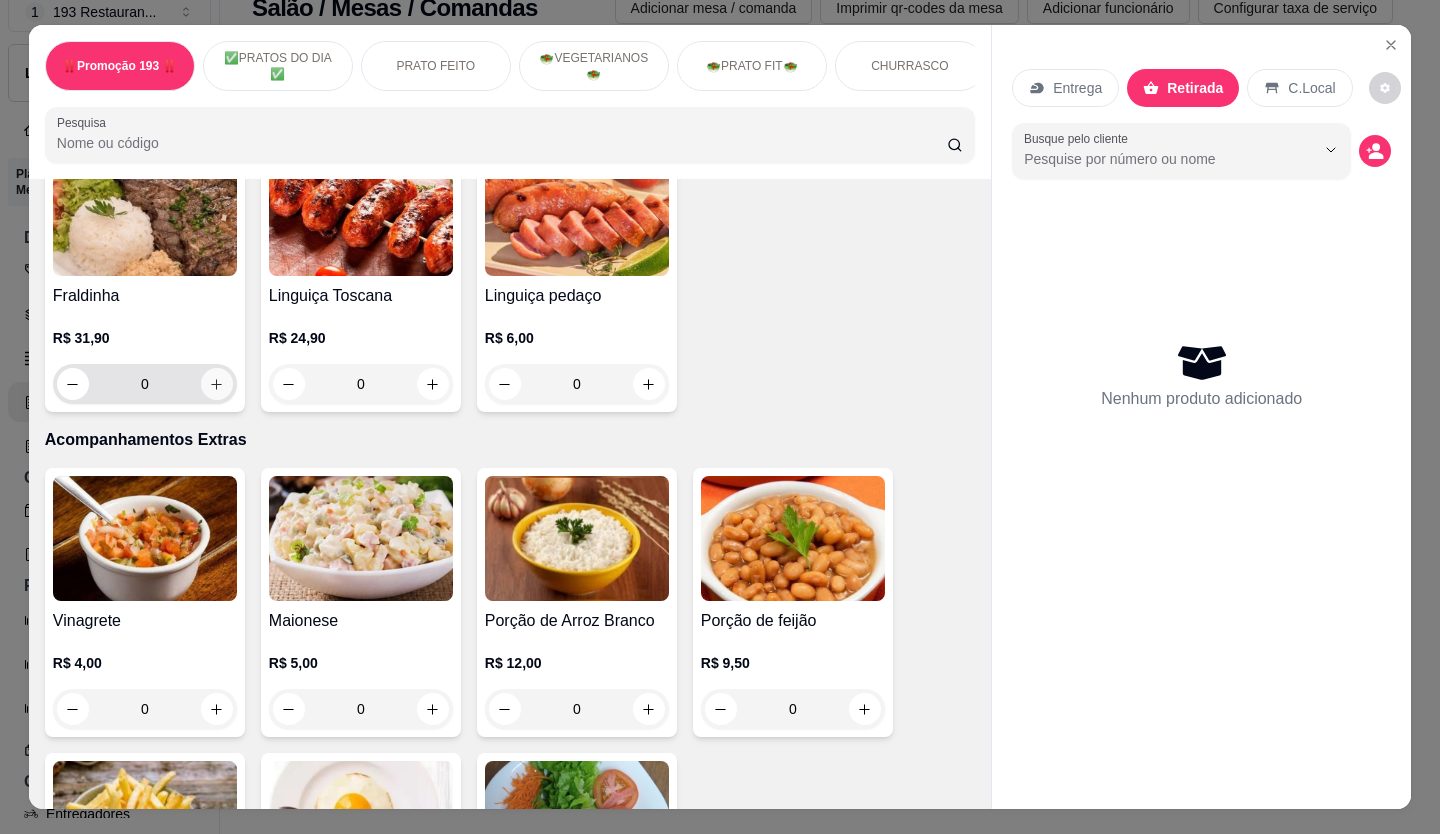 click at bounding box center [217, 384] 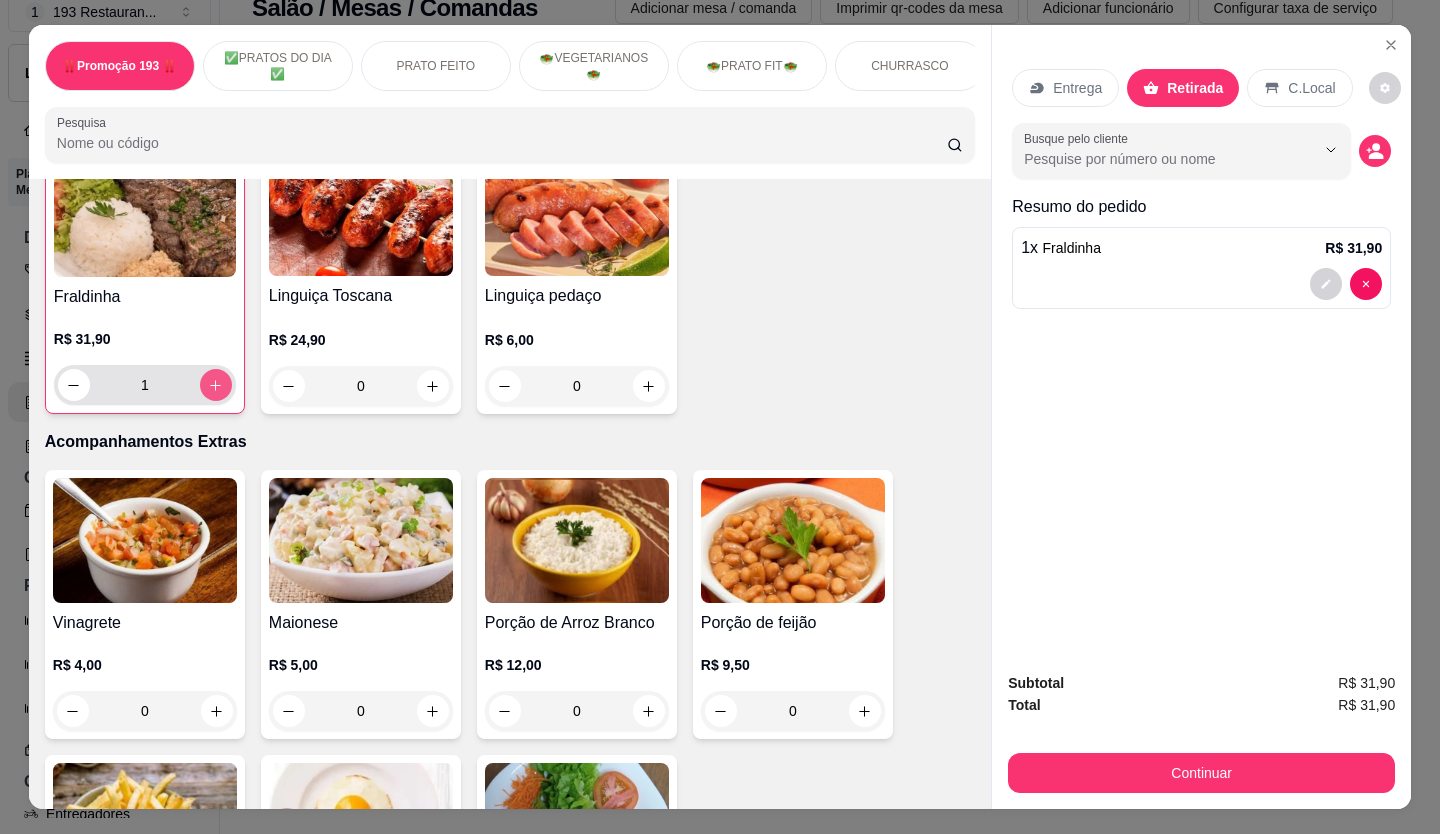 scroll, scrollTop: 3401, scrollLeft: 0, axis: vertical 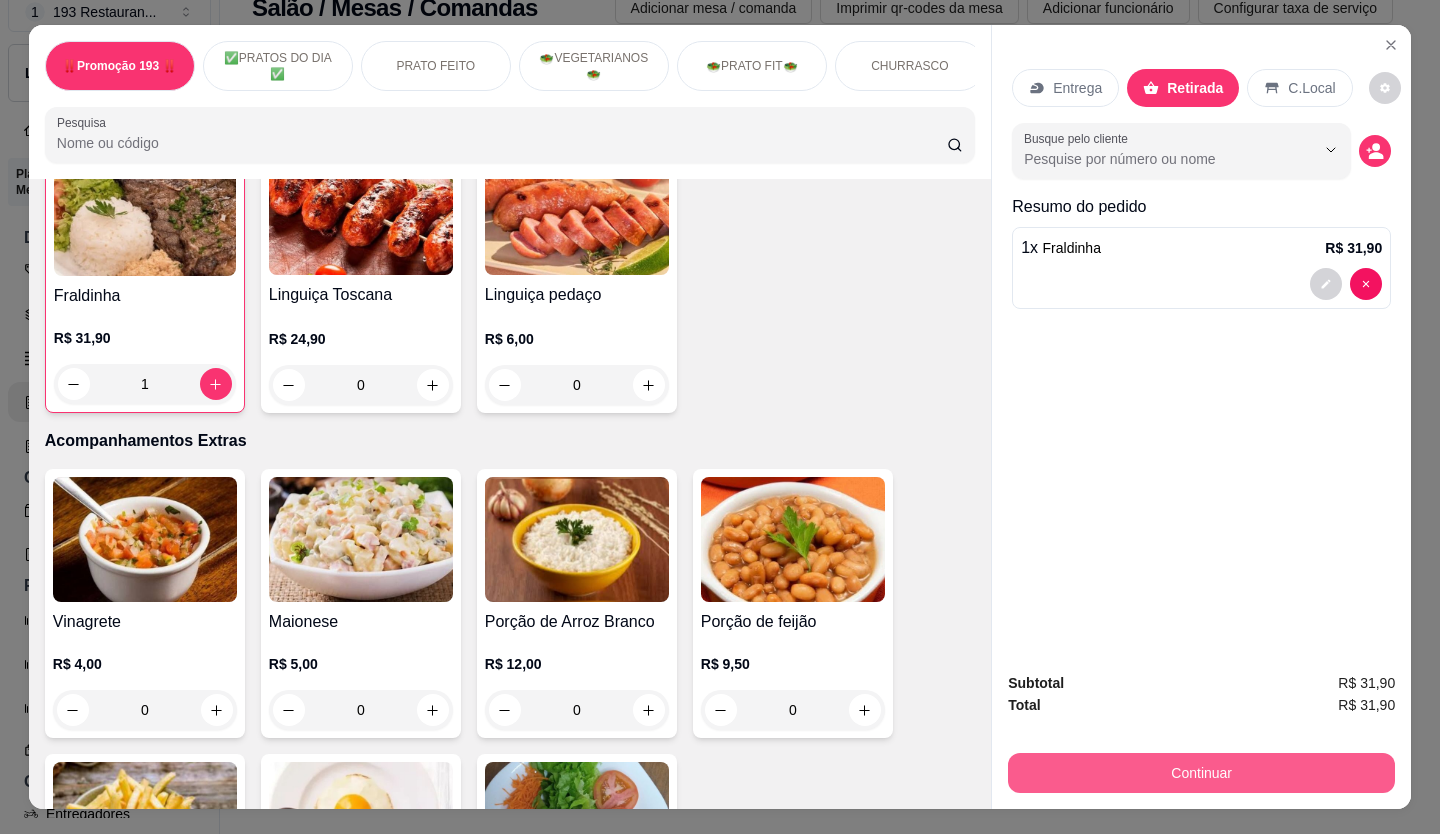 click on "Continuar" at bounding box center (1201, 773) 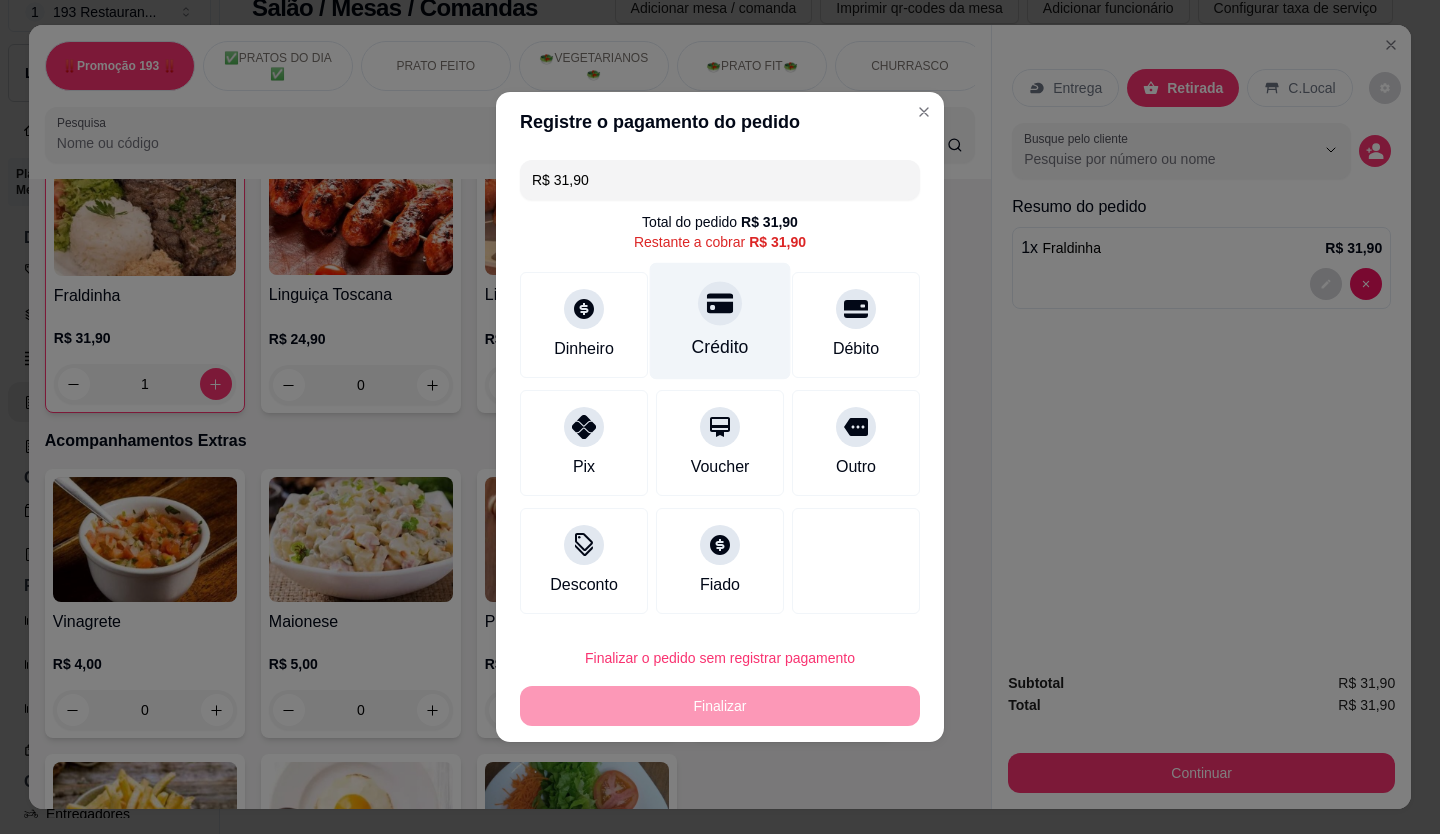 click 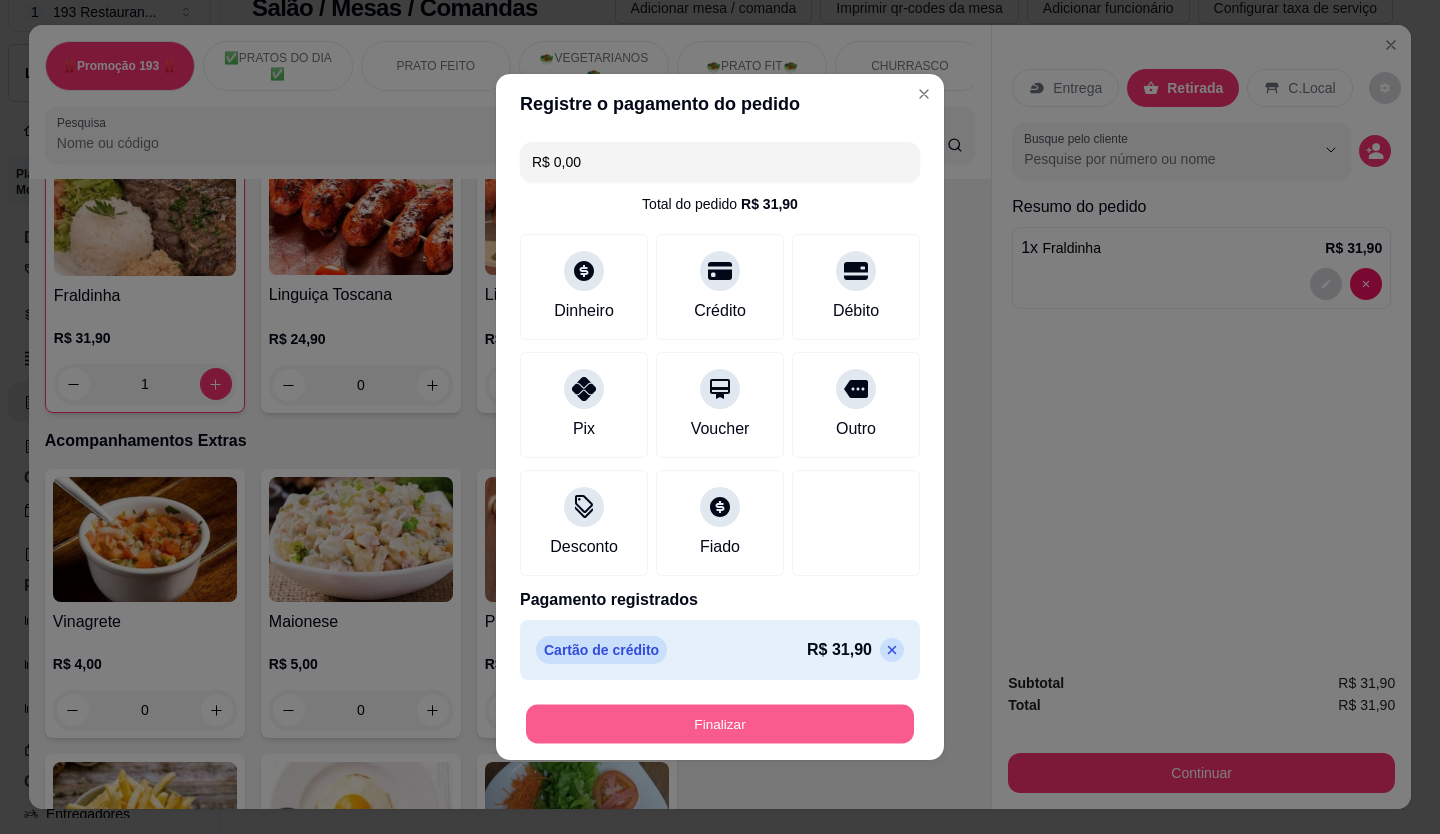 click on "Finalizar" at bounding box center [720, 724] 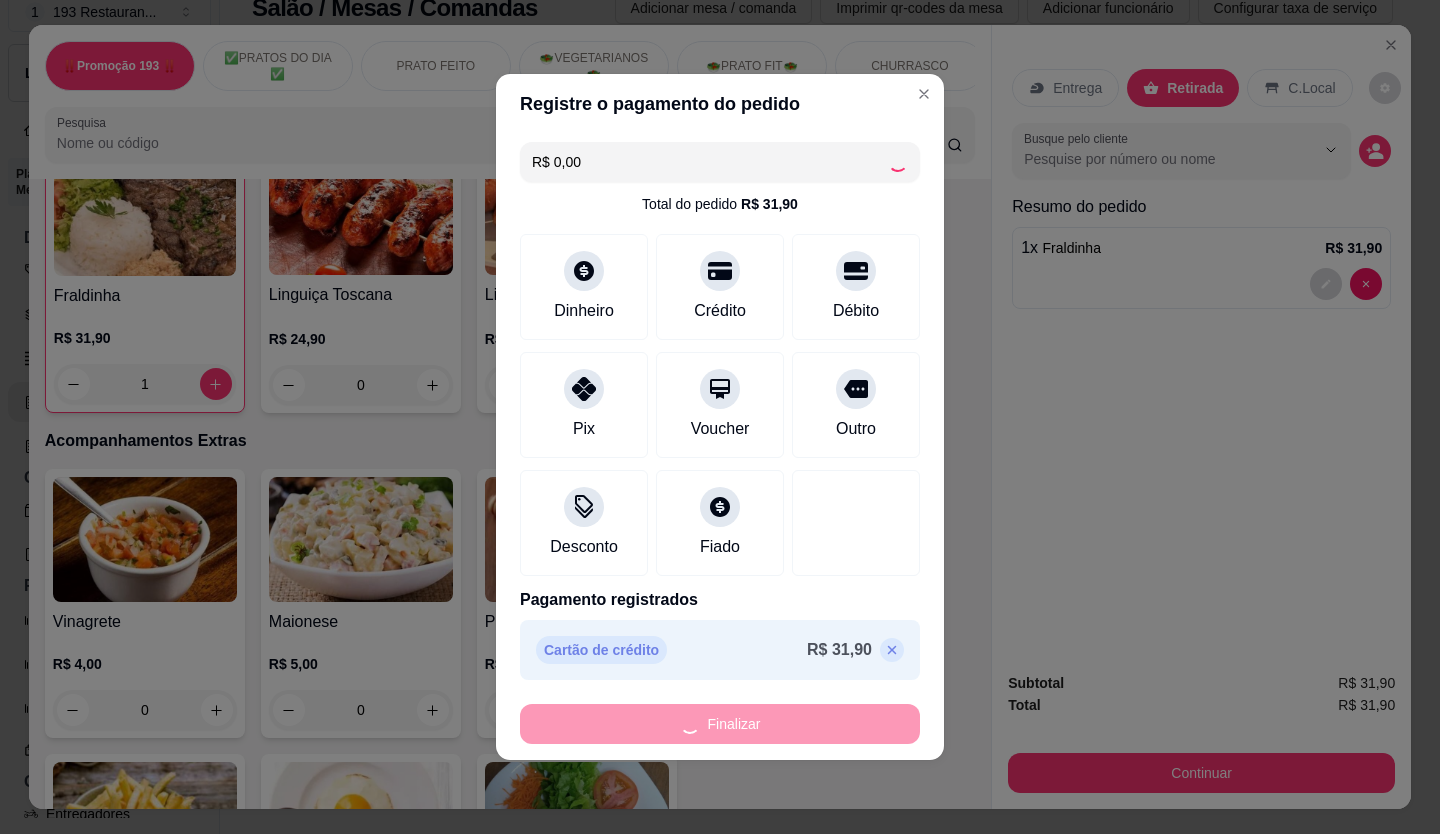 type on "0" 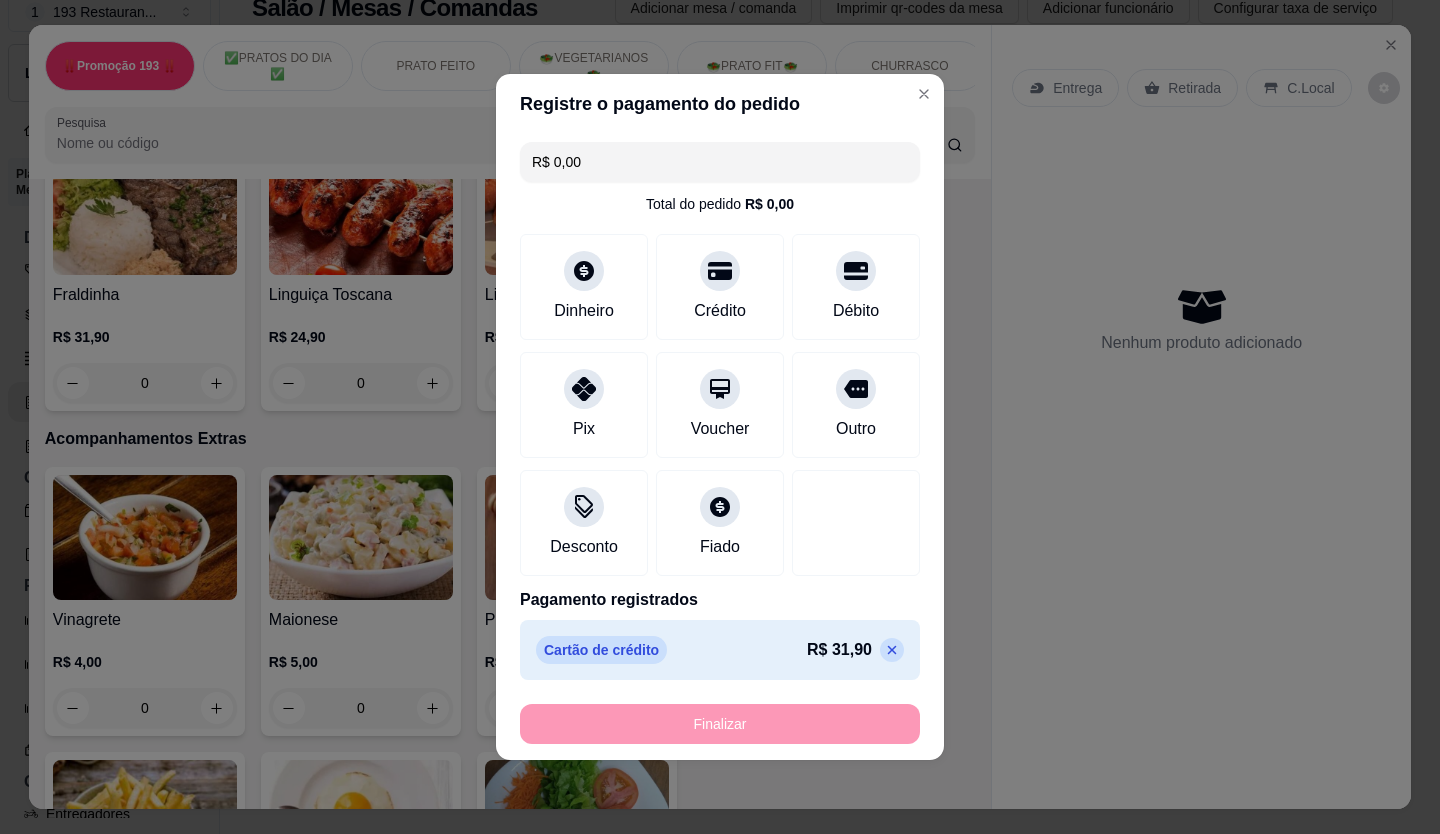 type on "-R$ 31,90" 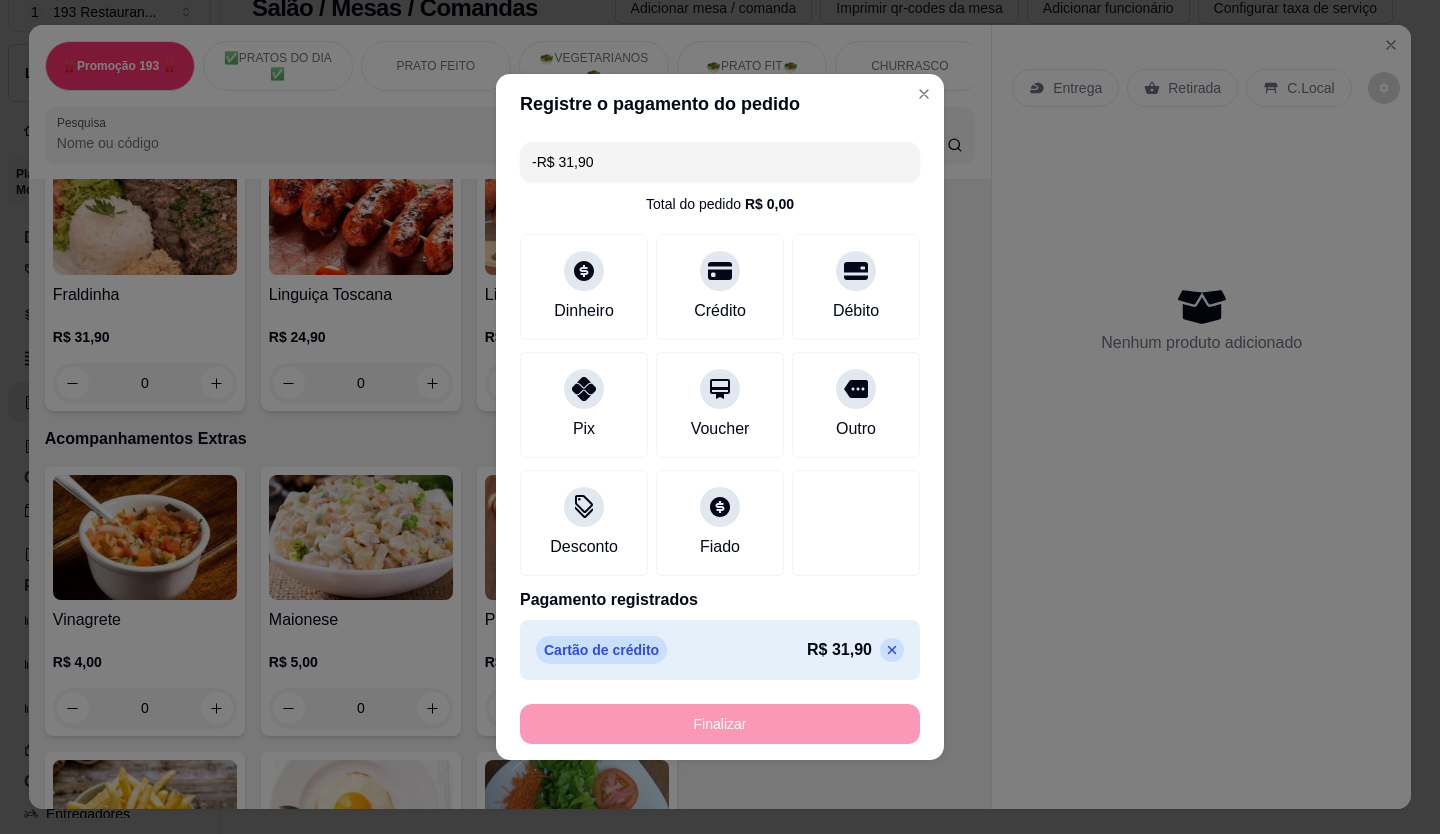 scroll, scrollTop: 3400, scrollLeft: 0, axis: vertical 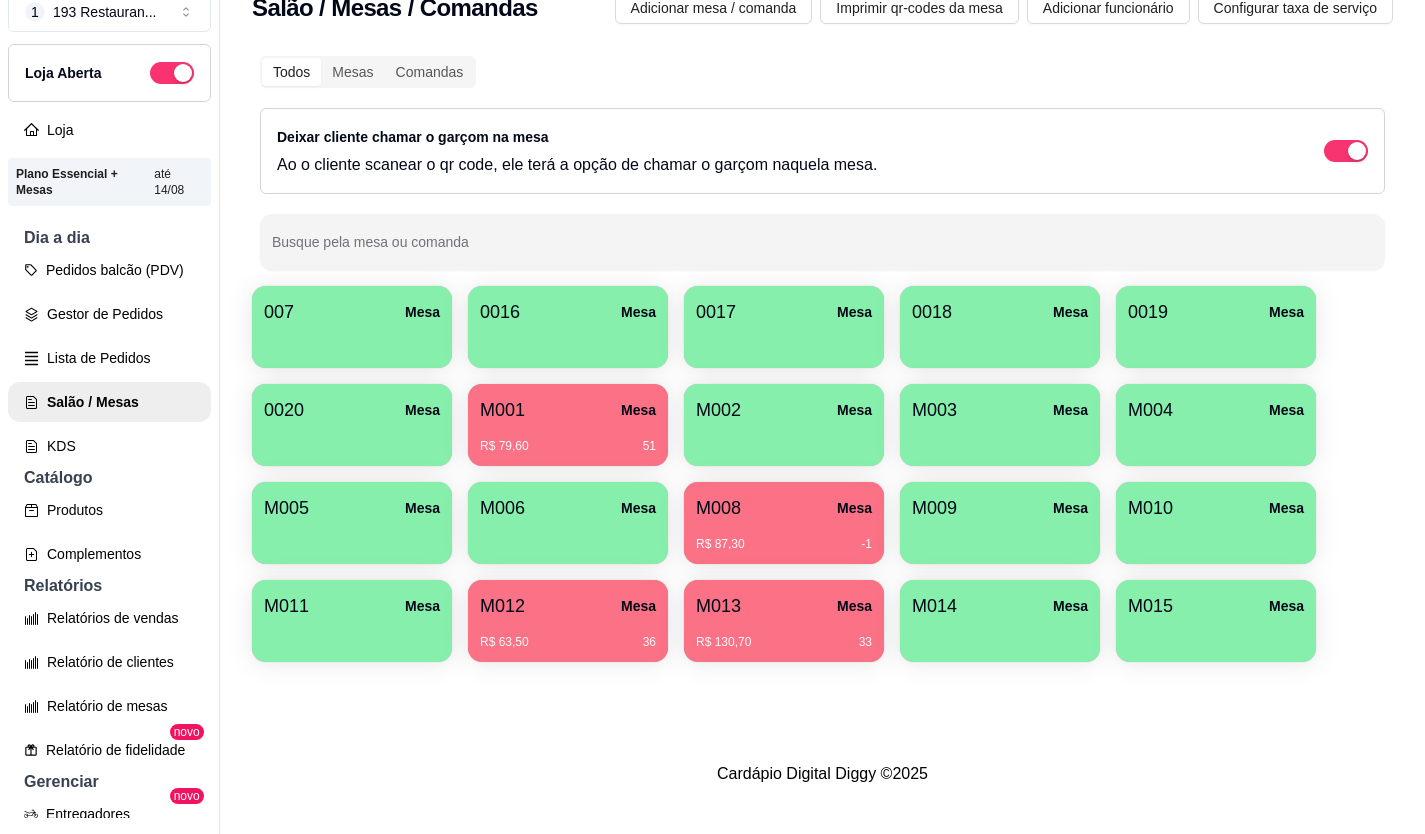click on "R$ 87,30 -1" at bounding box center (784, 544) 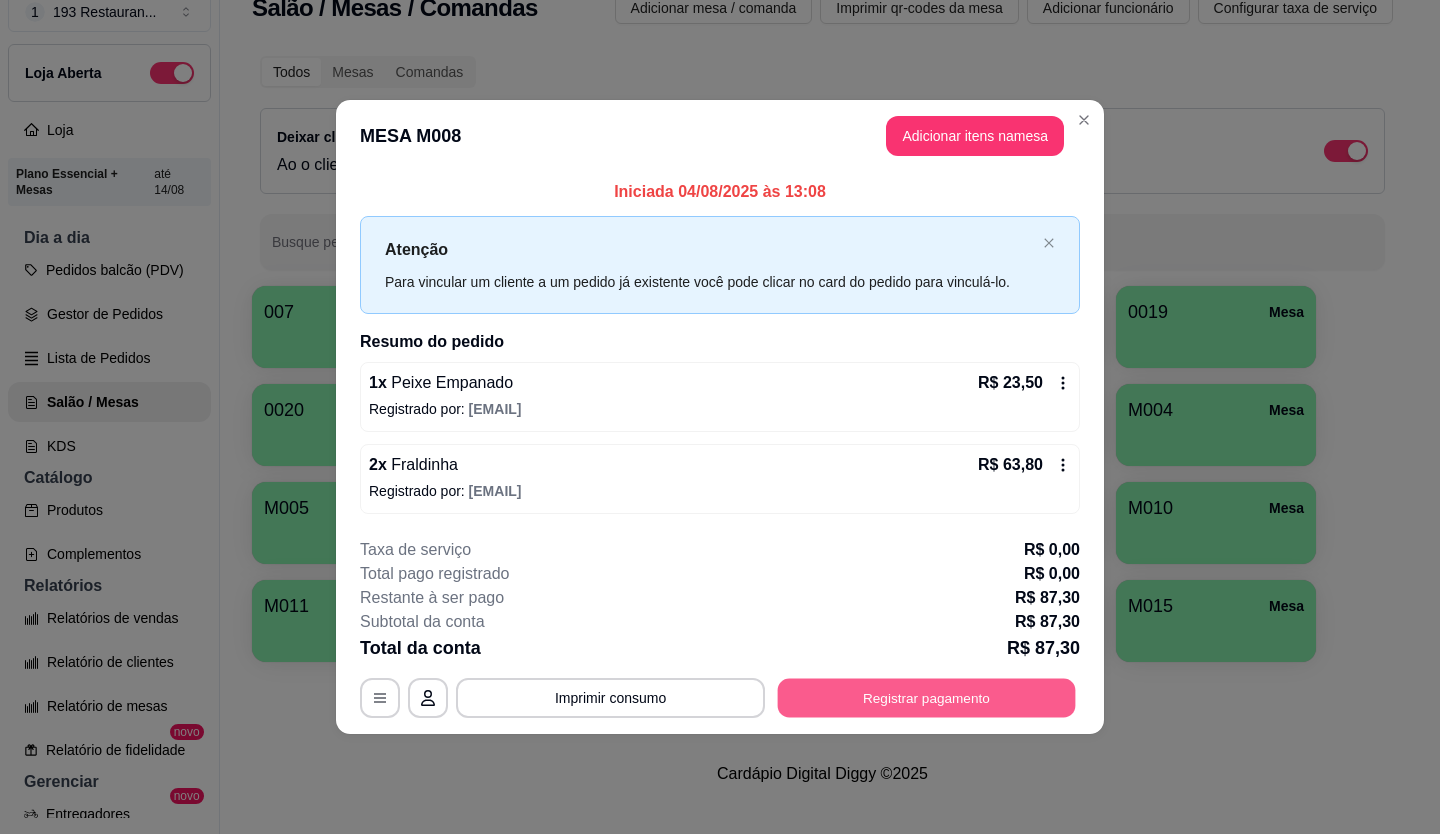 click on "Registrar pagamento" at bounding box center (927, 697) 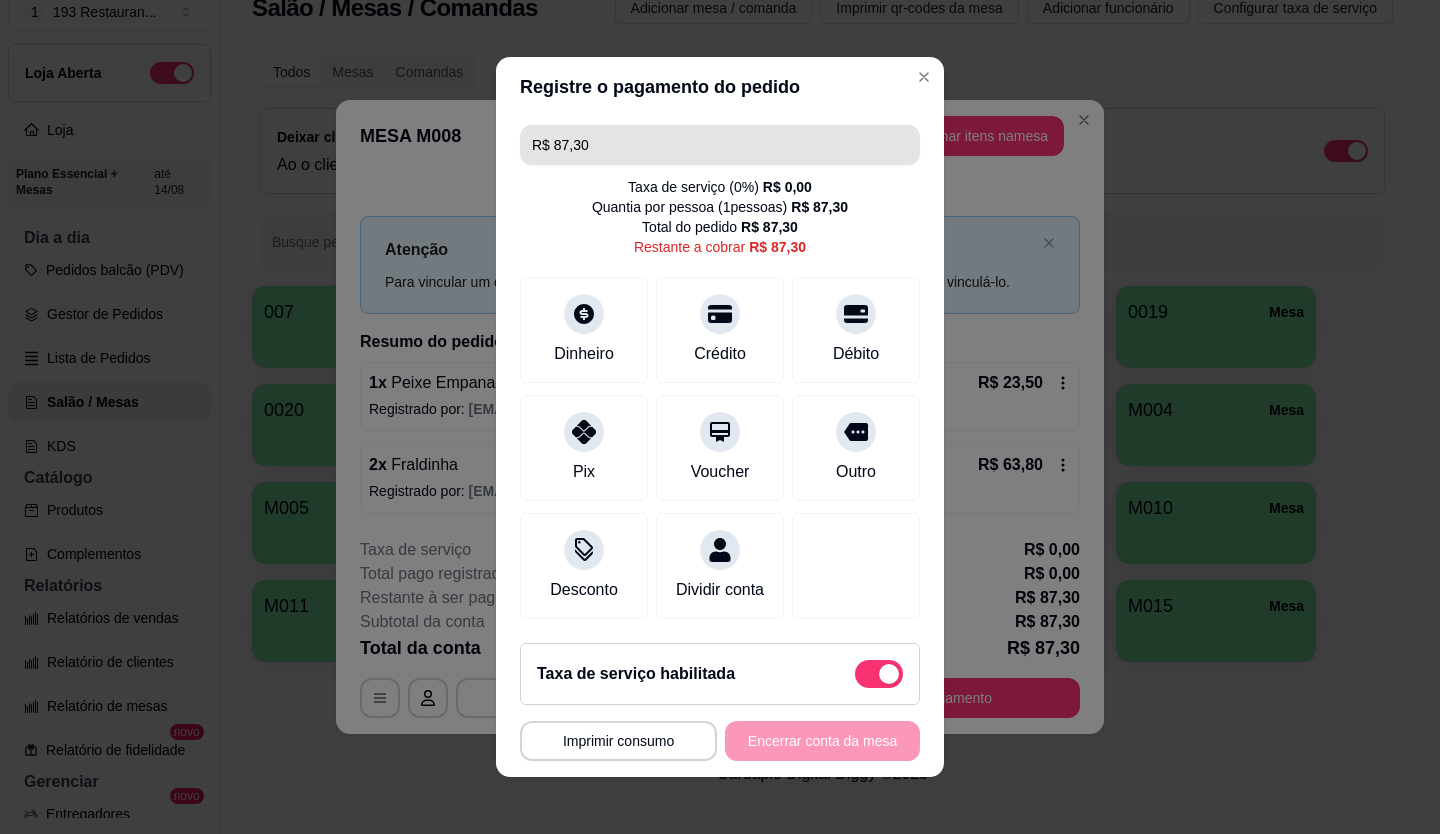 click on "R$ 87,30" at bounding box center [720, 145] 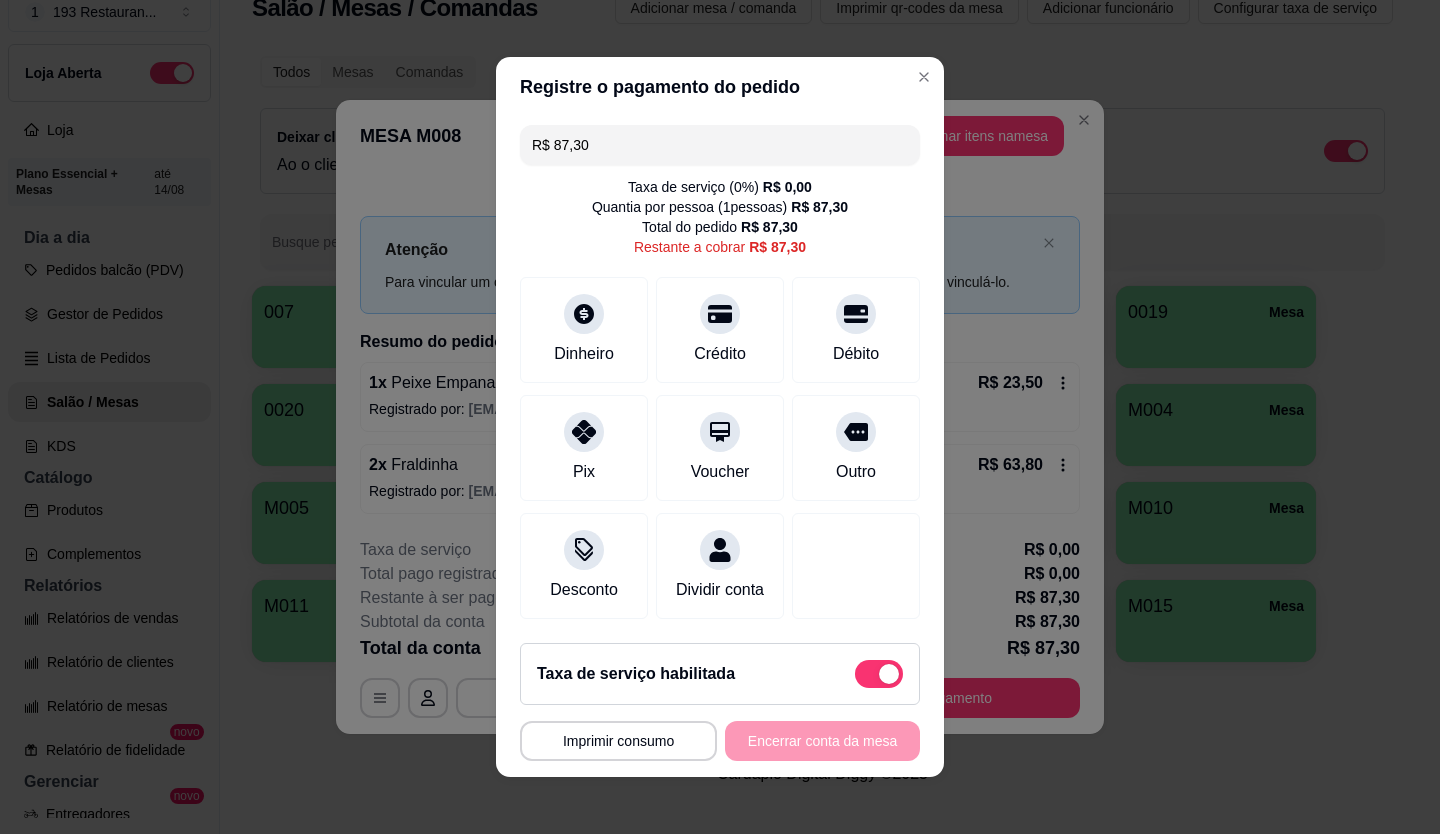 click on "R$ 87,30" at bounding box center [720, 145] 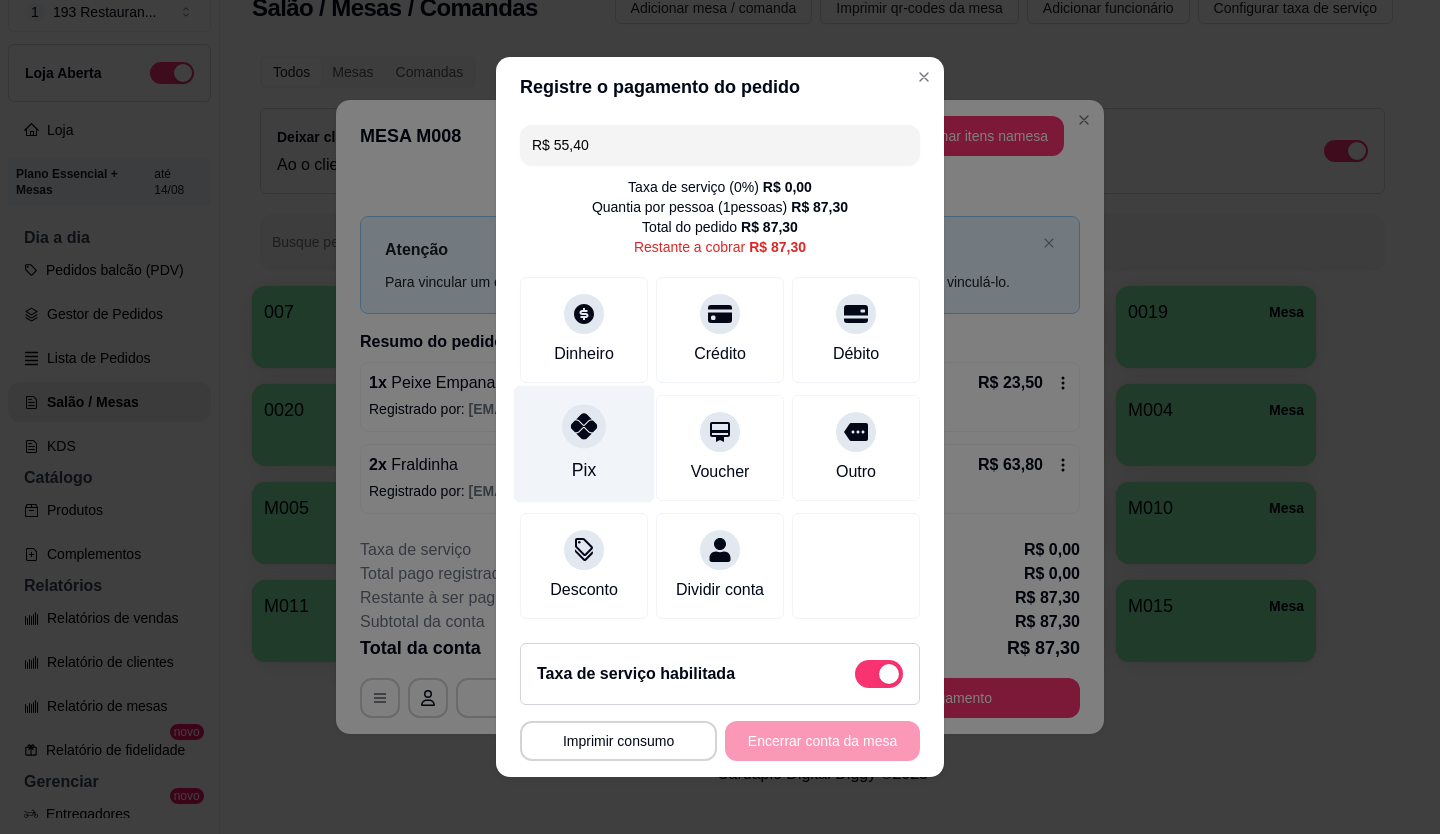 click 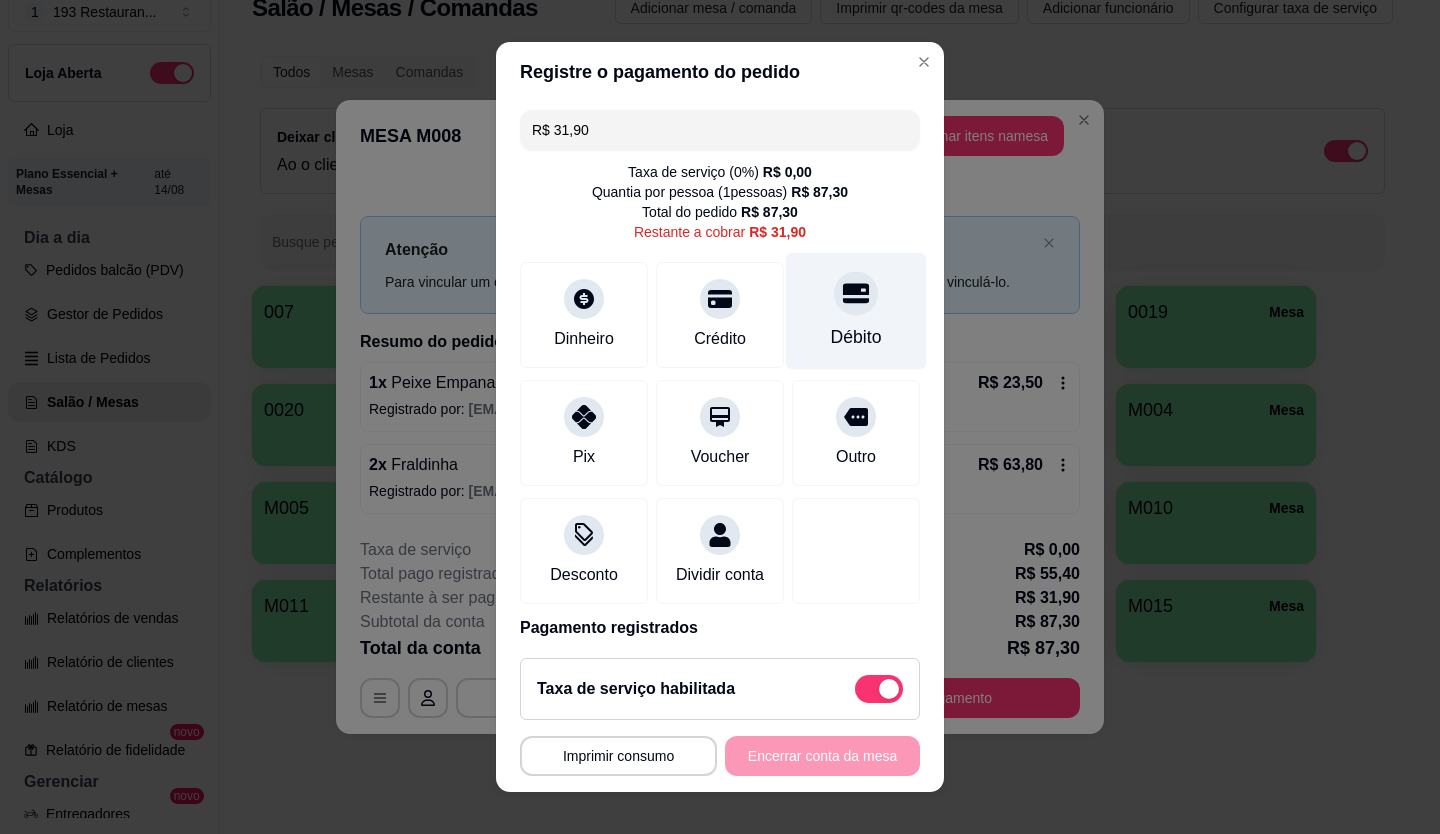 click on "Débito" at bounding box center [856, 310] 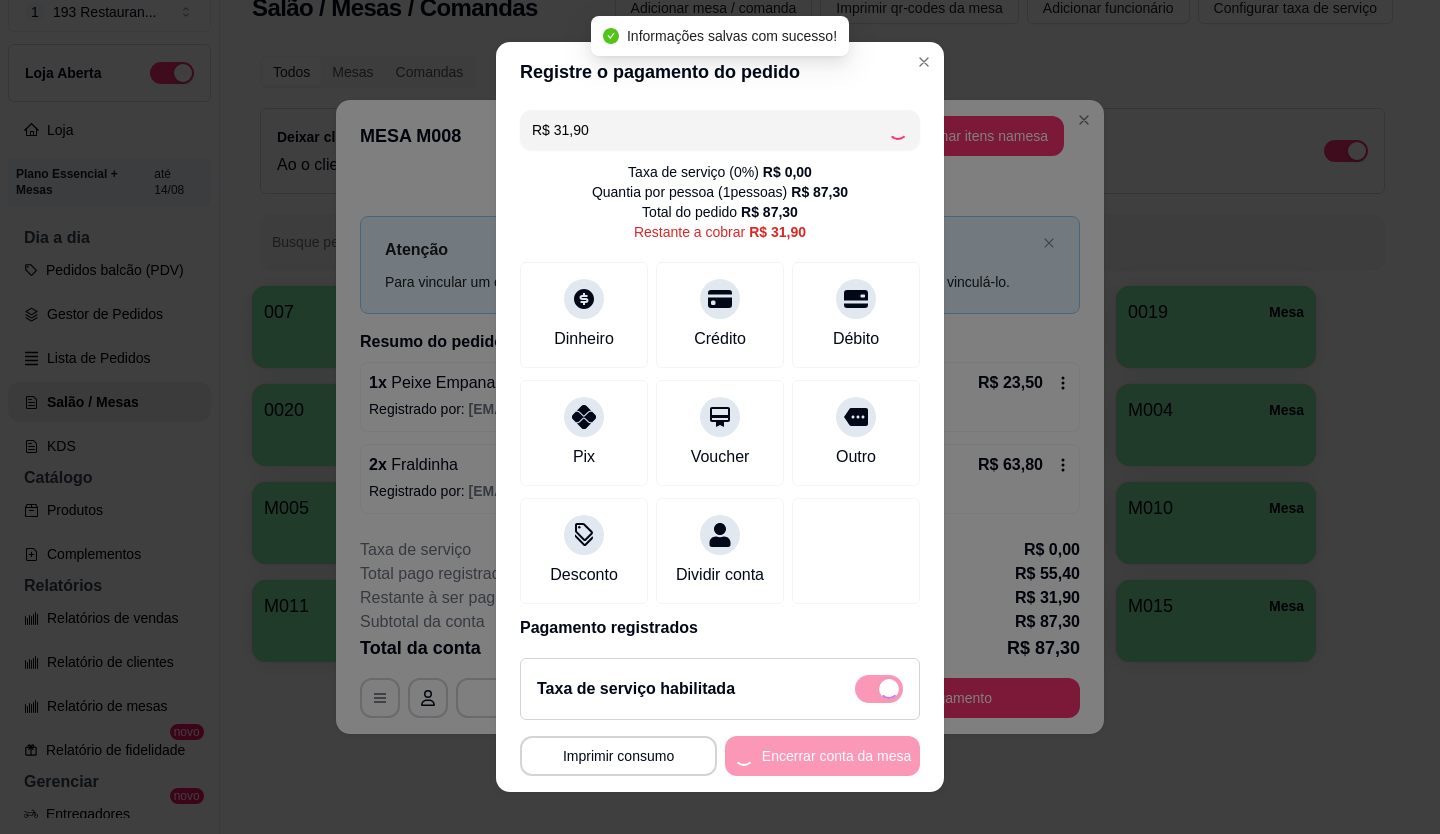 type on "R$ 0,00" 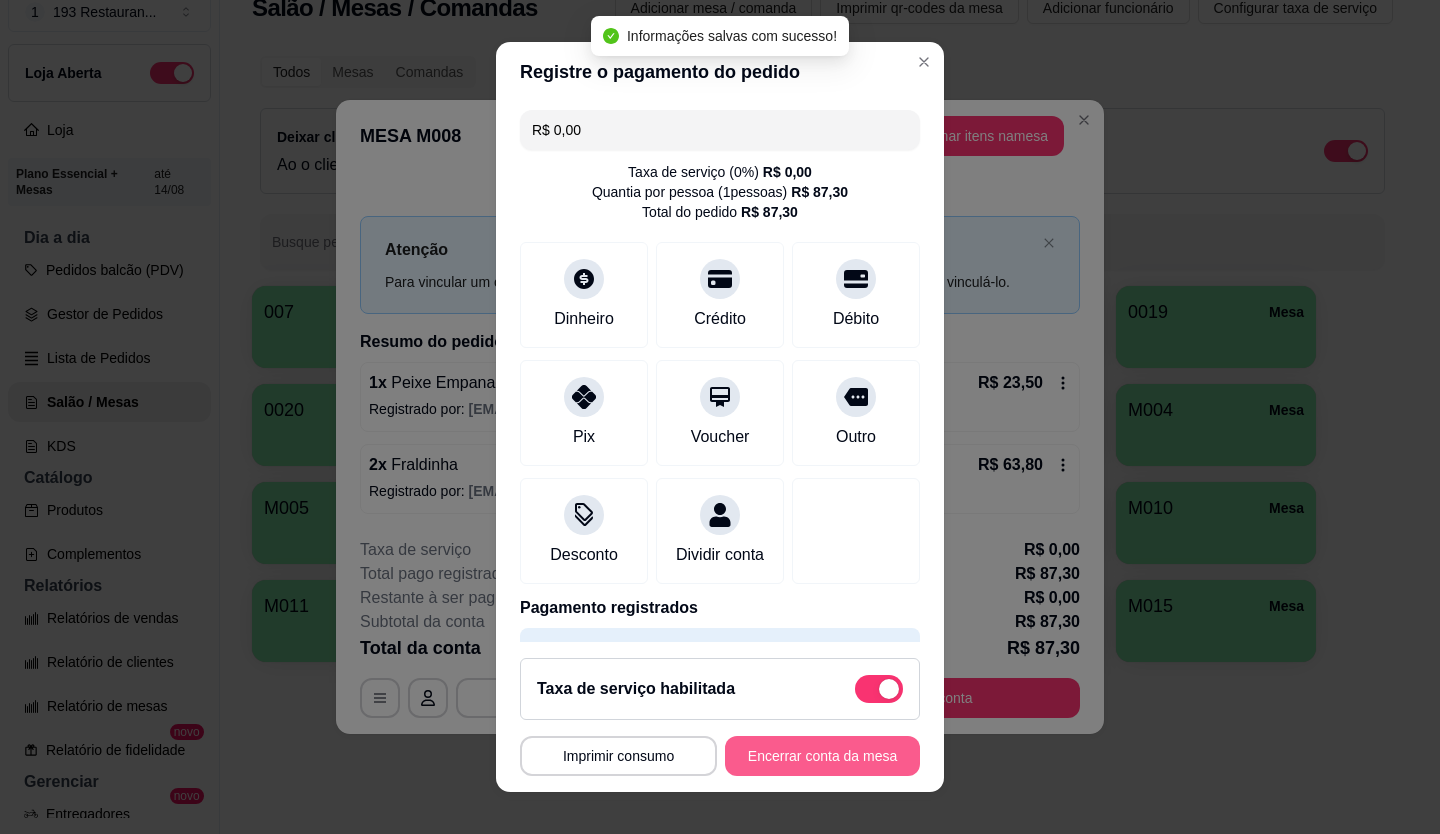 click on "Encerrar conta da mesa" at bounding box center (822, 756) 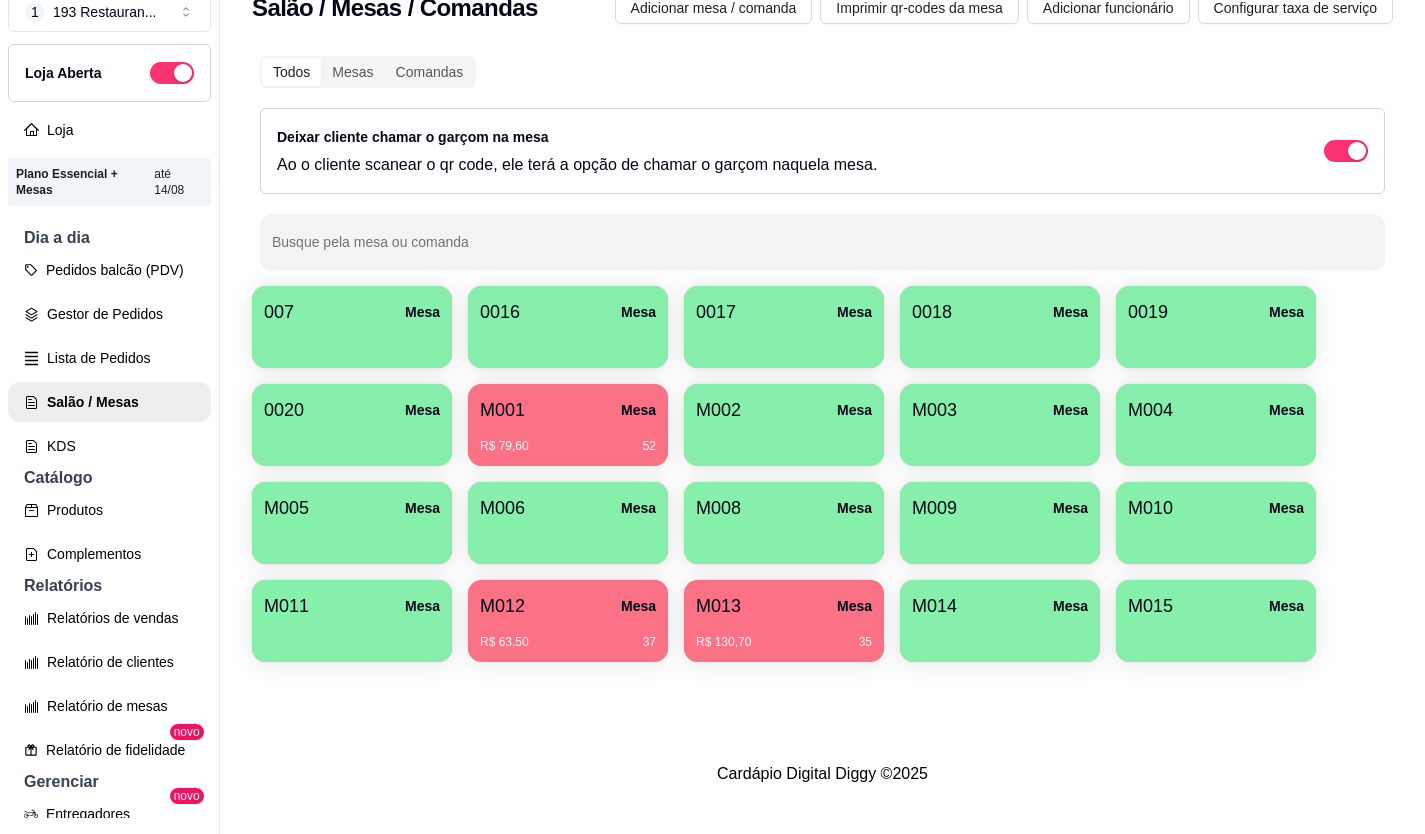 click on "007 Mesa" at bounding box center [352, 312] 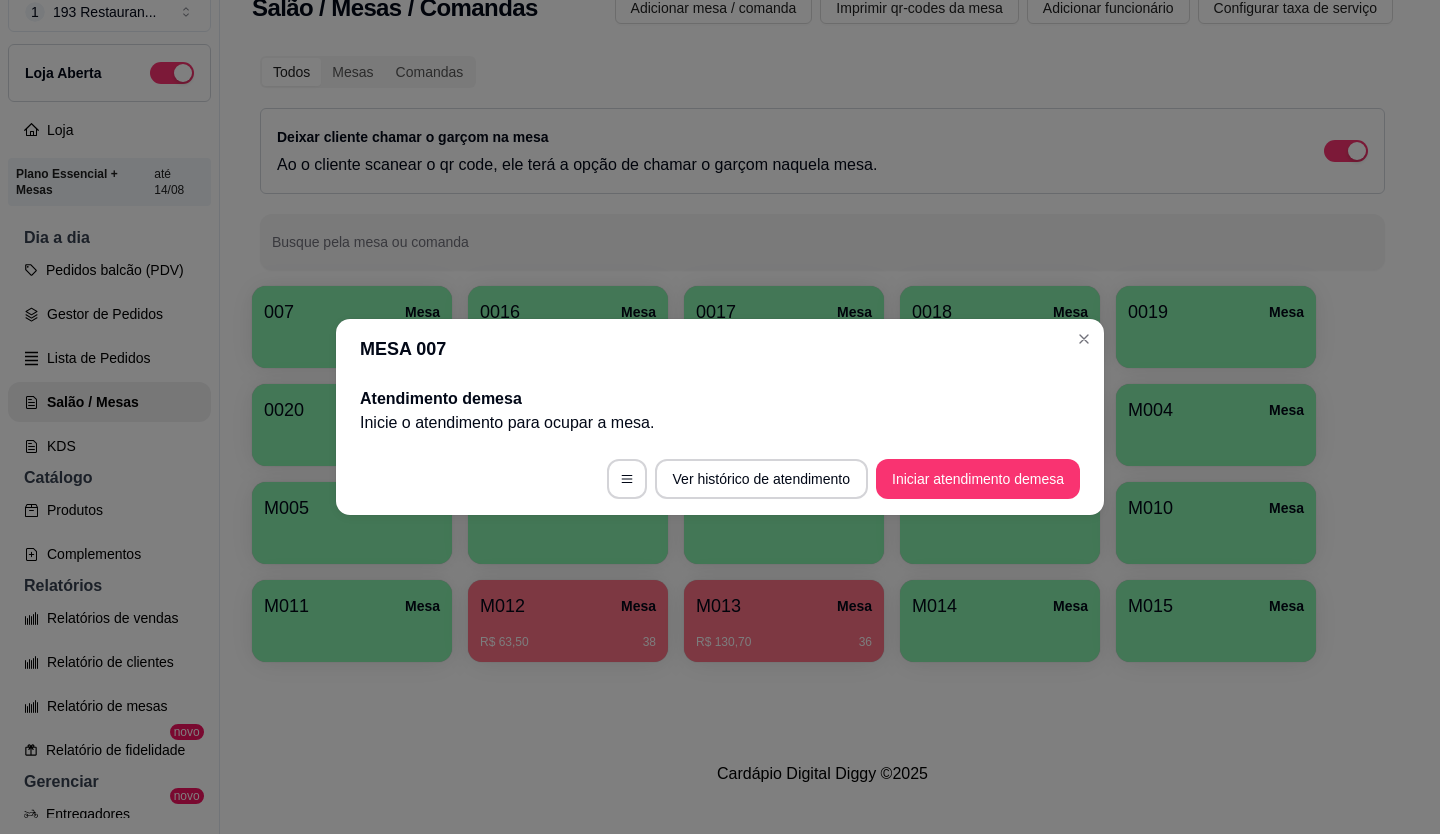 click on "Iniciar atendimento de  mesa" at bounding box center (978, 479) 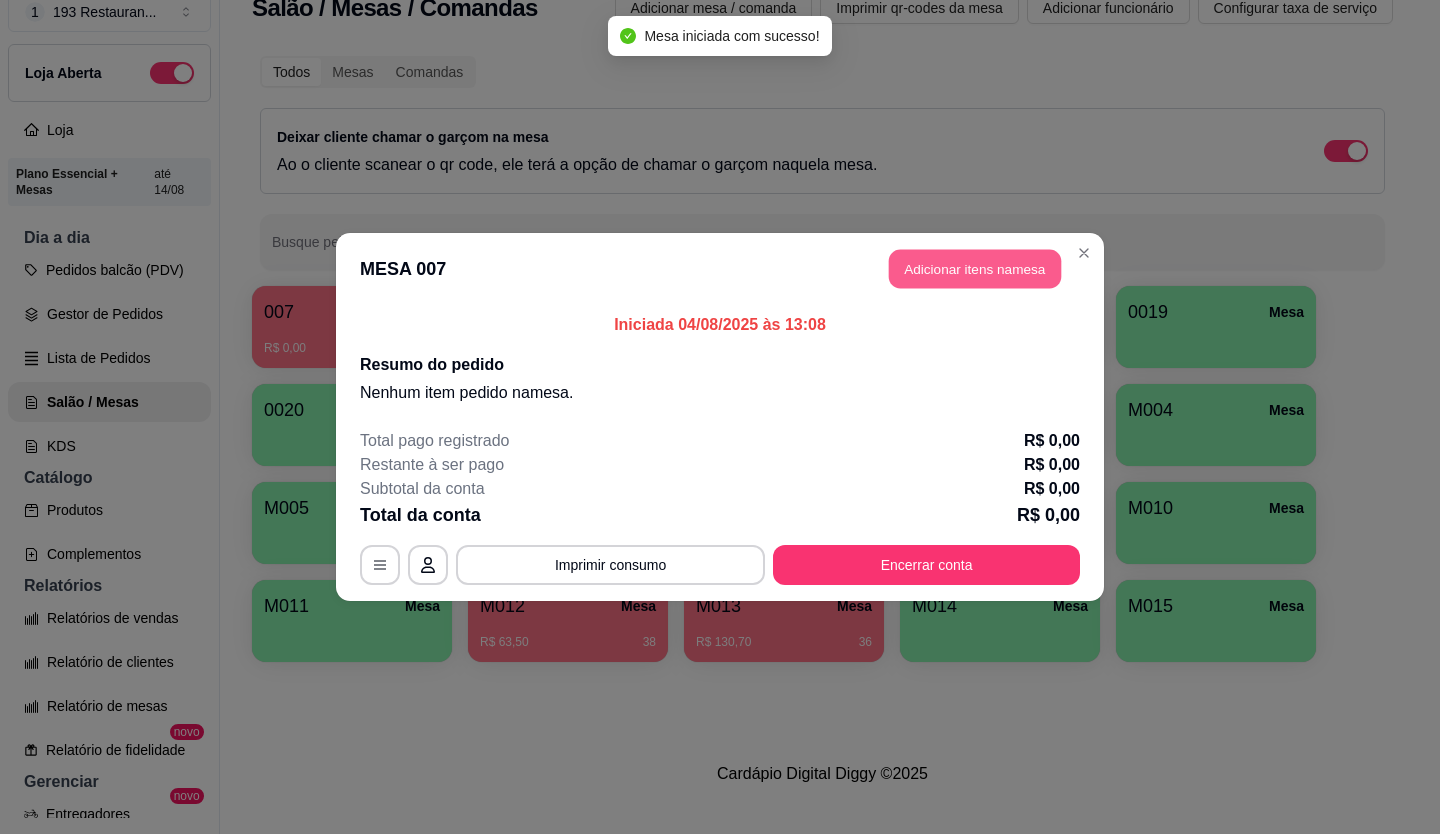 click on "Adicionar itens na  mesa" at bounding box center (975, 269) 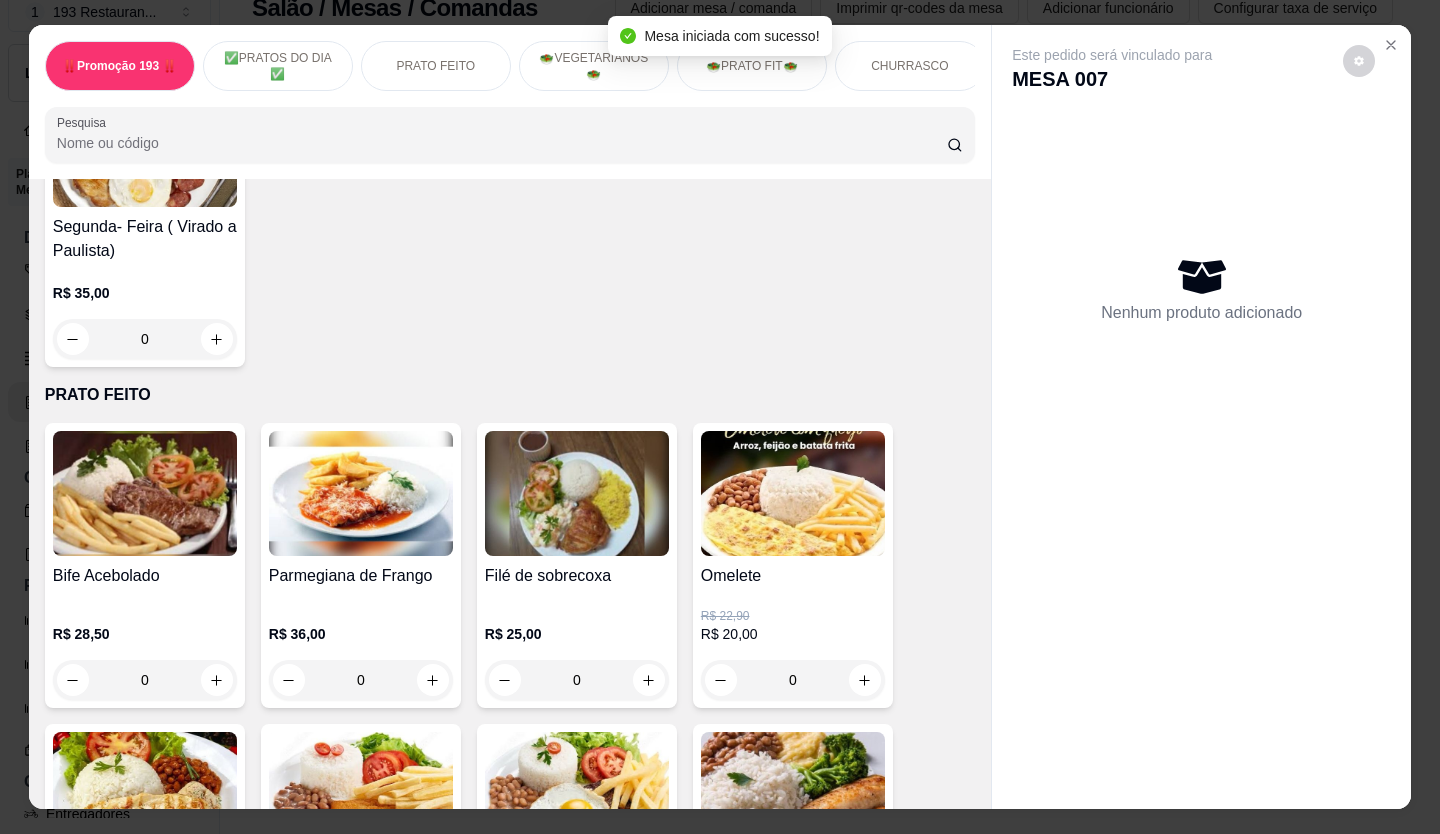 scroll, scrollTop: 1100, scrollLeft: 0, axis: vertical 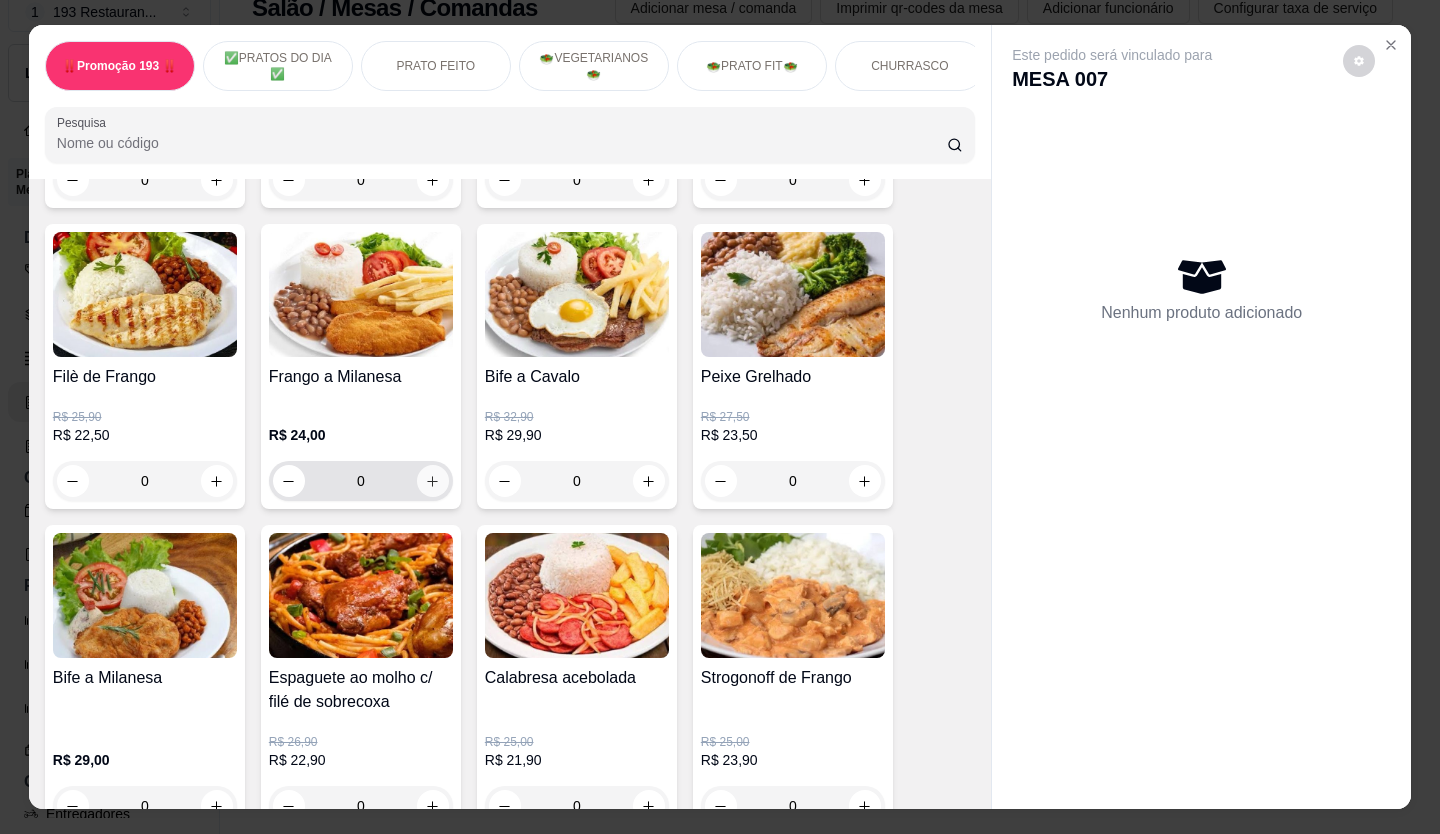 click at bounding box center [433, 481] 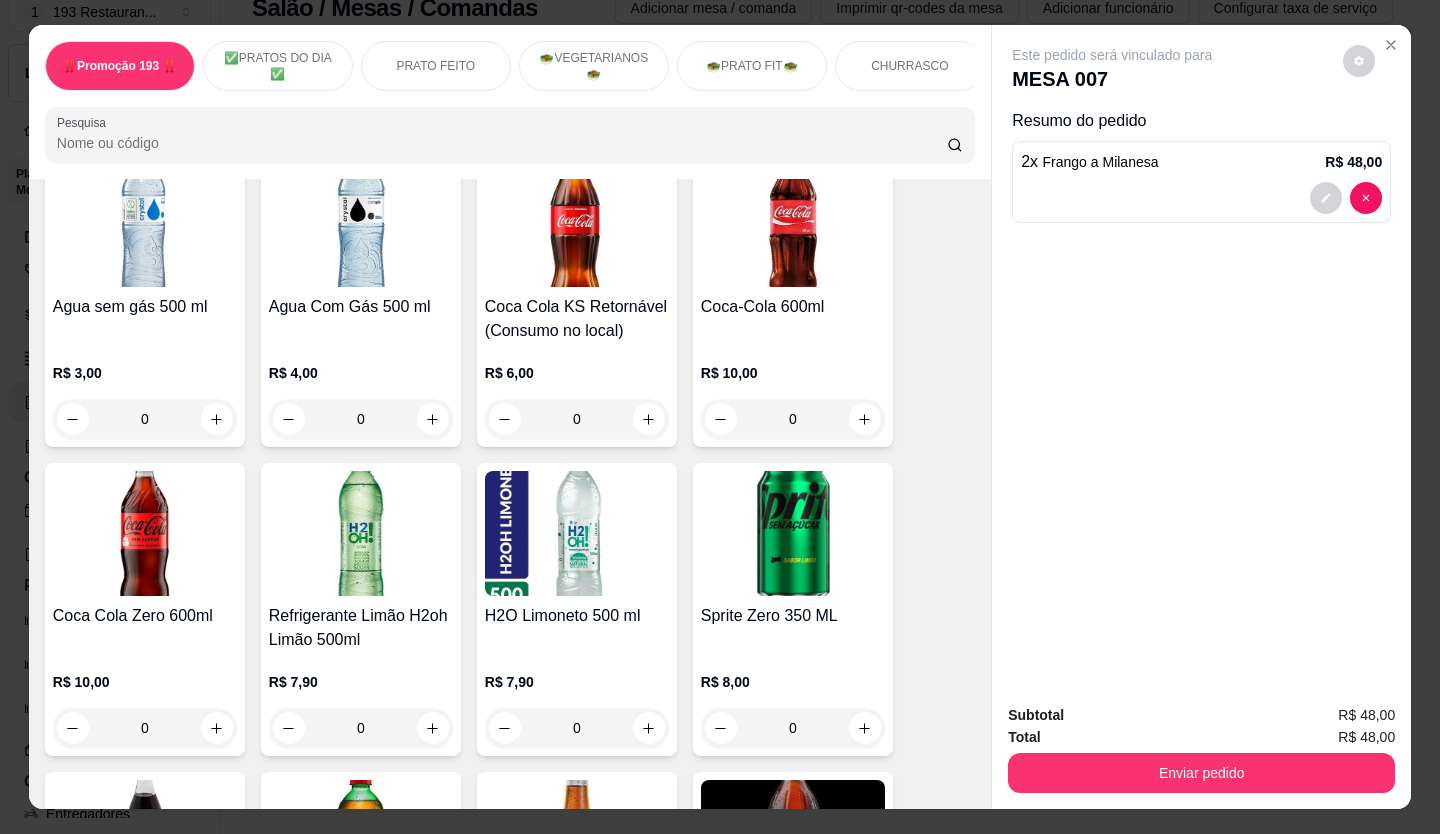 scroll, scrollTop: 6200, scrollLeft: 0, axis: vertical 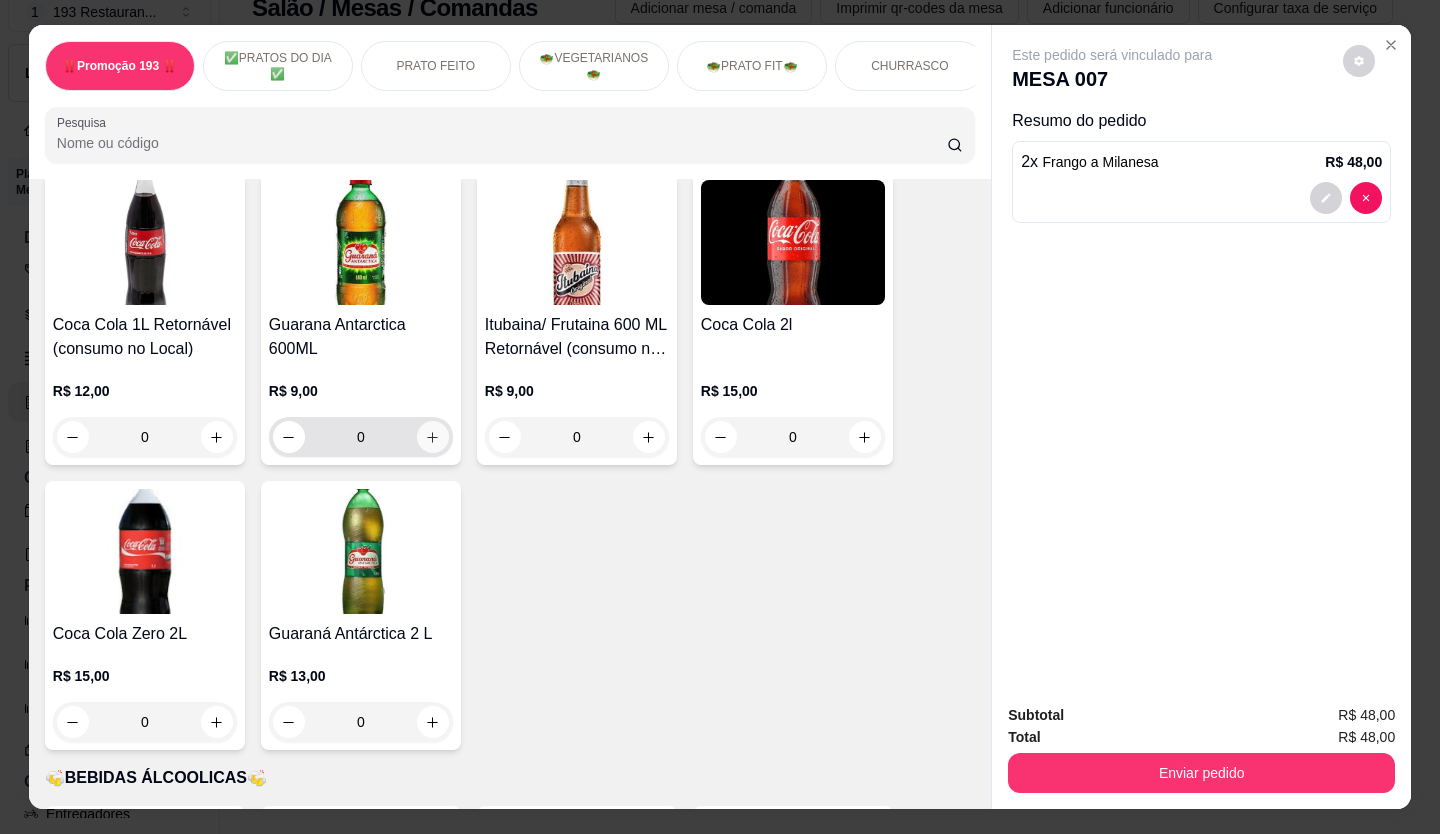 click 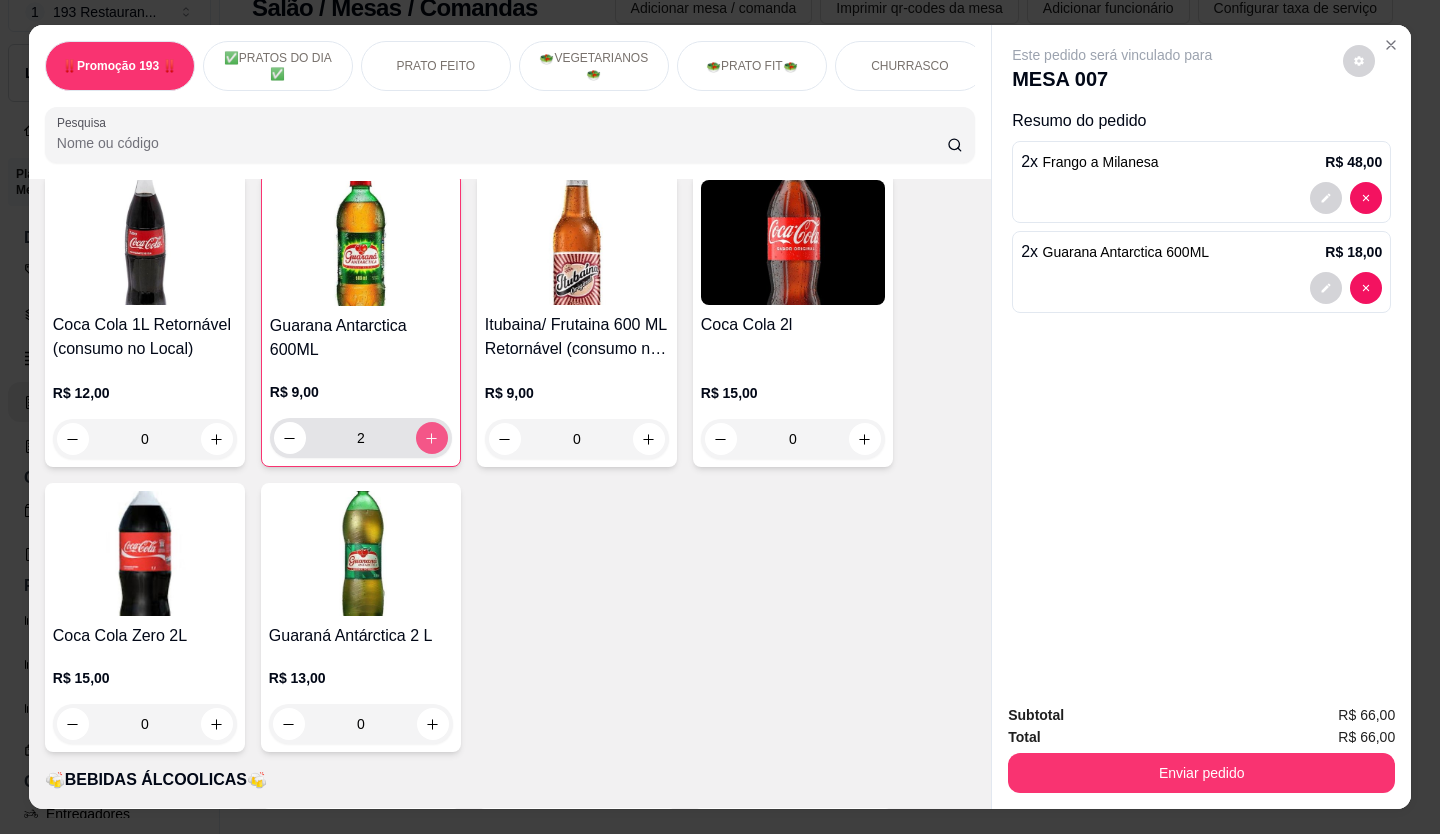 type on "2" 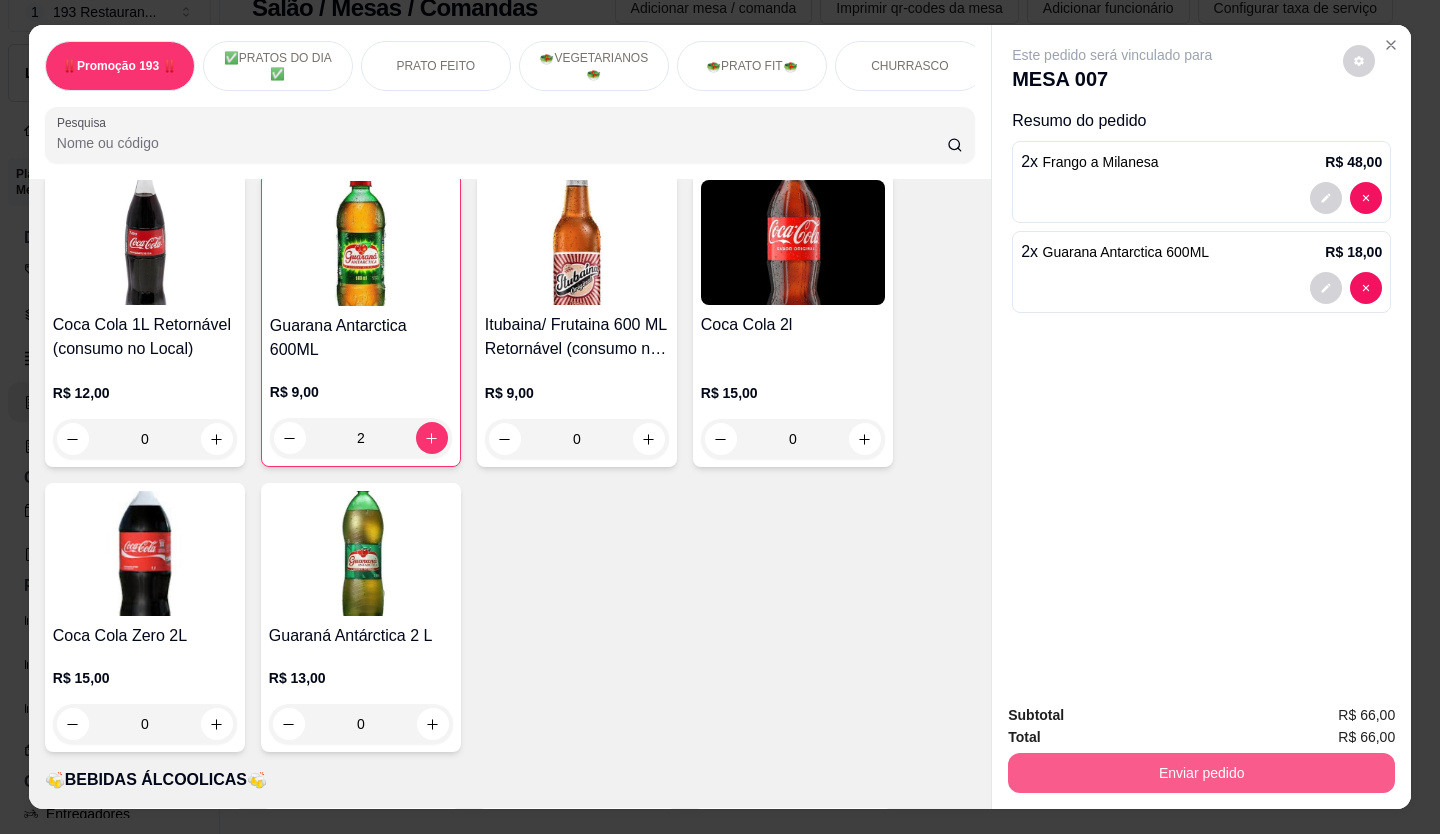 click on "Enviar pedido" at bounding box center (1201, 773) 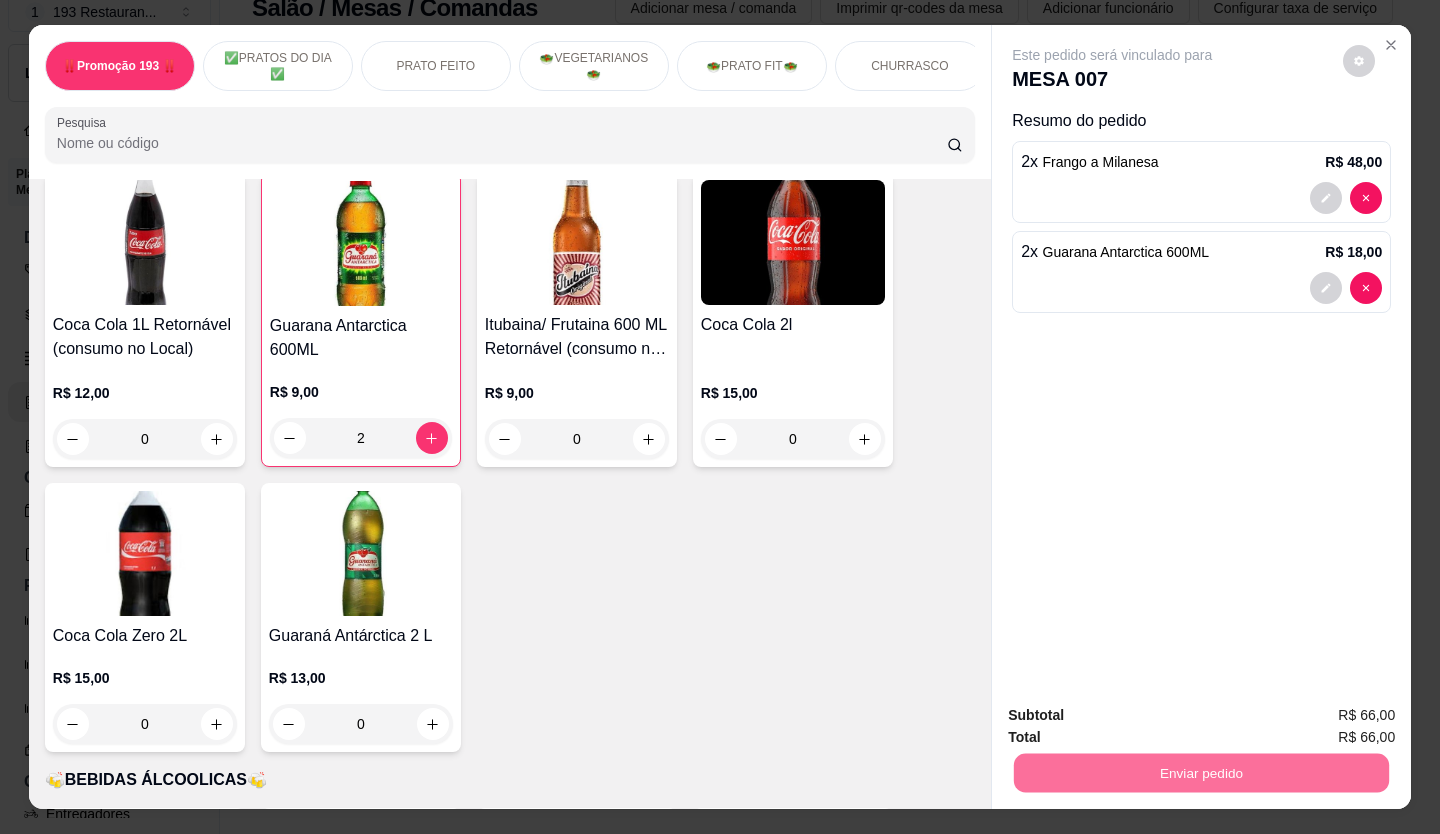 click on "Não registrar e enviar pedido" at bounding box center [1135, 716] 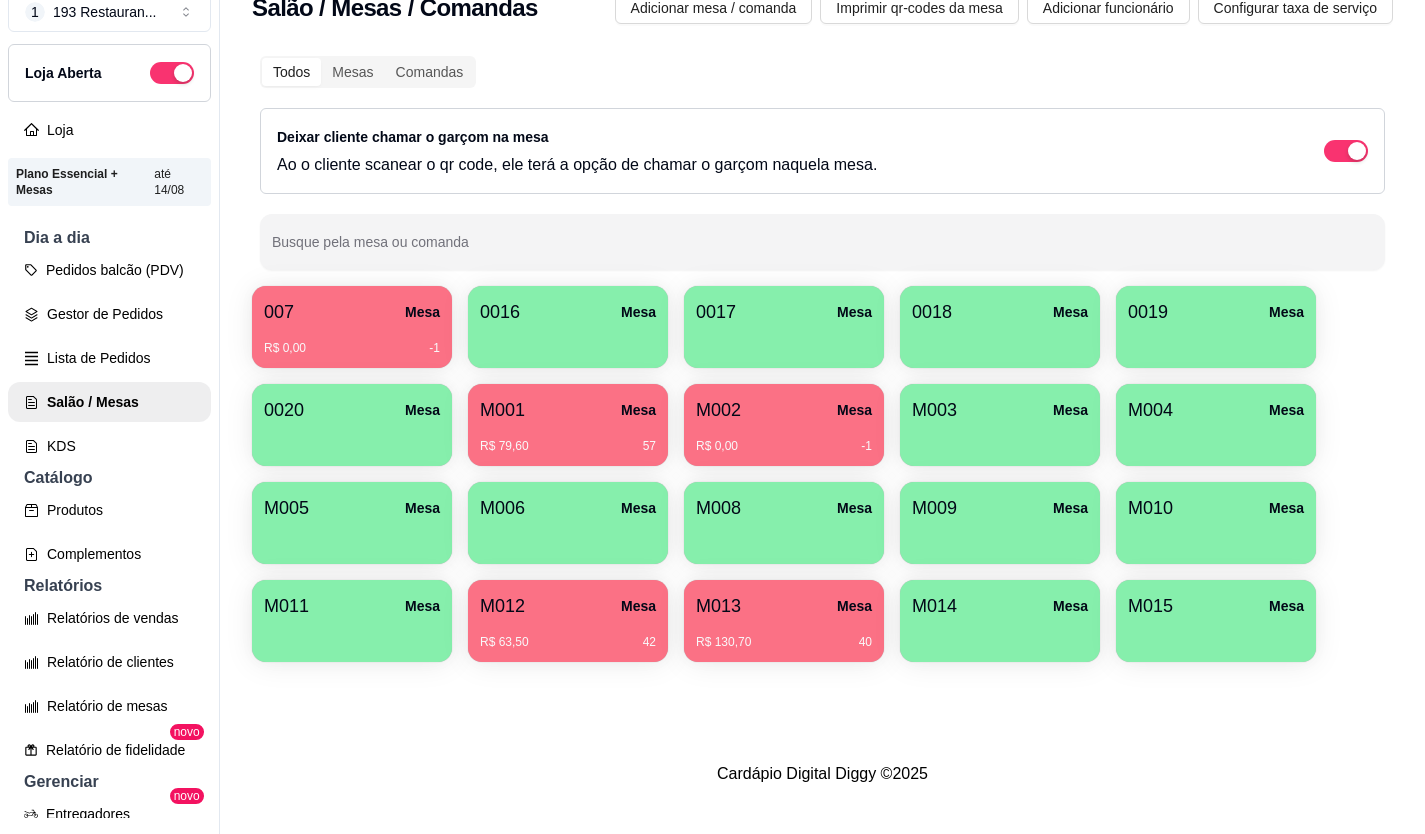 click on "M013 Mesa R$ 130,70 40" at bounding box center [784, 621] 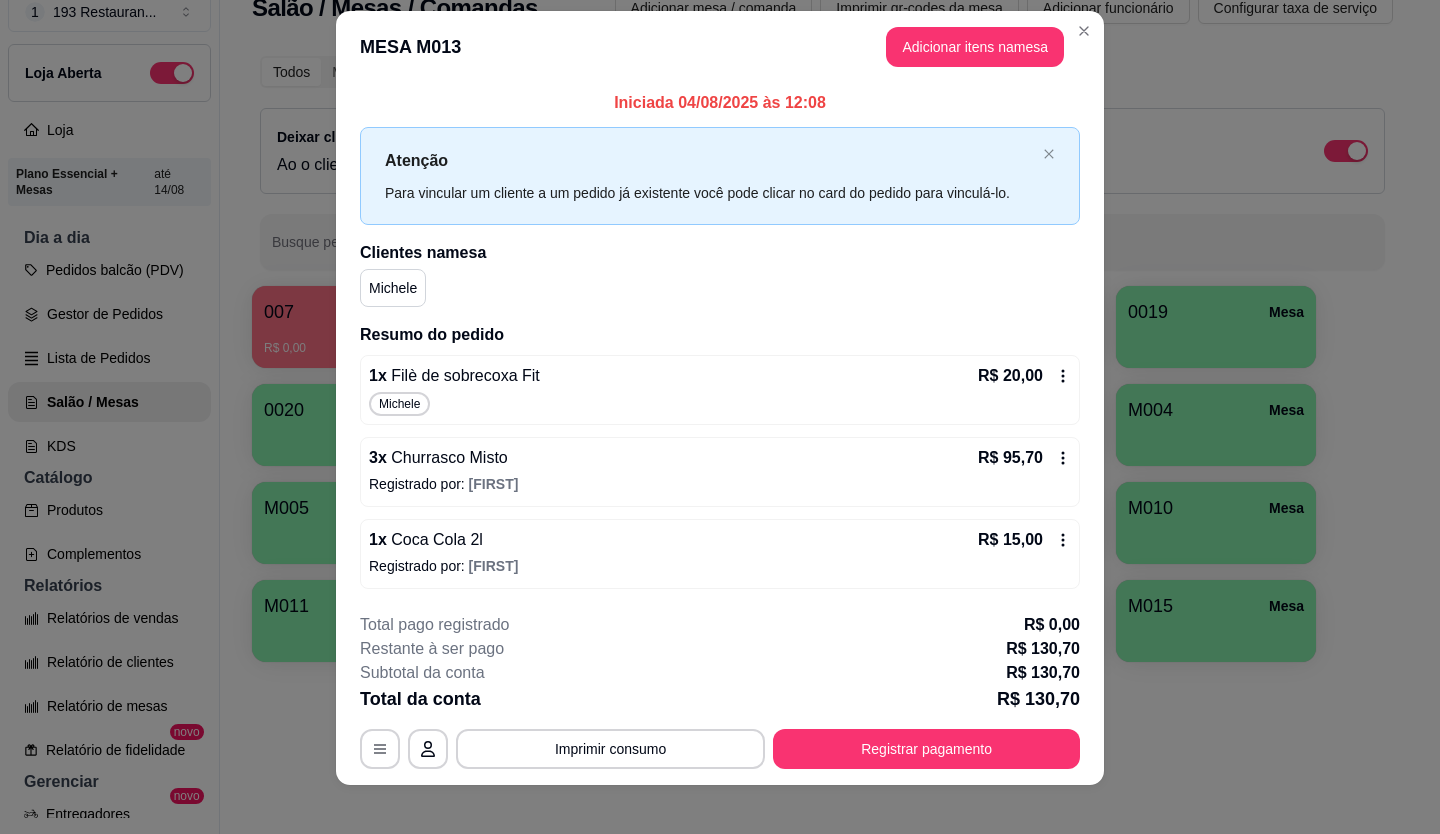 scroll, scrollTop: 34, scrollLeft: 0, axis: vertical 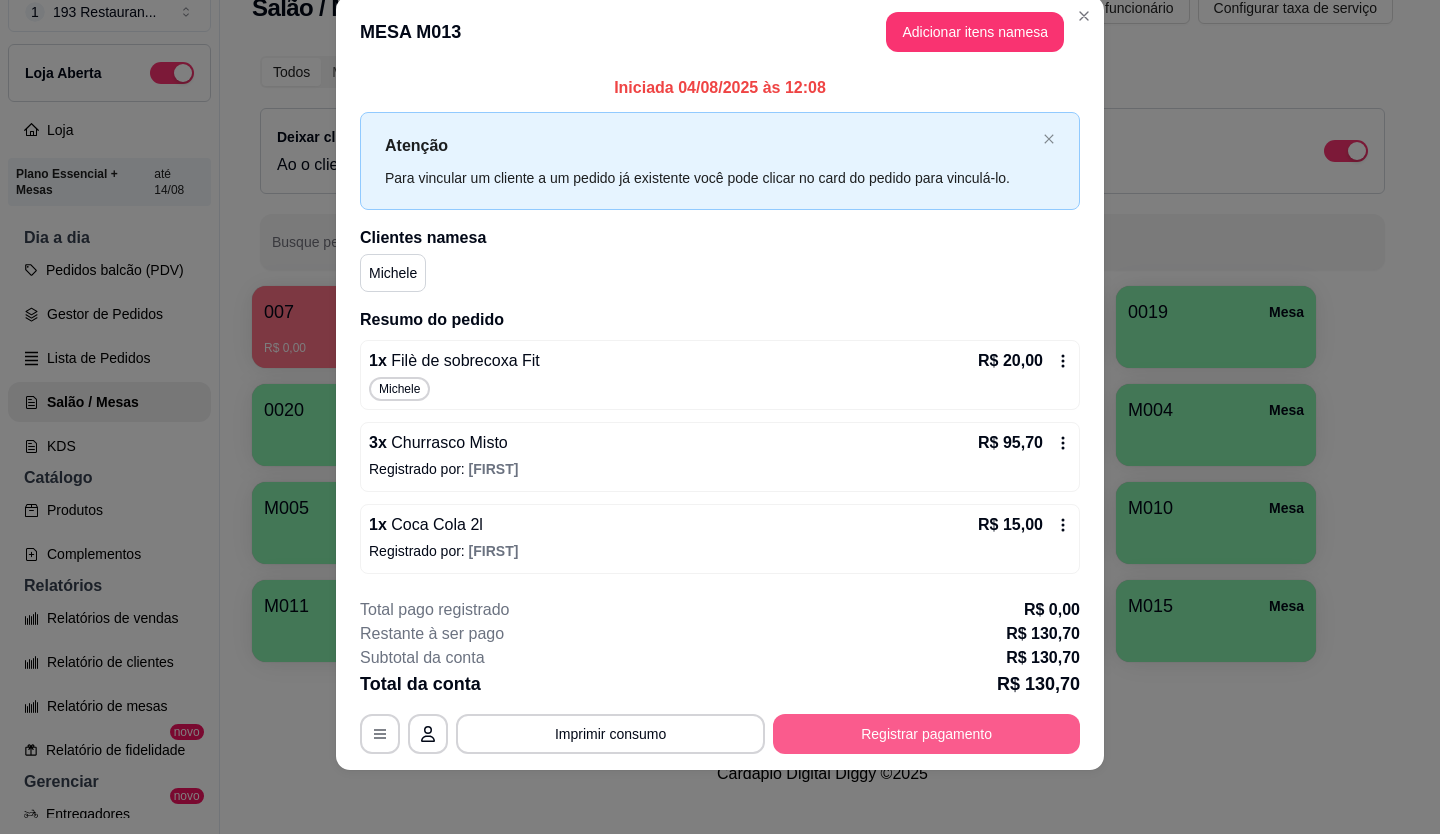 click on "Registrar pagamento" at bounding box center [926, 734] 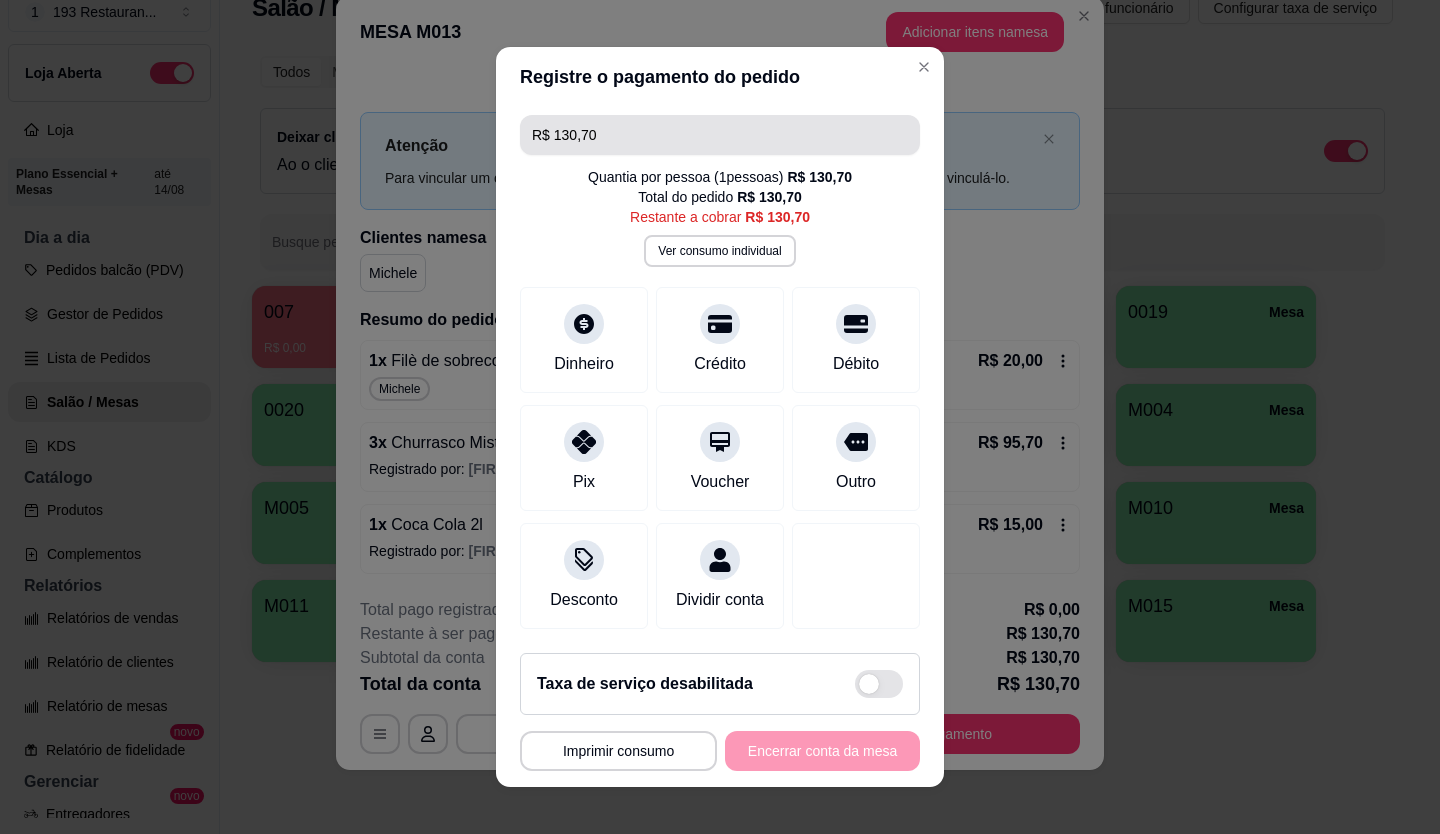 click on "R$ 130,70" at bounding box center [720, 135] 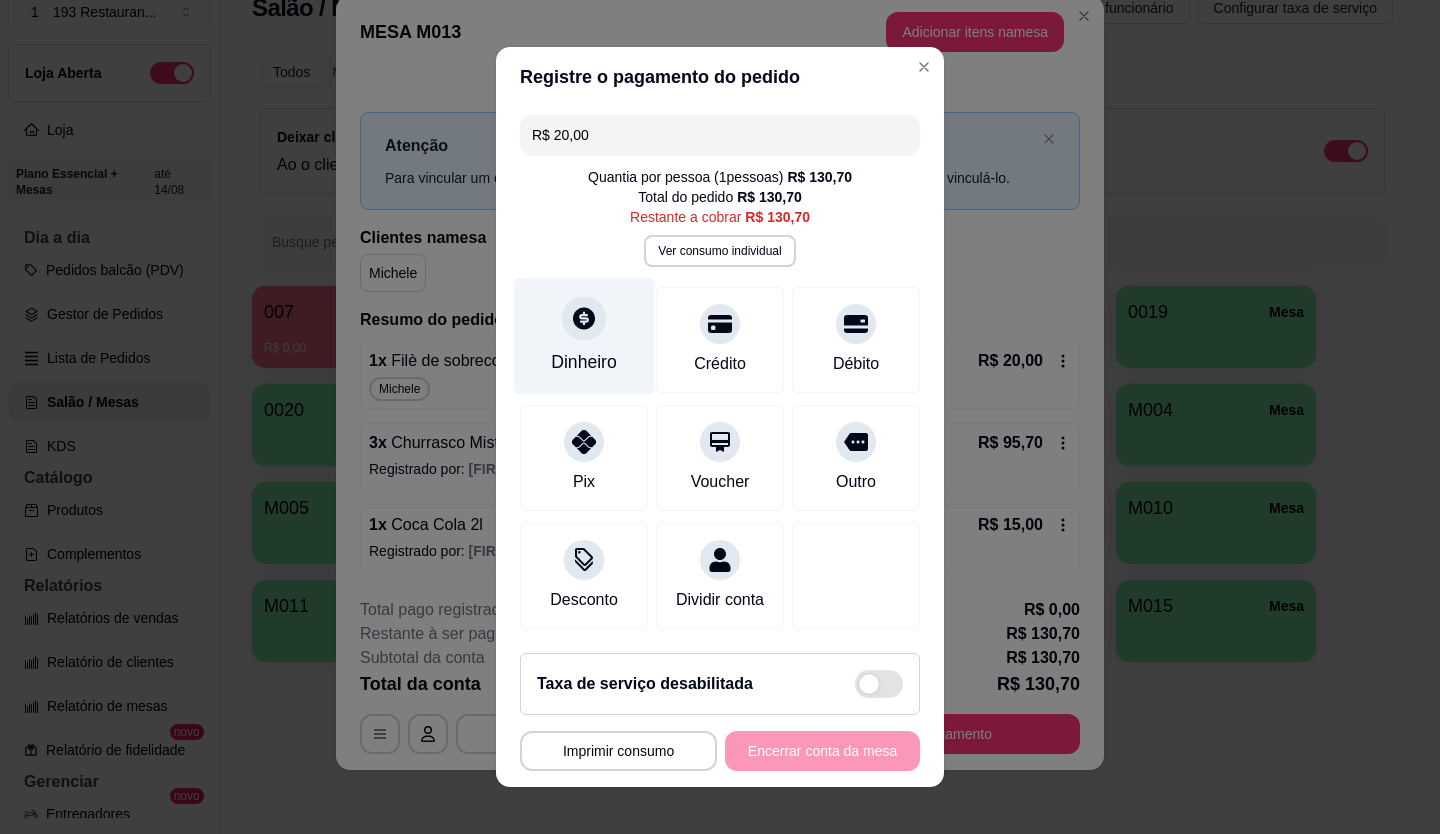 type on "R$ 20,00" 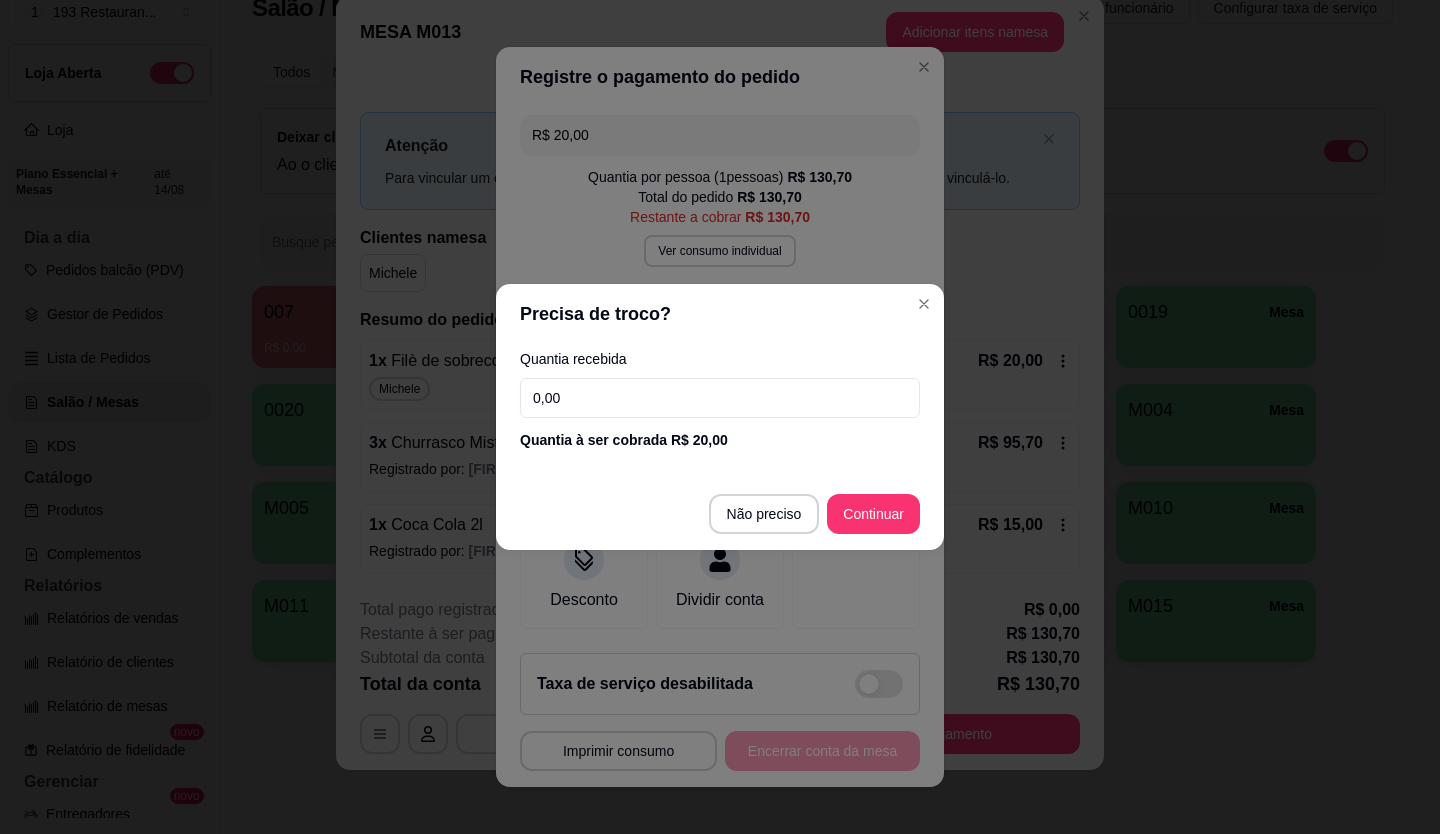 click on "0,00" at bounding box center [720, 398] 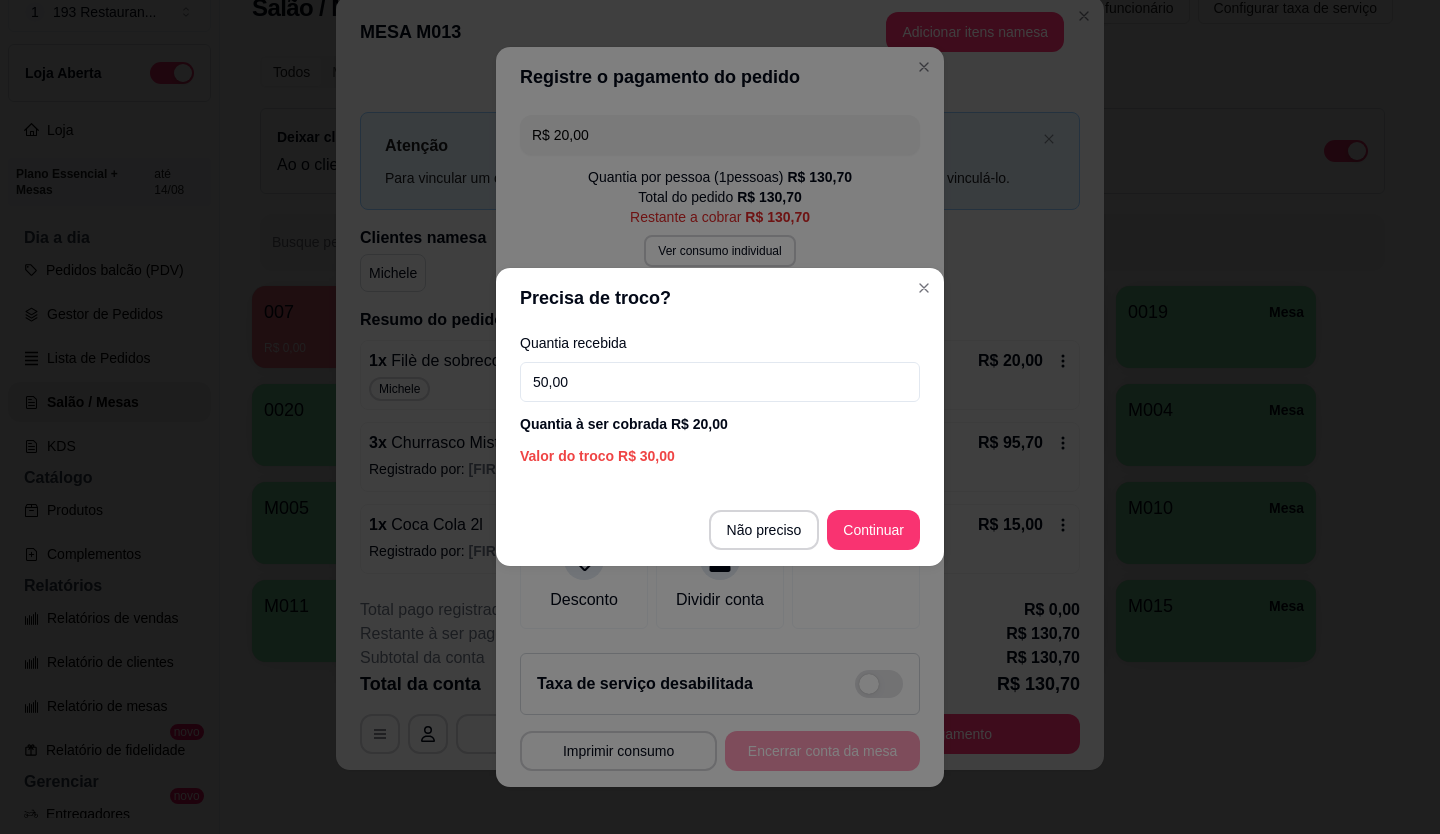 type on "50,00" 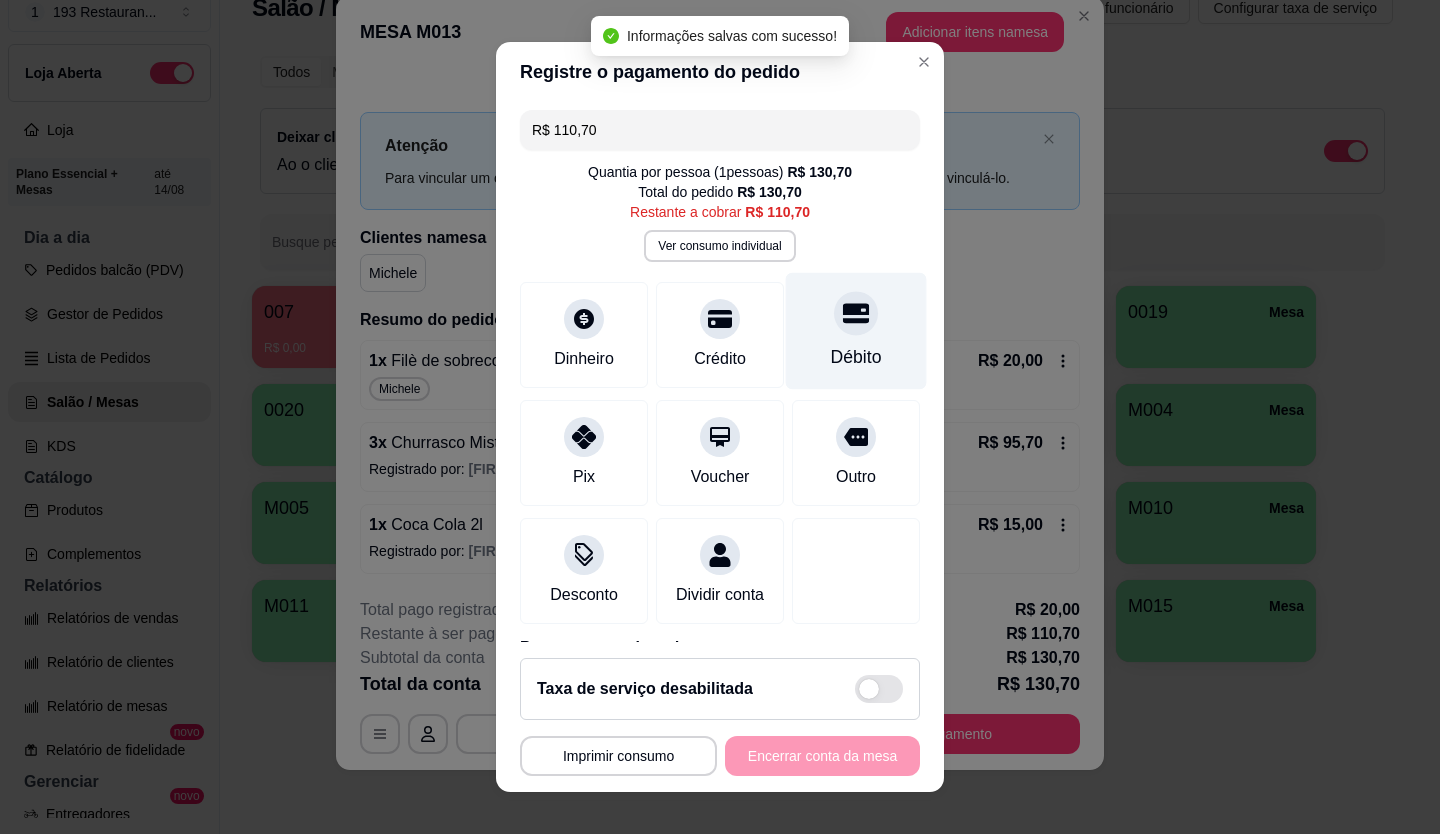 click 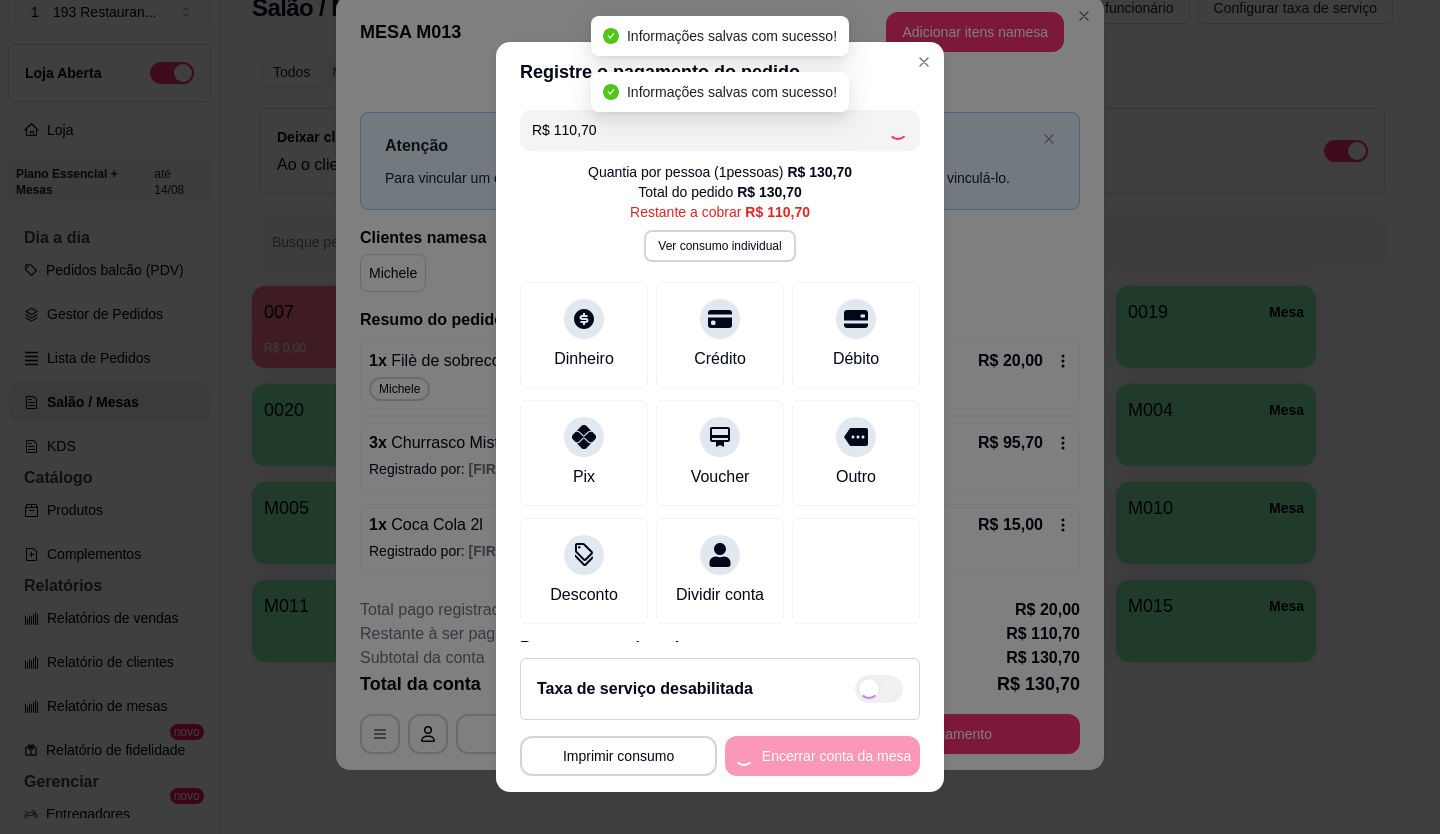 type on "R$ 0,00" 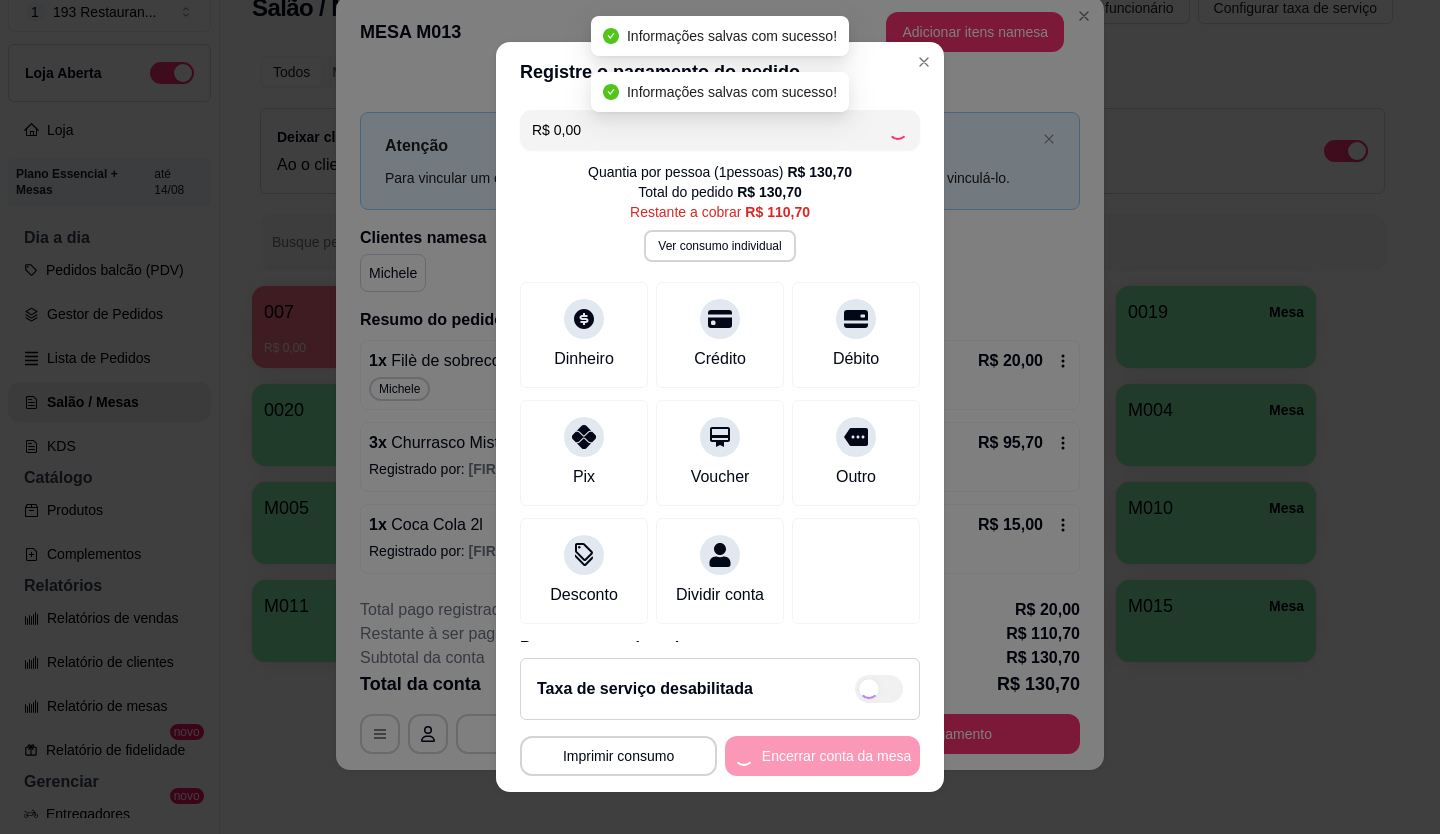 click on "Encerrar conta da mesa" at bounding box center (822, 756) 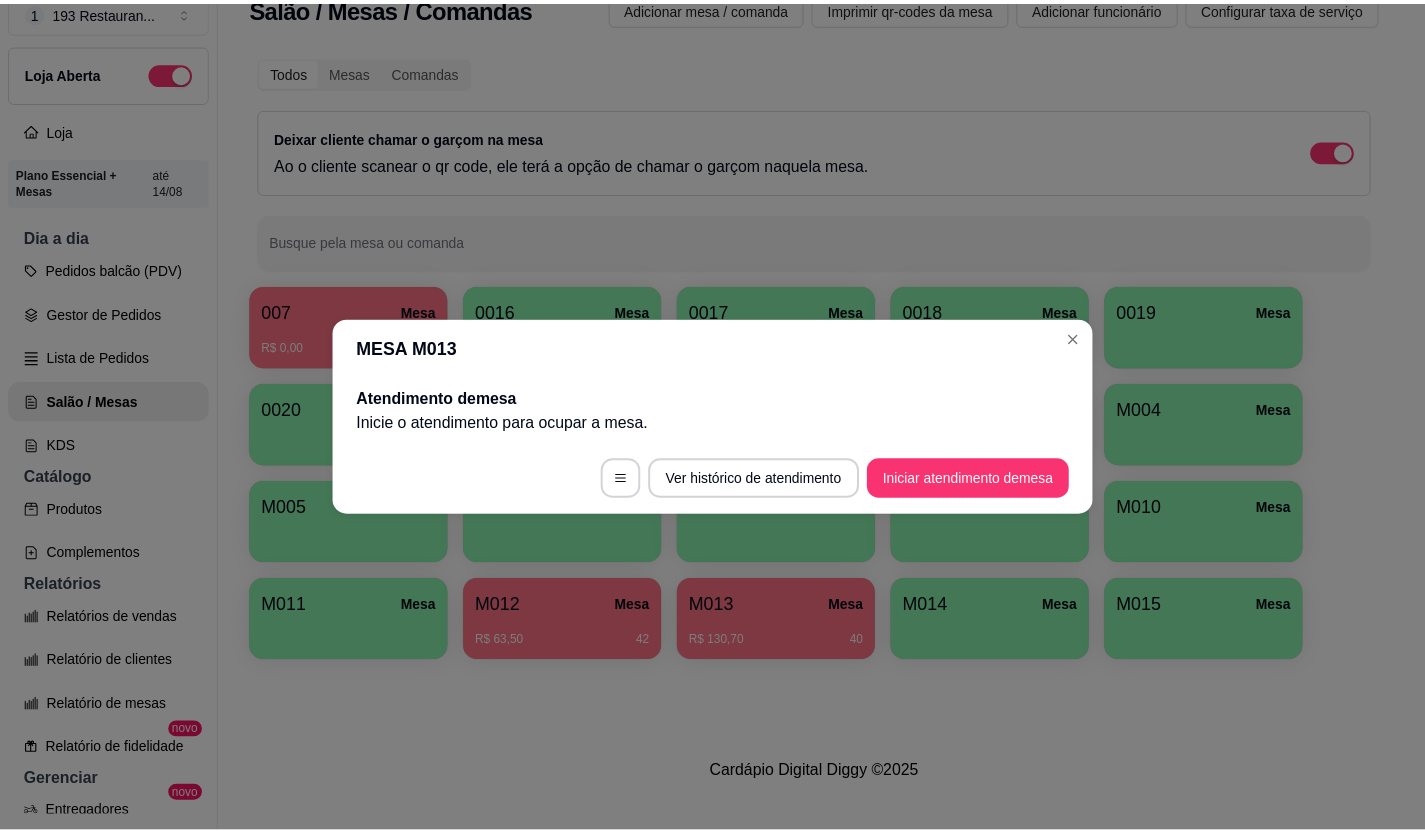 scroll, scrollTop: 0, scrollLeft: 0, axis: both 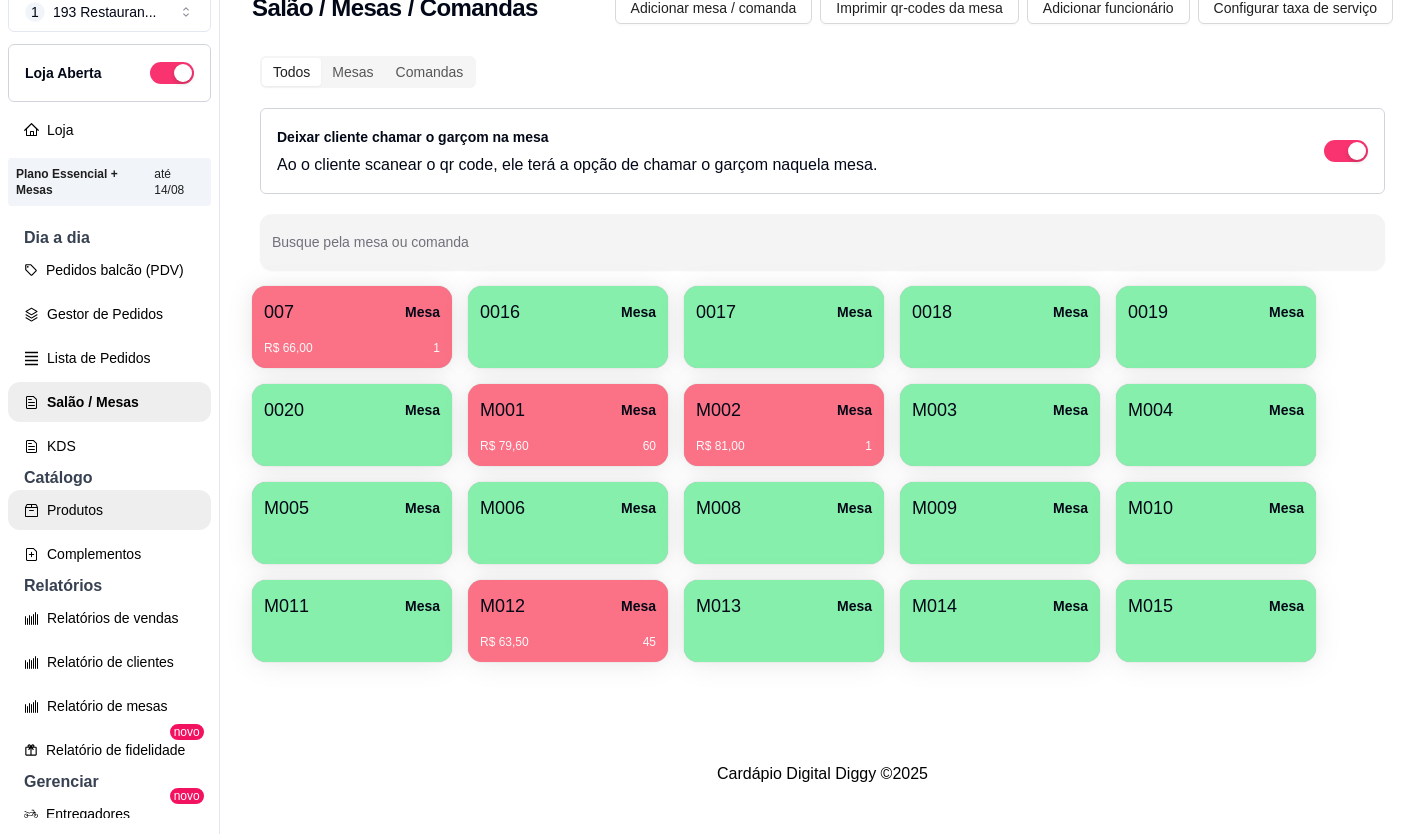 click on "Produtos" at bounding box center (109, 510) 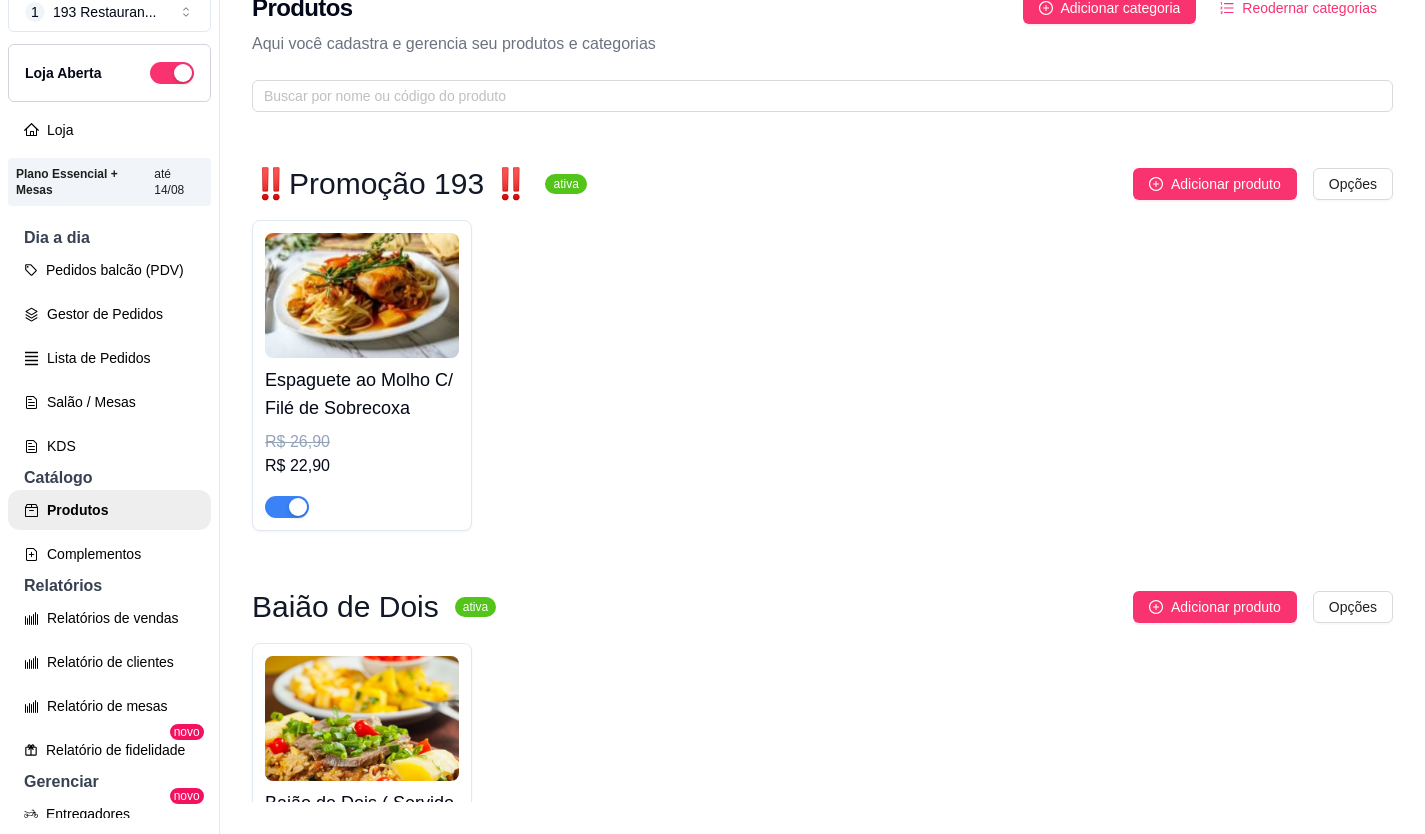 scroll, scrollTop: 0, scrollLeft: 0, axis: both 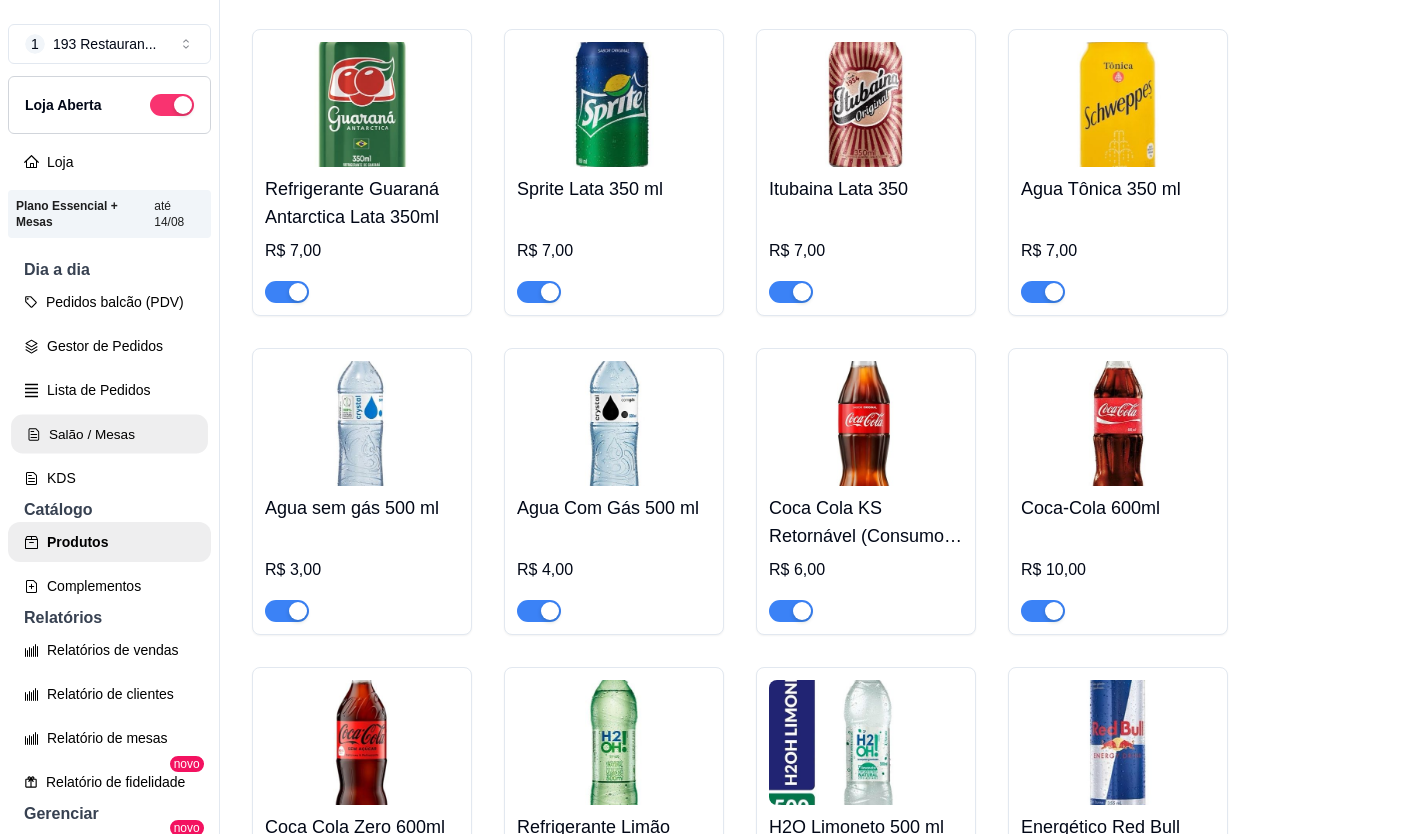 click on "Salão / Mesas" at bounding box center [109, 434] 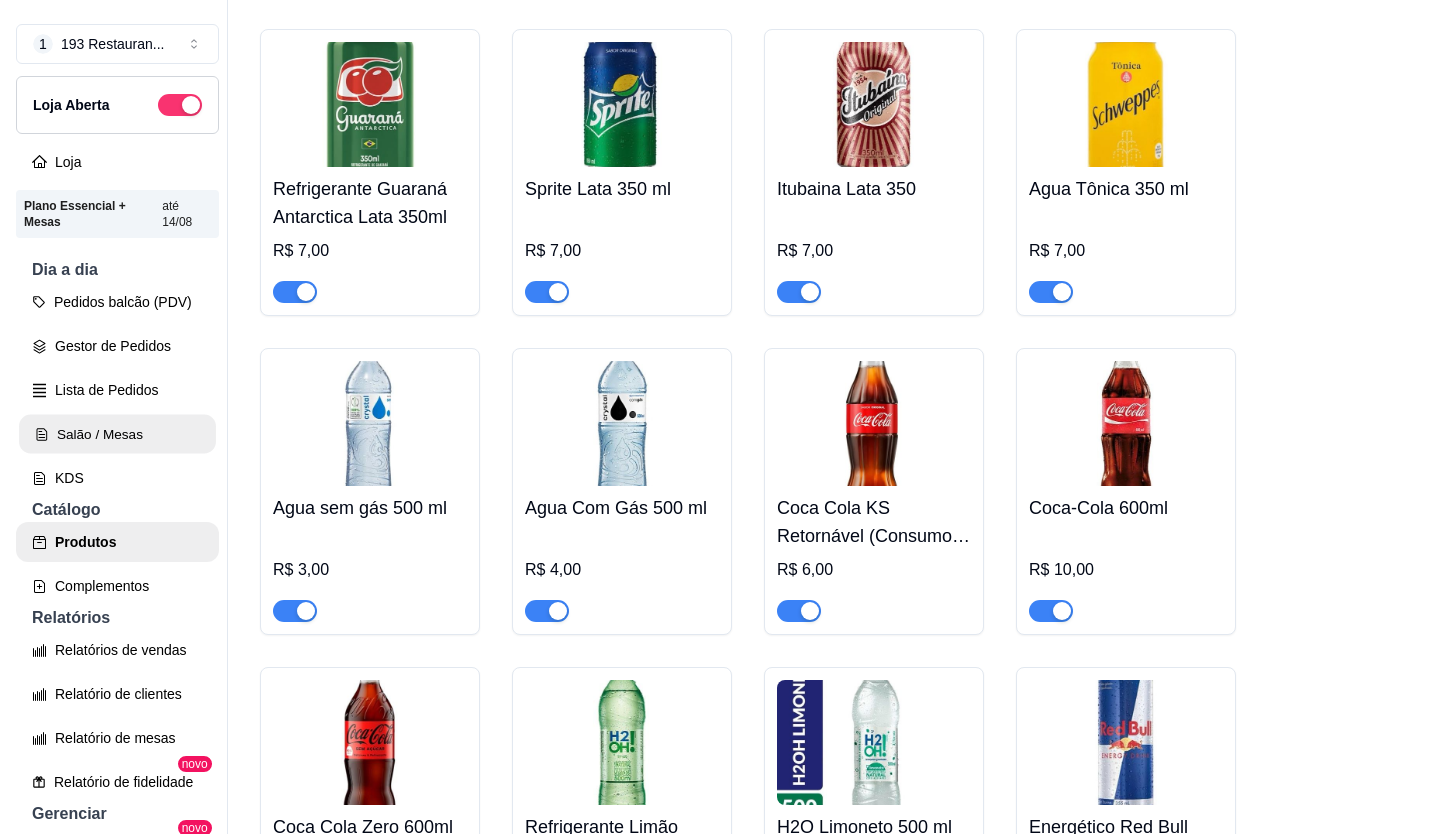 scroll, scrollTop: 0, scrollLeft: 0, axis: both 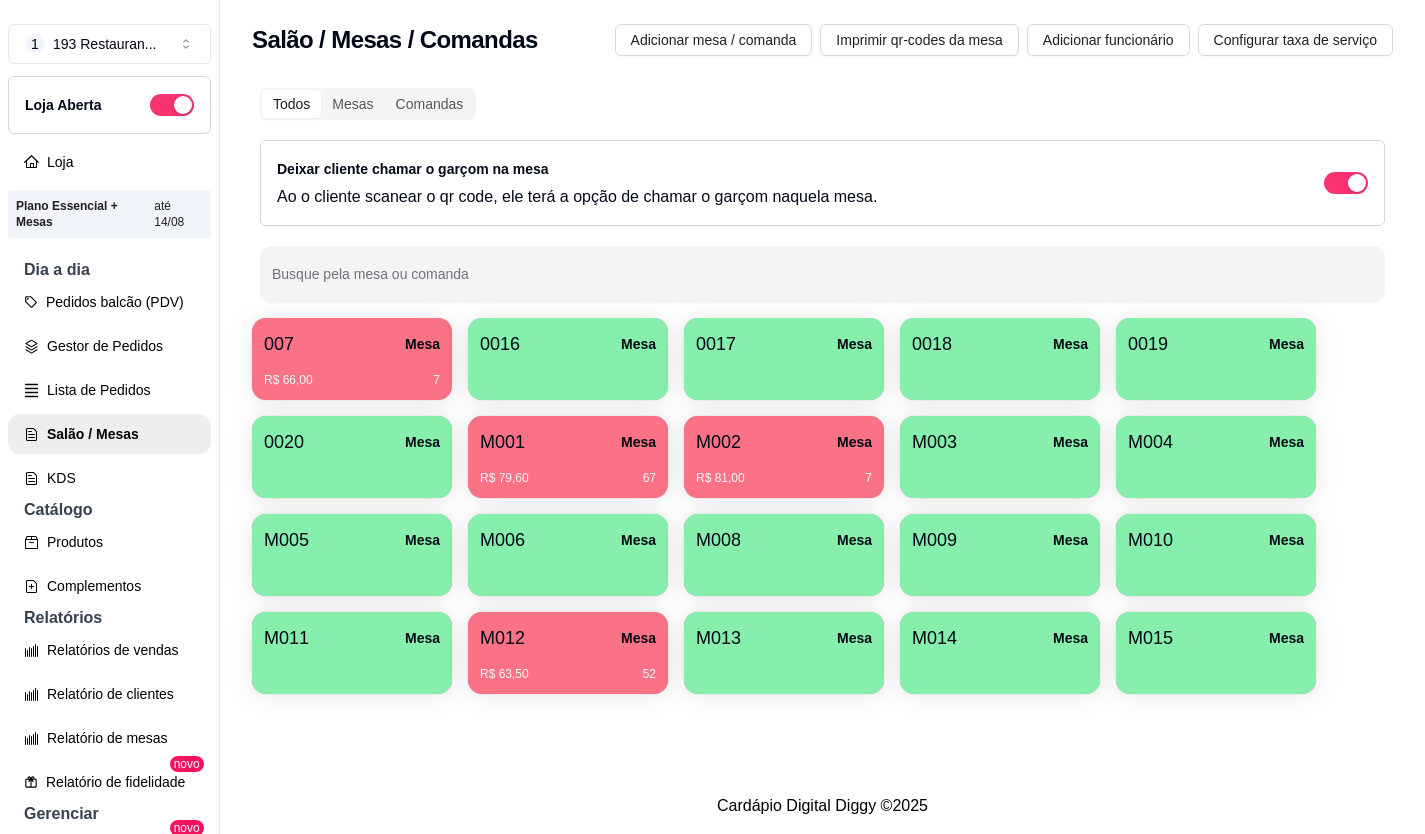 click on "M003 Mesa" at bounding box center (1000, 442) 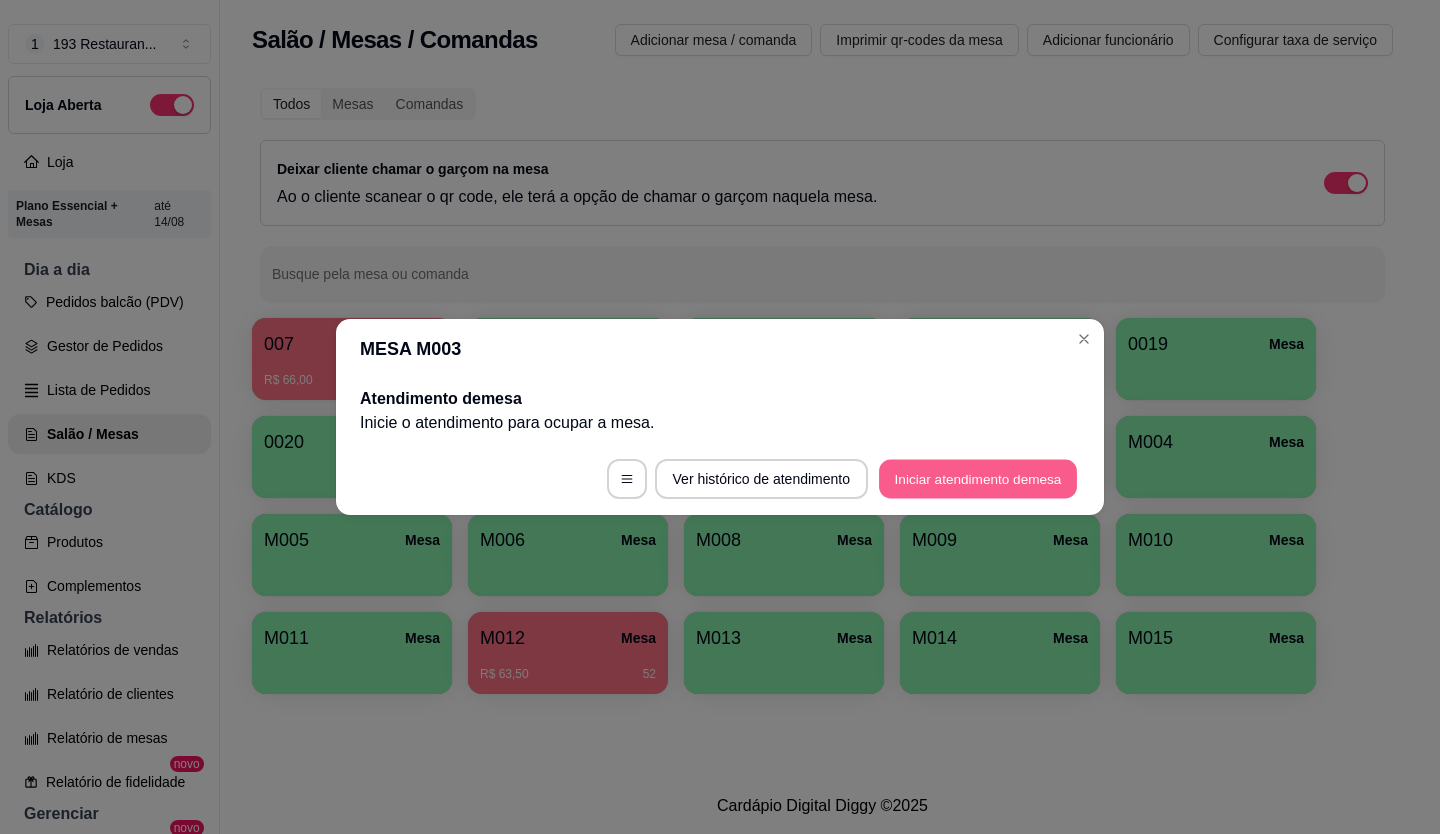 click on "Iniciar atendimento de  mesa" at bounding box center (978, 479) 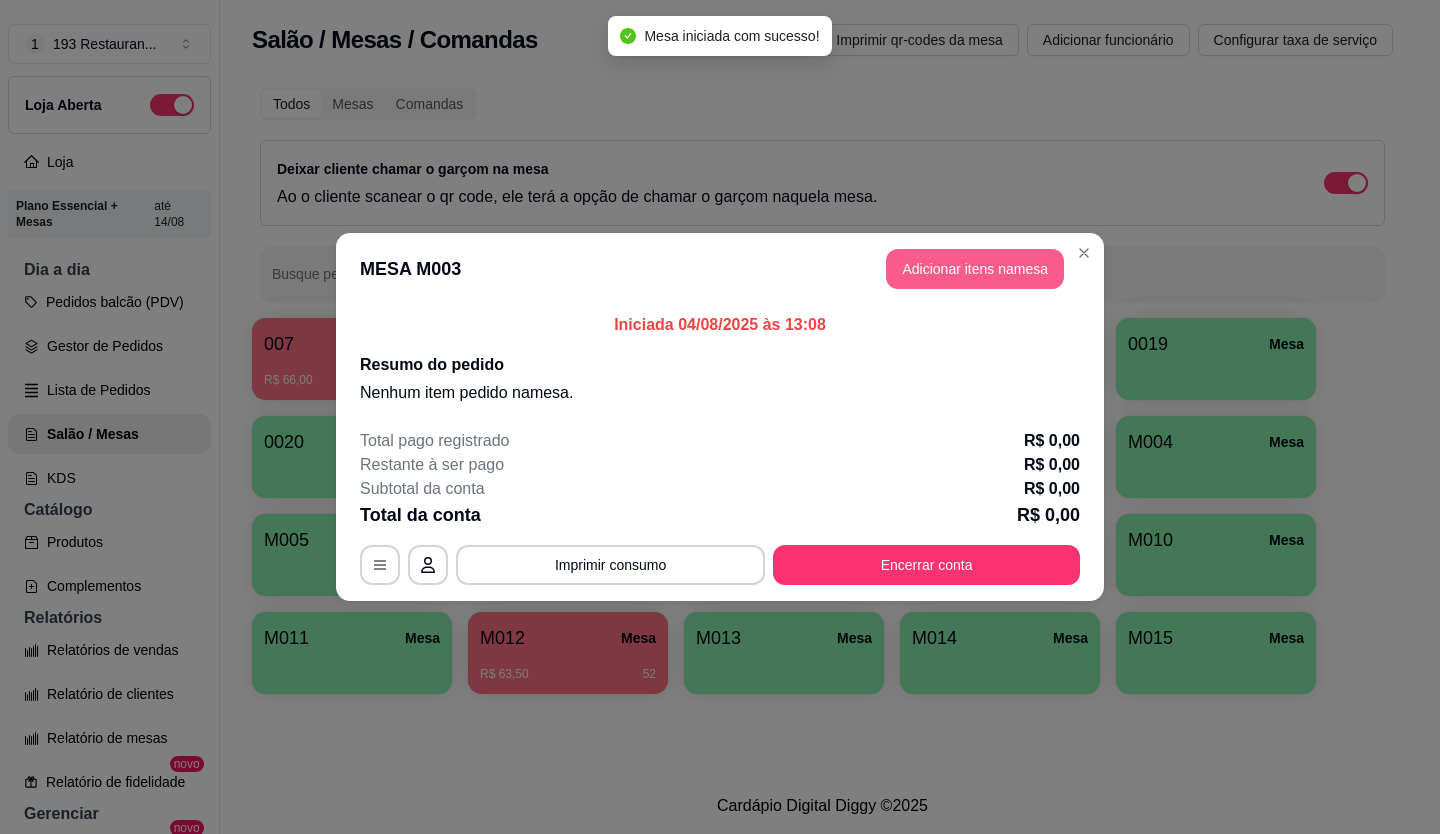 click on "Adicionar itens na  mesa" at bounding box center [975, 269] 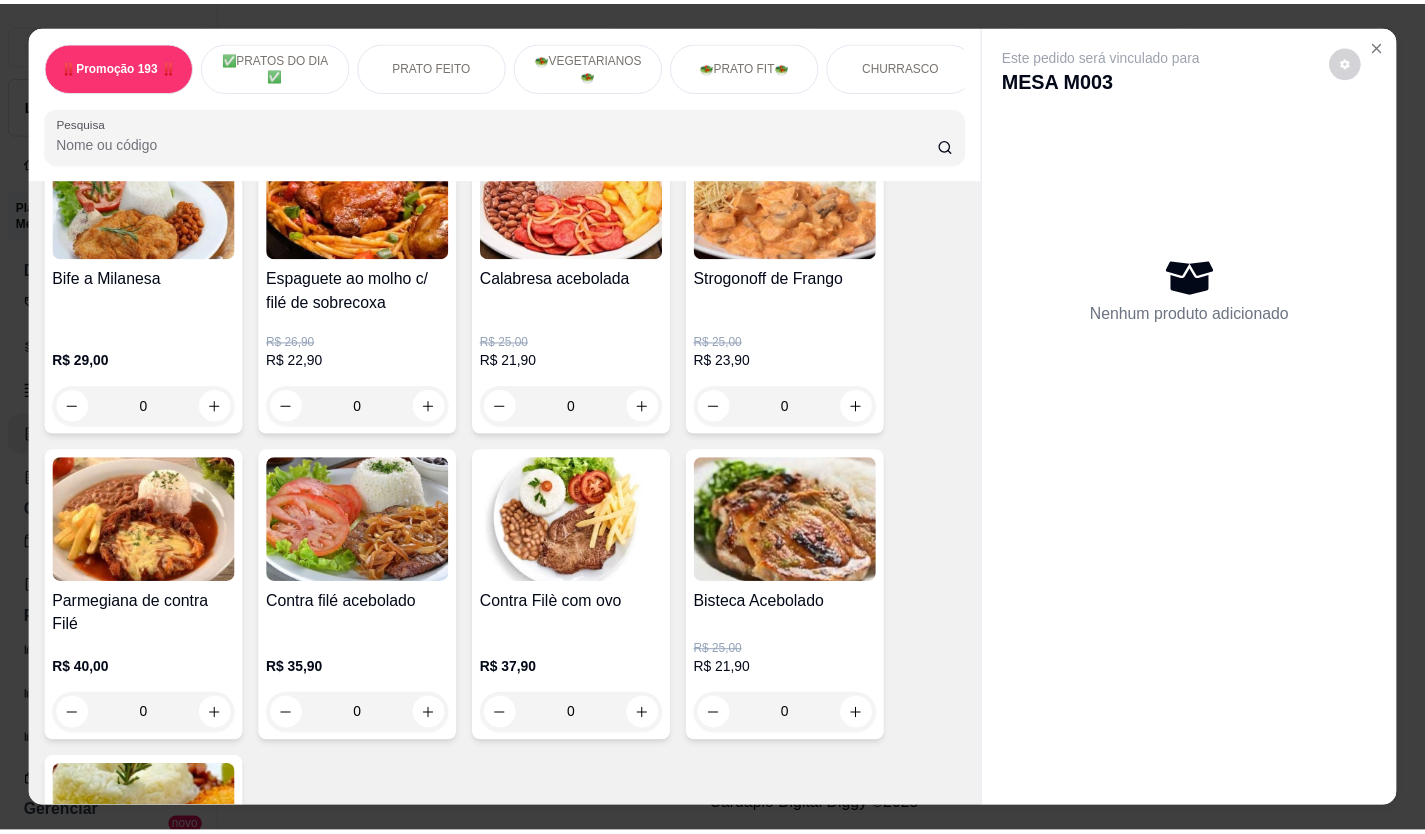 scroll, scrollTop: 1900, scrollLeft: 0, axis: vertical 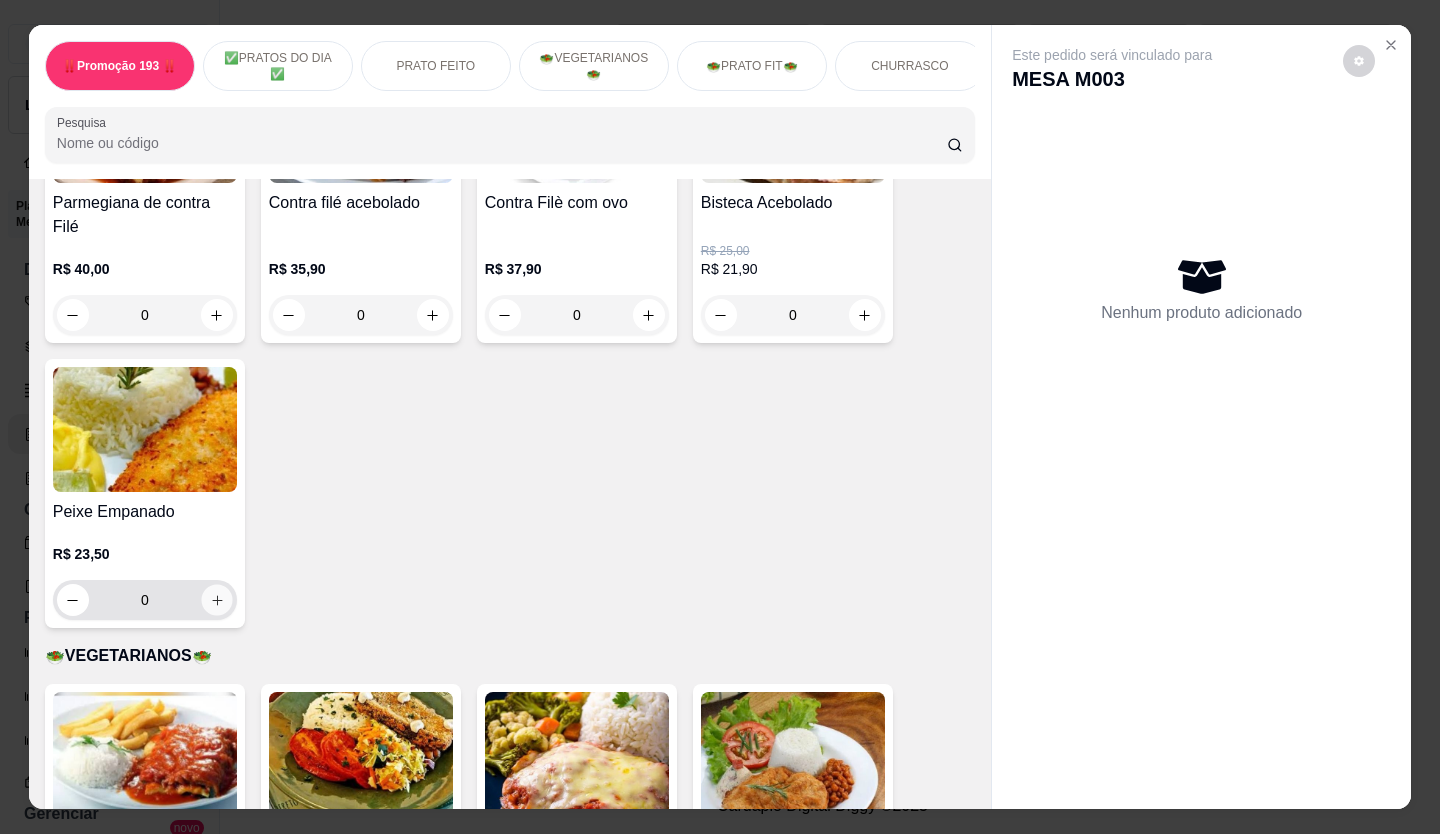 click 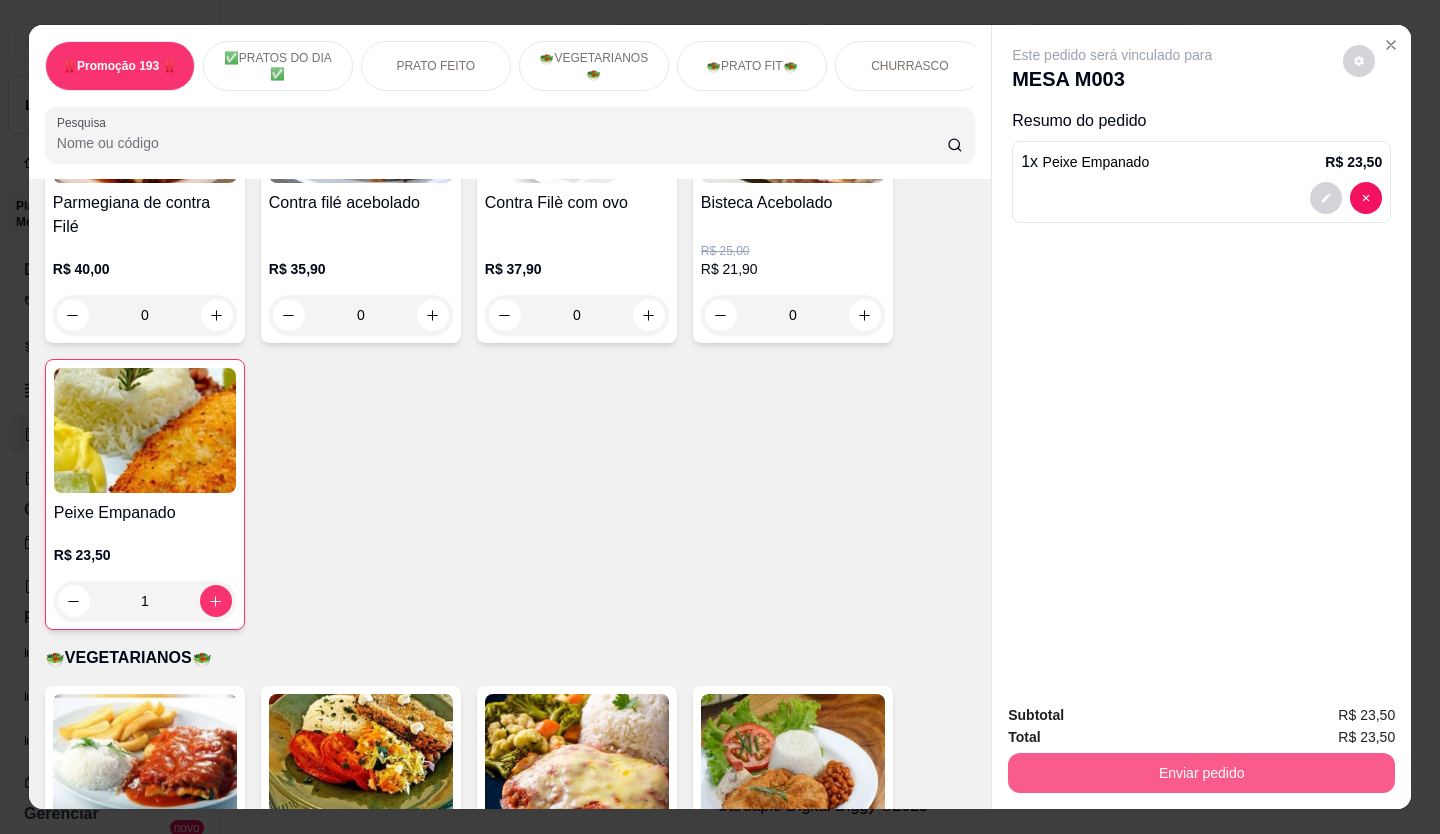 click on "Enviar pedido" at bounding box center (1201, 773) 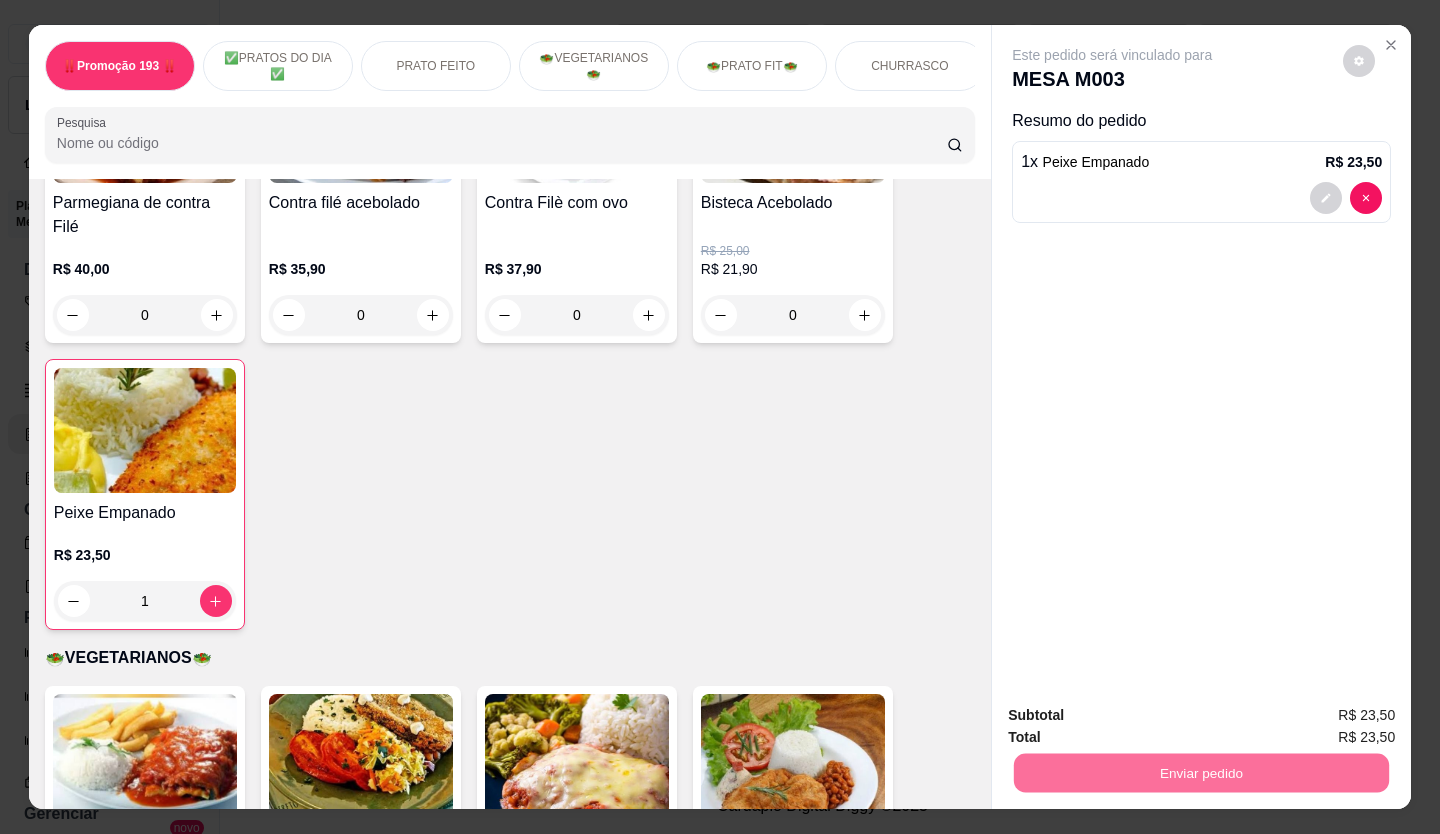 click on "Não registrar e enviar pedido" at bounding box center (1135, 716) 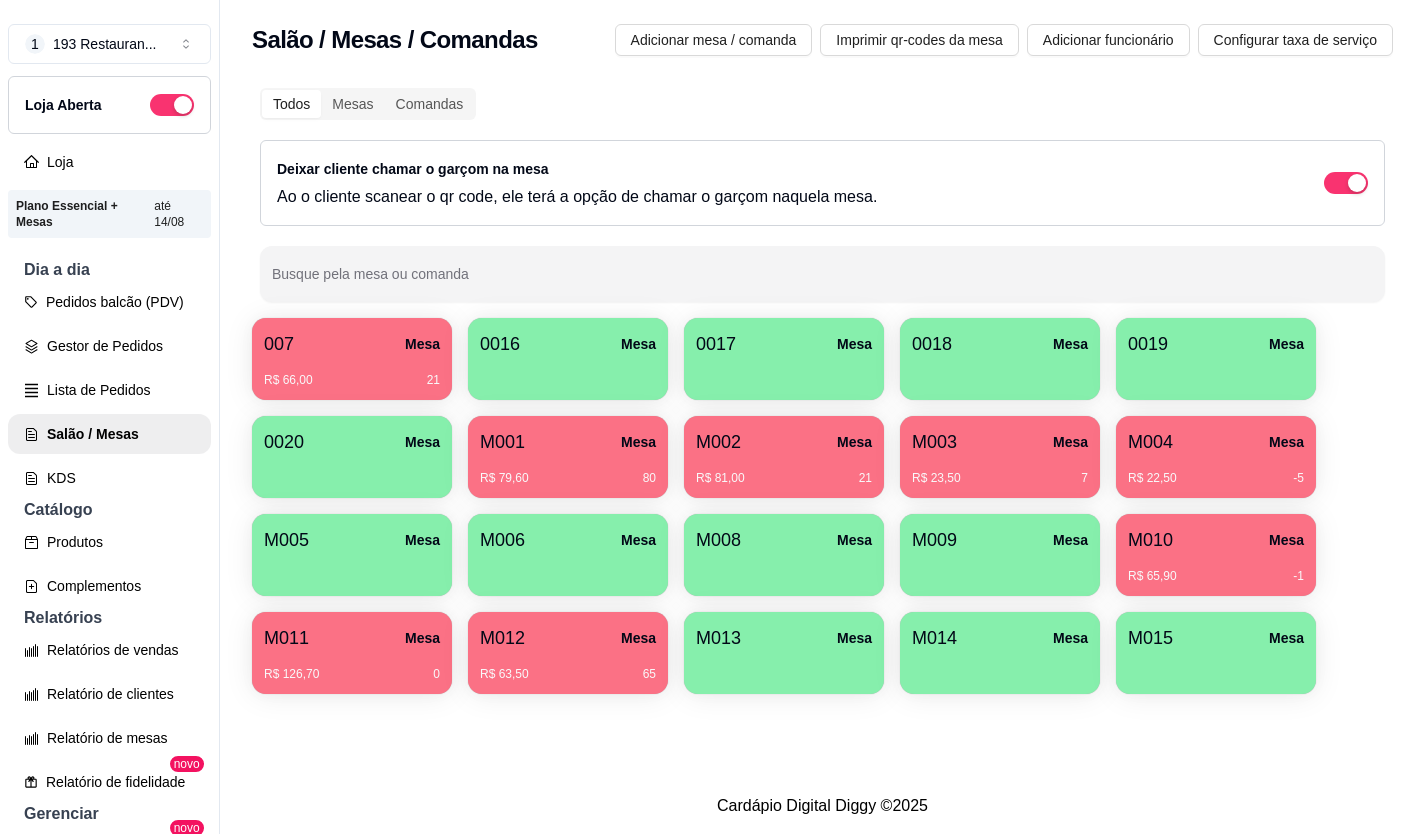 click on "Lista de Pedidos" at bounding box center (109, 390) 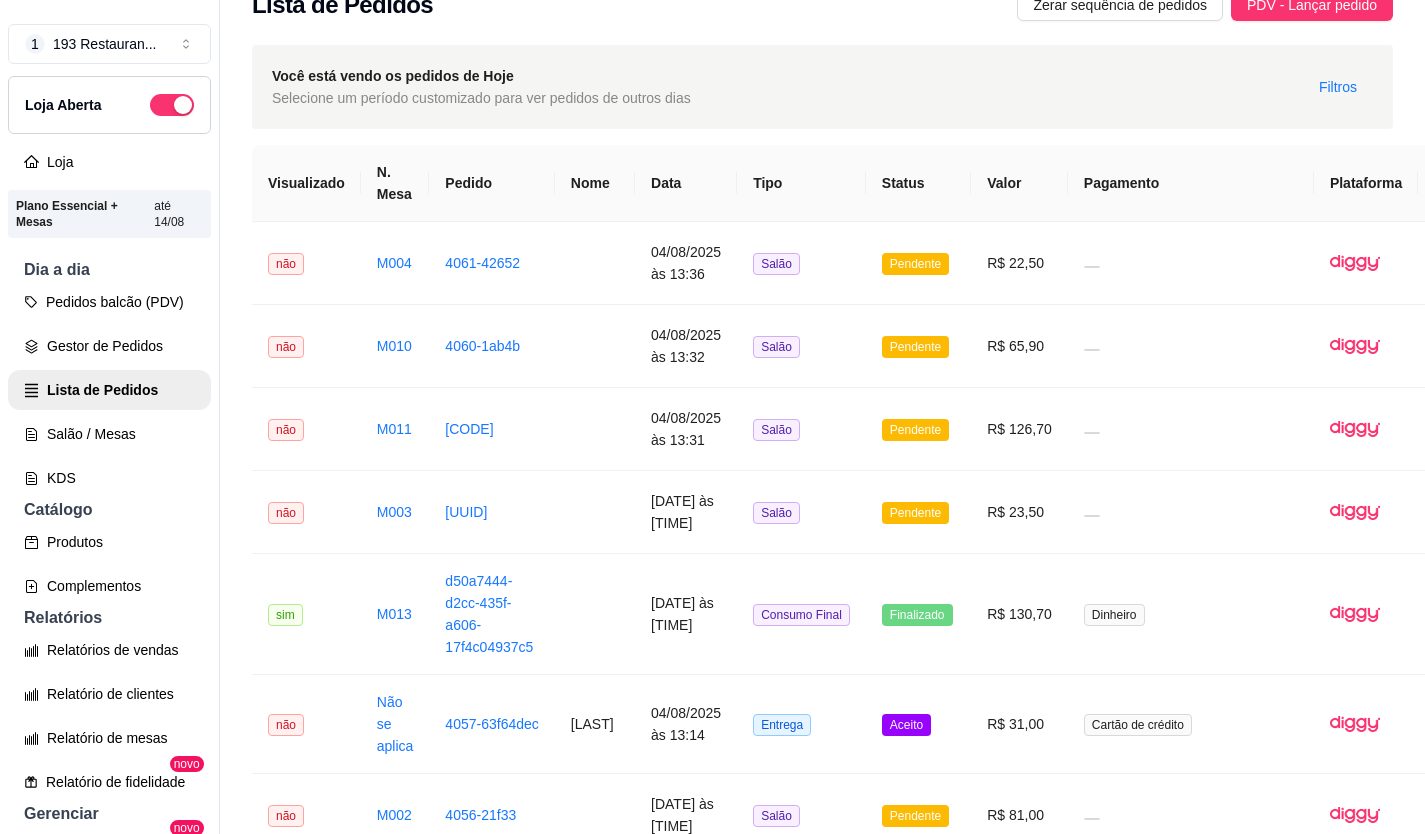 scroll, scrollTop: 0, scrollLeft: 0, axis: both 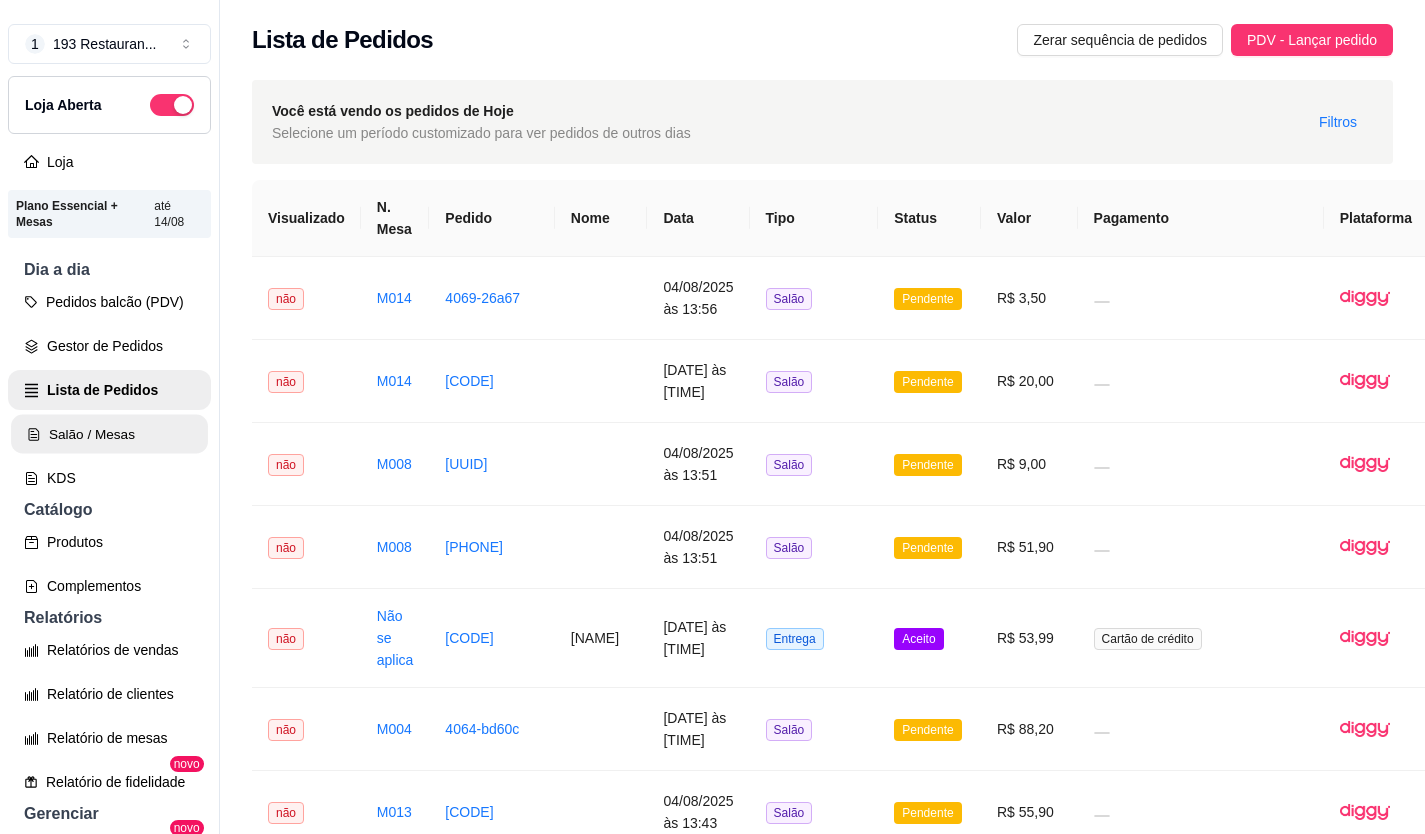 click on "Salão / Mesas" at bounding box center [109, 434] 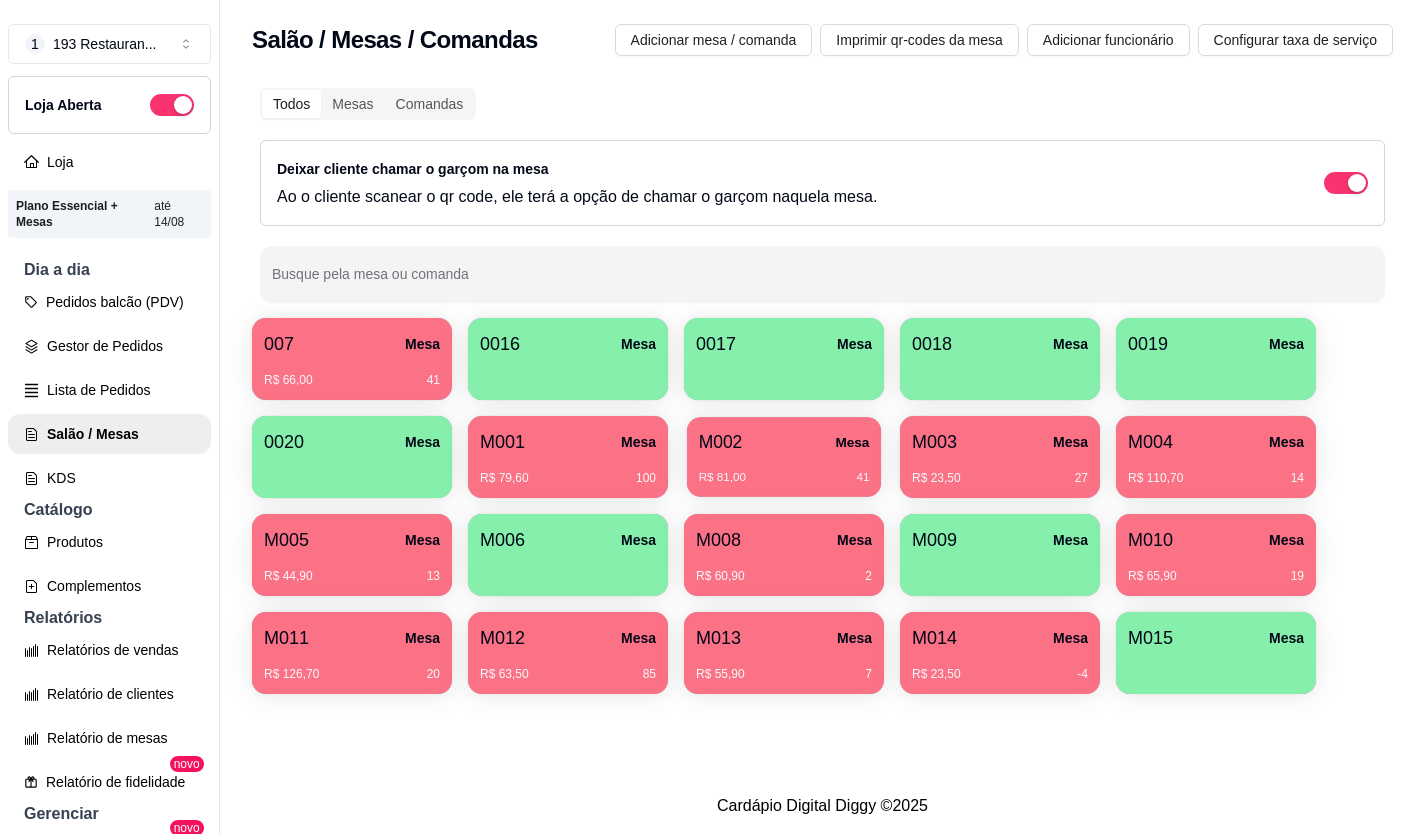 click on "R$ 81,00 41" at bounding box center (784, 470) 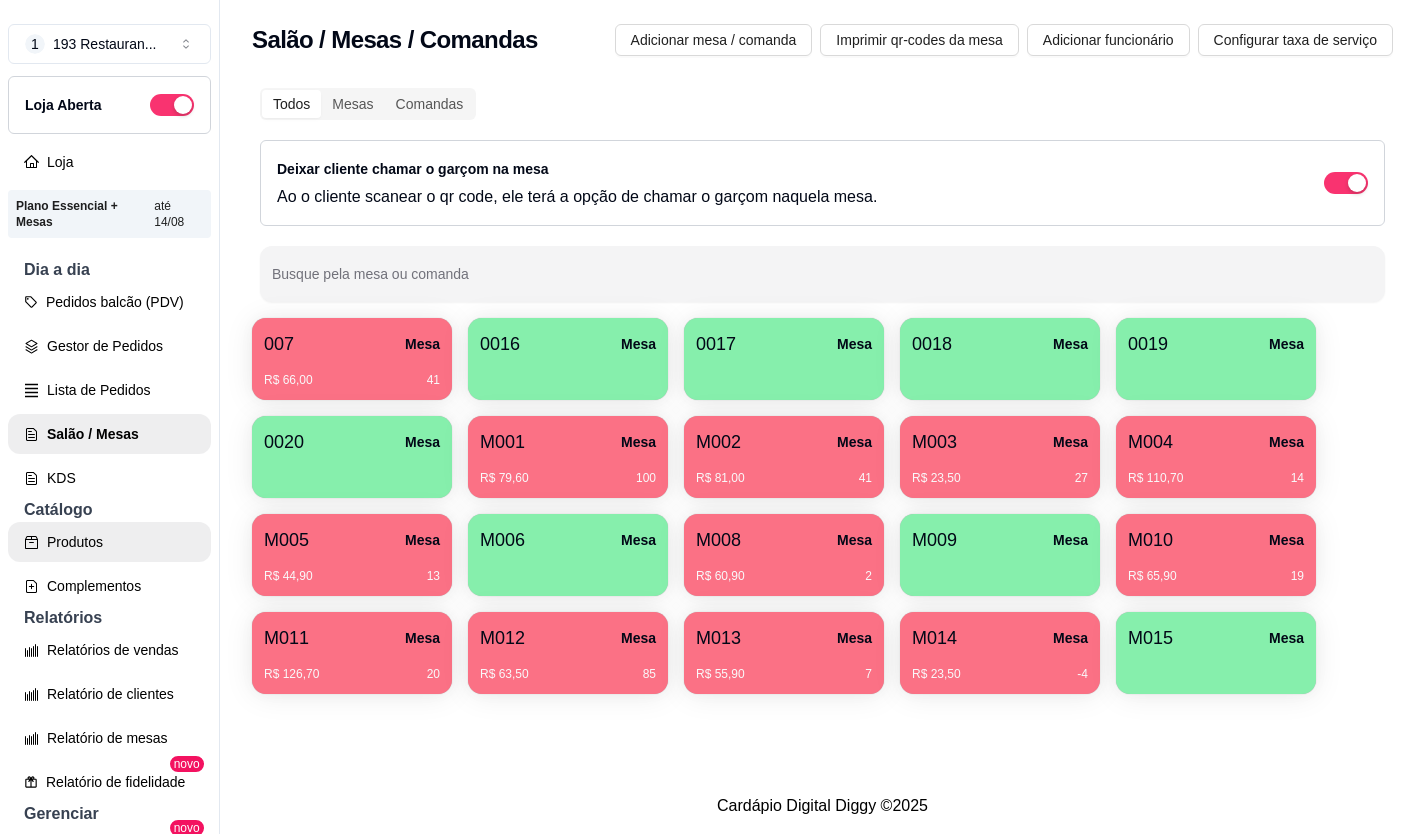 click on "Produtos" at bounding box center (109, 542) 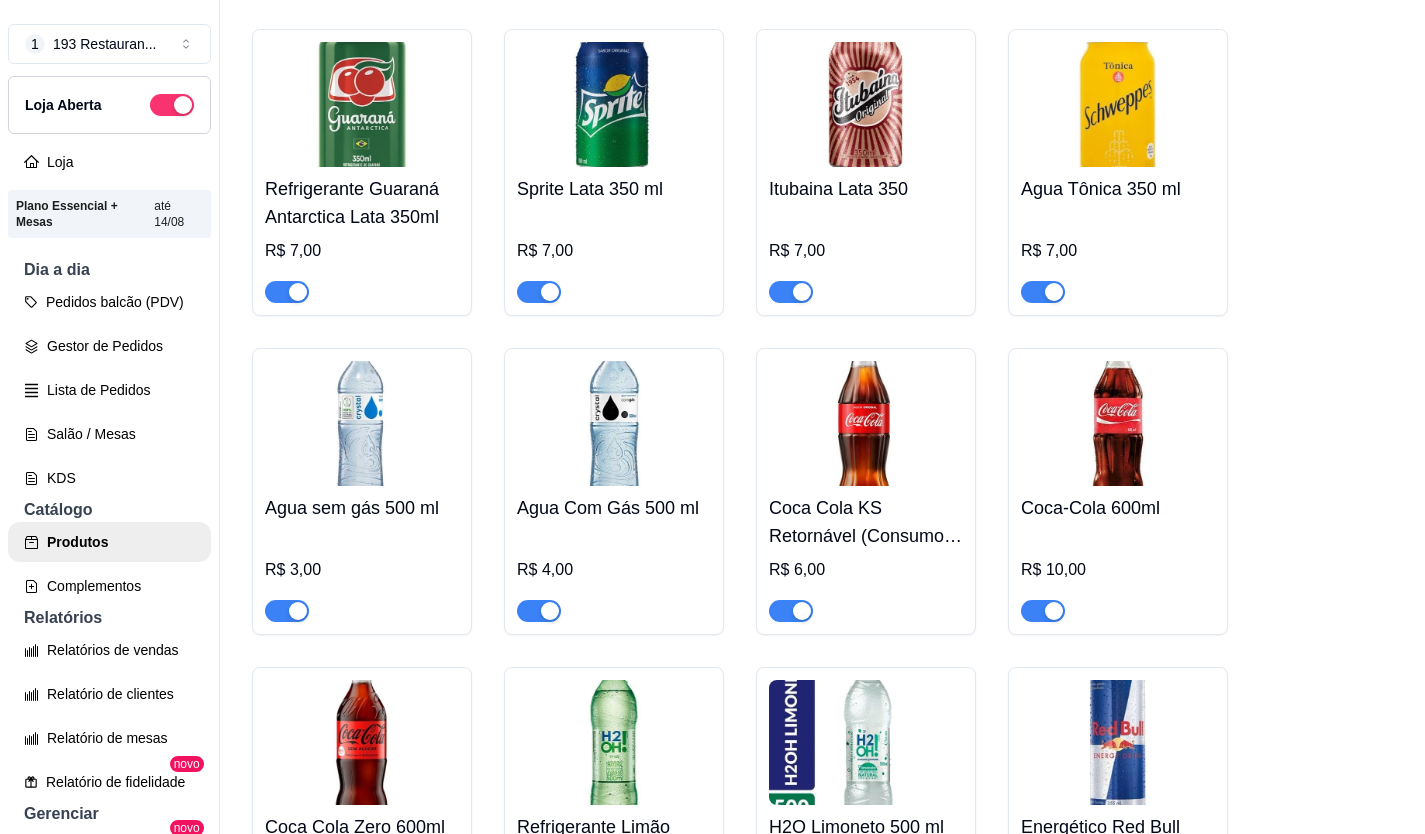scroll, scrollTop: 9100, scrollLeft: 0, axis: vertical 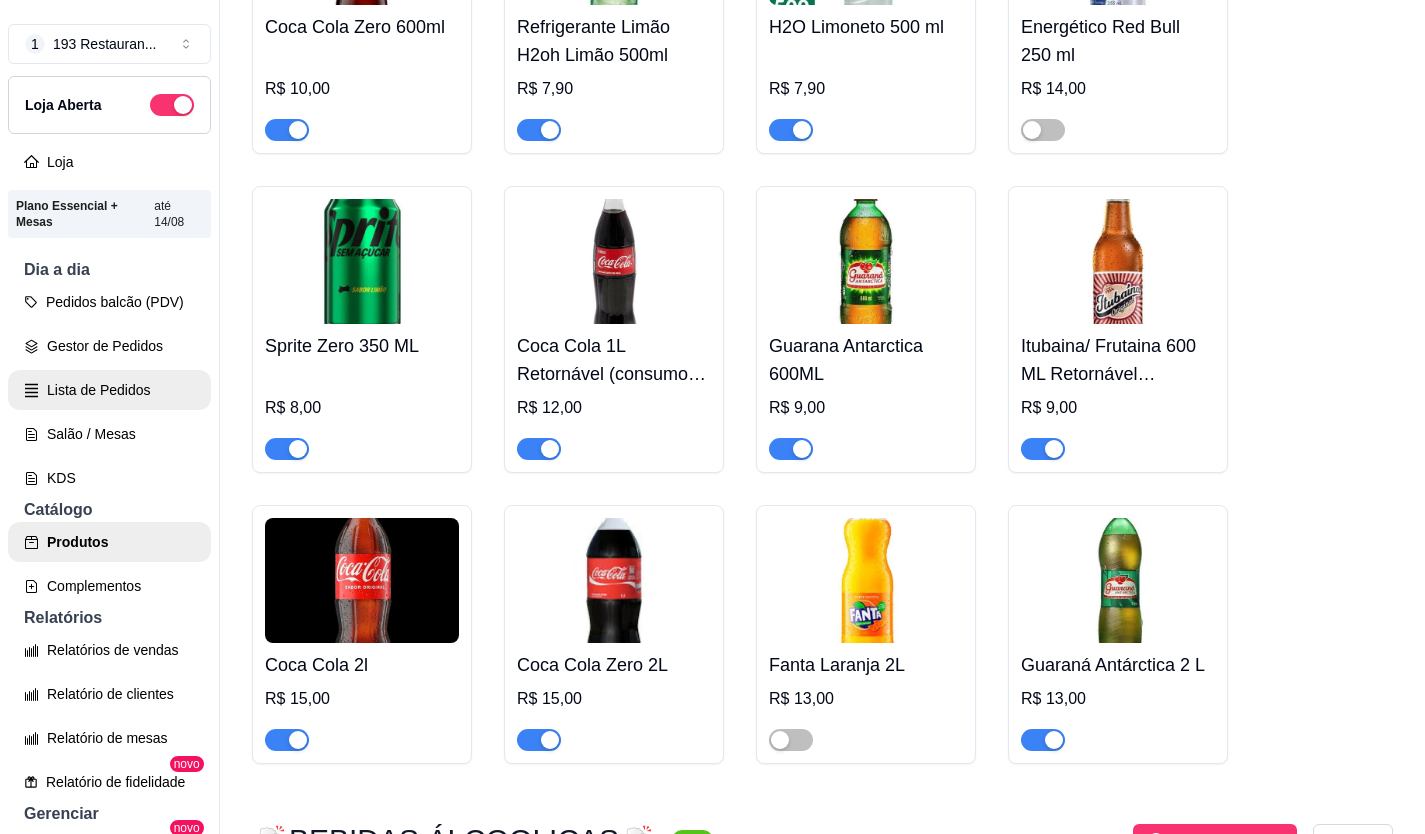 click on "Salão / Mesas" at bounding box center [109, 434] 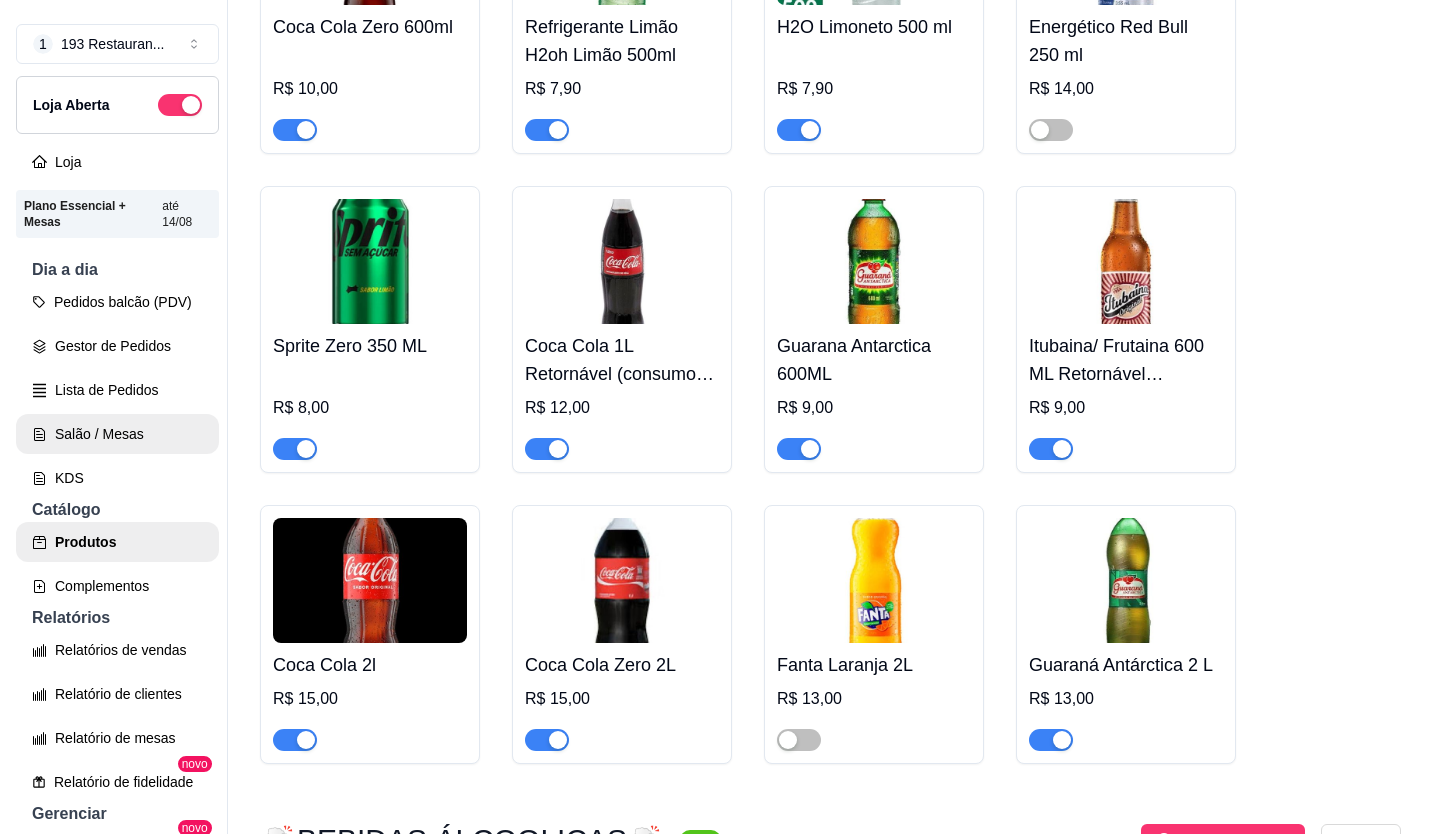 scroll, scrollTop: 0, scrollLeft: 0, axis: both 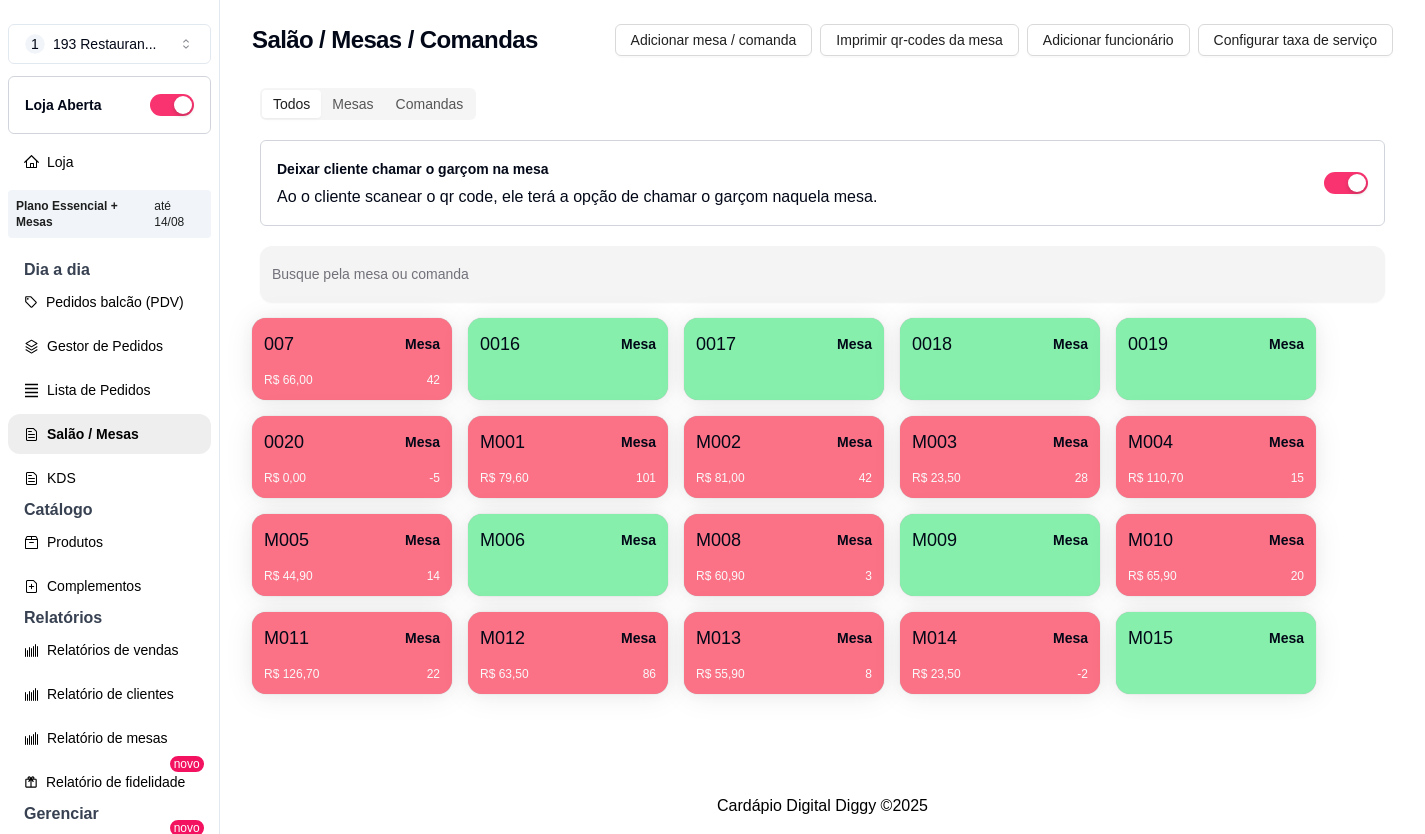 click on "M002 Mesa" at bounding box center (784, 442) 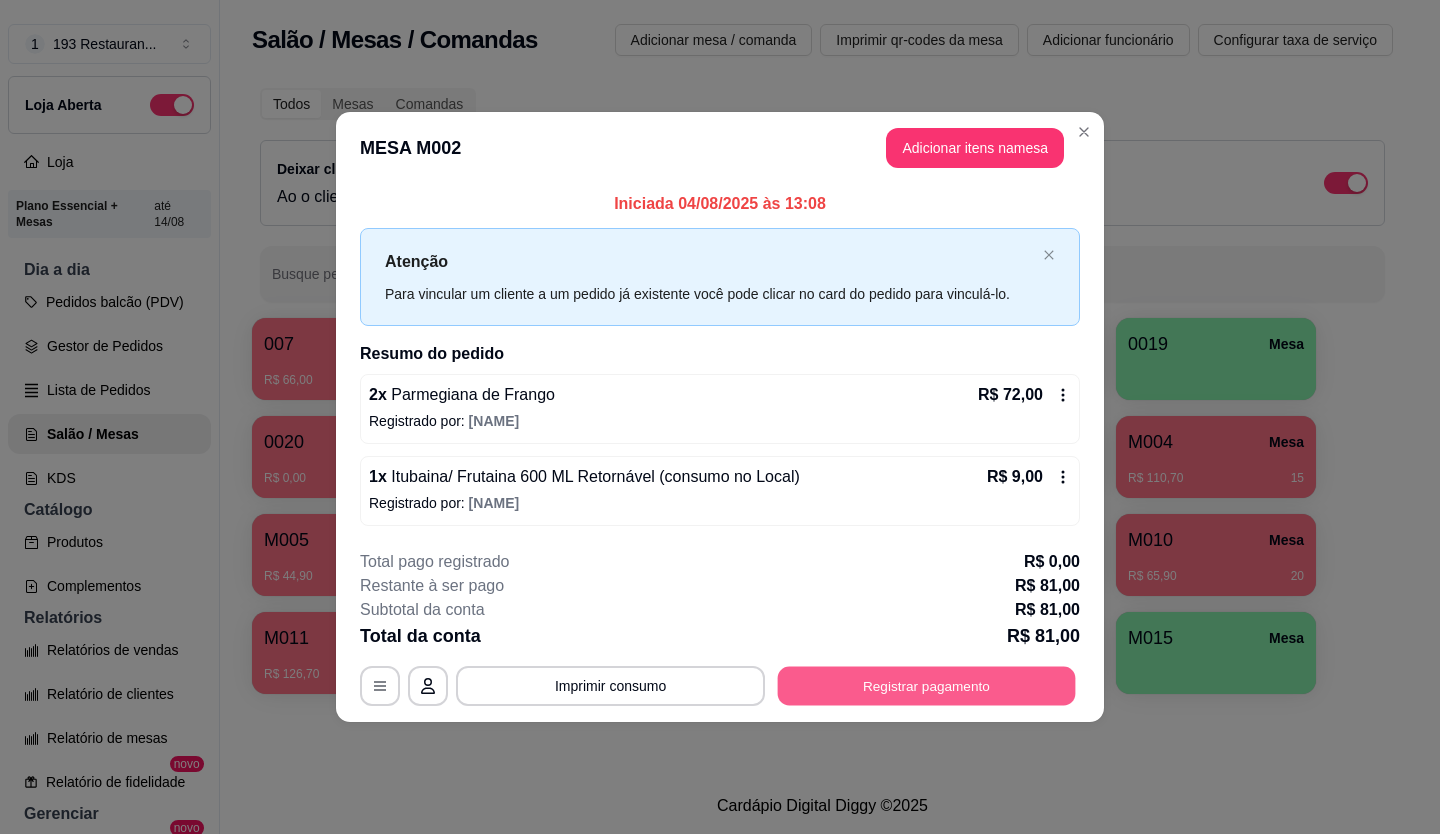 click on "Registrar pagamento" at bounding box center [927, 685] 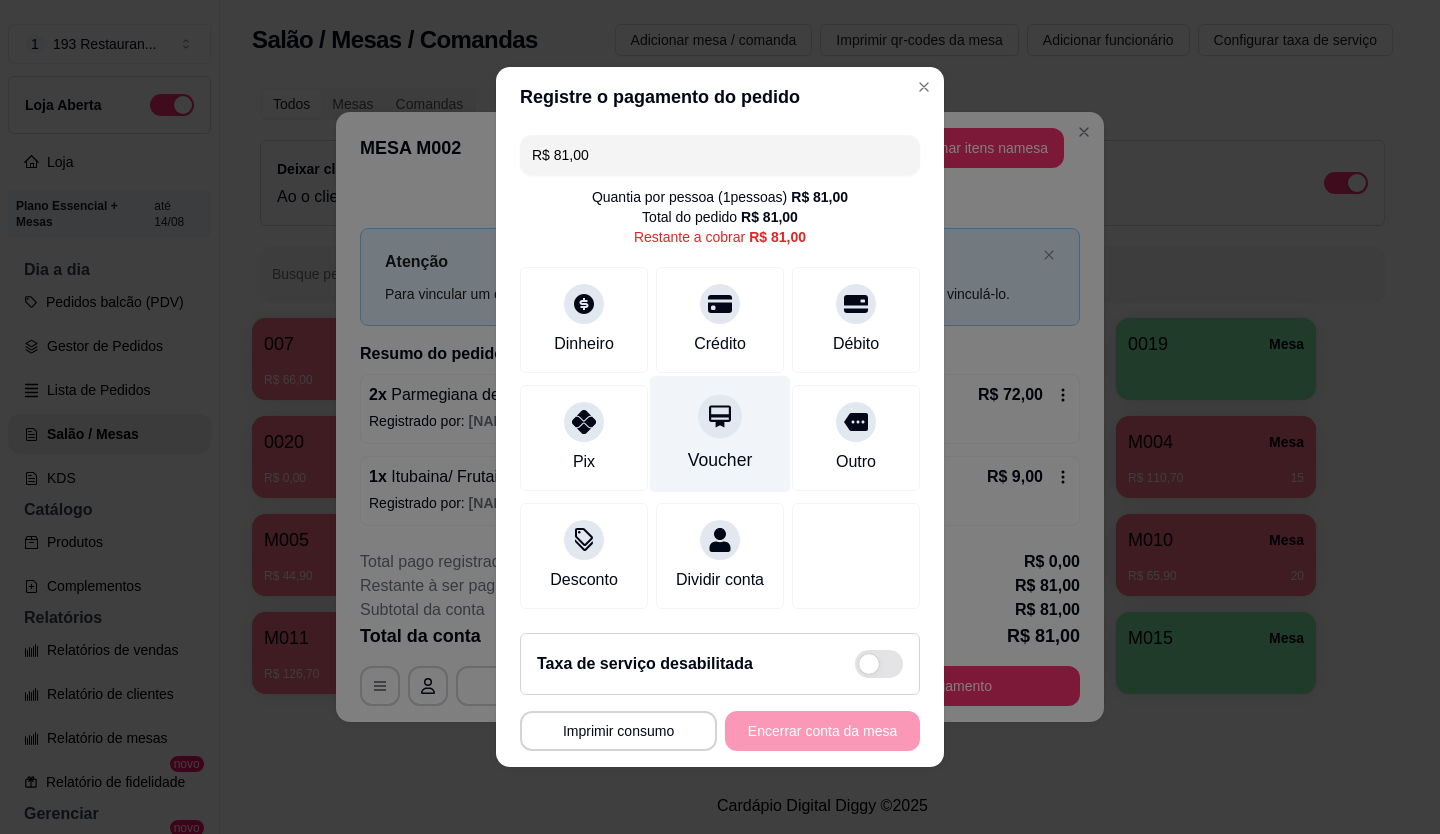 click on "Voucher" at bounding box center [720, 434] 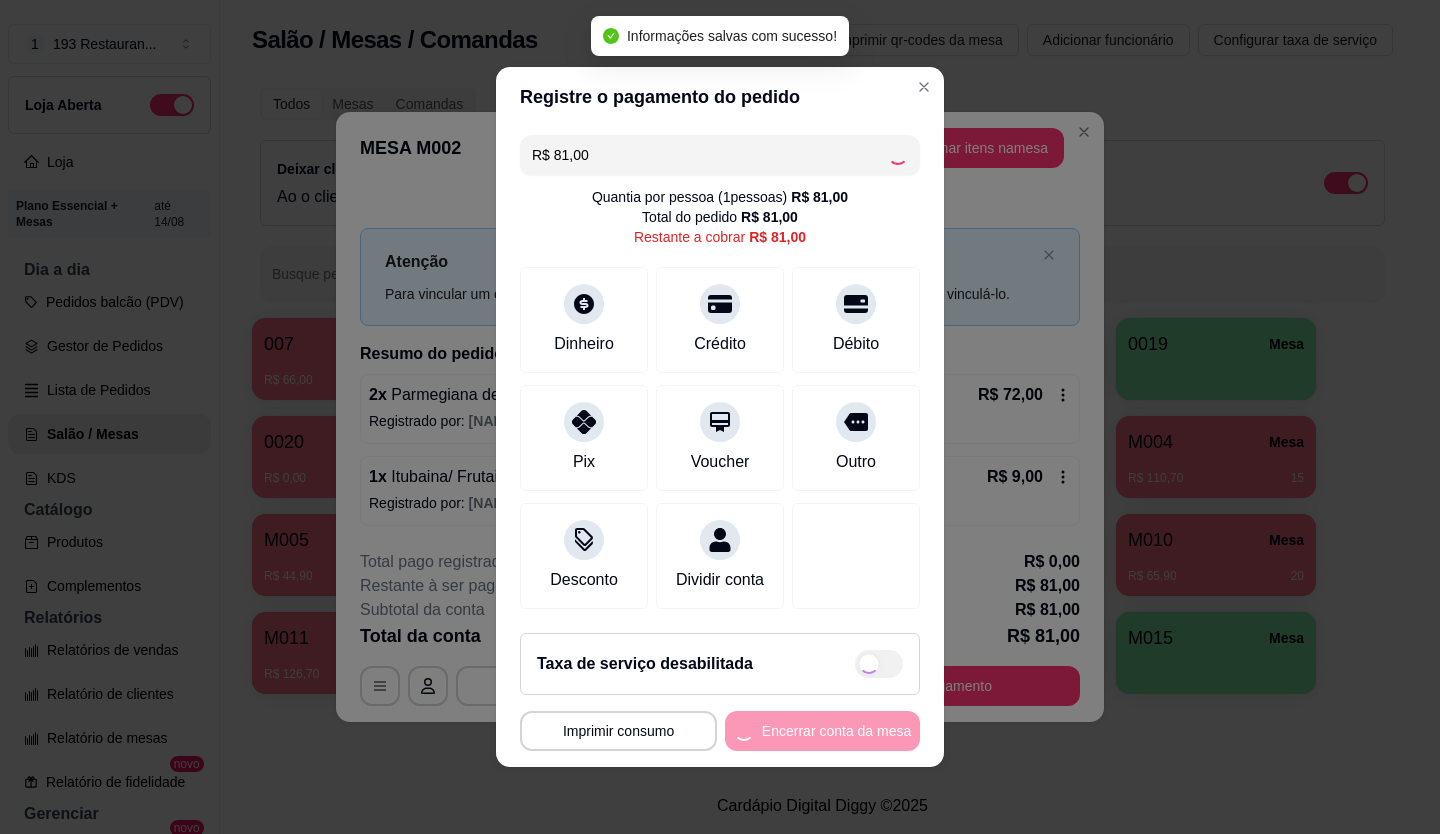 click on "**********" at bounding box center [720, 692] 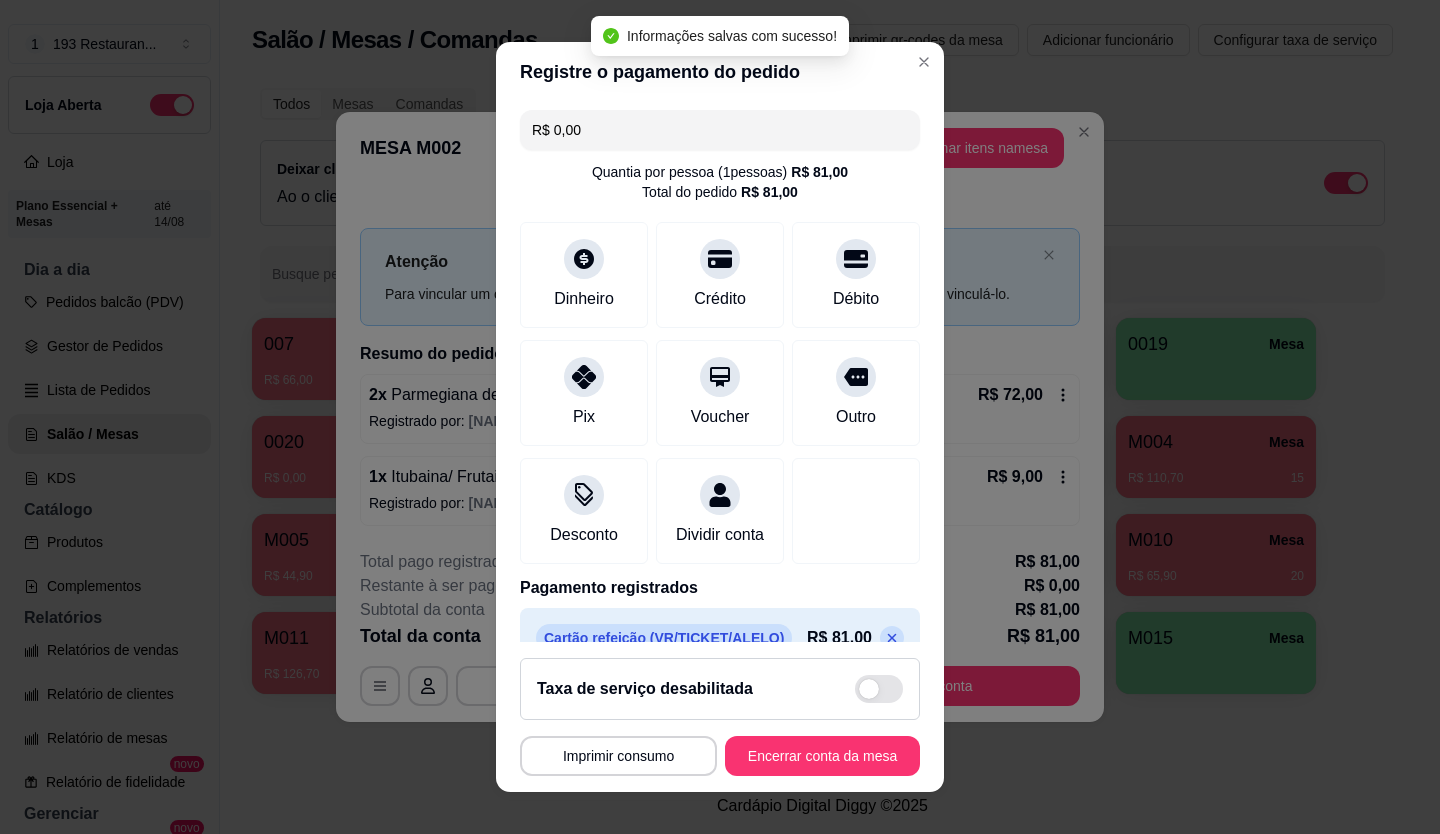 type on "R$ 0,00" 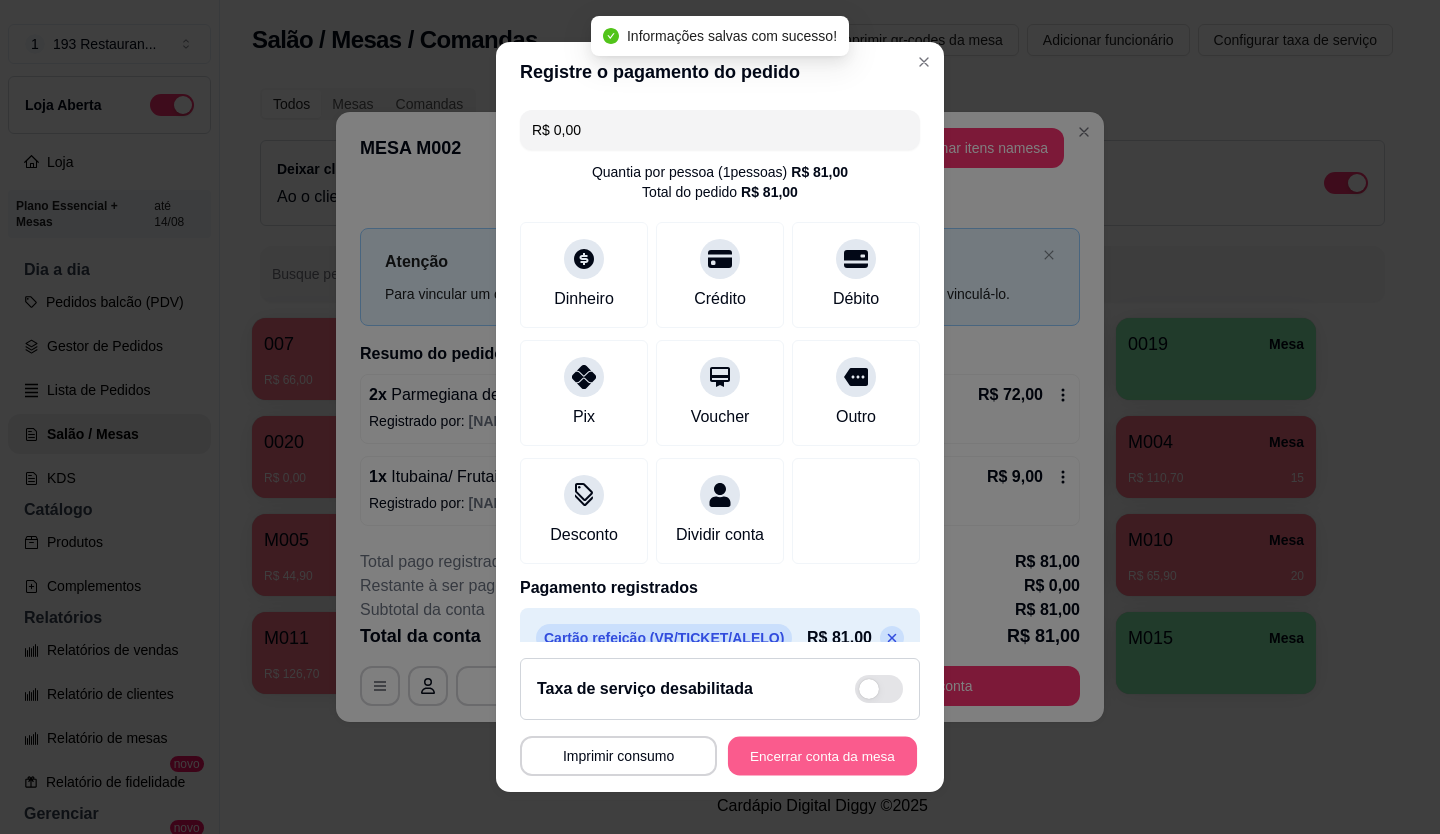 click on "Encerrar conta da mesa" at bounding box center (822, 756) 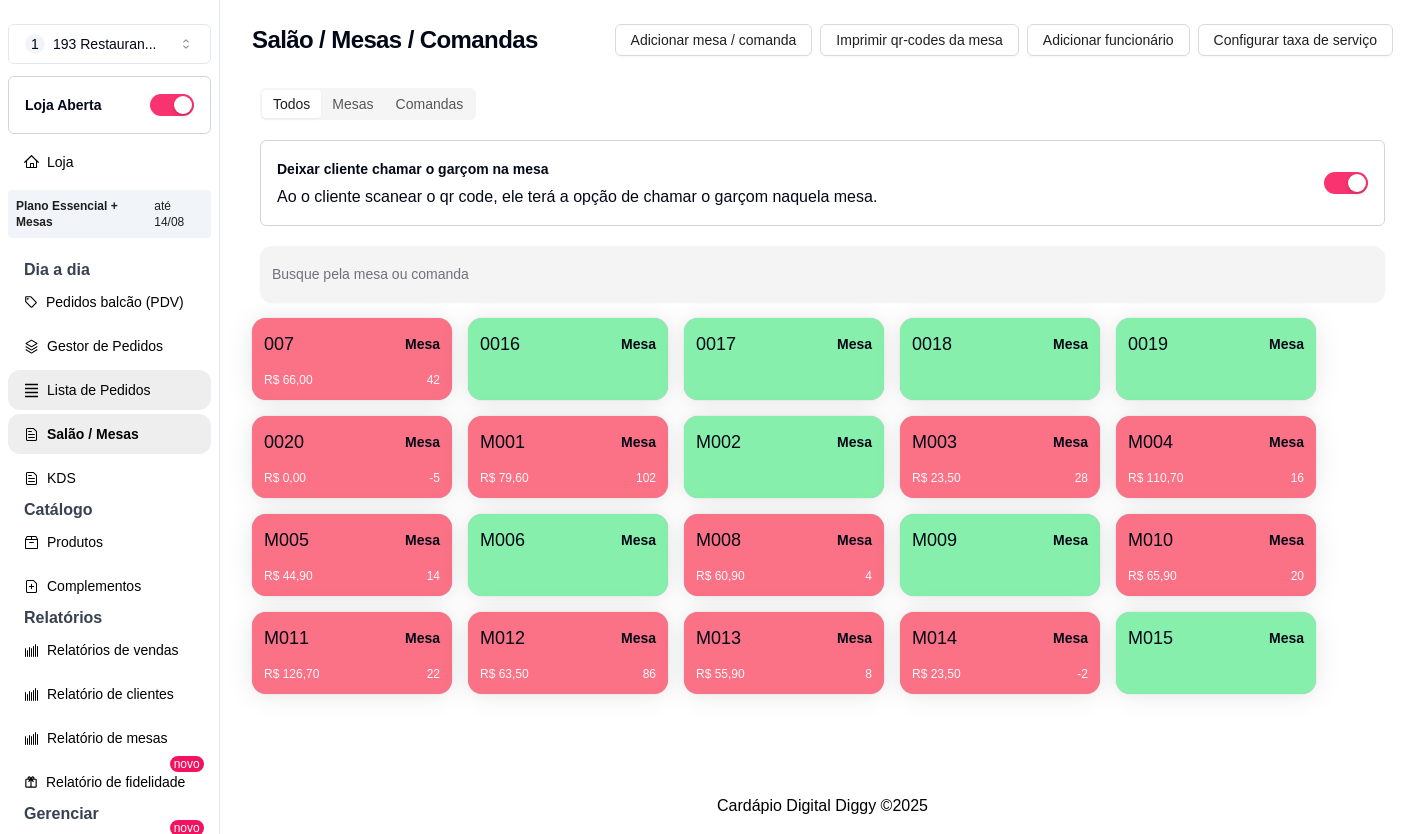 click on "Lista de Pedidos" at bounding box center [109, 390] 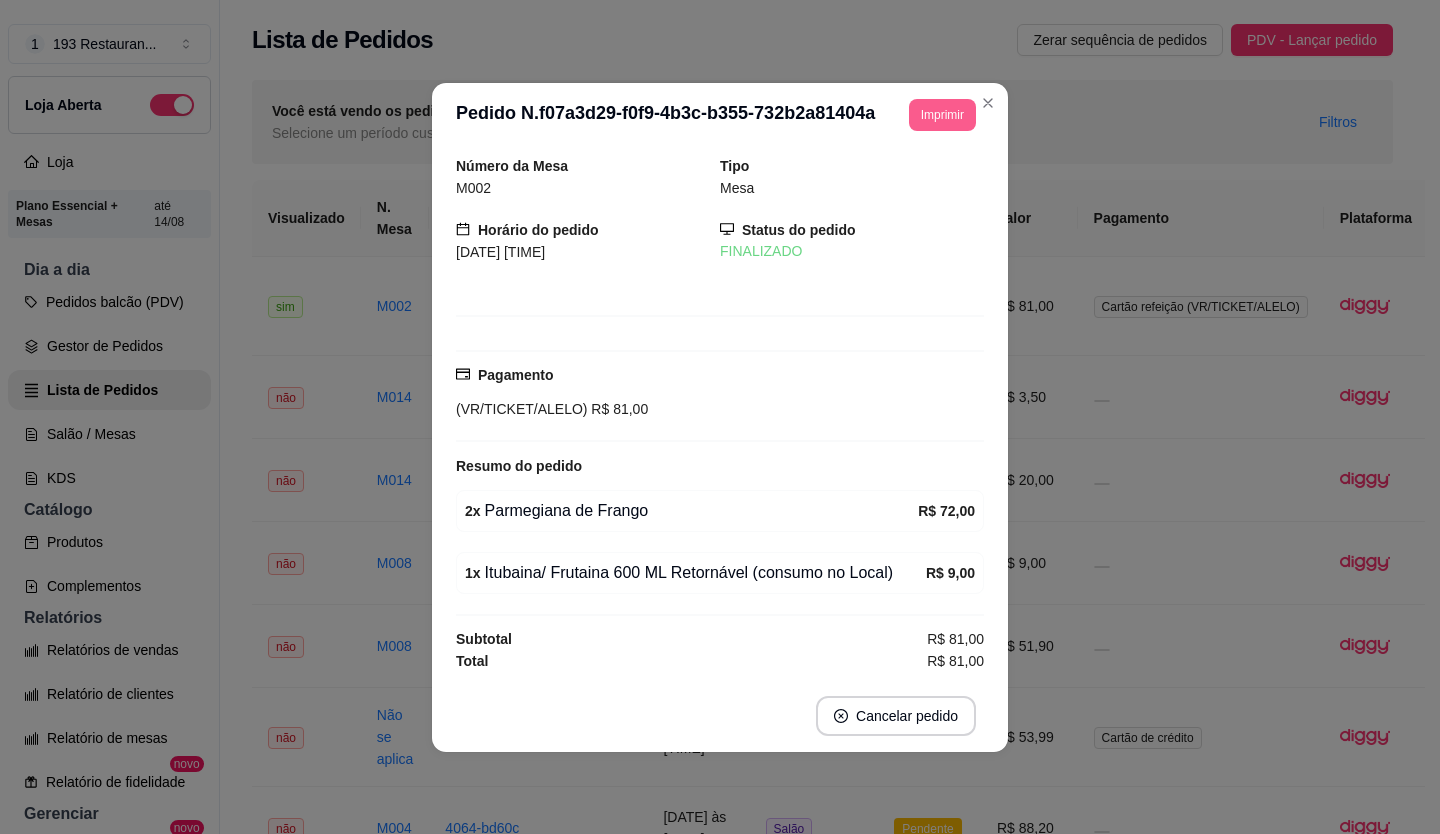 click on "Imprimir" at bounding box center (942, 115) 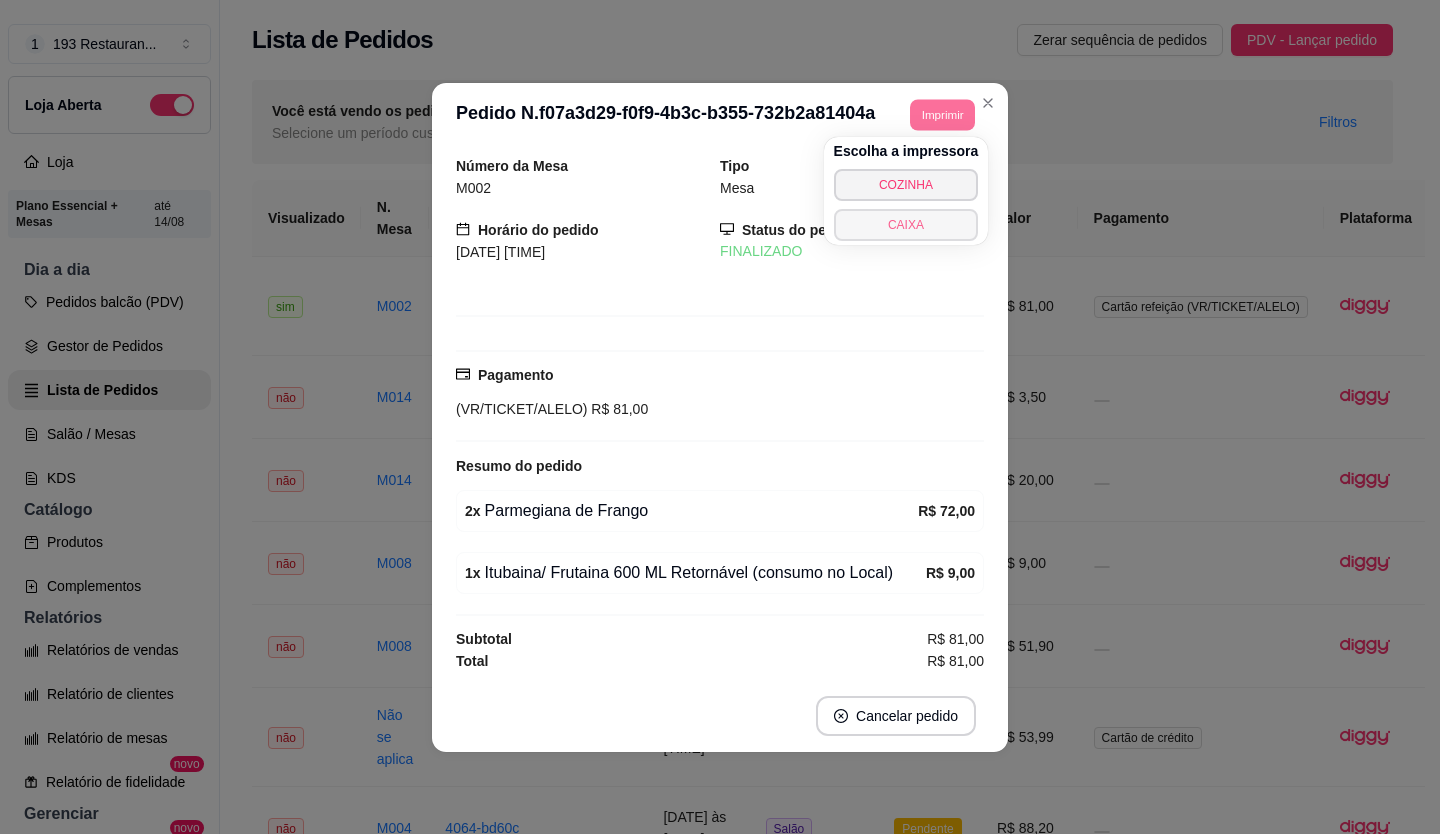 click on "CAIXA" at bounding box center (906, 225) 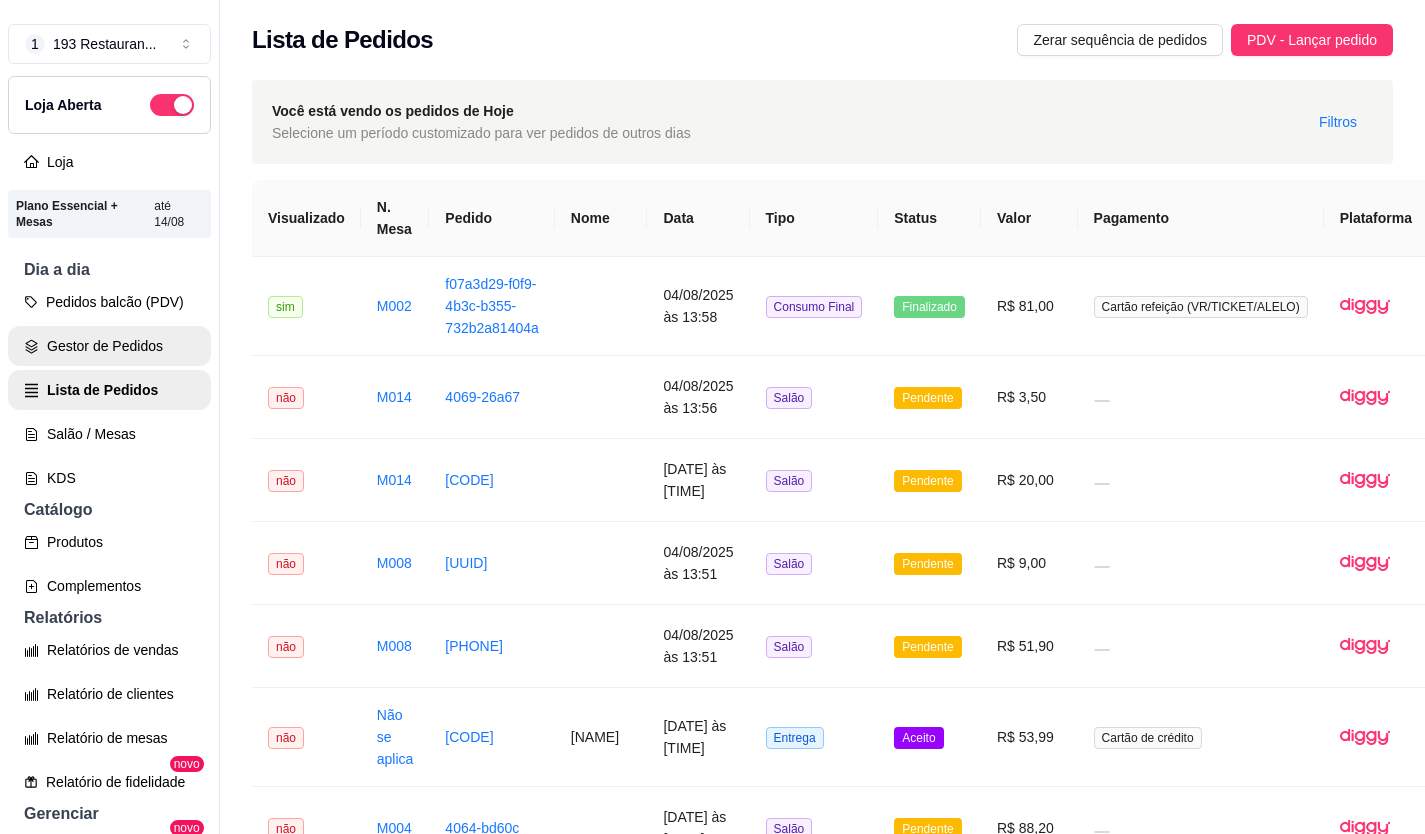 click on "Gestor de Pedidos" at bounding box center [109, 346] 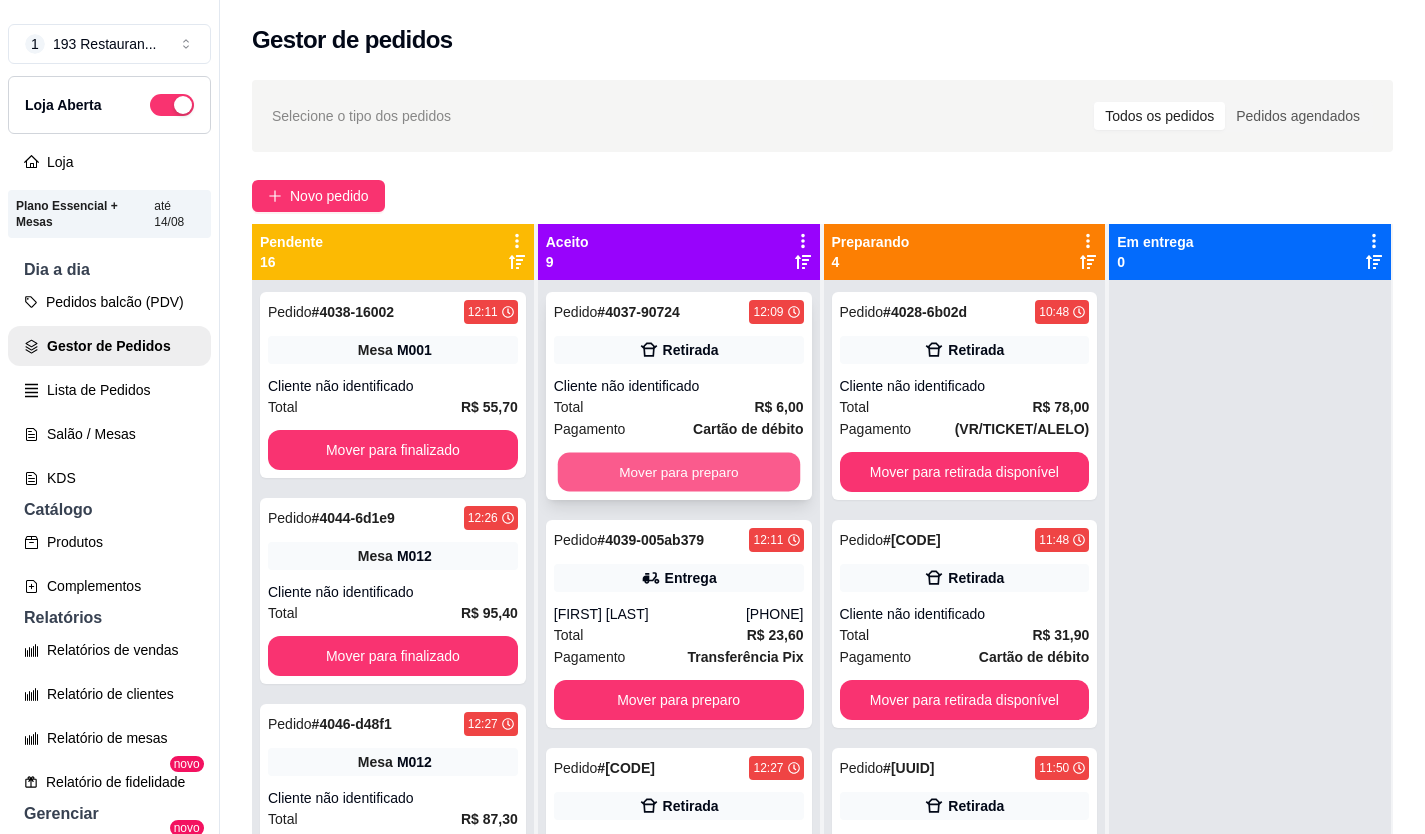 click on "Mover para preparo" at bounding box center (678, 472) 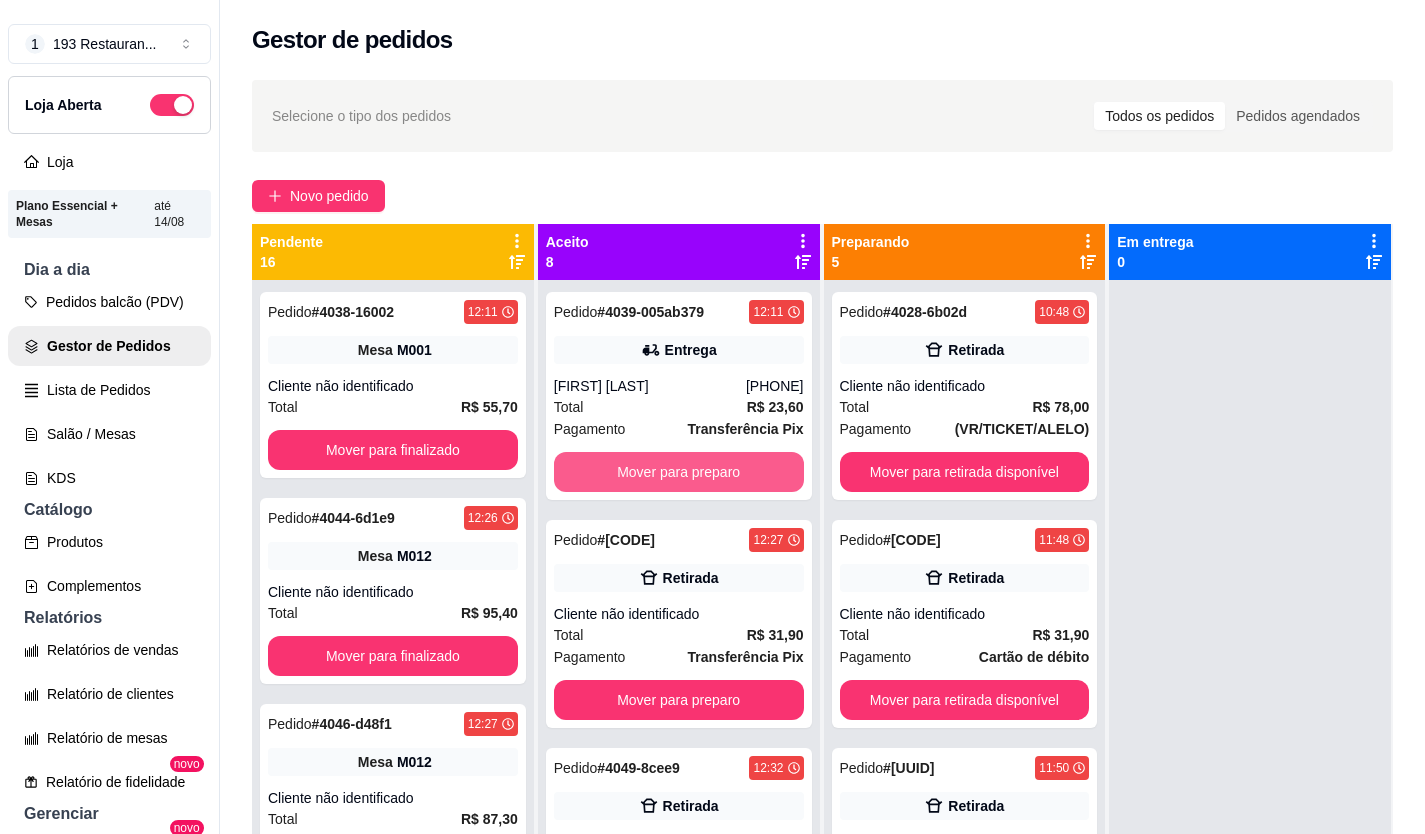 click on "Mover para preparo" at bounding box center (679, 472) 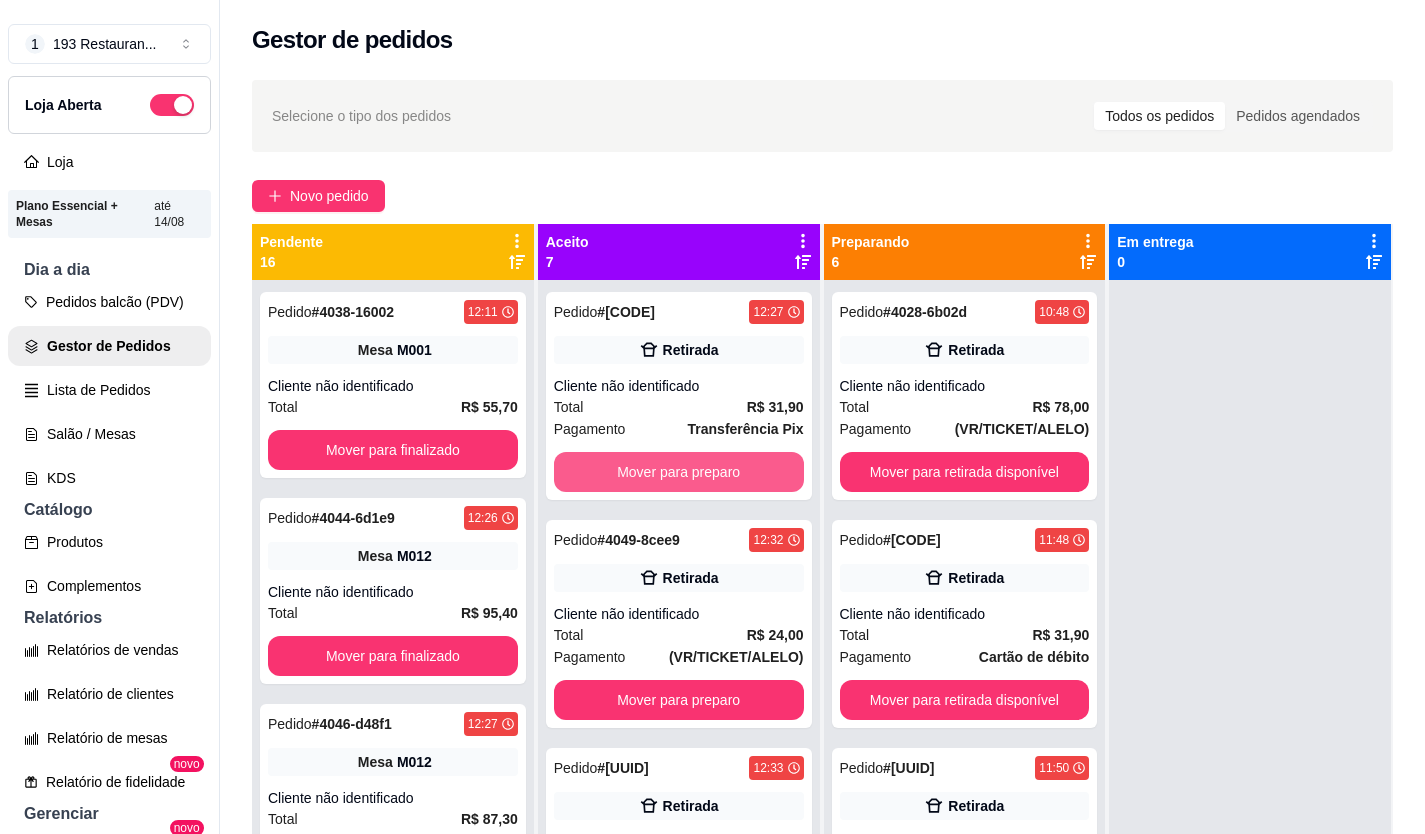 click on "Mover para preparo" at bounding box center (679, 472) 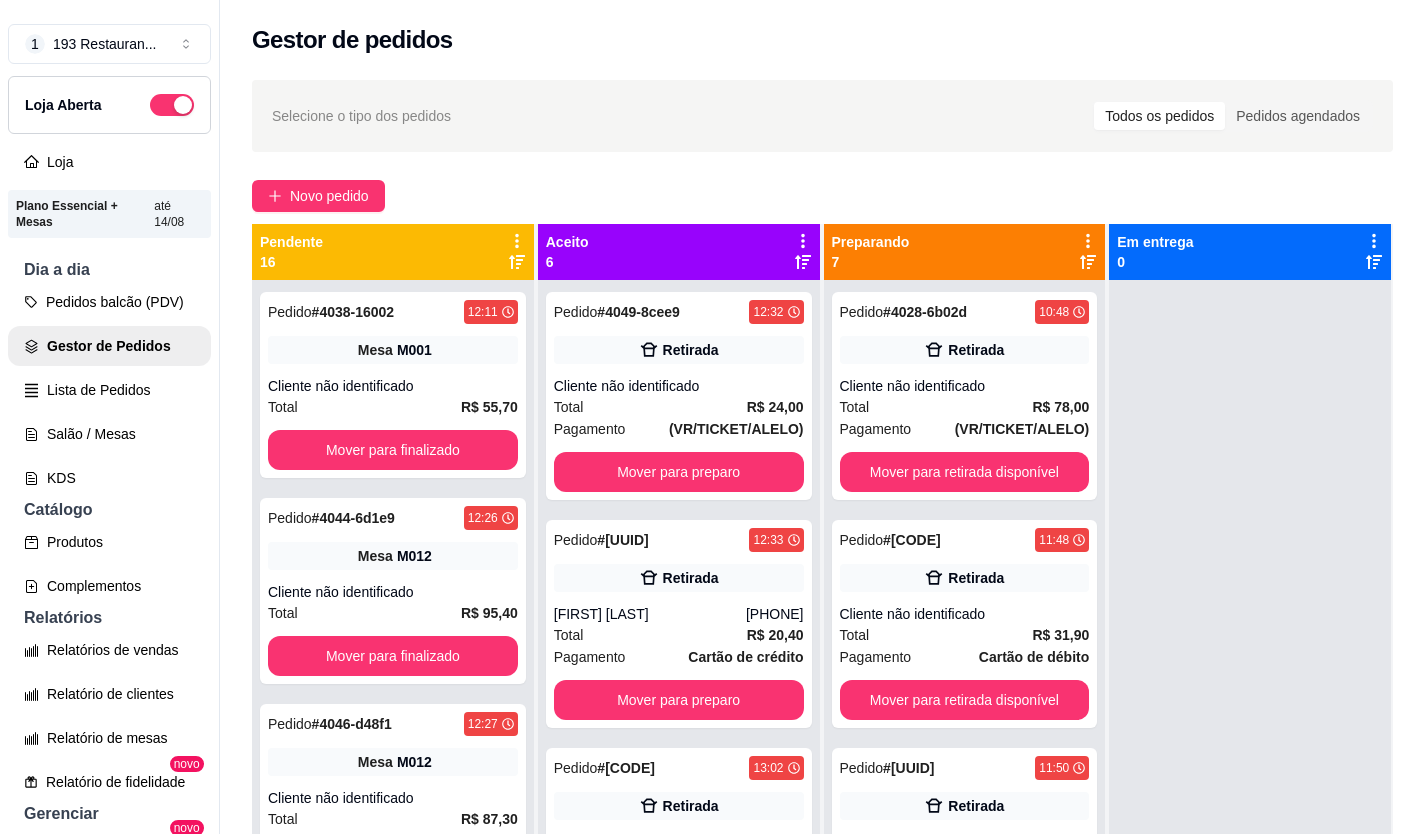 click on "Mover para preparo" at bounding box center [679, 472] 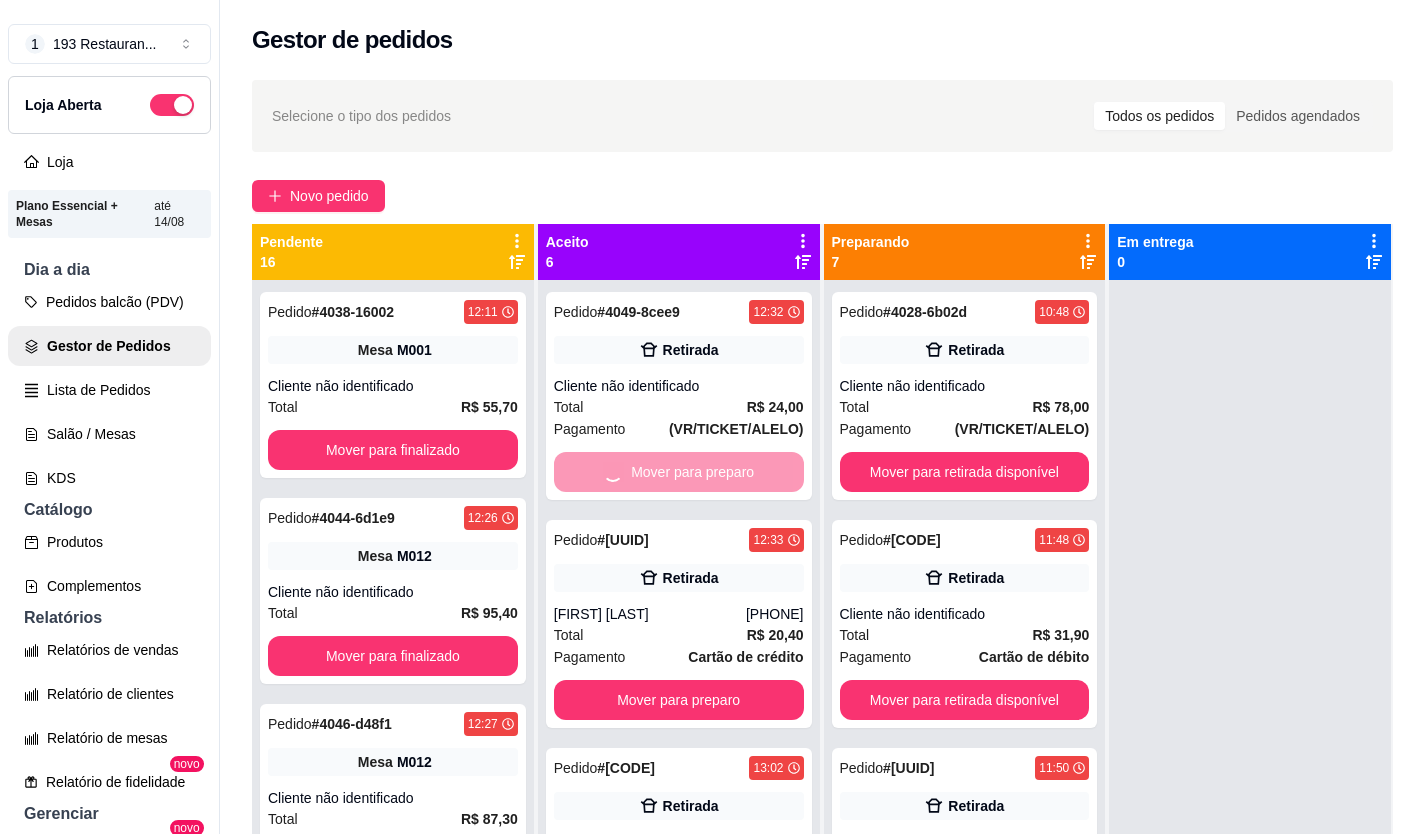 click on "Mover para preparo" at bounding box center (679, 700) 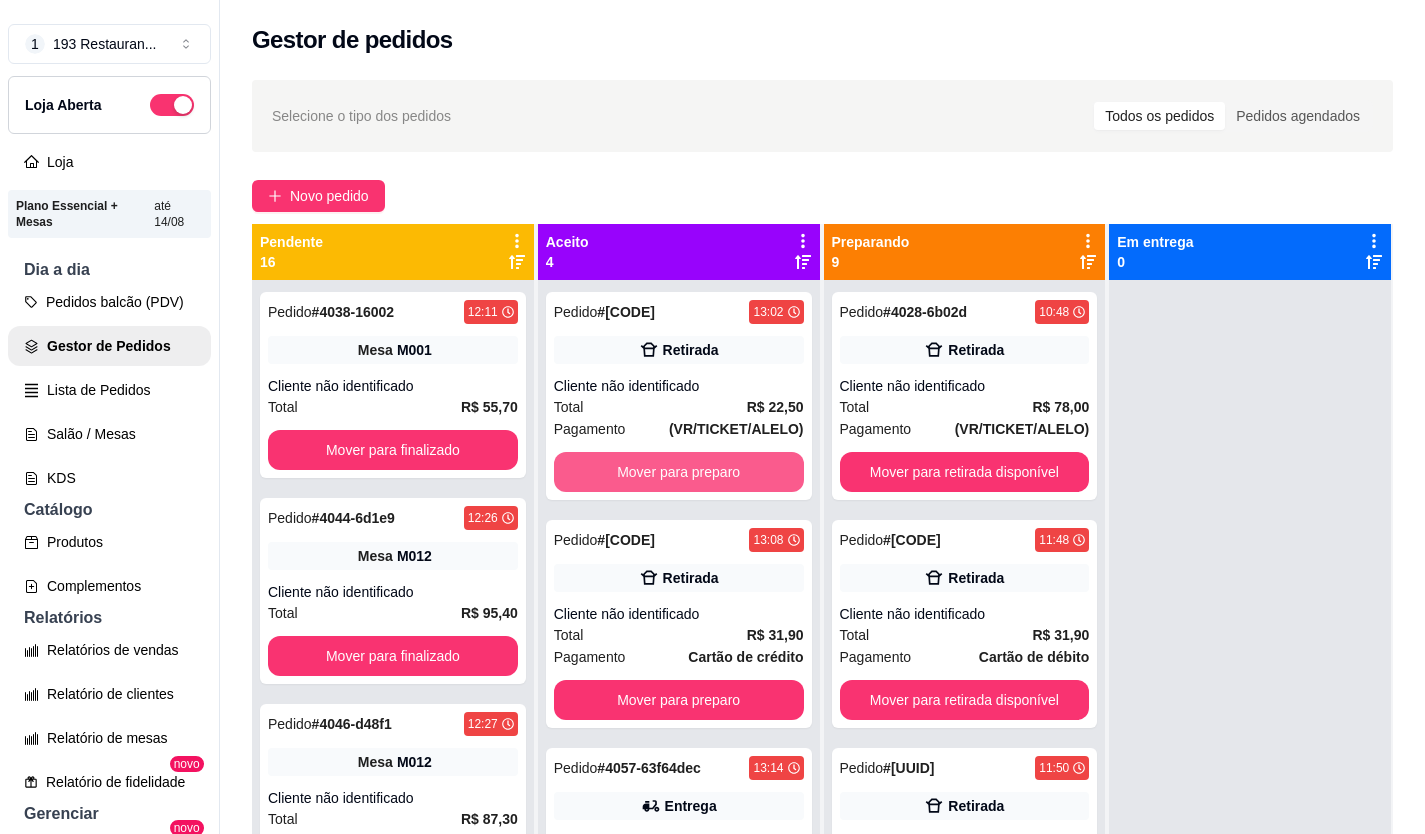 click on "Mover para preparo" at bounding box center [679, 472] 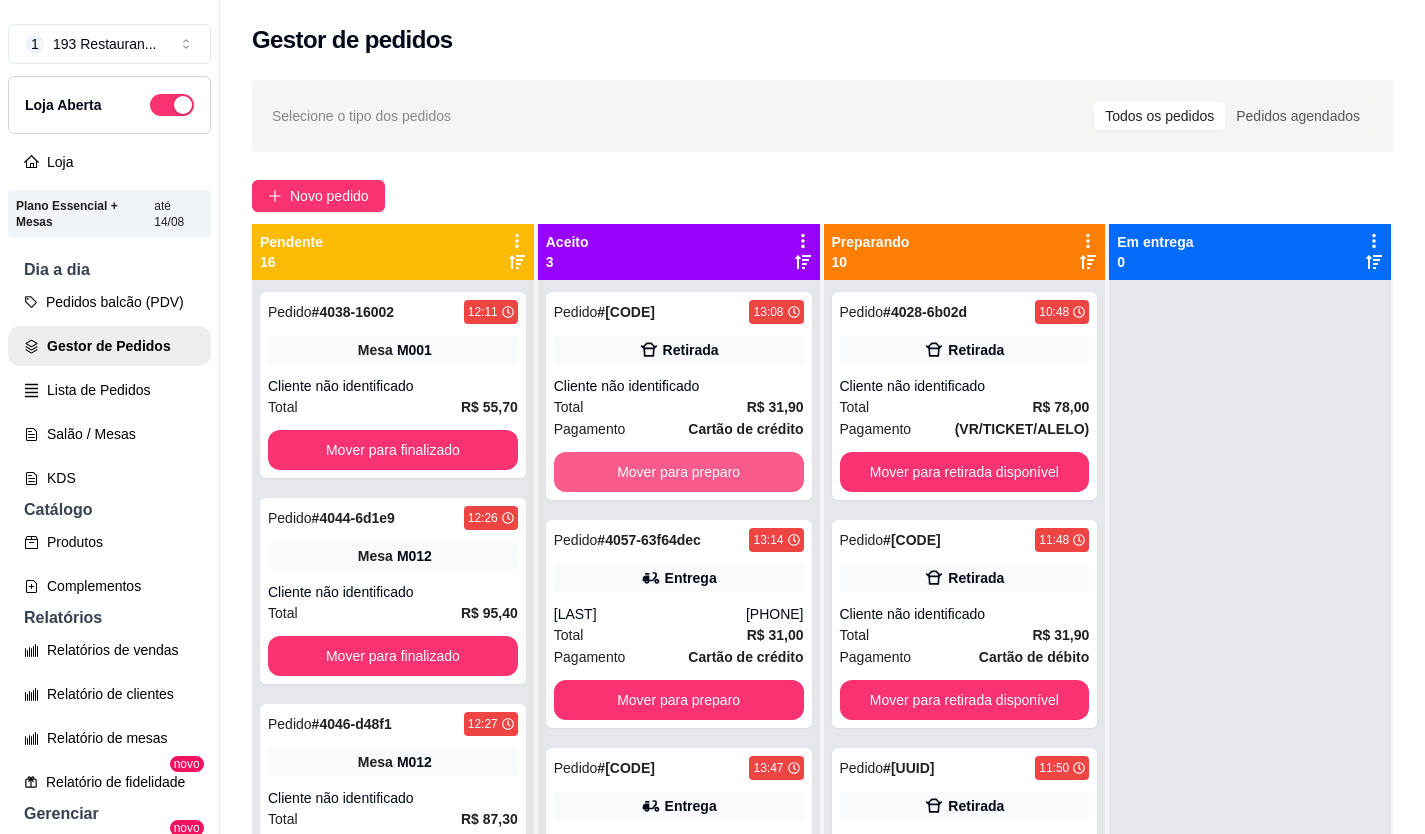 click on "Mover para preparo" at bounding box center [679, 472] 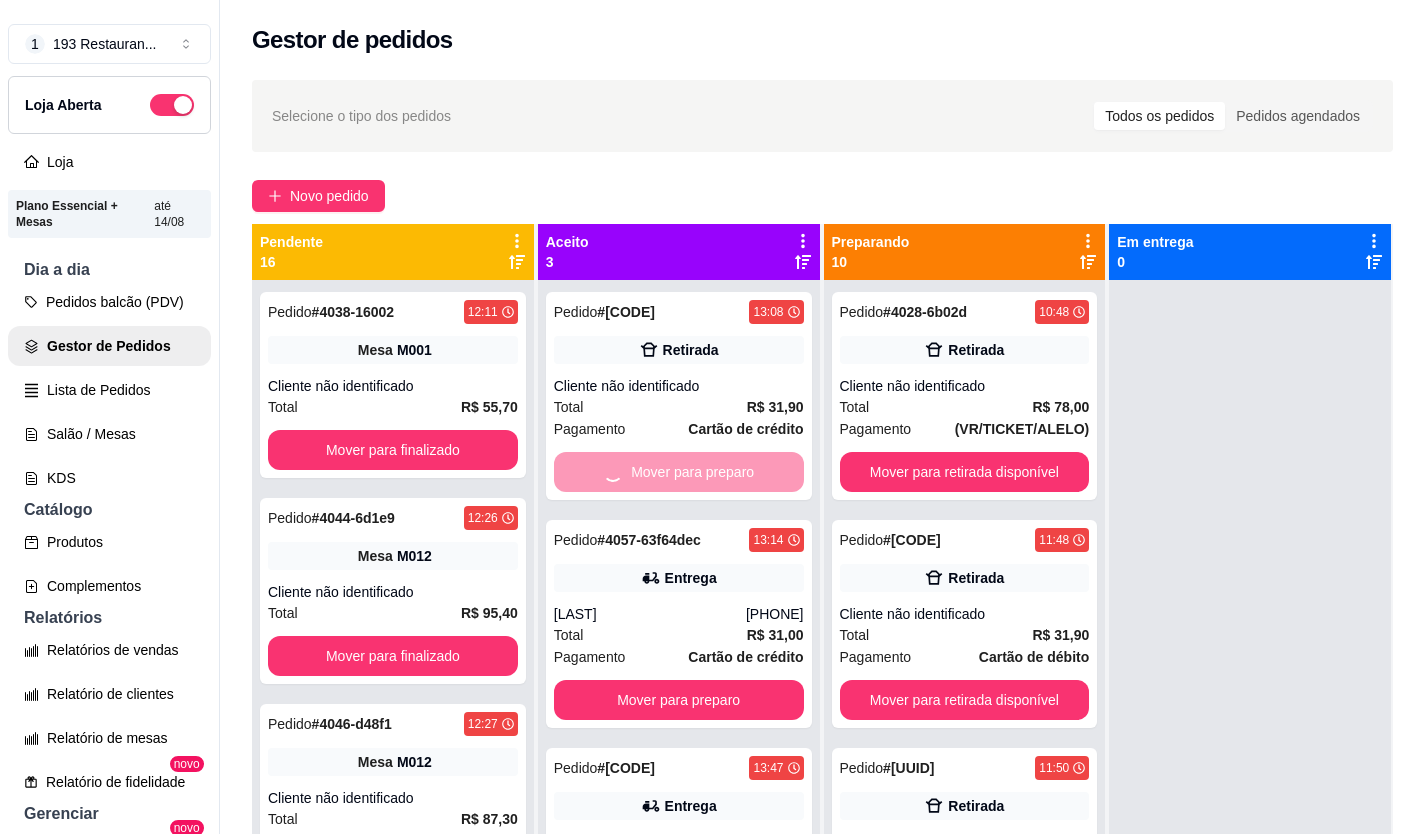 click on "Mover para preparo" at bounding box center [679, 472] 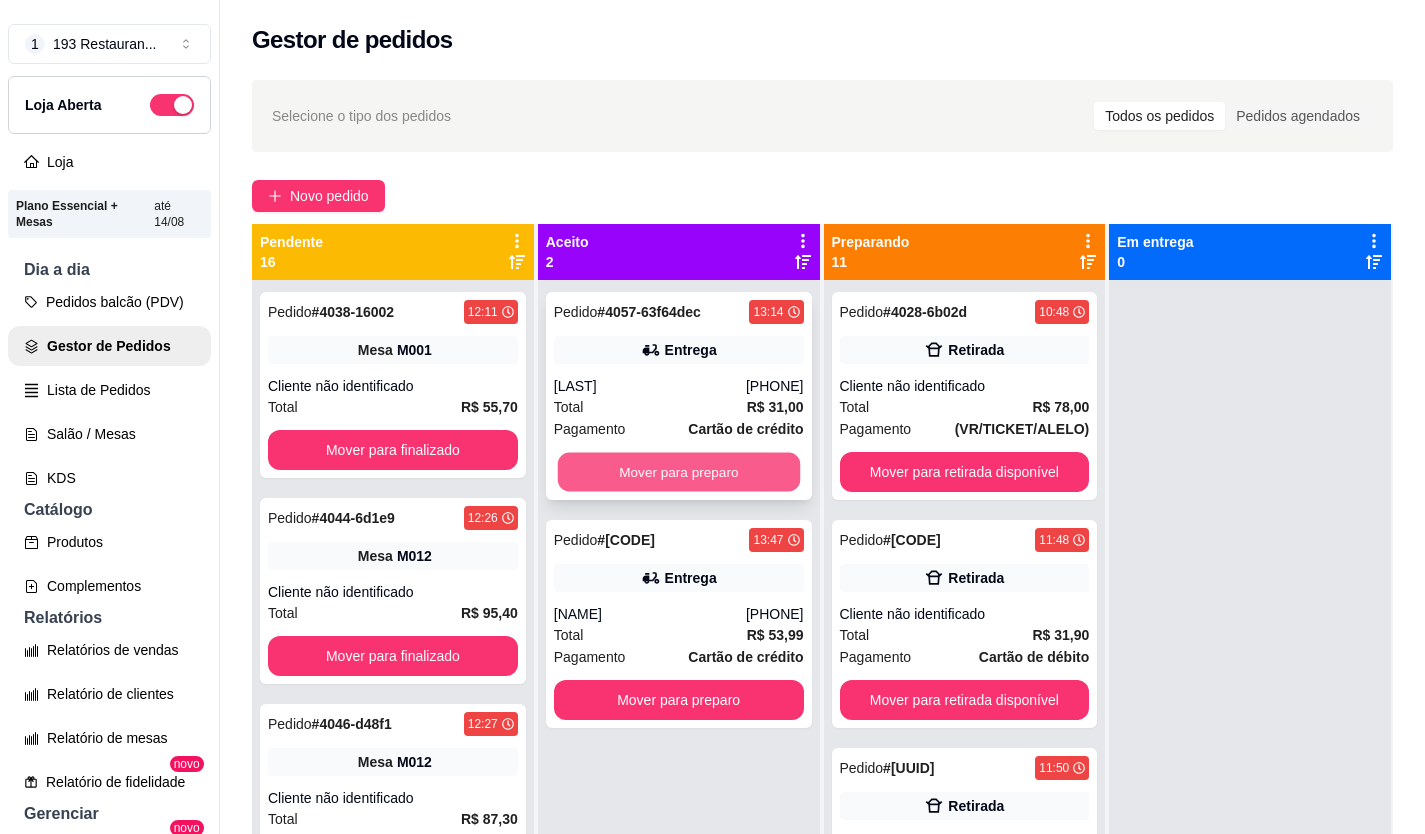 click on "Mover para preparo" at bounding box center [678, 472] 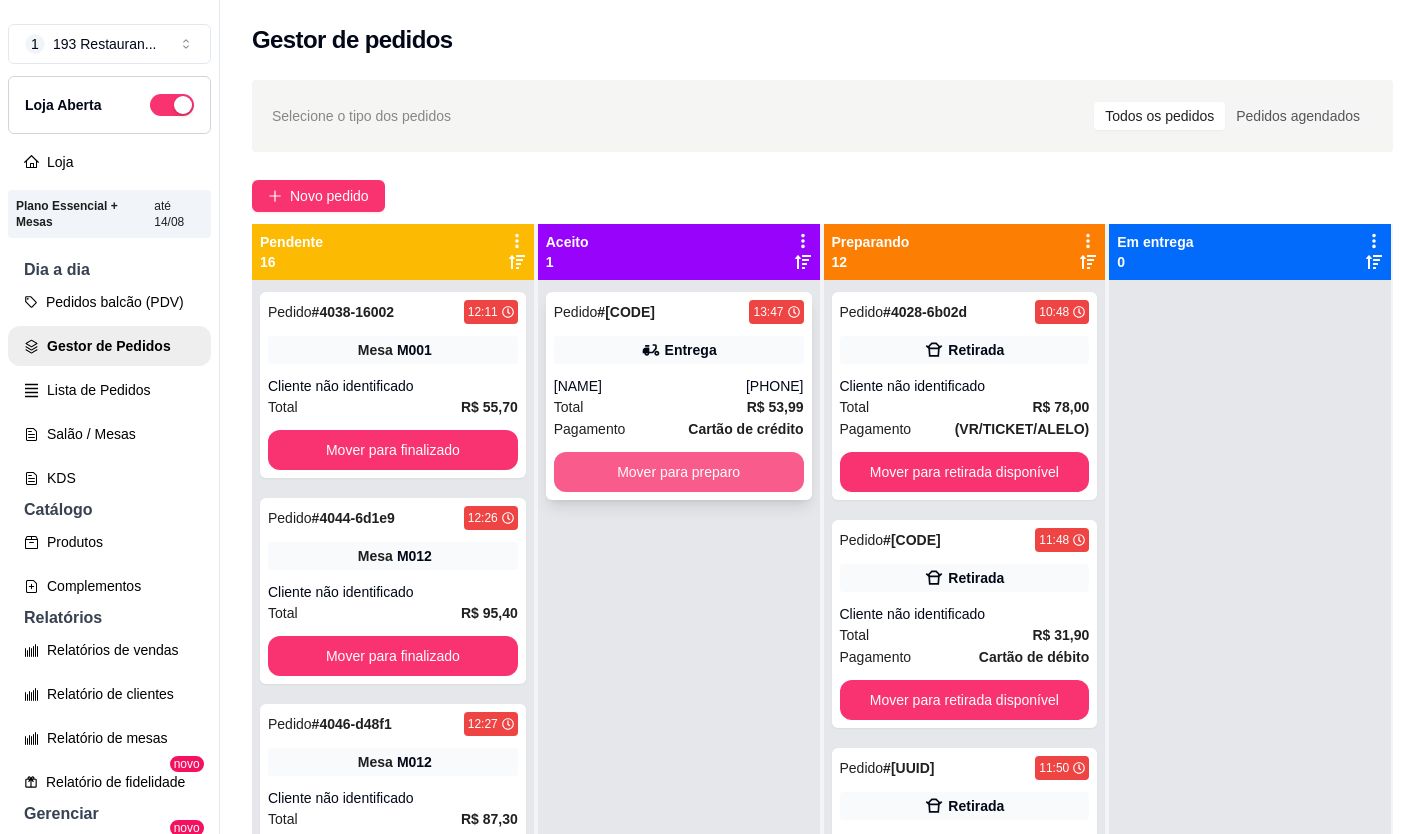 click on "Mover para preparo" at bounding box center (679, 472) 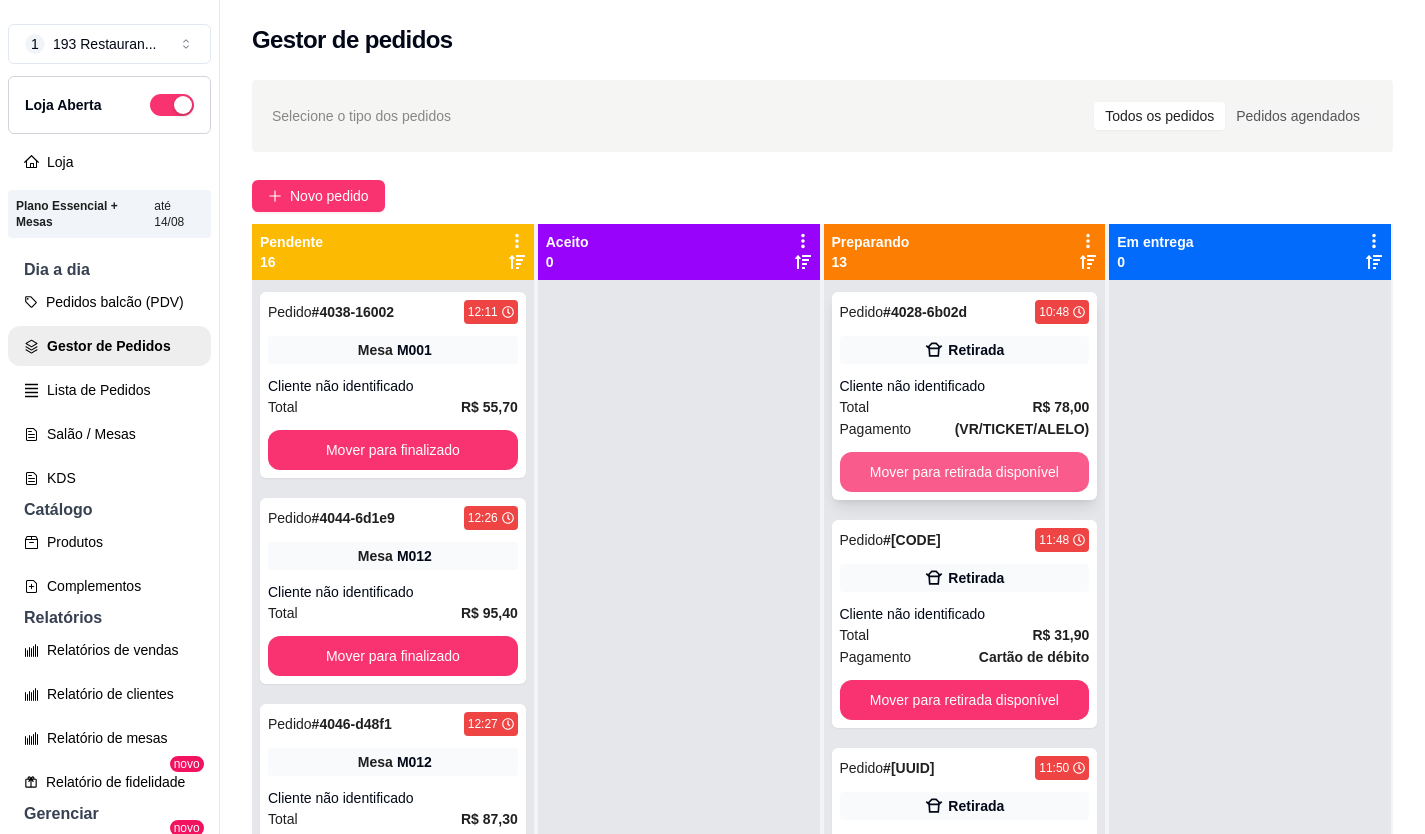 click on "Mover para retirada disponível" at bounding box center [965, 472] 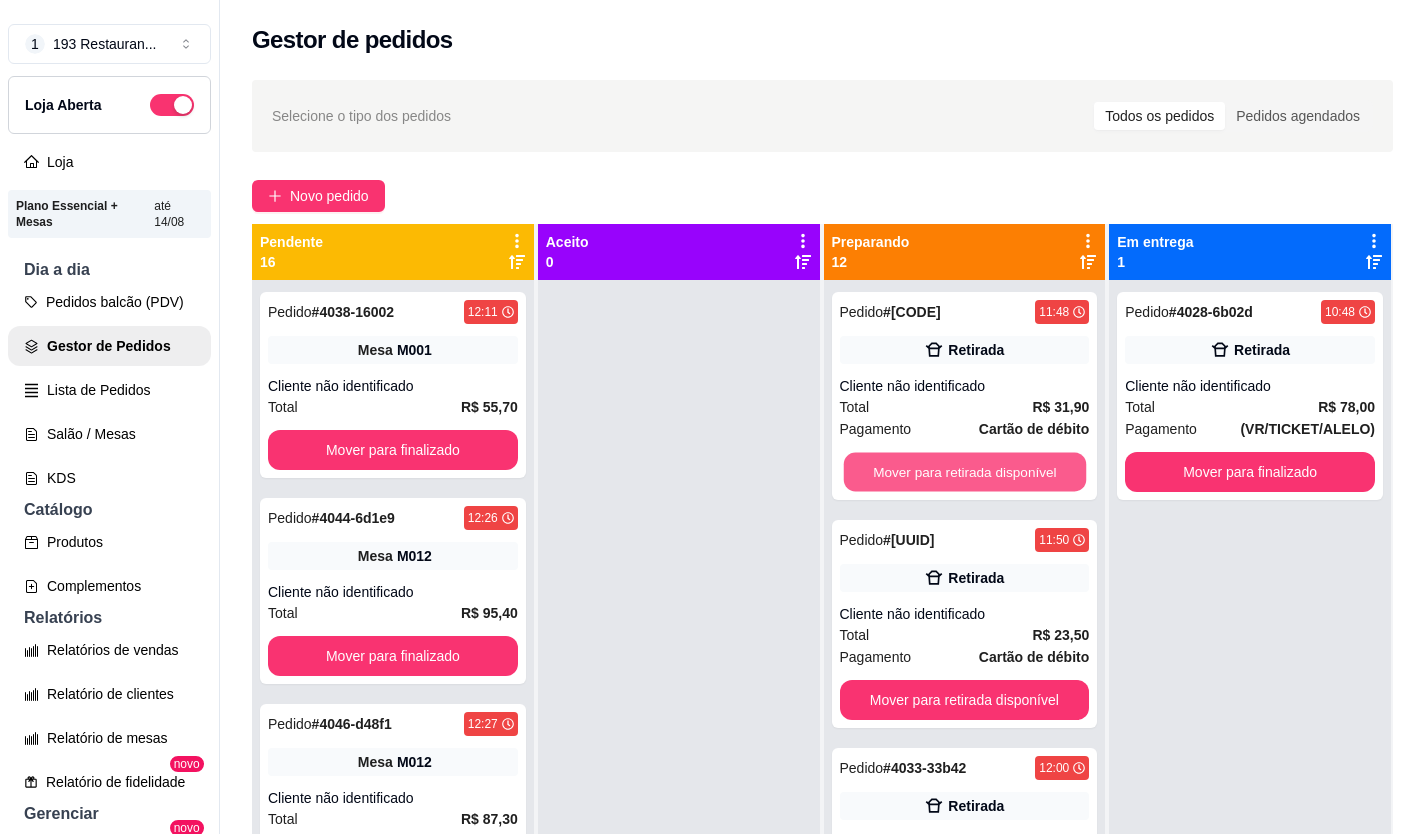 click on "Mover para retirada disponível" at bounding box center [964, 472] 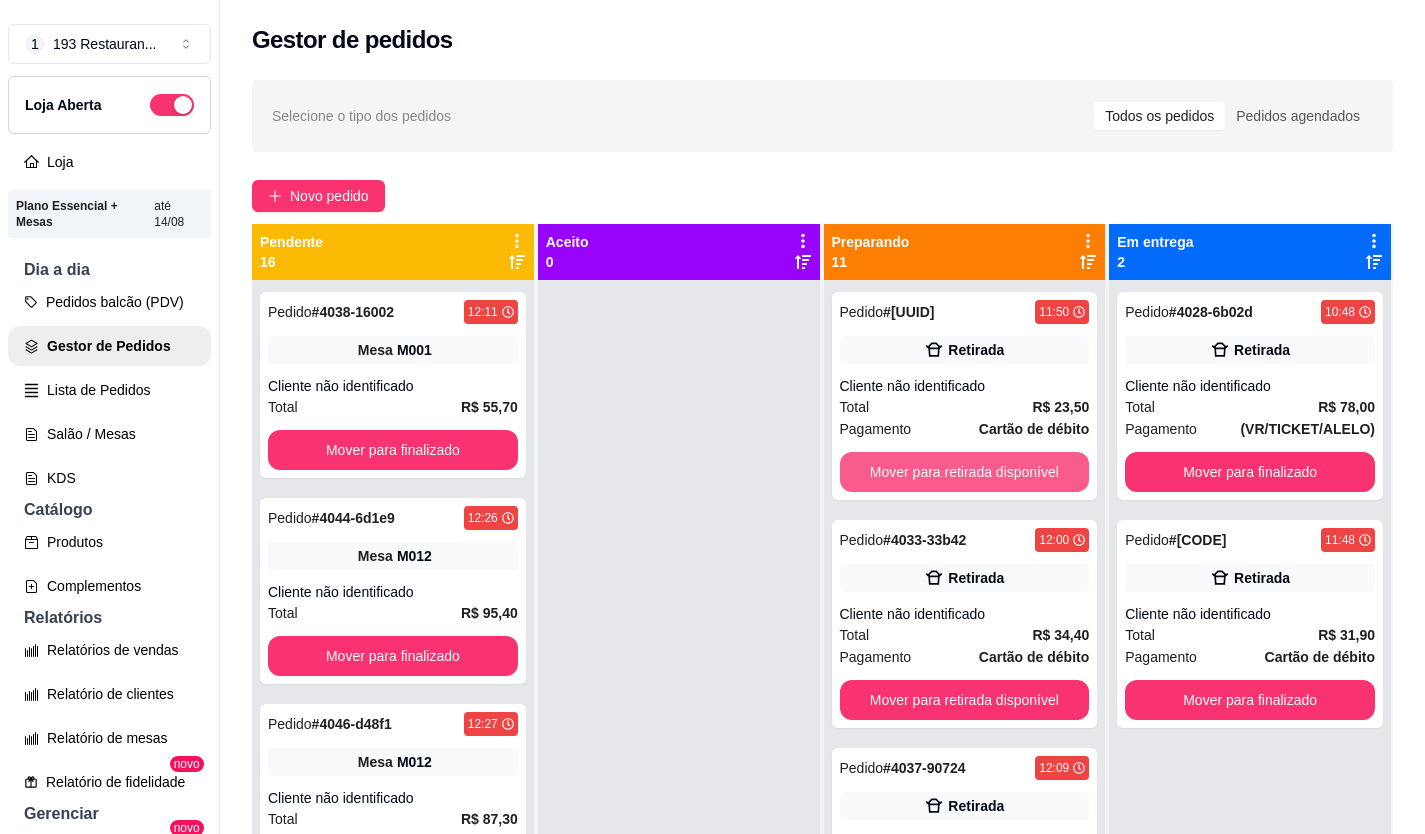 click on "Mover para retirada disponível" at bounding box center (965, 472) 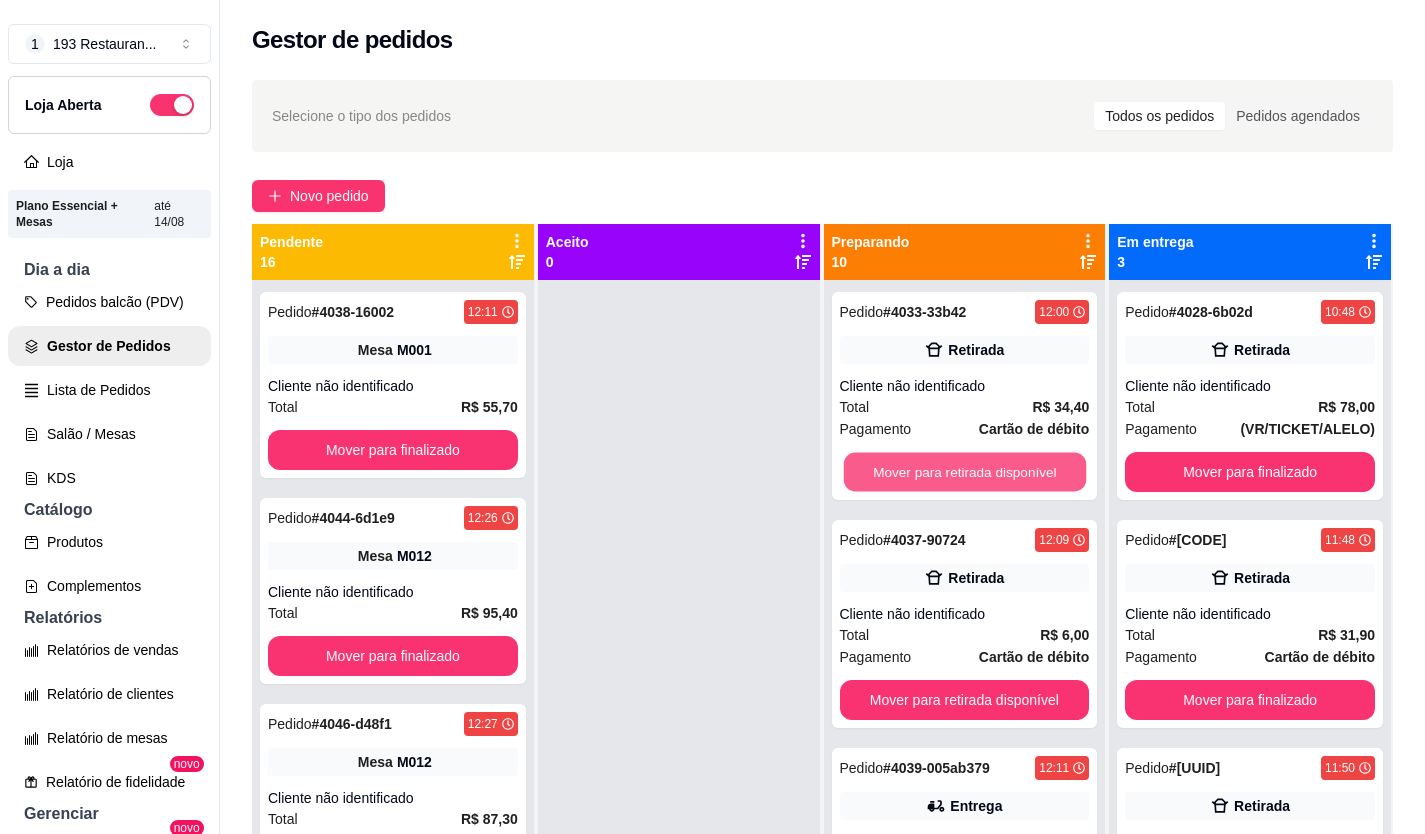 click on "Mover para retirada disponível" at bounding box center (964, 472) 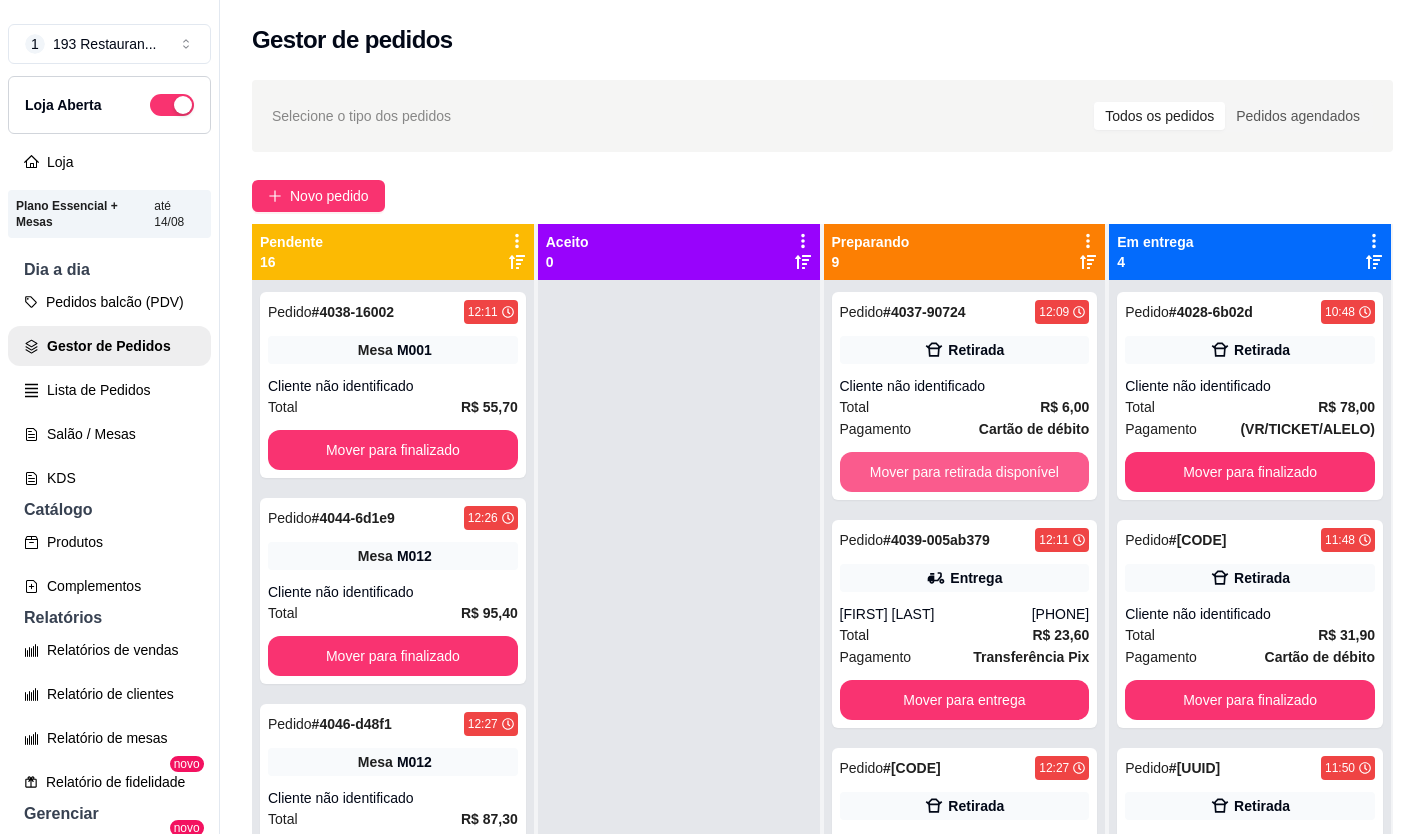 click on "Mover para retirada disponível" at bounding box center (965, 472) 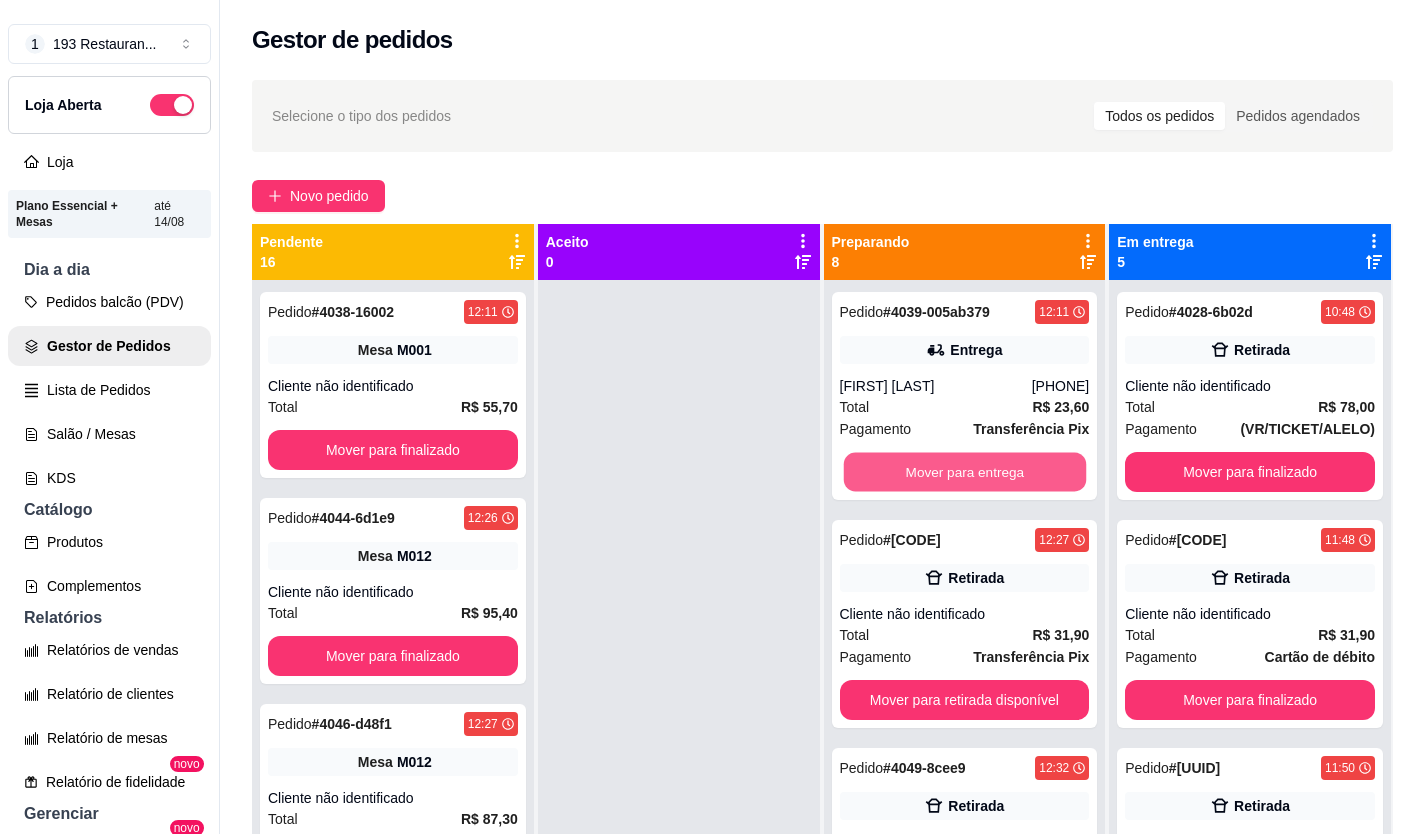 click on "Mover para entrega" at bounding box center (964, 472) 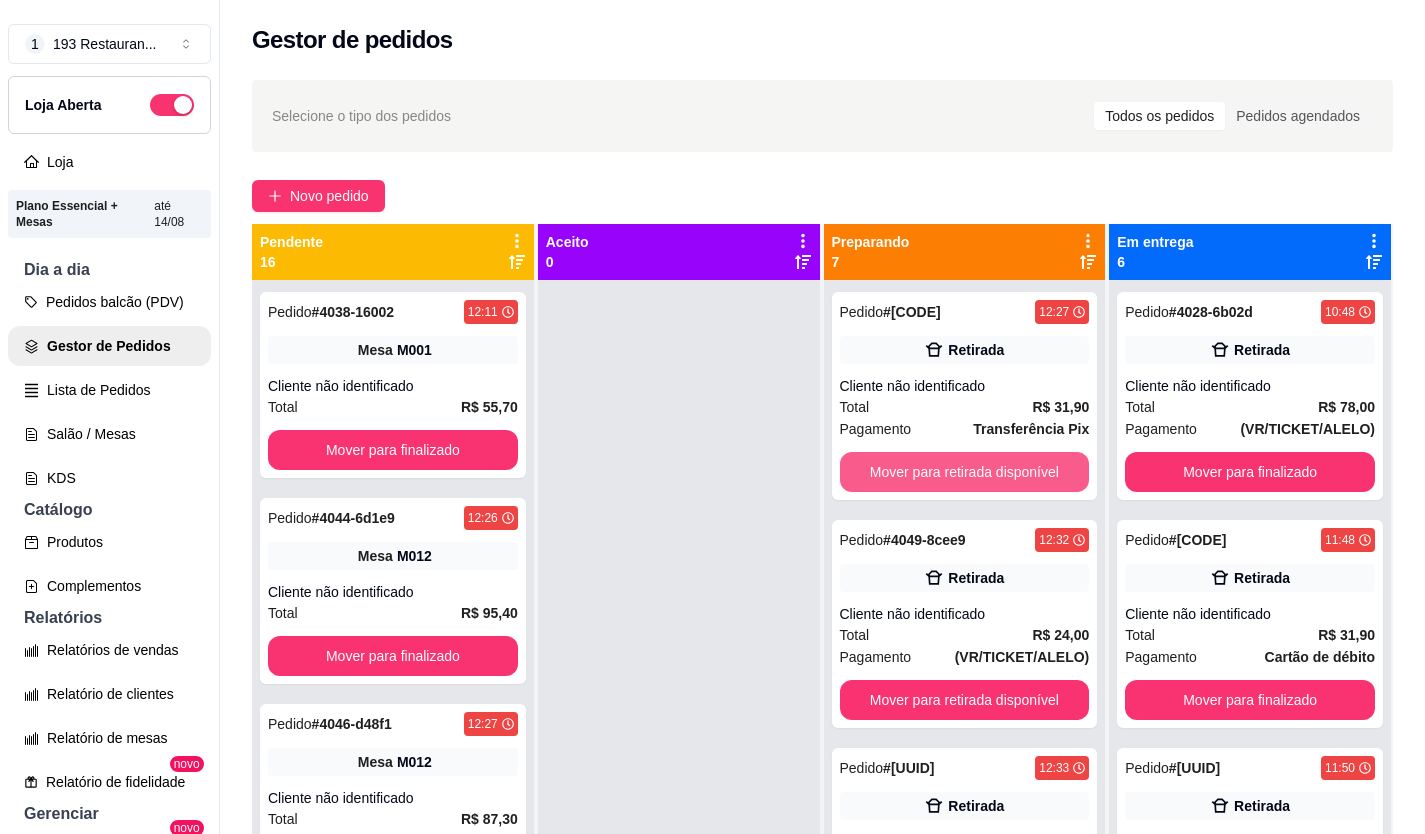 click on "Mover para retirada disponível" at bounding box center (965, 472) 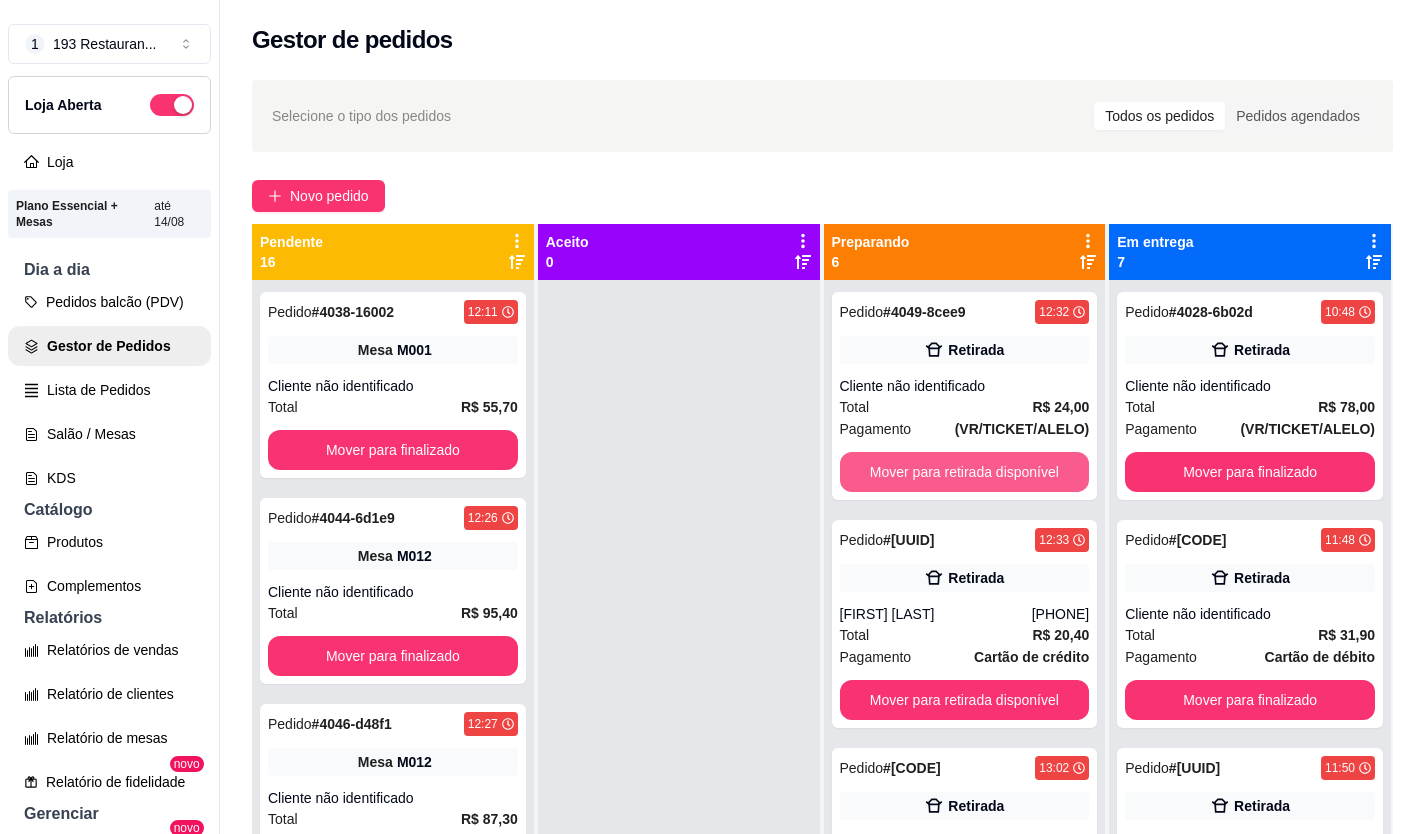 click on "Mover para retirada disponível" at bounding box center (965, 472) 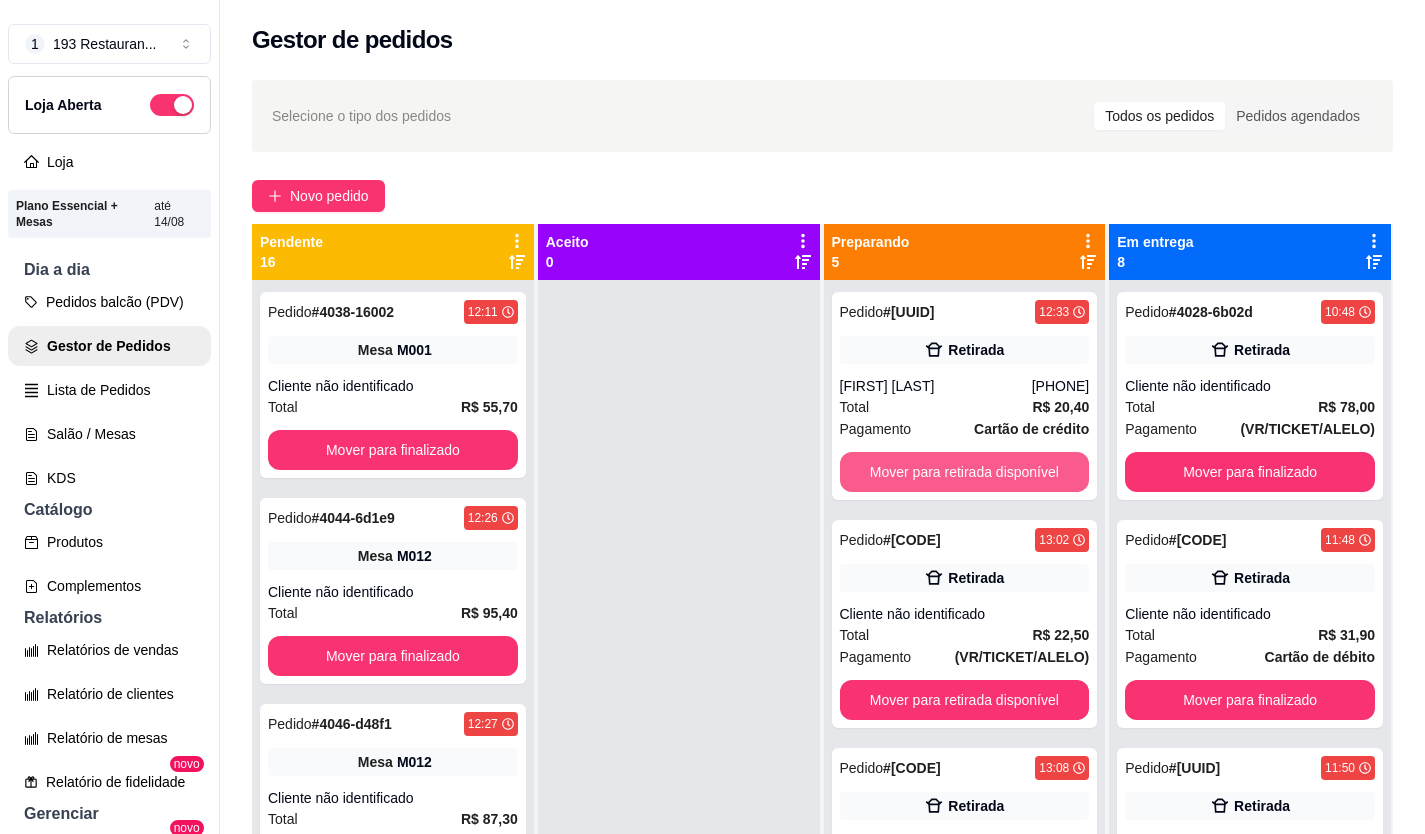 click on "Mover para retirada disponível" at bounding box center [965, 472] 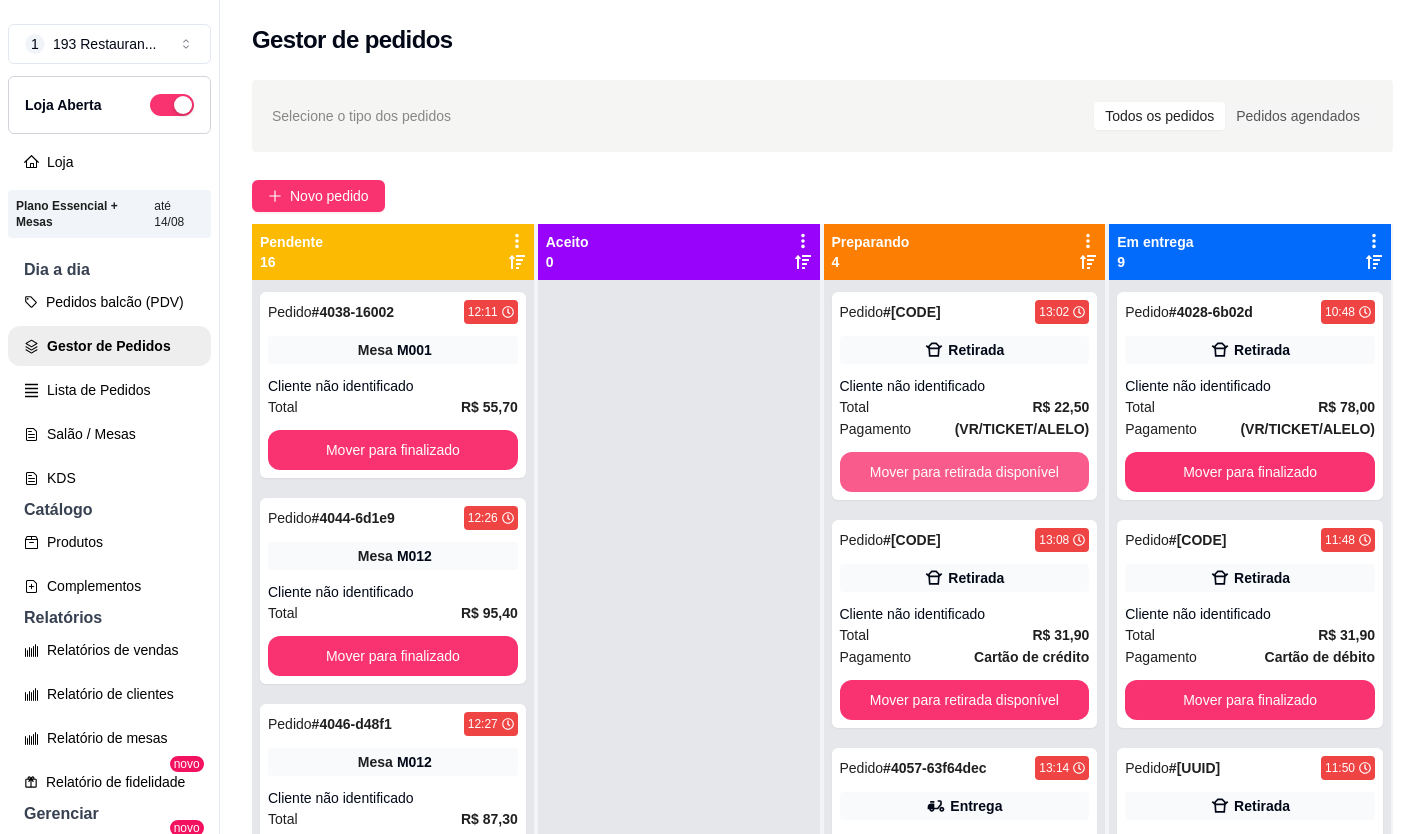 click on "Mover para retirada disponível" at bounding box center [965, 472] 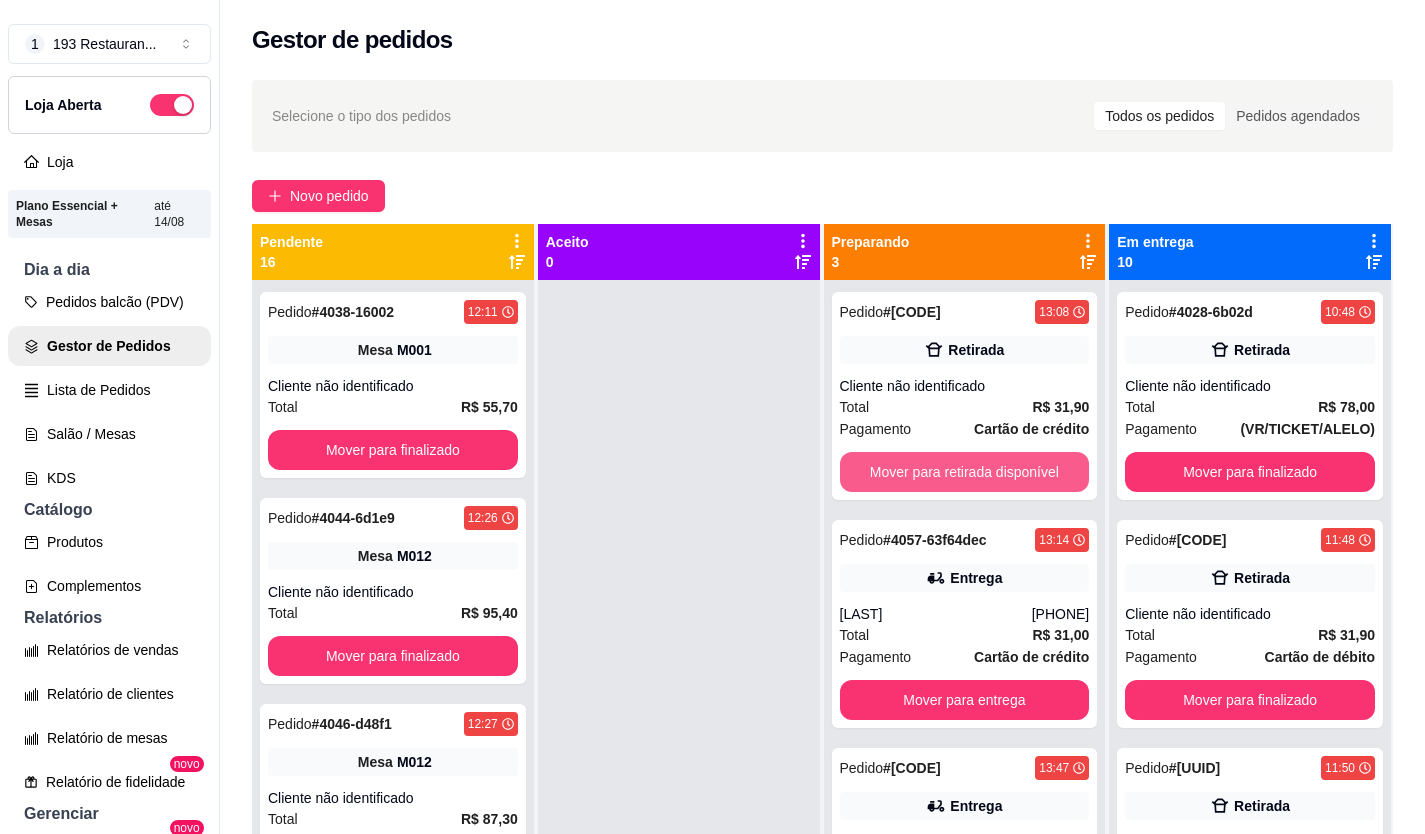 click on "Mover para retirada disponível" at bounding box center [965, 472] 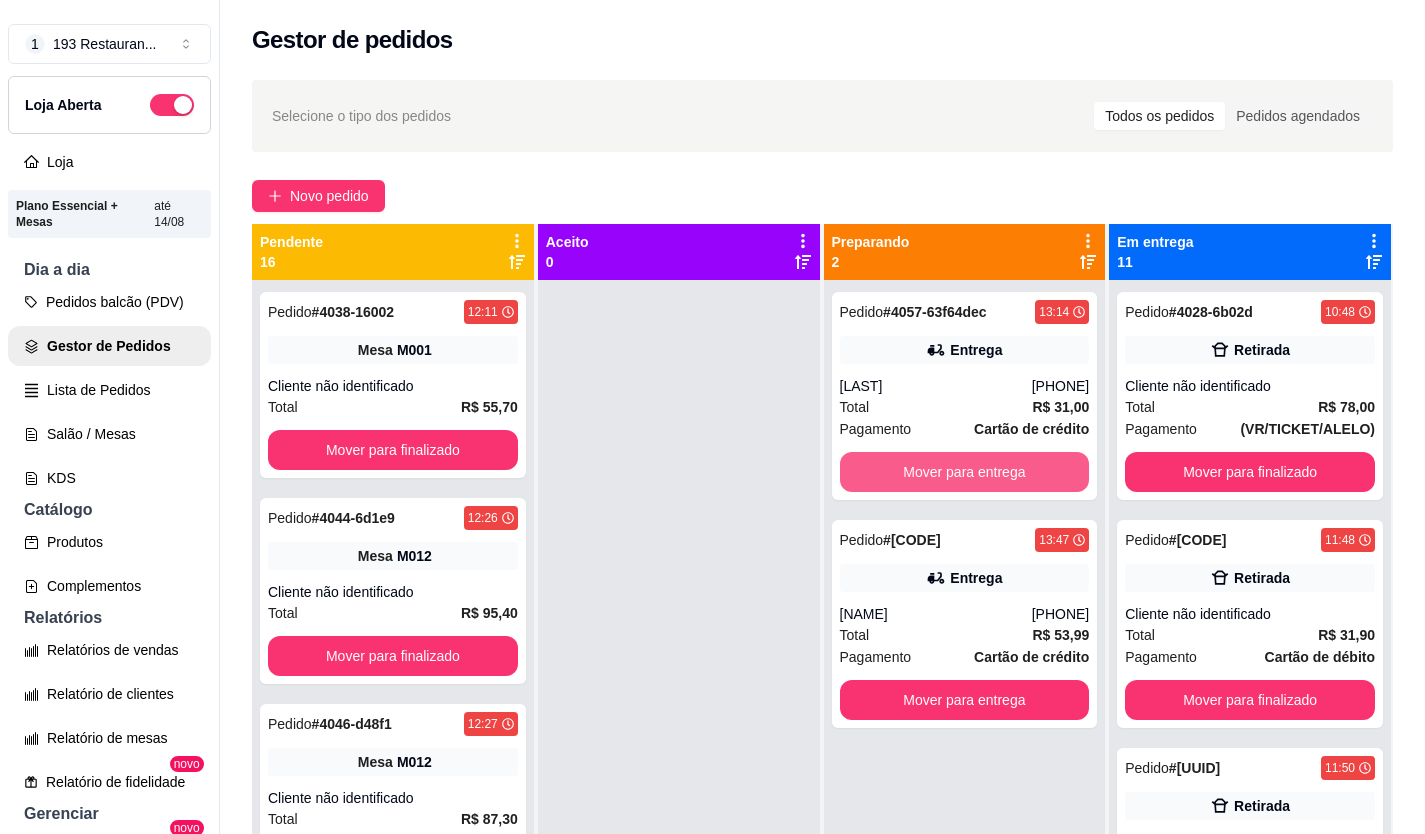 click on "Mover para entrega" at bounding box center [965, 472] 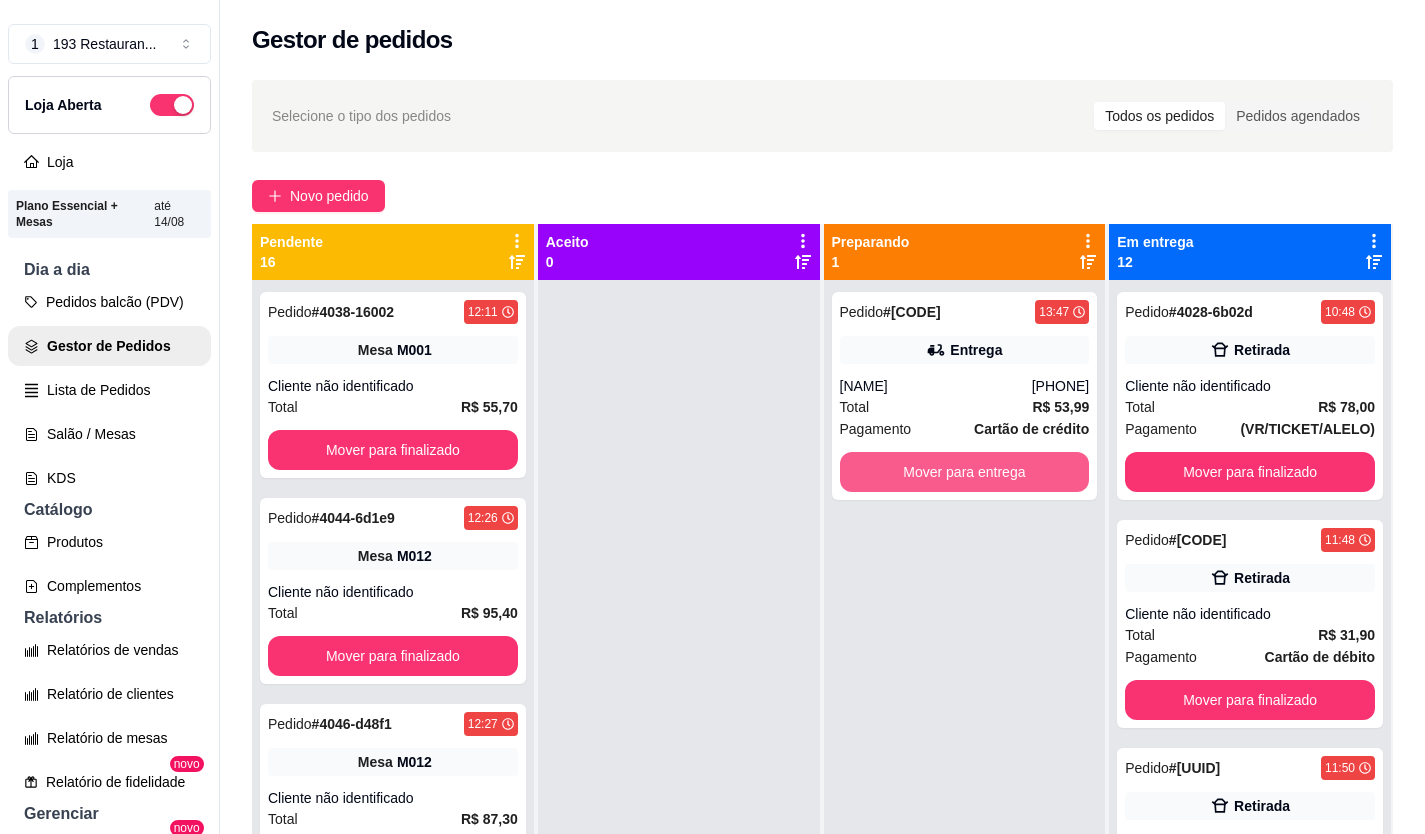 click on "Mover para entrega" at bounding box center (965, 472) 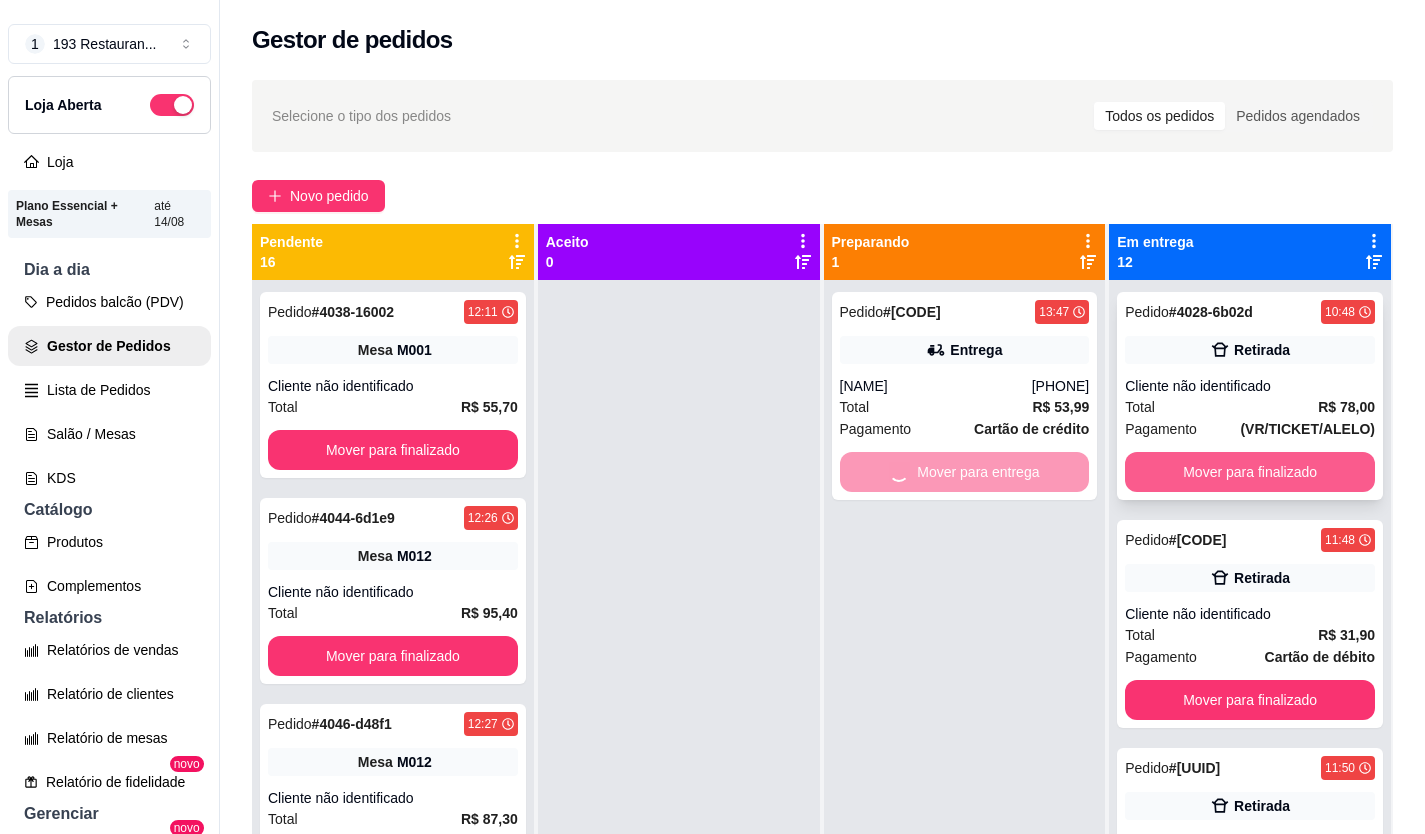 click on "Mover para finalizado" at bounding box center (1250, 472) 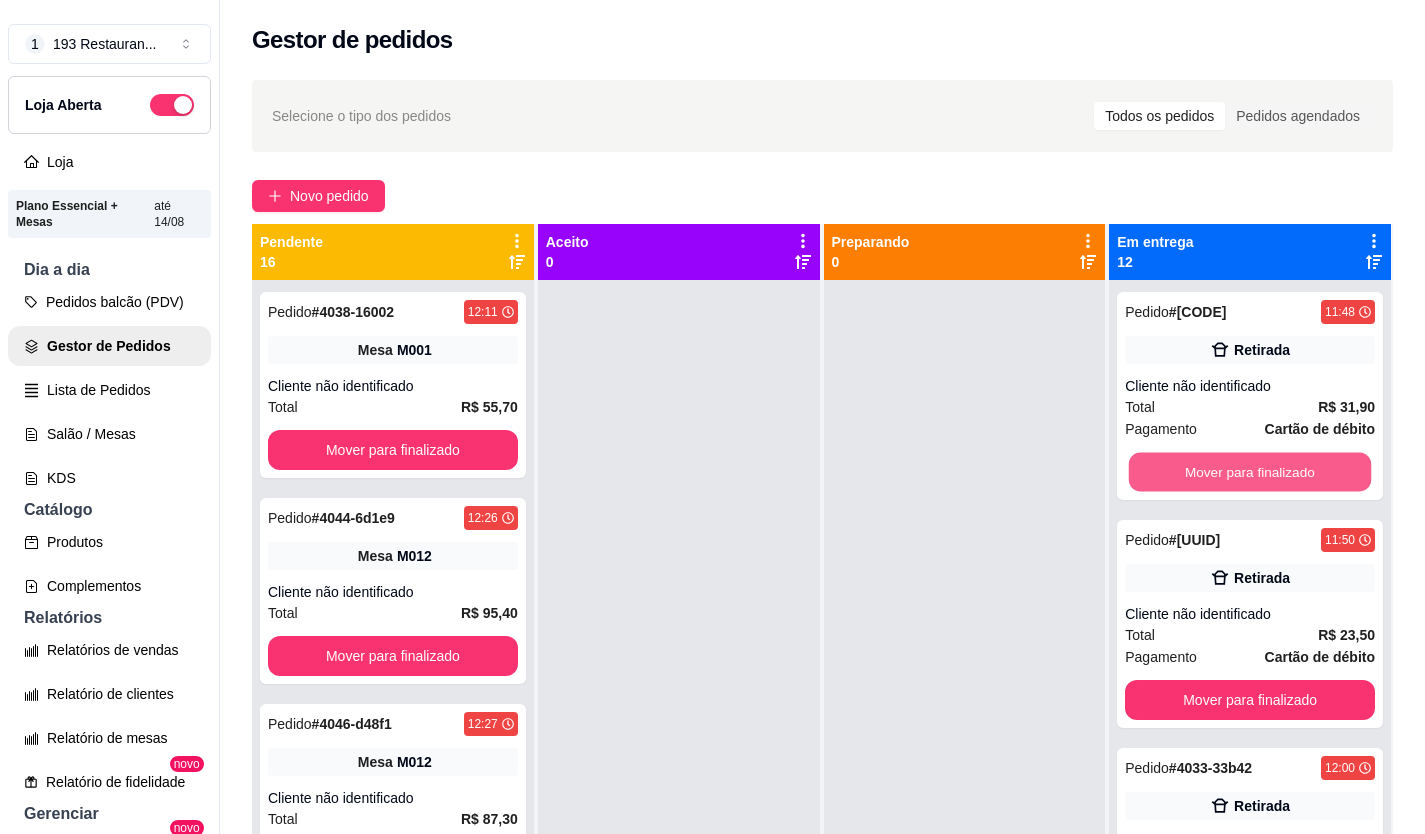 click on "Mover para finalizado" at bounding box center [1250, 472] 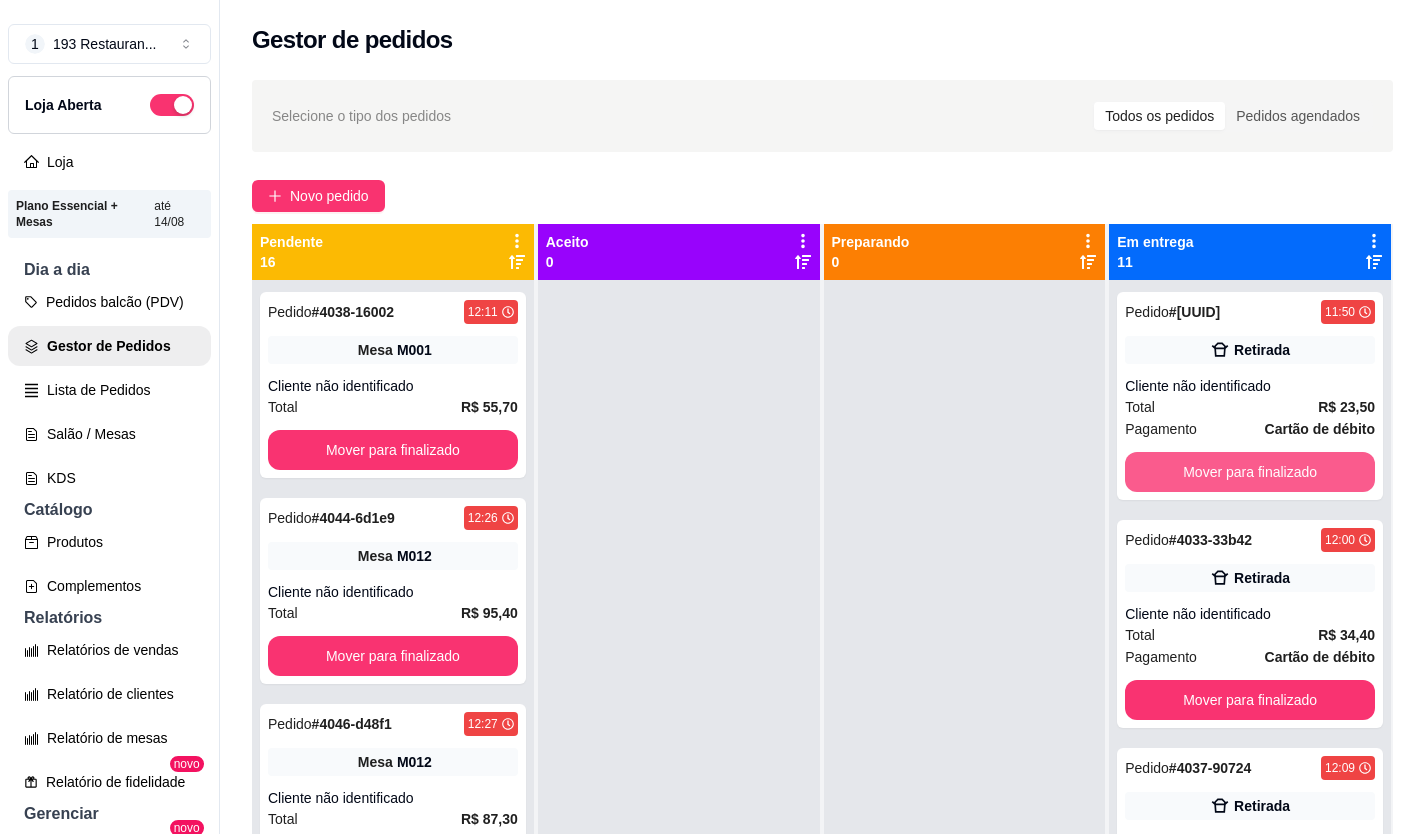 click on "Mover para finalizado" at bounding box center [1250, 472] 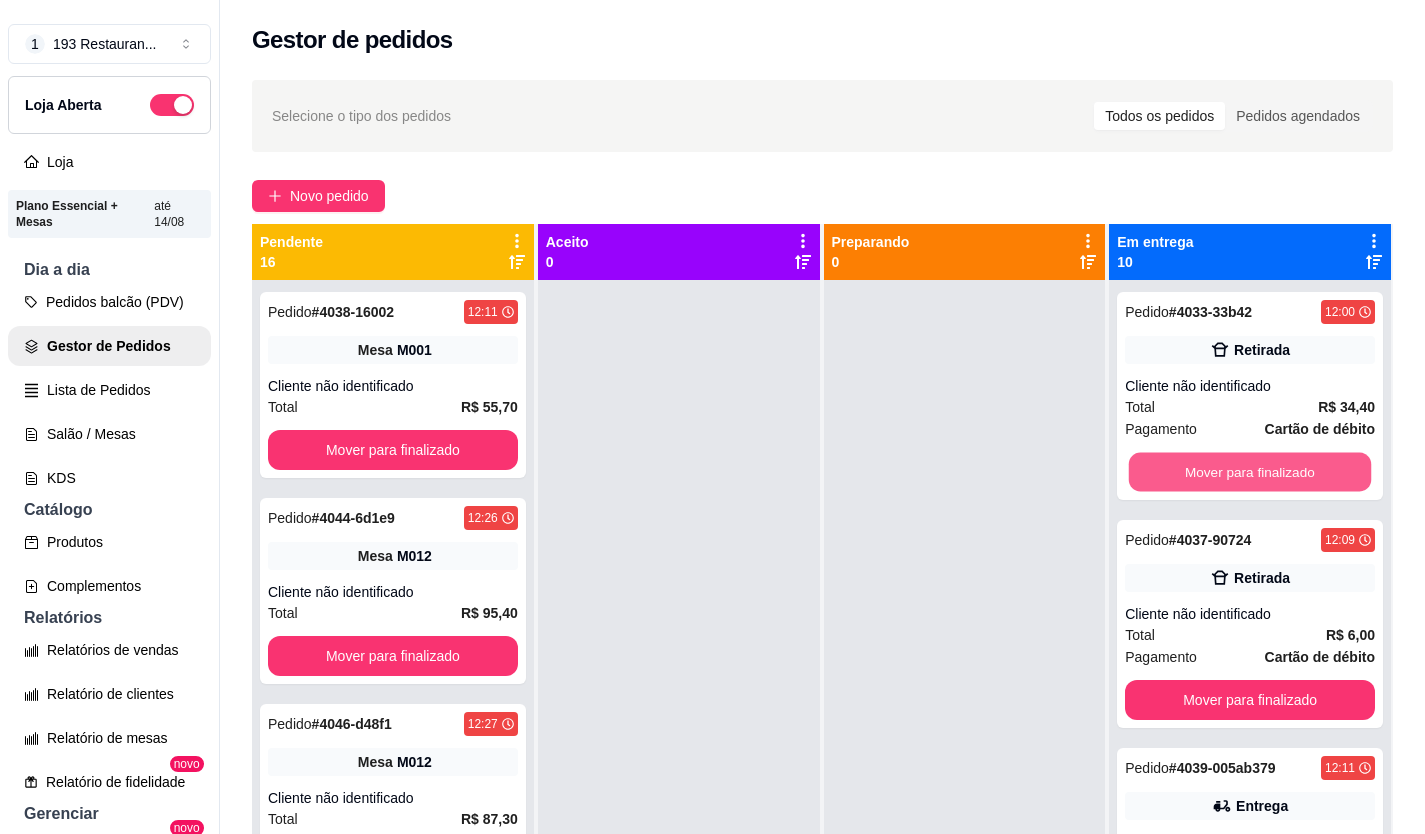 click on "Mover para finalizado" at bounding box center [1250, 472] 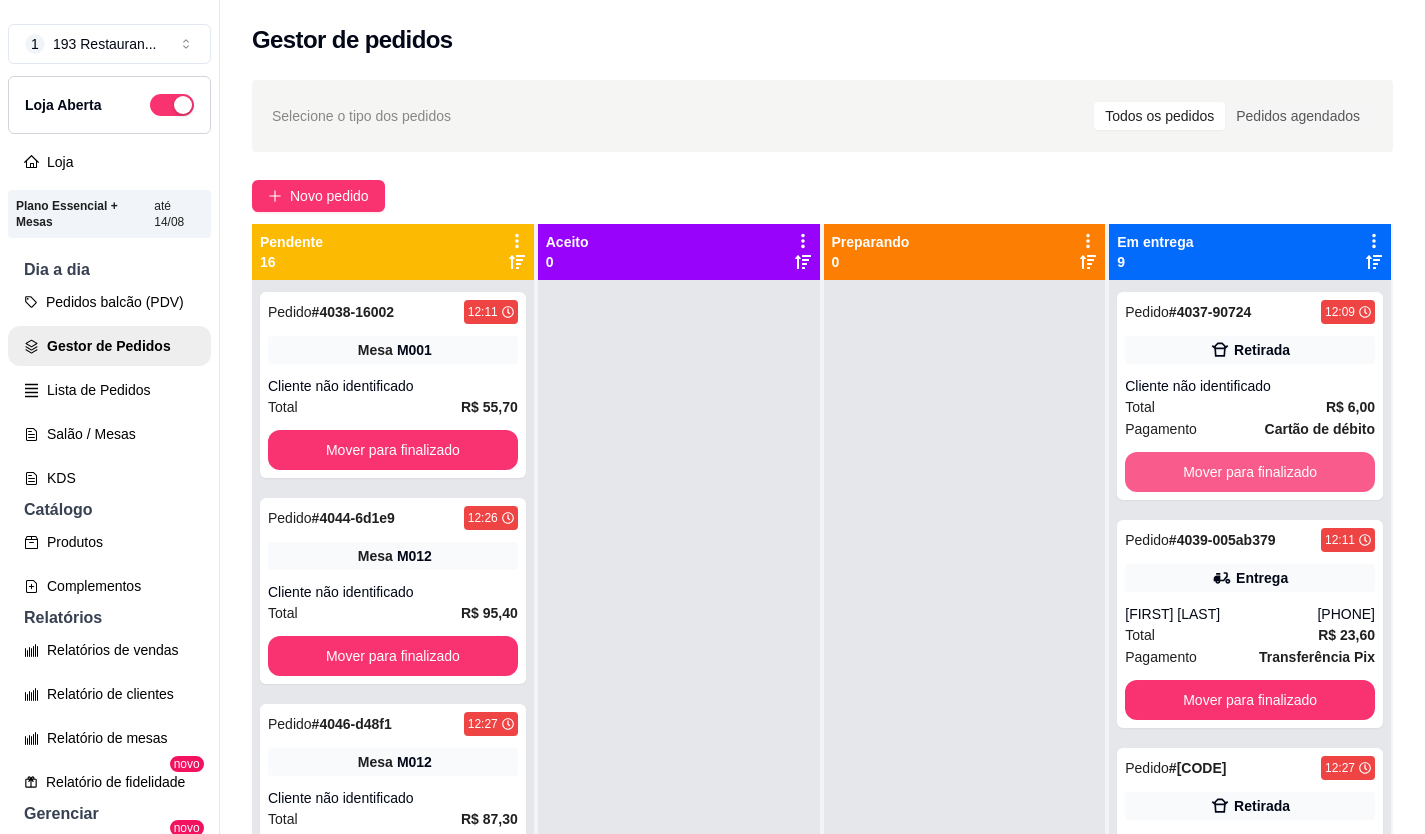 click on "Mover para finalizado" at bounding box center [1250, 472] 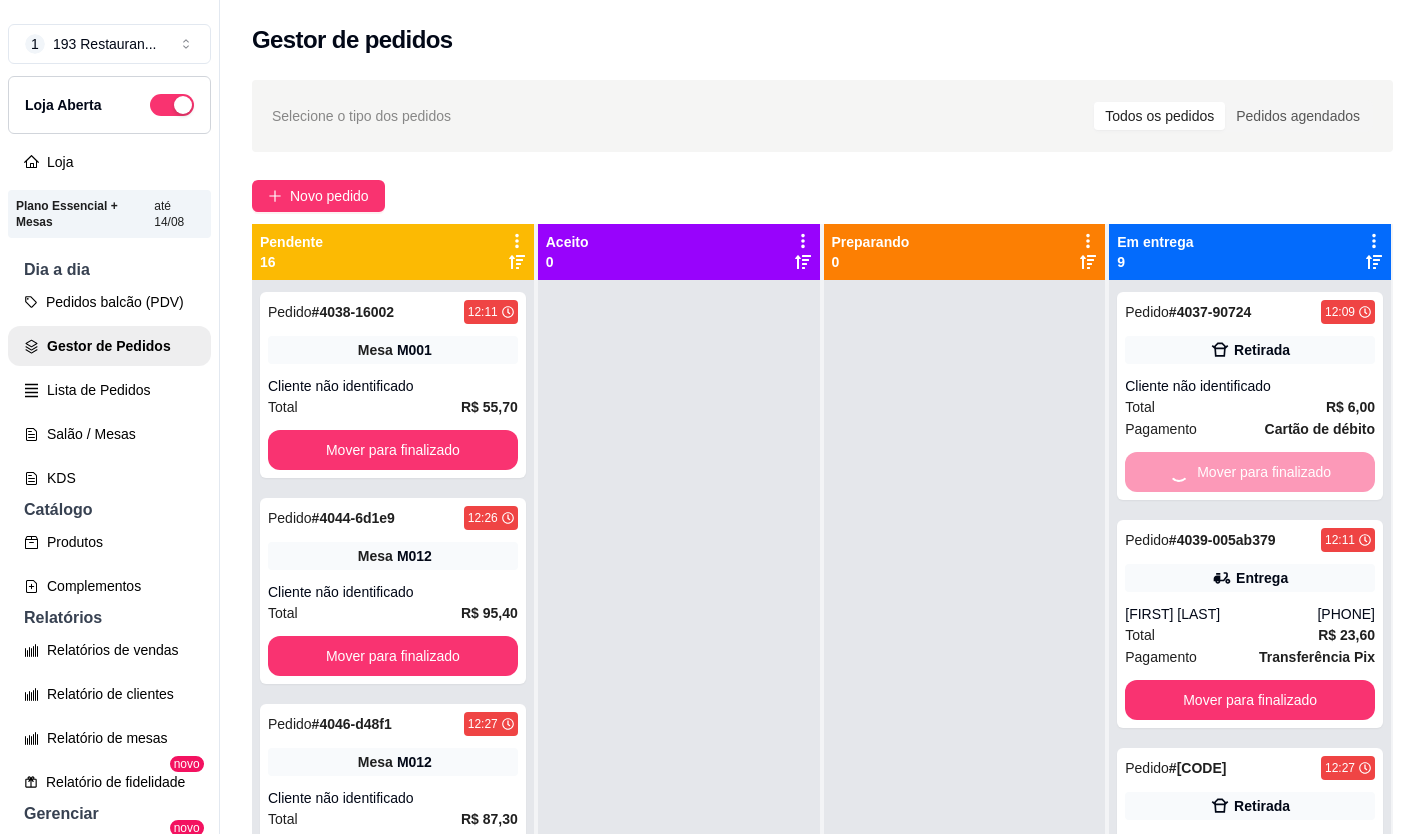 click on "Mover para finalizado" at bounding box center (1250, 472) 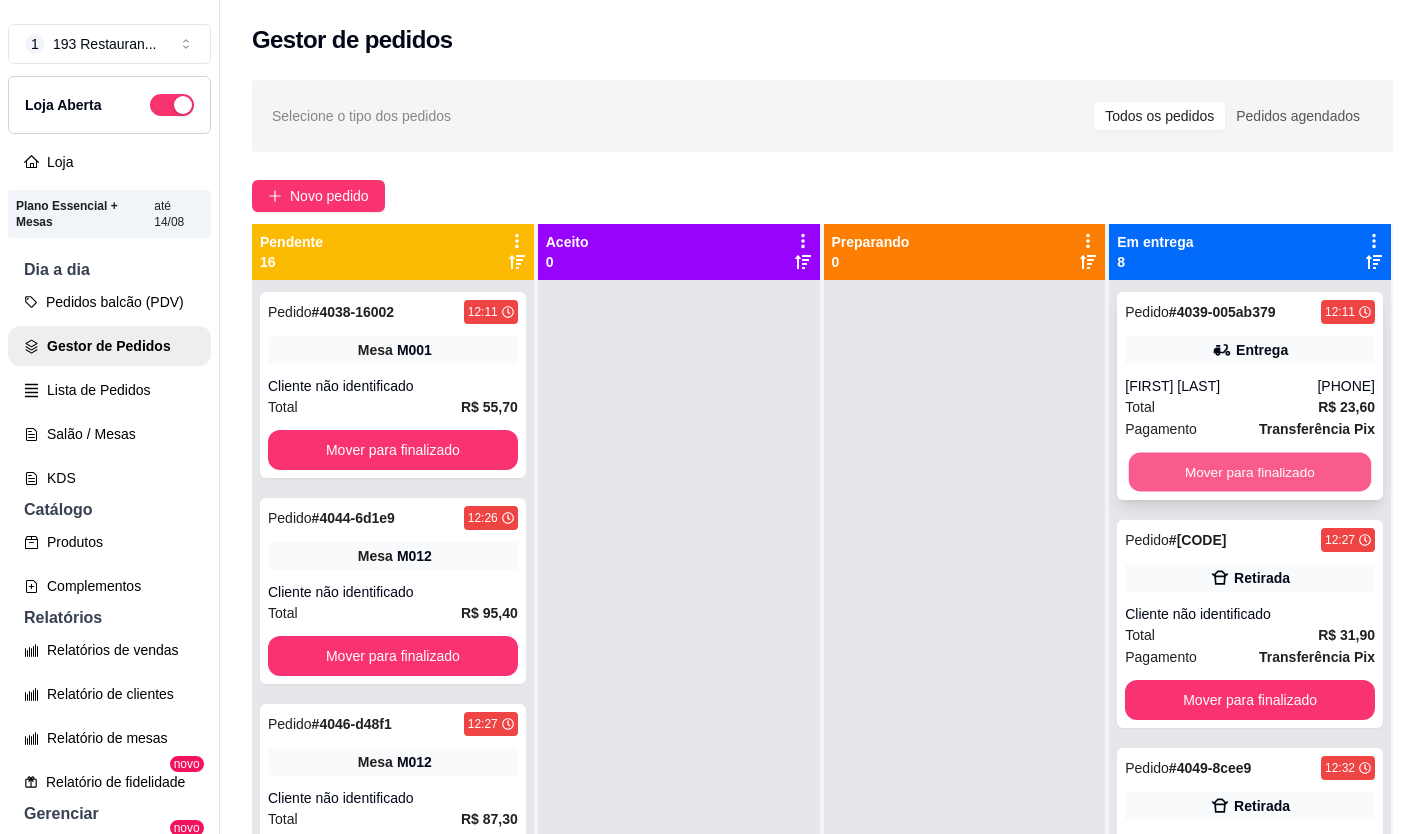 click on "Mover para finalizado" at bounding box center (1250, 472) 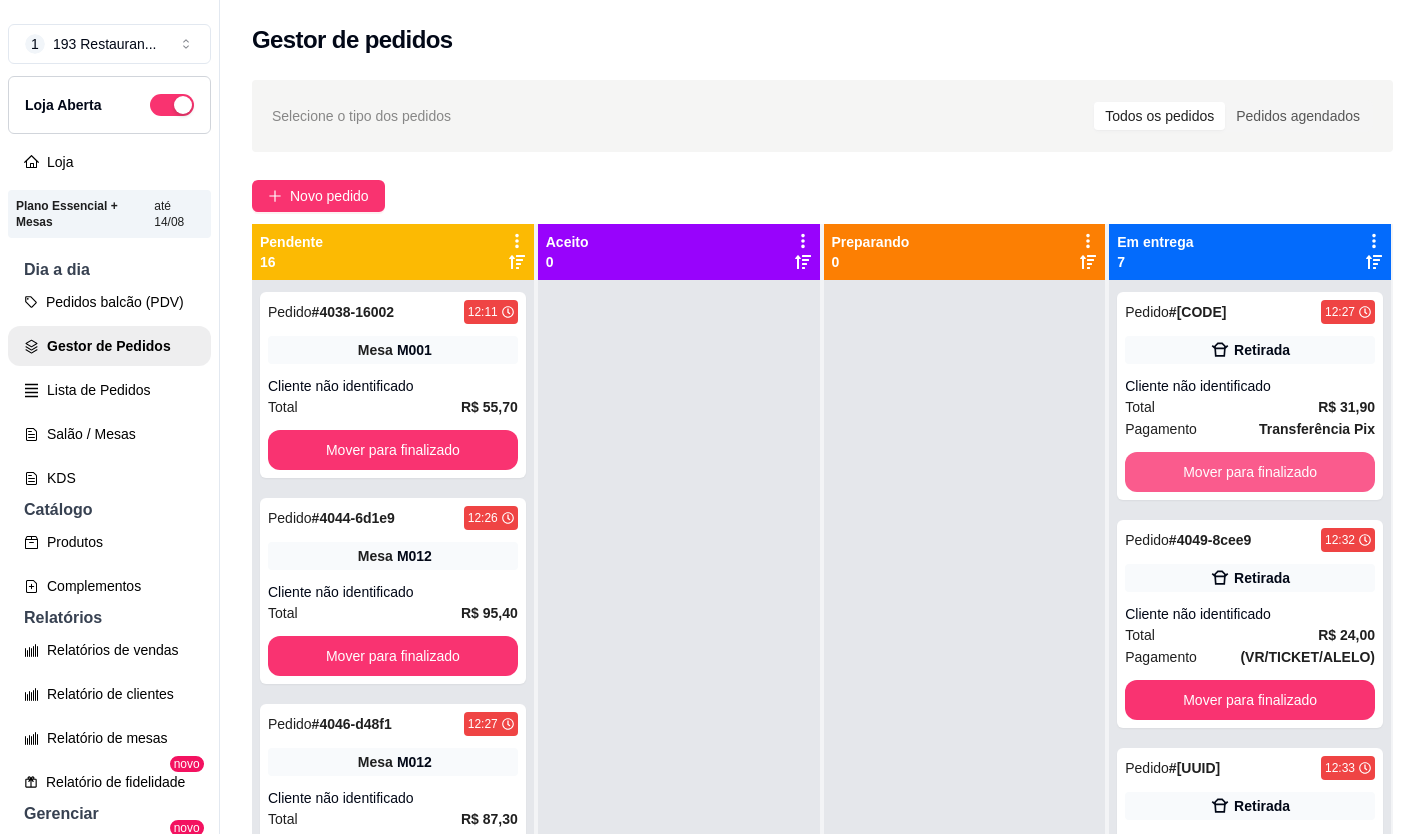 click on "Mover para finalizado" at bounding box center [1250, 472] 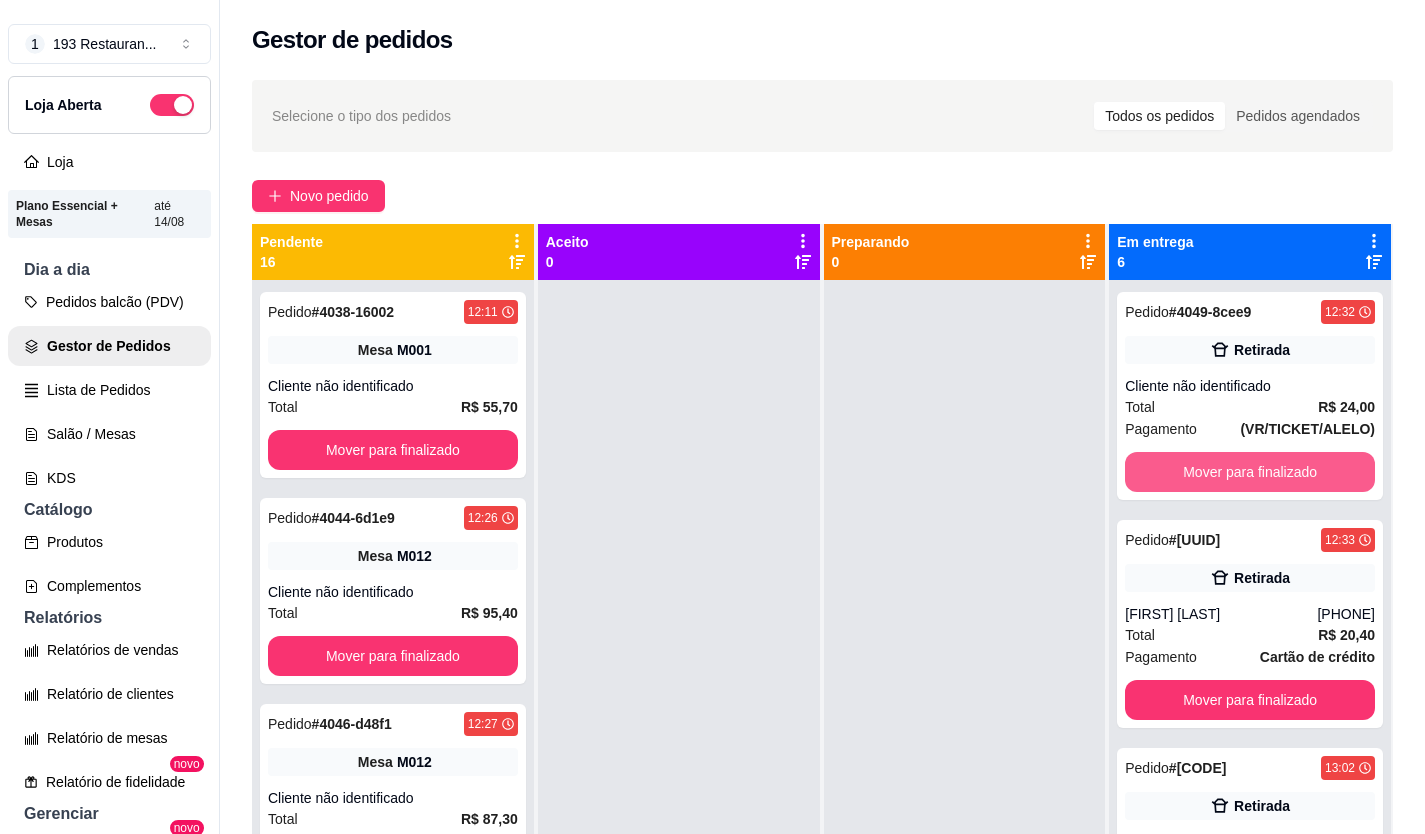 click on "Mover para finalizado" at bounding box center [1250, 472] 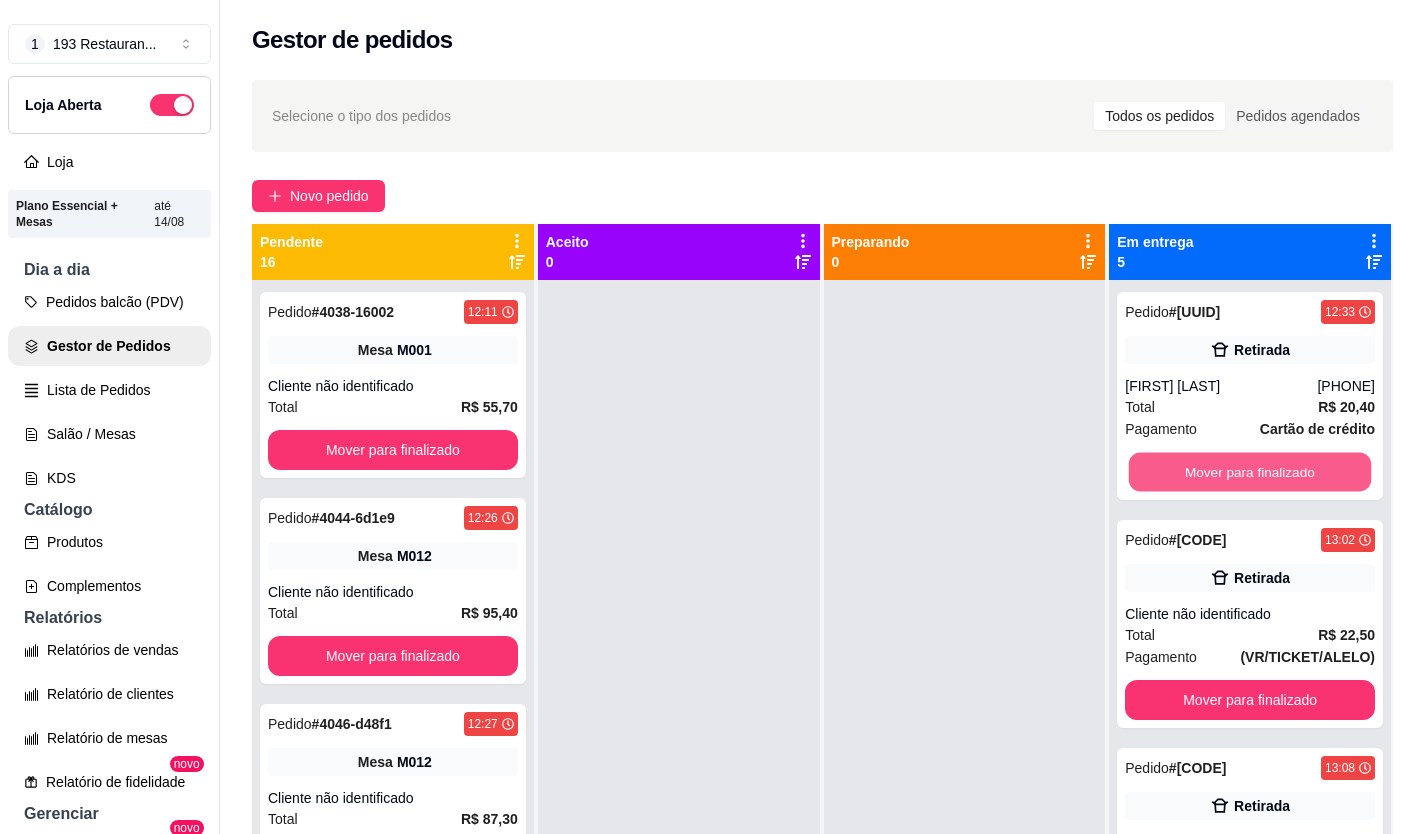 click on "Mover para finalizado" at bounding box center [1250, 472] 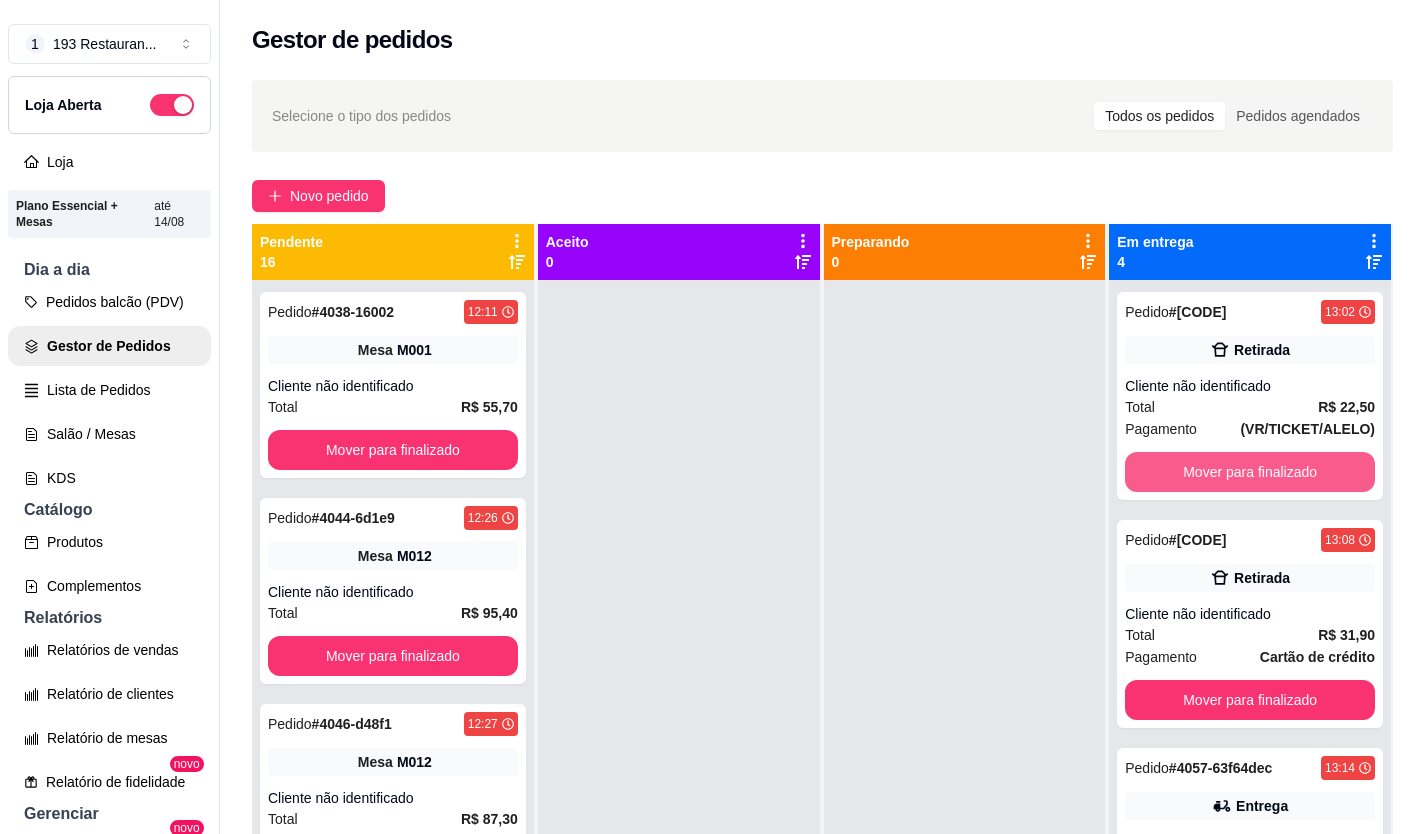click on "Mover para finalizado" at bounding box center [1250, 472] 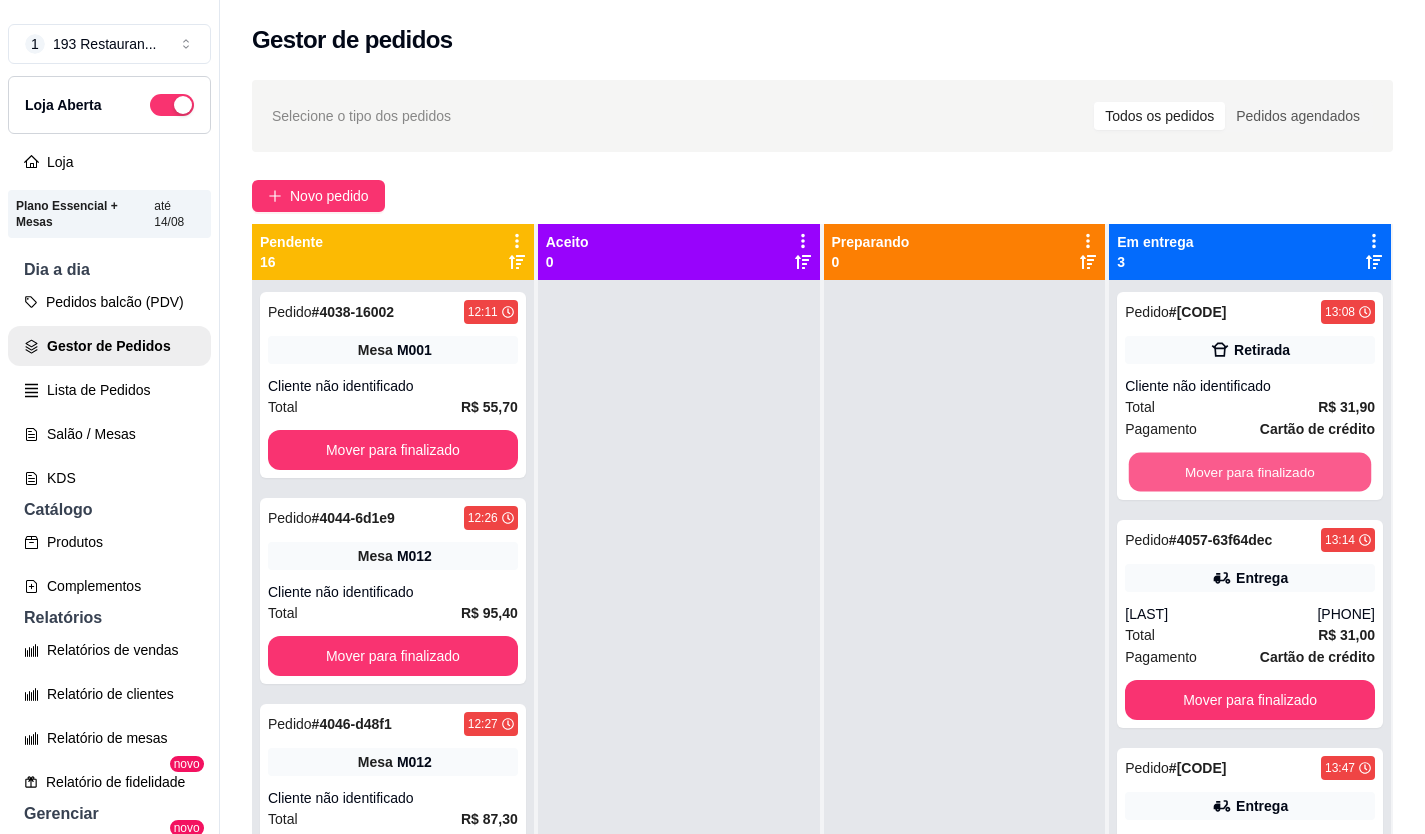 click on "Mover para finalizado" at bounding box center (1250, 472) 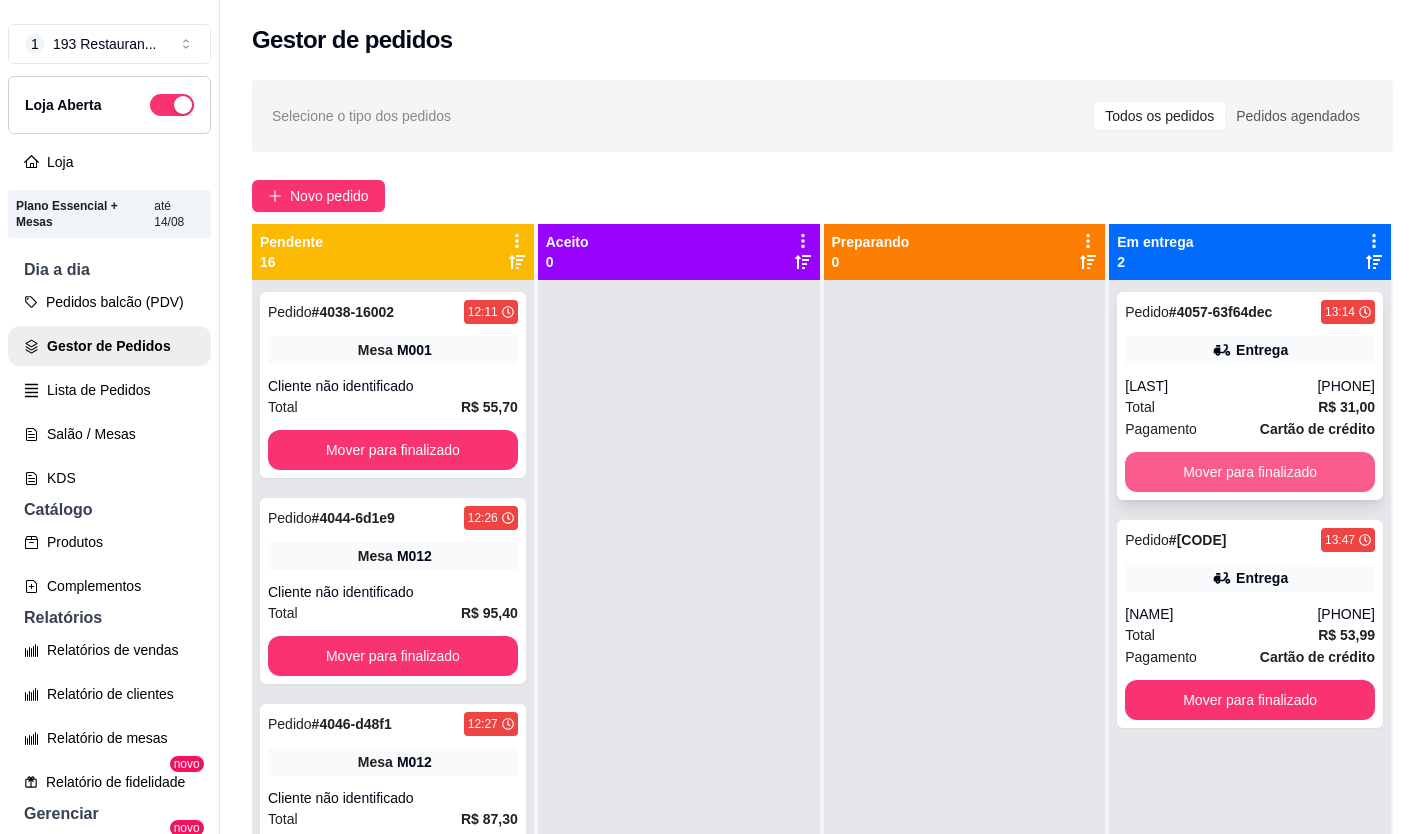 click on "Mover para finalizado" at bounding box center [1250, 472] 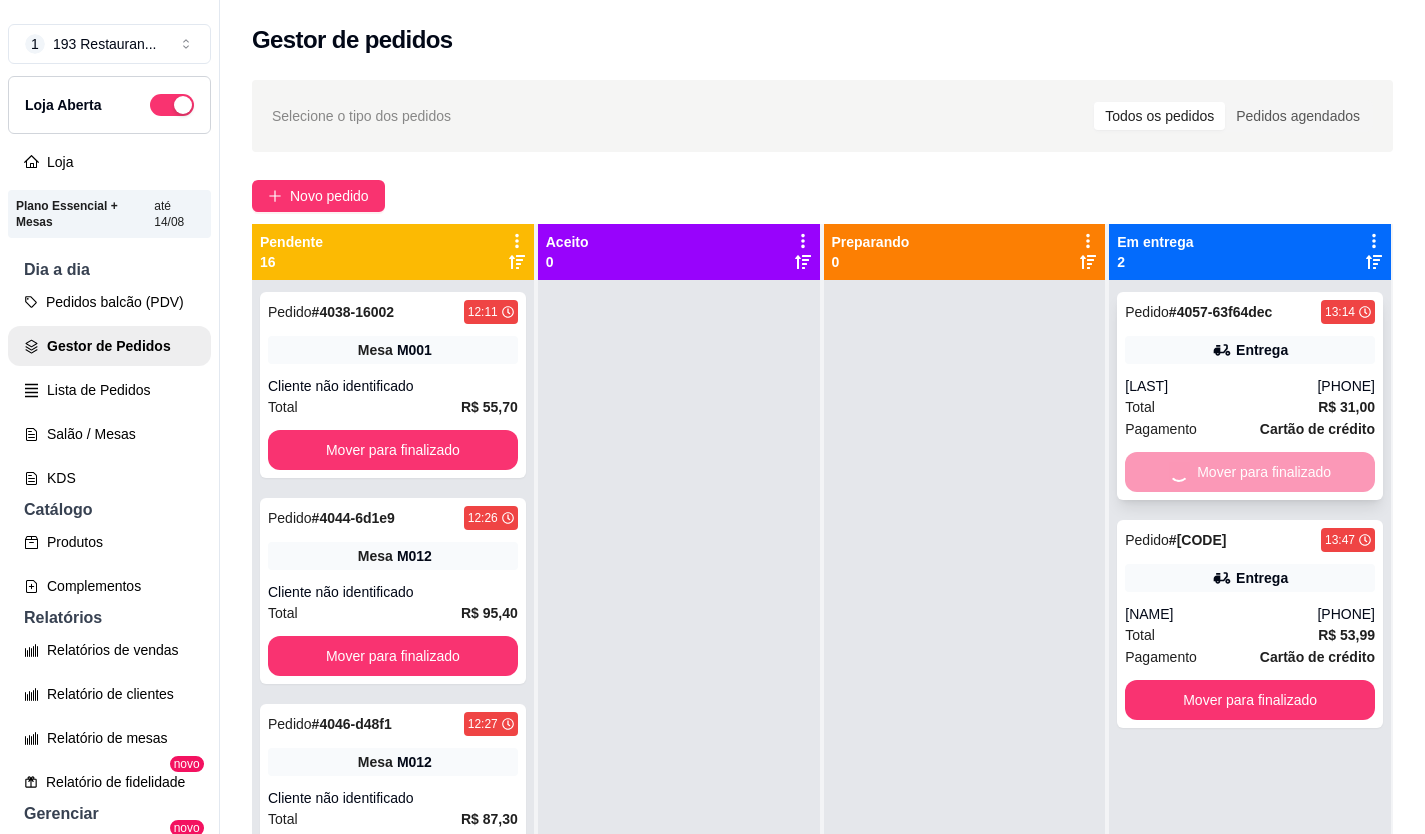 click on "Mover para finalizado" at bounding box center (1250, 700) 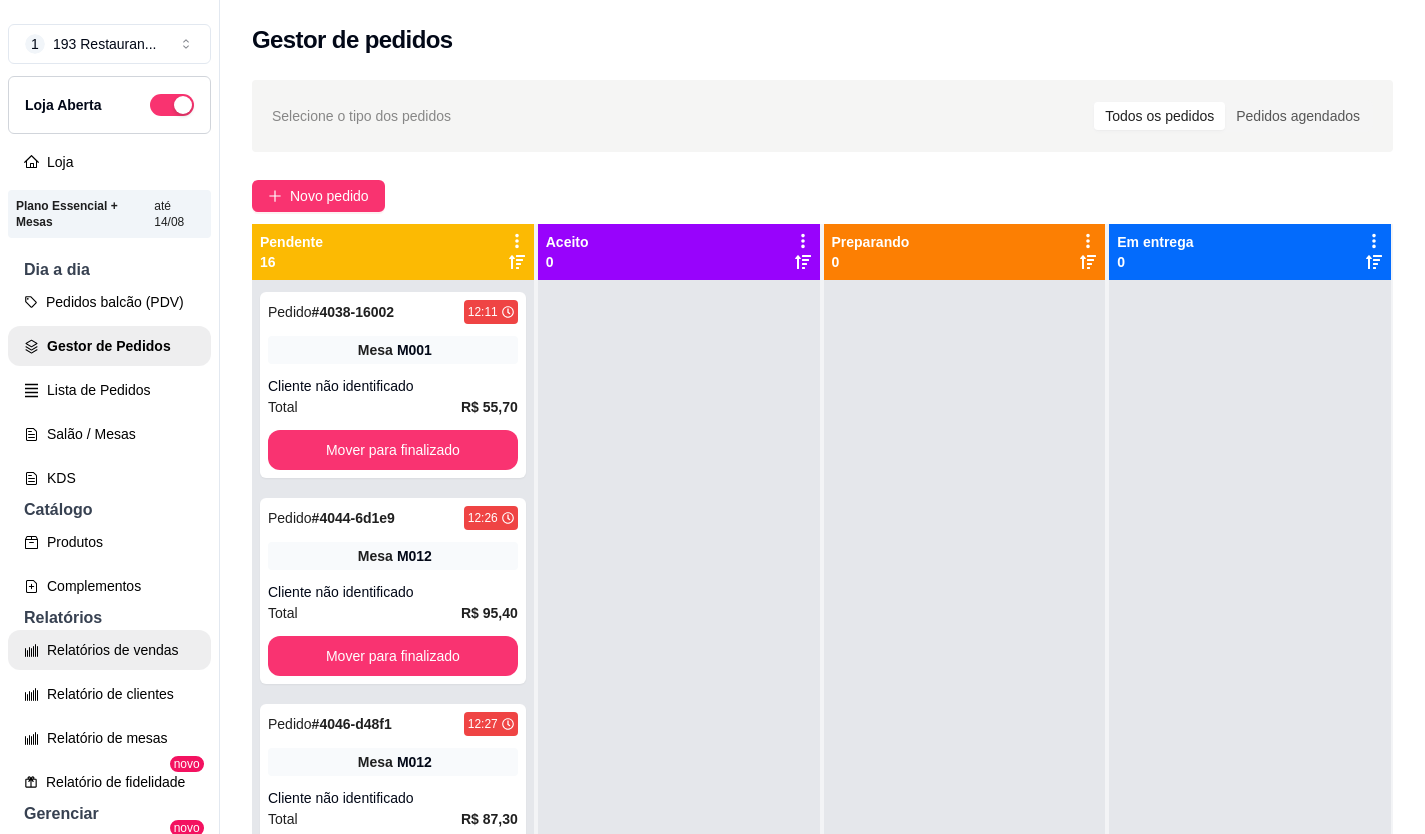 click on "Relatórios de vendas" at bounding box center (109, 650) 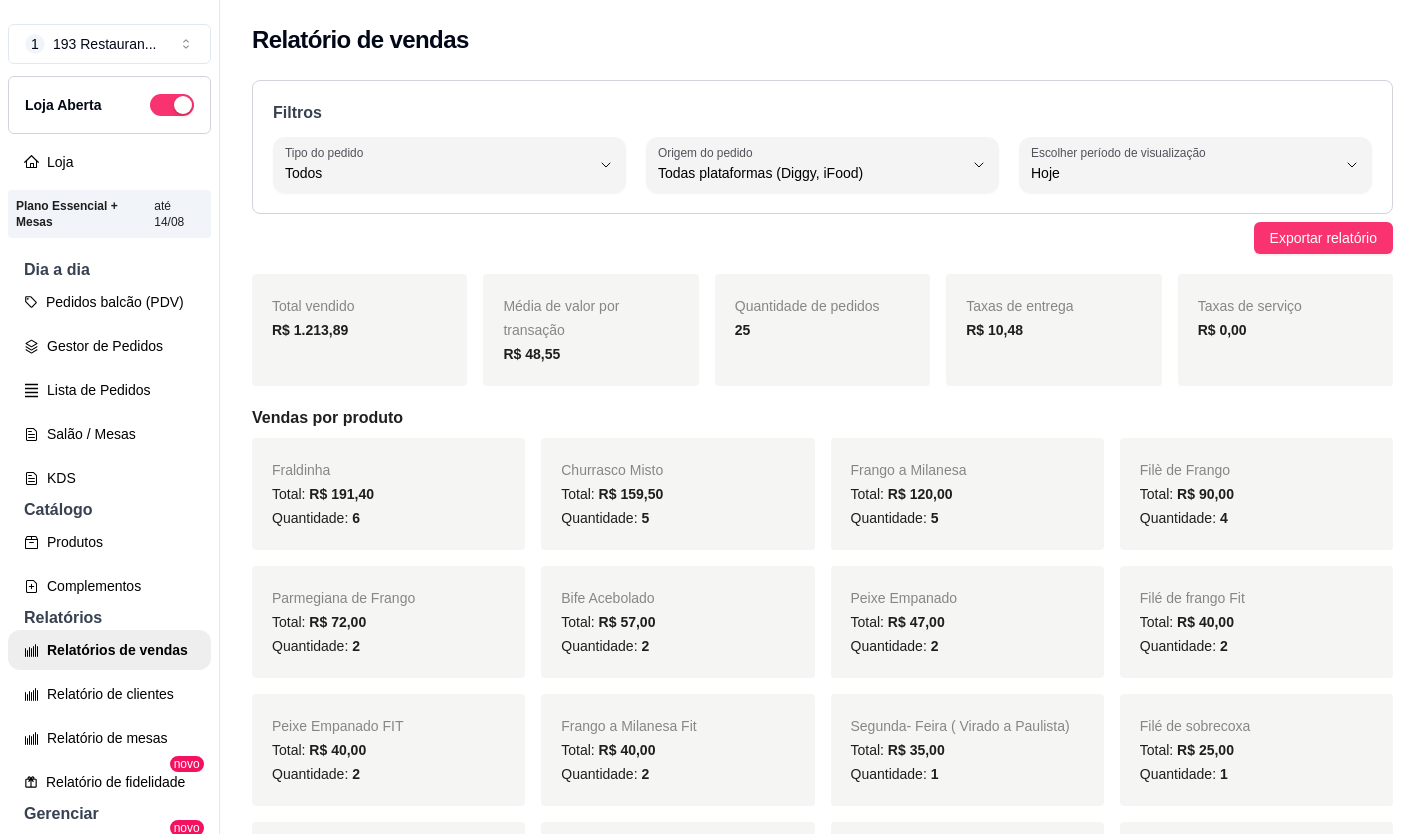 click on "Pedidos balcão (PDV) Gestor de Pedidos Lista de Pedidos Salão / Mesas KDS" at bounding box center (109, 390) 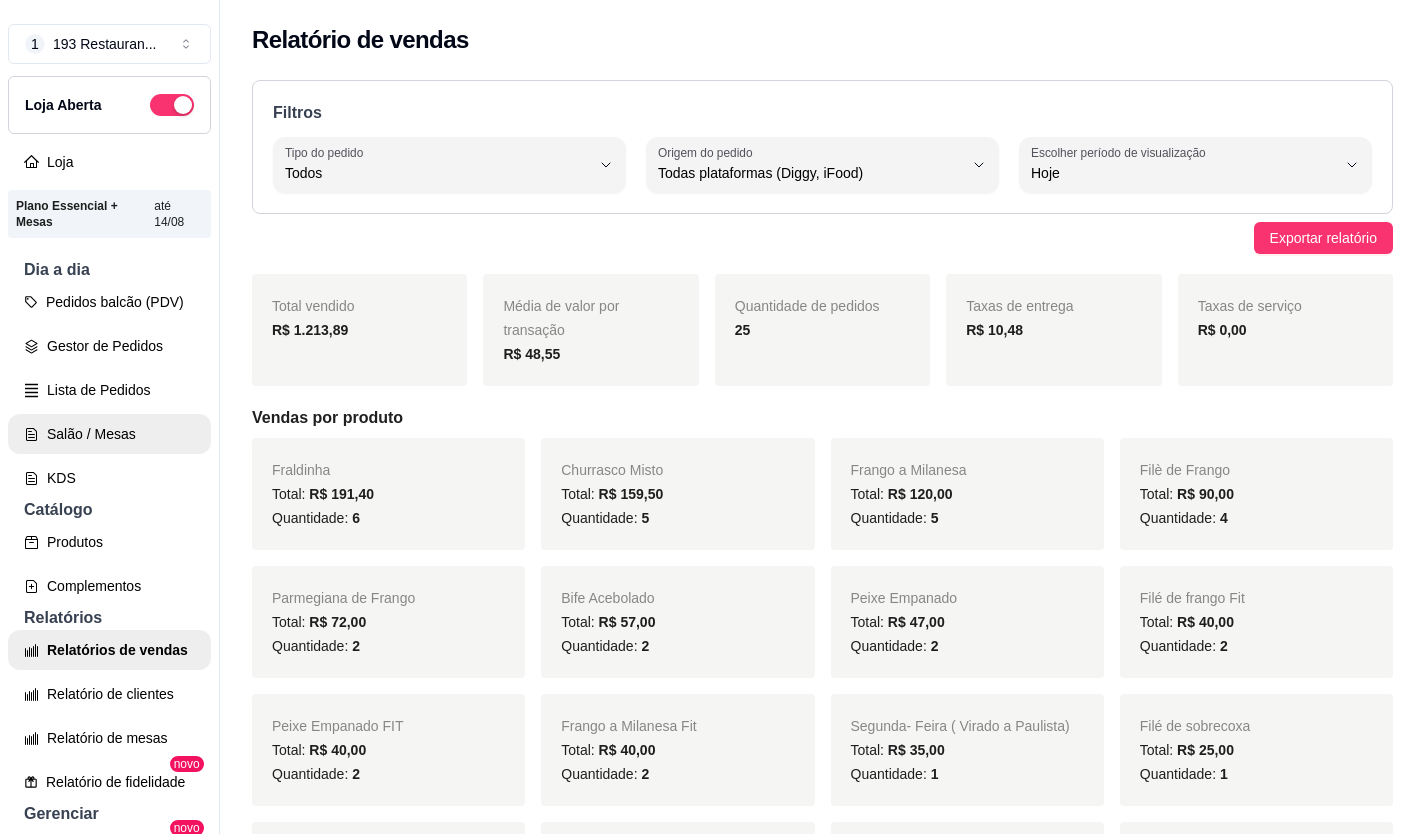 click on "Salão / Mesas" at bounding box center [109, 434] 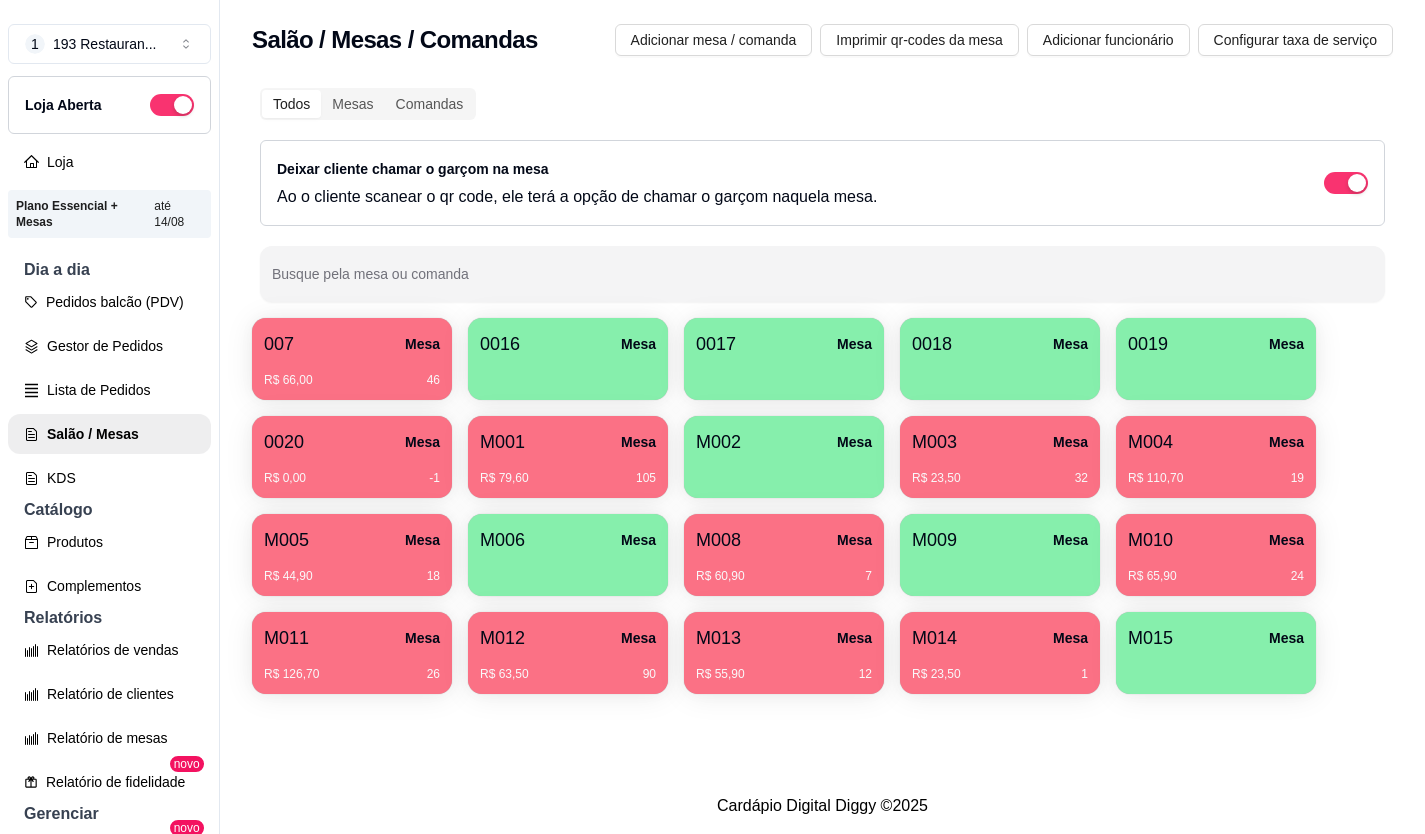 click on "R$ 65,90 24" at bounding box center (1216, 569) 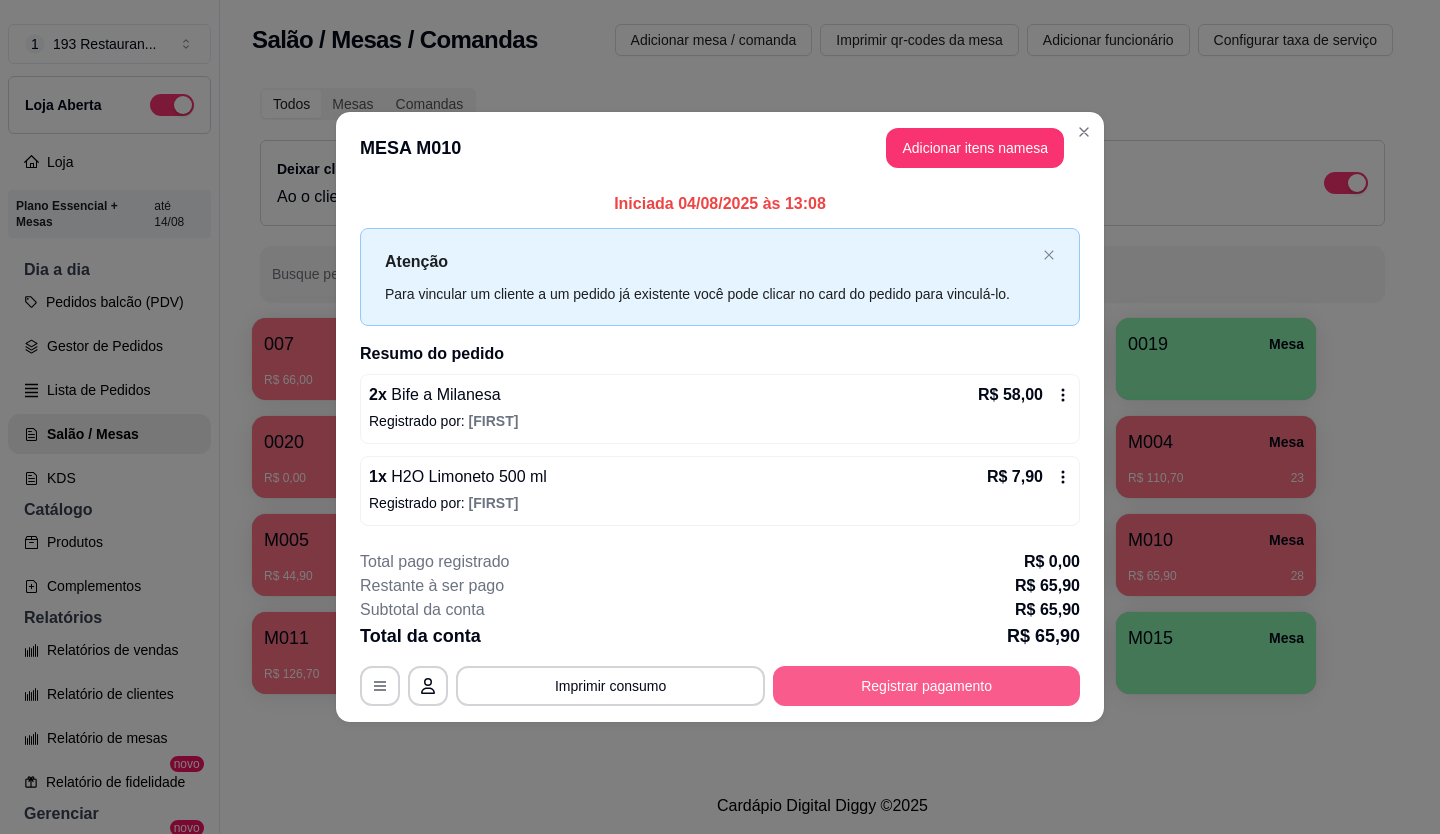 click on "Registrar pagamento" at bounding box center (926, 686) 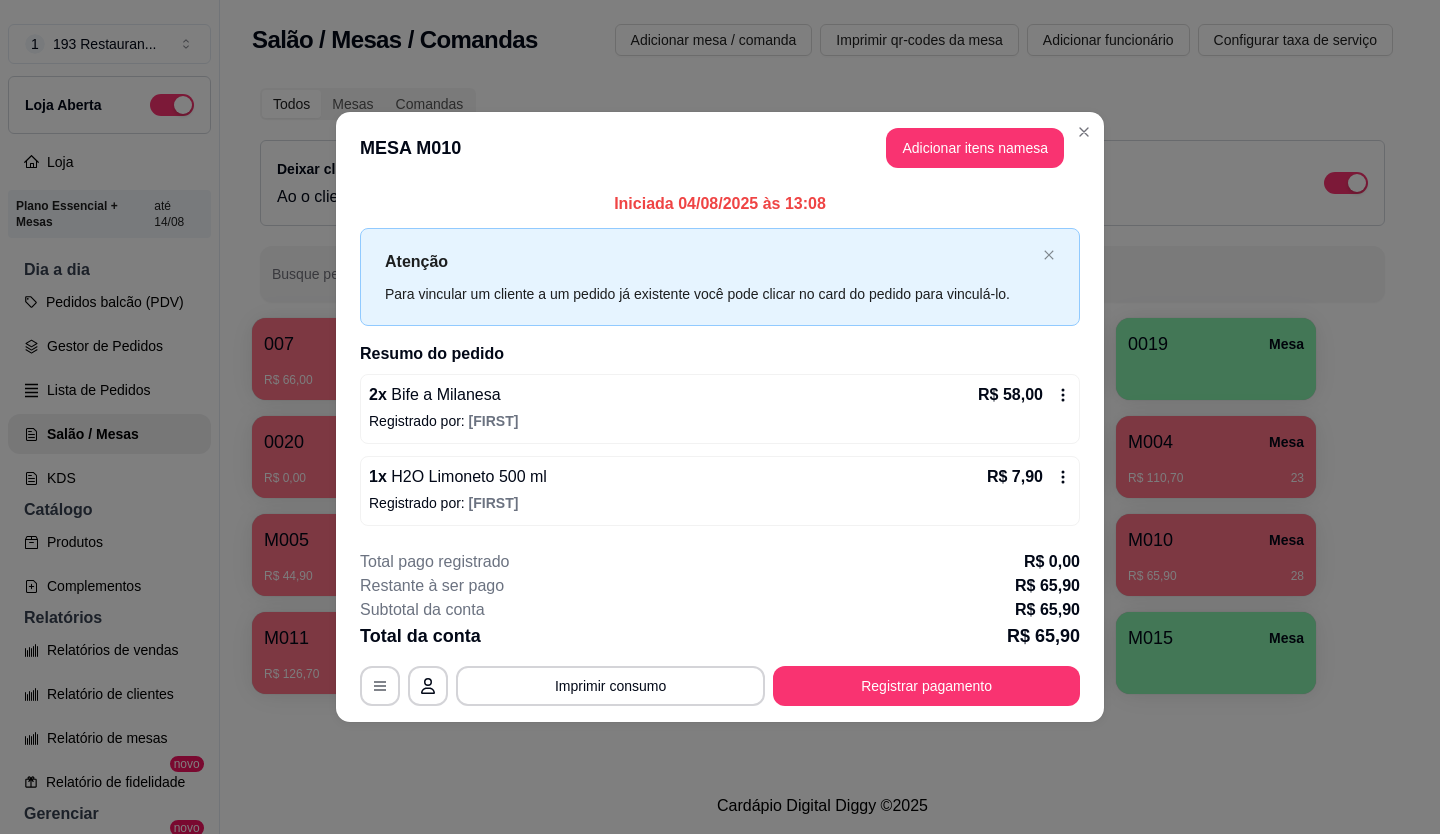 click 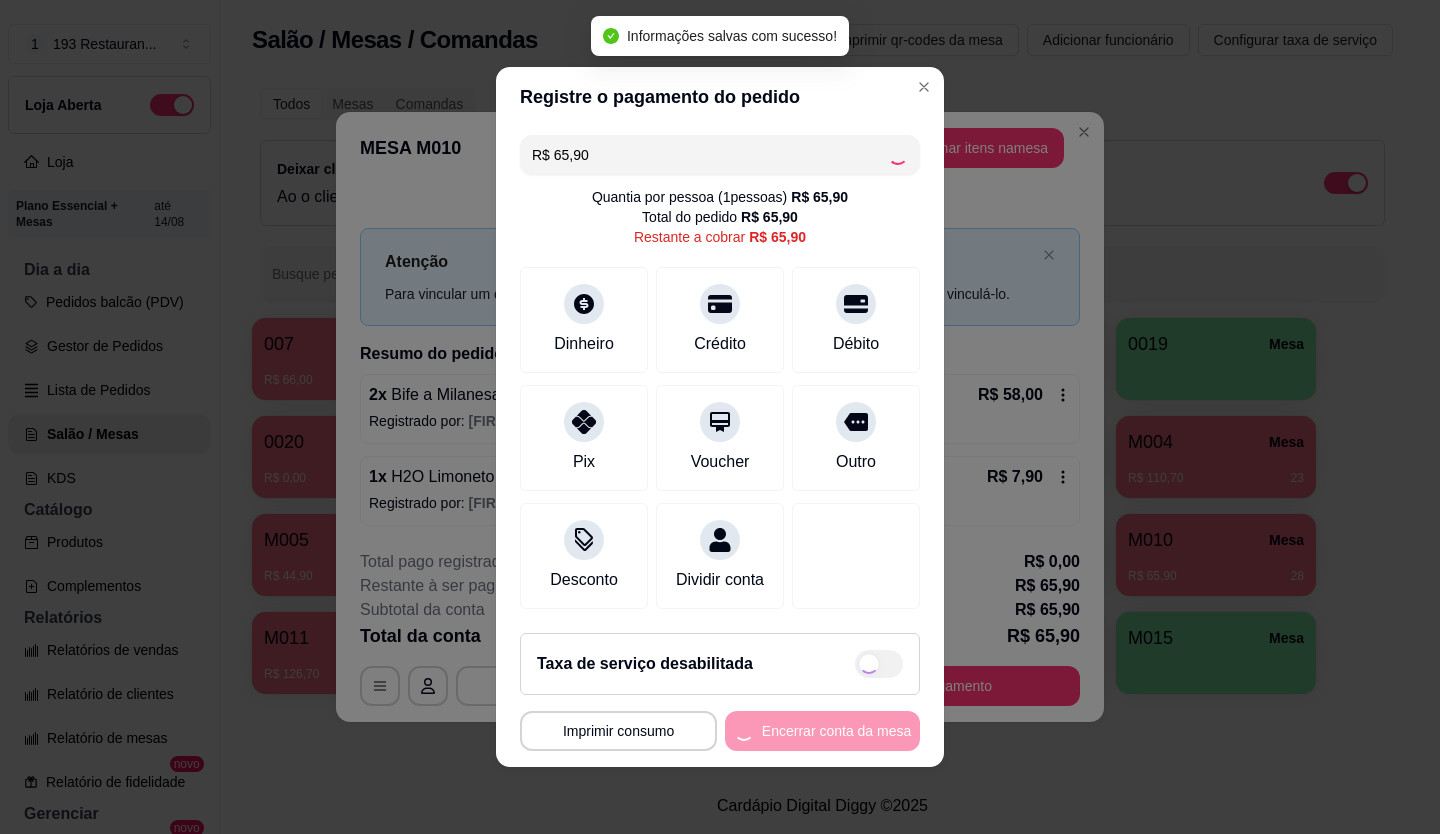 type on "R$ 0,00" 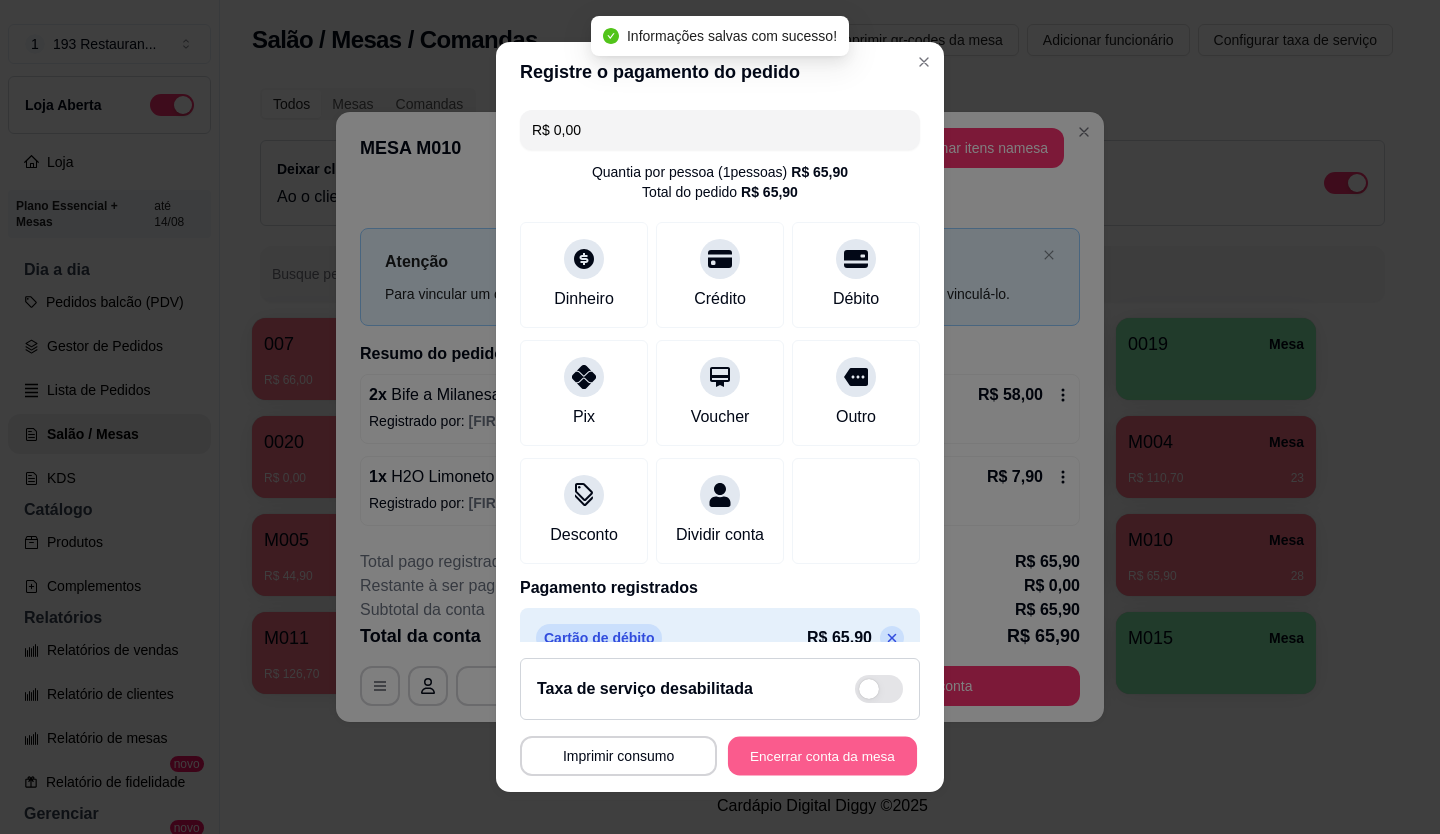 click on "Encerrar conta da mesa" at bounding box center (822, 756) 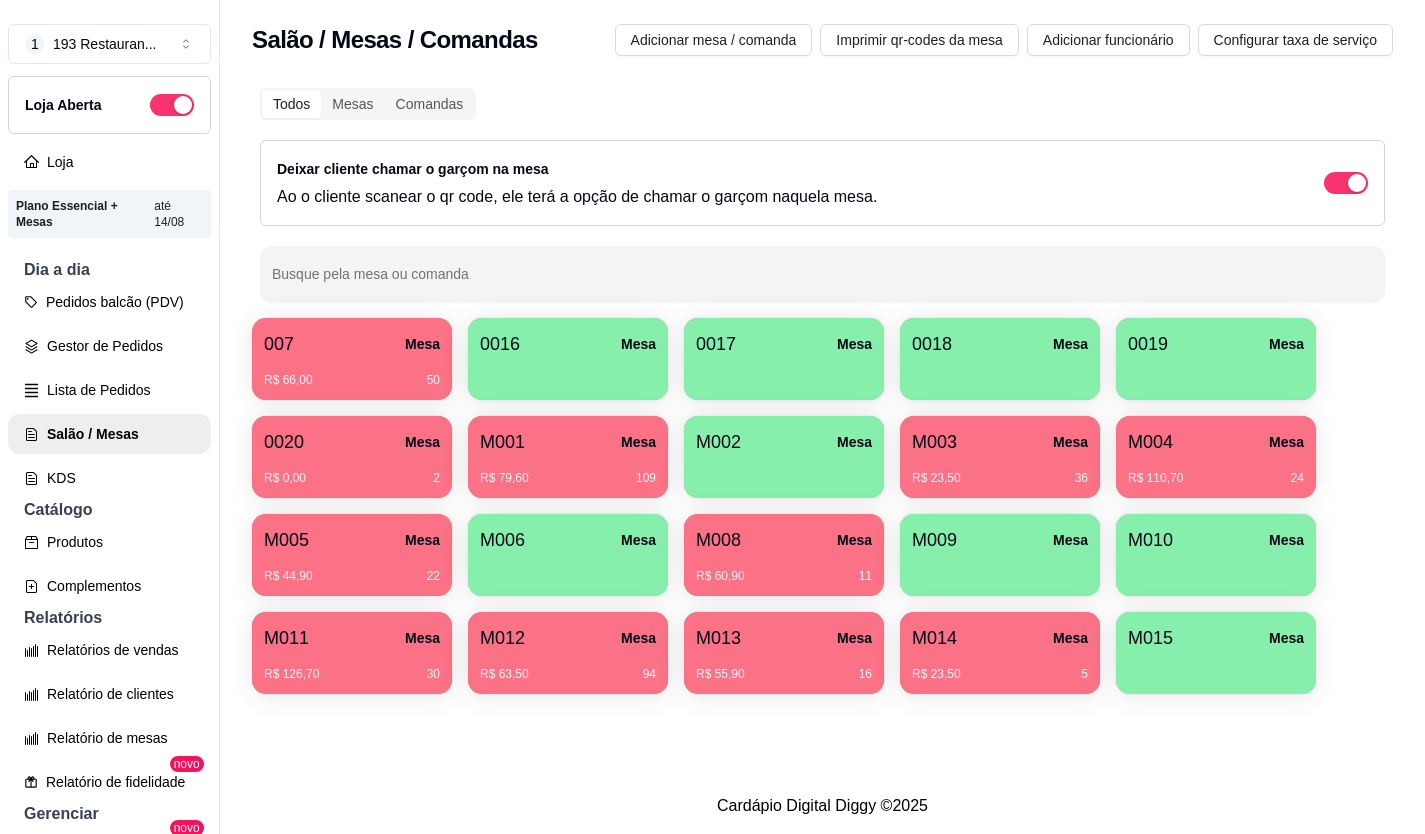 click on "R$ 23,50 36" at bounding box center (1000, 471) 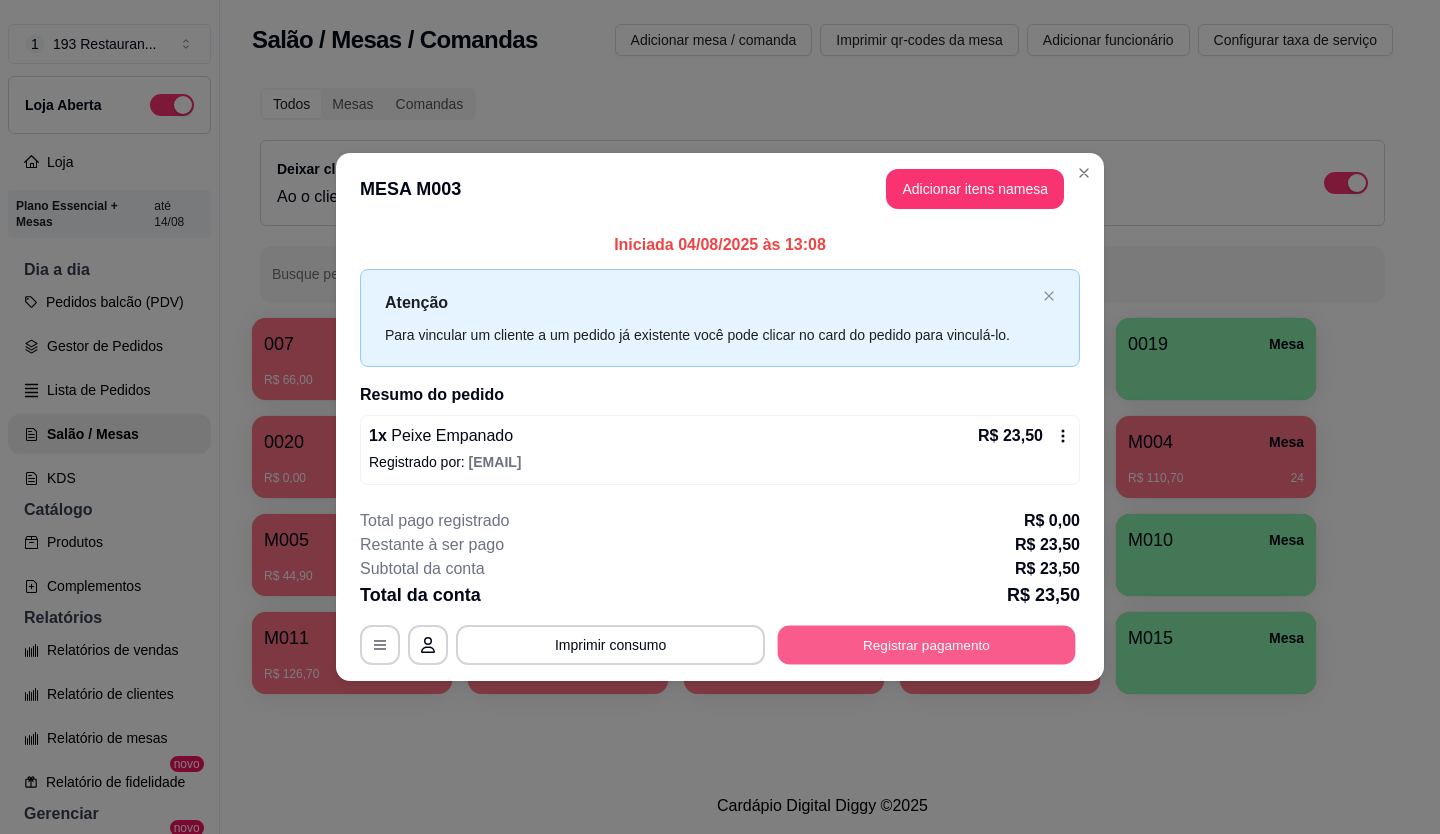 click on "Registrar pagamento" at bounding box center [927, 644] 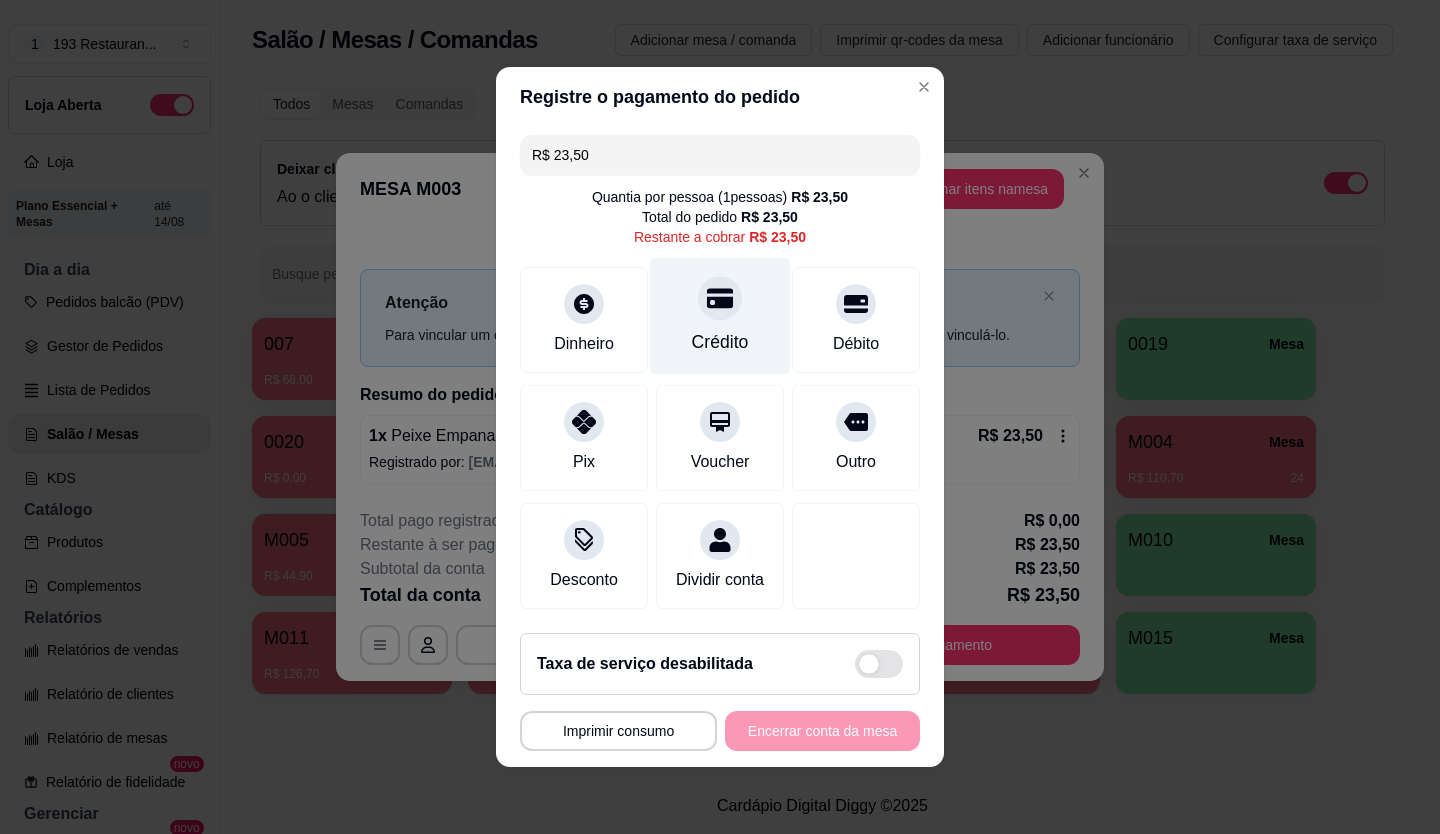 click at bounding box center (720, 298) 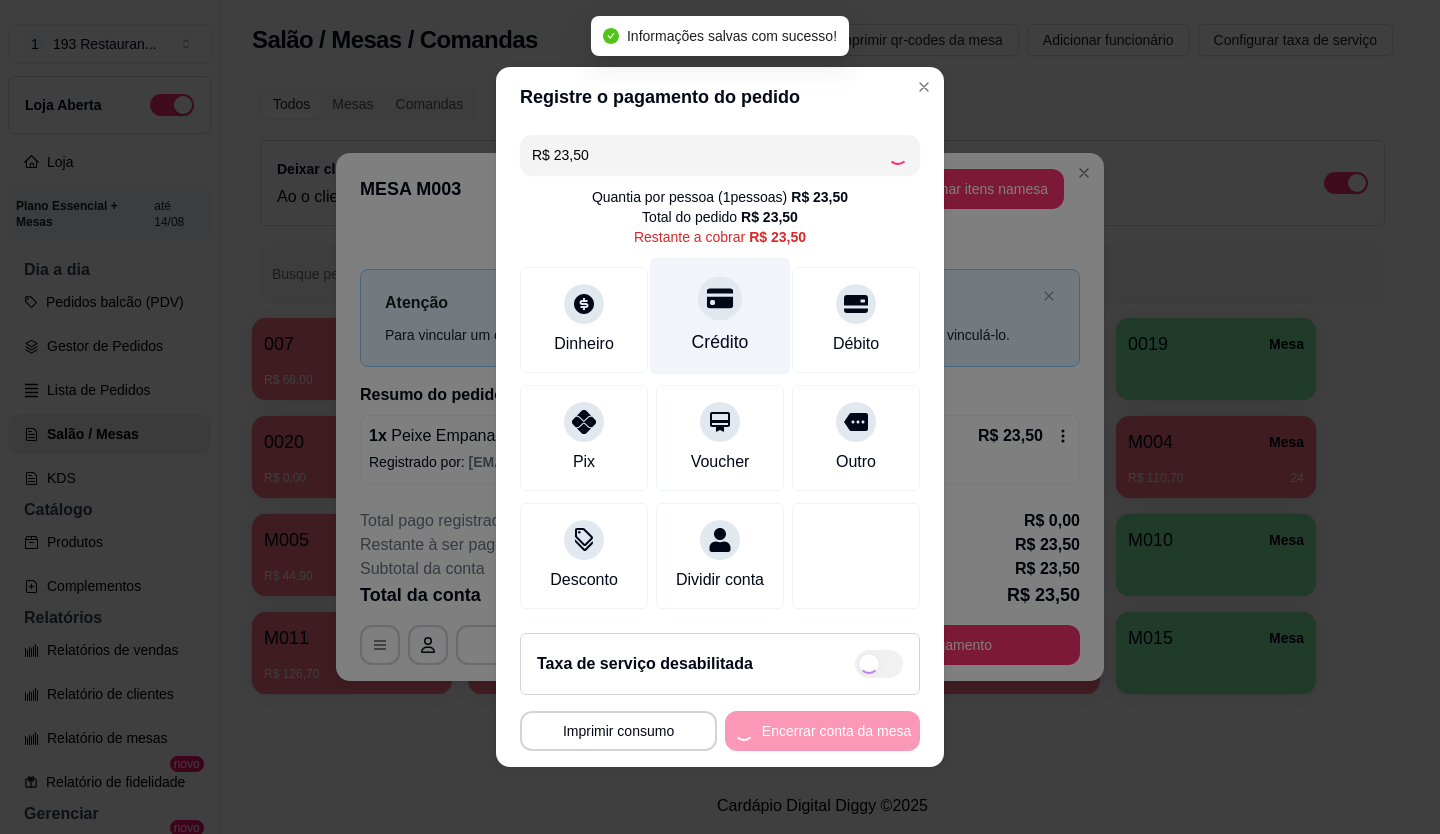 type on "R$ 0,00" 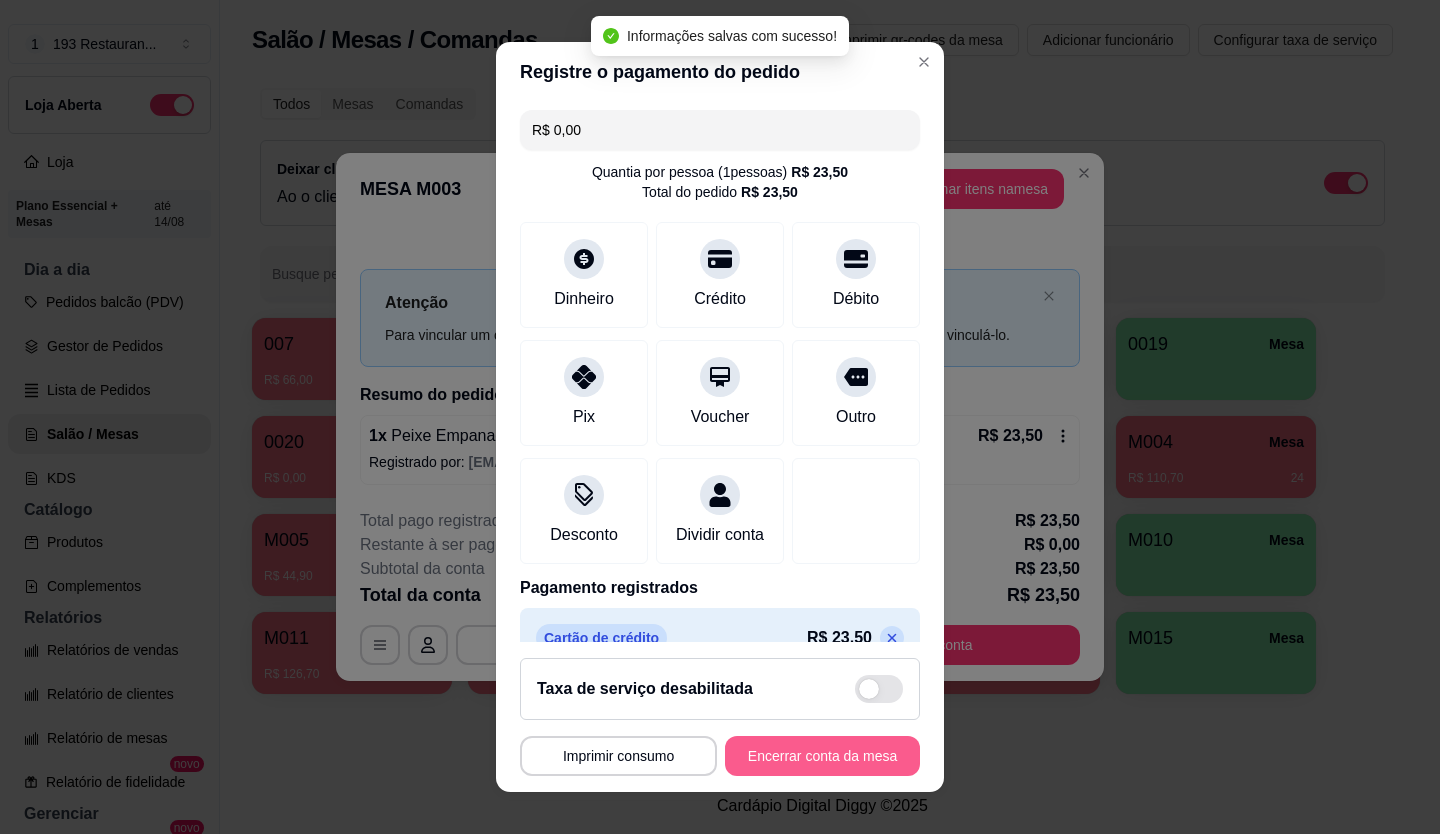 click on "Encerrar conta da mesa" at bounding box center [822, 756] 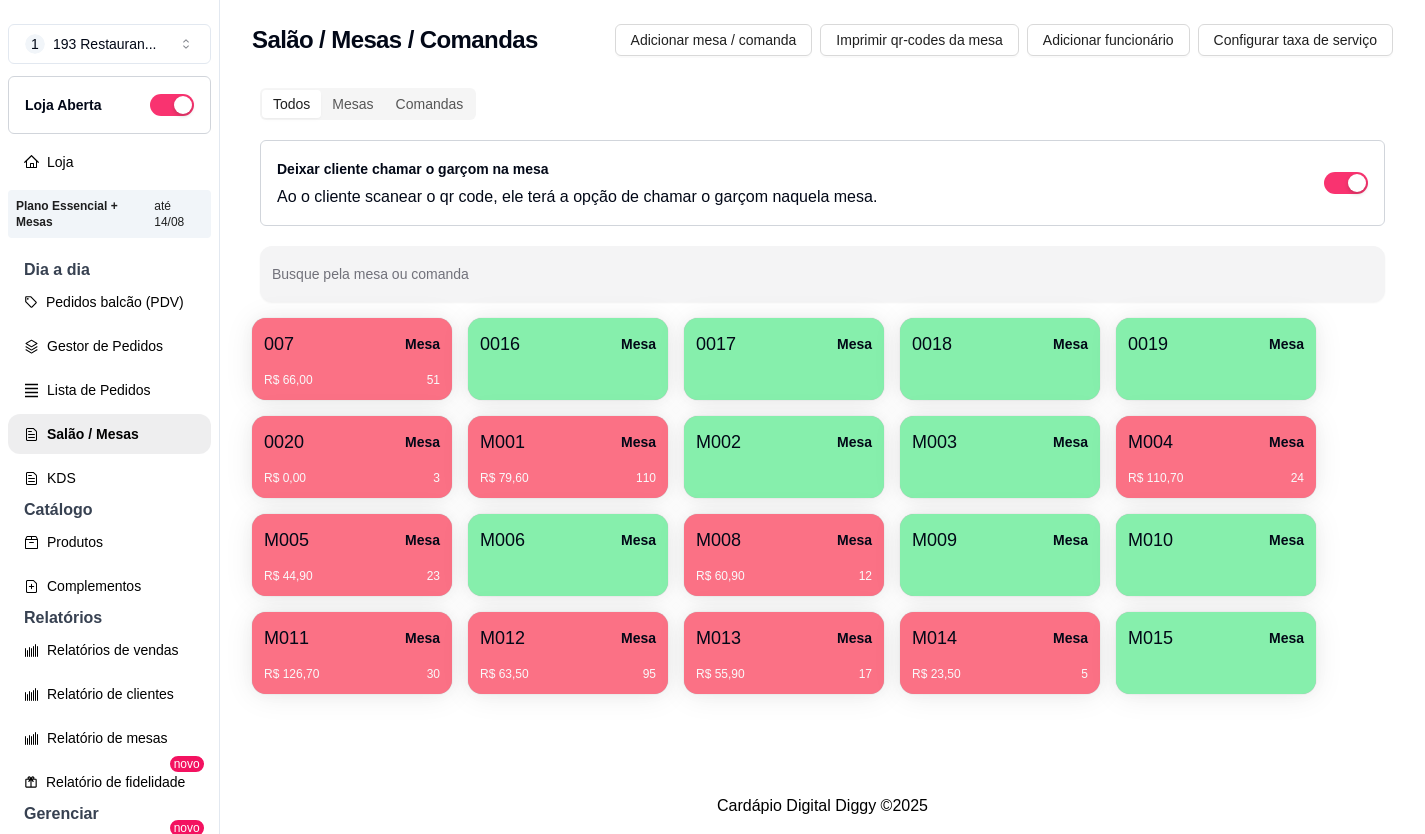 click on "R$ 44,90 23" at bounding box center (352, 569) 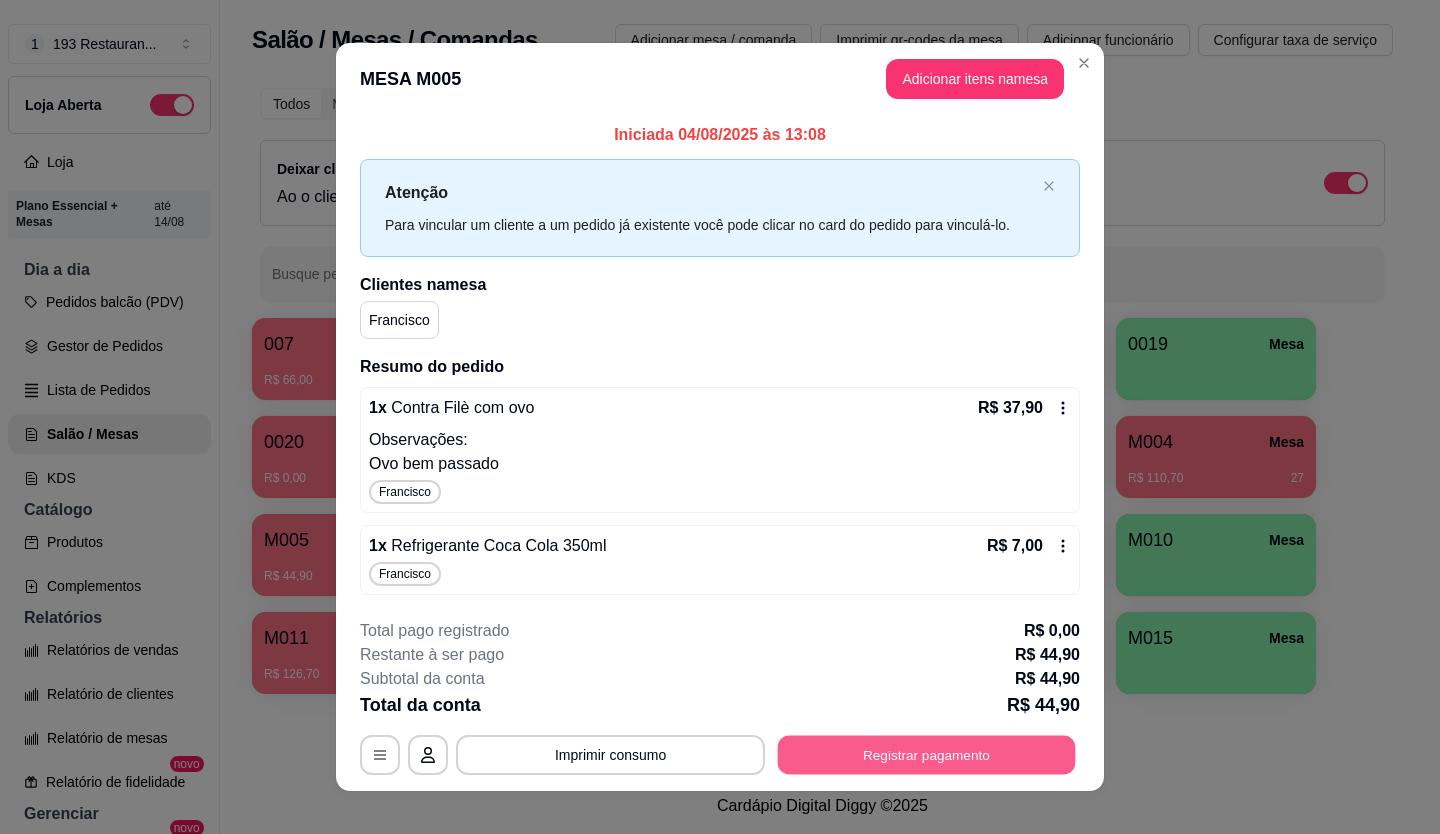click on "Registrar pagamento" at bounding box center [927, 754] 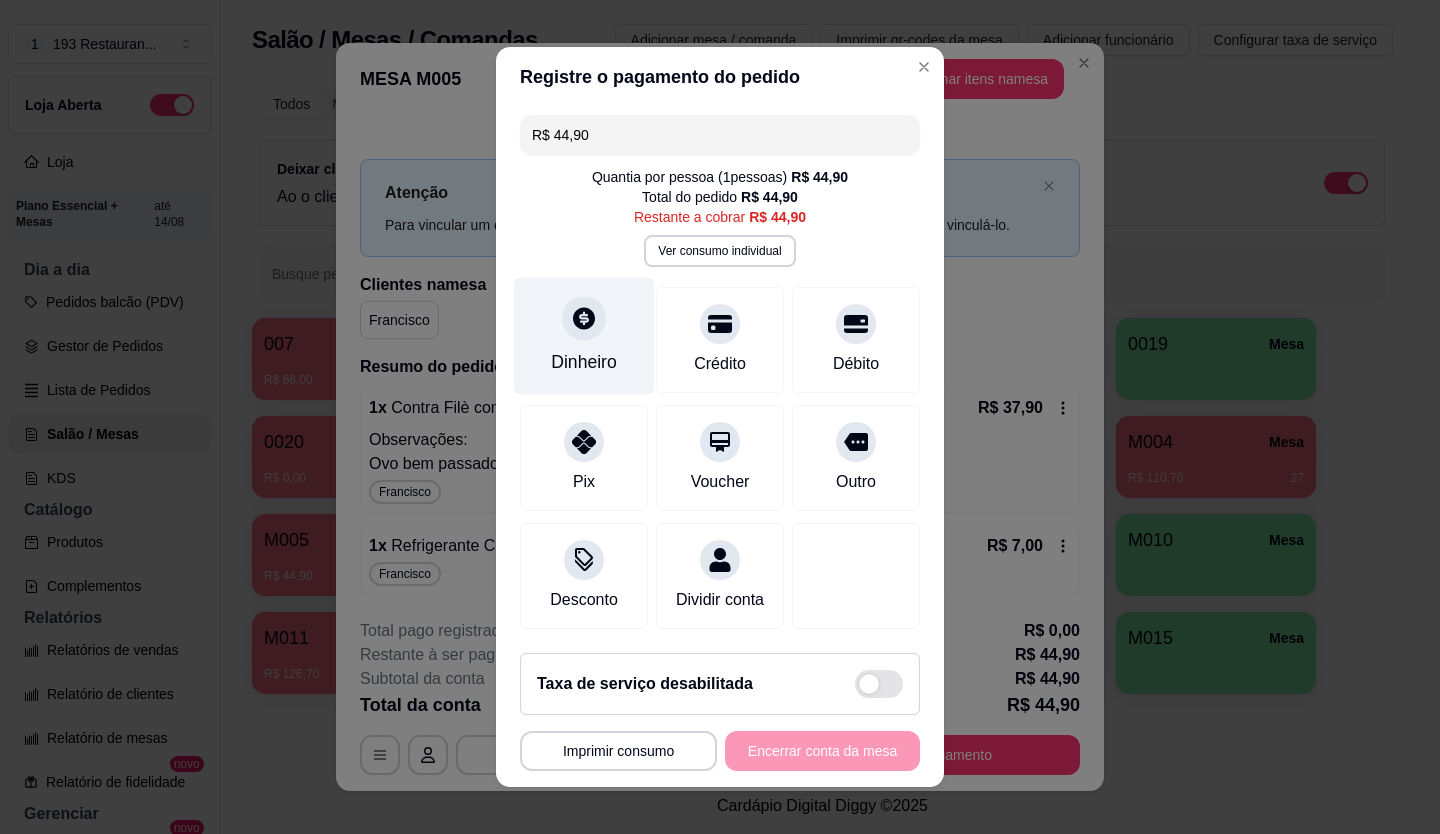 click 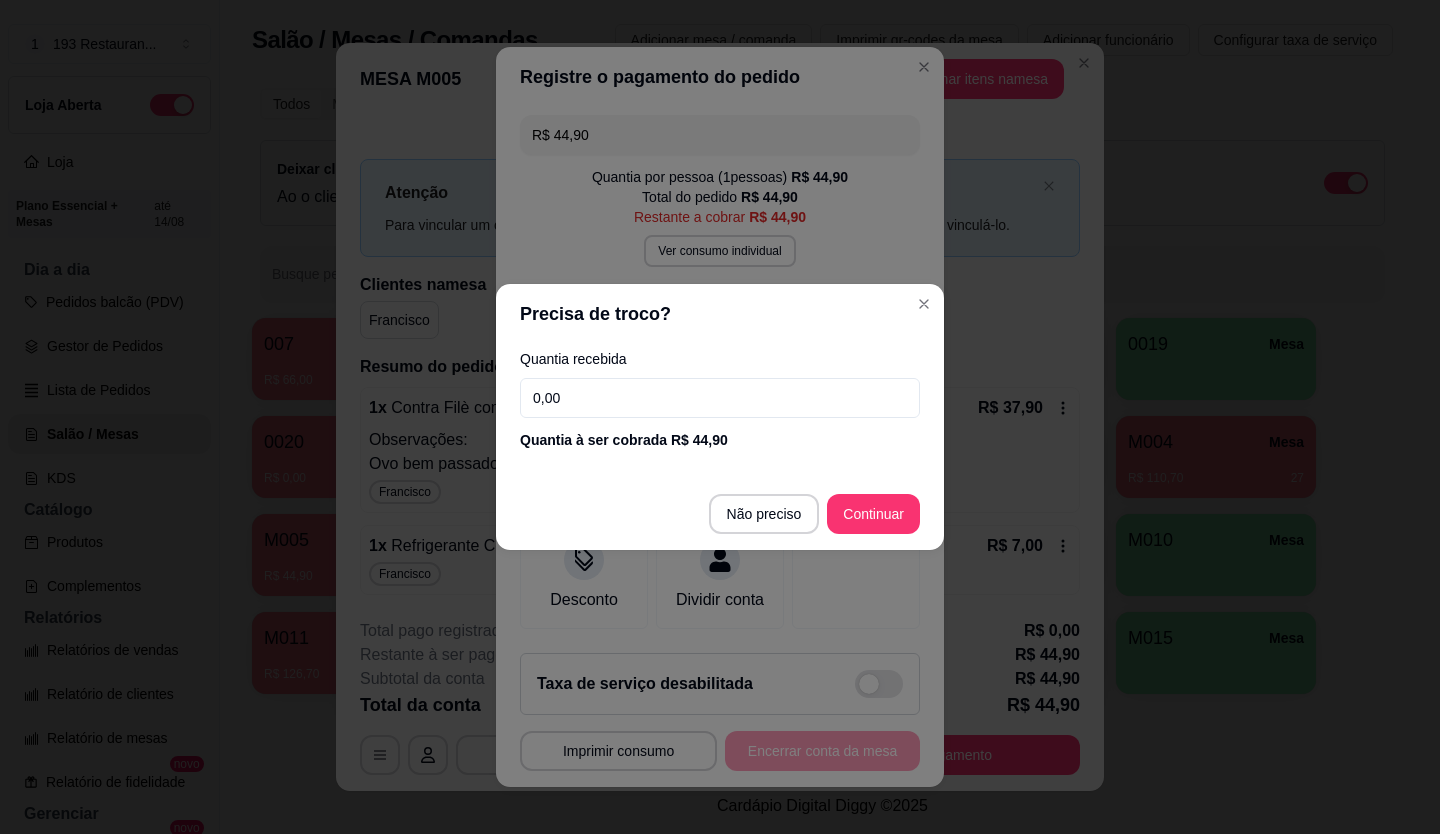click on "0,00" at bounding box center [720, 398] 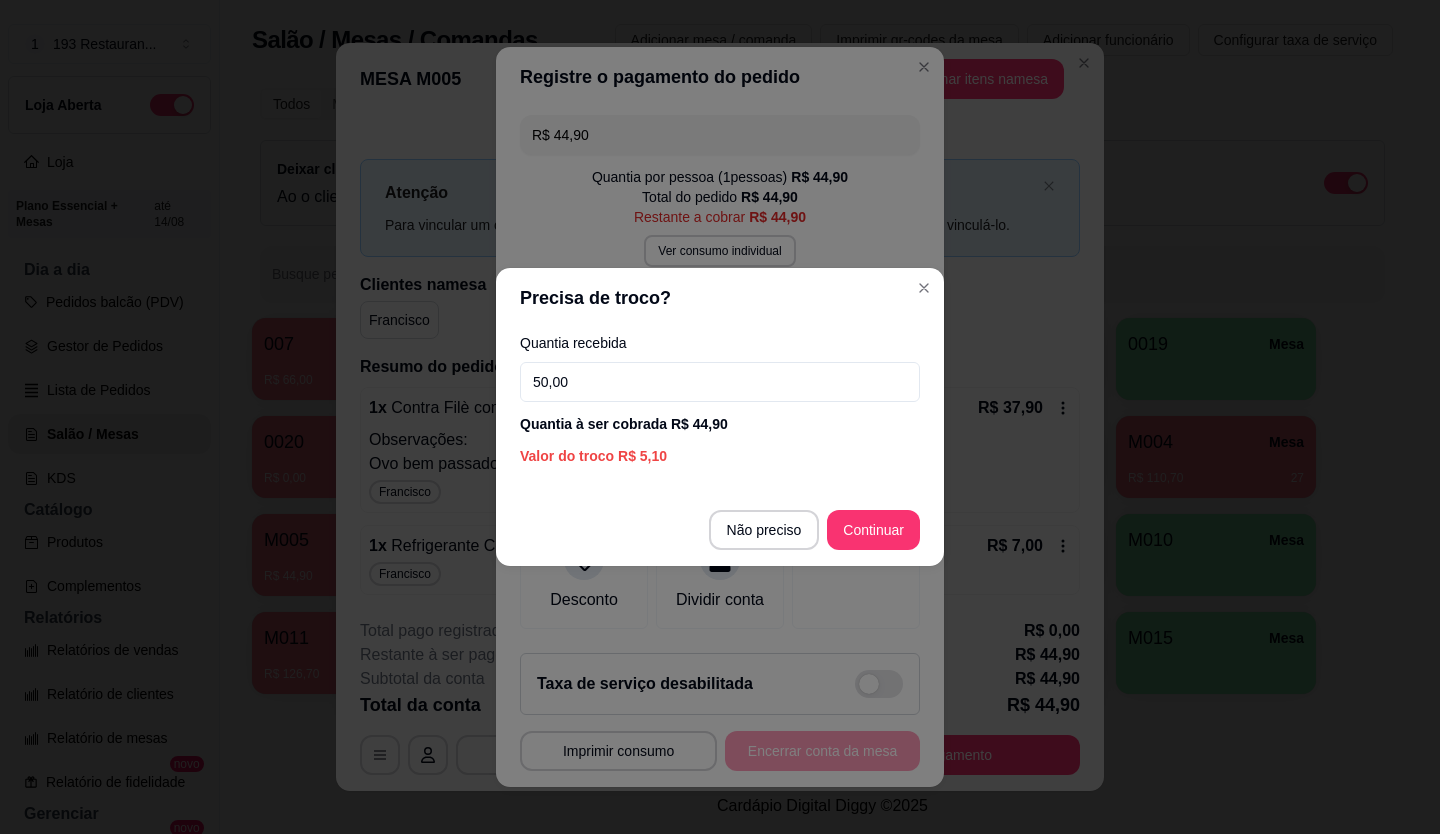 type on "50,00" 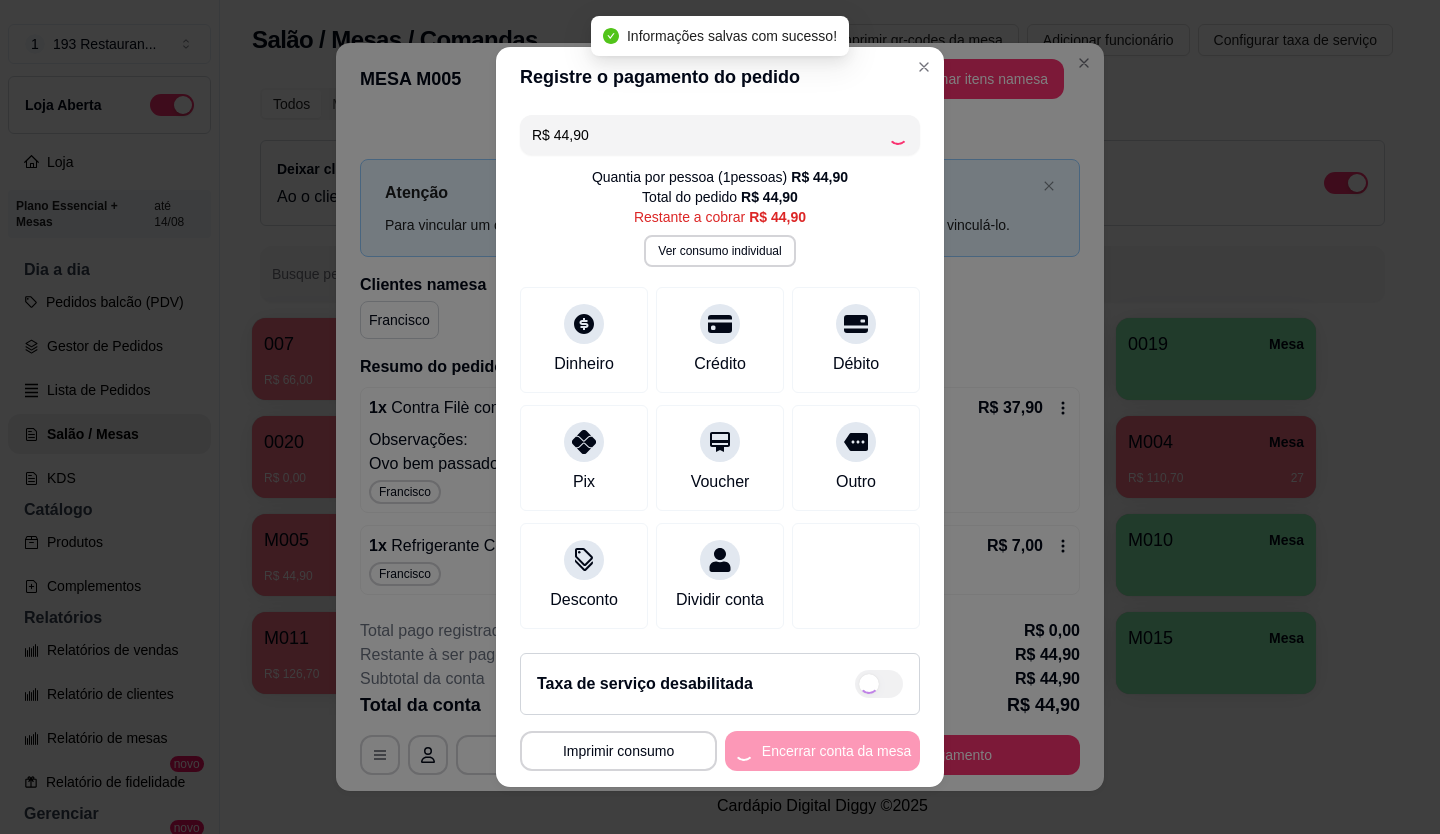 type on "R$ 0,00" 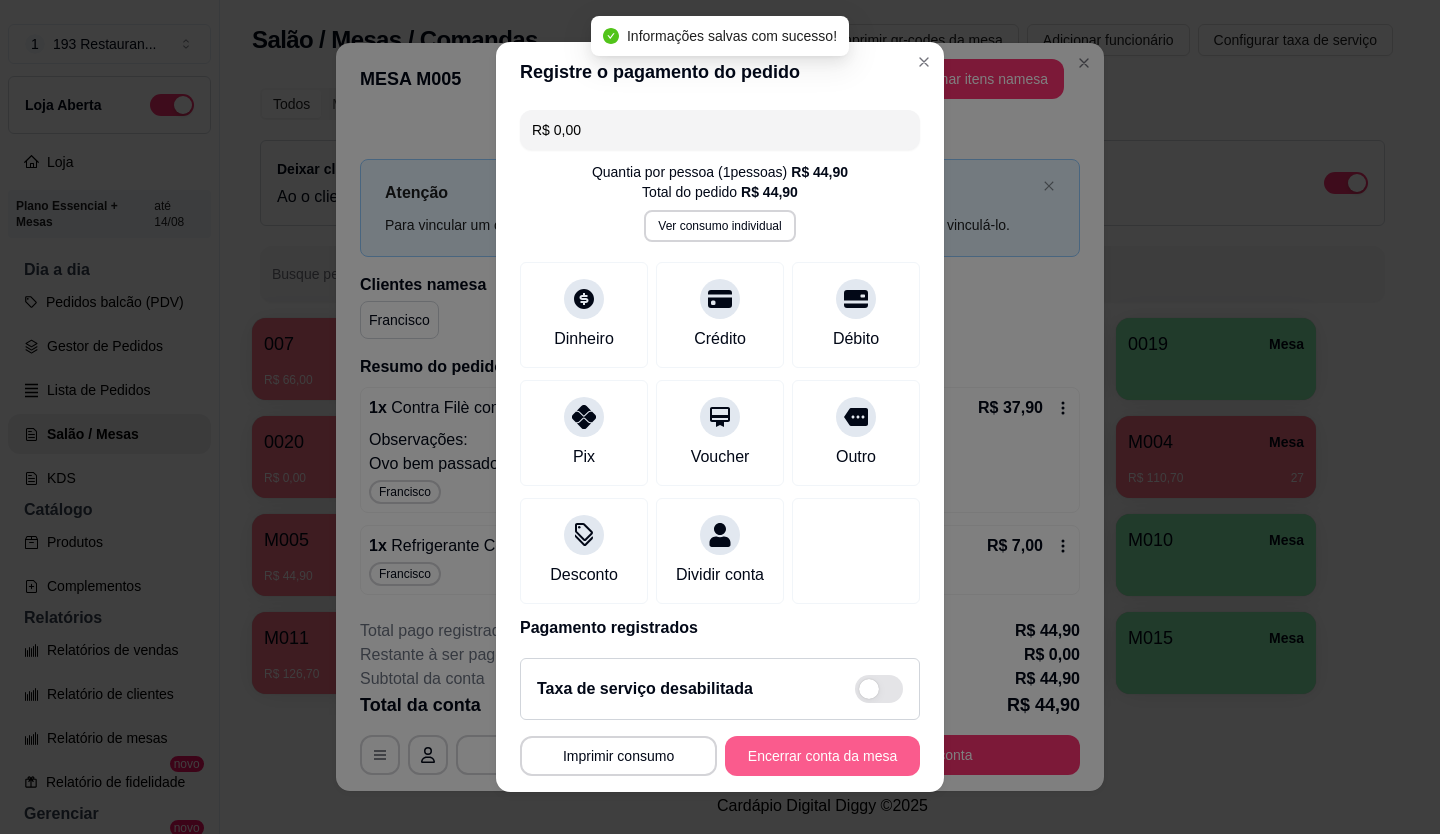 click on "Encerrar conta da mesa" at bounding box center (822, 756) 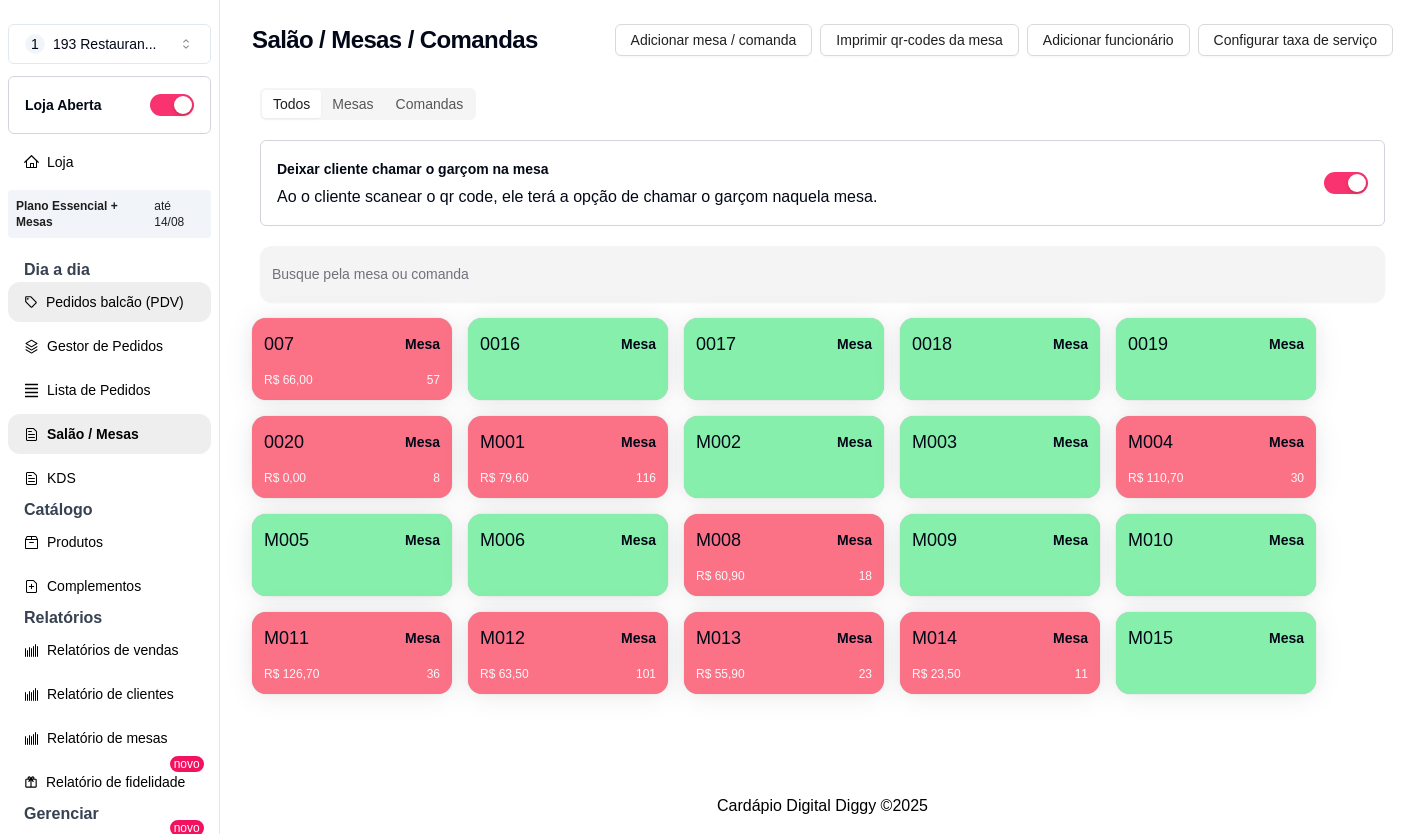 click on "Pedidos balcão (PDV)" at bounding box center [109, 302] 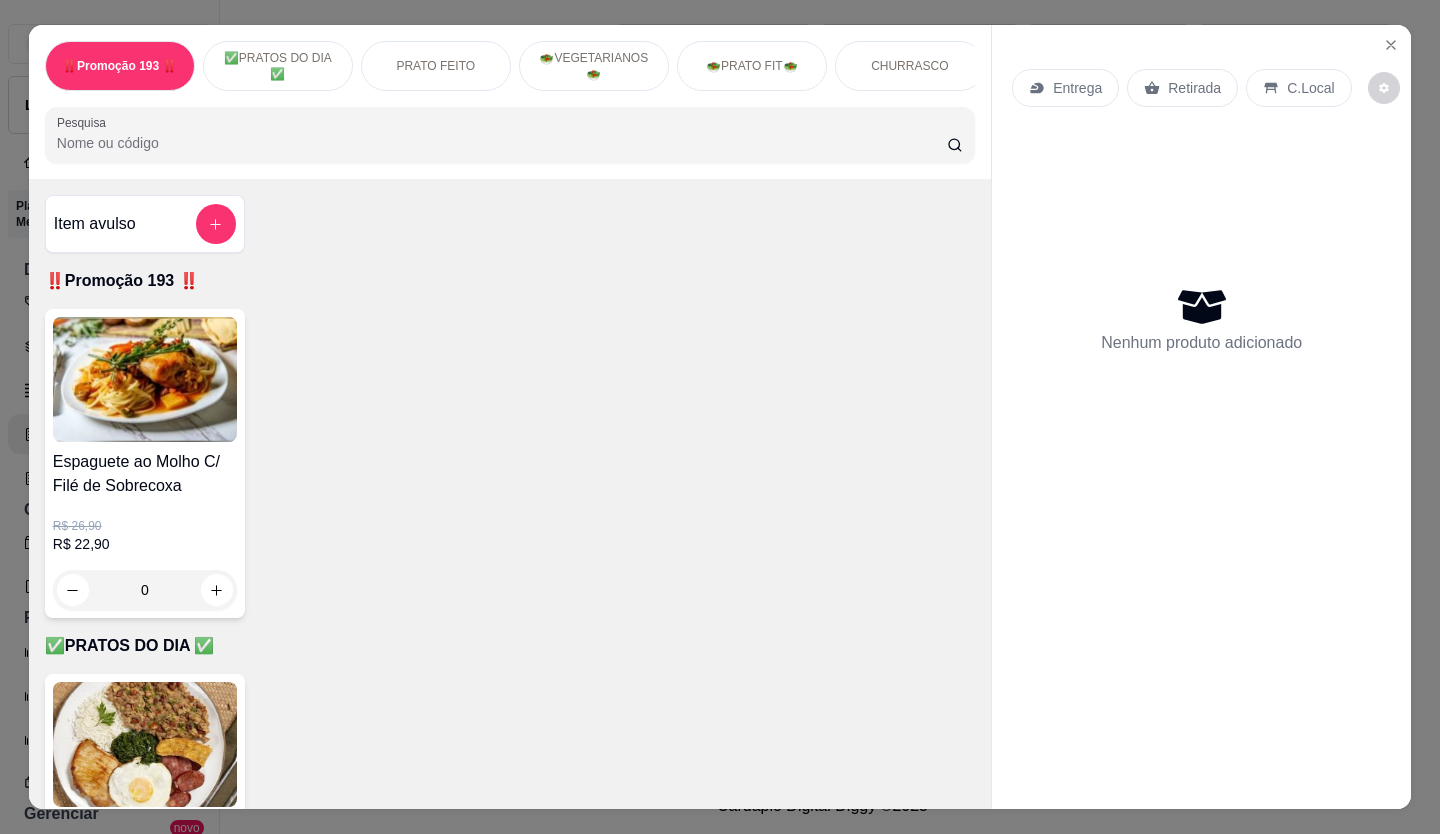 click on "Entrega Retirada C.Local" at bounding box center [1201, 88] 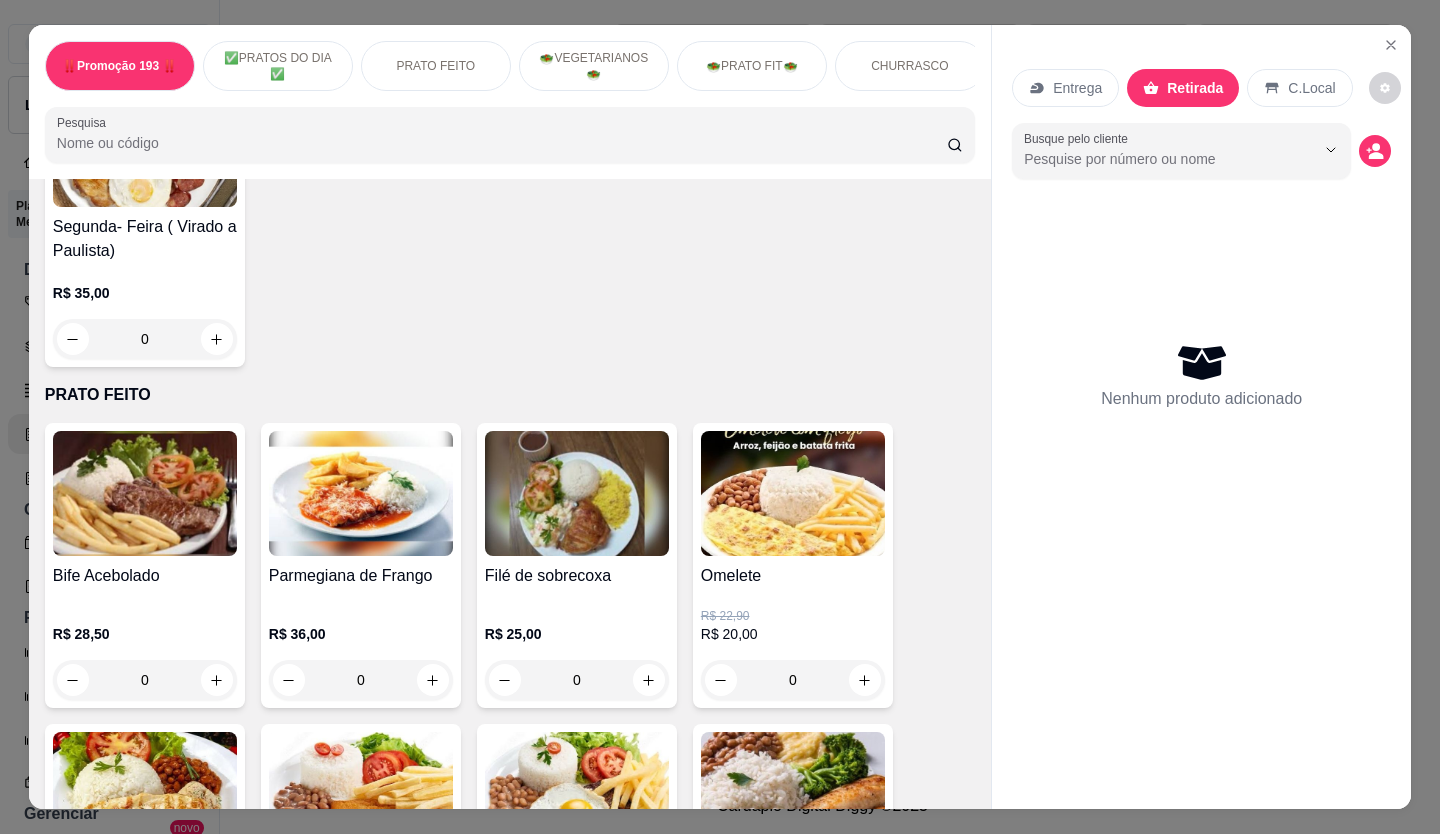 scroll, scrollTop: 1000, scrollLeft: 0, axis: vertical 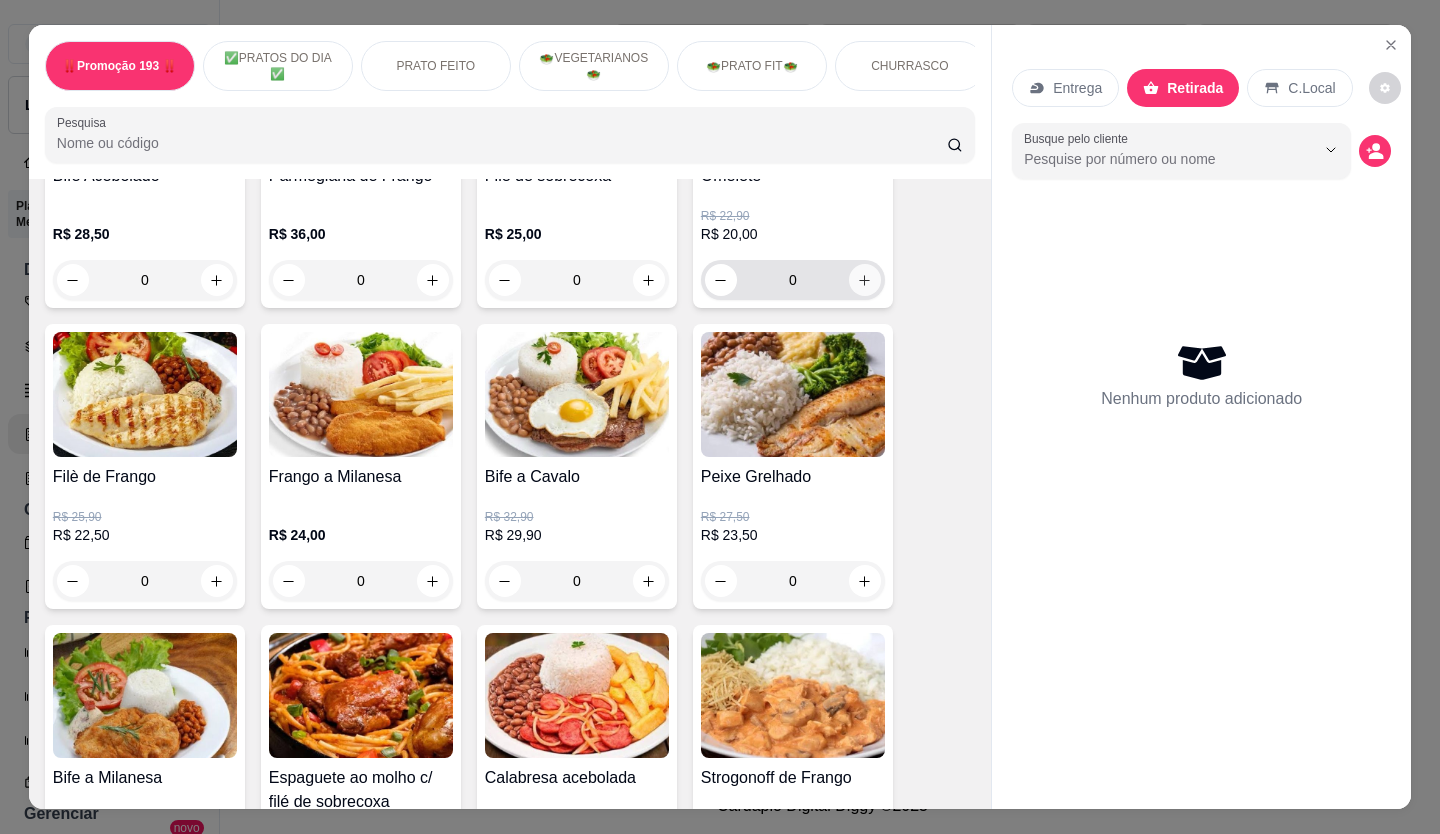 click at bounding box center (865, 280) 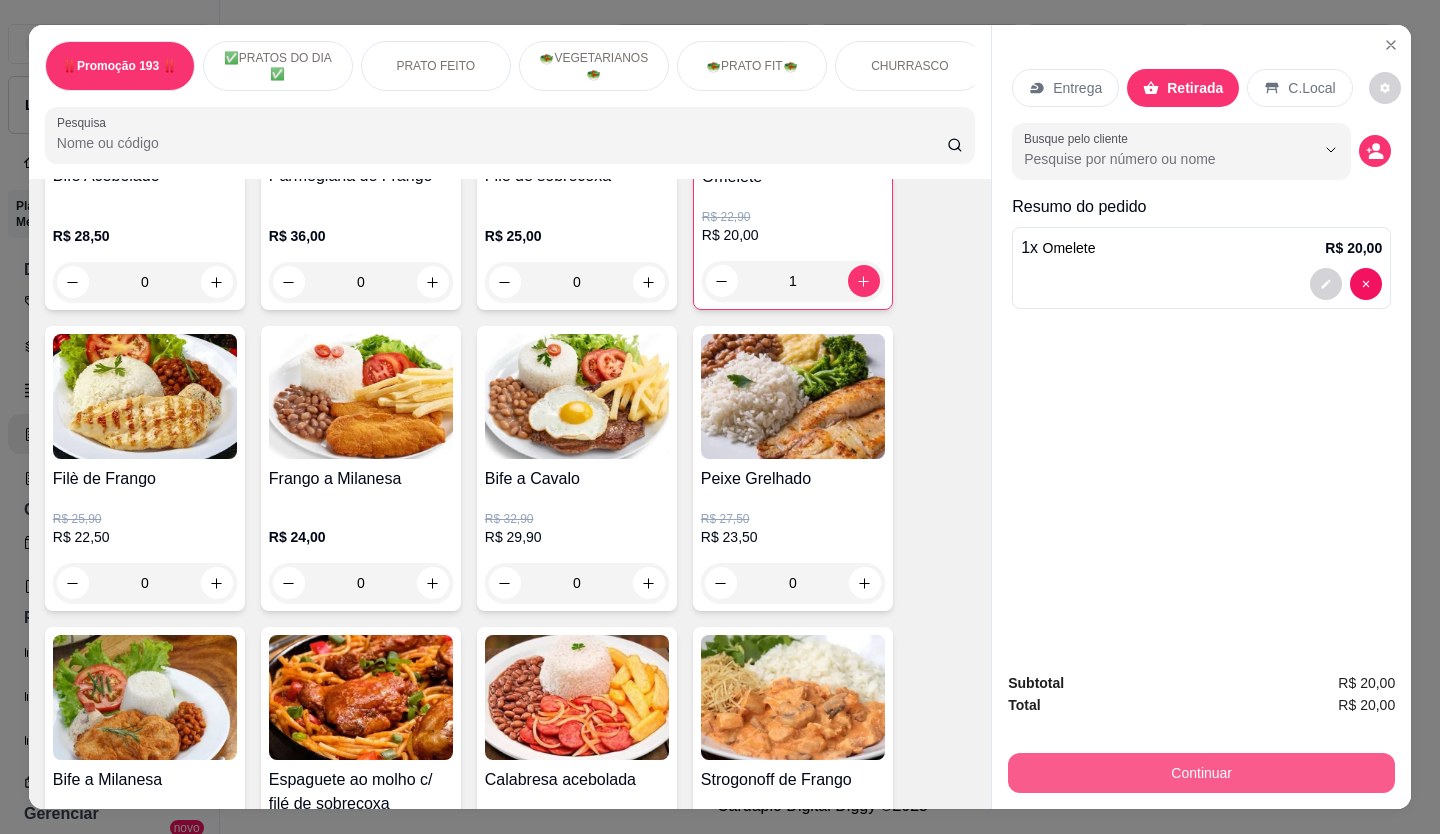 click on "Continuar" at bounding box center [1201, 773] 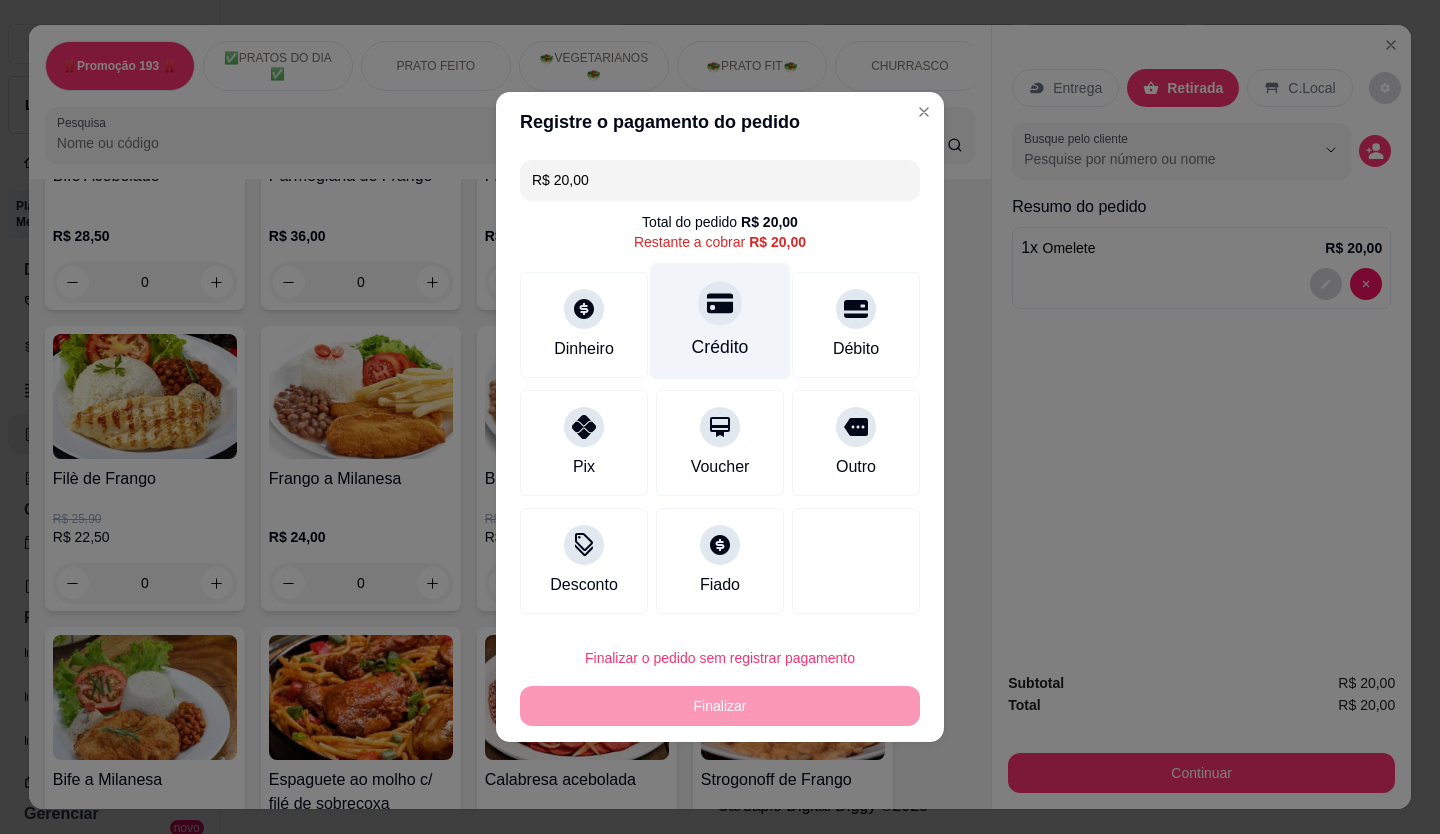 click 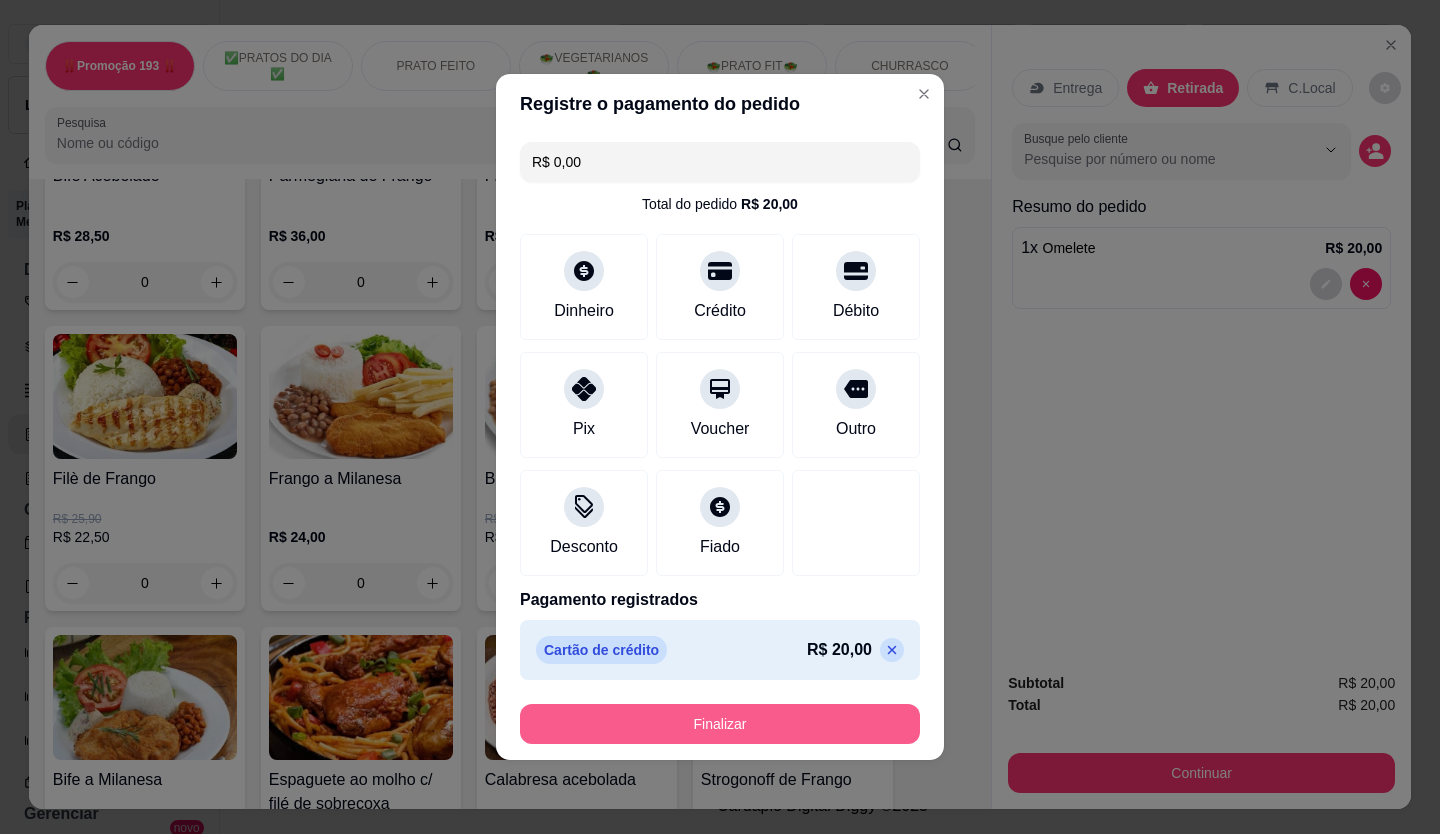 click on "Finalizar" at bounding box center (720, 724) 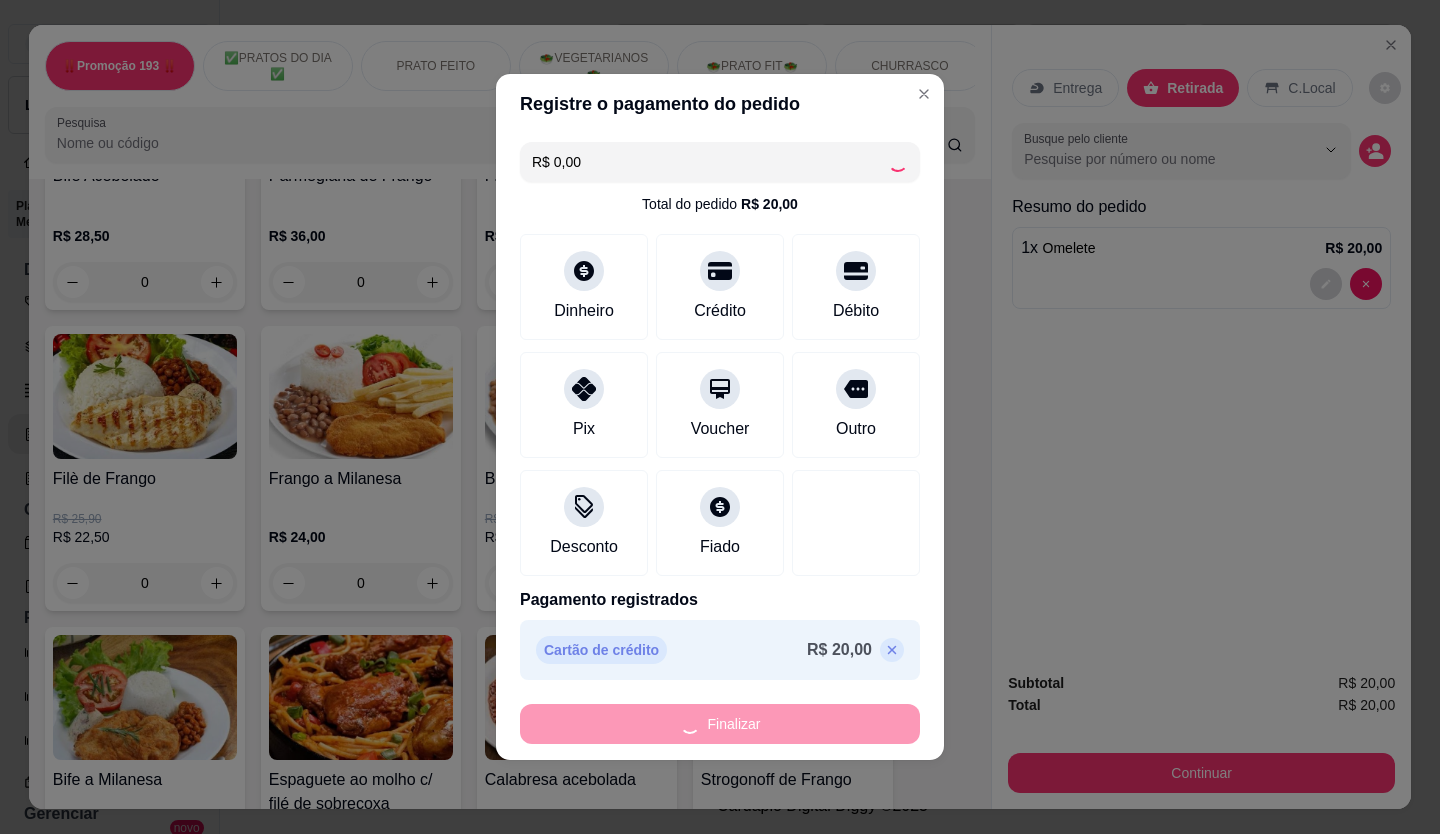 type on "0" 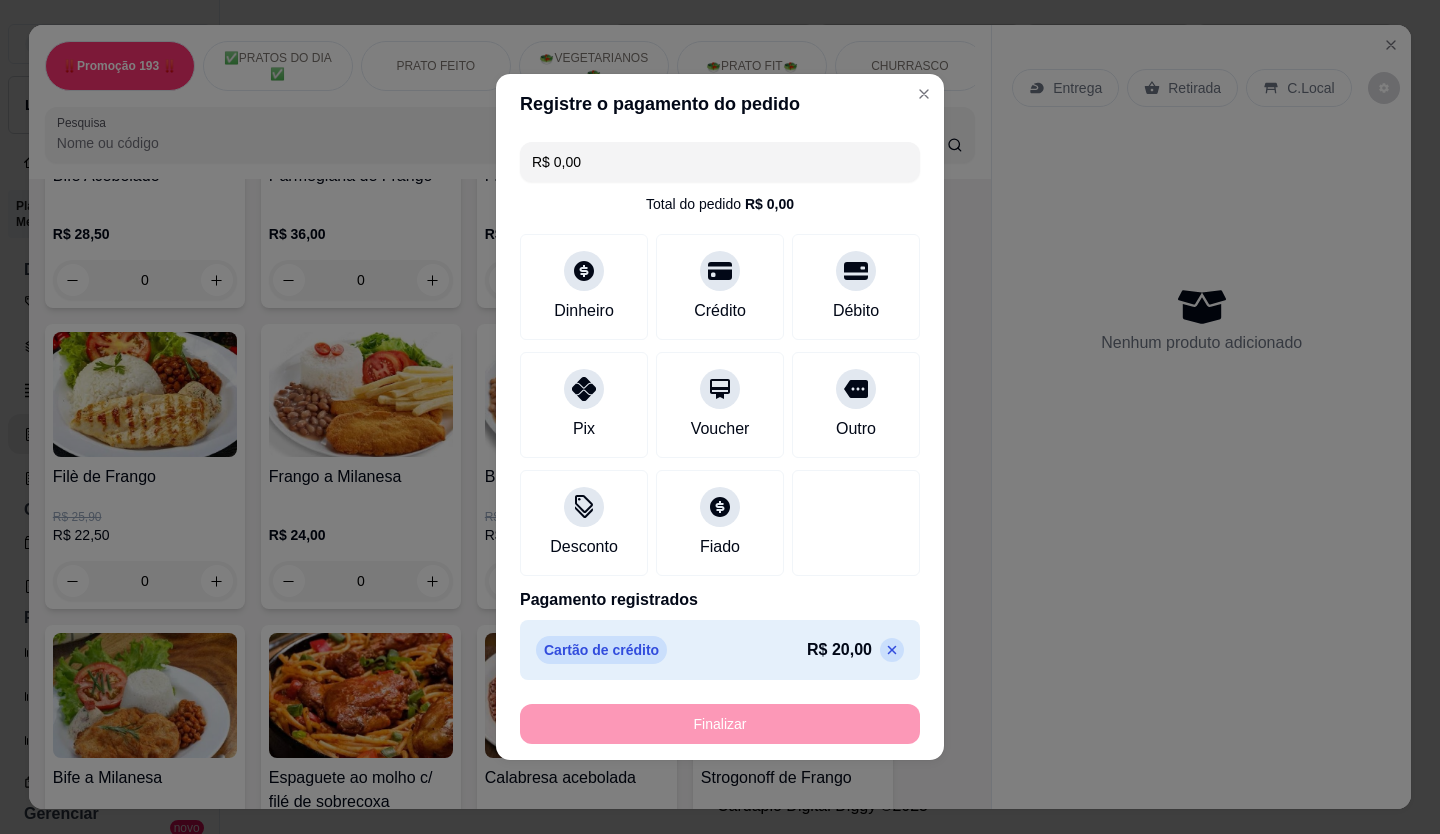 type on "-R$ 20,00" 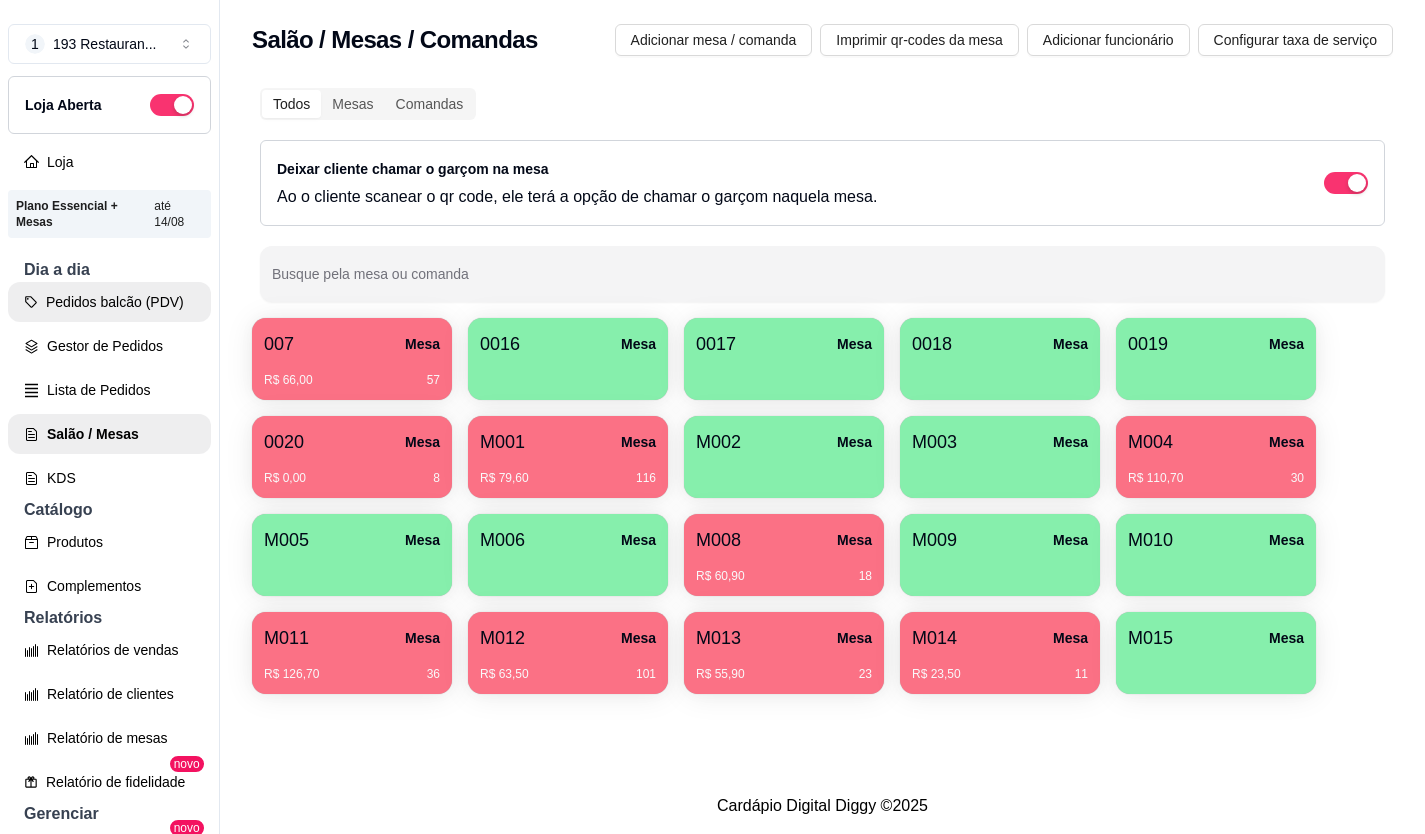 click on "Pedidos balcão (PDV)" at bounding box center (109, 302) 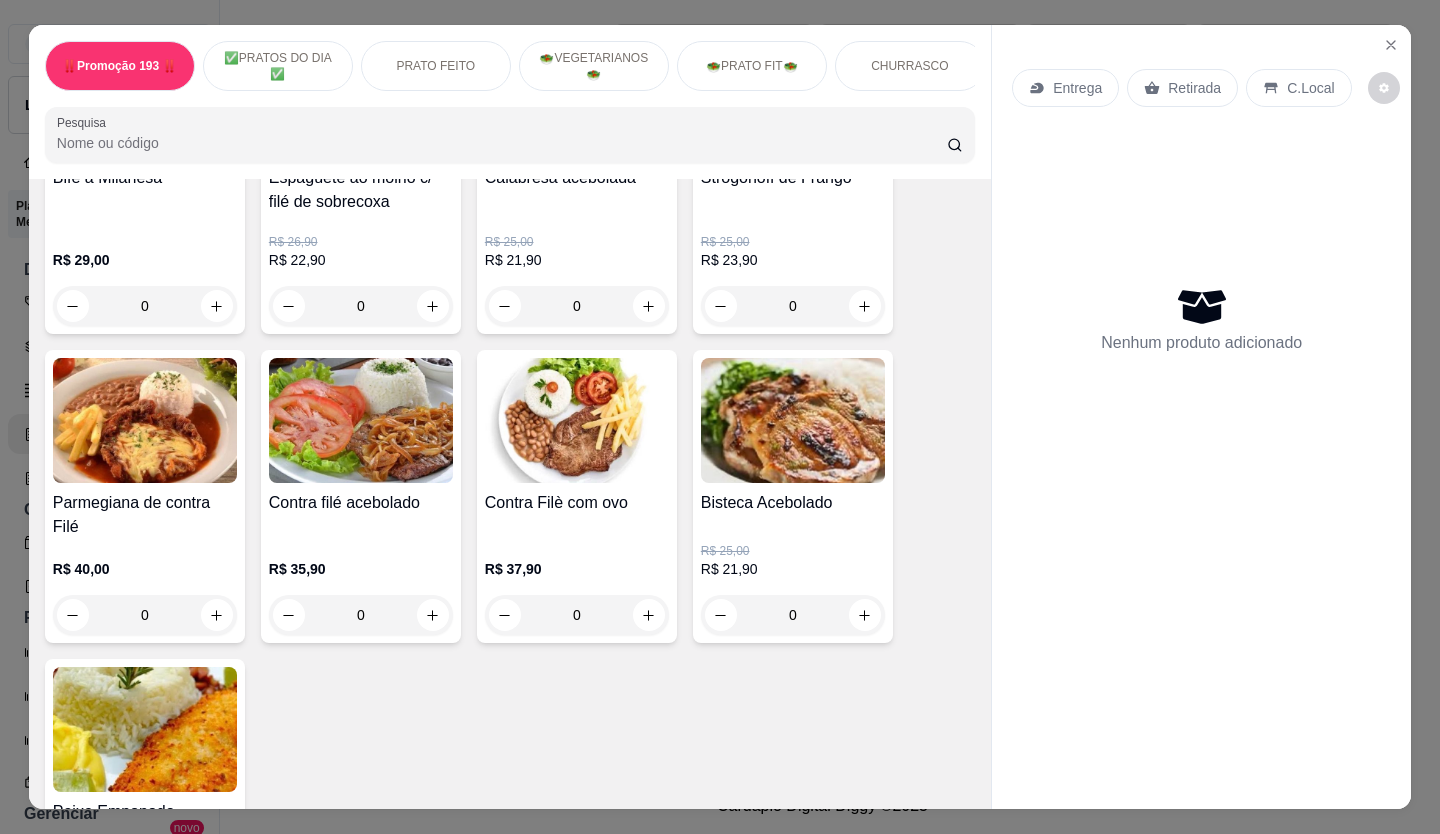 scroll, scrollTop: 1800, scrollLeft: 0, axis: vertical 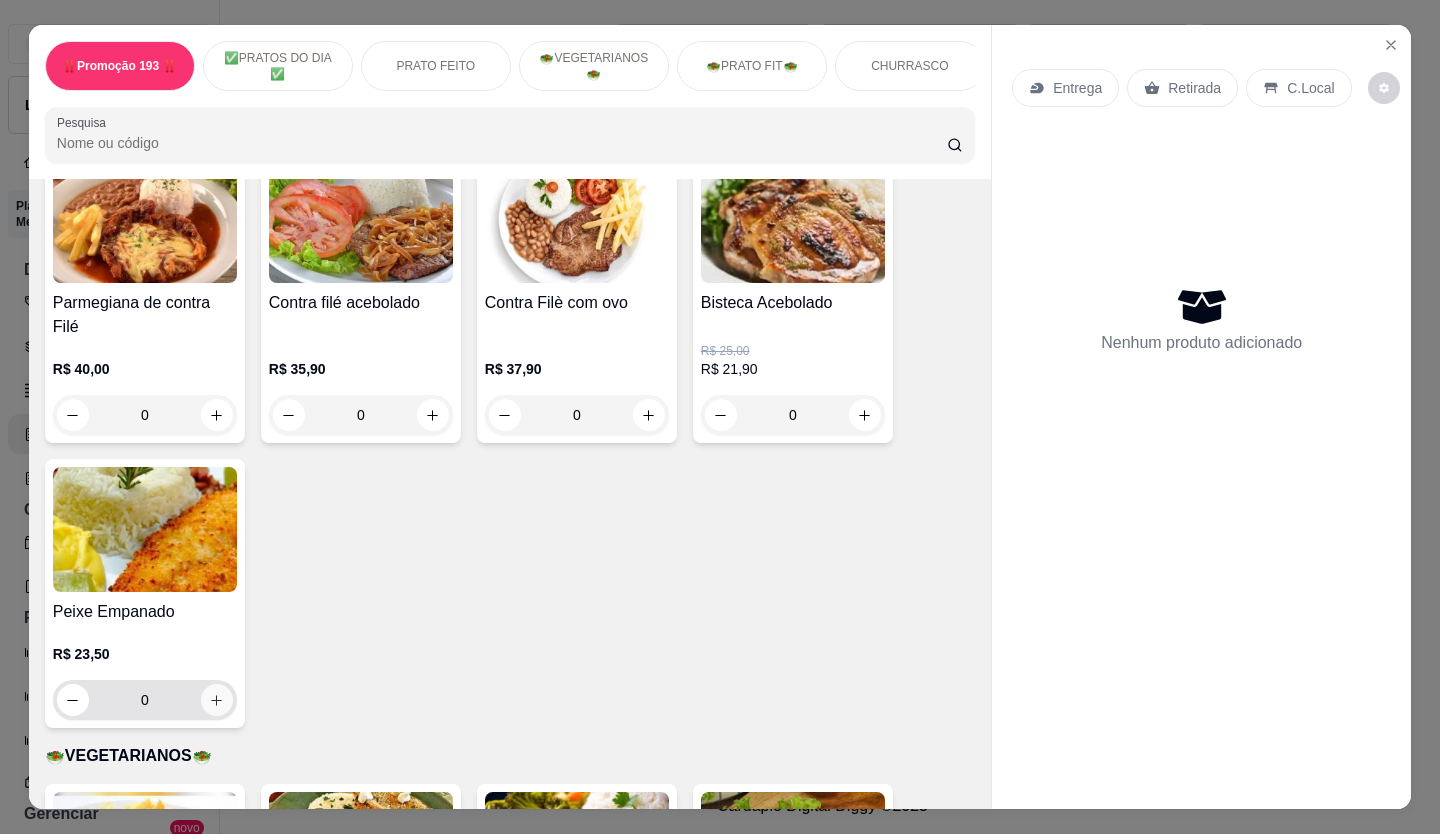 click 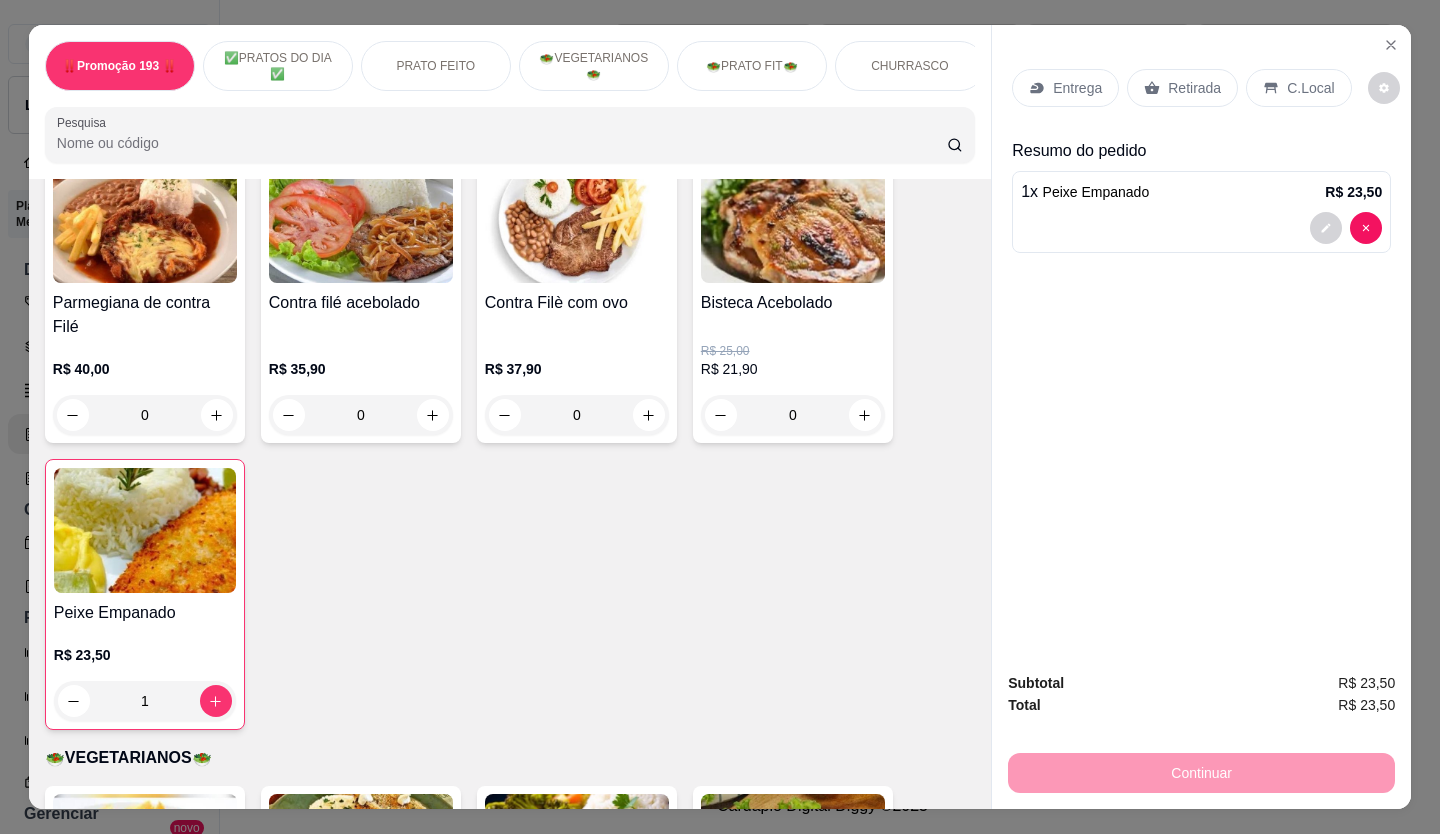 click on "Retirada" at bounding box center [1182, 88] 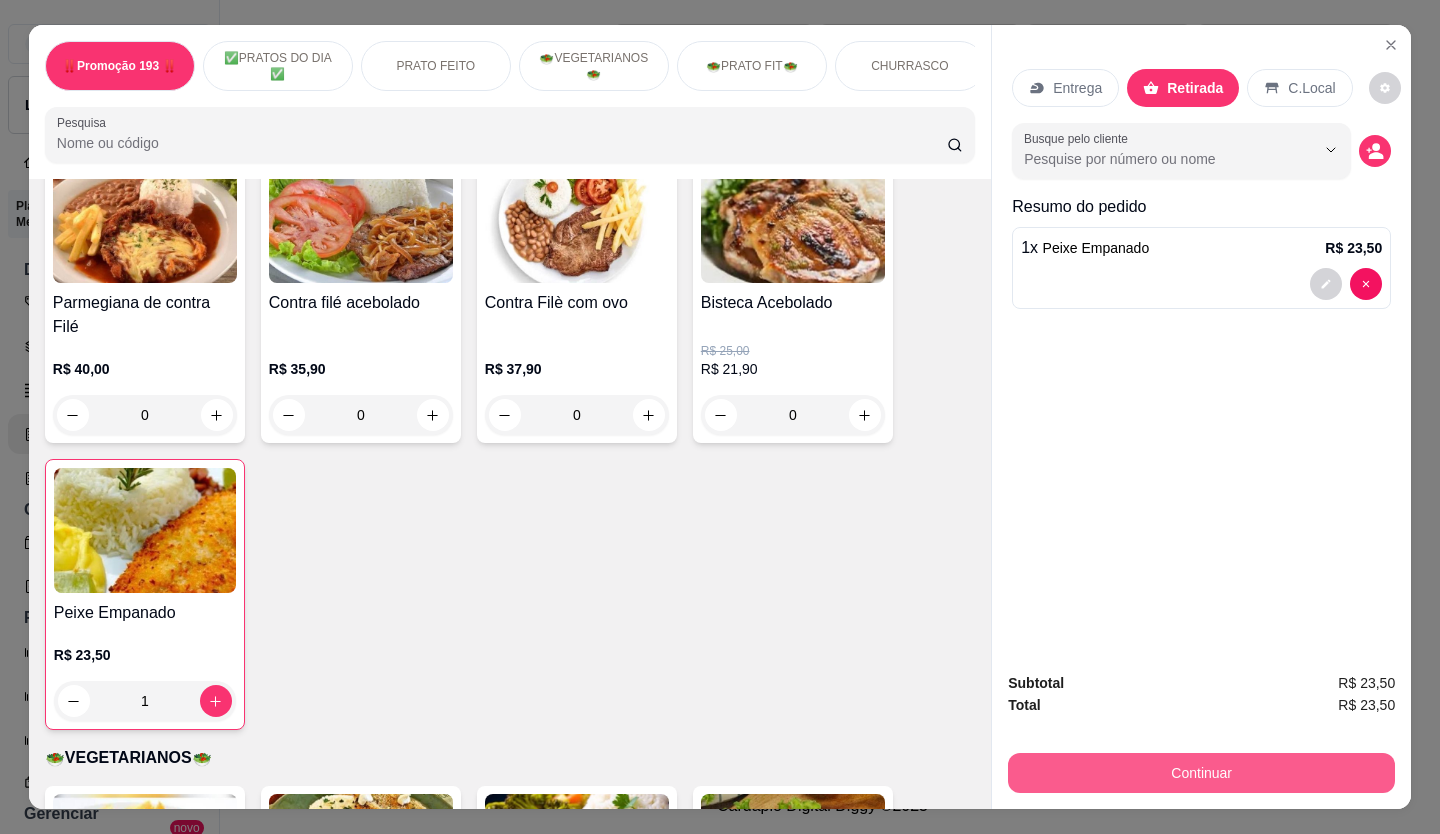 click on "Continuar" at bounding box center (1201, 773) 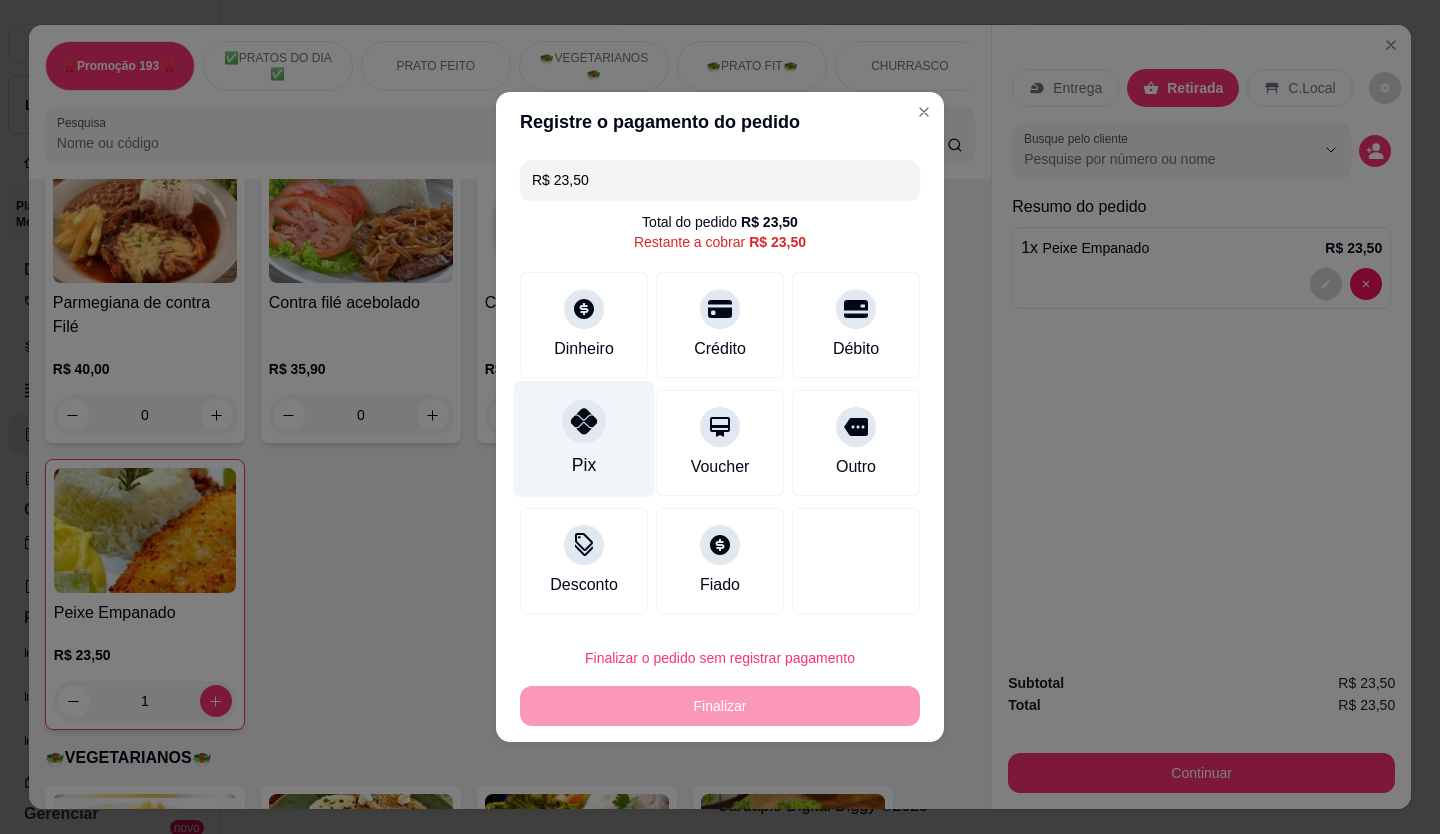 click 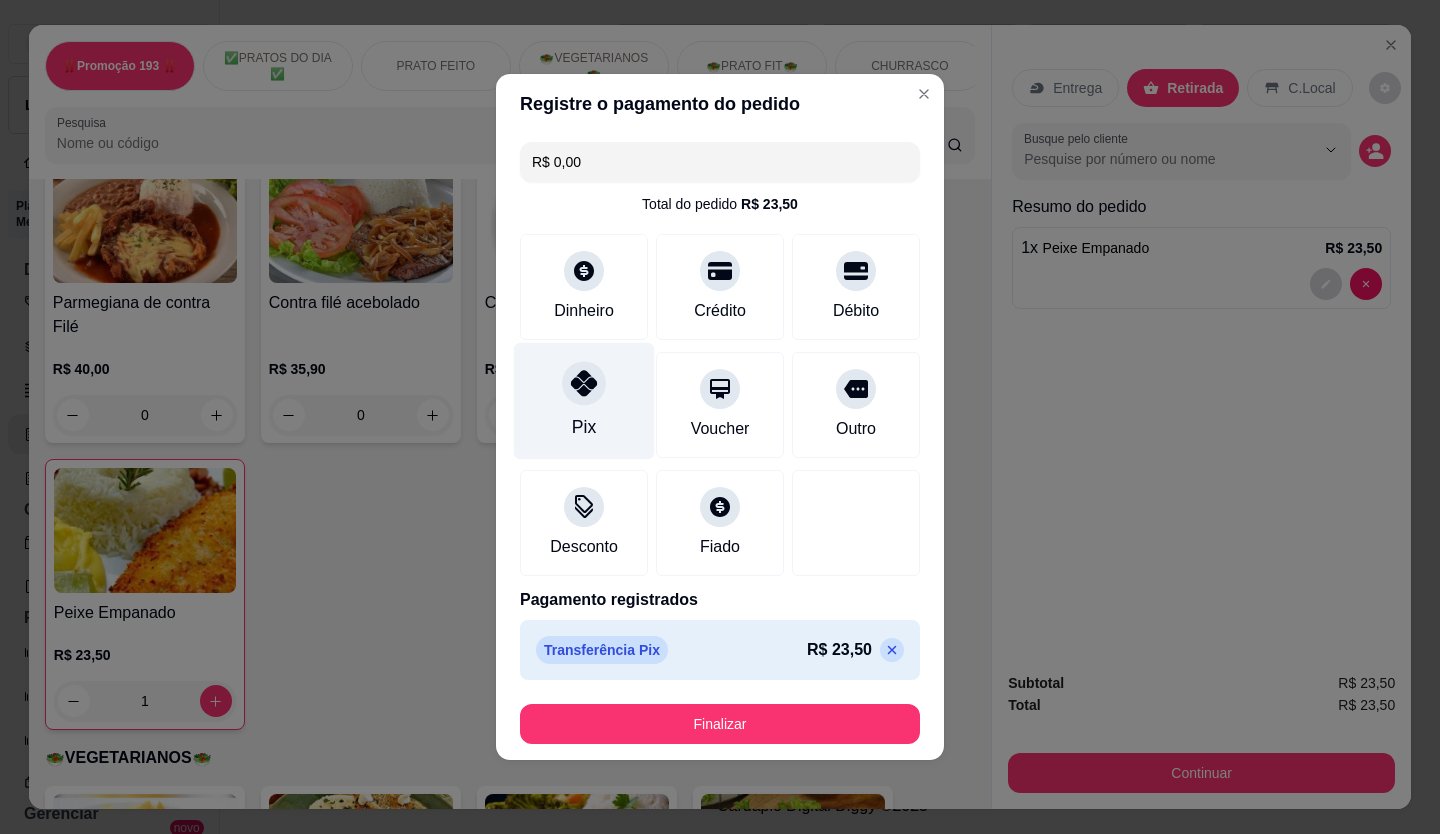 type on "R$ 0,00" 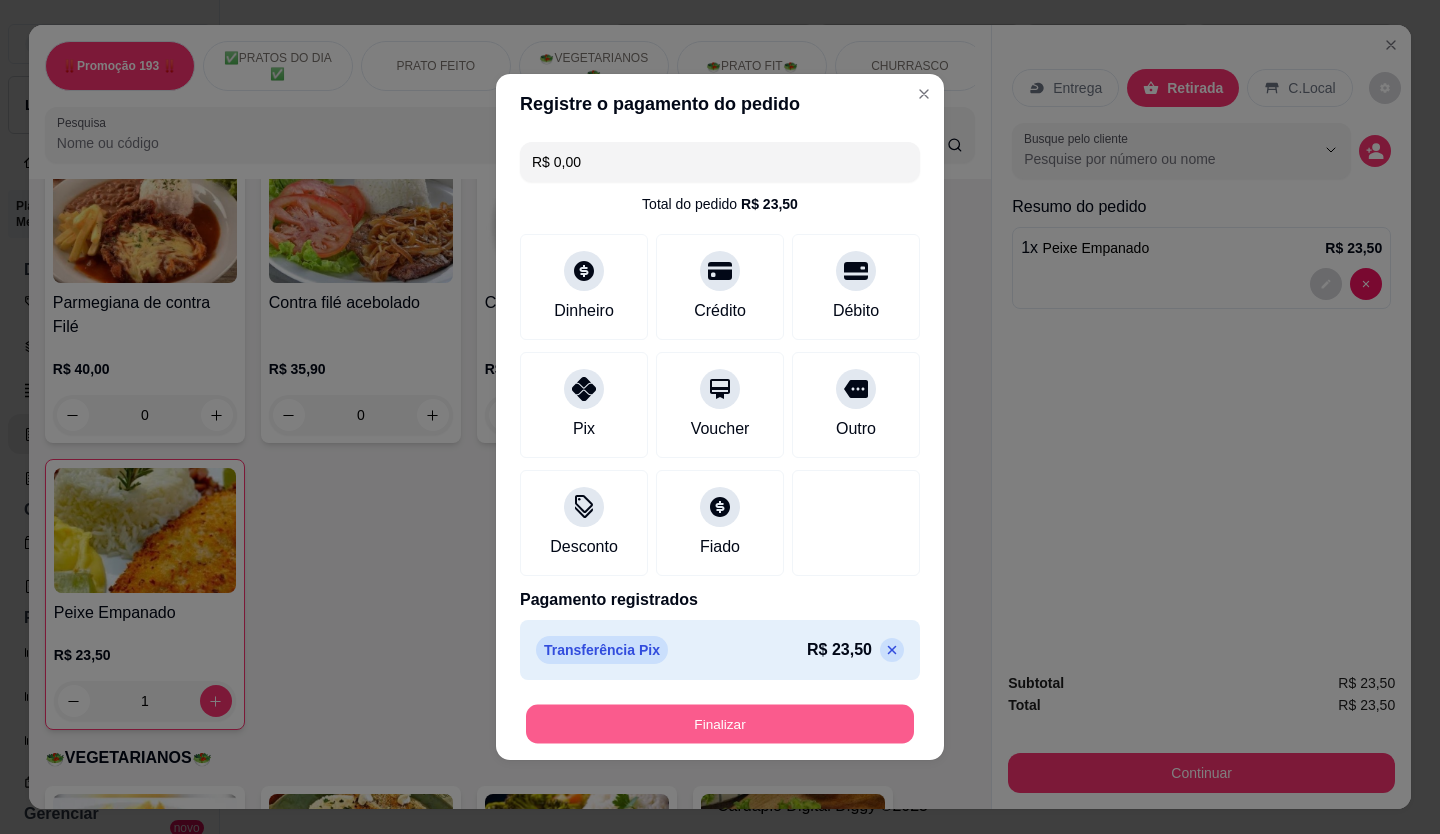click on "Finalizar" at bounding box center [720, 724] 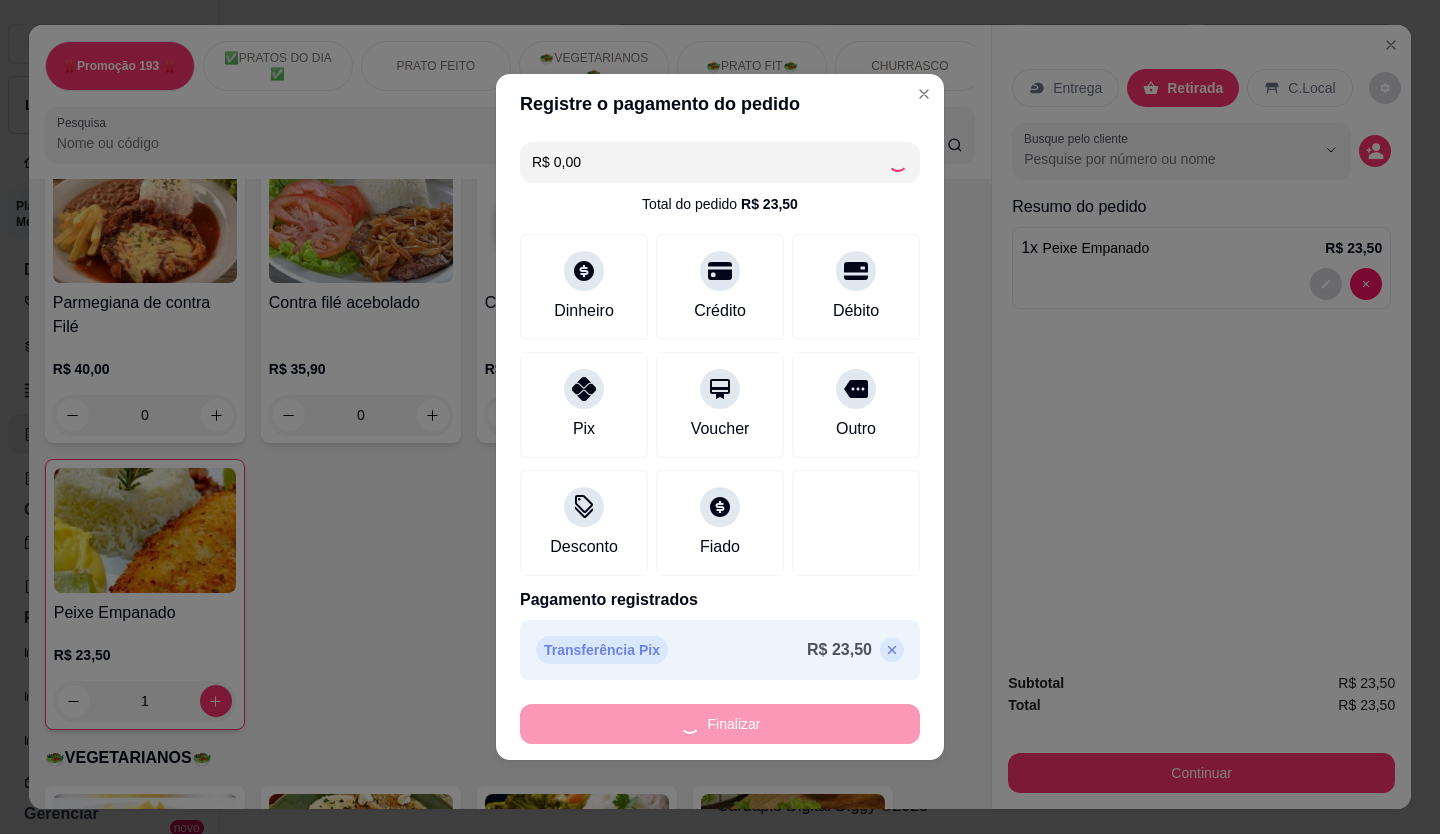 type on "0" 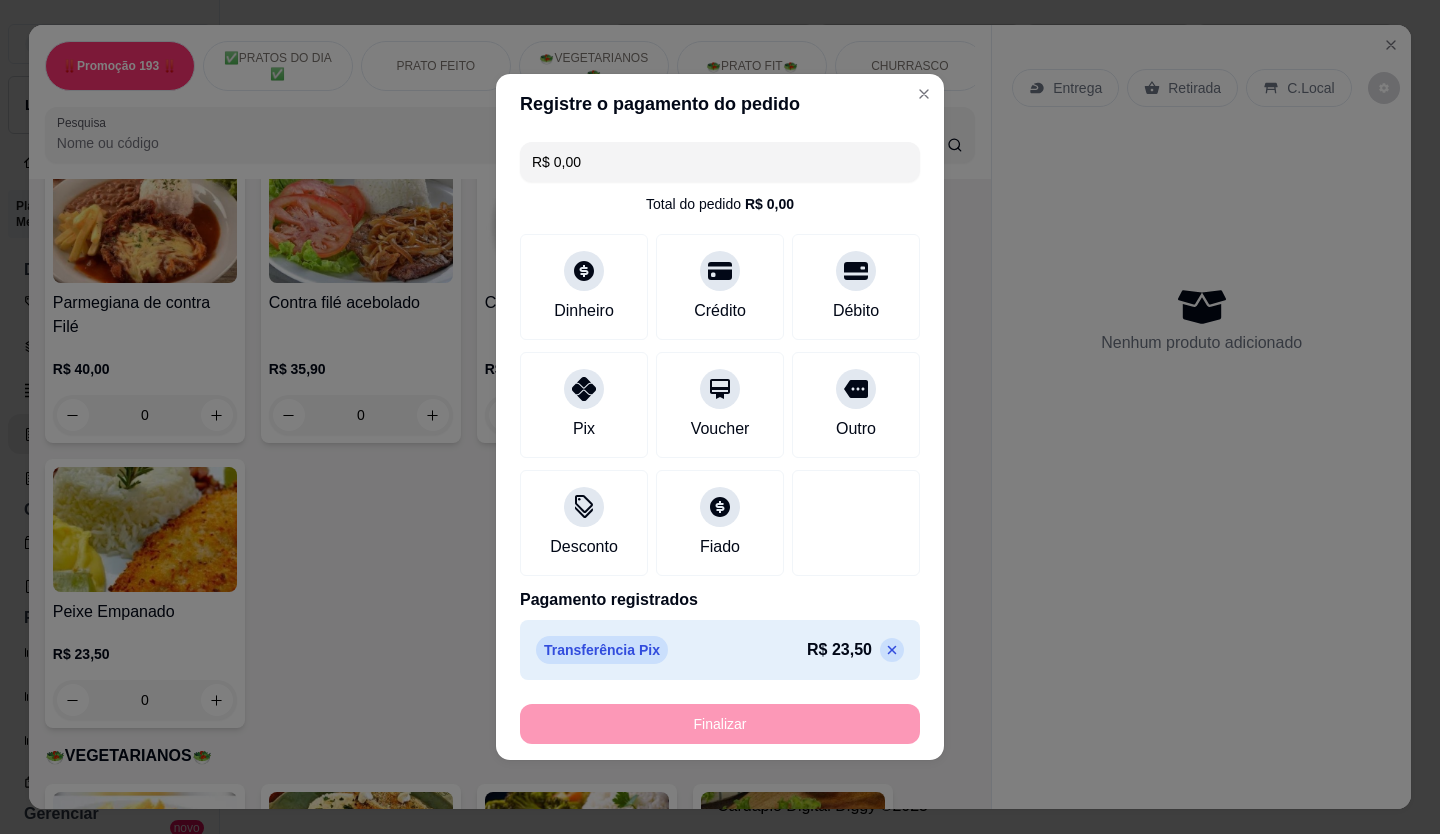 type on "-R$ 23,50" 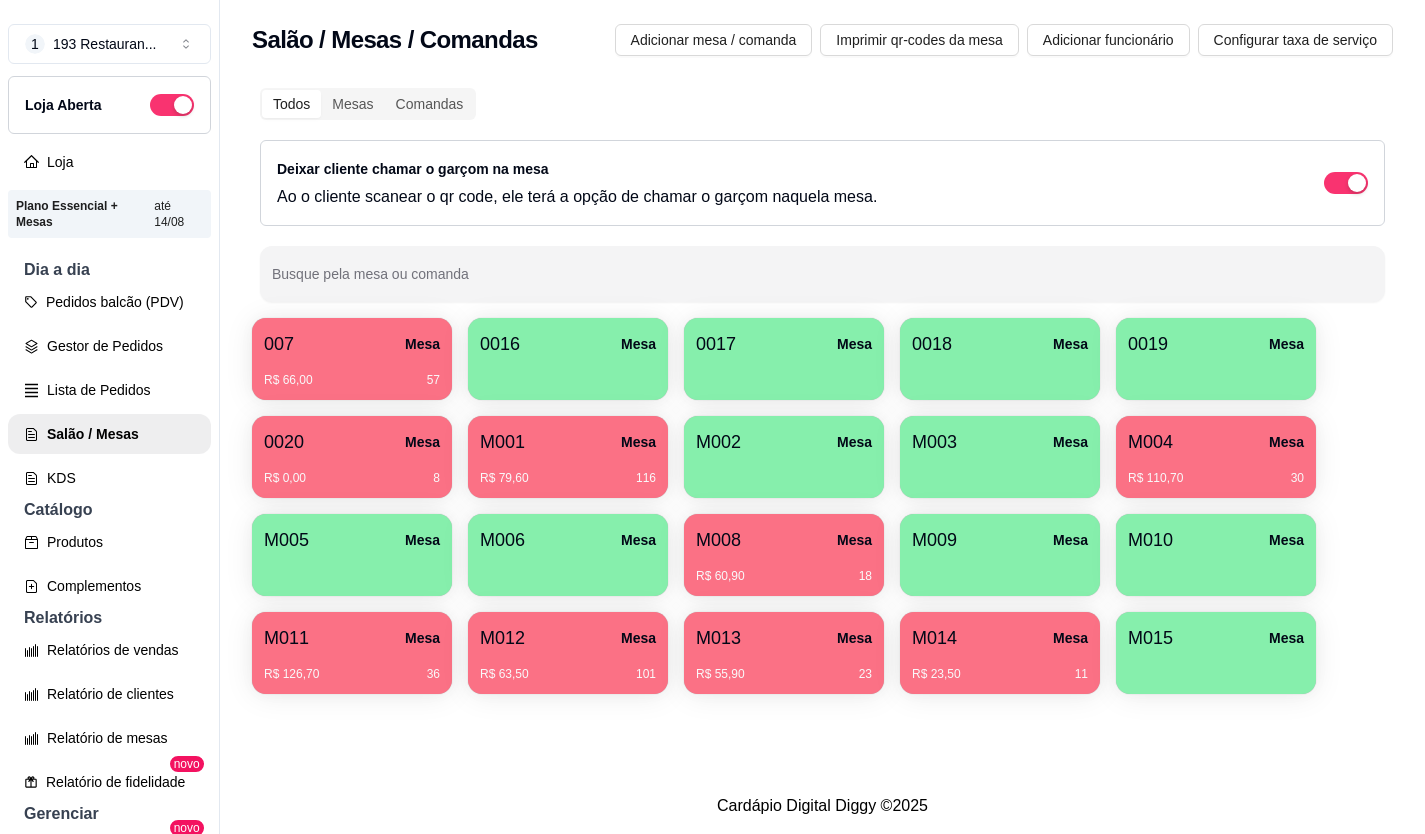 click on "R$ 23,50 11" at bounding box center (1000, 674) 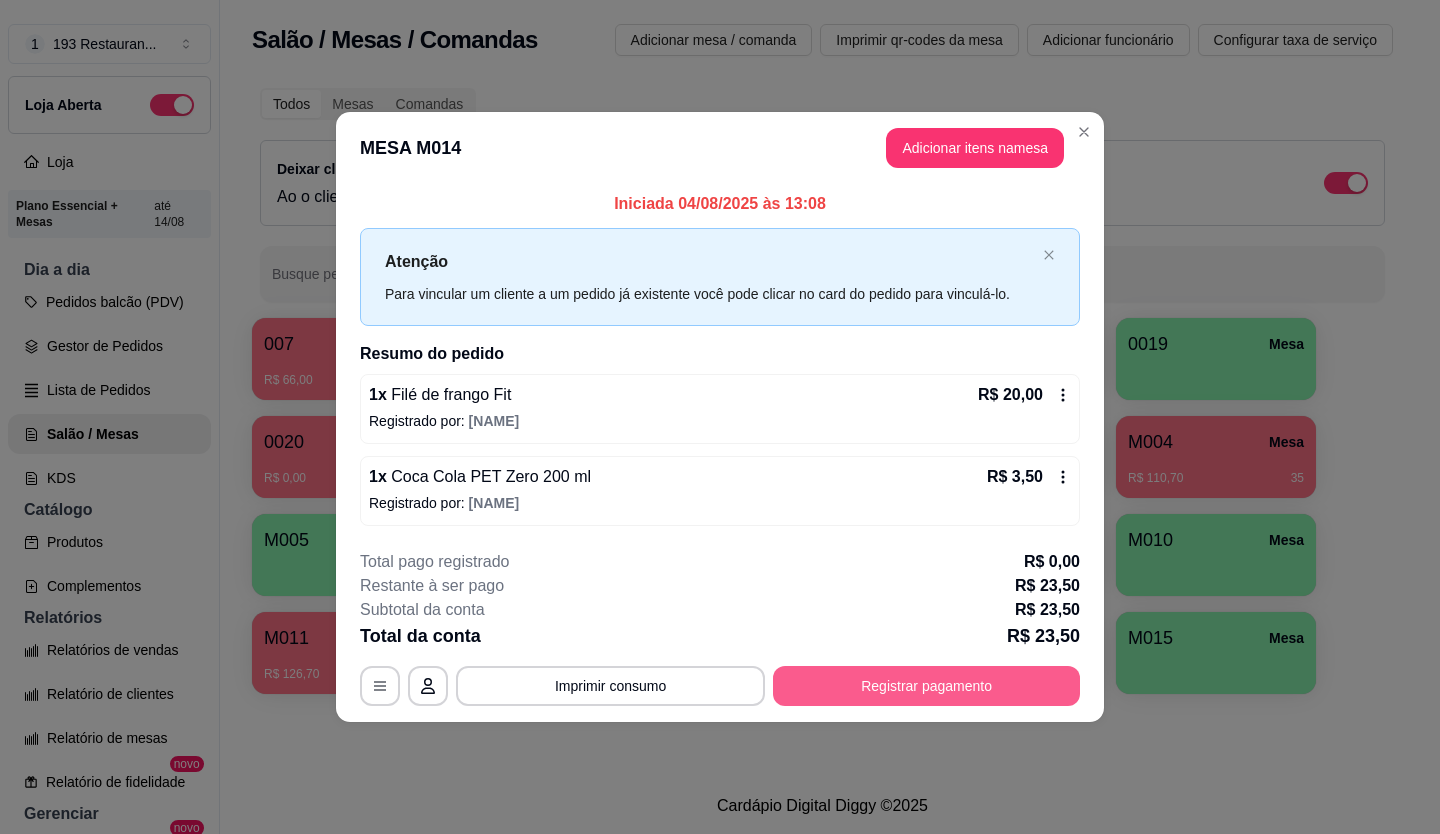 click on "Registrar pagamento" at bounding box center [926, 686] 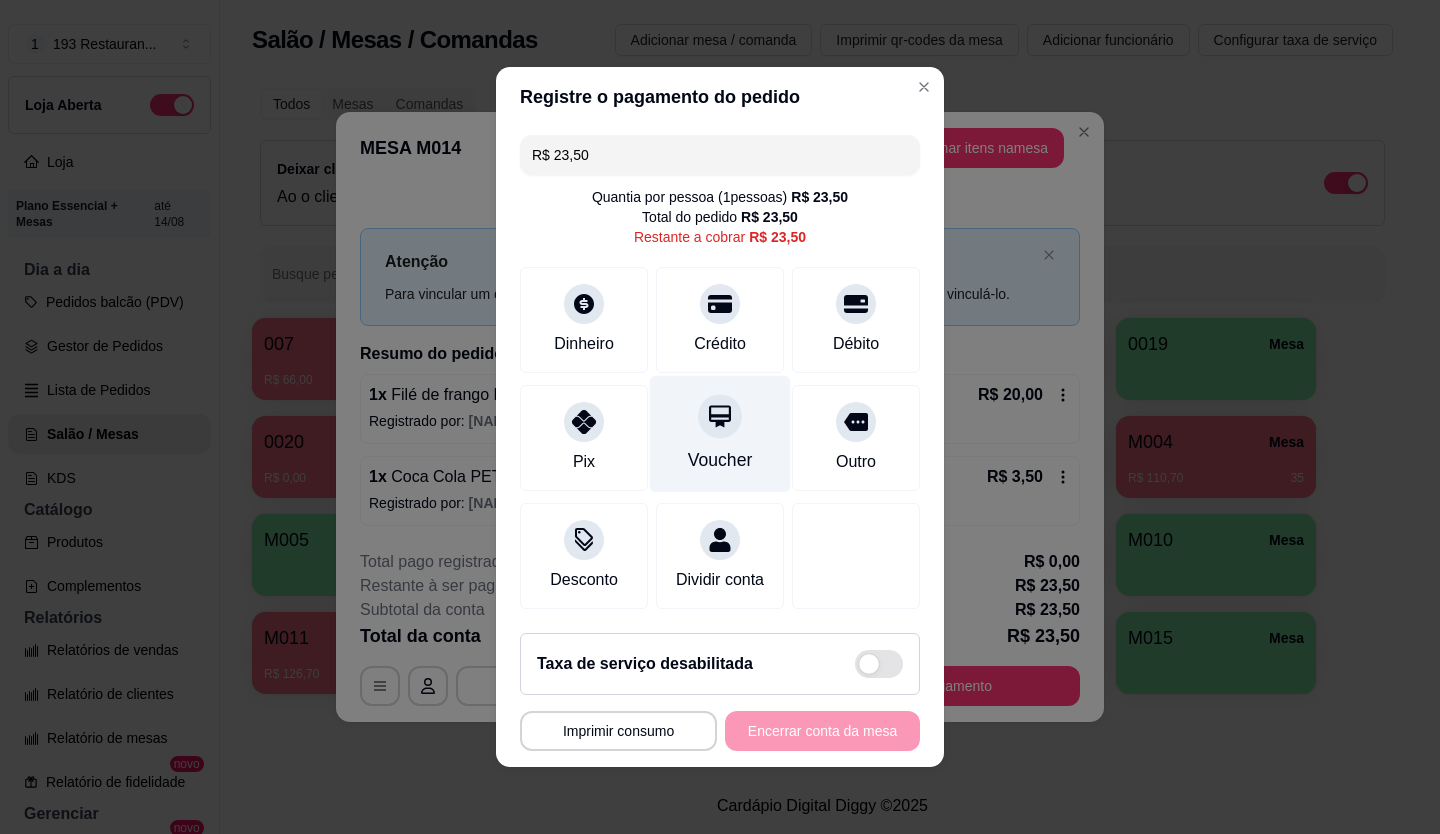 drag, startPoint x: 748, startPoint y: 288, endPoint x: 724, endPoint y: 412, distance: 126.30122 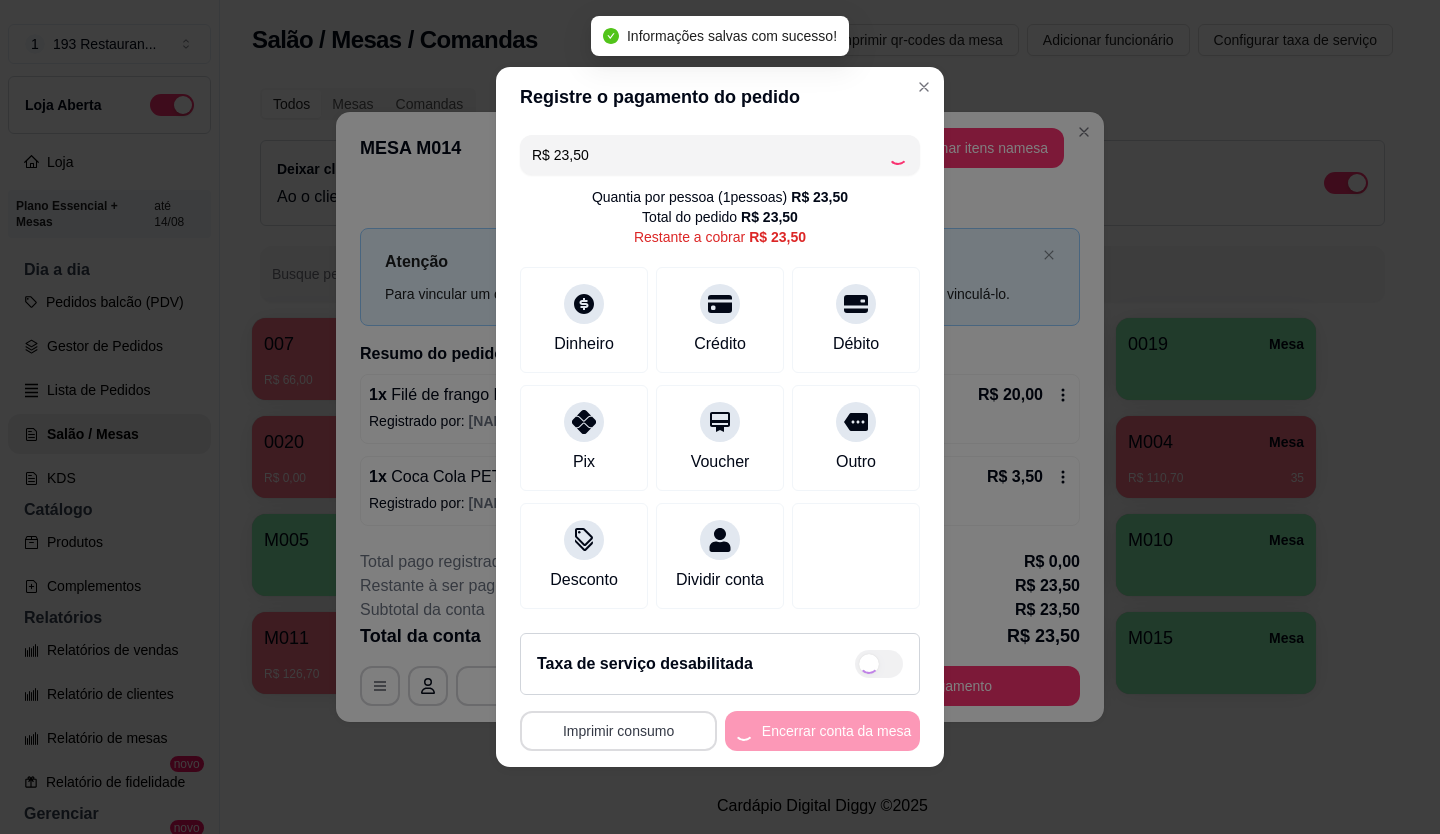type on "R$ 0,00" 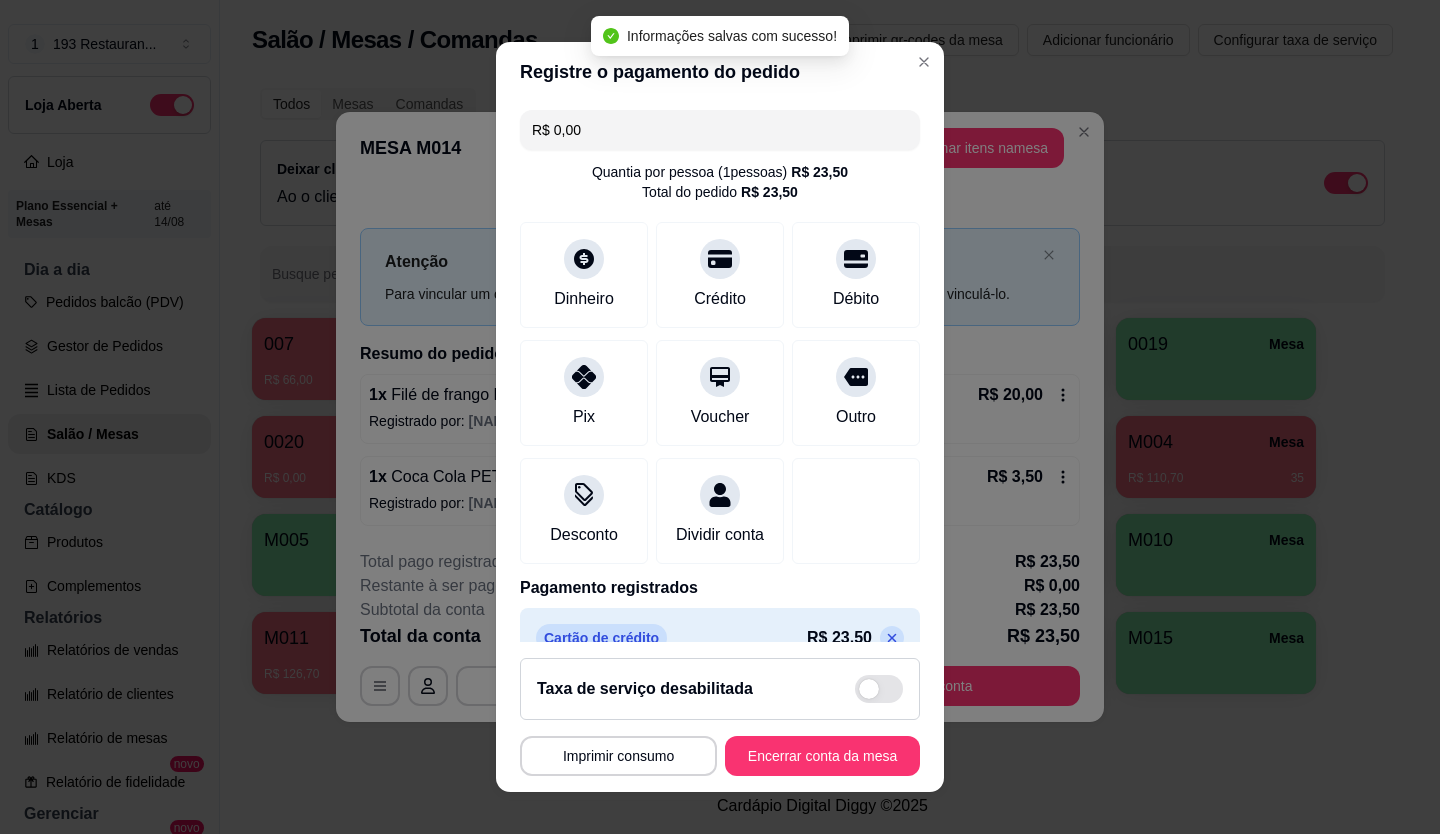 click on "Encerrar conta da mesa" at bounding box center [822, 756] 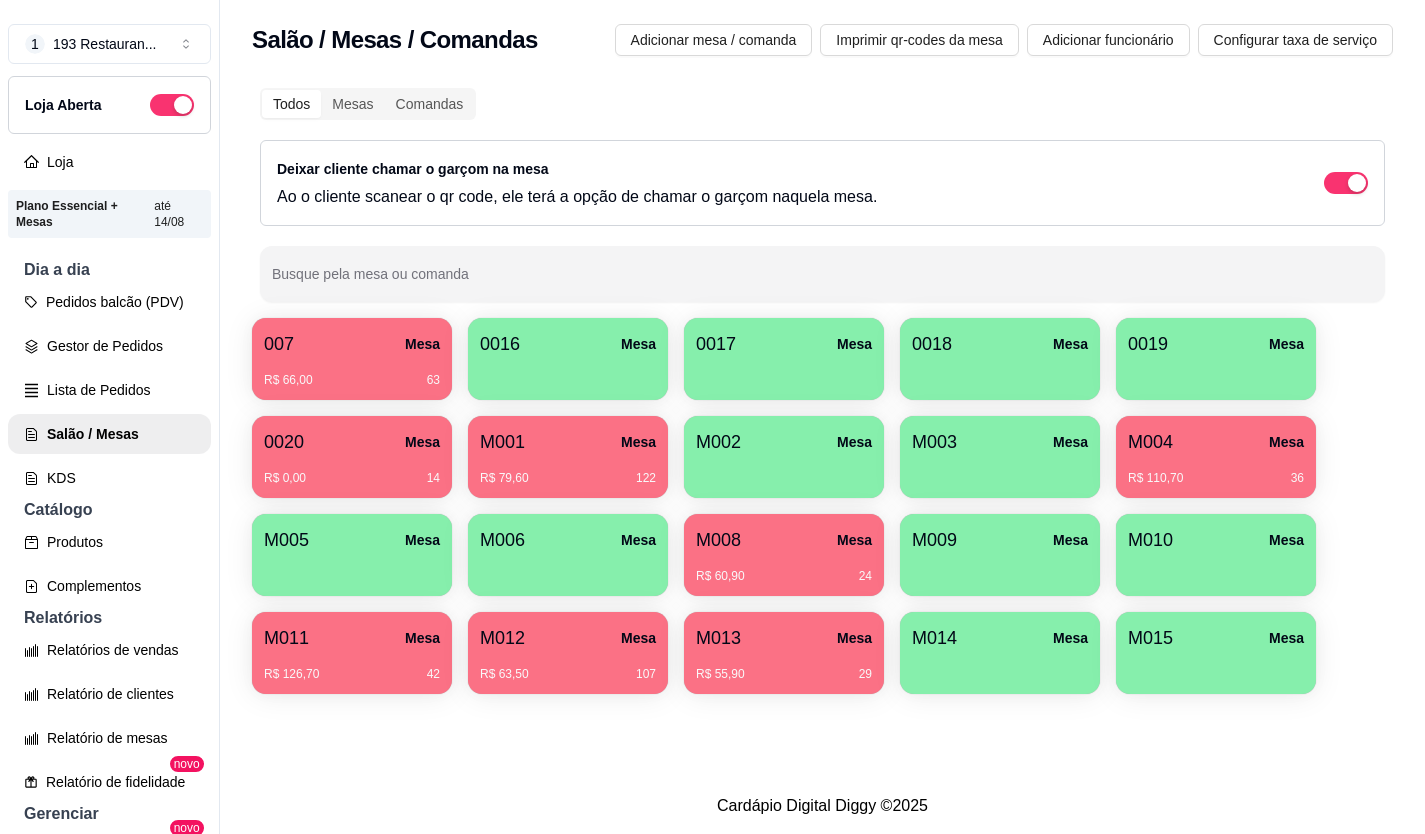 click on "M004 Mesa" at bounding box center [1216, 442] 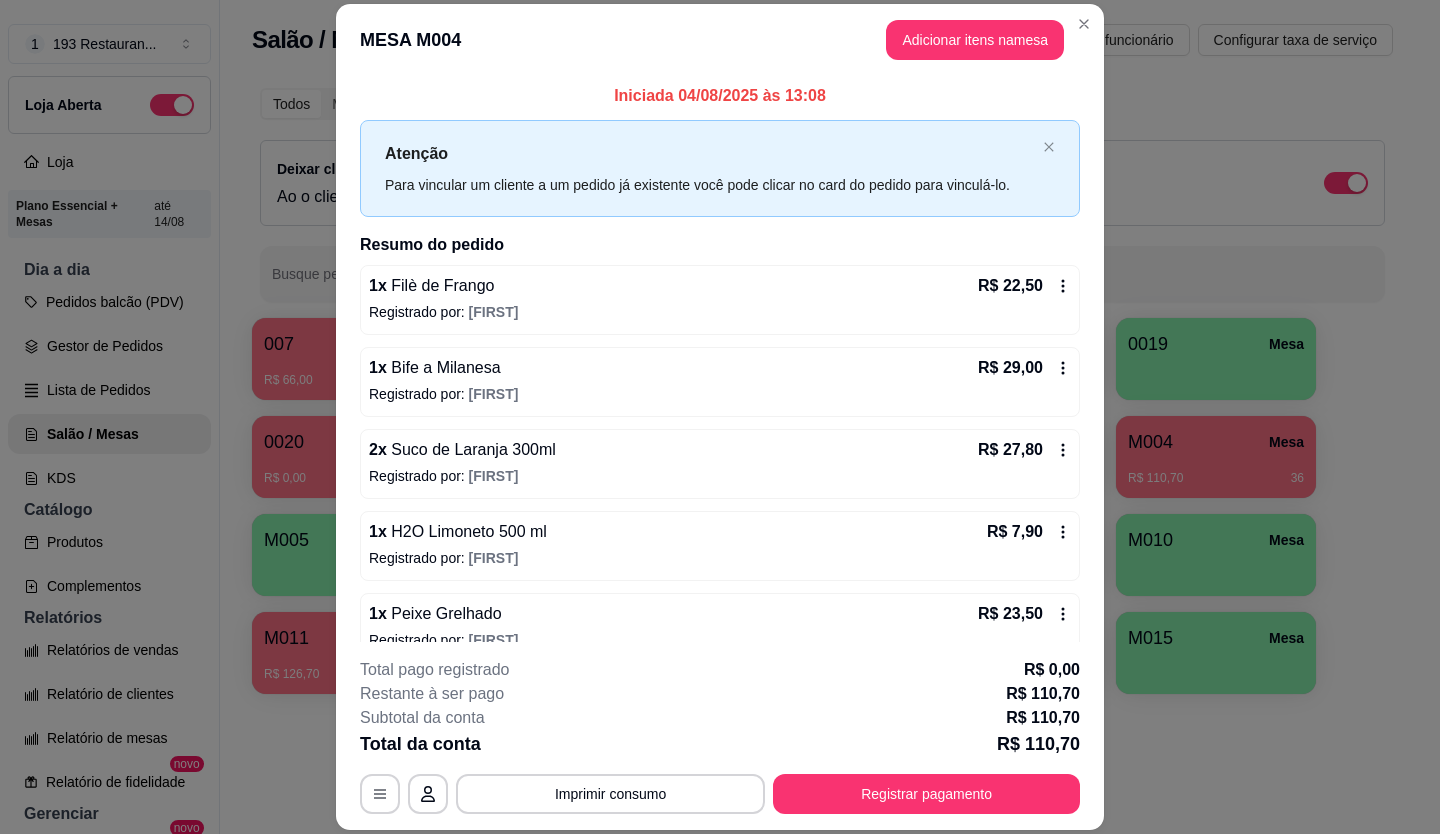 scroll, scrollTop: 29, scrollLeft: 0, axis: vertical 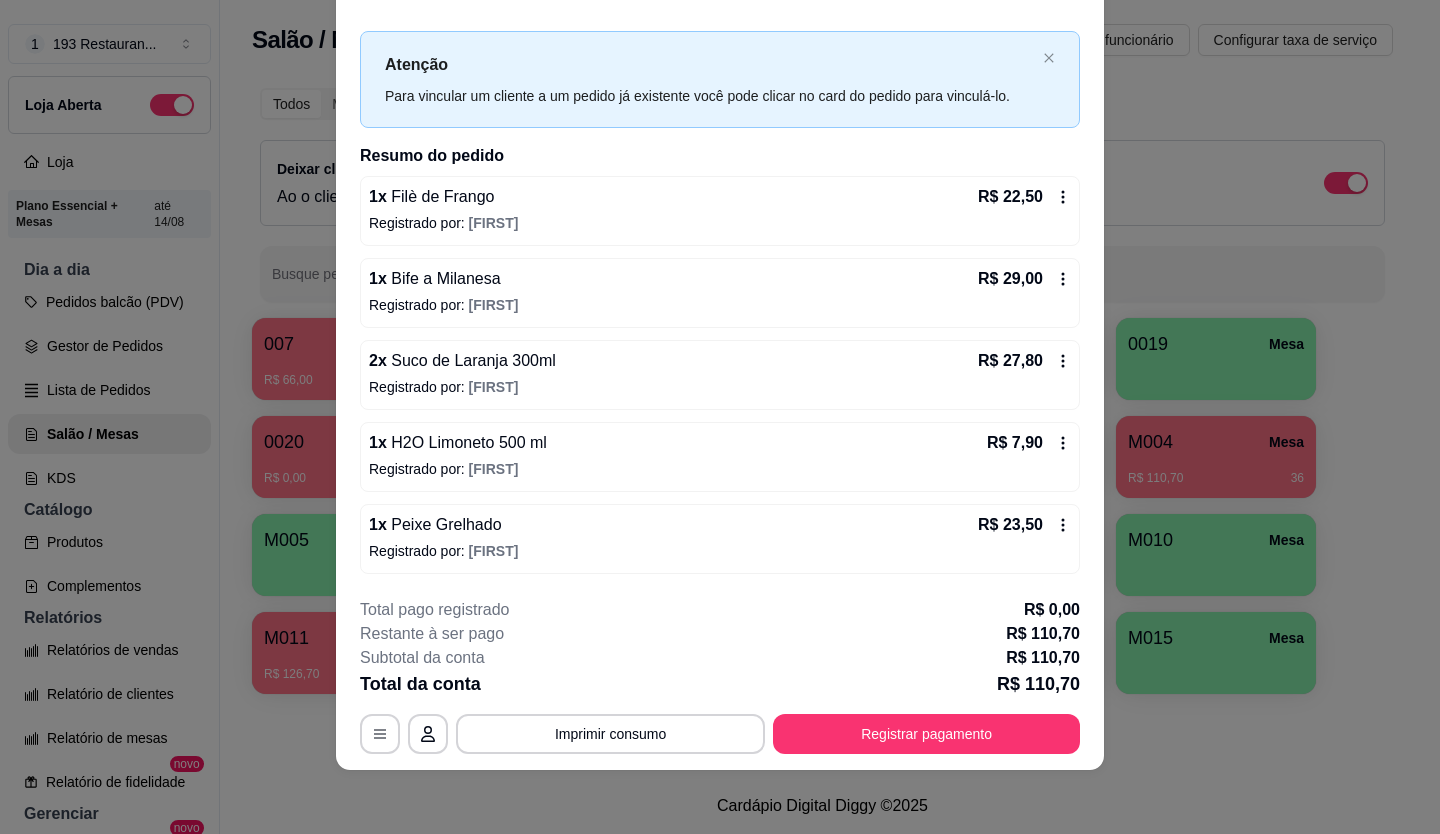 click on "R$ 29,00" at bounding box center [1024, 279] 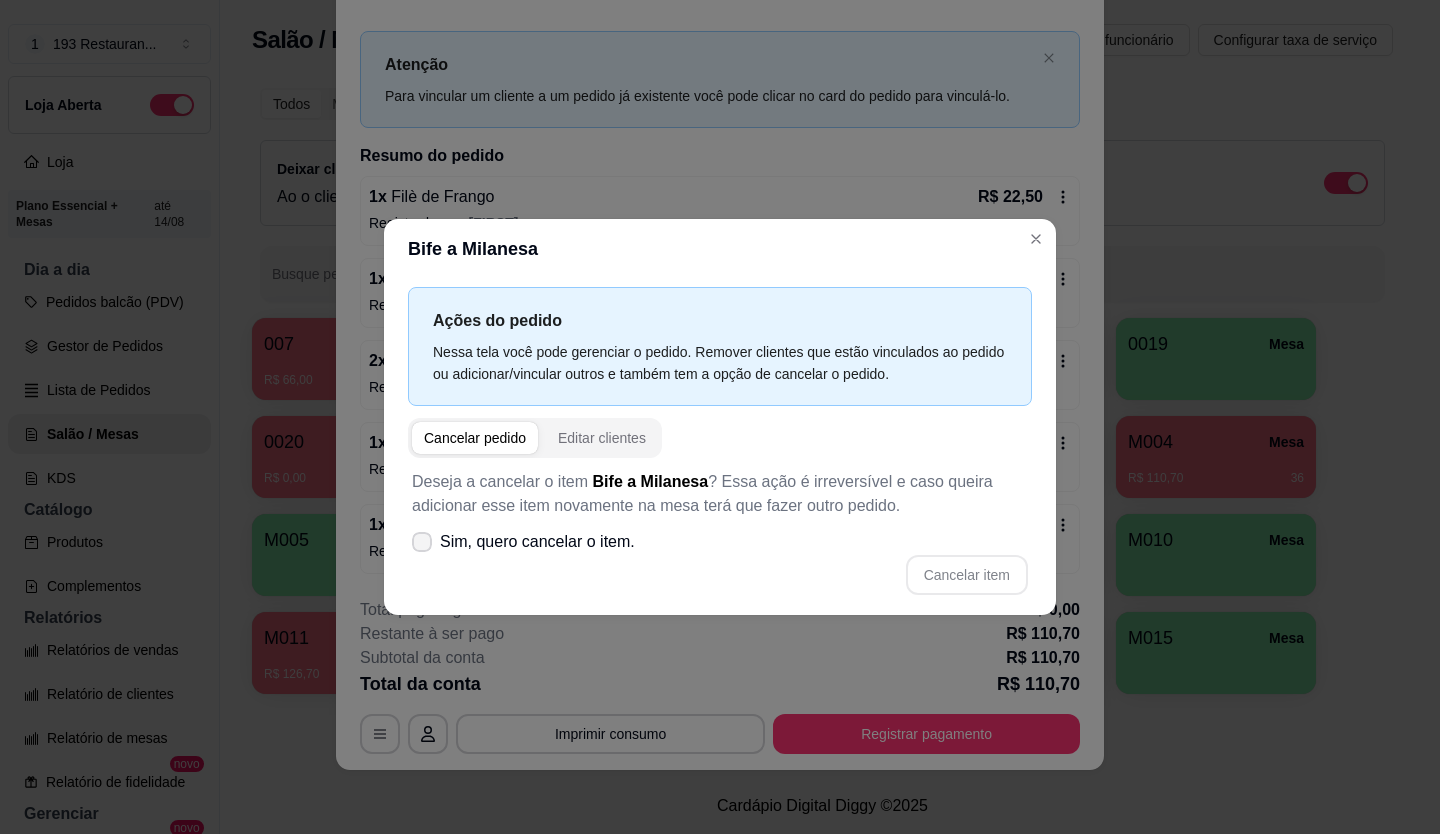 click on "Sim, quero cancelar o item." at bounding box center [537, 542] 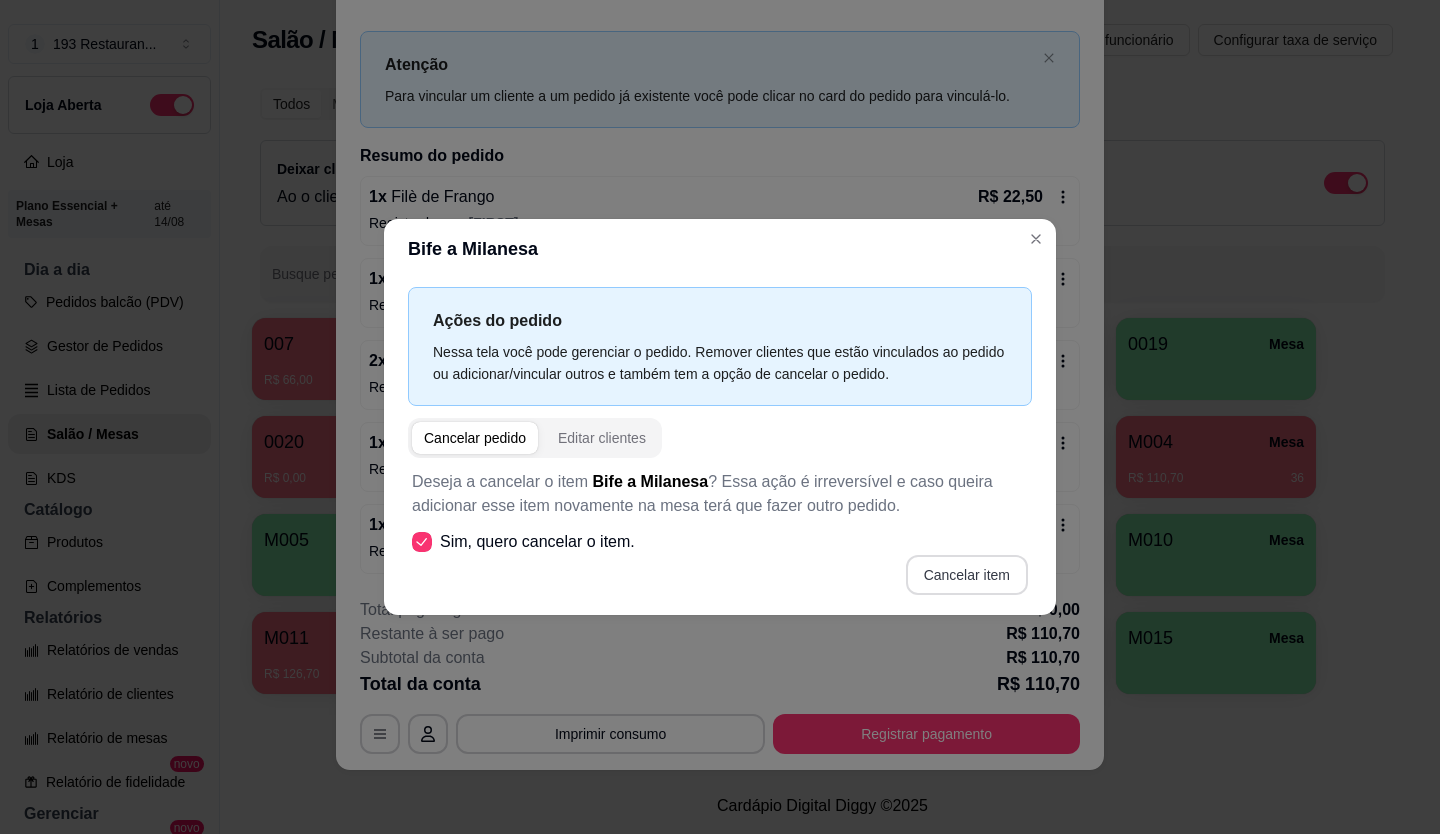 click on "Cancelar item" at bounding box center (967, 575) 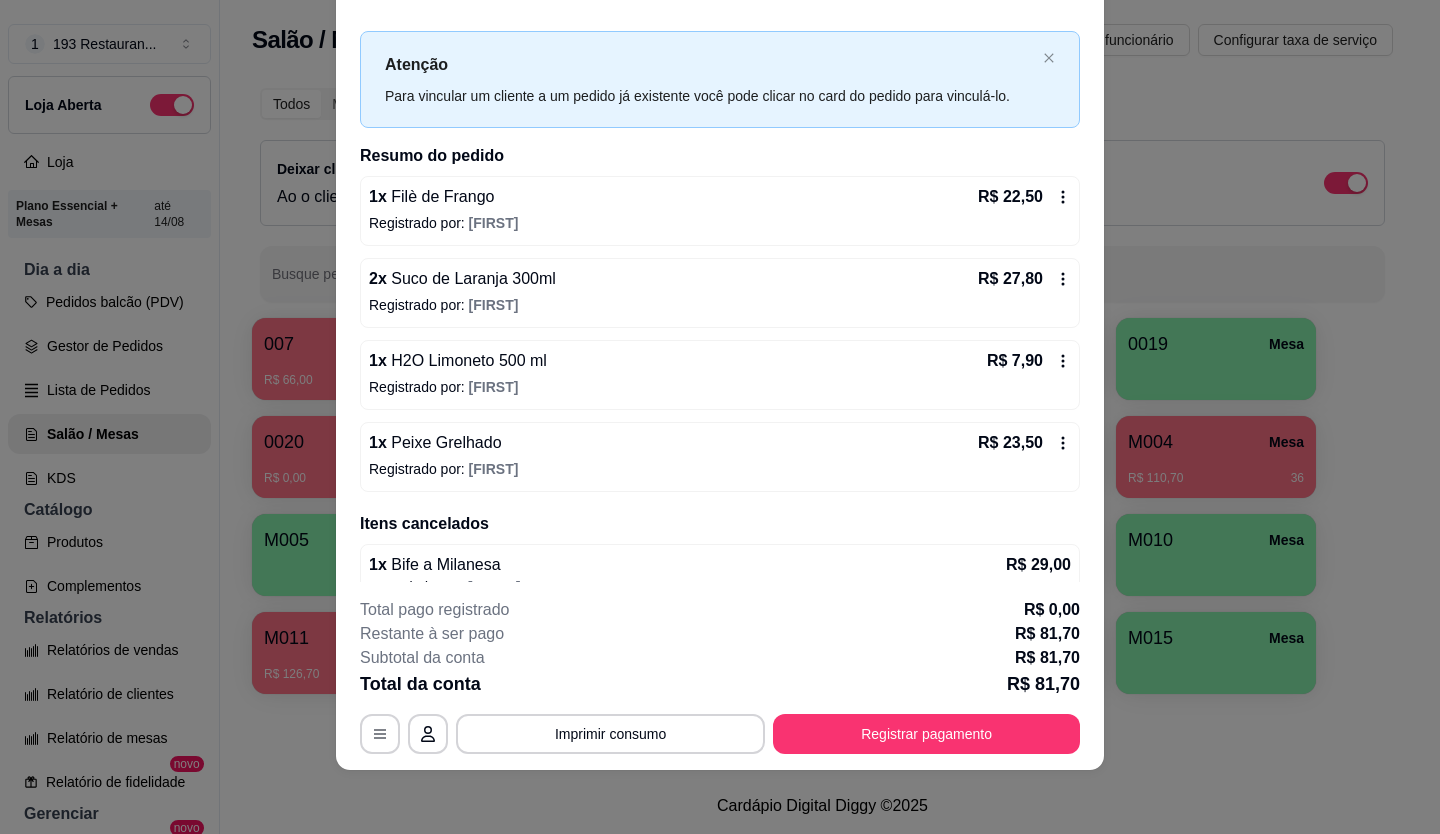 click on "R$ 23,50" at bounding box center (1024, 443) 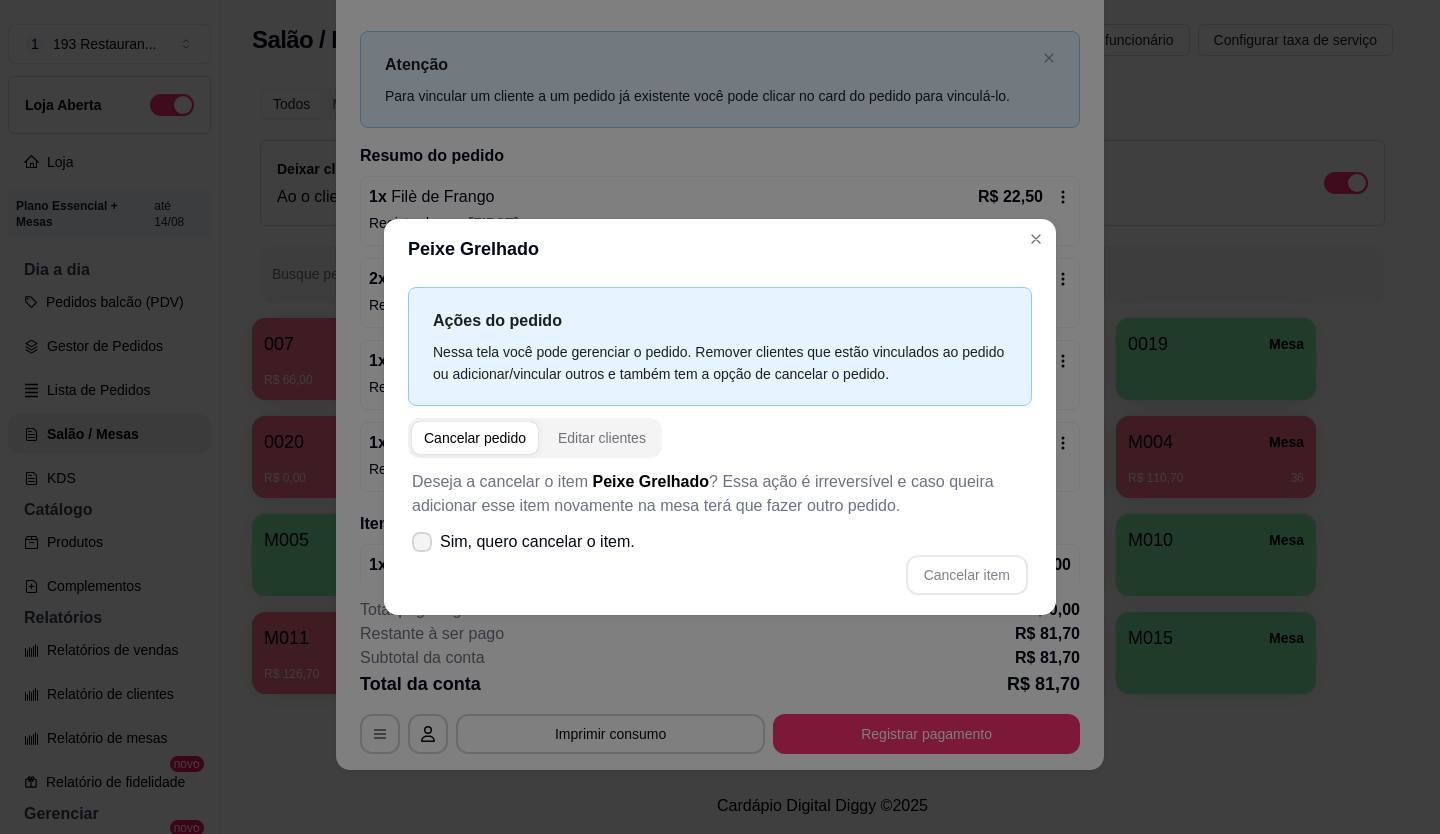 click on "Sim, quero cancelar o item." at bounding box center [537, 542] 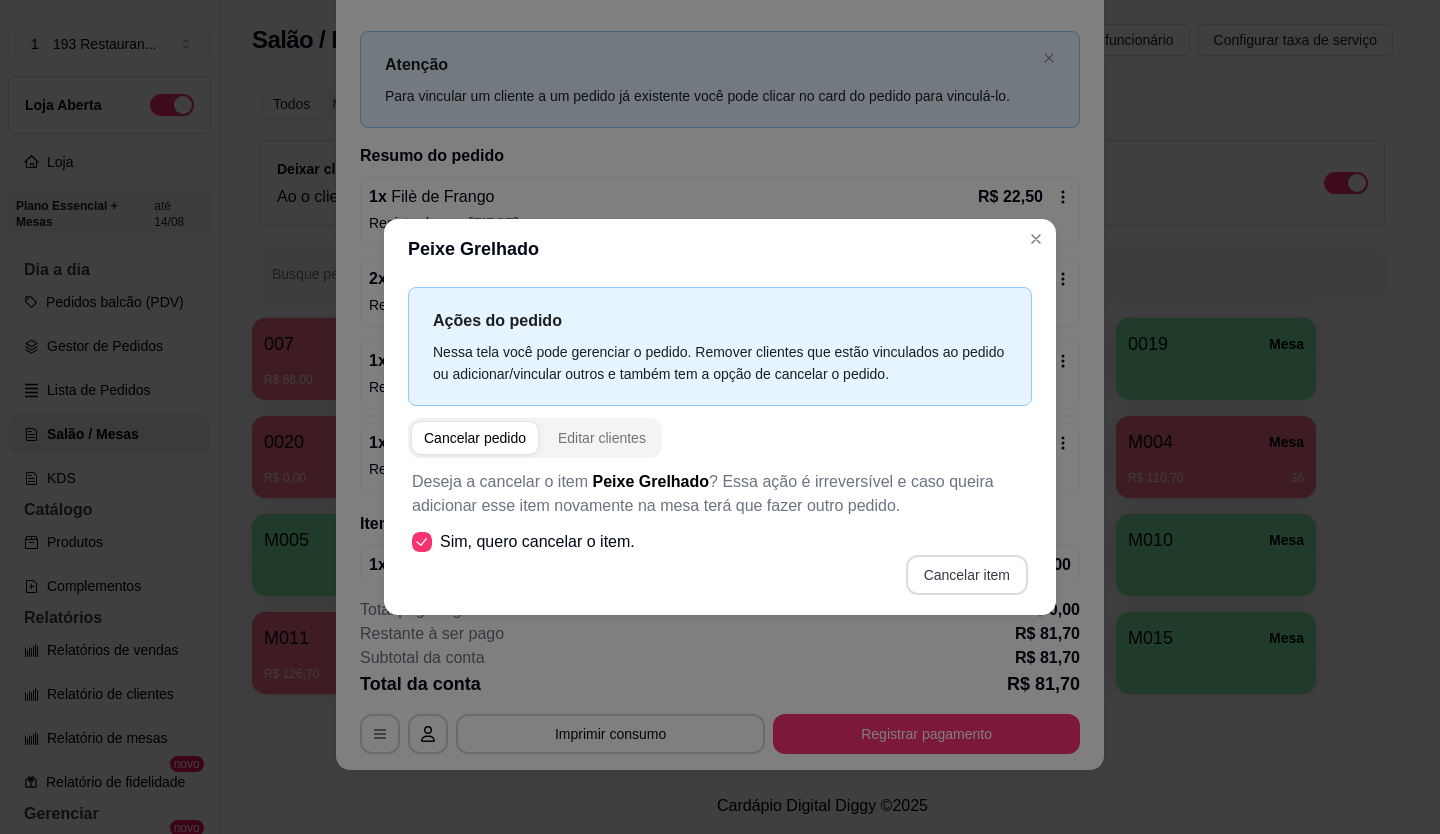 click on "Cancelar item" at bounding box center [967, 575] 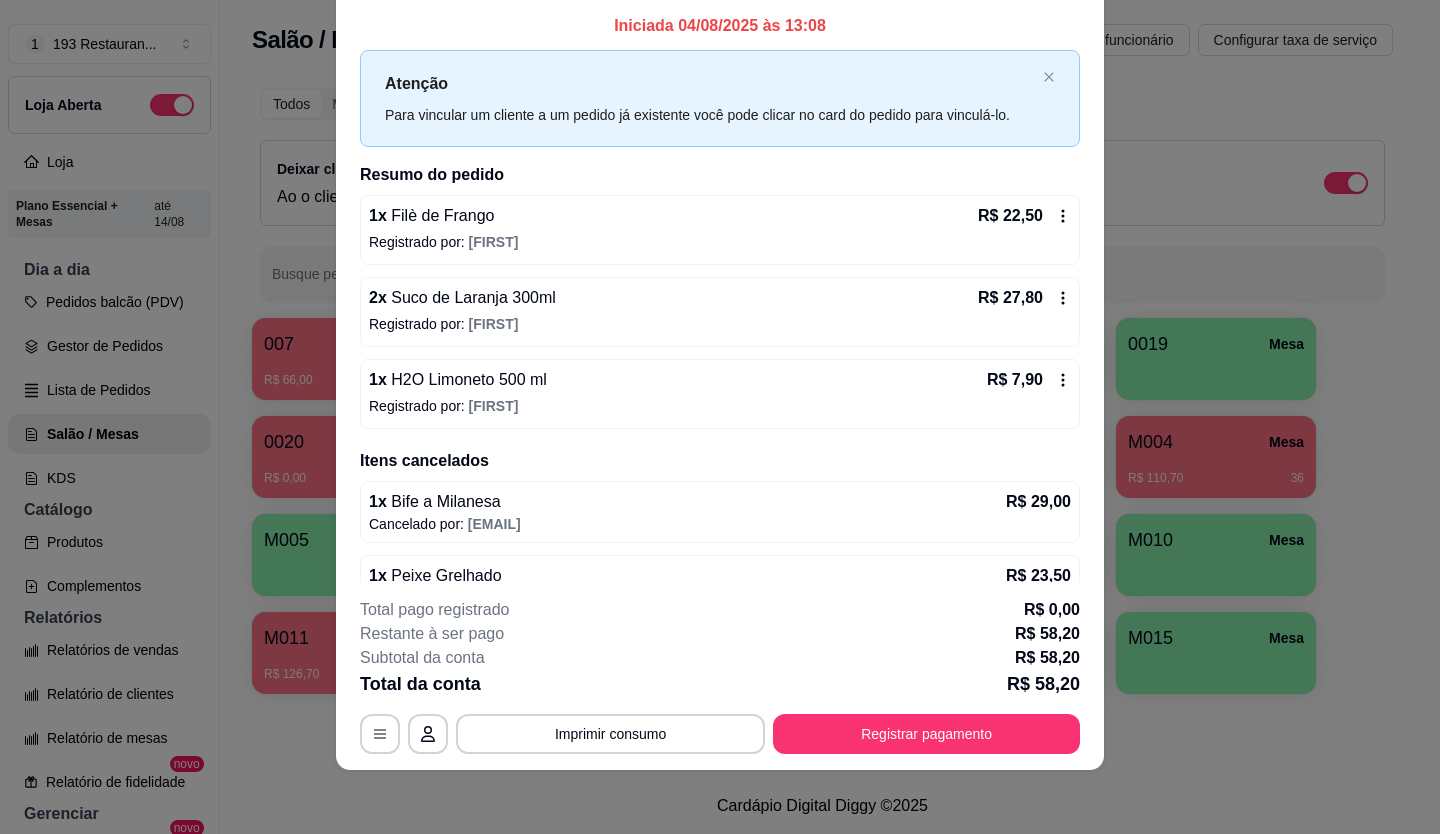 scroll, scrollTop: 0, scrollLeft: 0, axis: both 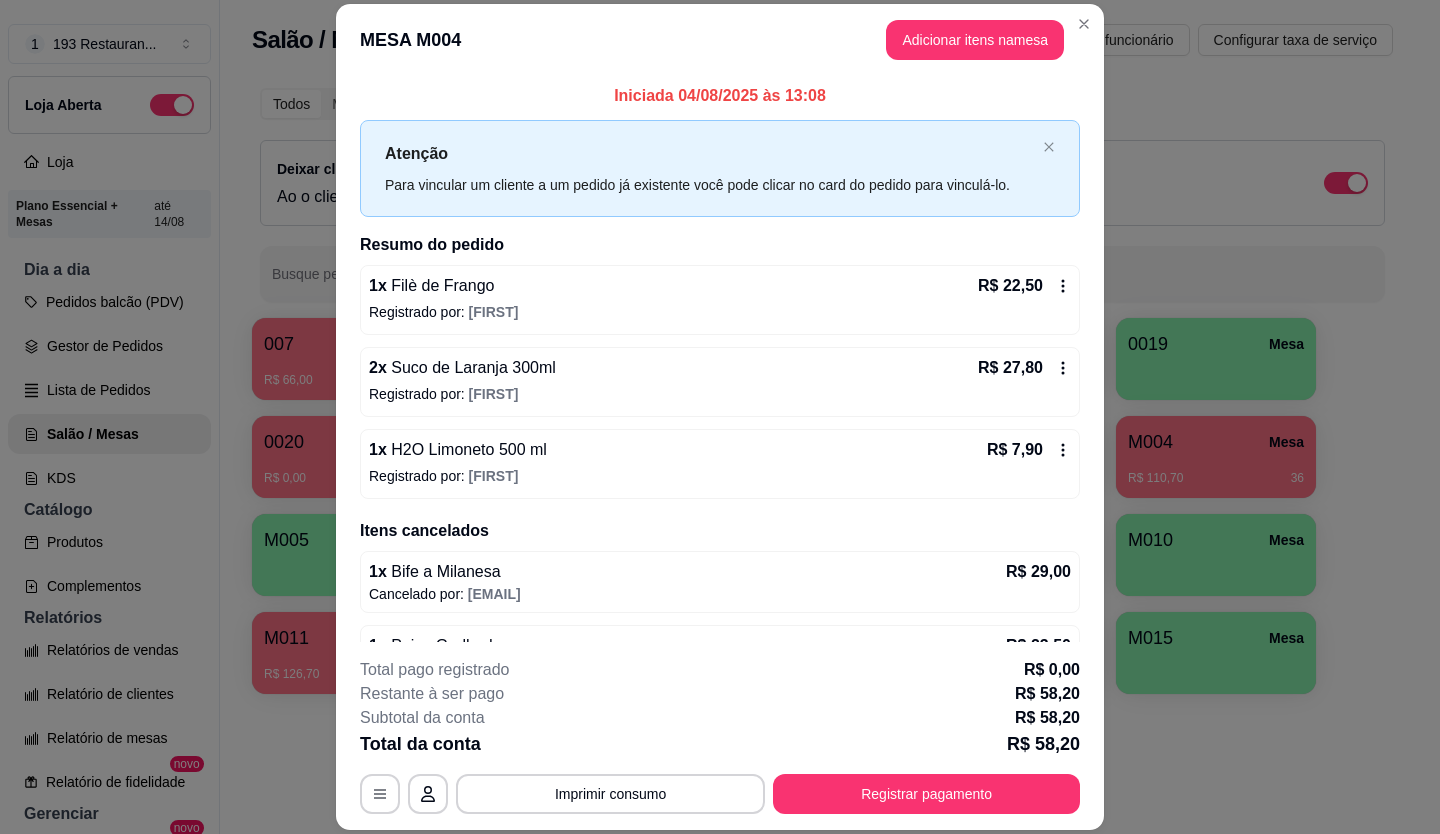 click on "MESA M004 Adicionar itens na  mesa" at bounding box center [720, 40] 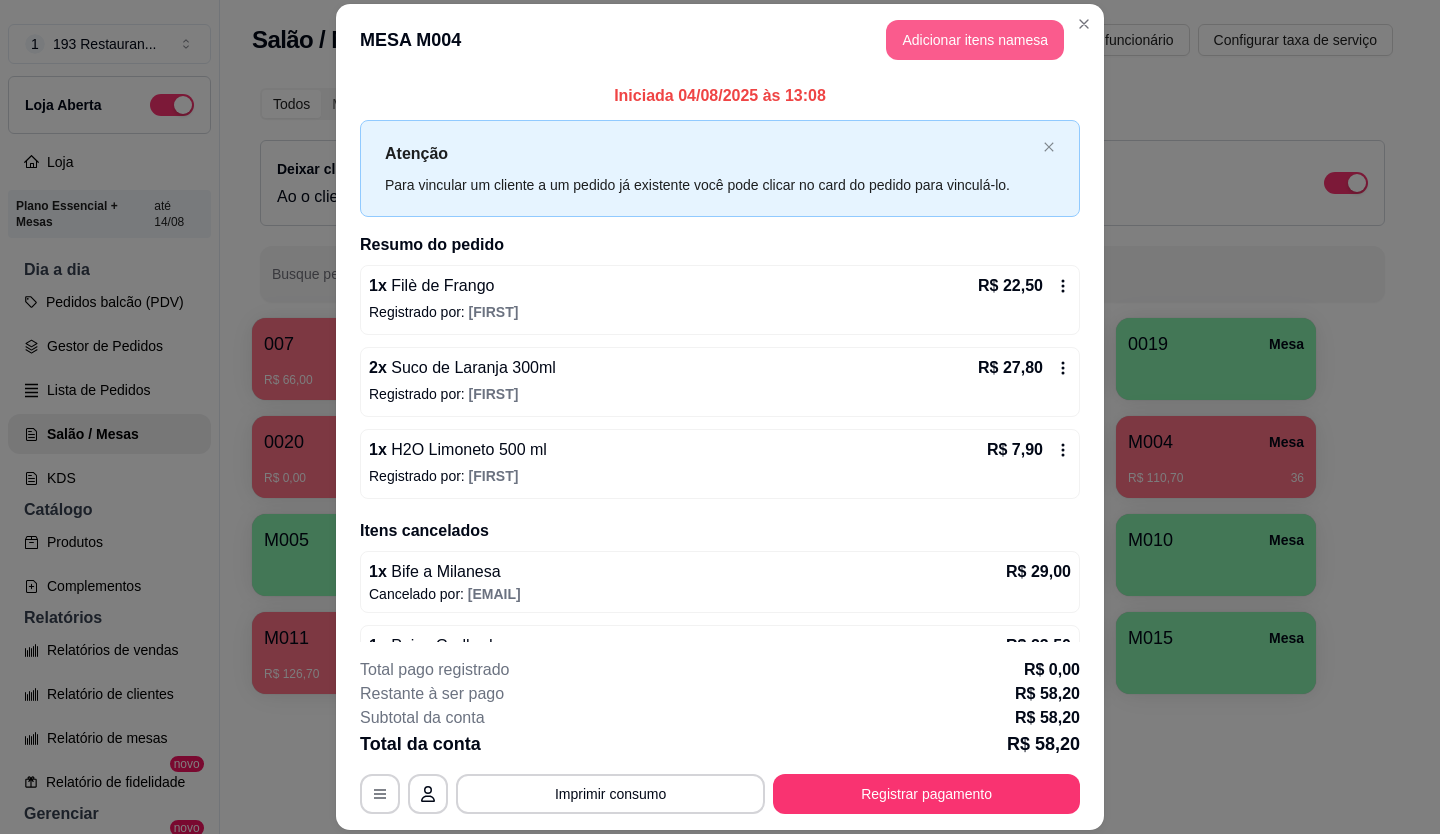click on "Adicionar itens na  mesa" at bounding box center (975, 40) 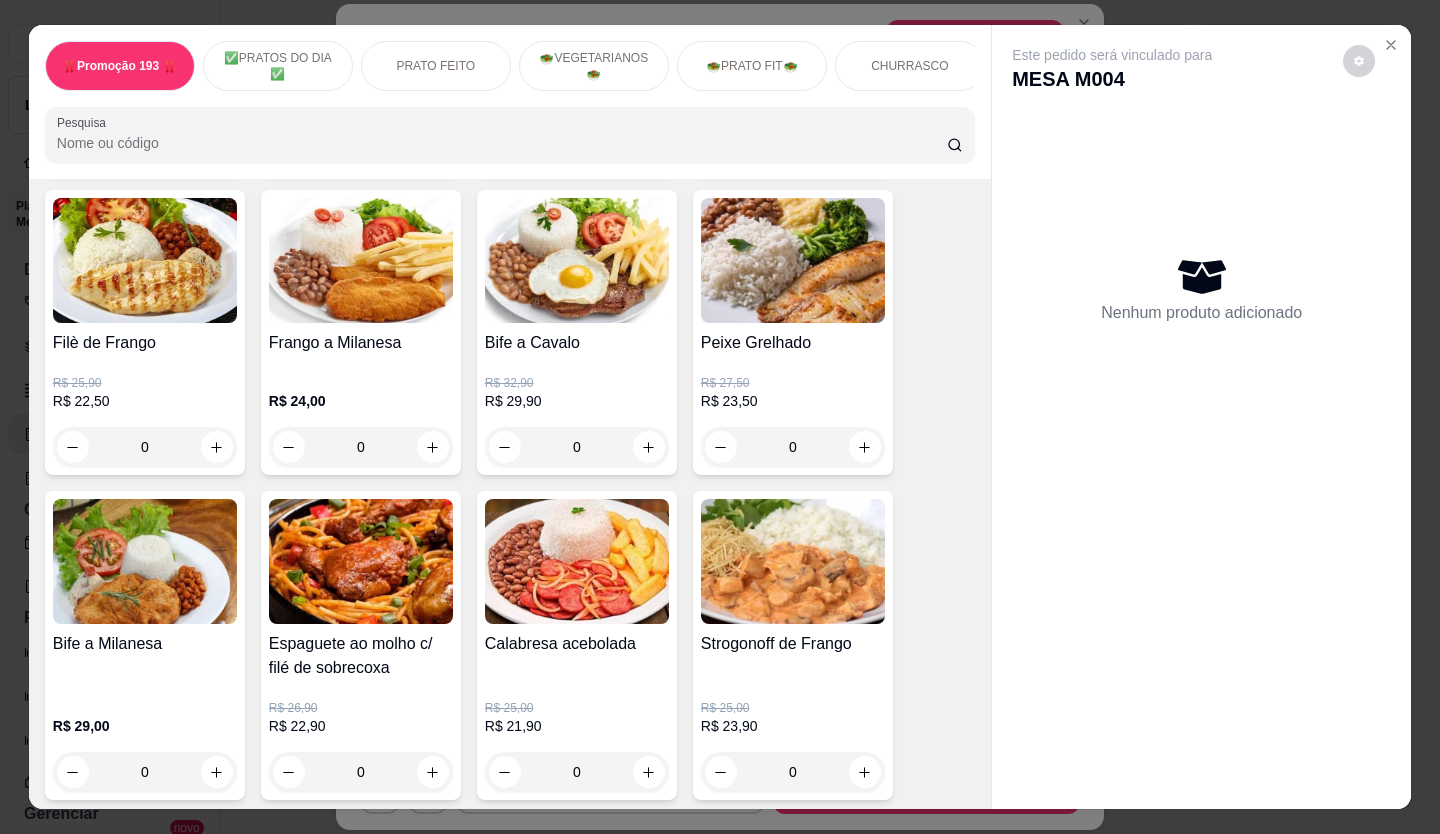 scroll, scrollTop: 1200, scrollLeft: 0, axis: vertical 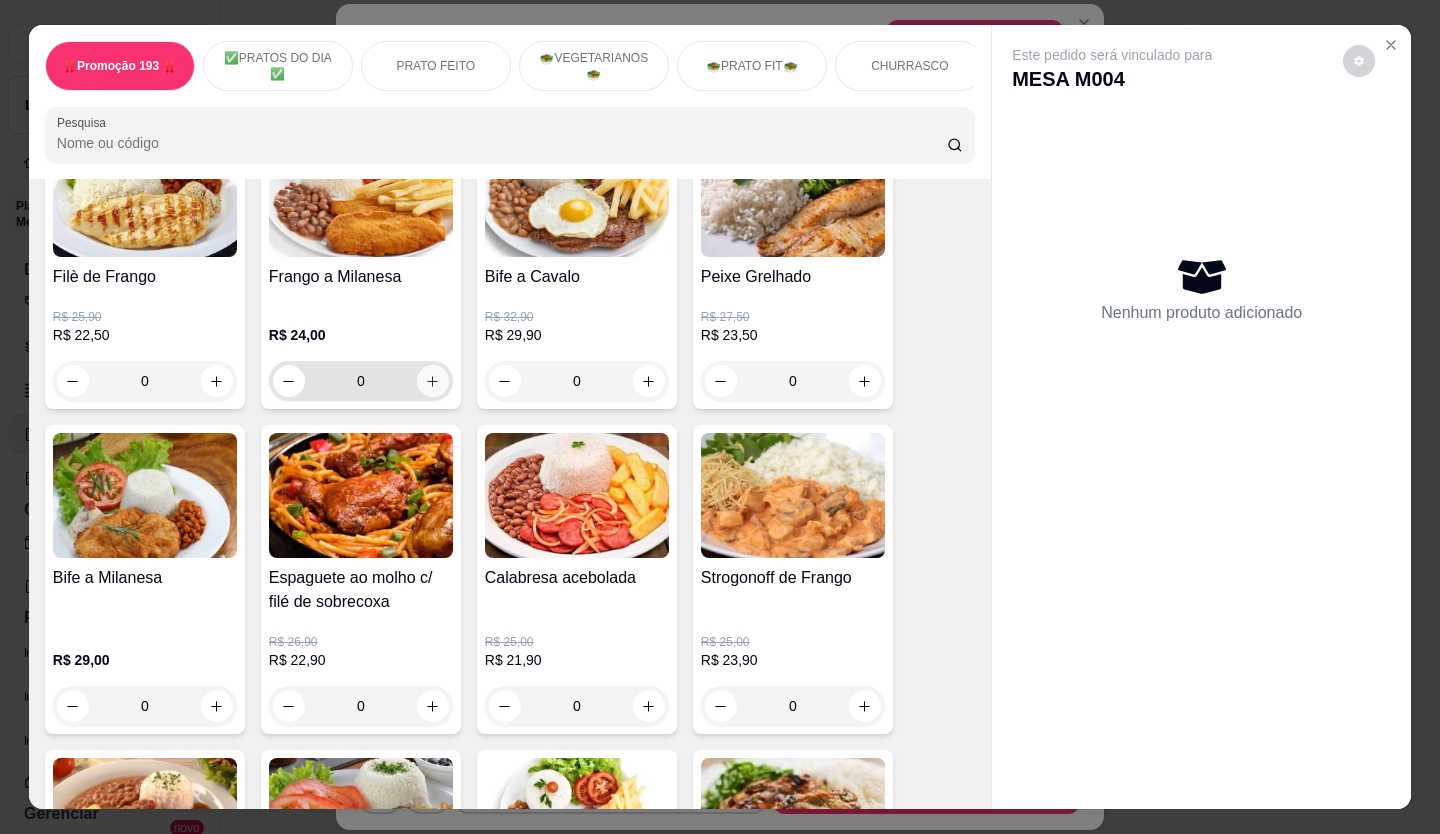 click 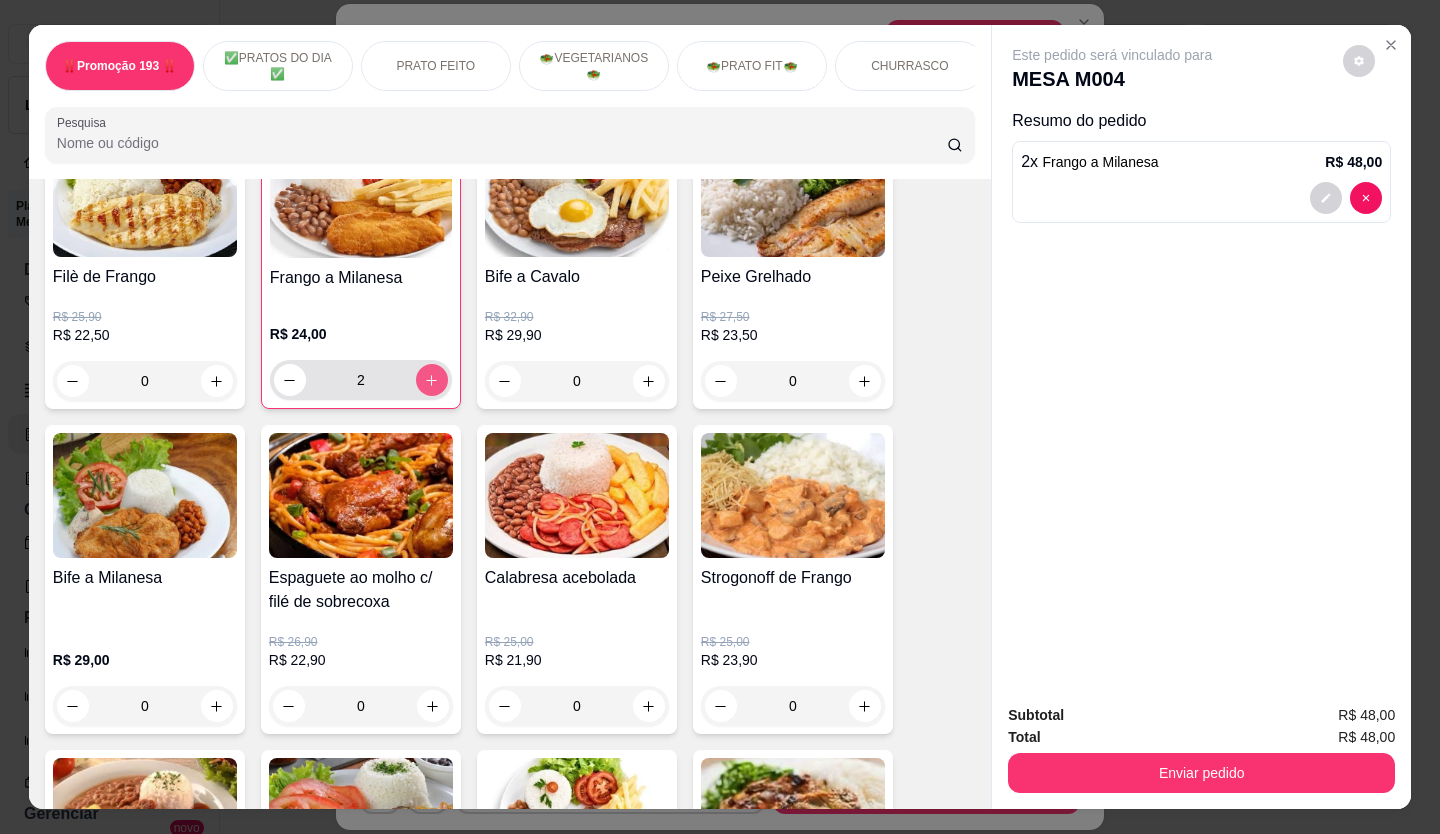 type on "2" 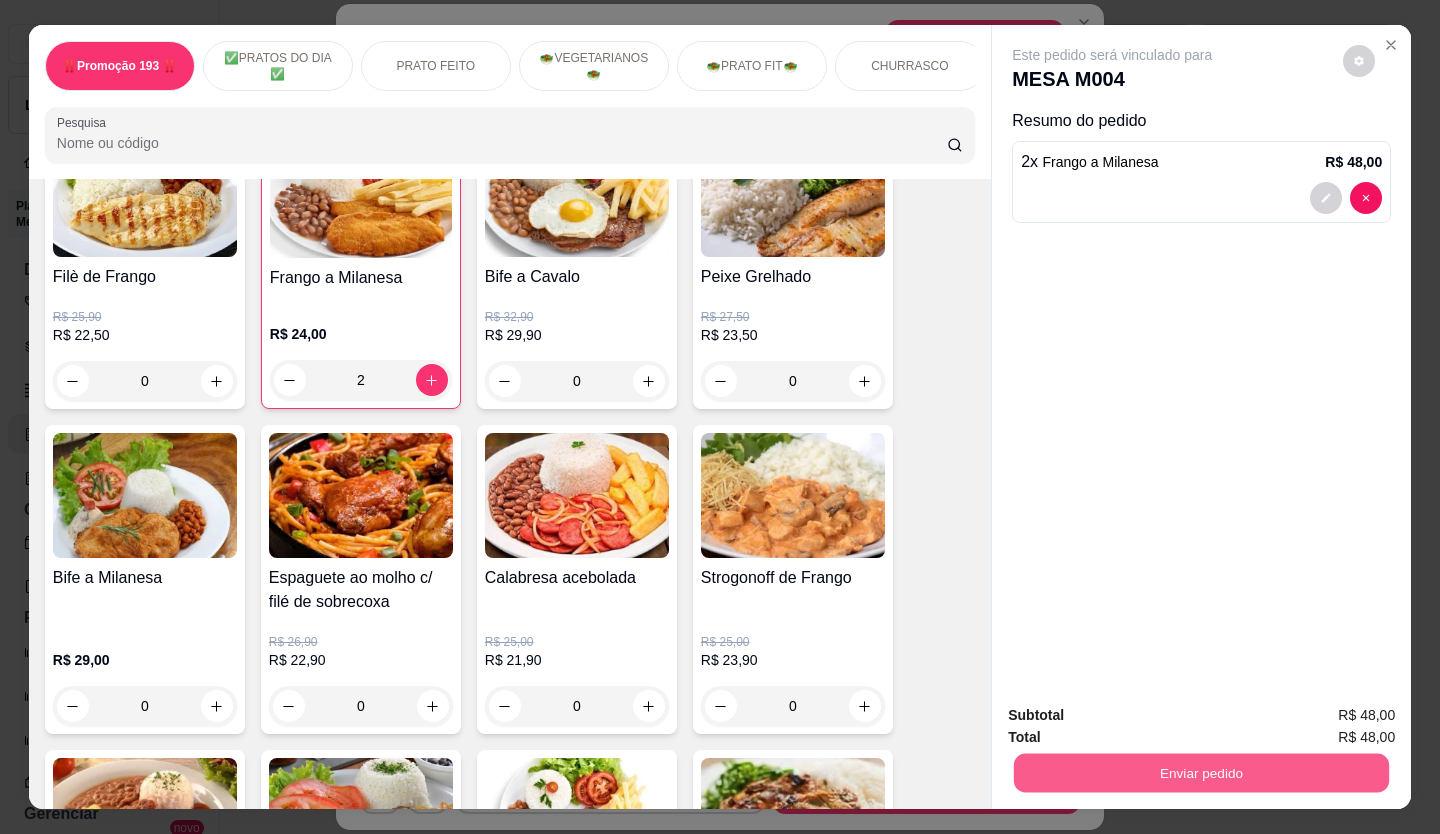 click on "Enviar pedido" at bounding box center [1201, 773] 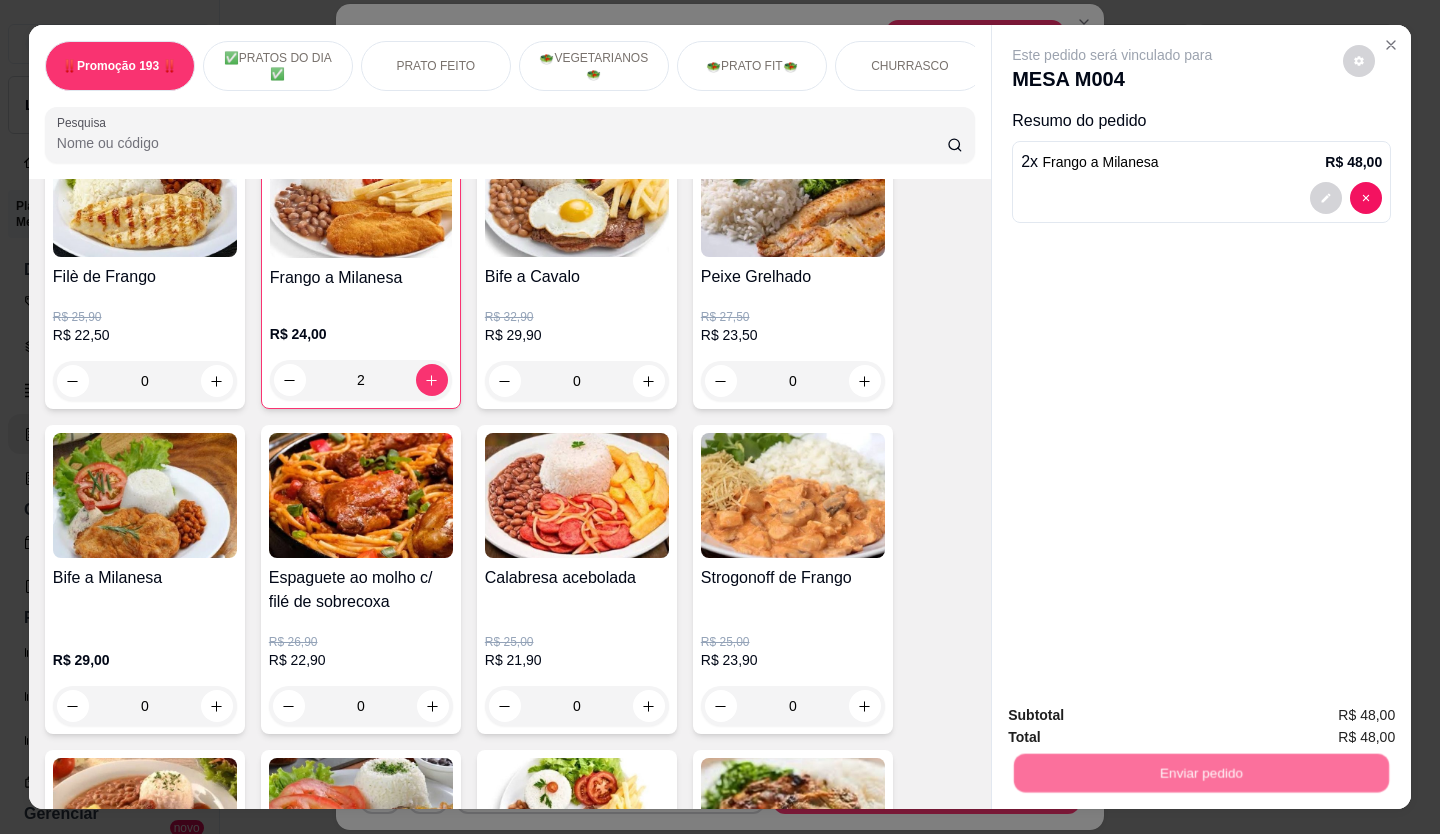 click on "Não registrar e enviar pedido" at bounding box center [1136, 715] 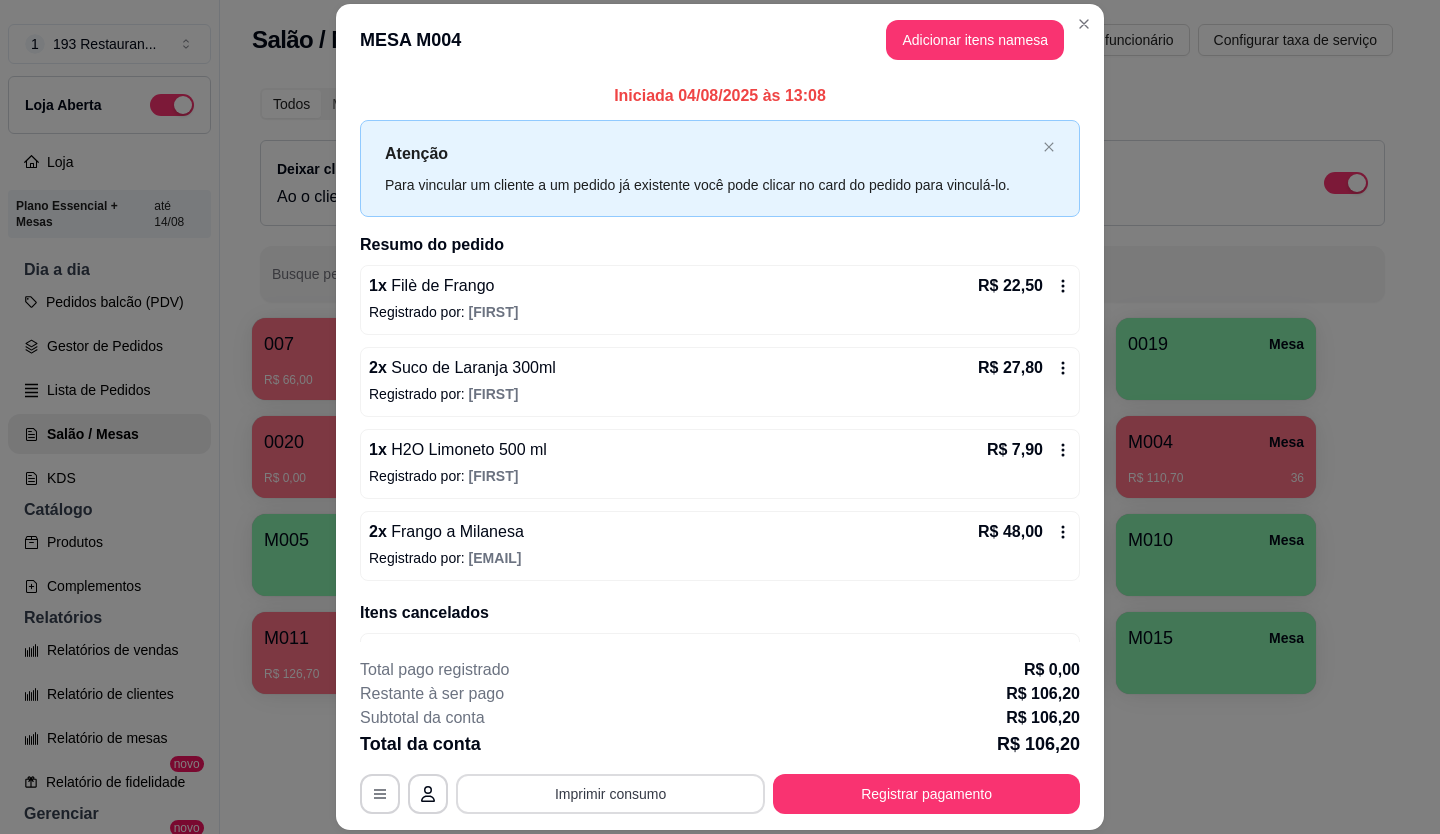click on "Imprimir consumo" at bounding box center [610, 794] 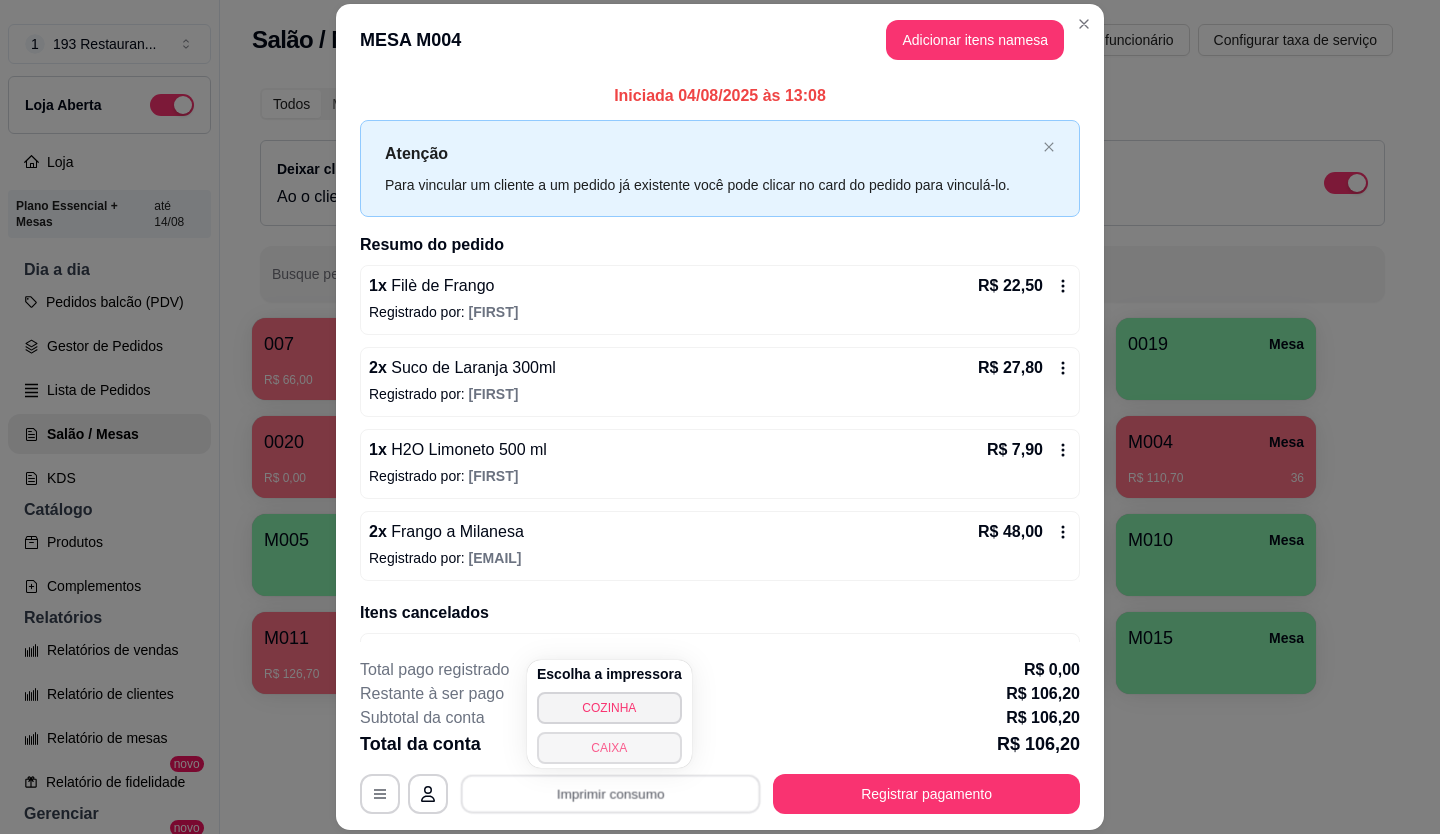 click on "CAIXA" at bounding box center [609, 748] 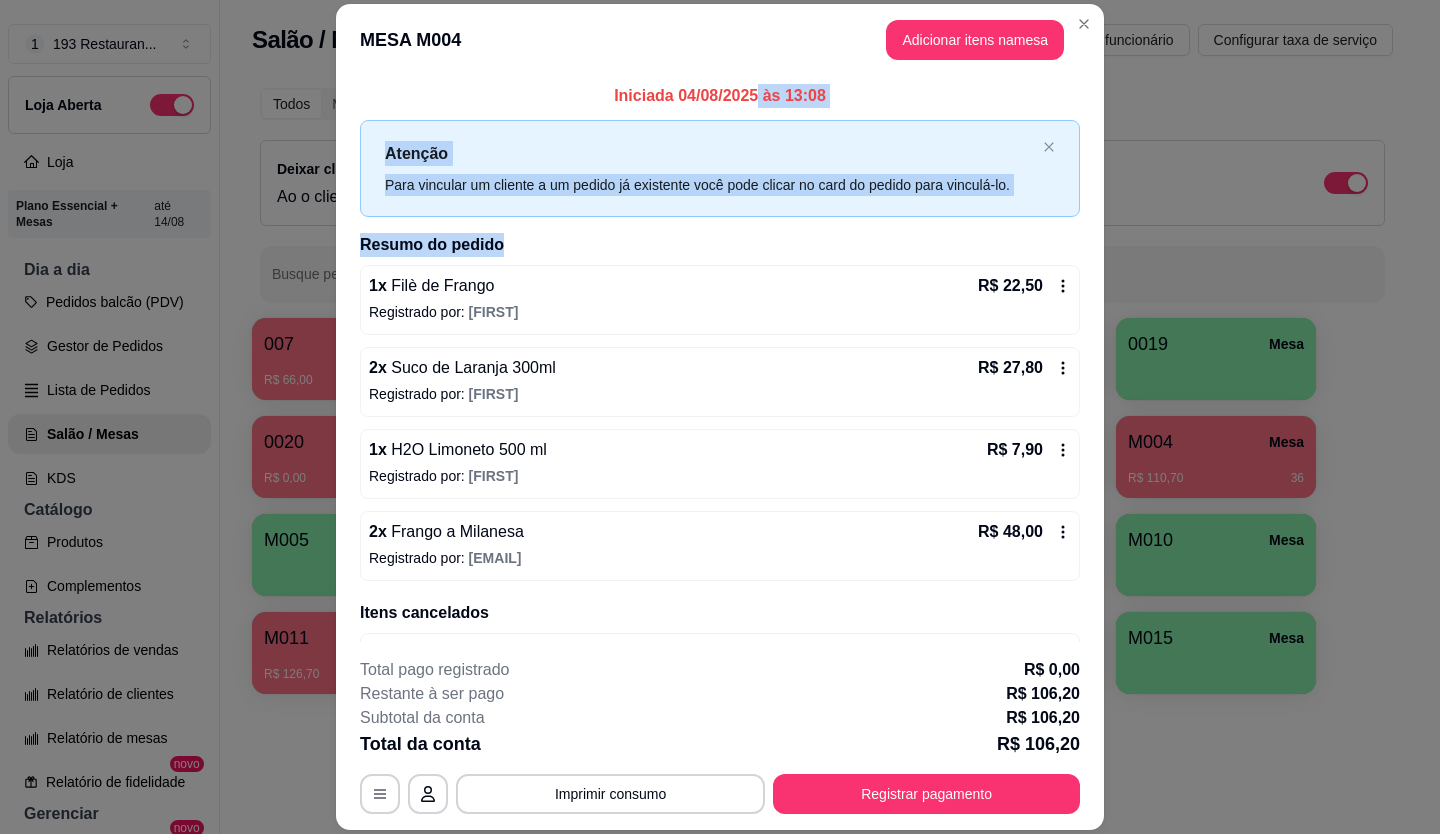drag, startPoint x: 743, startPoint y: 96, endPoint x: 747, endPoint y: 78, distance: 18.439089 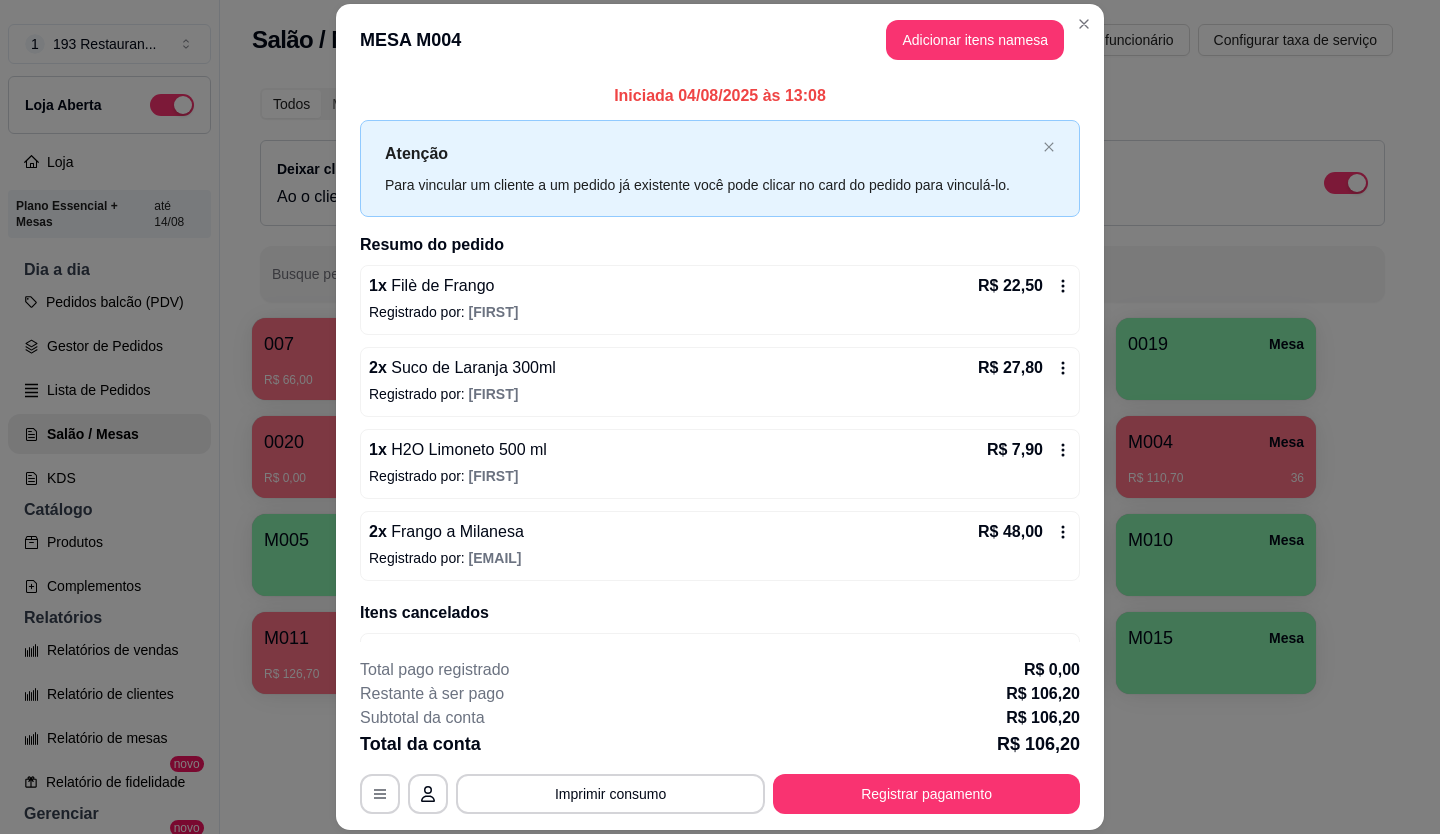 drag, startPoint x: 715, startPoint y: 30, endPoint x: 621, endPoint y: 38, distance: 94.33981 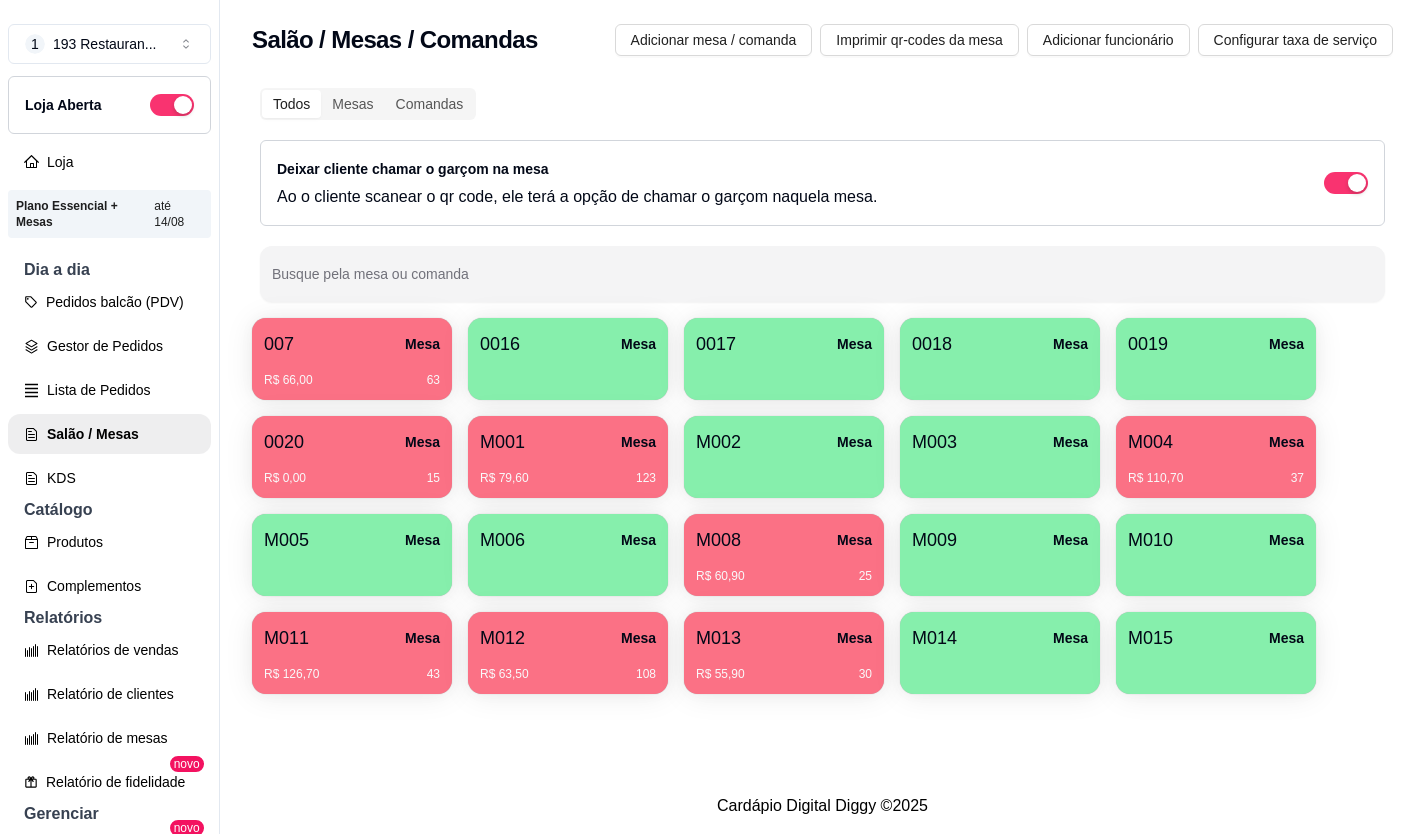 click on "R$ 110,70 37" at bounding box center [1216, 471] 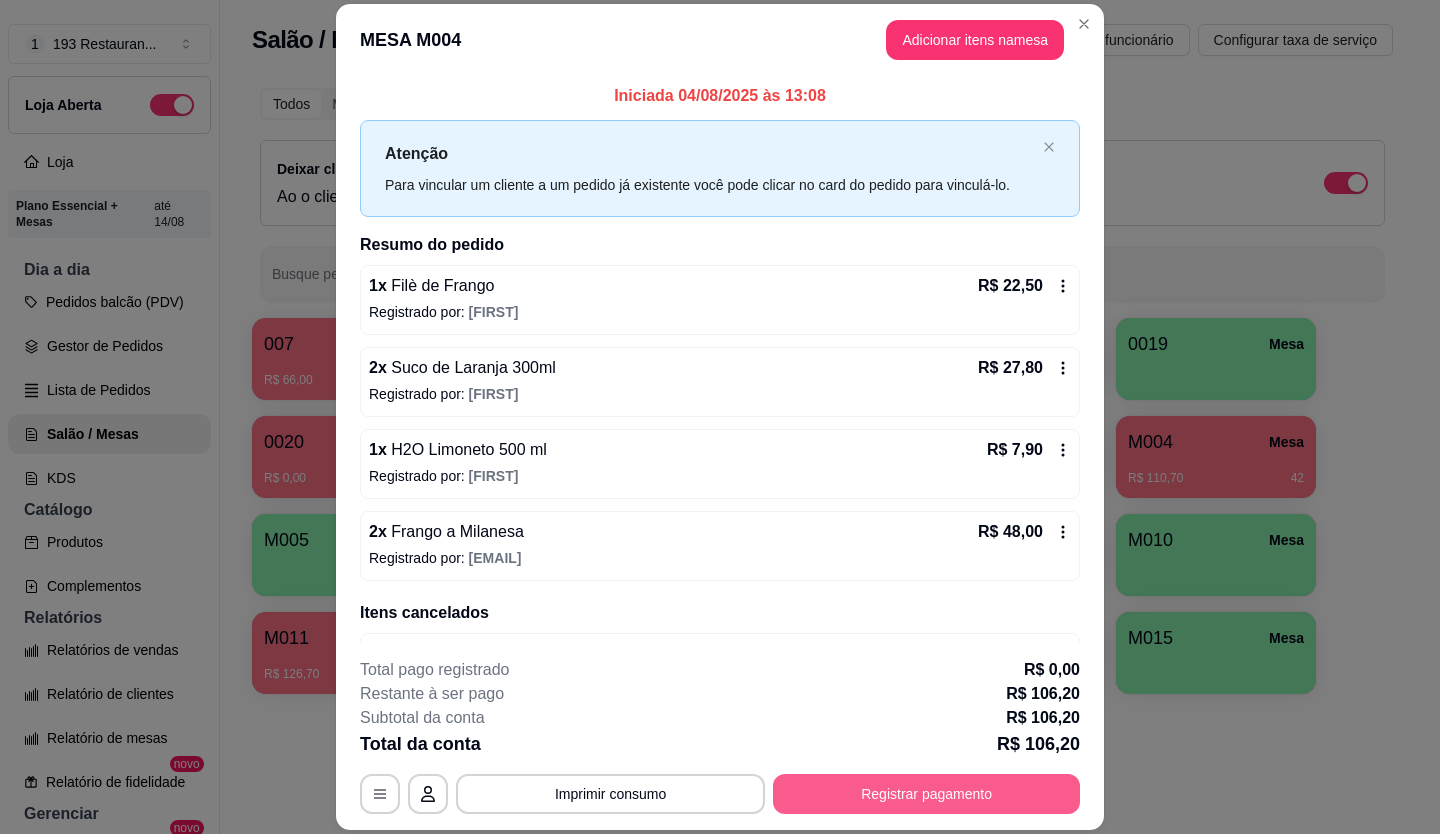 click on "Registrar pagamento" at bounding box center [926, 794] 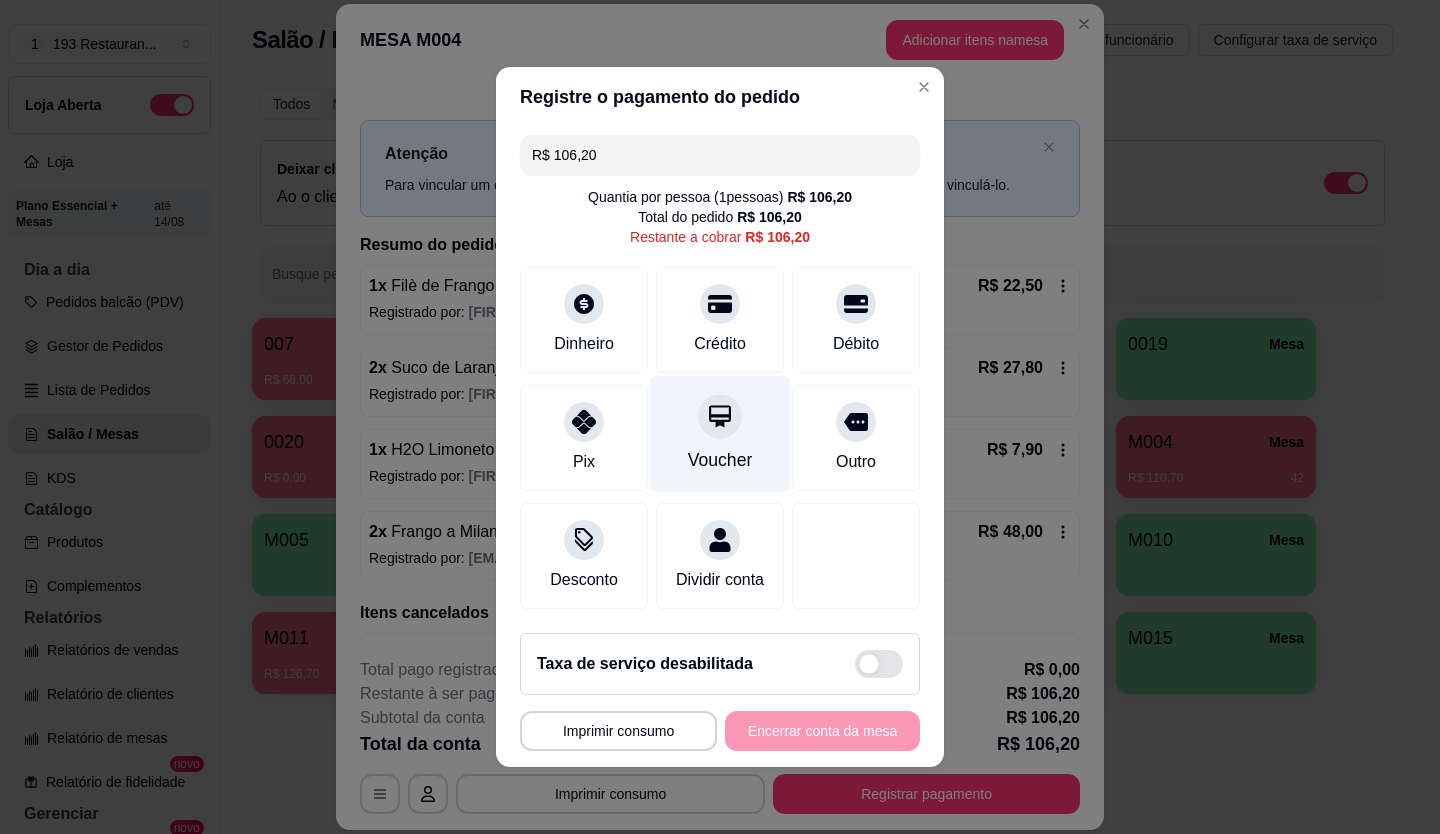 click 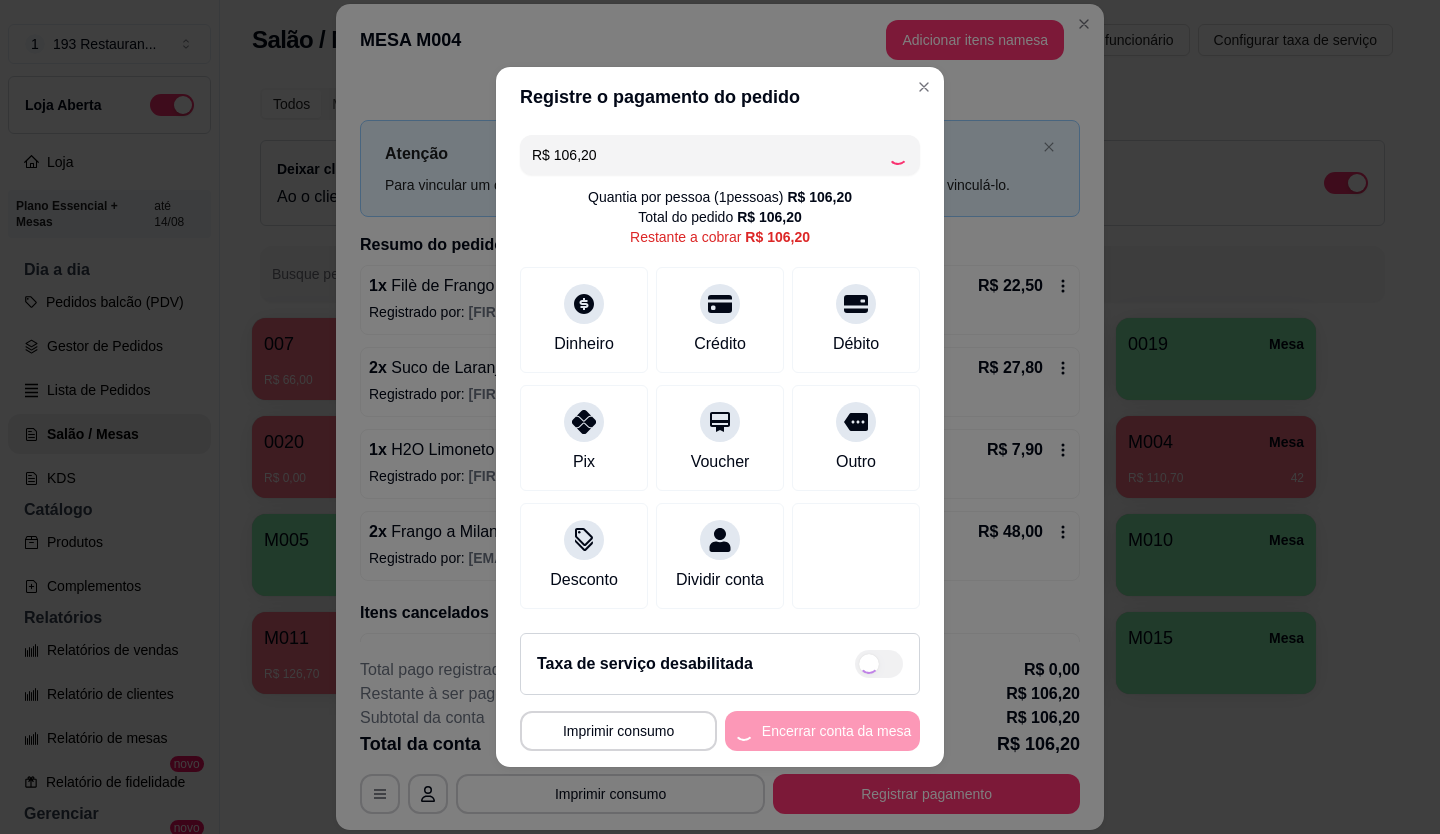 click on "**********" at bounding box center [720, 731] 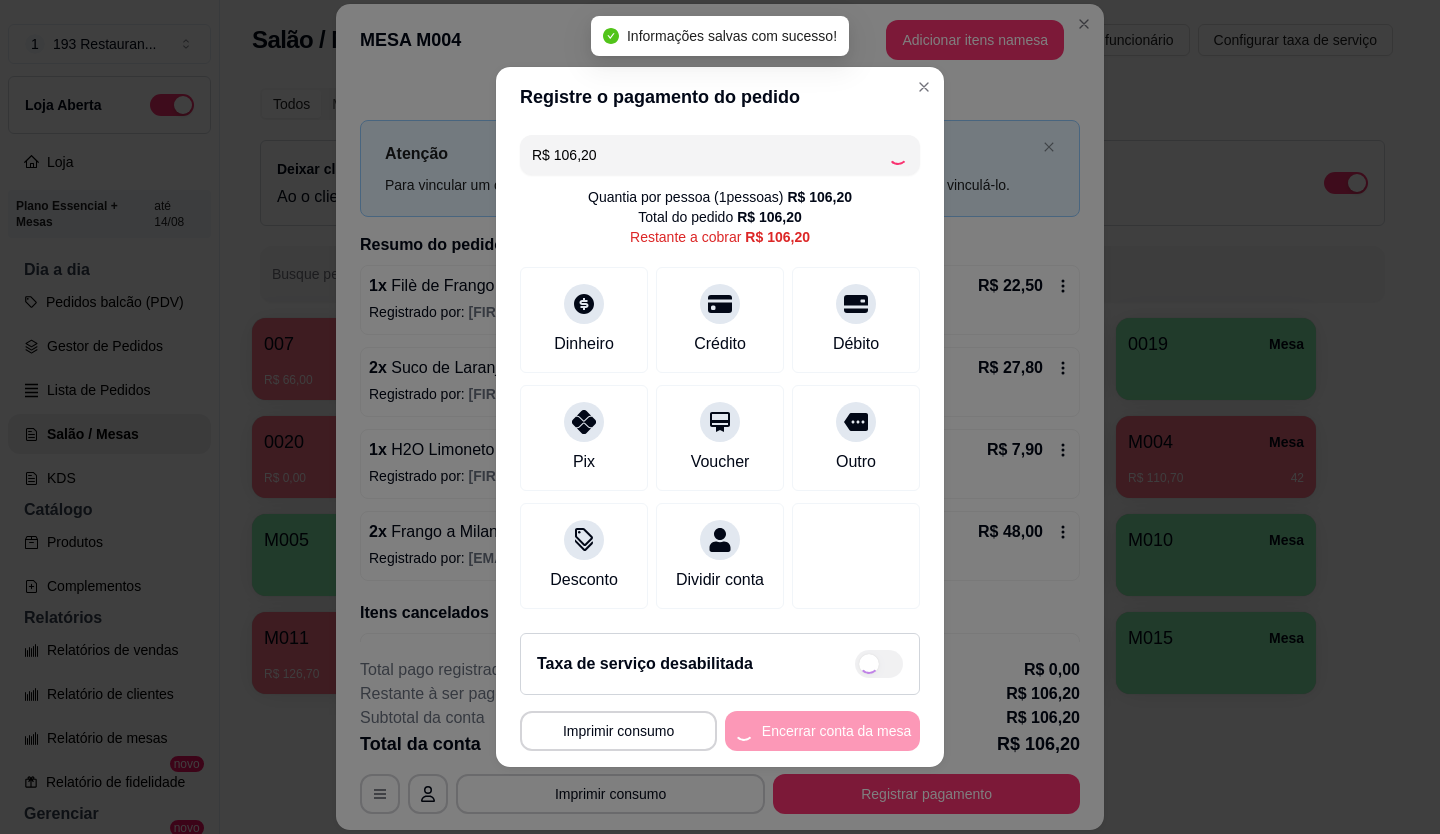 type on "R$ 0,00" 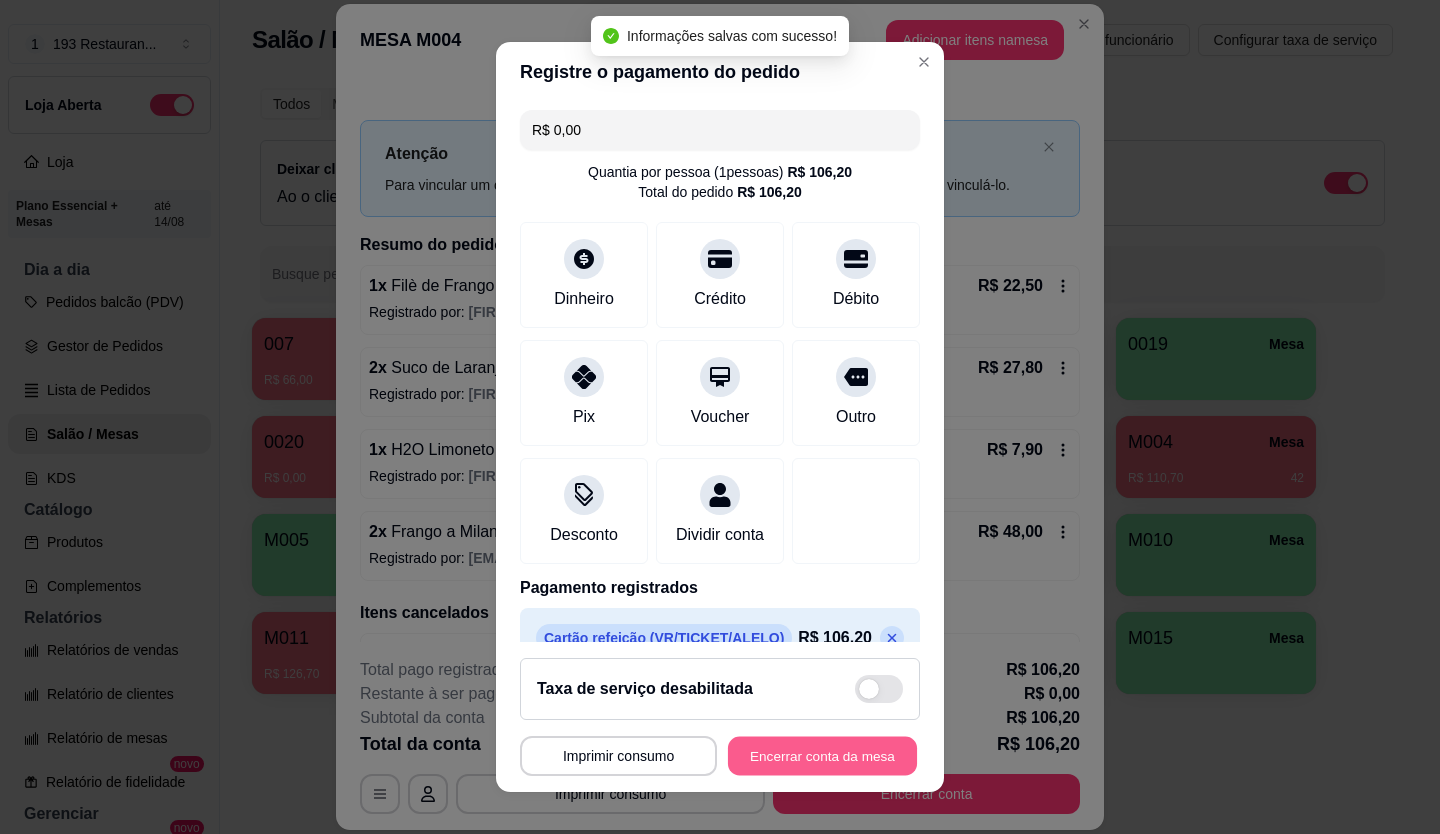 click on "Encerrar conta da mesa" at bounding box center [822, 756] 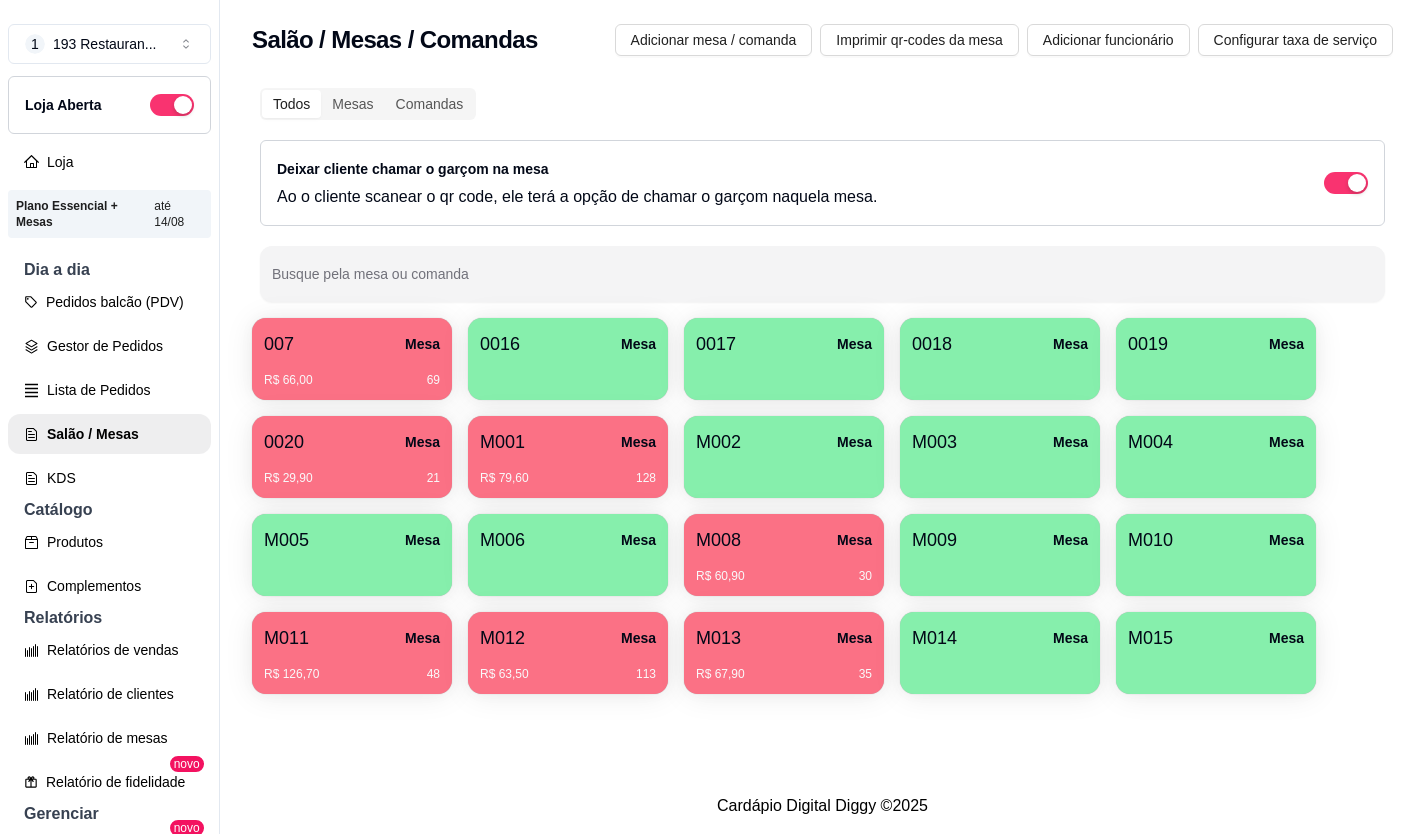 click on "R$ 60,90 30" at bounding box center (784, 569) 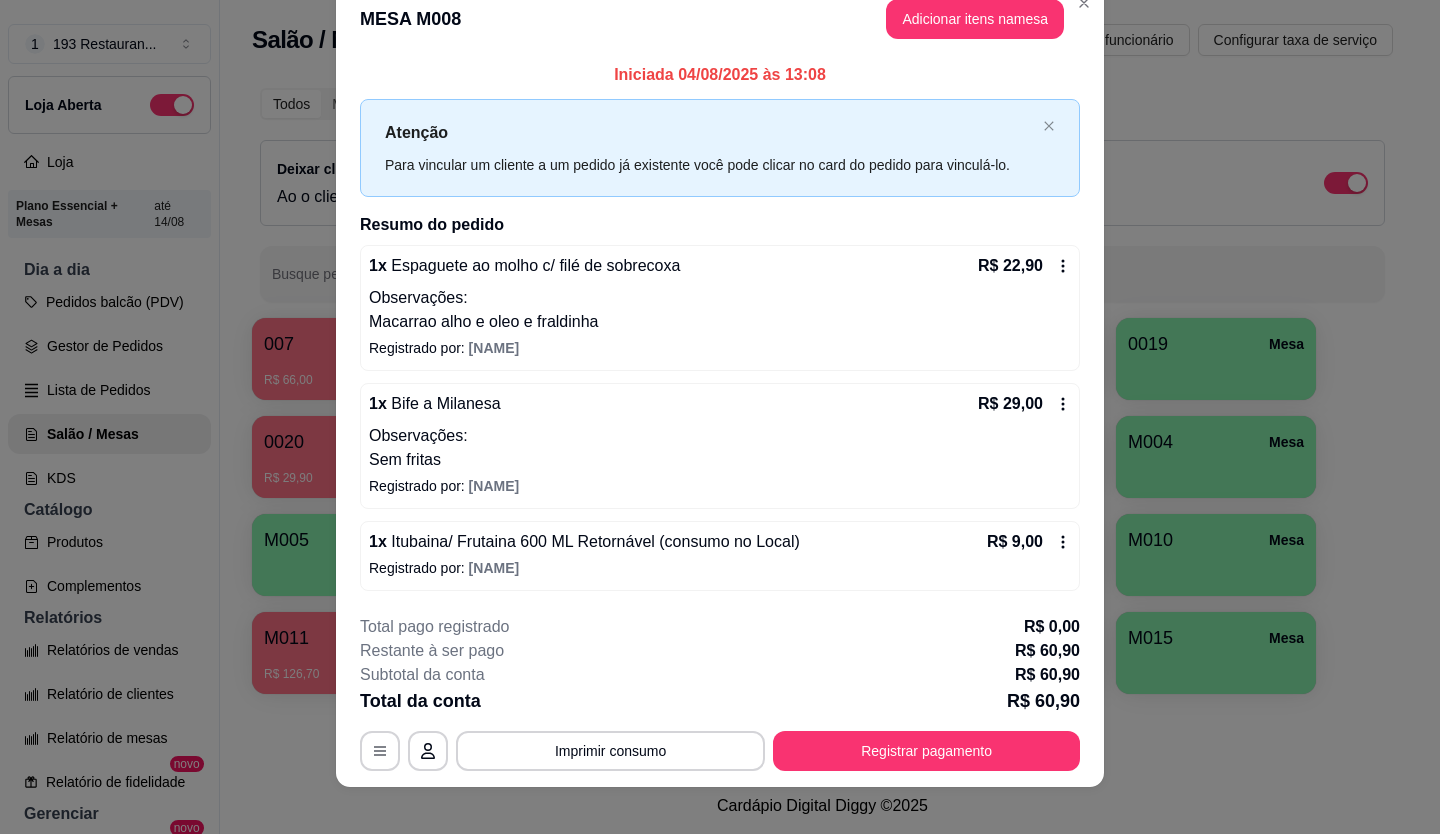 scroll, scrollTop: 49, scrollLeft: 0, axis: vertical 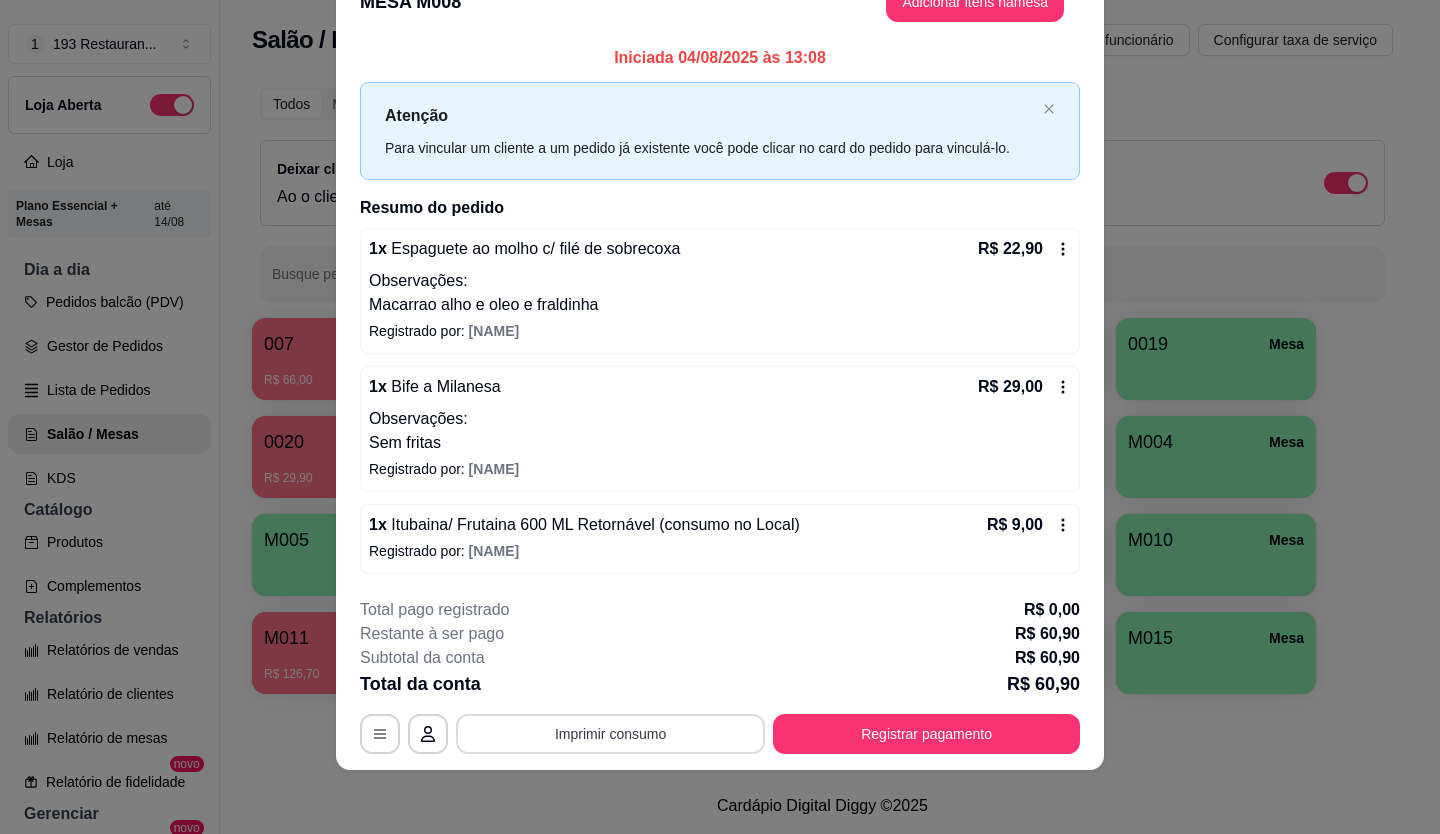 click on "Imprimir consumo" at bounding box center (610, 734) 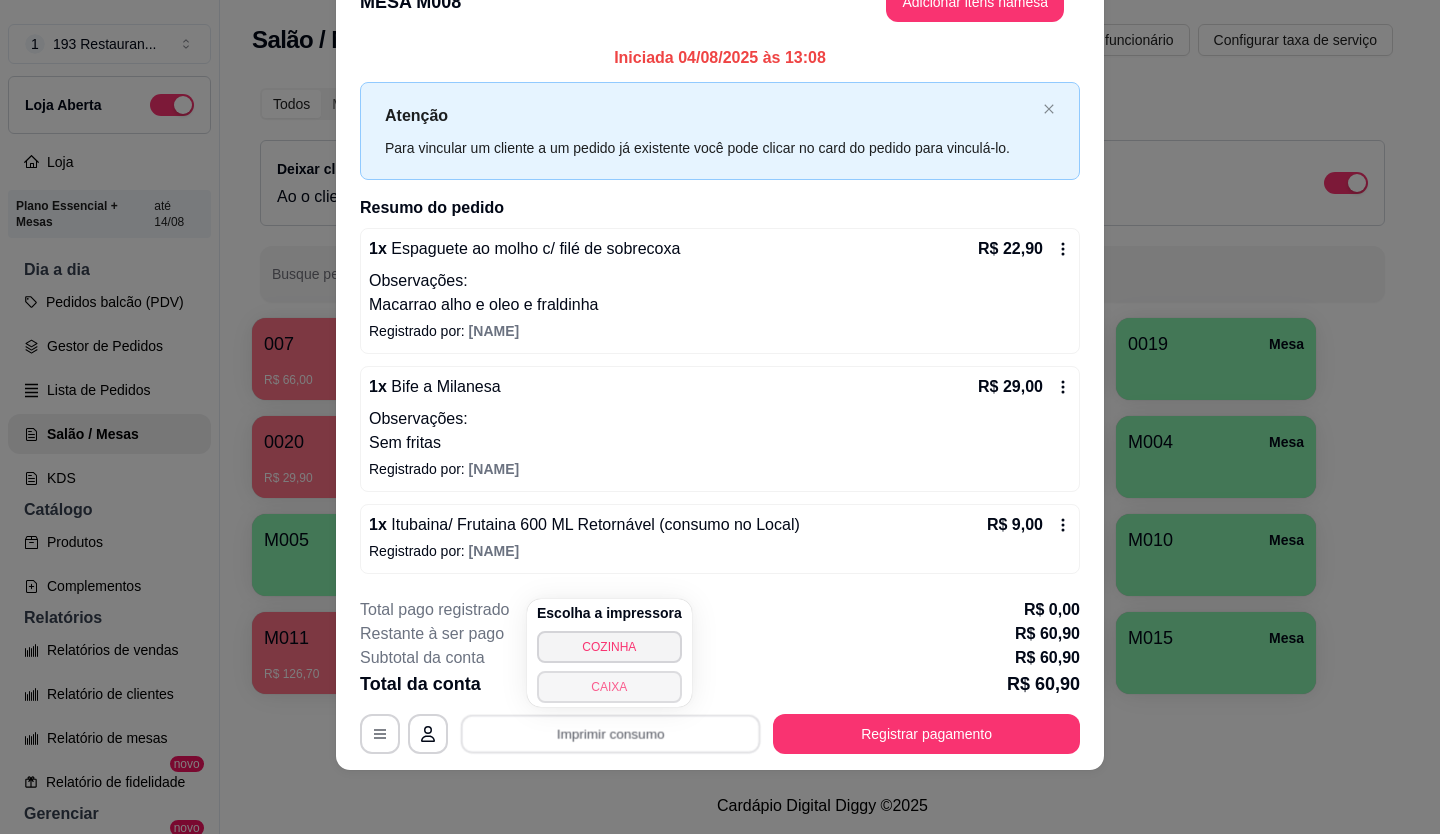 click on "CAIXA" at bounding box center (609, 687) 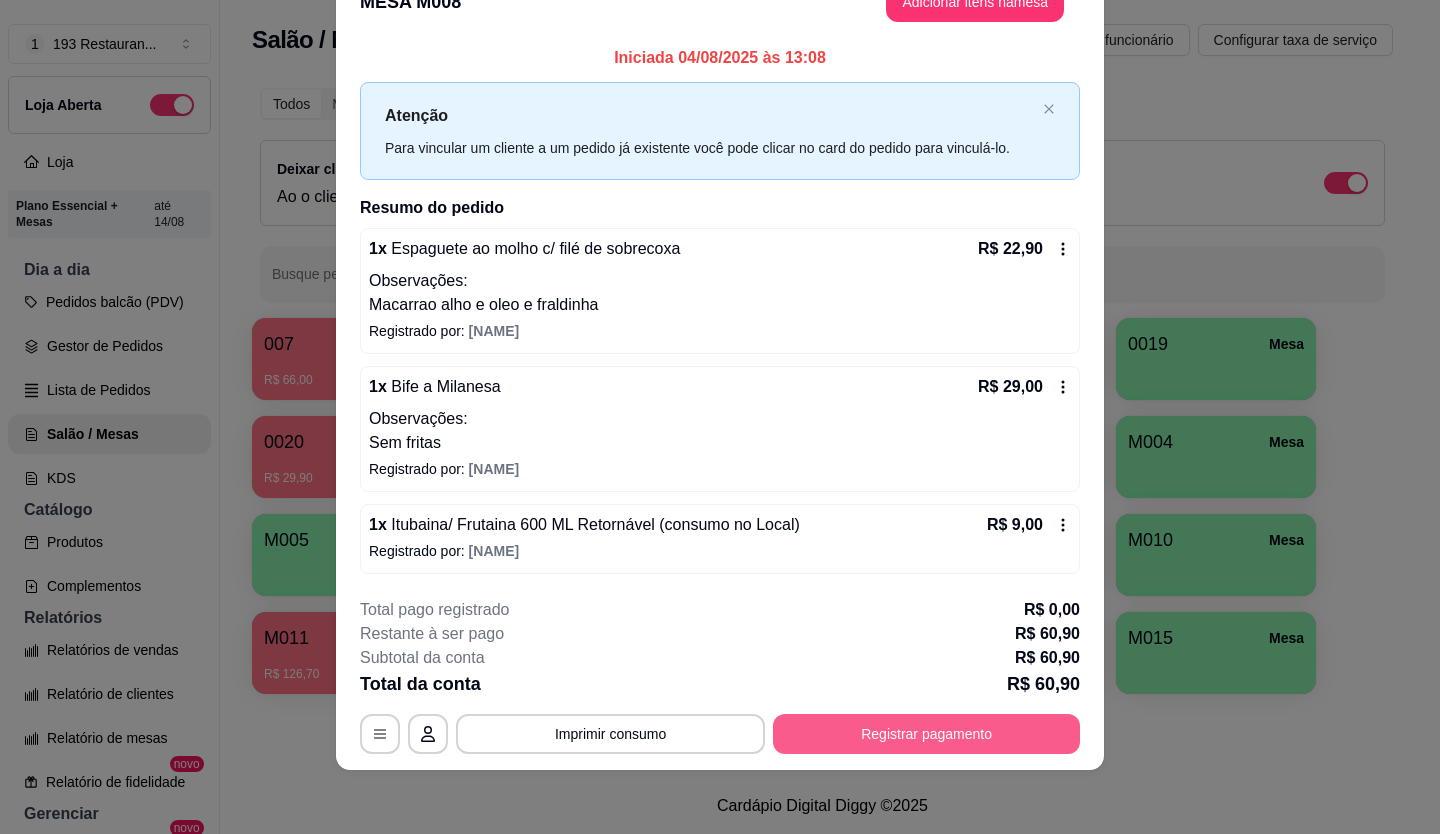 click on "Registrar pagamento" at bounding box center (926, 734) 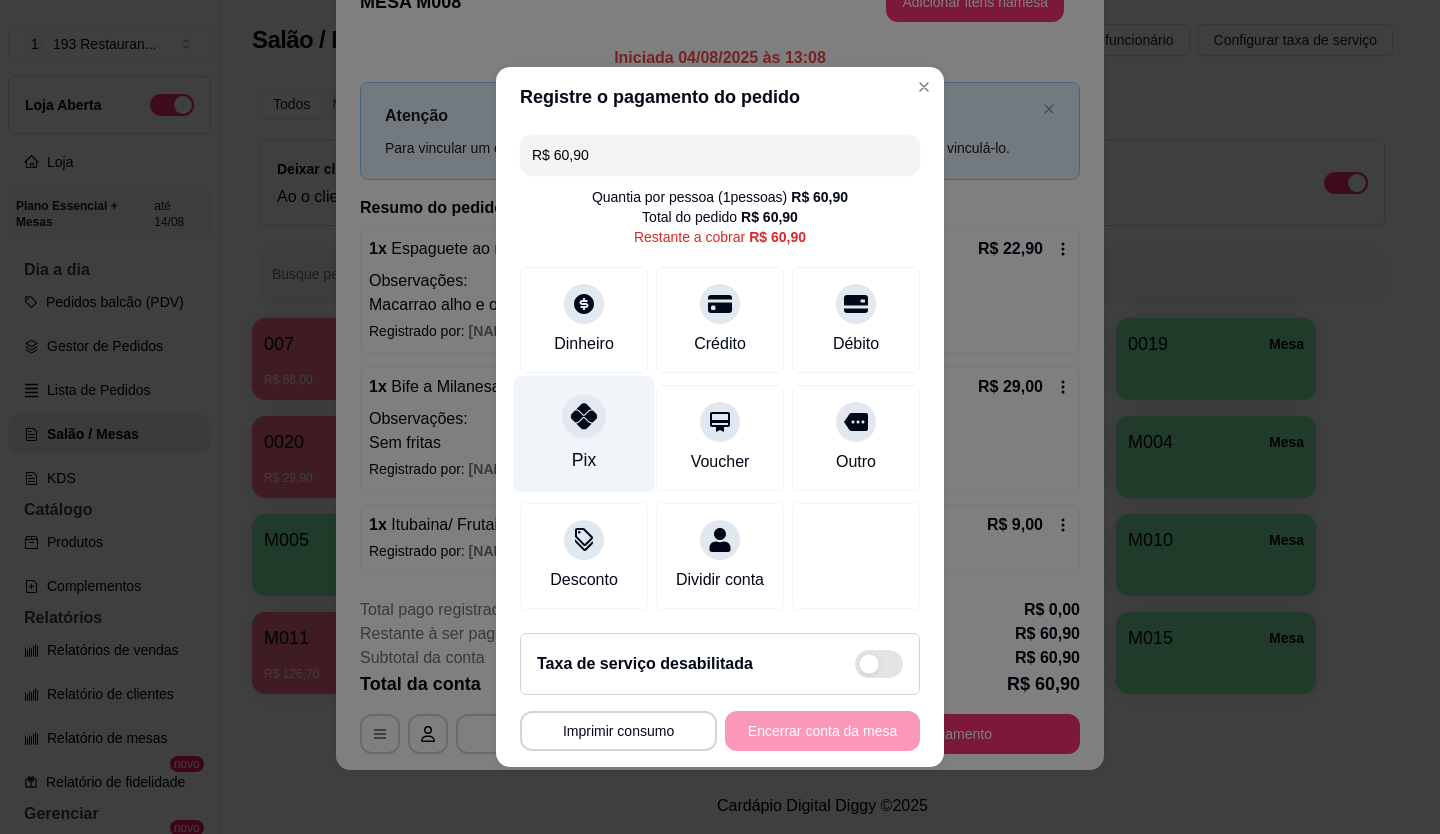 click on "Pix" at bounding box center [584, 434] 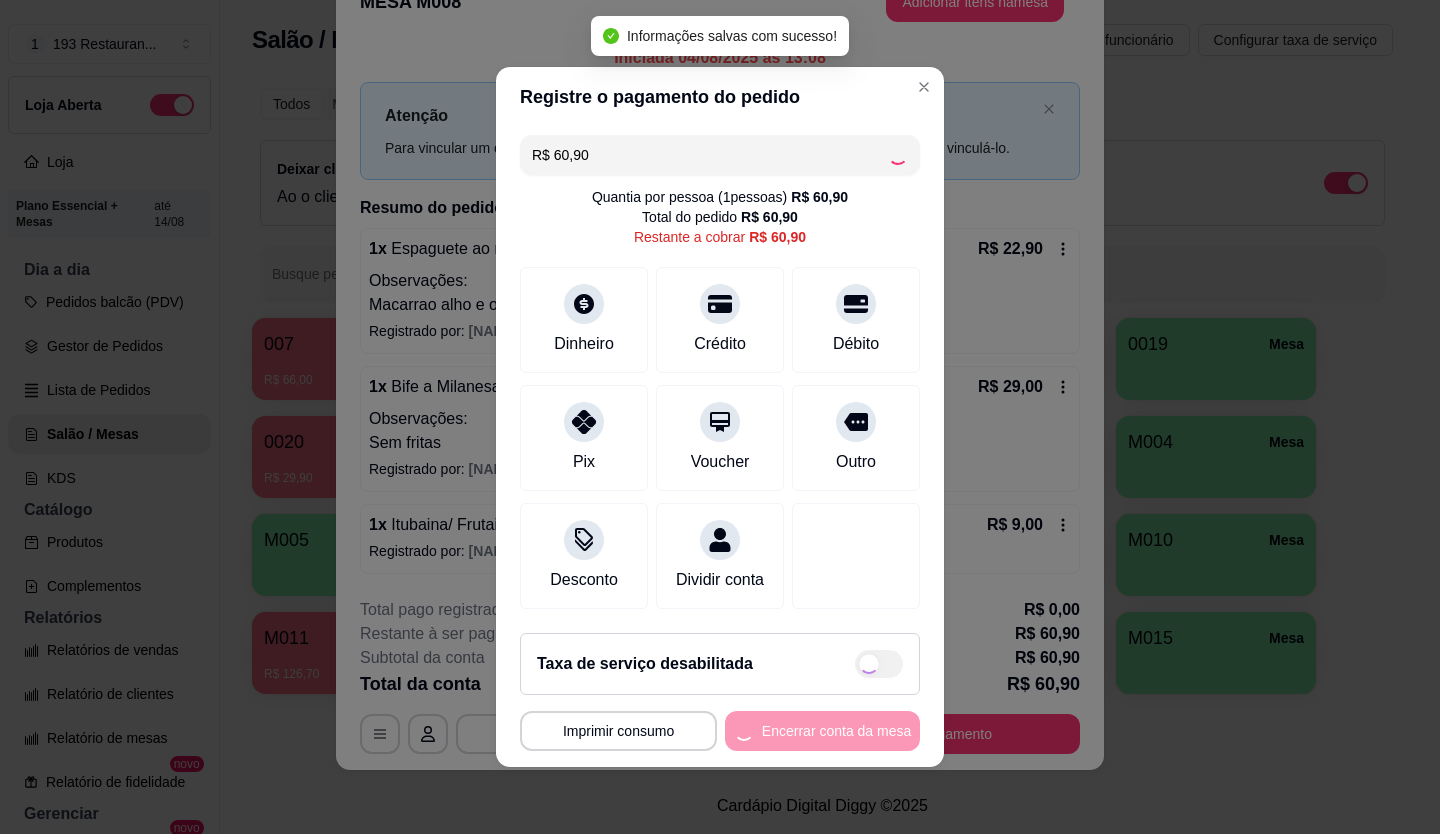 click on "Encerrar conta da mesa" at bounding box center (822, 731) 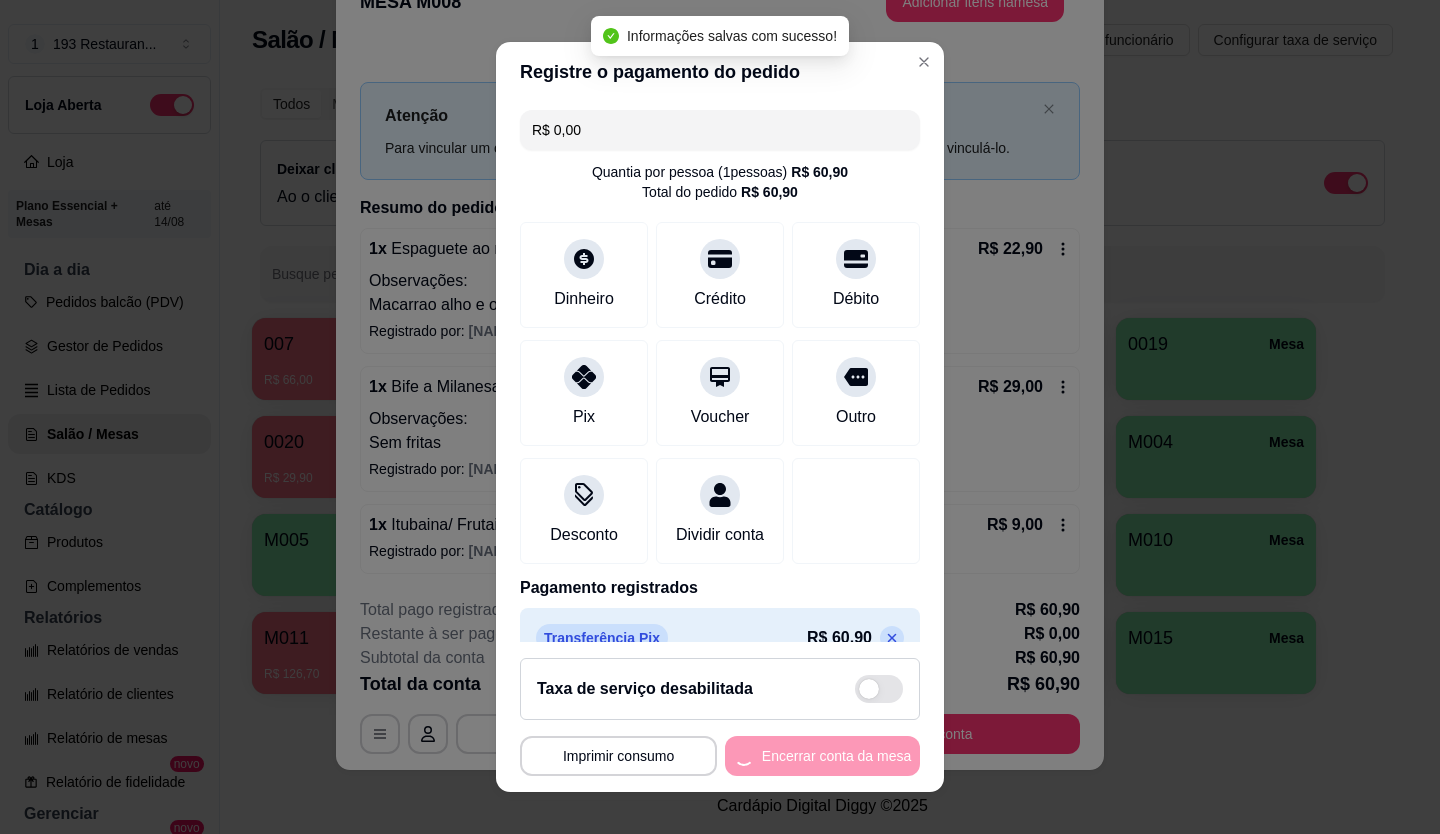 scroll, scrollTop: 0, scrollLeft: 0, axis: both 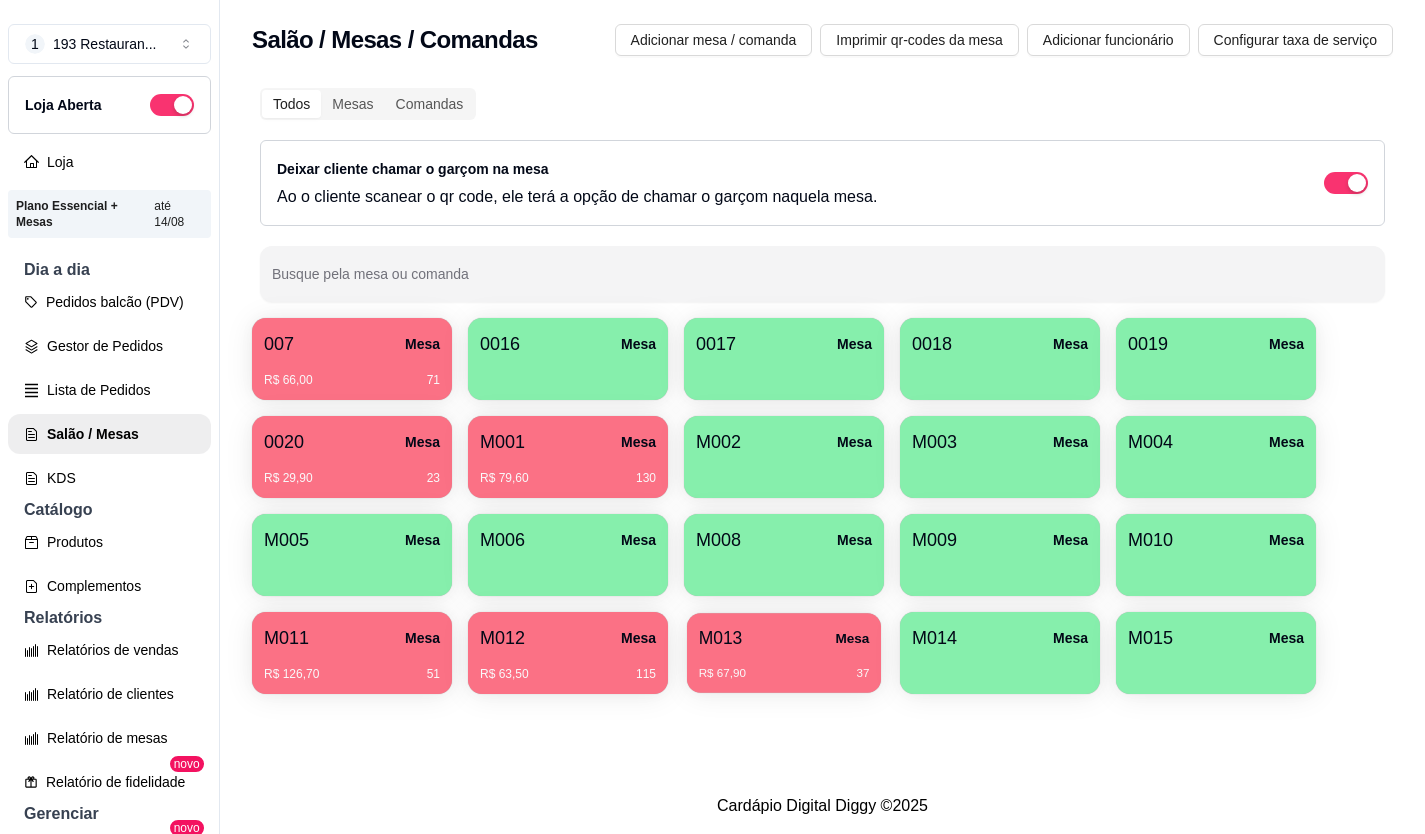 click on "M[ID] Mesa R$ 67,90 [DIGITS]" at bounding box center [784, 653] 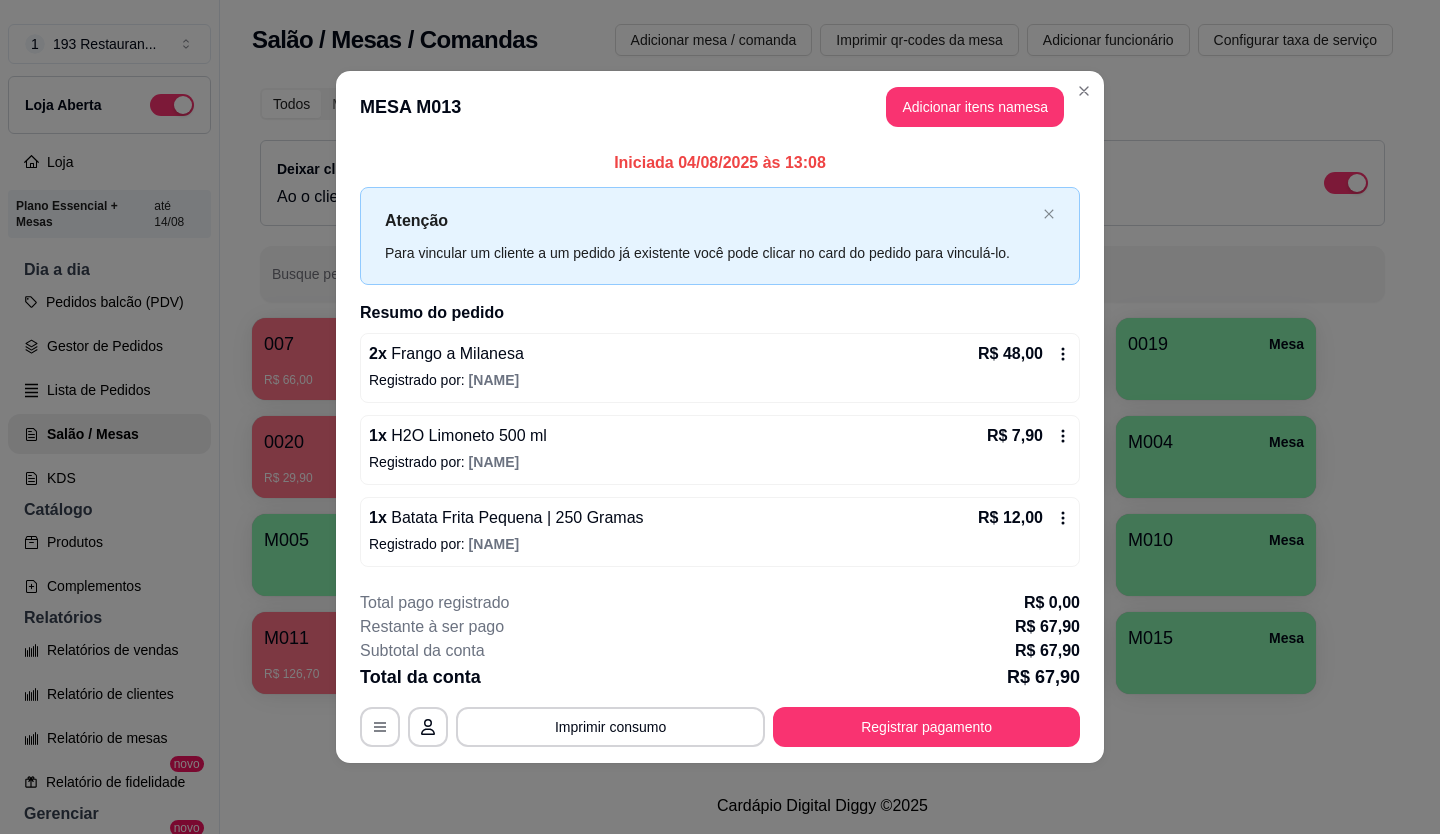 click on "1 x   Batata Frita Pequena | 250 Gramas R$ 12,00" at bounding box center (720, 518) 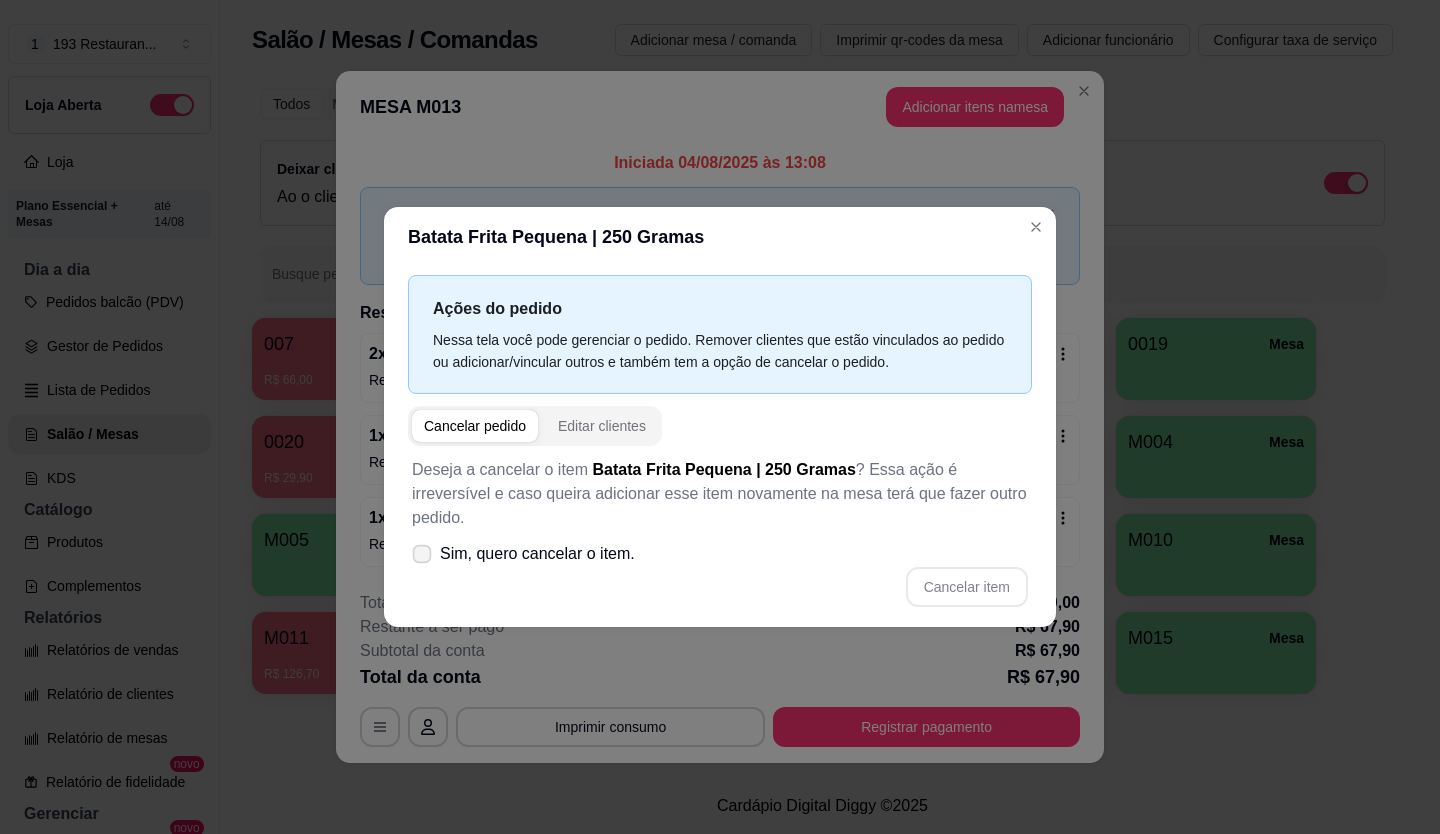 click on "Sim, quero cancelar o item." at bounding box center (537, 554) 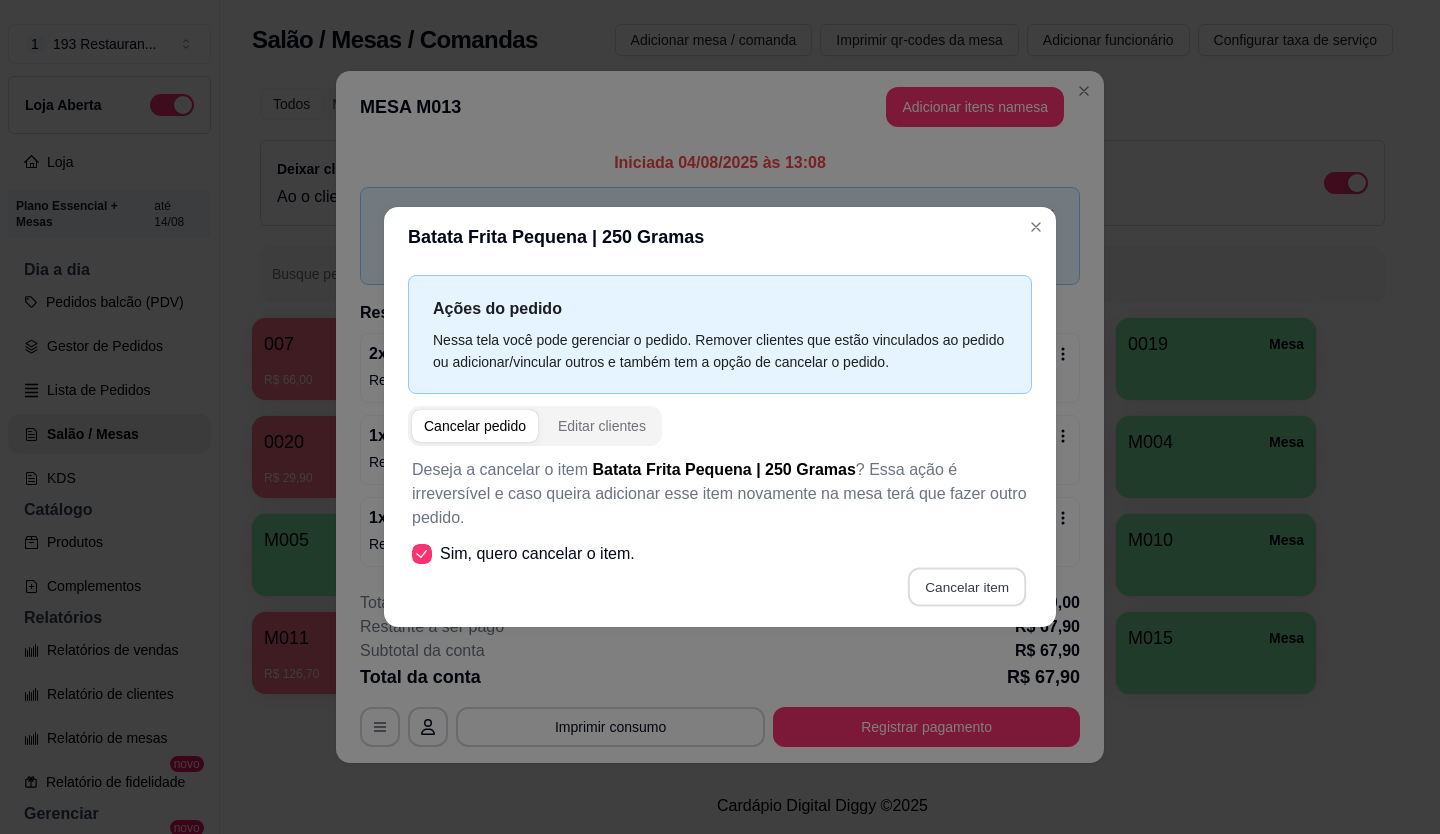 click on "Cancelar item" at bounding box center (966, 587) 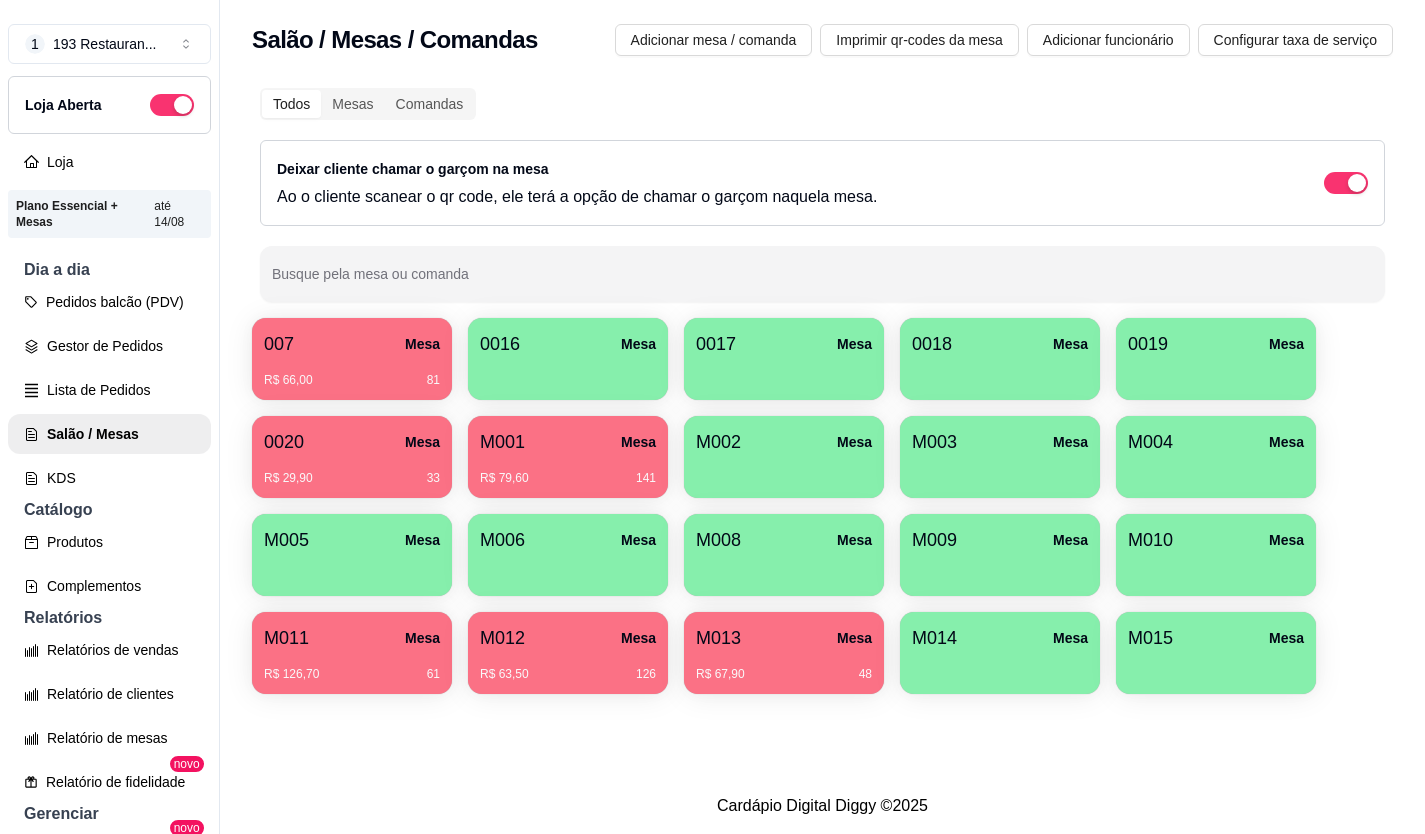 click on "R$ 67,90 48" at bounding box center [784, 667] 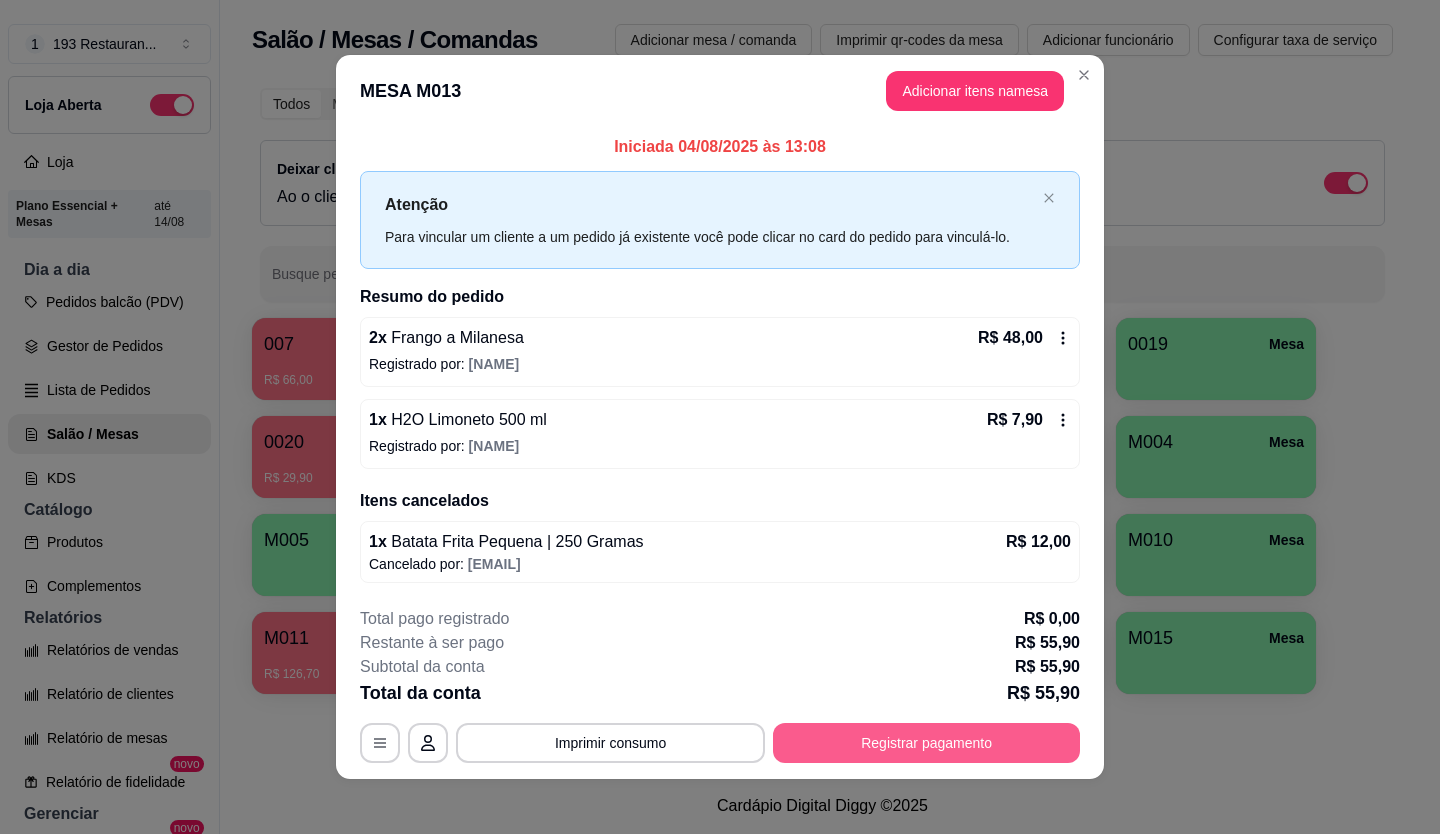 click on "Registrar pagamento" at bounding box center (926, 743) 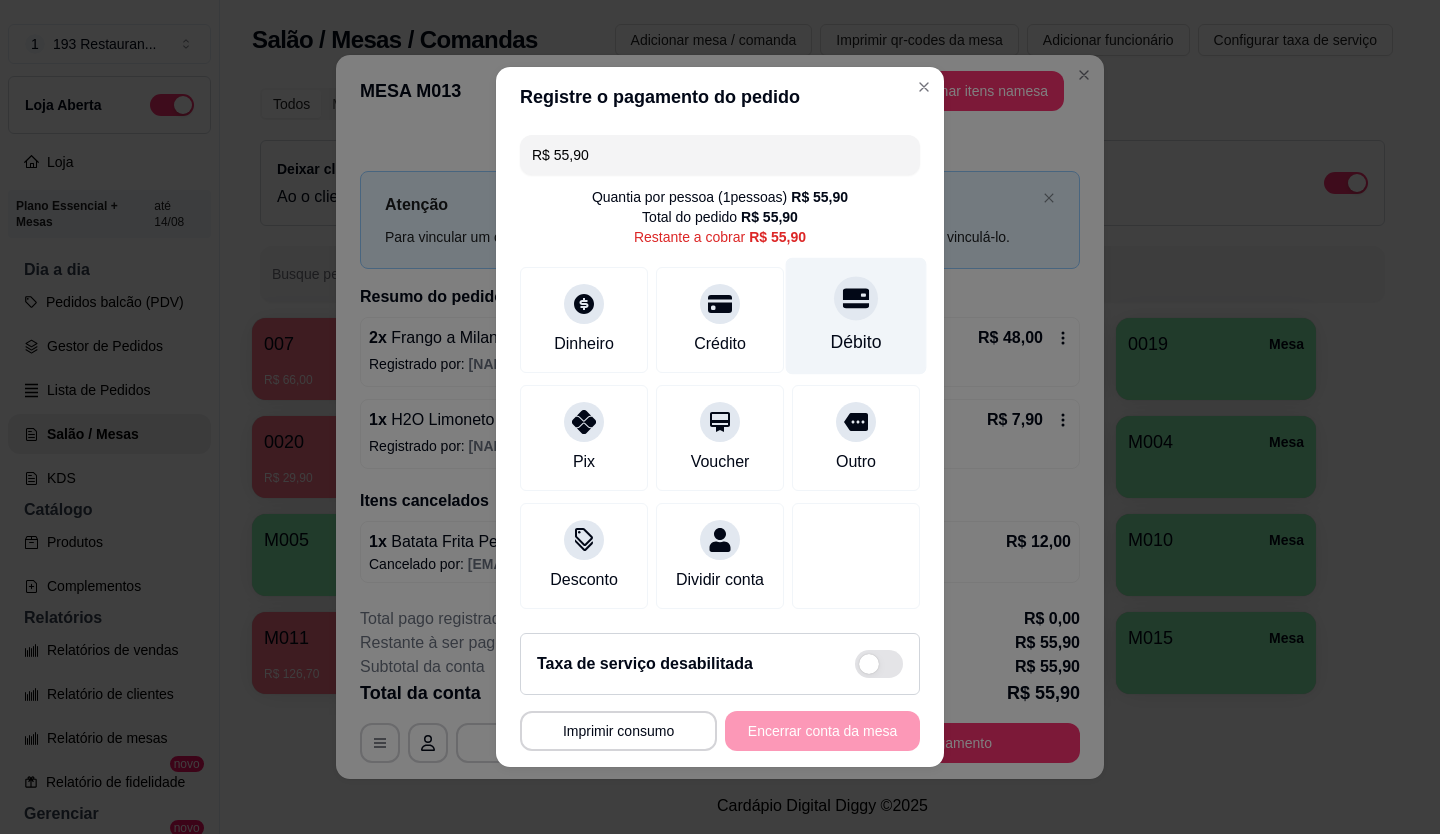 click 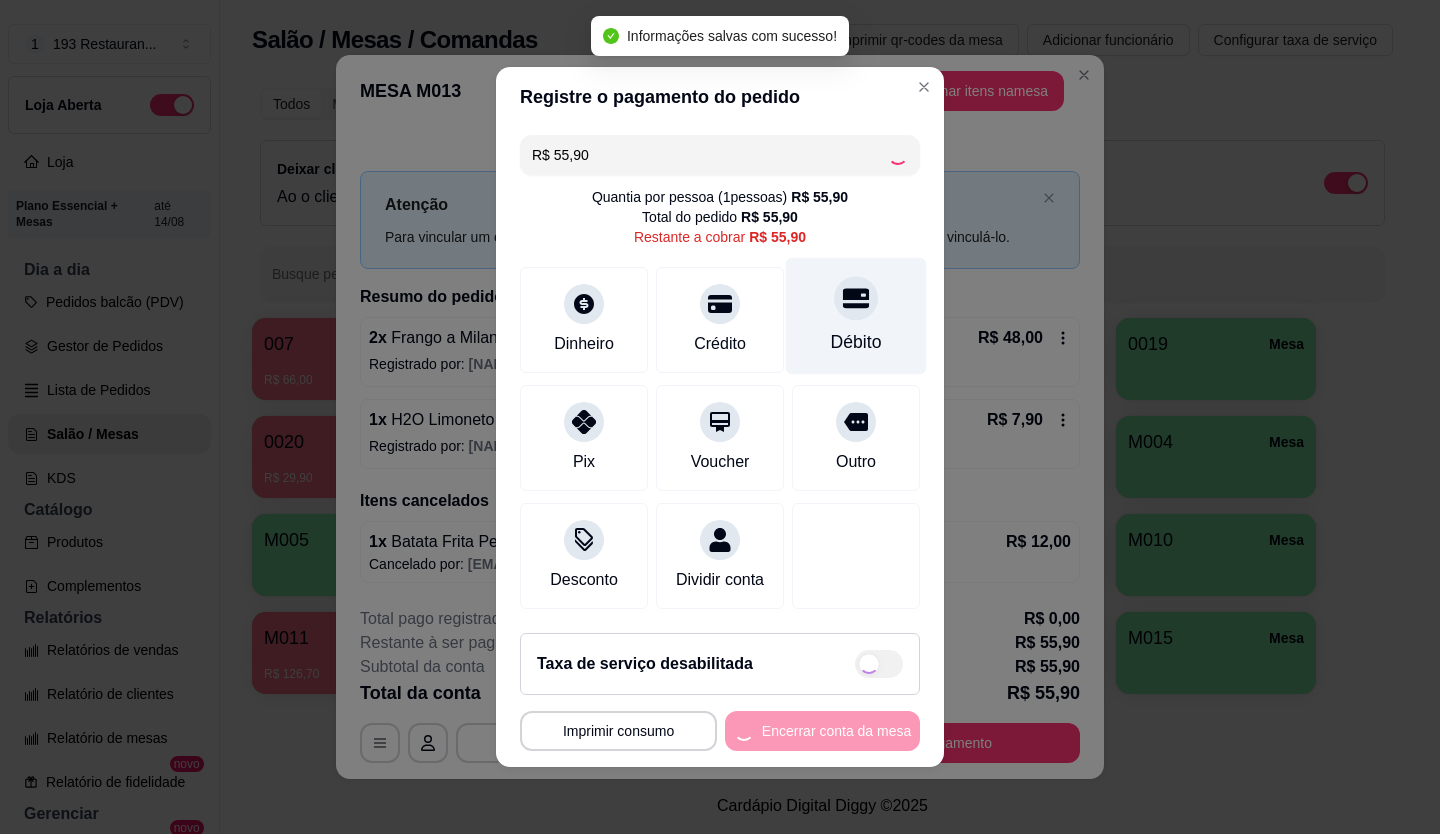 type on "R$ 0,00" 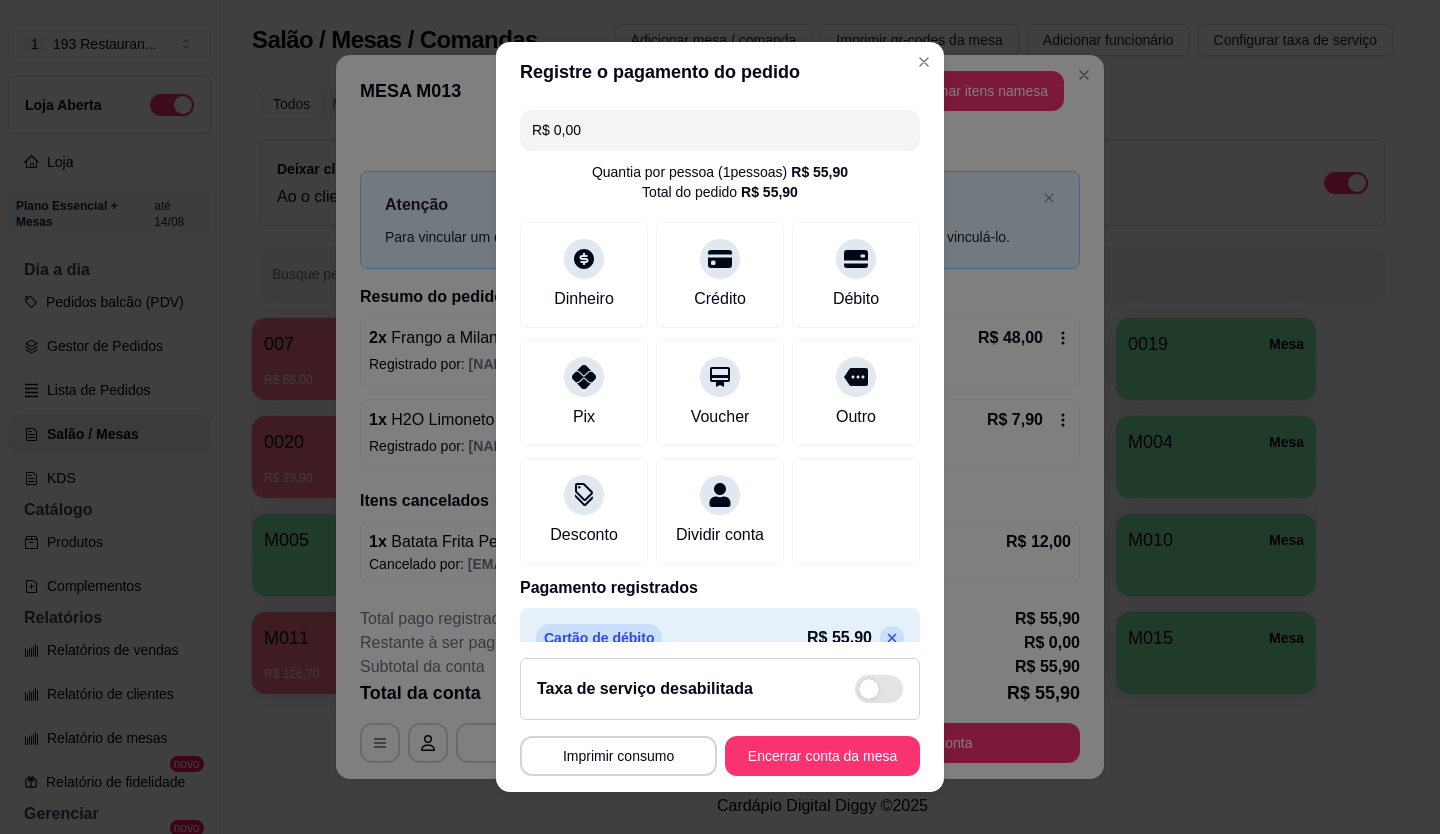 type 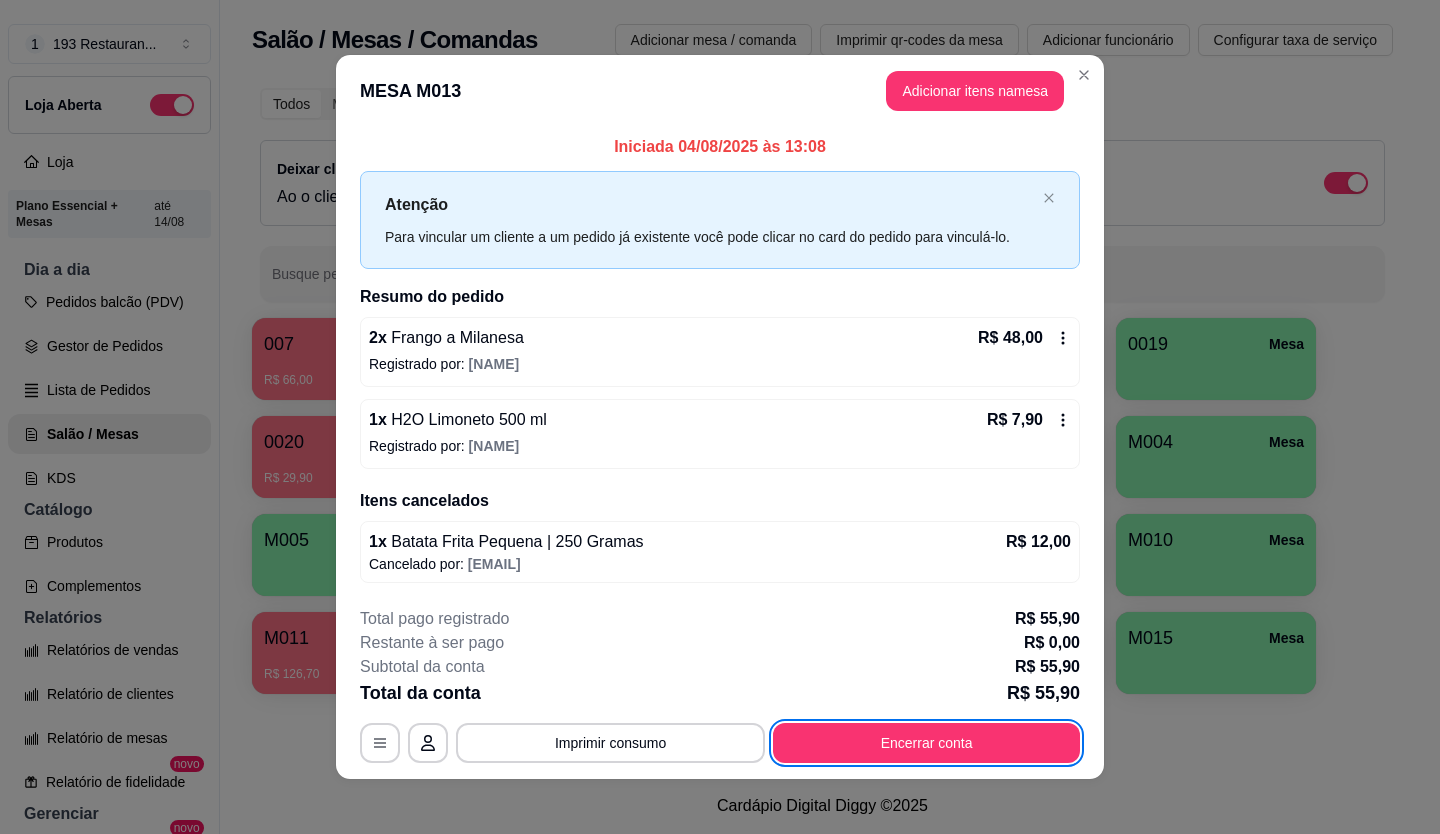 type 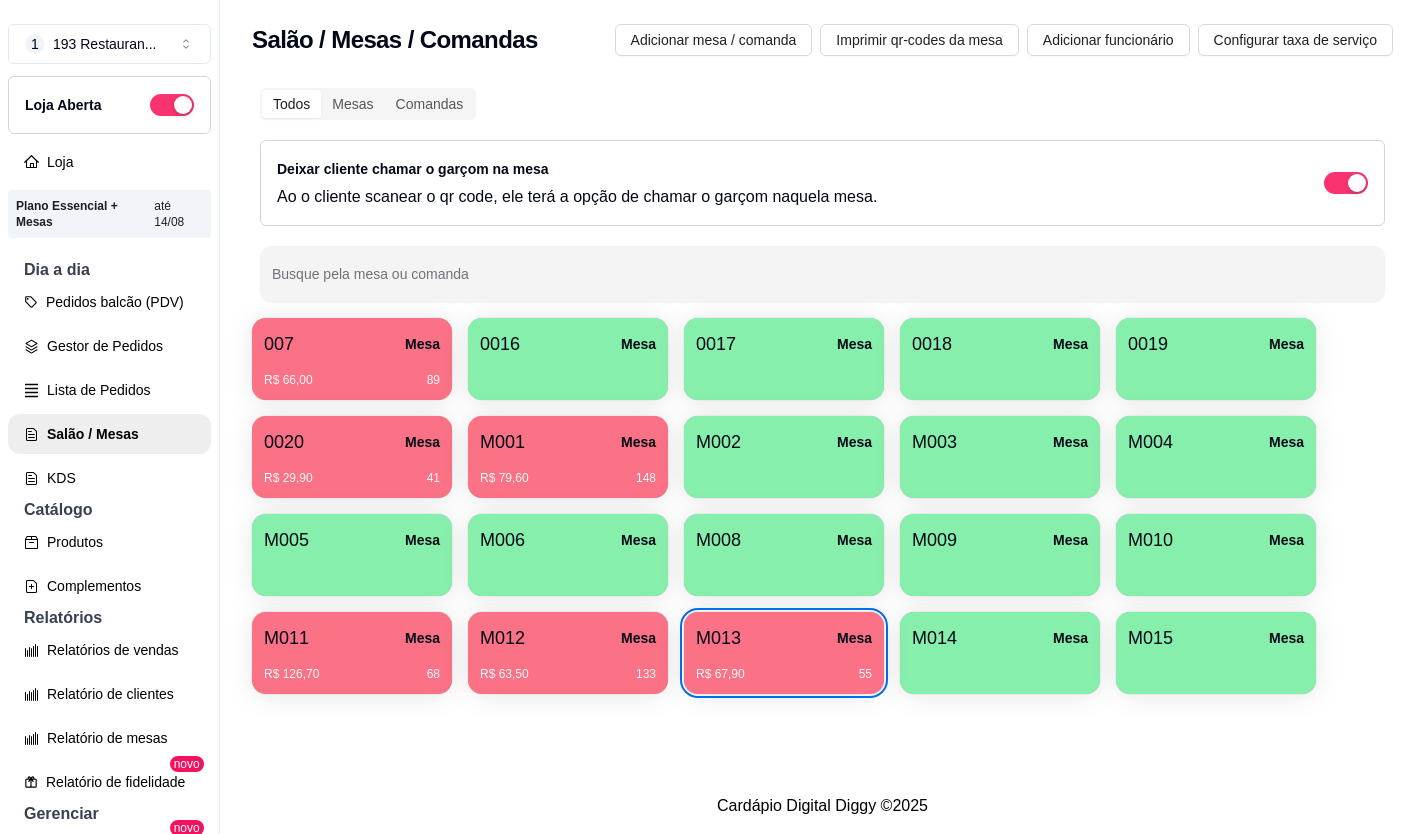 click on "0020 Mesa" at bounding box center [352, 442] 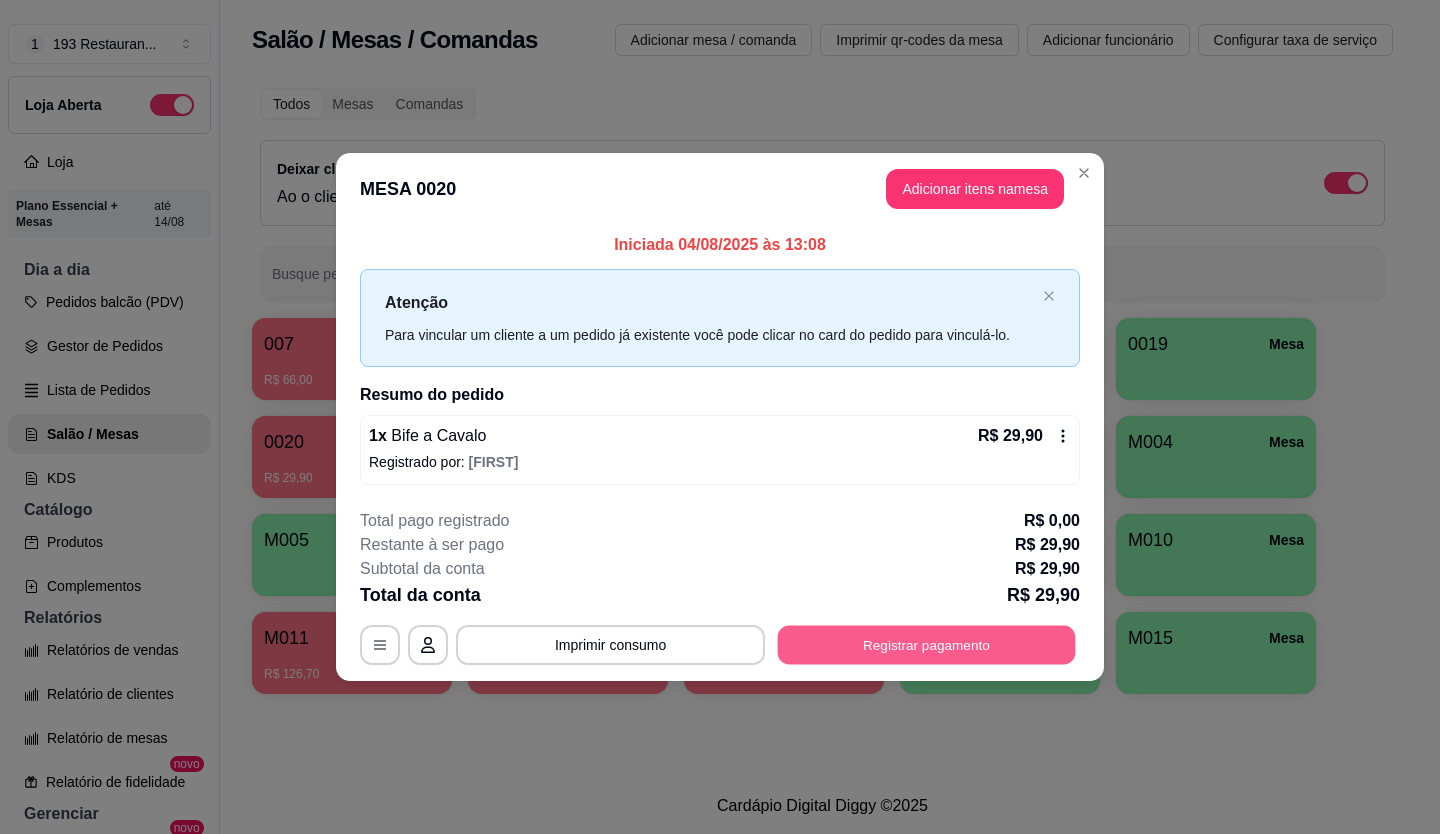 click on "Registrar pagamento" at bounding box center (927, 644) 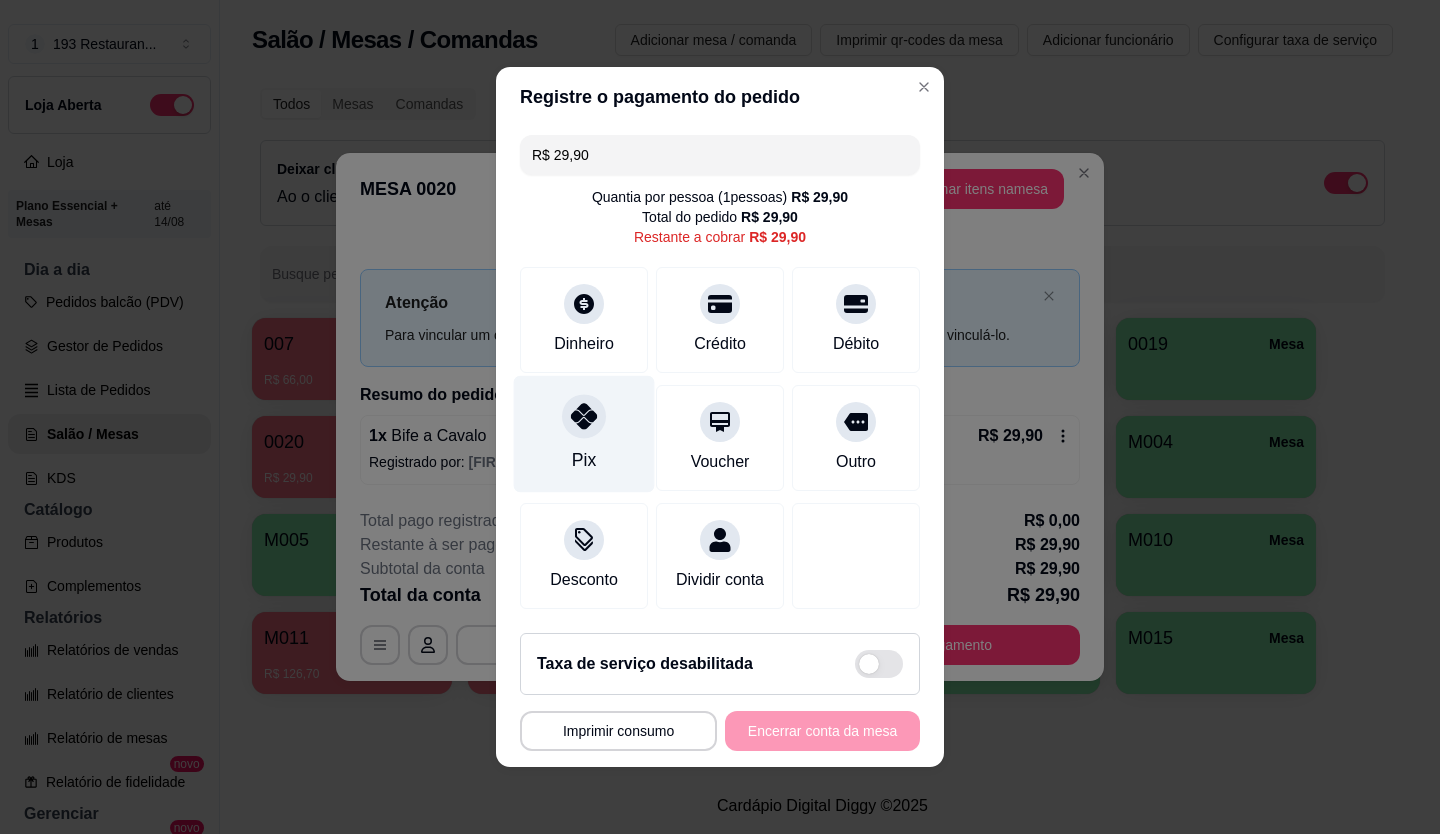 click at bounding box center (584, 416) 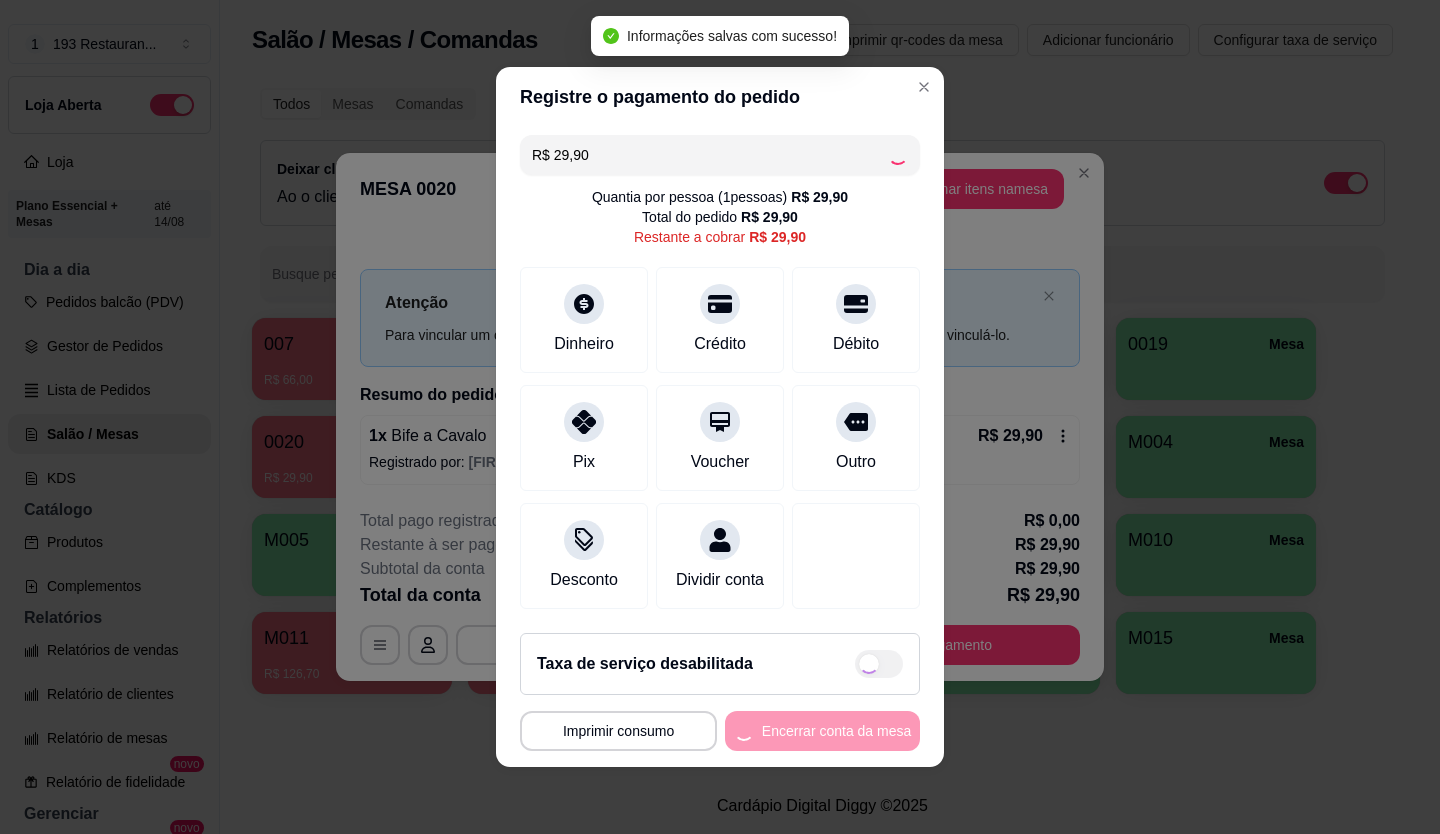 type on "R$ 0,00" 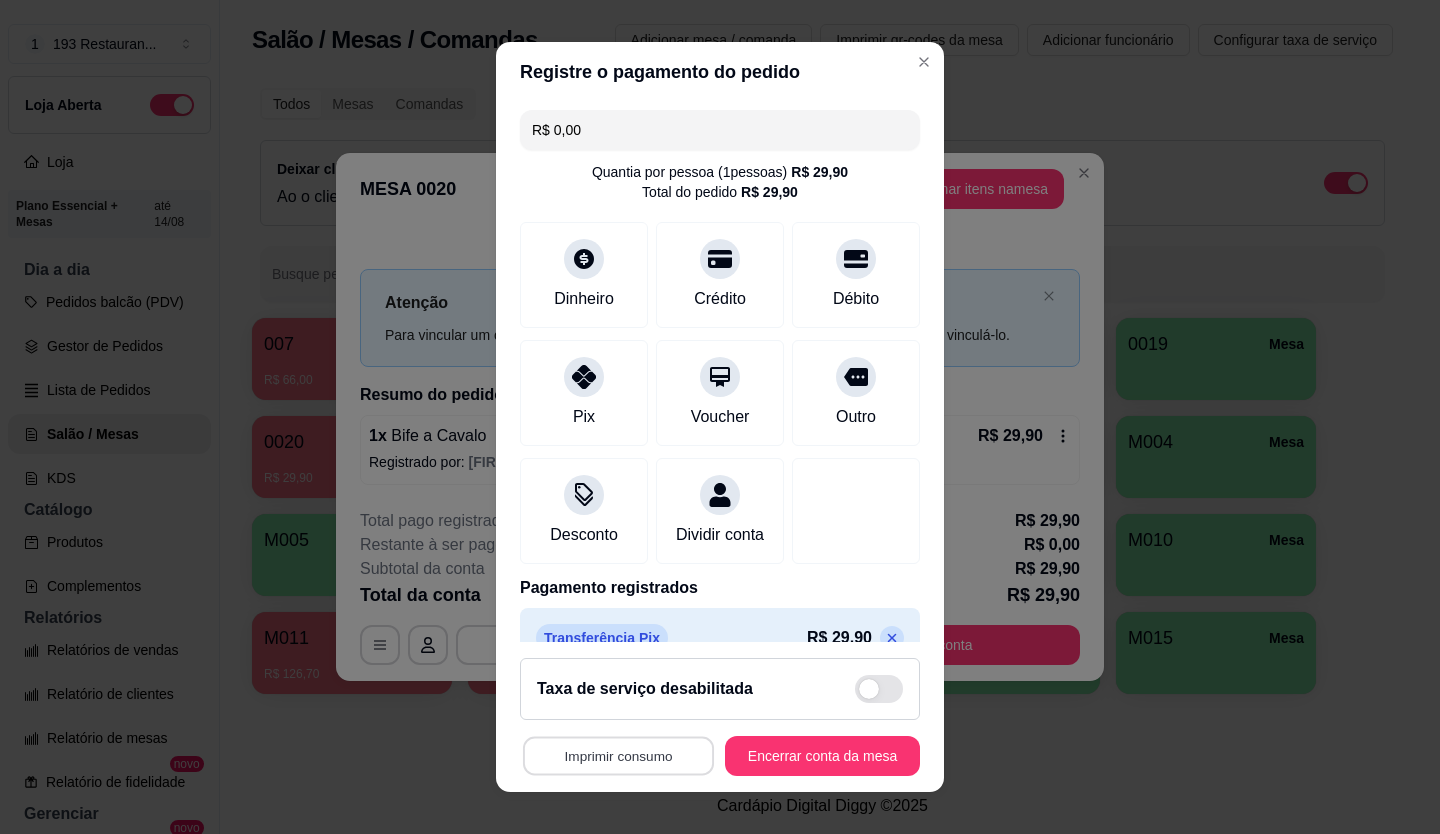click on "Imprimir consumo" at bounding box center (618, 756) 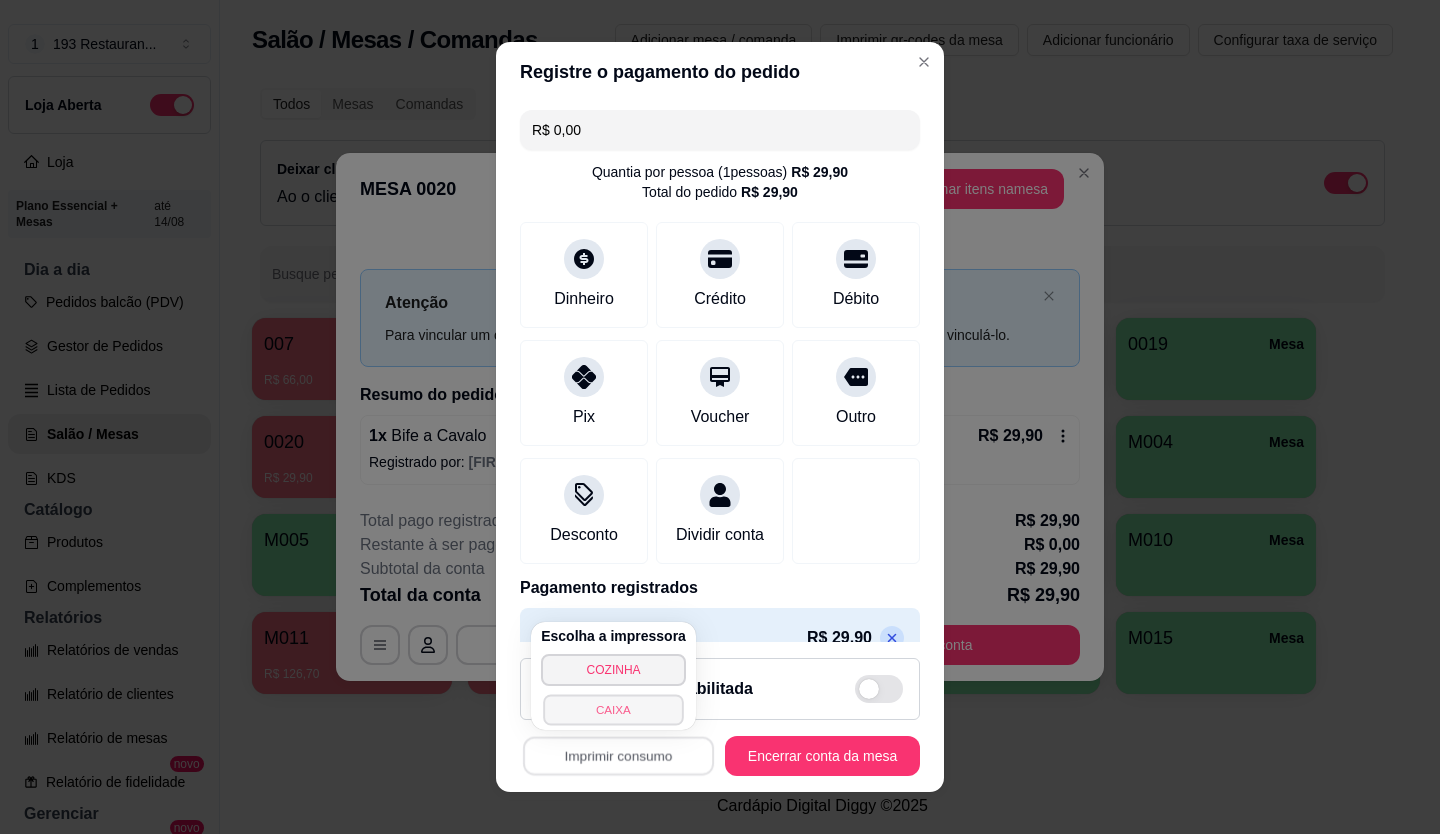 click on "CAIXA" at bounding box center [613, 709] 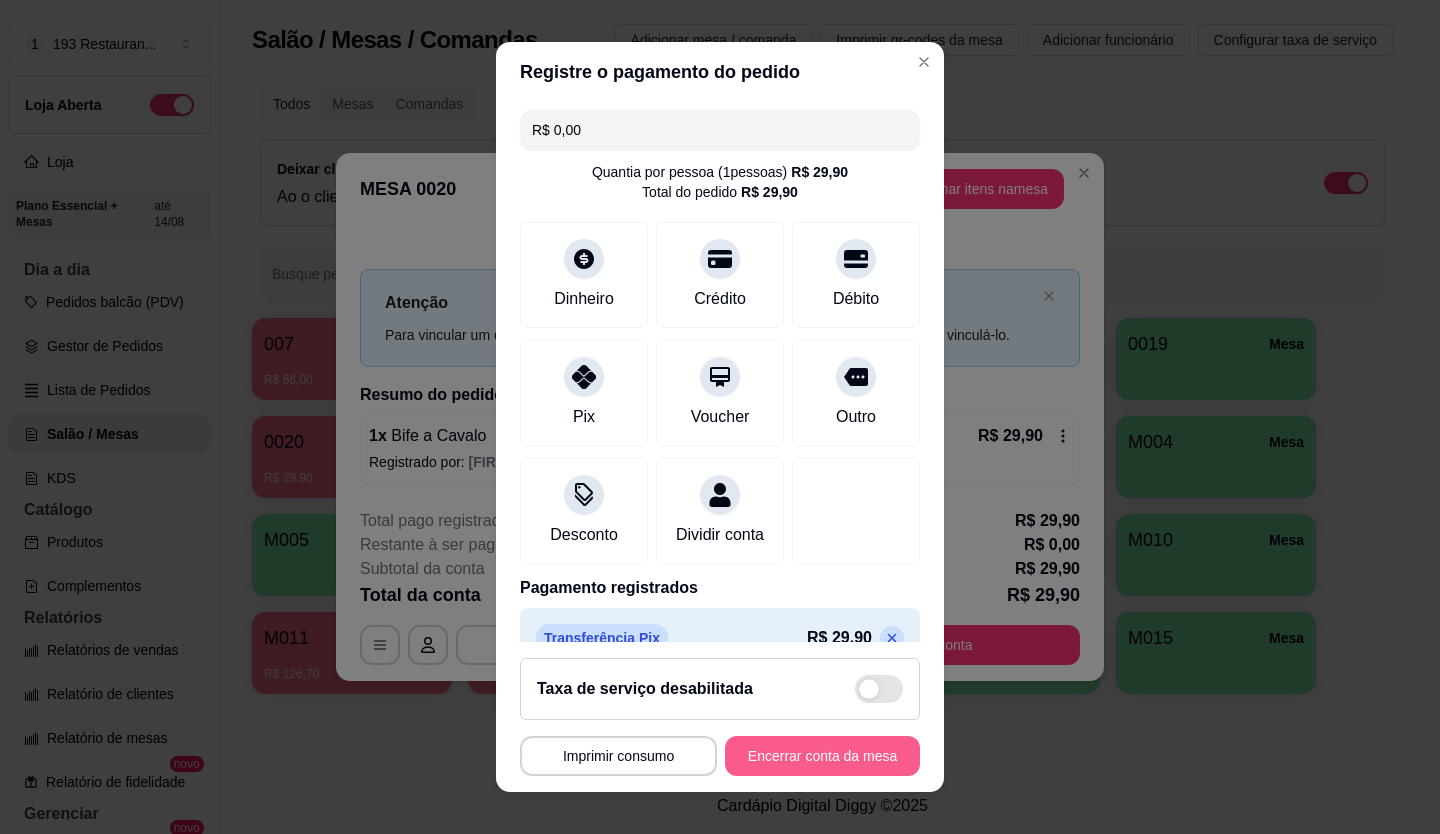 click on "Encerrar conta da mesa" at bounding box center [822, 756] 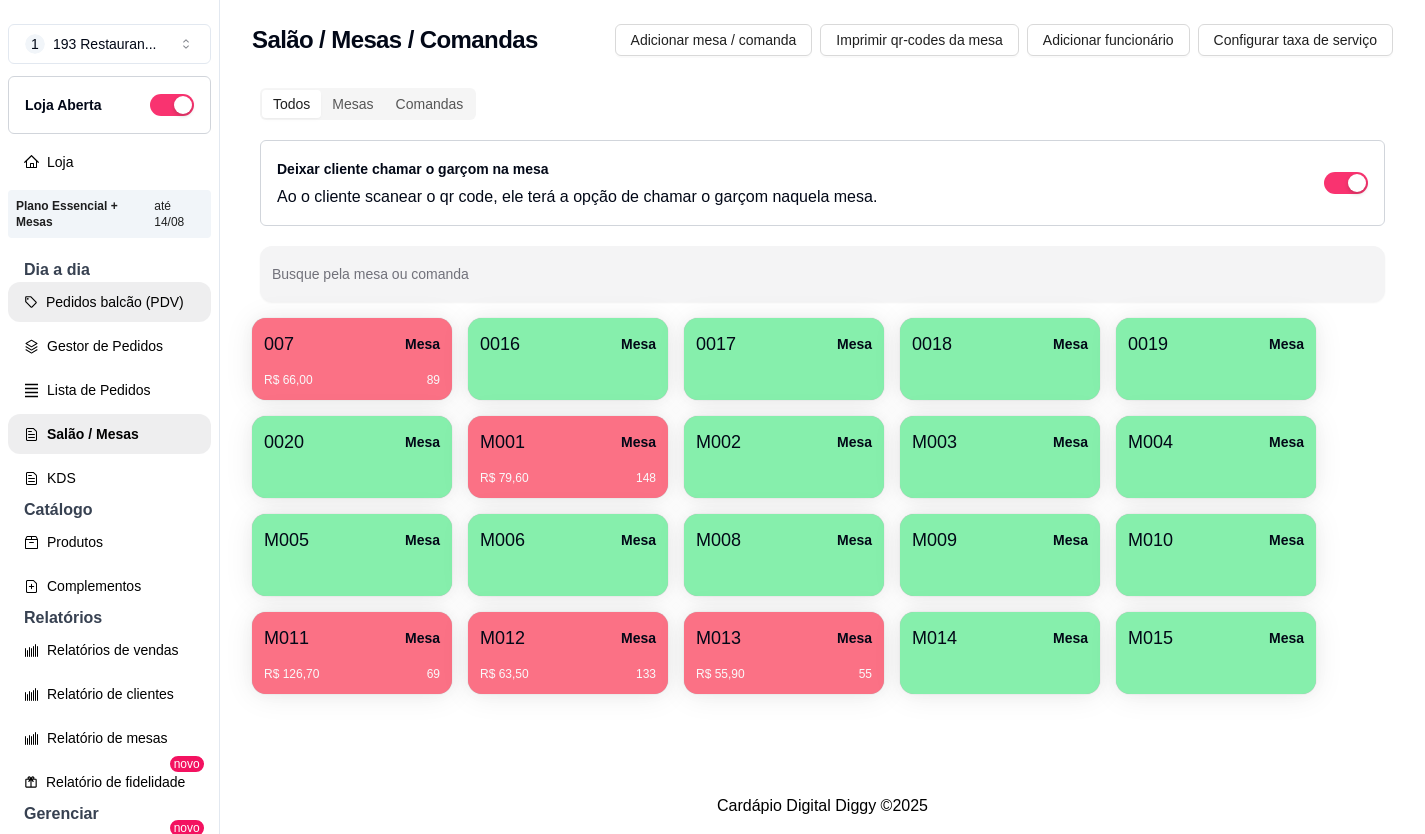 click on "Pedidos balcão (PDV)" at bounding box center [109, 302] 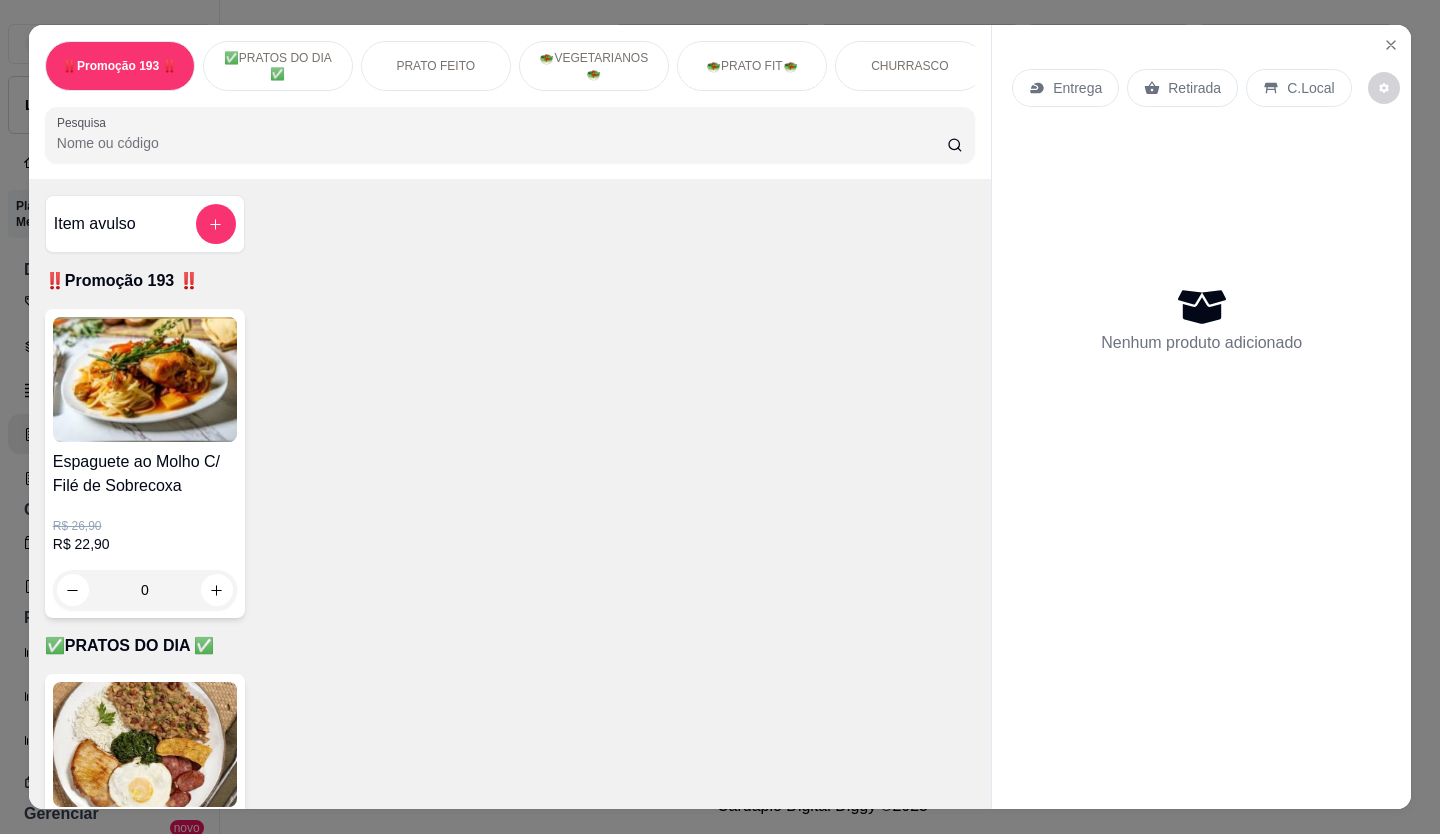 click on "Retirada" at bounding box center [1194, 88] 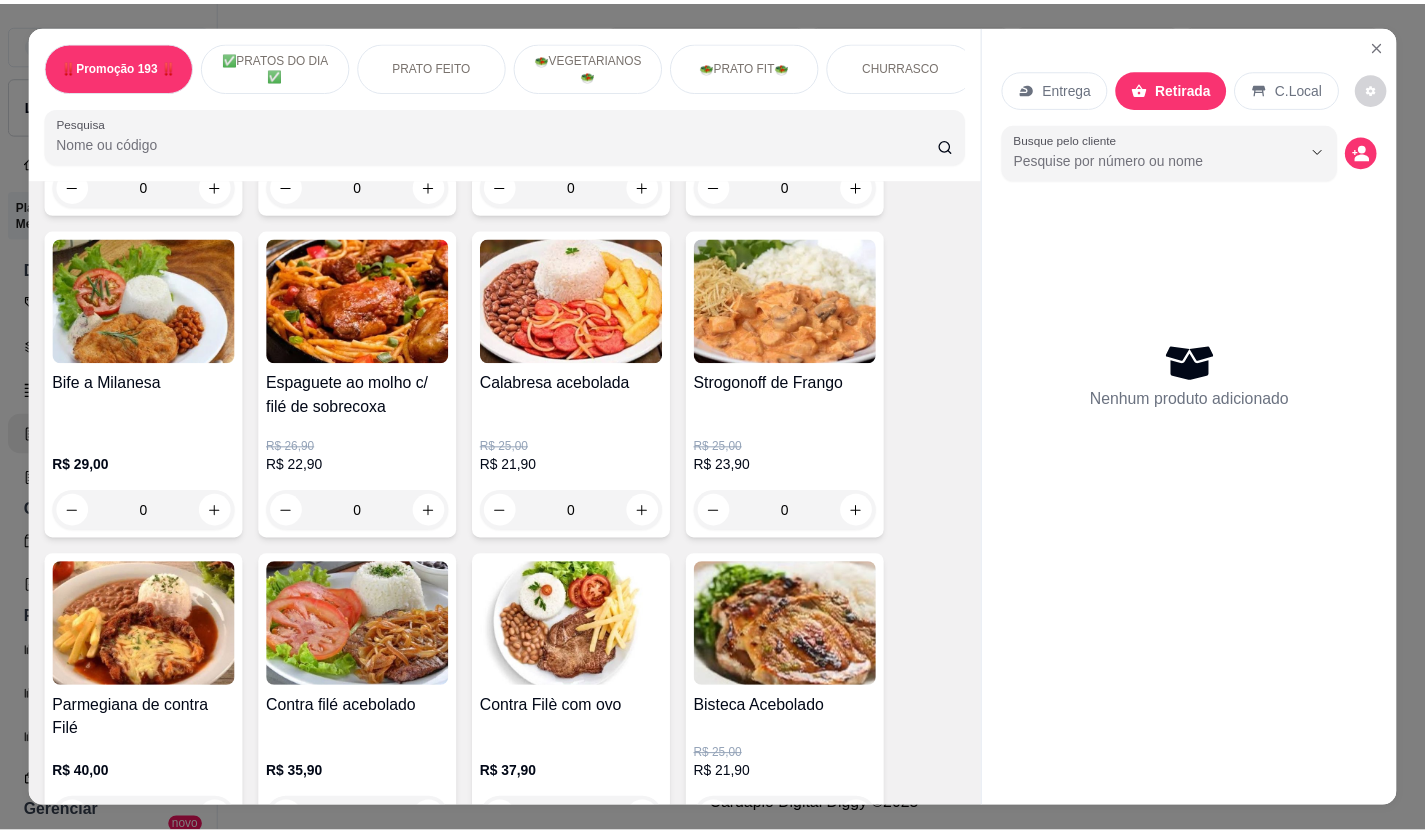 scroll, scrollTop: 1300, scrollLeft: 0, axis: vertical 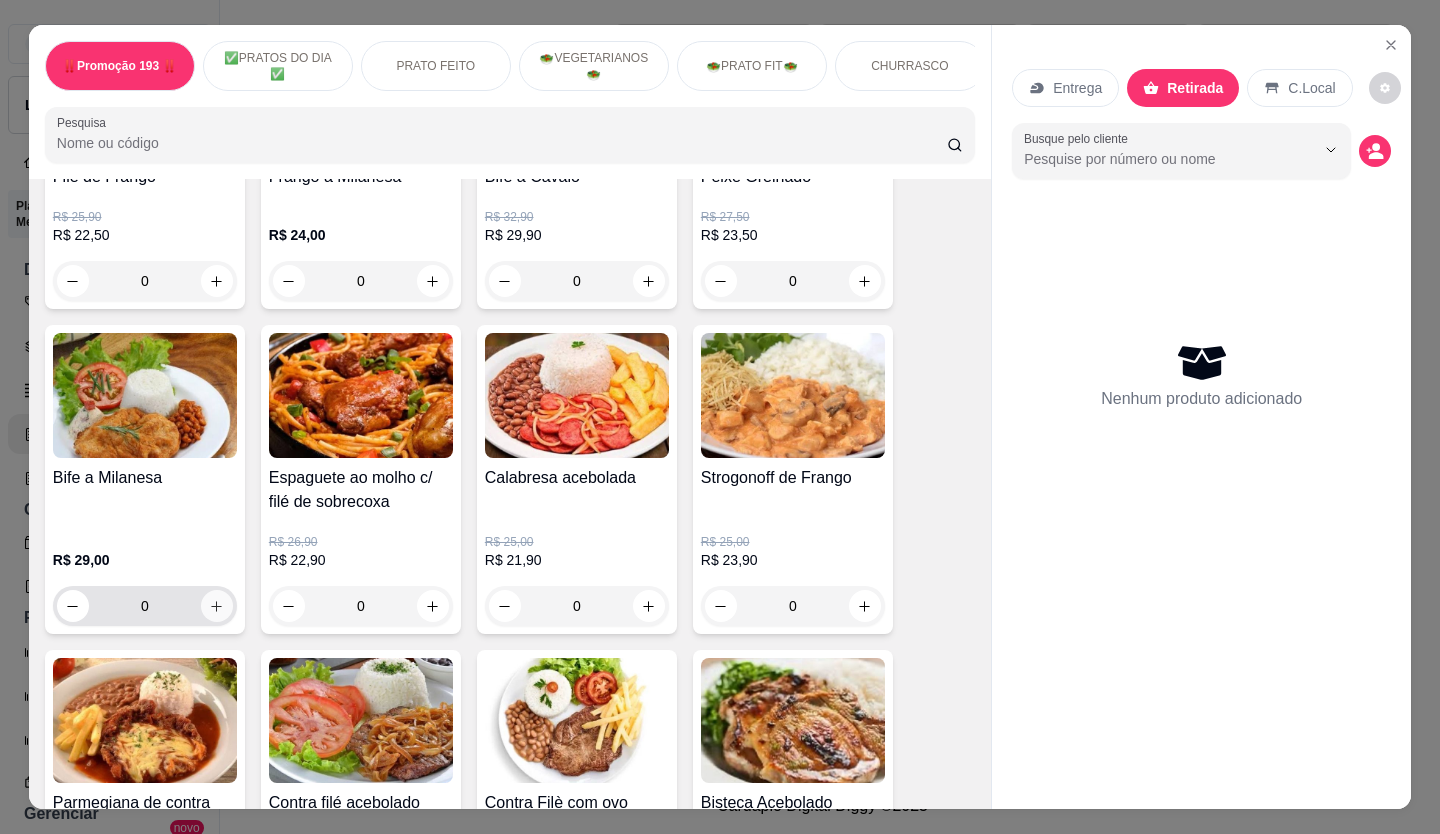 click at bounding box center [217, 606] 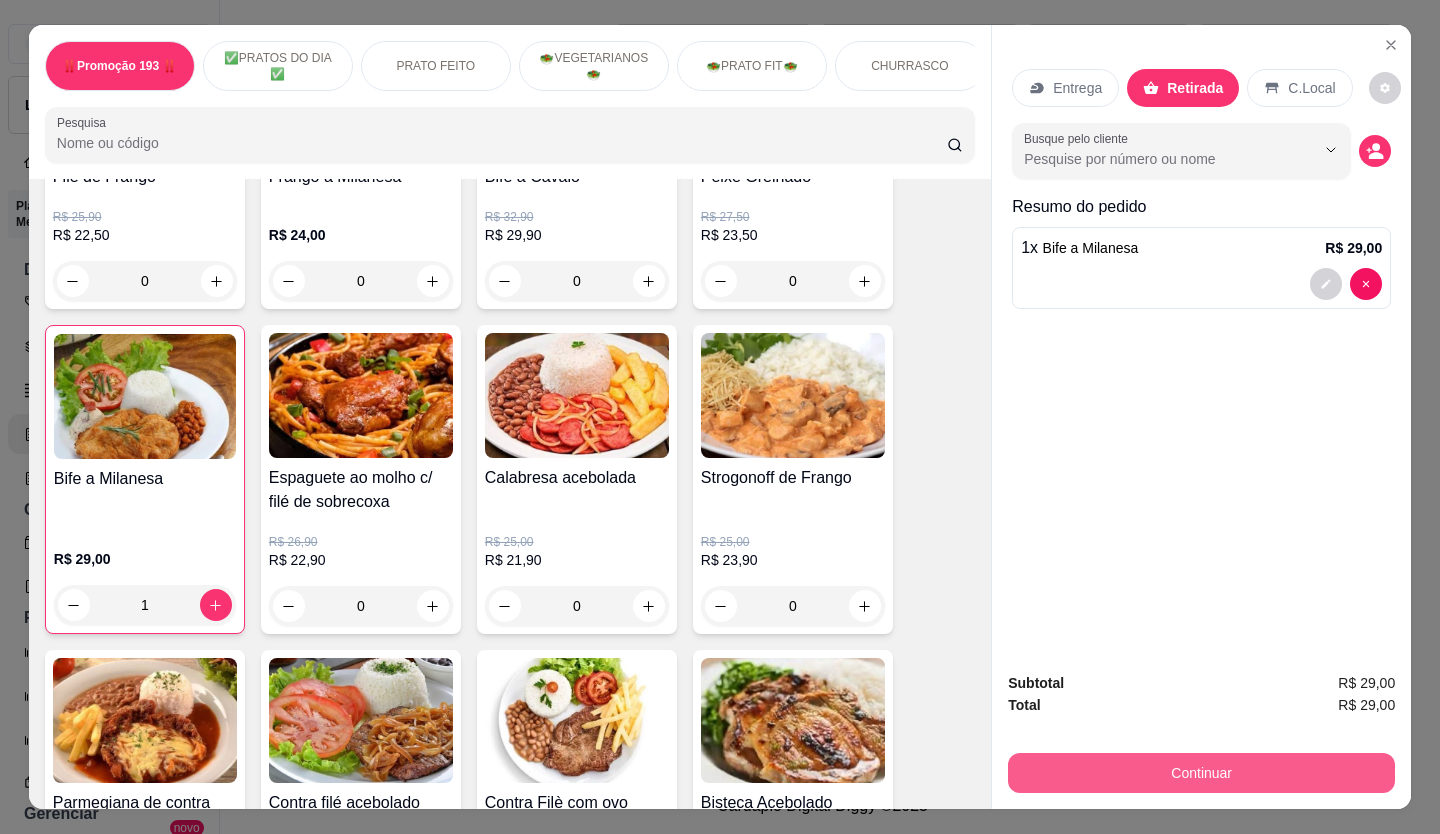 click on "Continuar" at bounding box center (1201, 773) 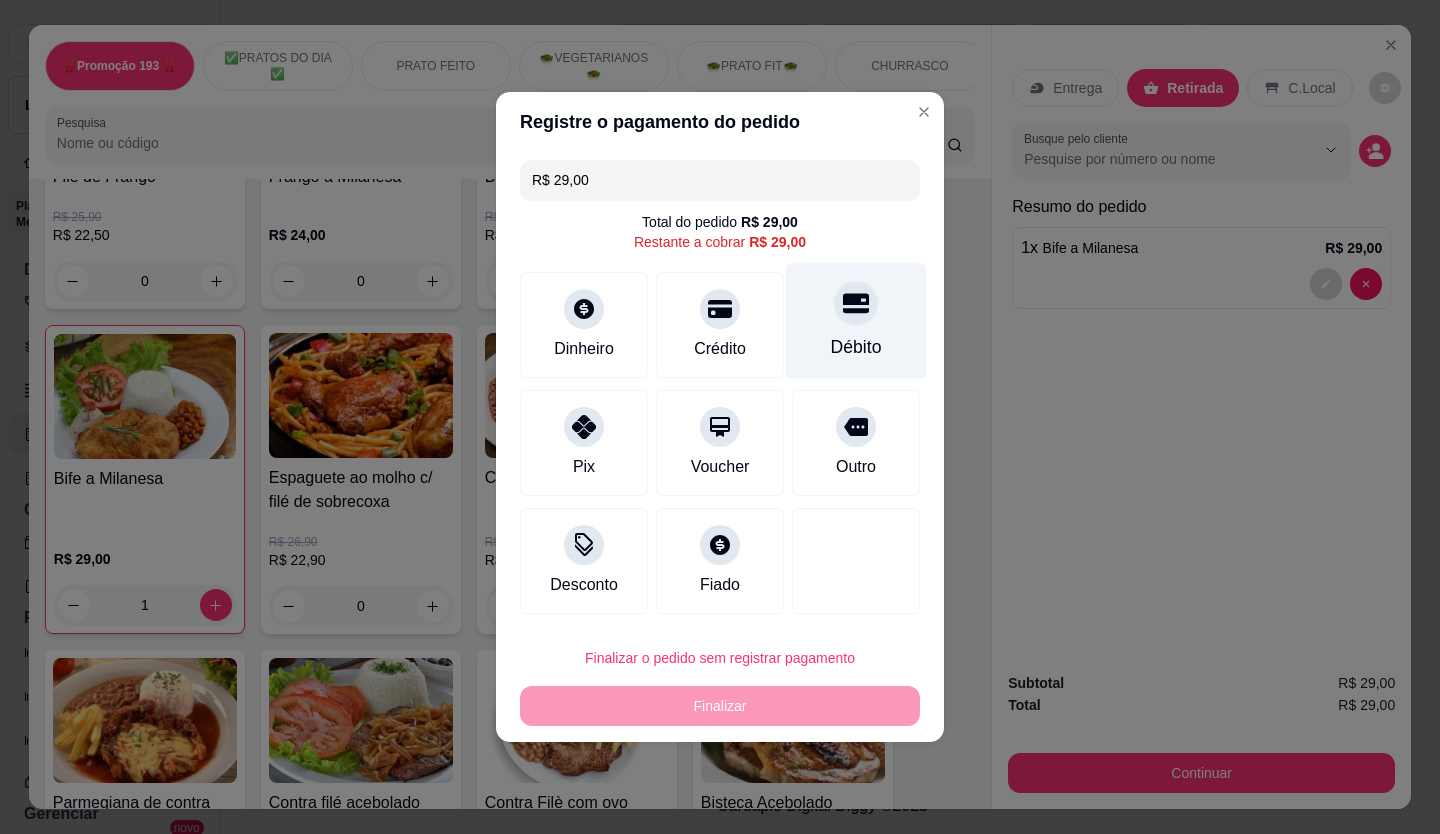 click on "Débito" at bounding box center (856, 347) 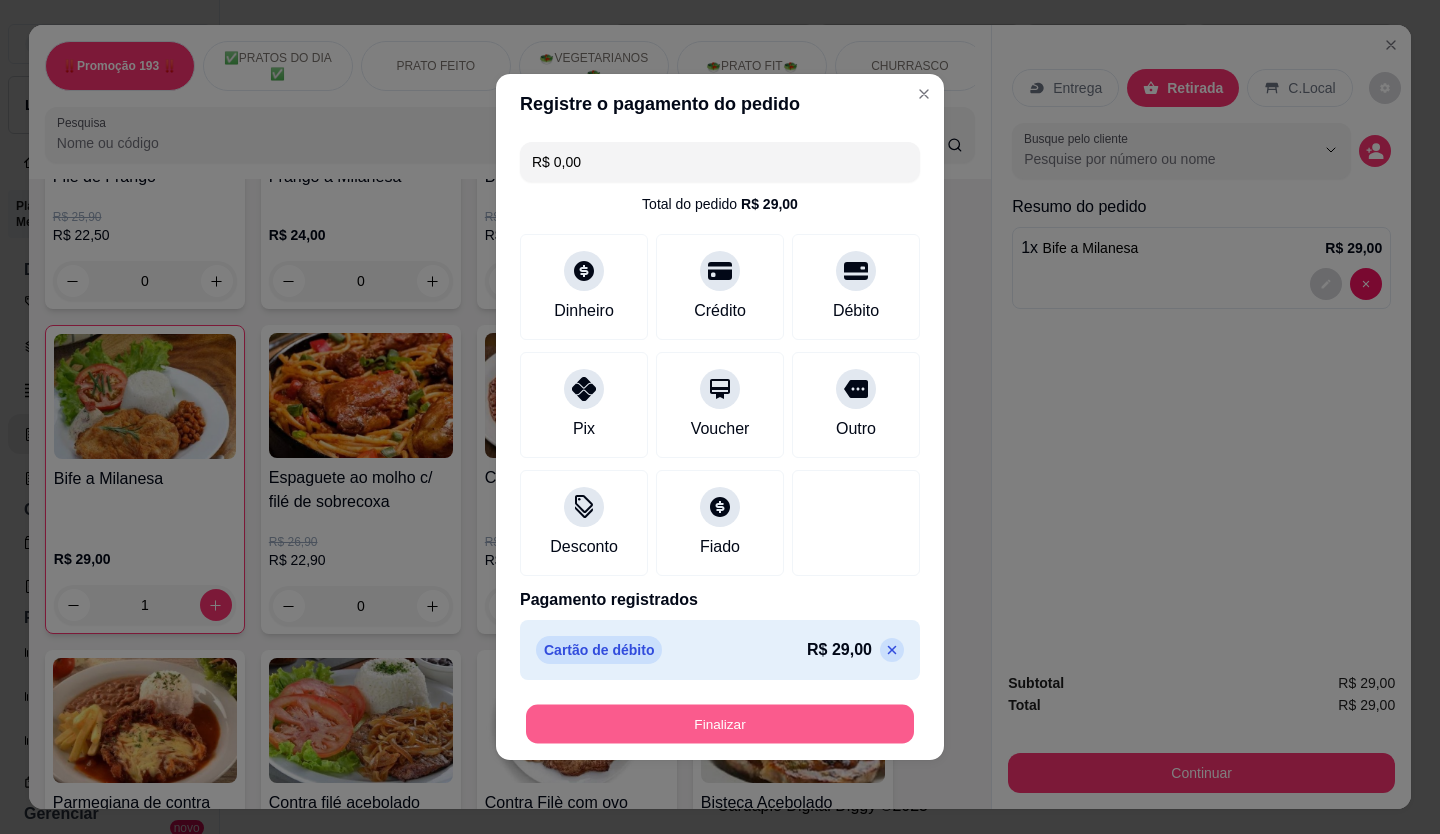 click on "Finalizar" at bounding box center [720, 724] 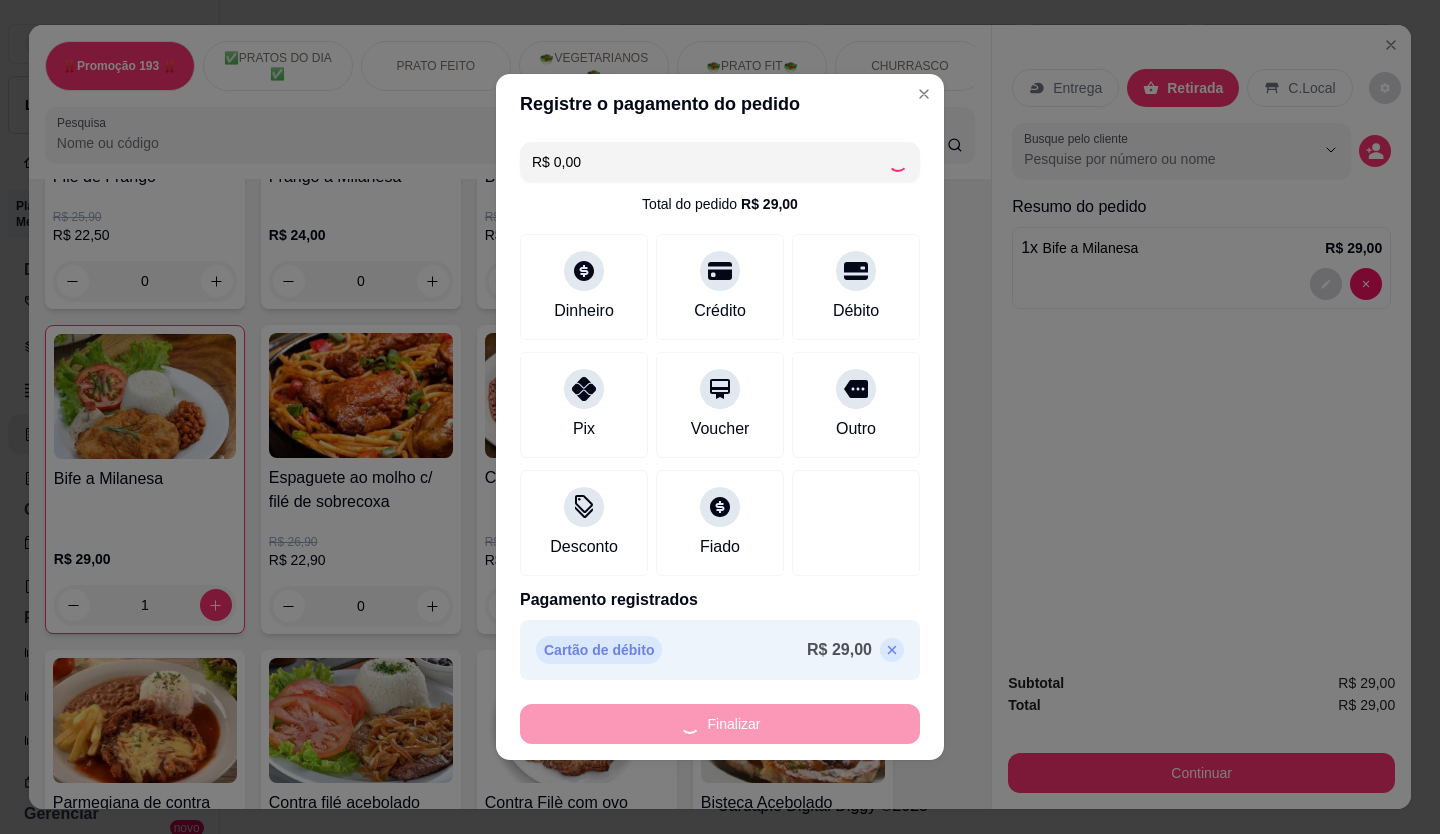 type on "0" 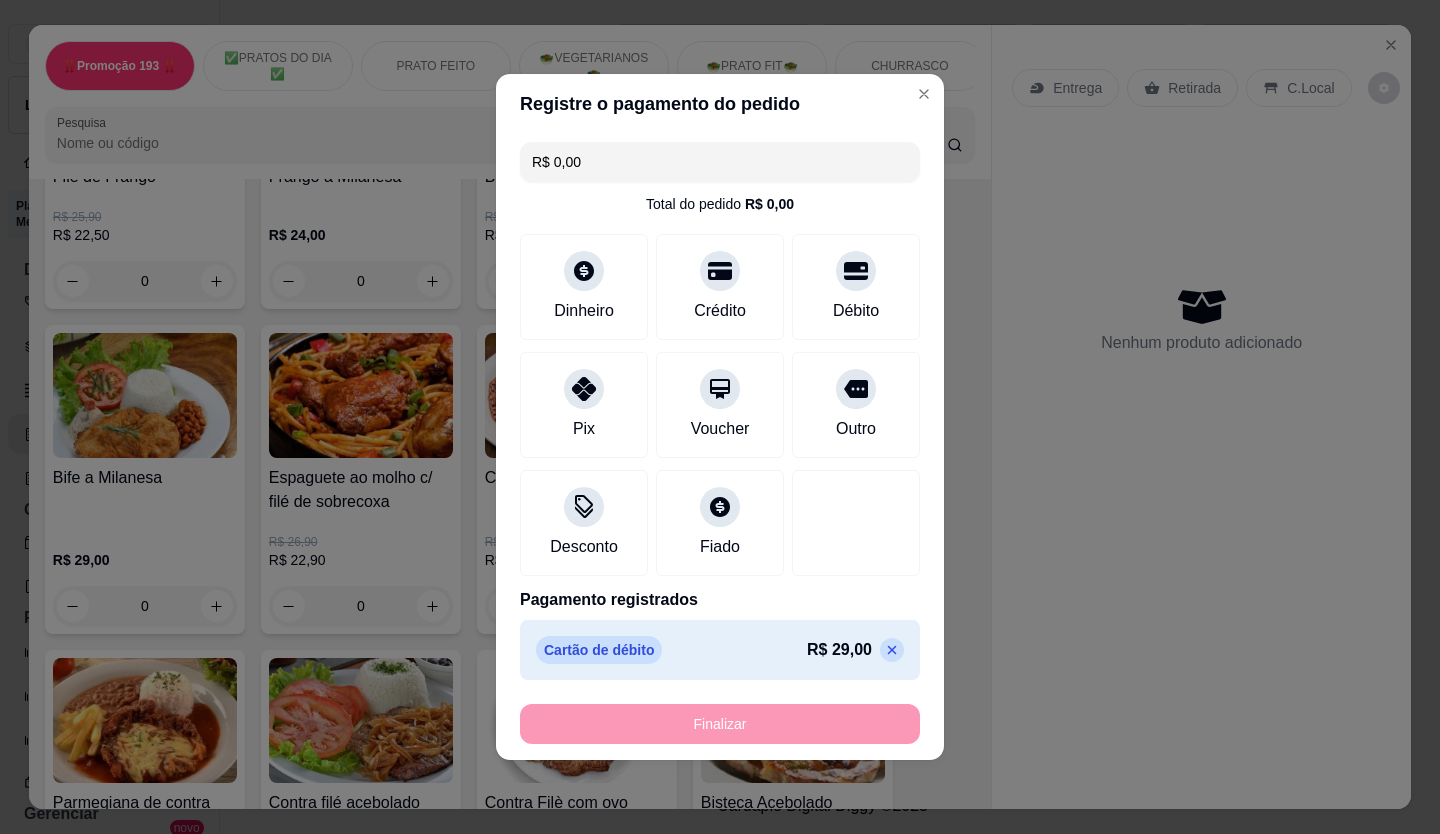 type on "-R$ 29,00" 